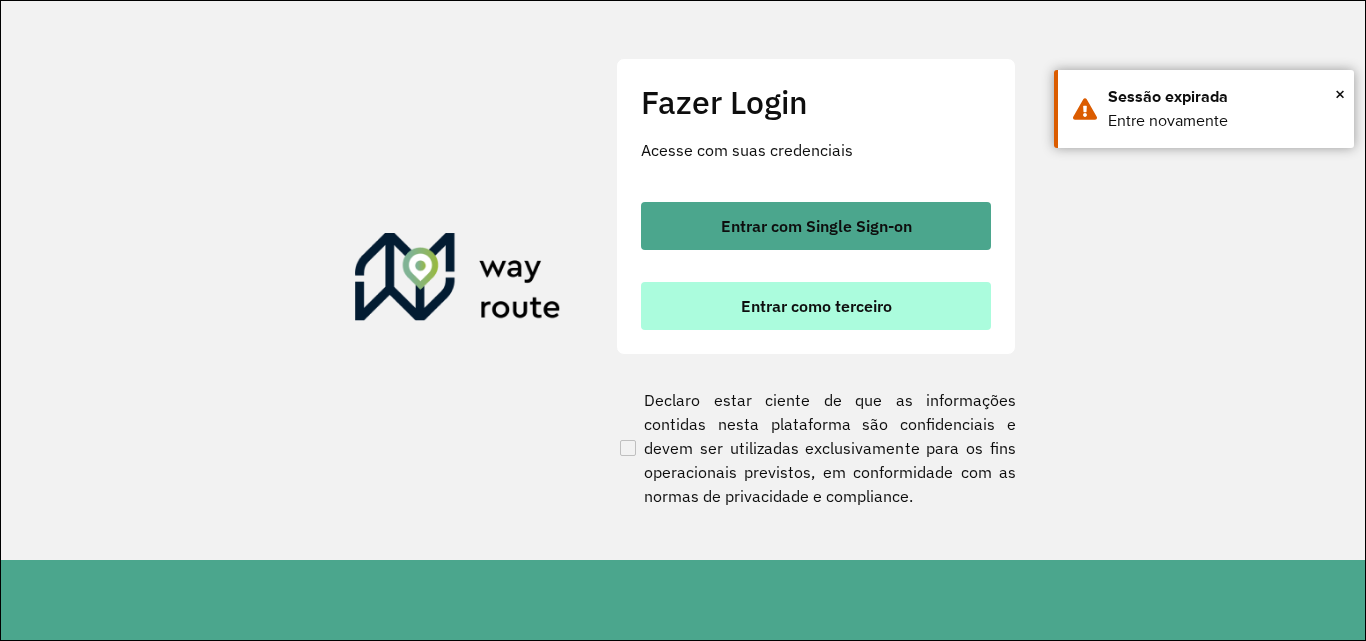 scroll, scrollTop: 0, scrollLeft: 0, axis: both 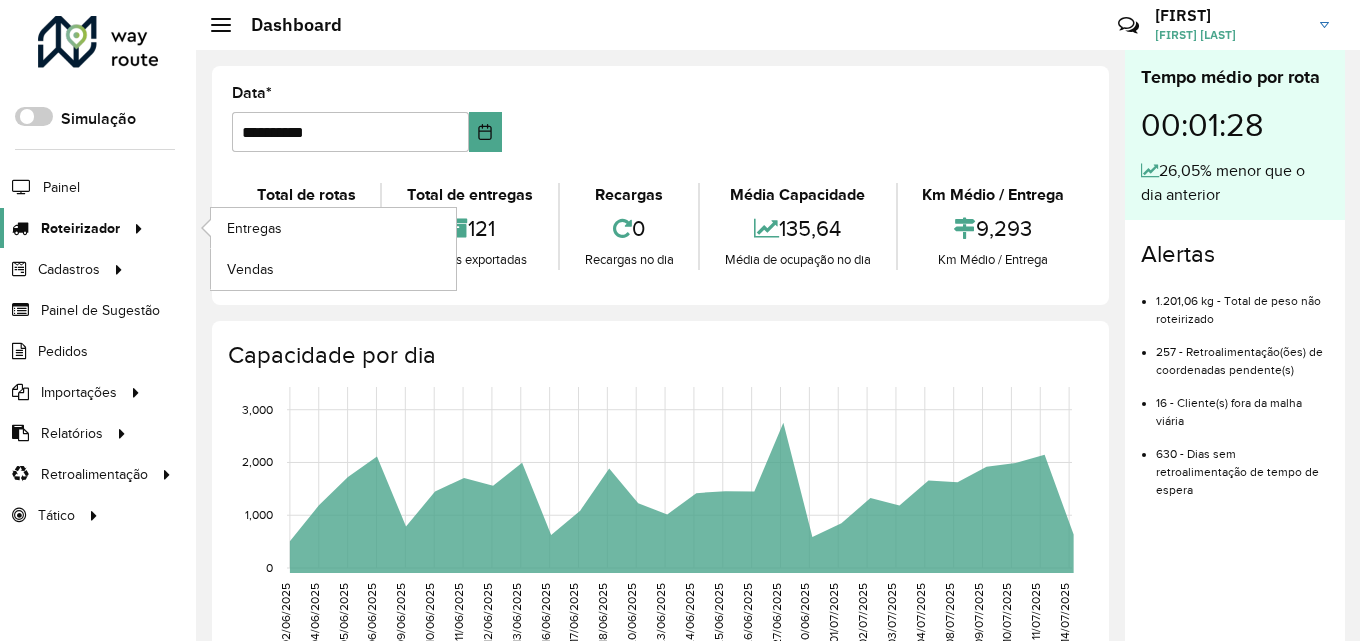 click on "Roteirizador" 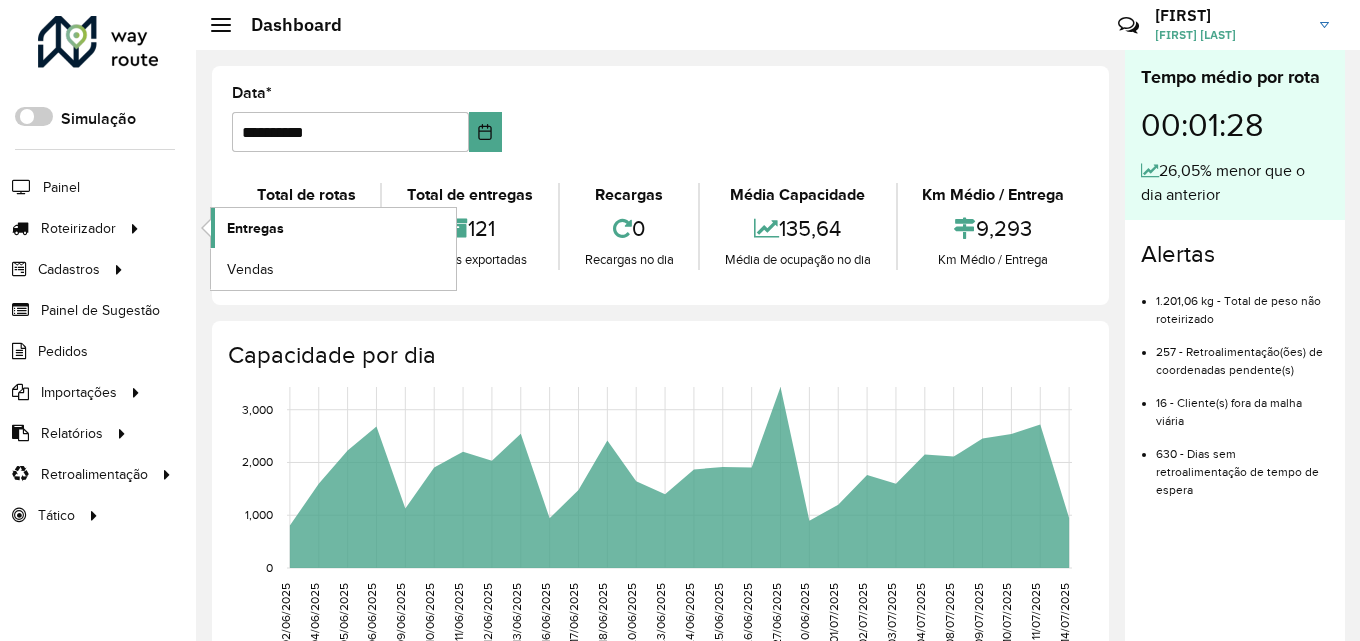 click on "Entregas" 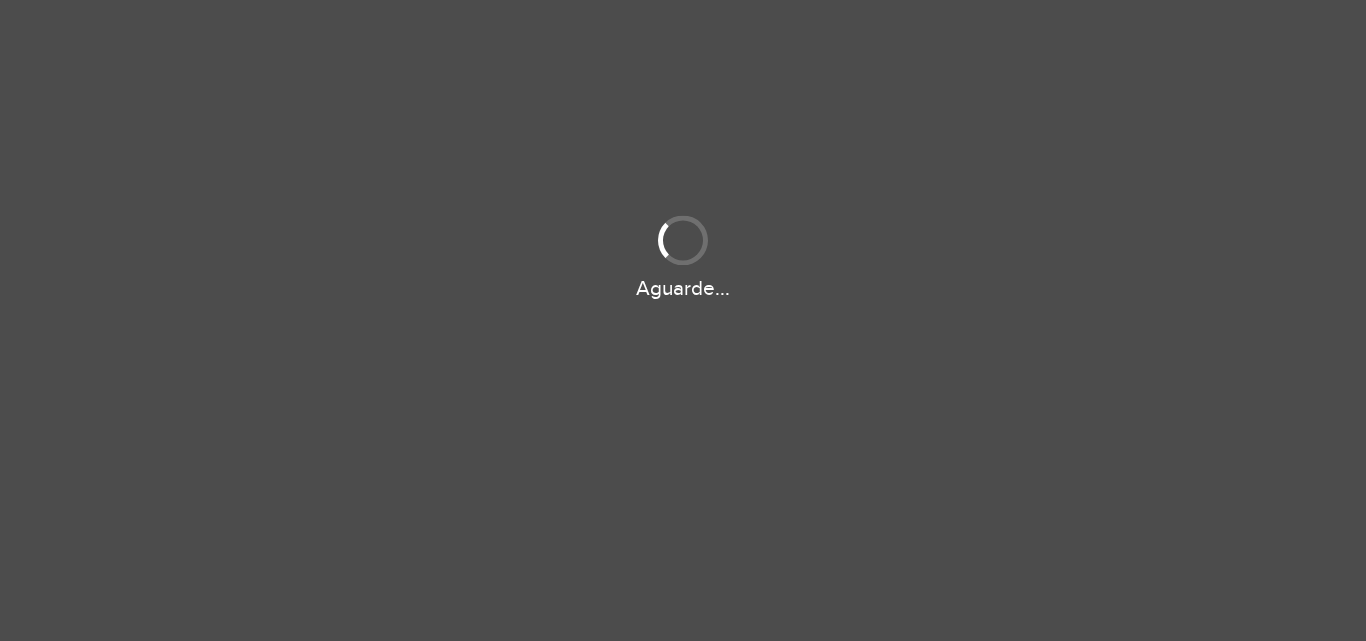 scroll, scrollTop: 0, scrollLeft: 0, axis: both 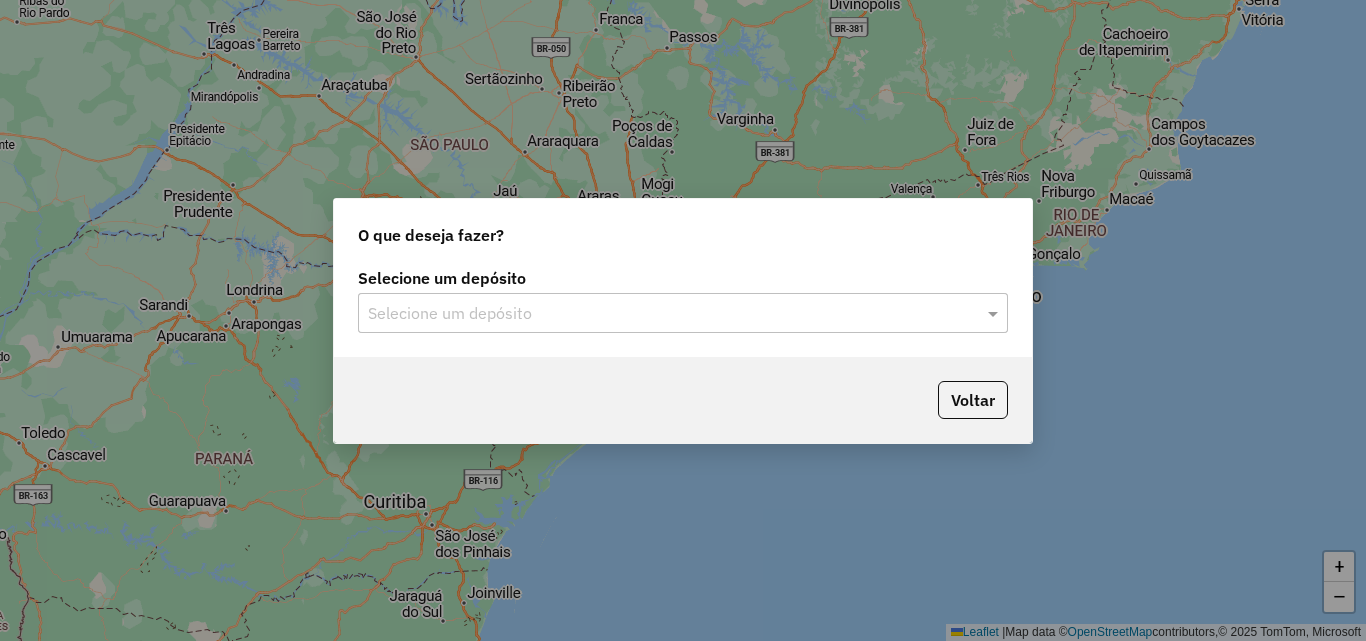 click 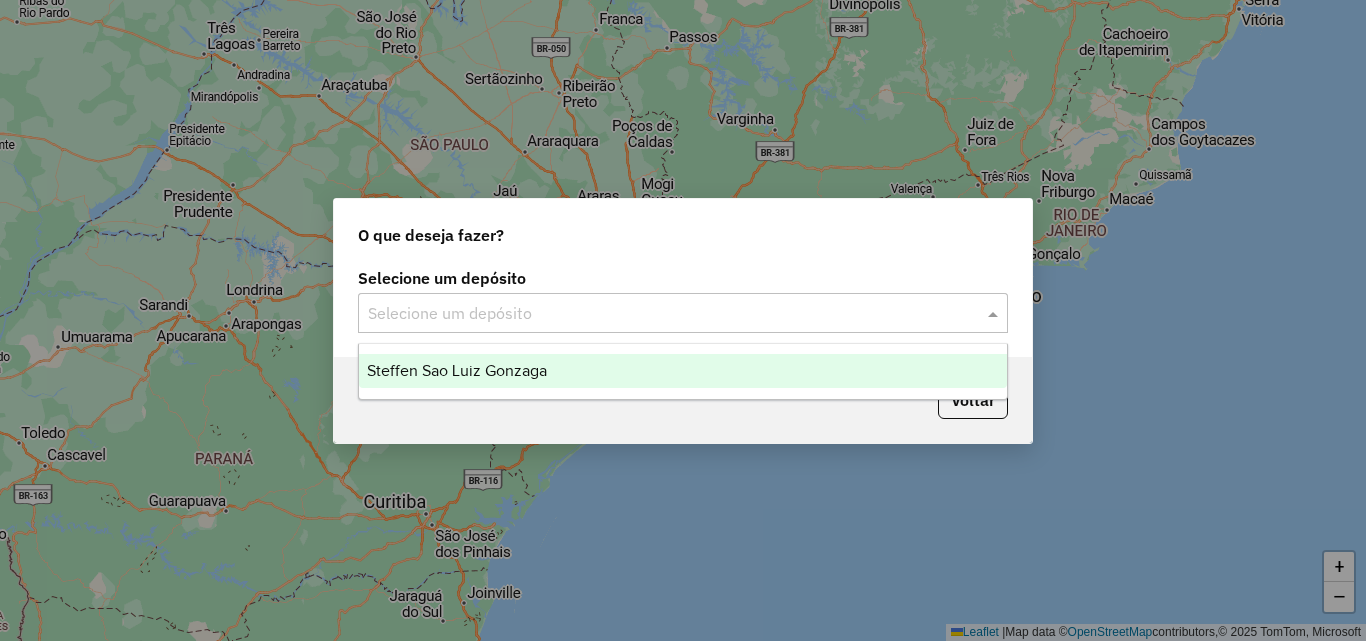 click on "Steffen Sao Luiz Gonzaga" at bounding box center [457, 370] 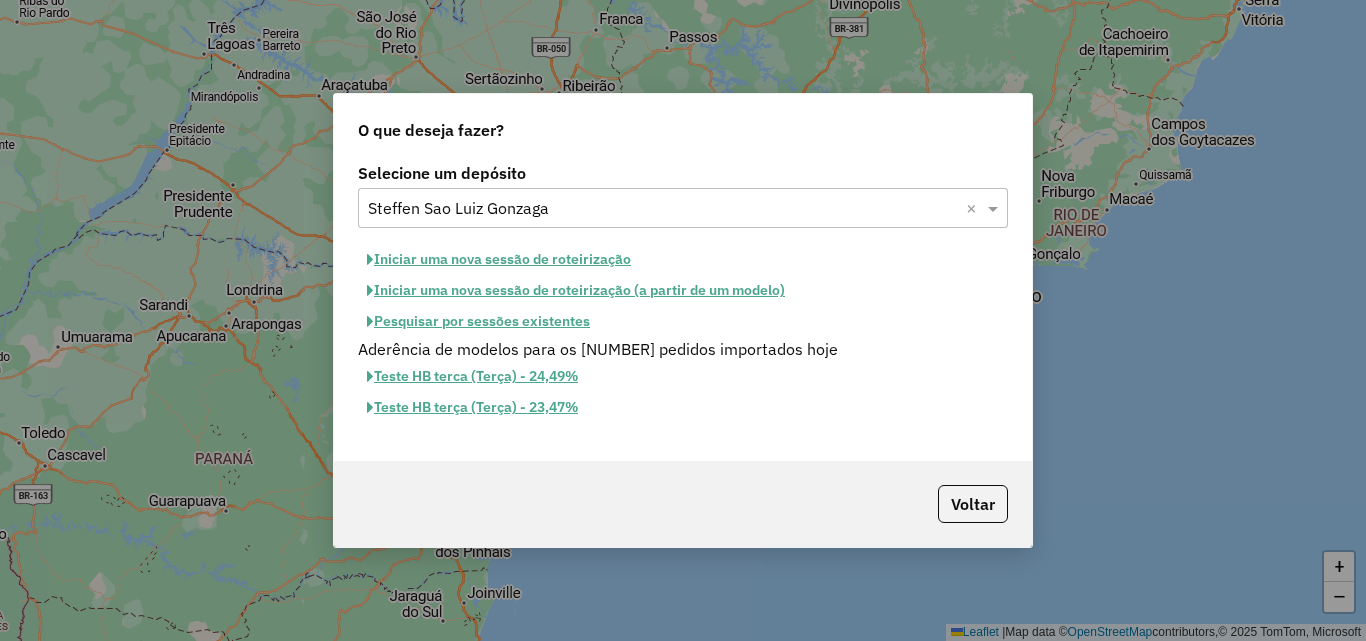 click on "Iniciar uma nova sessão de roteirização" 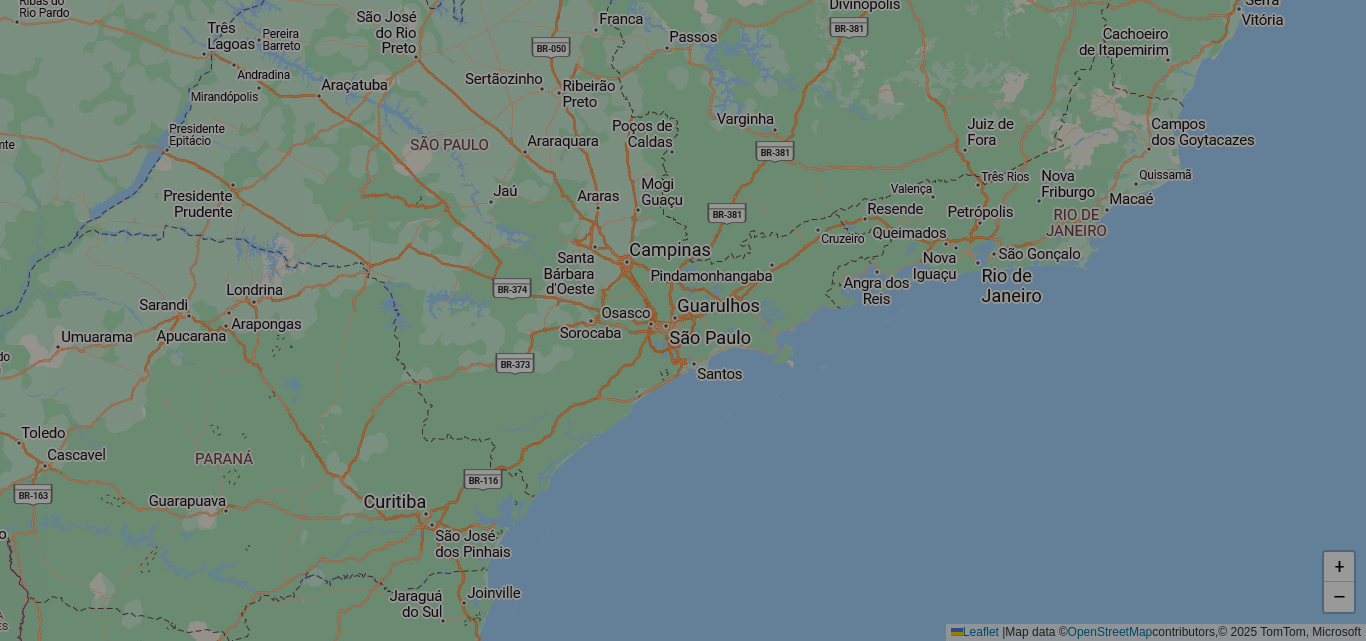 select on "*" 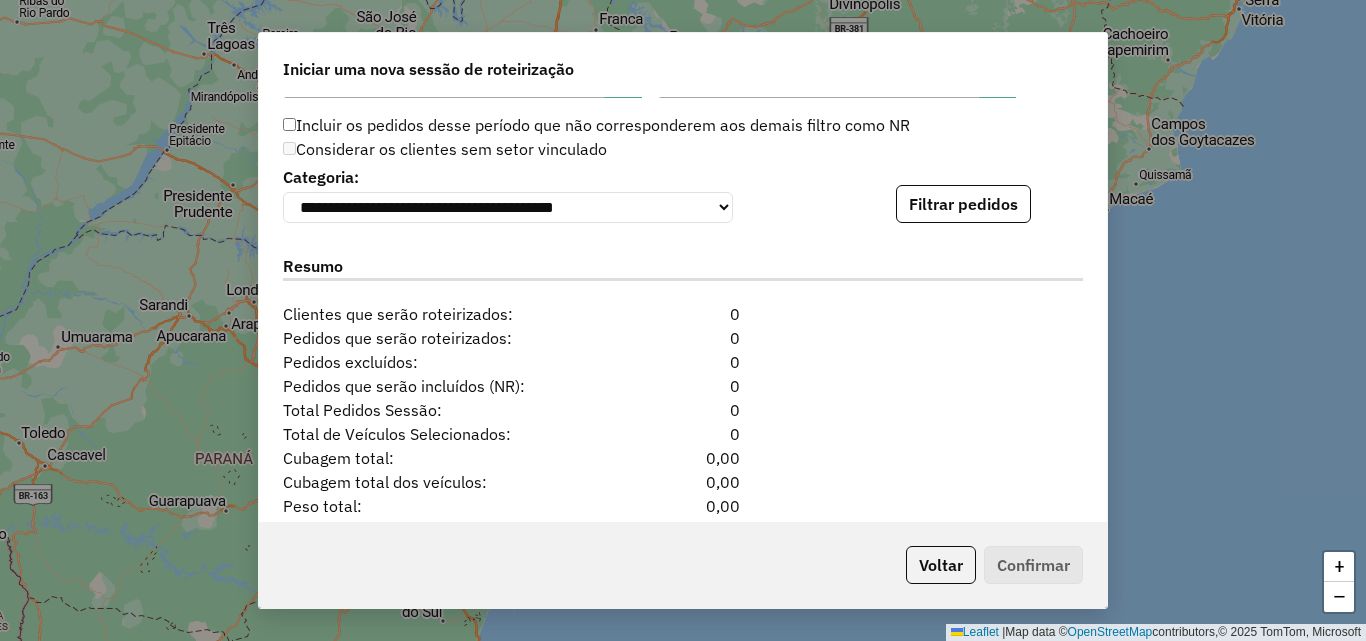scroll, scrollTop: 2000, scrollLeft: 0, axis: vertical 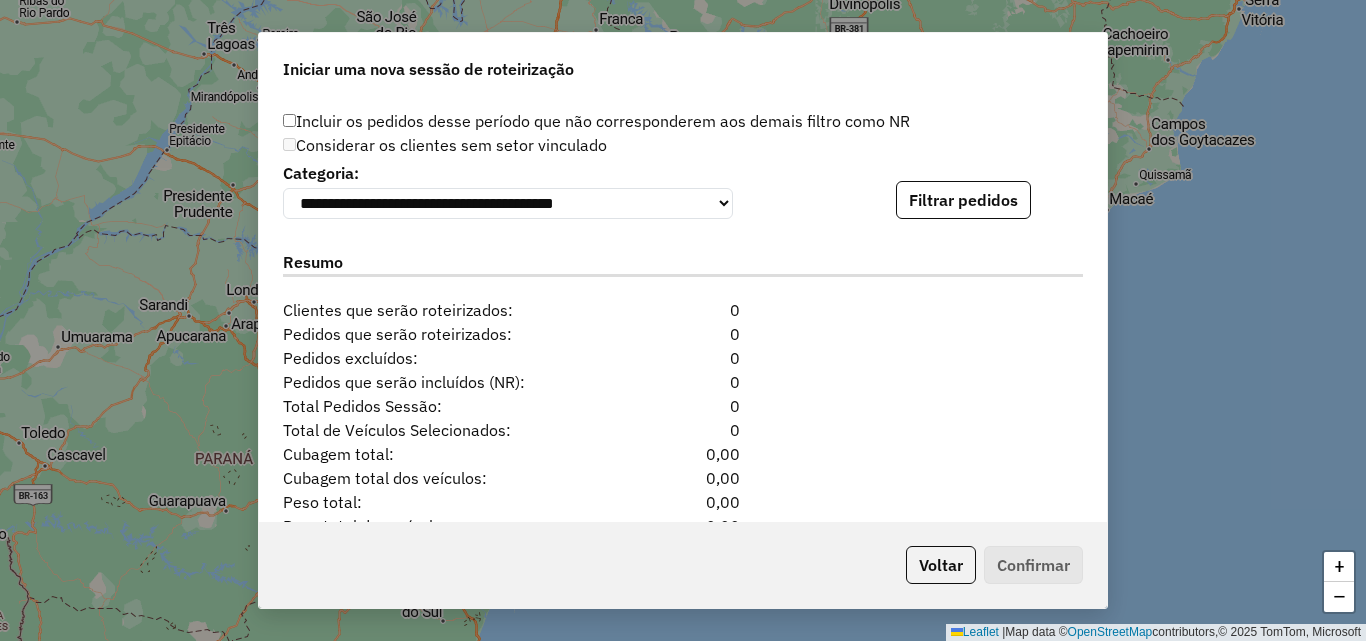 click on "**********" 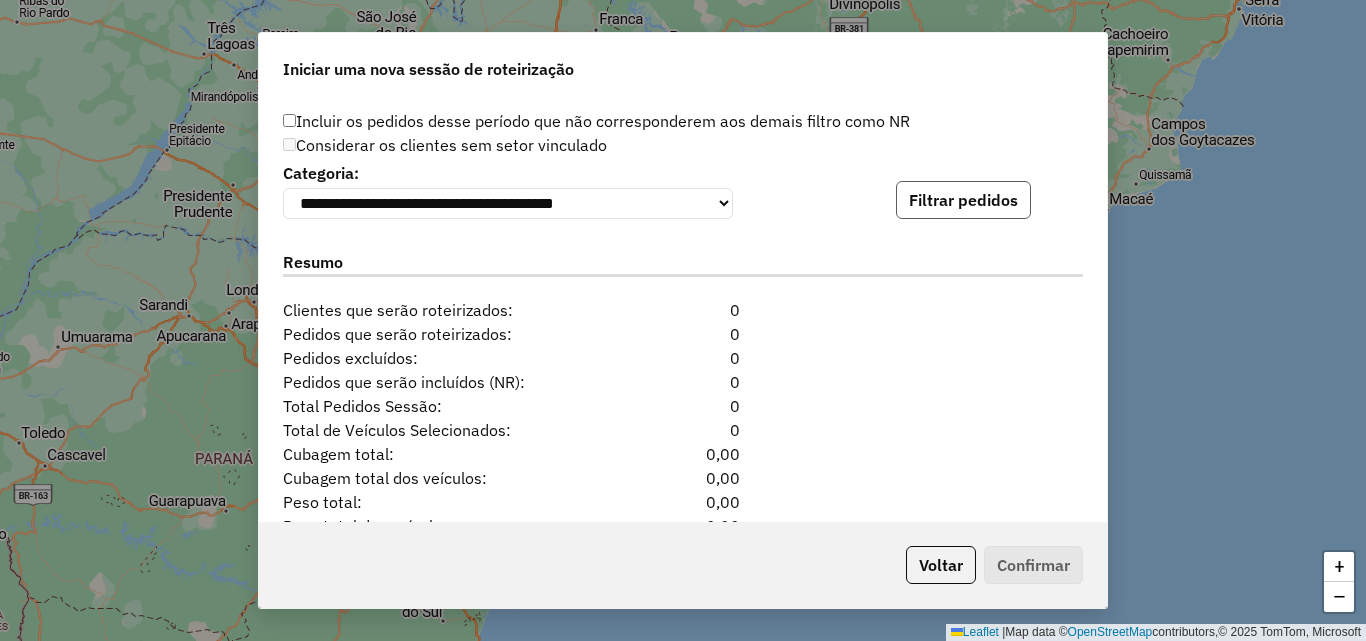 click on "Filtrar pedidos" 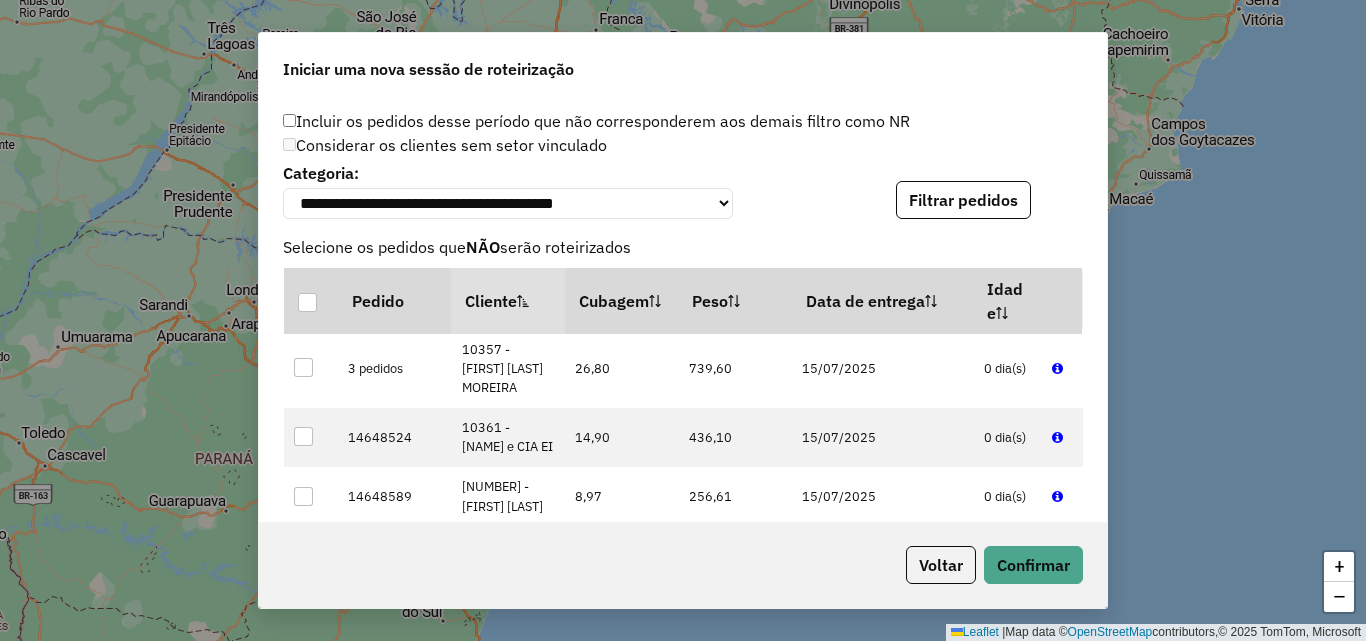 scroll, scrollTop: 500, scrollLeft: 0, axis: vertical 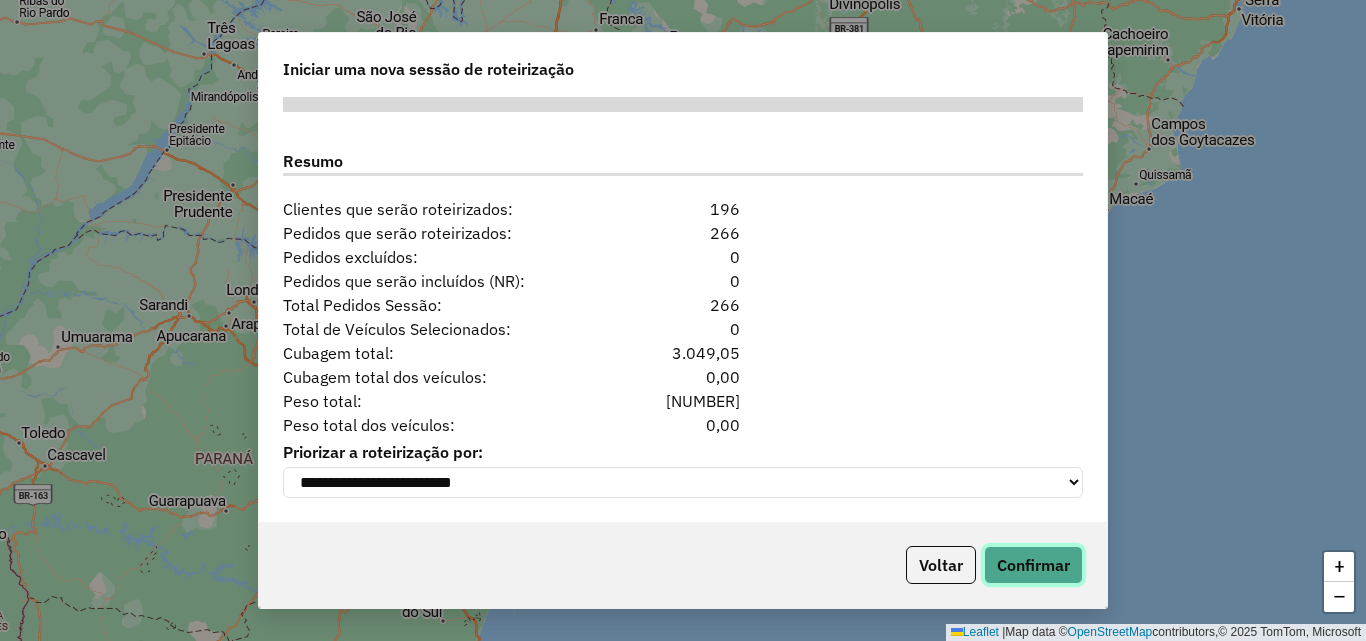 drag, startPoint x: 1060, startPoint y: 558, endPoint x: 994, endPoint y: 399, distance: 172.154 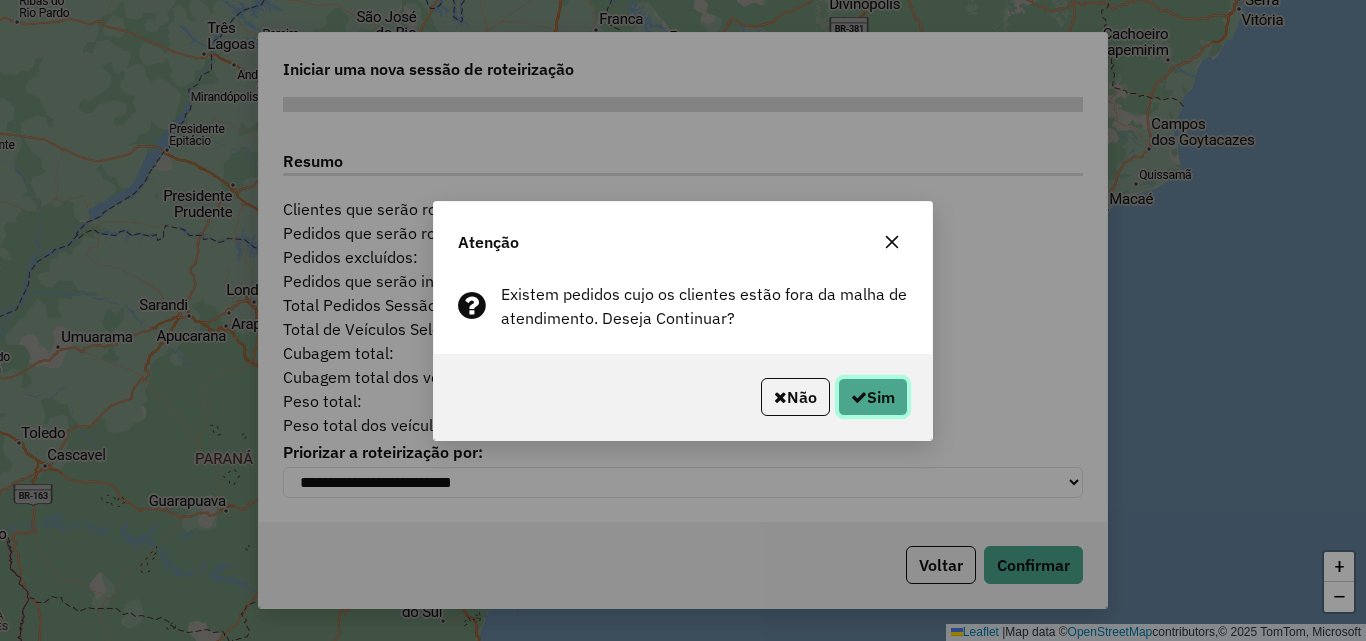 click 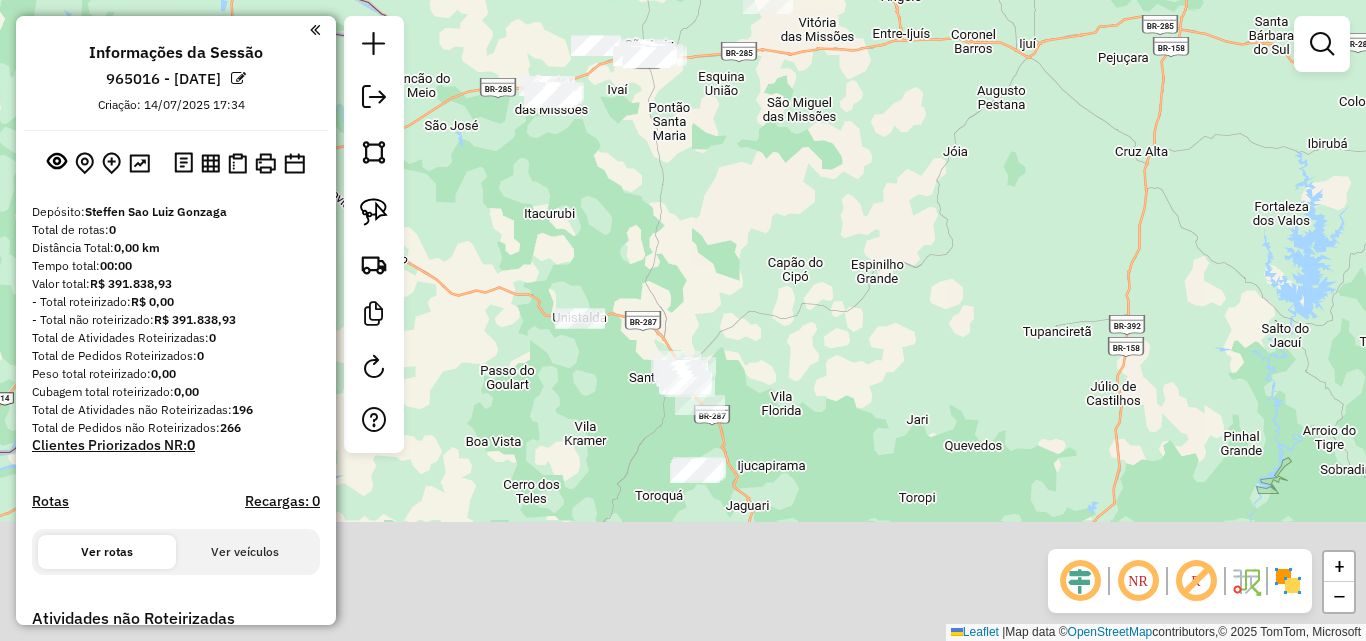 click on "Janela de atendimento Grade de atendimento Capacidade Transportadoras Veículos Cliente Pedidos  Rotas Selecione os dias de semana para filtrar as janelas de atendimento  Seg   Ter   Qua   Qui   Sex   Sáb   Dom  Informe o período da janela de atendimento: De: Até:  Filtrar exatamente a janela do cliente  Considerar janela de atendimento padrão  Selecione os dias de semana para filtrar as grades de atendimento  Seg   Ter   Qua   Qui   Sex   Sáb   Dom   Considerar clientes sem dia de atendimento cadastrado  Clientes fora do dia de atendimento selecionado Filtrar as atividades entre os valores definidos abaixo:  Peso mínimo:   Peso máximo:   Cubagem mínima:   Cubagem máxima:   De:   Até:  Filtrar as atividades entre o tempo de atendimento definido abaixo:  De:   Até:   Considerar capacidade total dos clientes não roteirizados Transportadora: Selecione um ou mais itens Tipo de veículo: Selecione um ou mais itens Veículo: Selecione um ou mais itens Motorista: Selecione um ou mais itens Nome: Rótulo:" 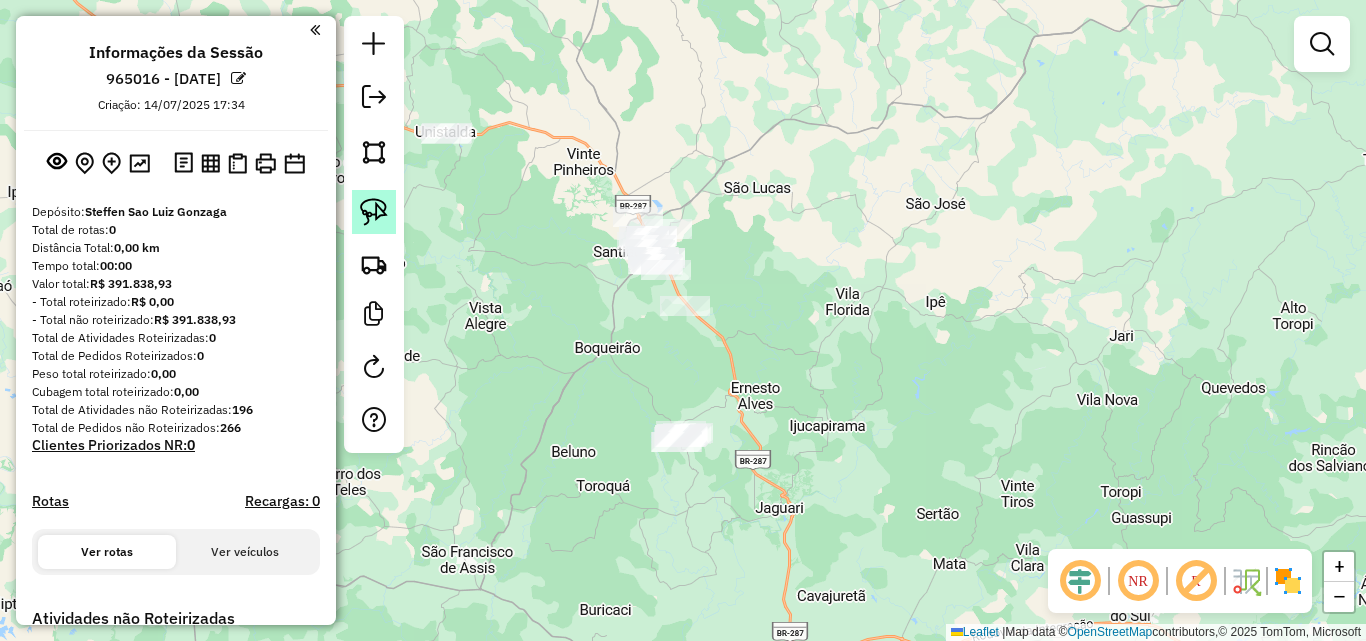 click 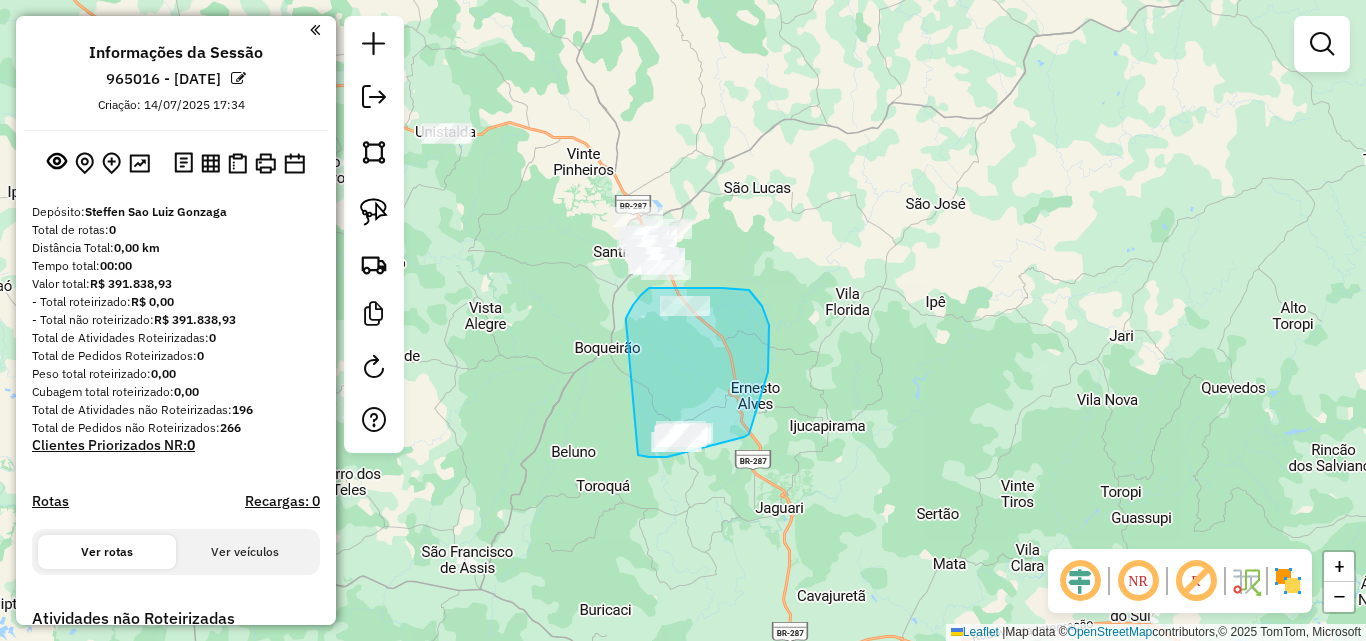 drag, startPoint x: 626, startPoint y: 321, endPoint x: 606, endPoint y: 446, distance: 126.58989 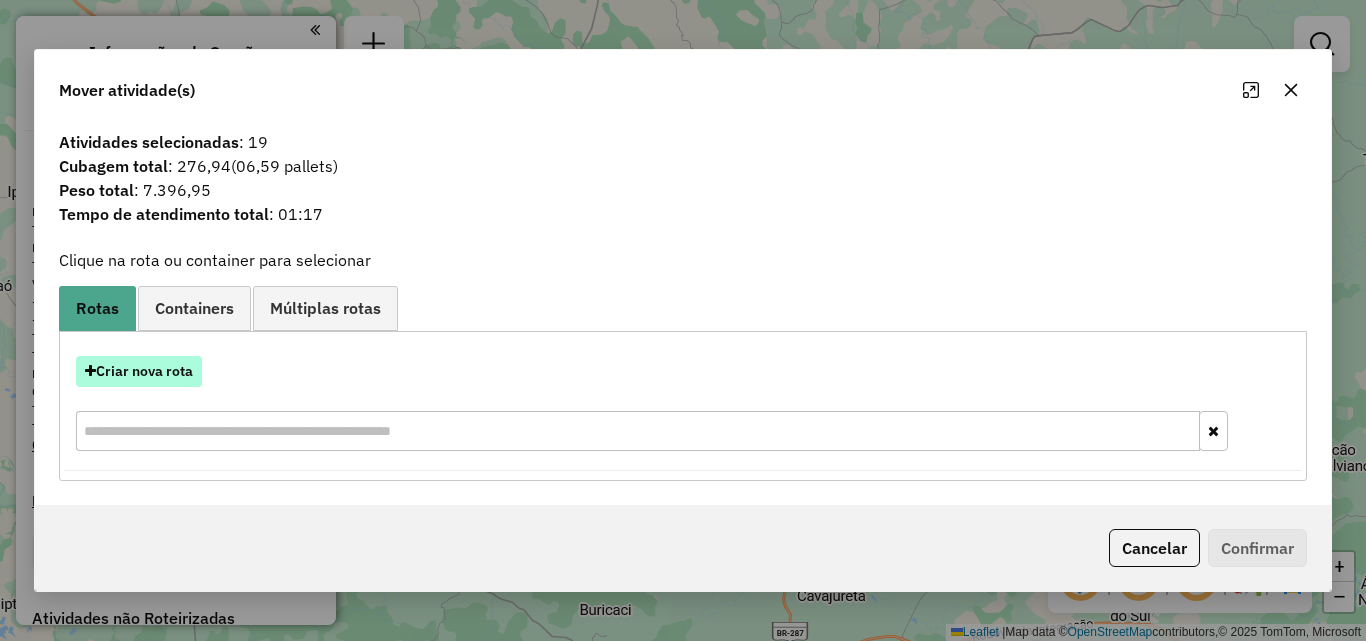 click on "Criar nova rota" at bounding box center [139, 371] 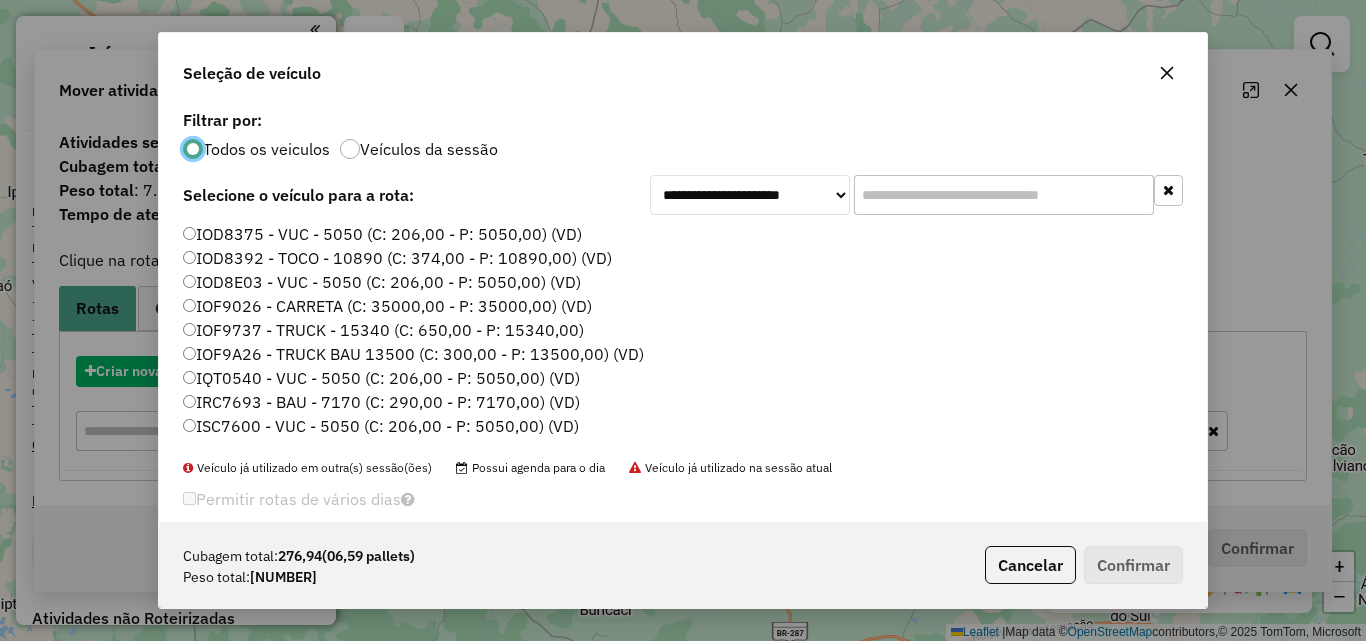 scroll, scrollTop: 11, scrollLeft: 6, axis: both 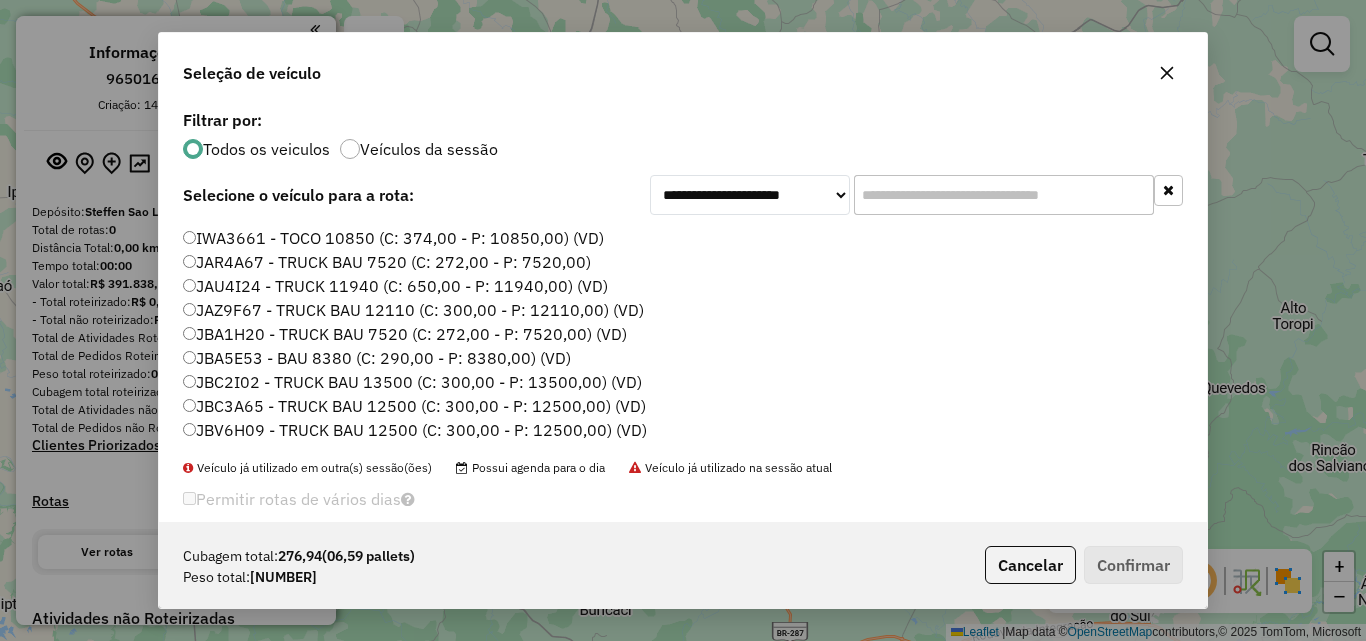 click on "JBC3A65 - TRUCK BAU 12500 (C: 300,00 - P: 12500,00) (VD)" 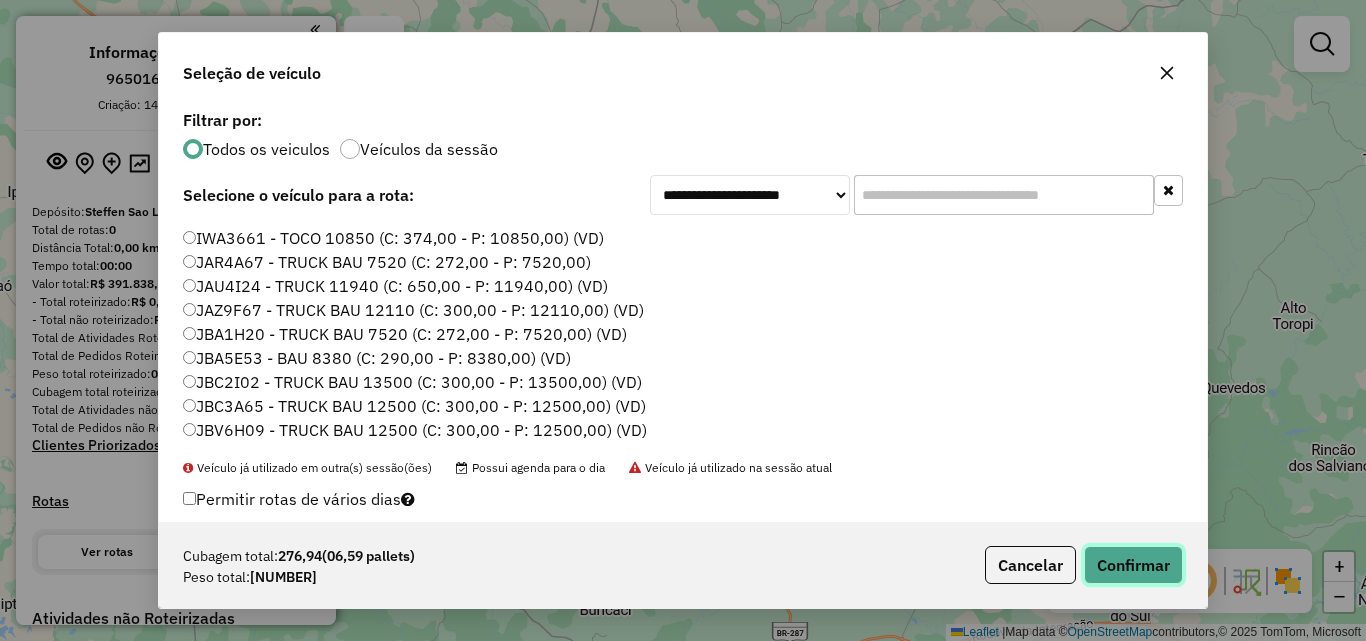click on "Confirmar" 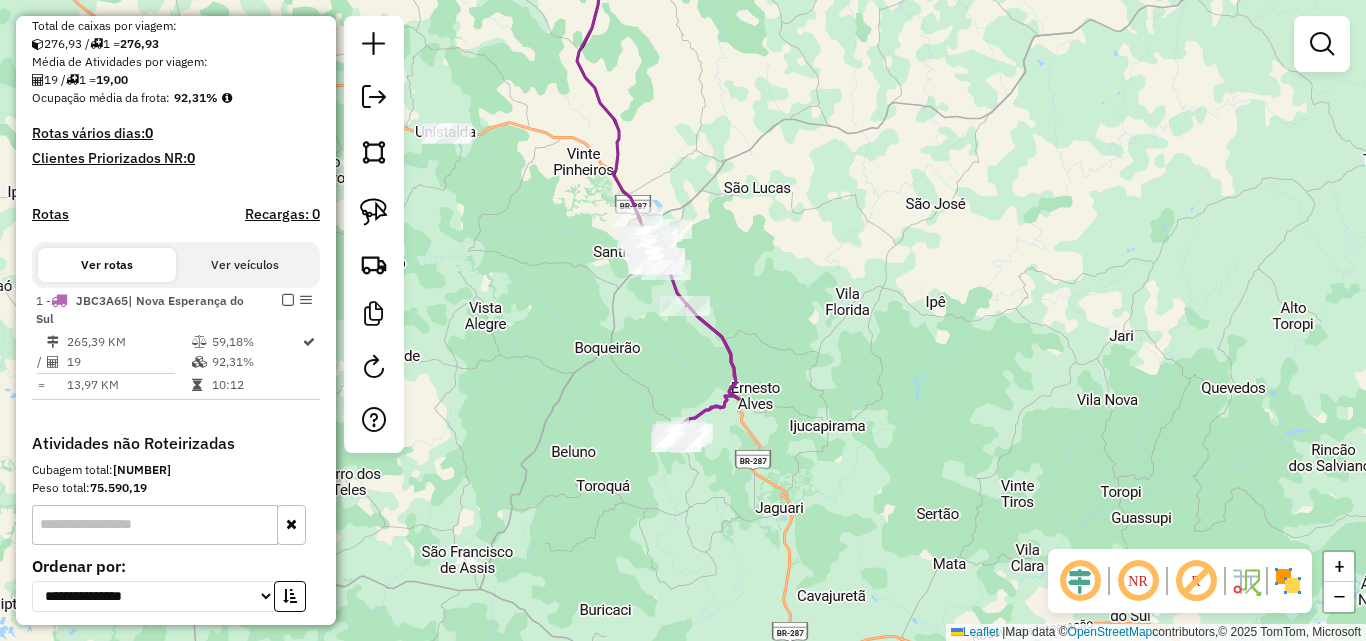 scroll, scrollTop: 500, scrollLeft: 0, axis: vertical 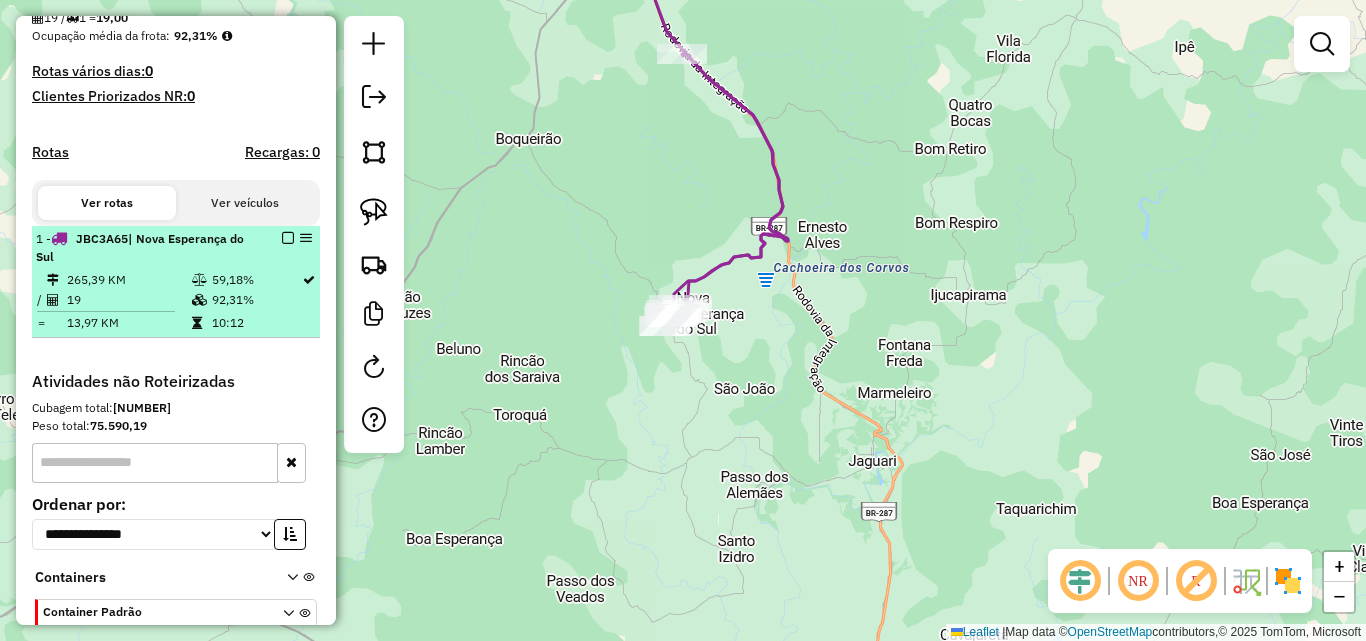 click at bounding box center (288, 238) 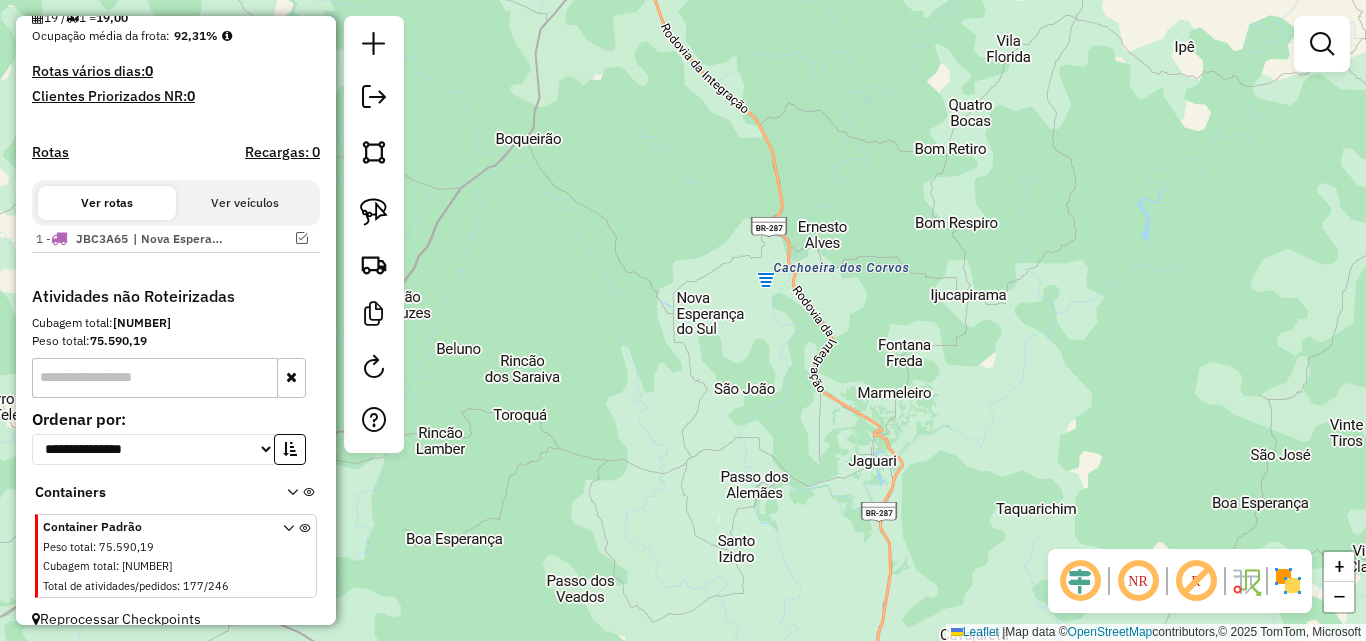 drag, startPoint x: 638, startPoint y: 591, endPoint x: 643, endPoint y: 619, distance: 28.442924 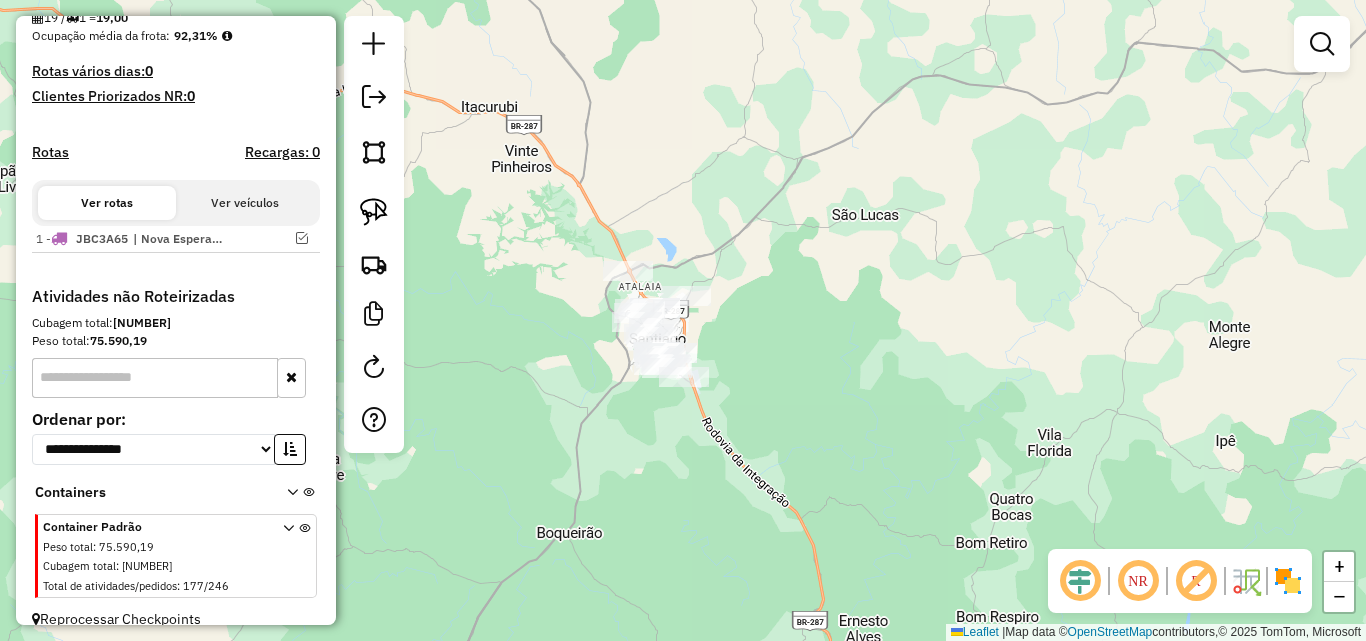 click on "Janela de atendimento Grade de atendimento Capacidade Transportadoras Veículos Cliente Pedidos  Rotas Selecione os dias de semana para filtrar as janelas de atendimento  Seg   Ter   Qua   Qui   Sex   Sáb   Dom  Informe o período da janela de atendimento: De: Até:  Filtrar exatamente a janela do cliente  Considerar janela de atendimento padrão  Selecione os dias de semana para filtrar as grades de atendimento  Seg   Ter   Qua   Qui   Sex   Sáb   Dom   Considerar clientes sem dia de atendimento cadastrado  Clientes fora do dia de atendimento selecionado Filtrar as atividades entre os valores definidos abaixo:  Peso mínimo:   Peso máximo:   Cubagem mínima:   Cubagem máxima:   De:   Até:  Filtrar as atividades entre o tempo de atendimento definido abaixo:  De:   Até:   Considerar capacidade total dos clientes não roteirizados Transportadora: Selecione um ou mais itens Tipo de veículo: Selecione um ou mais itens Veículo: Selecione um ou mais itens Motorista: Selecione um ou mais itens Nome: Rótulo:" 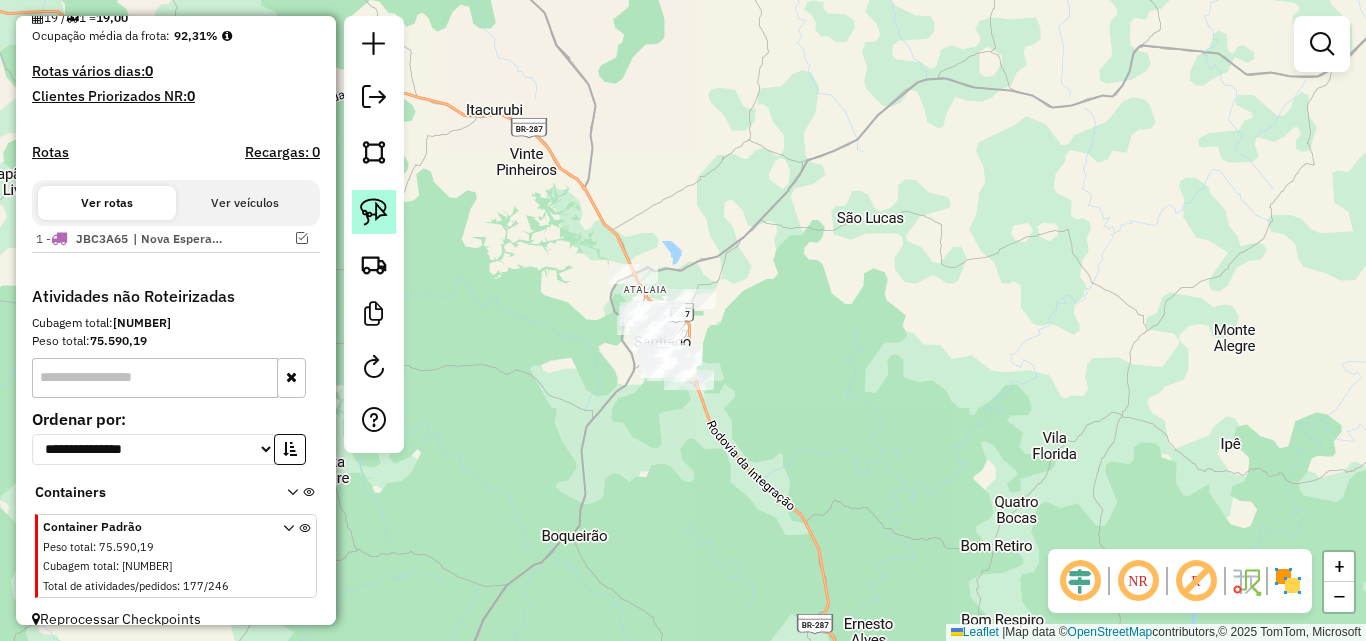 click 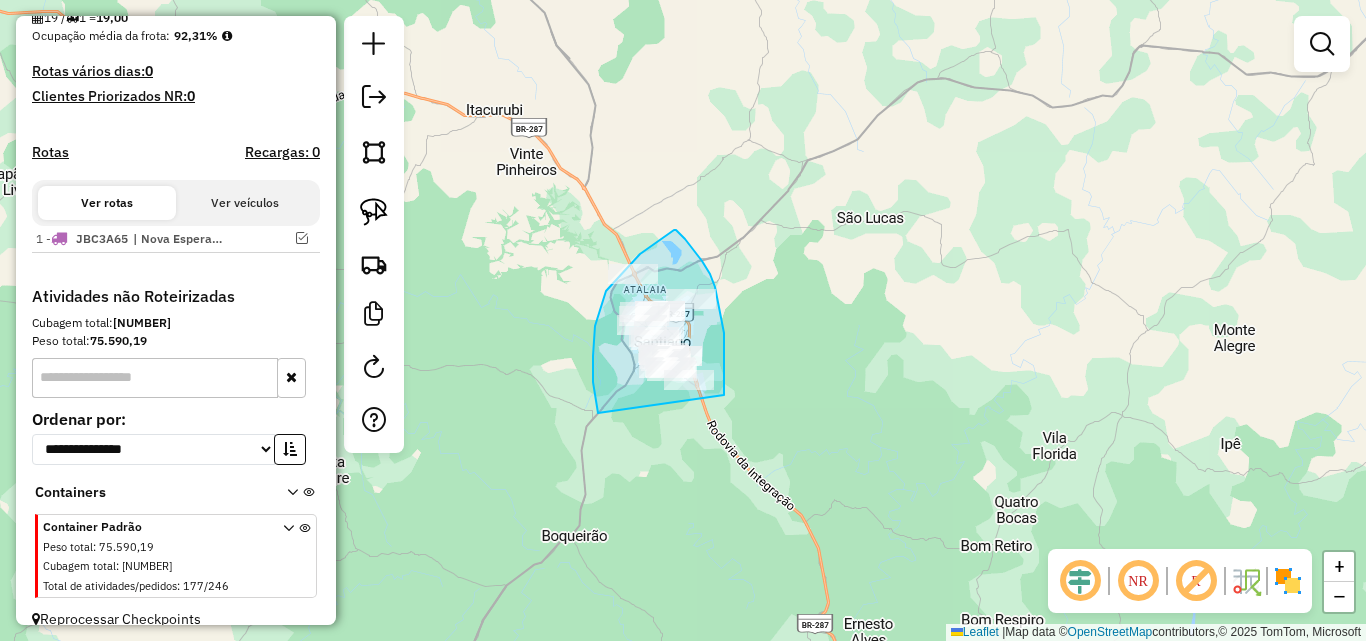 drag, startPoint x: 598, startPoint y: 413, endPoint x: 724, endPoint y: 395, distance: 127.27922 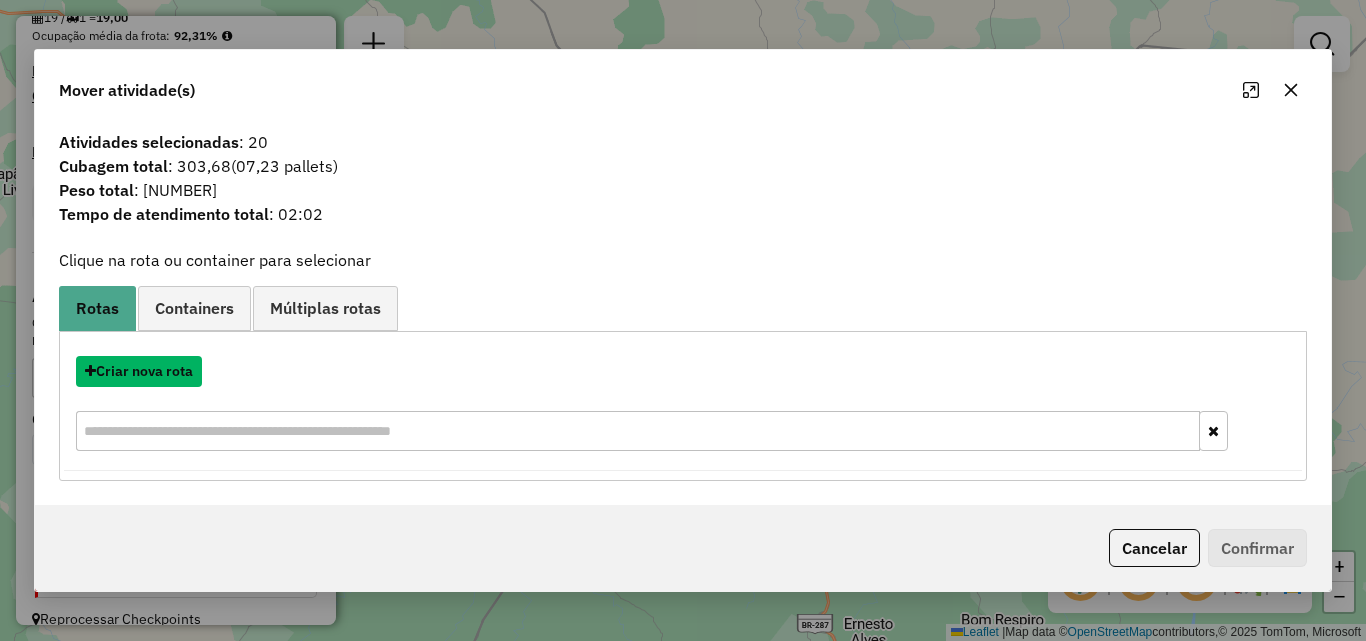 click on "Criar nova rota" at bounding box center [139, 371] 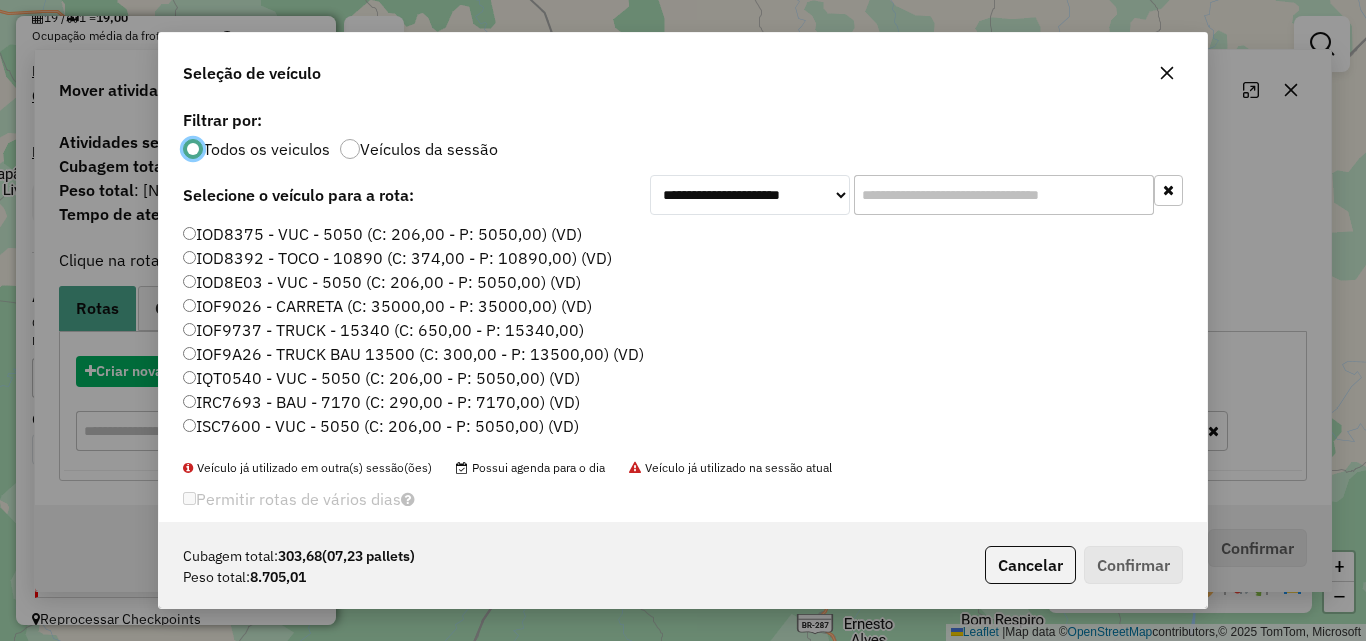 scroll, scrollTop: 11, scrollLeft: 6, axis: both 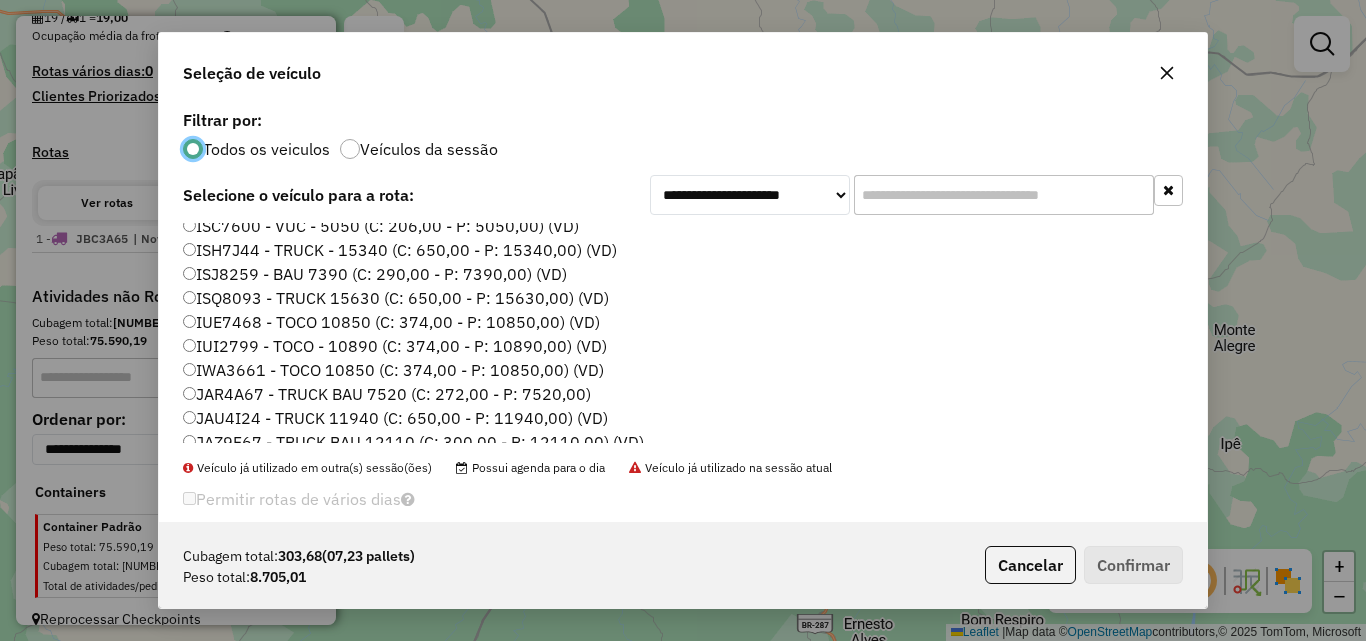 click on "Cubagem total: [NUMBER] ([NUMBER] pallets)  Peso total: [NUMBER]  Cancelar   Confirmar" 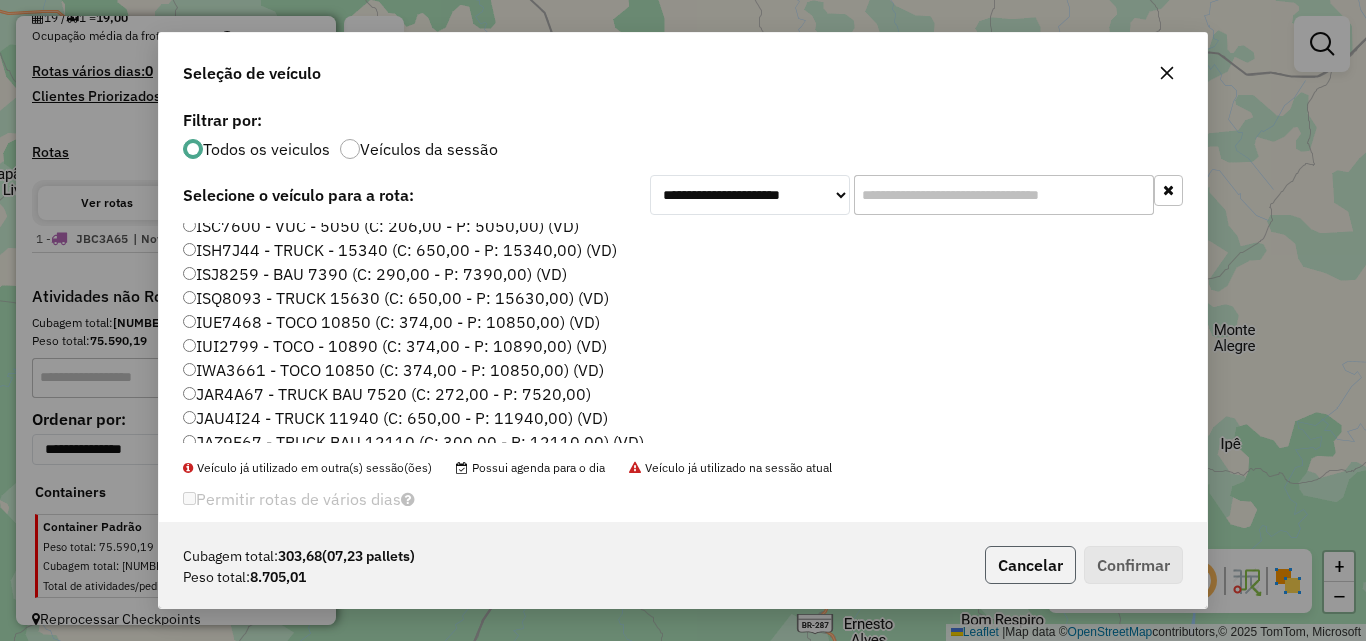 click on "Cancelar" 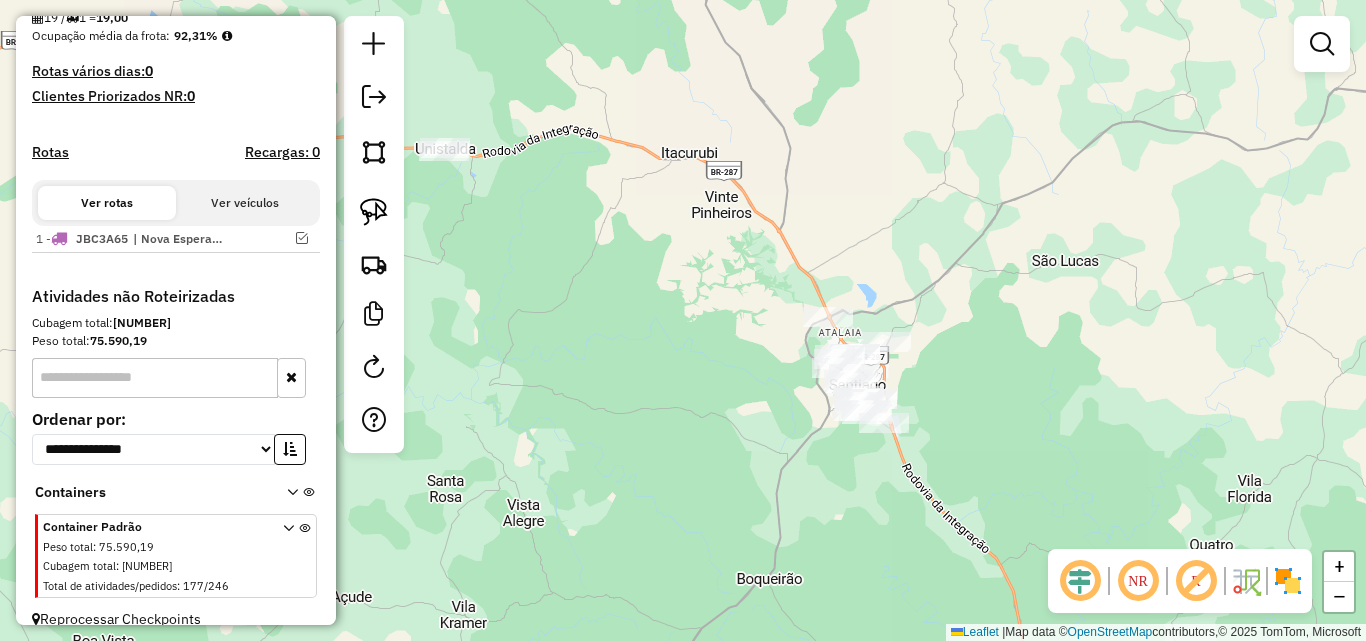 drag, startPoint x: 871, startPoint y: 652, endPoint x: 985, endPoint y: 443, distance: 238.06932 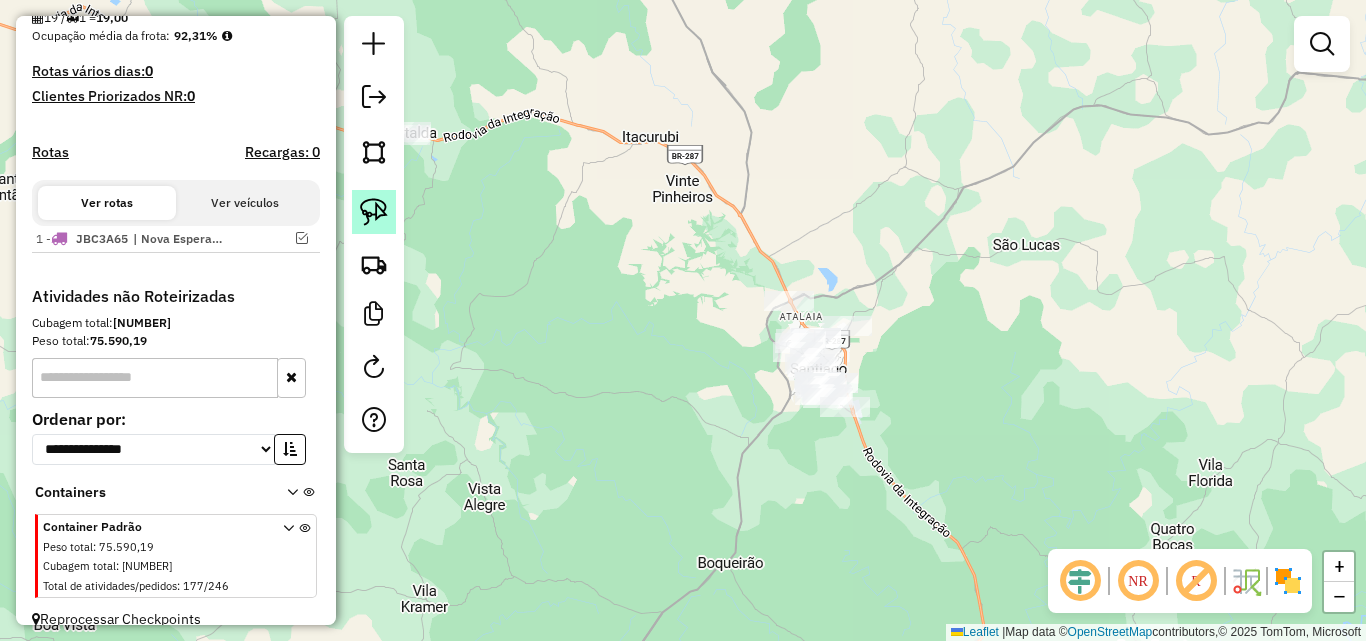 click 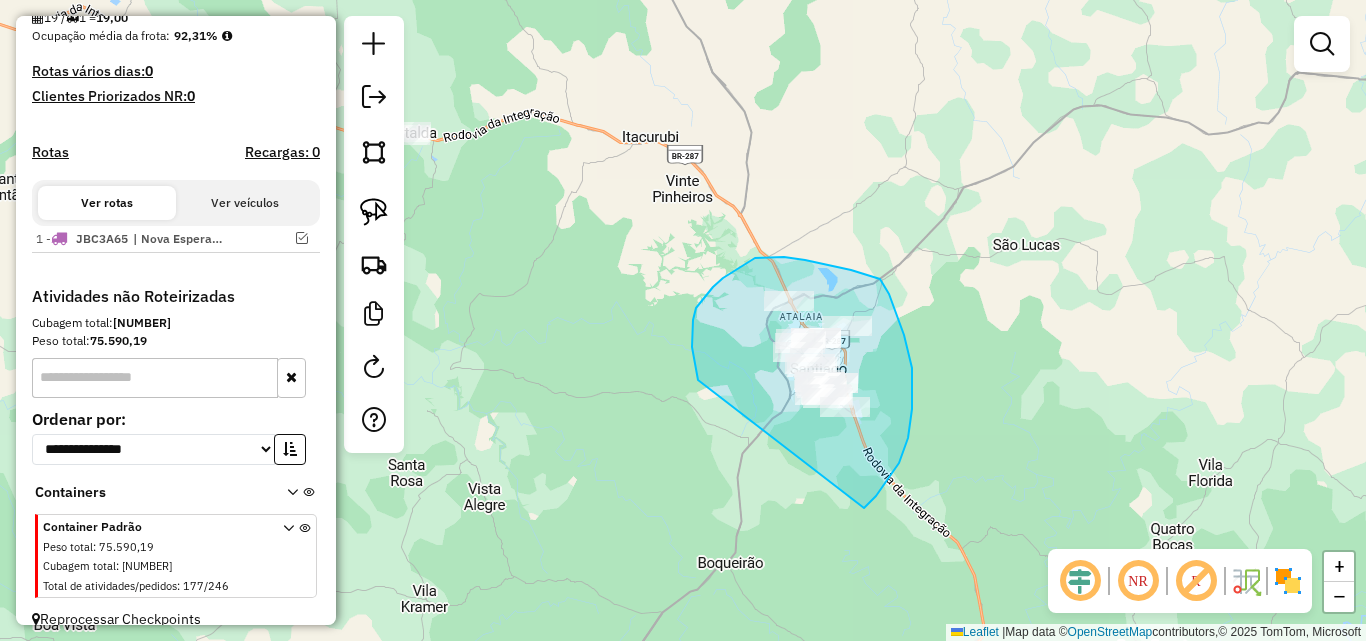 drag, startPoint x: 698, startPoint y: 380, endPoint x: 864, endPoint y: 508, distance: 209.6187 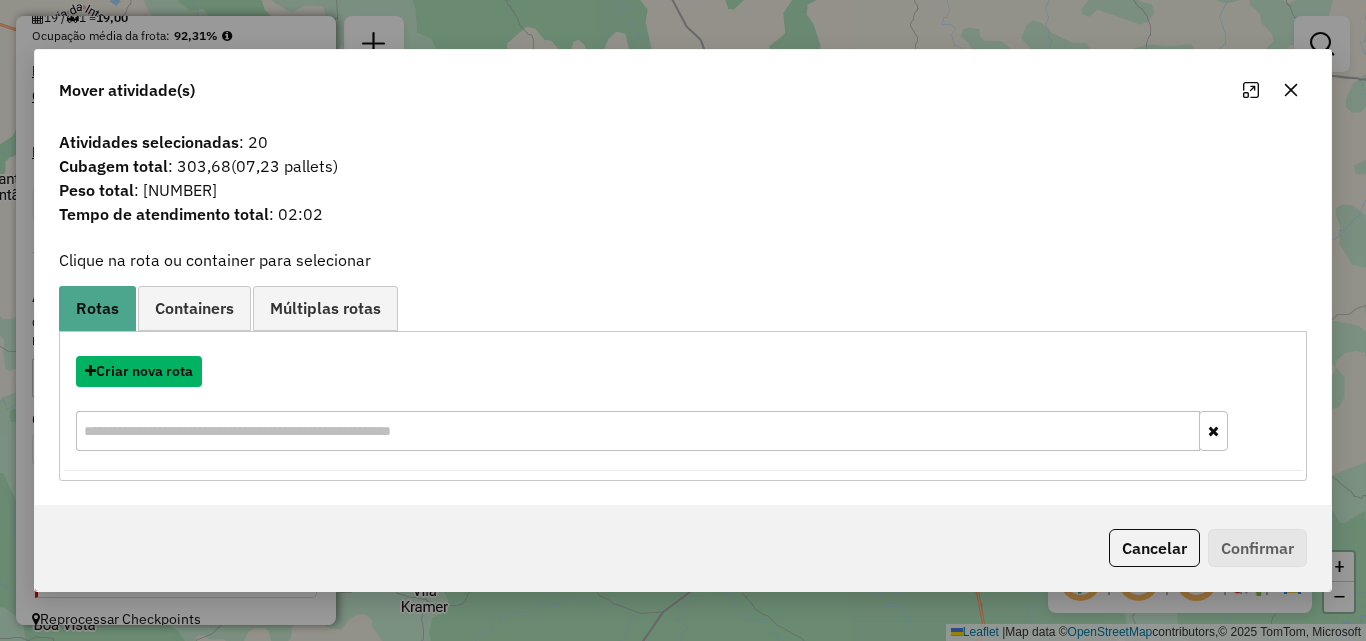 click on "Criar nova rota" at bounding box center [139, 371] 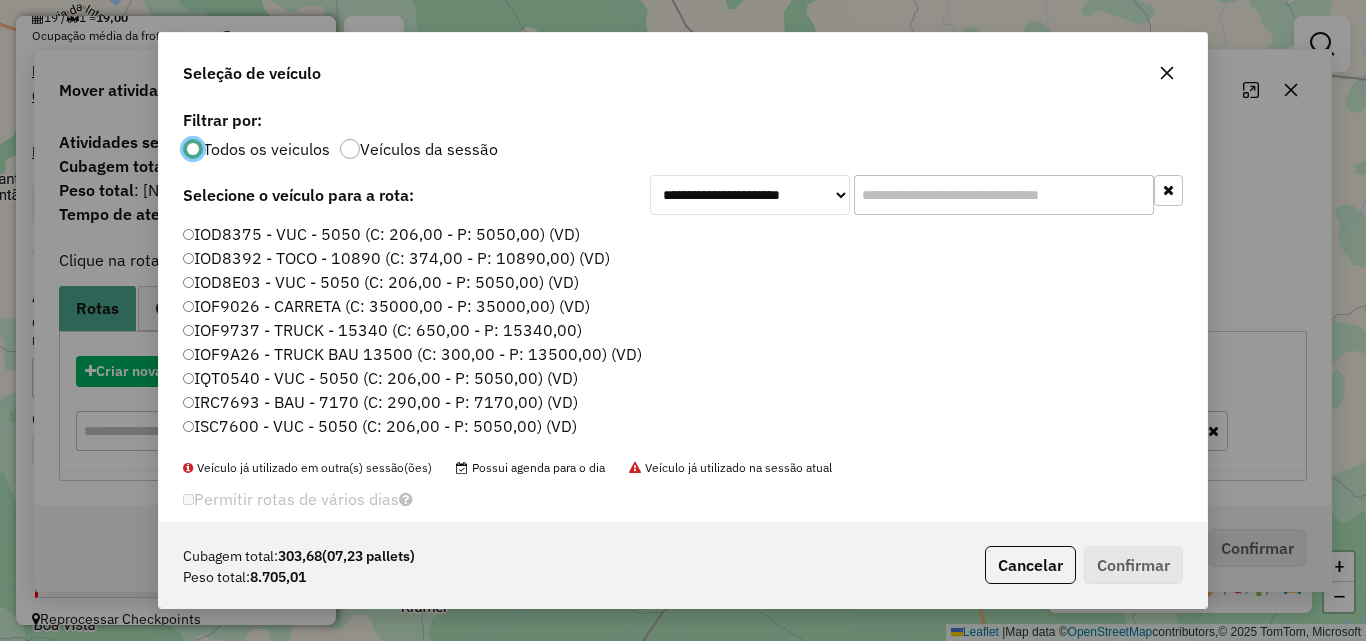 scroll, scrollTop: 11, scrollLeft: 6, axis: both 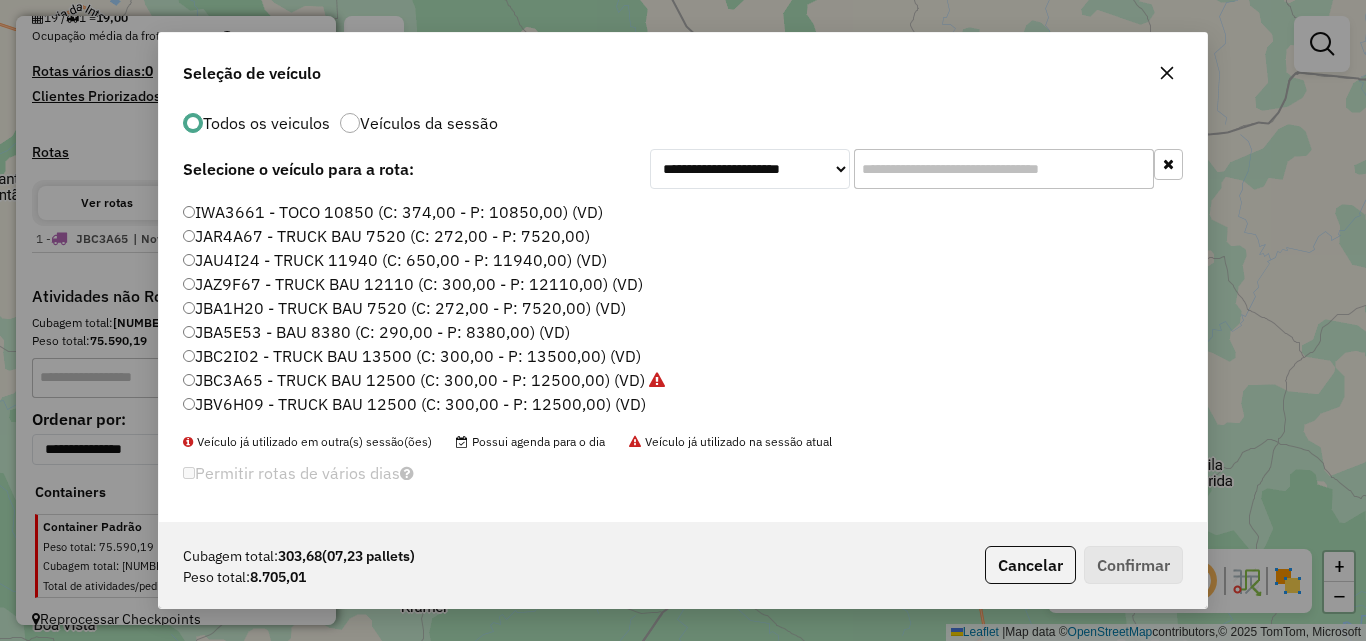 click on "JAZ9F67 - TRUCK BAU 12110 (C: 300,00 - P: 12110,00) (VD)" 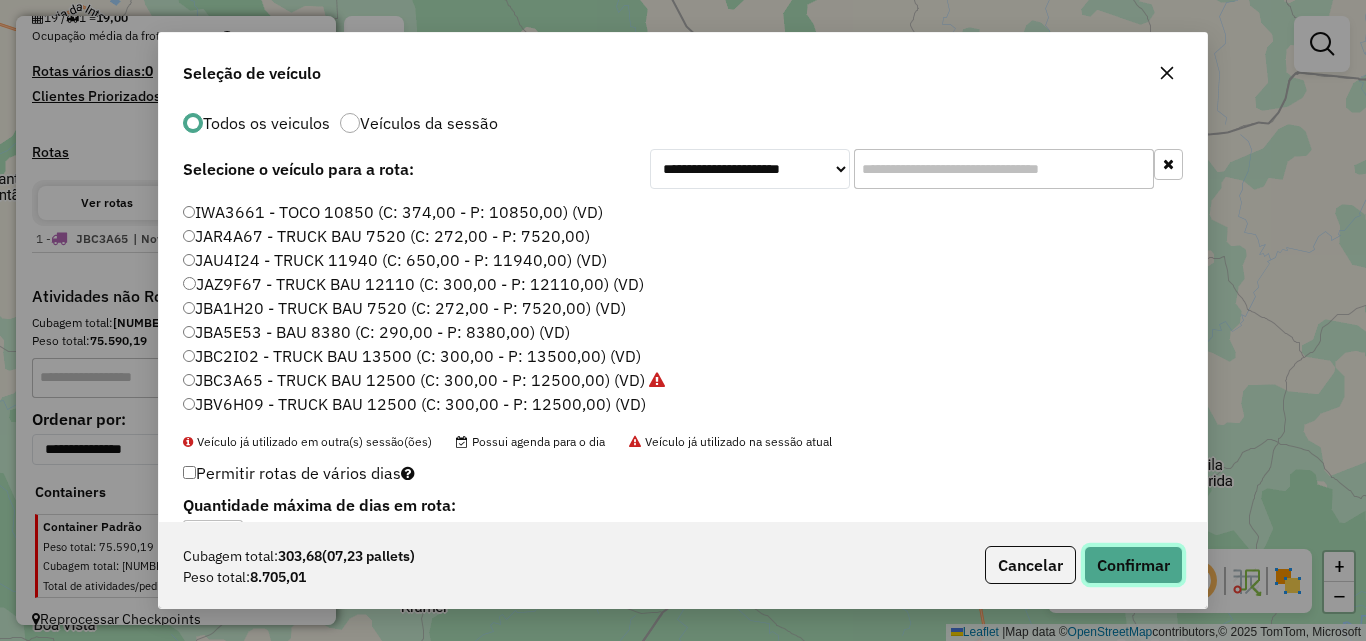 click on "Confirmar" 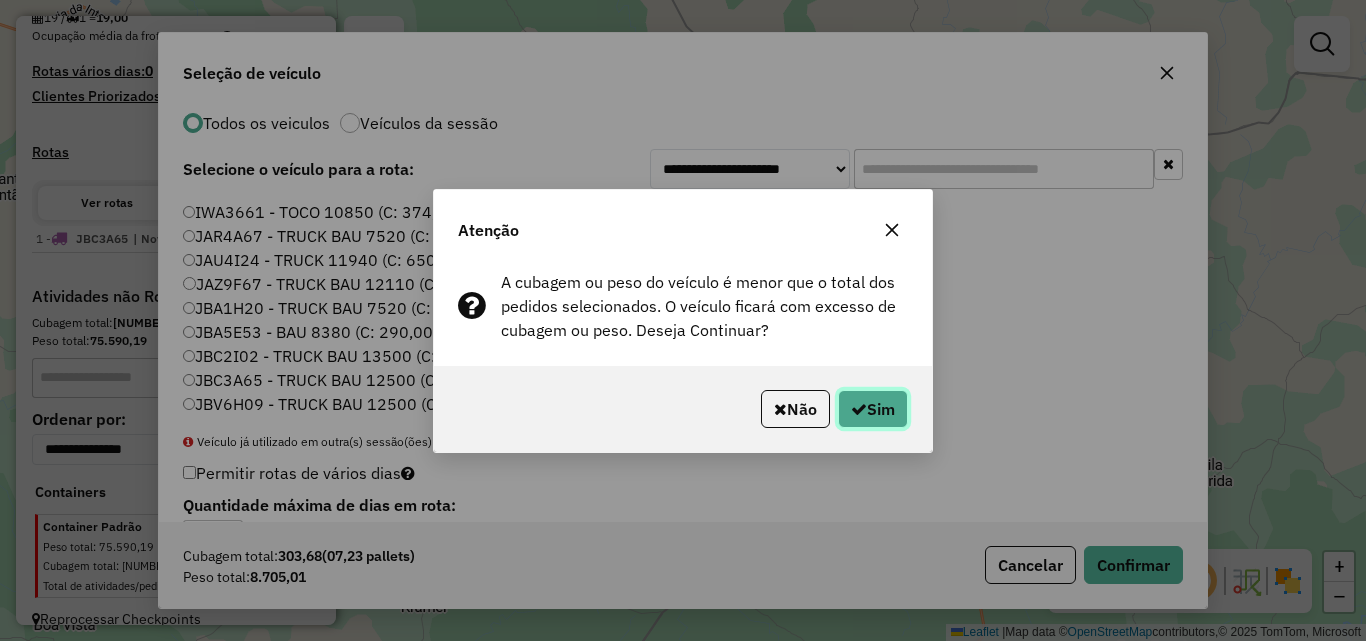 drag, startPoint x: 880, startPoint y: 420, endPoint x: 889, endPoint y: 329, distance: 91.44397 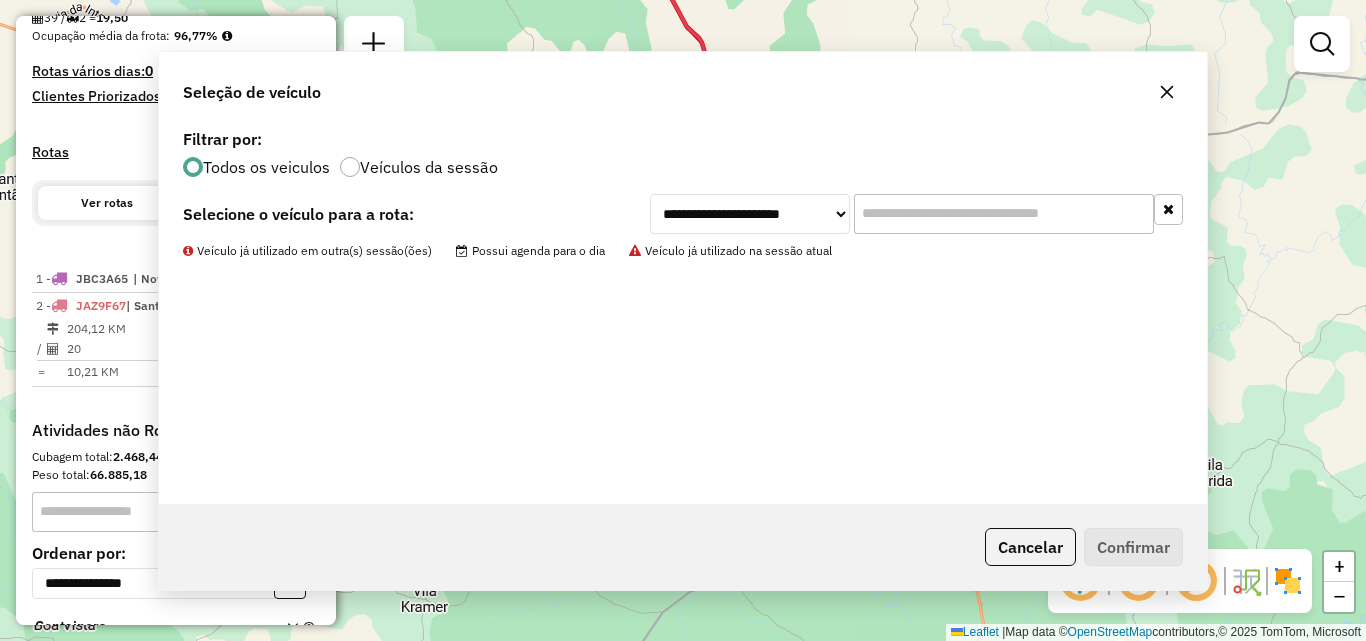 scroll, scrollTop: 0, scrollLeft: 0, axis: both 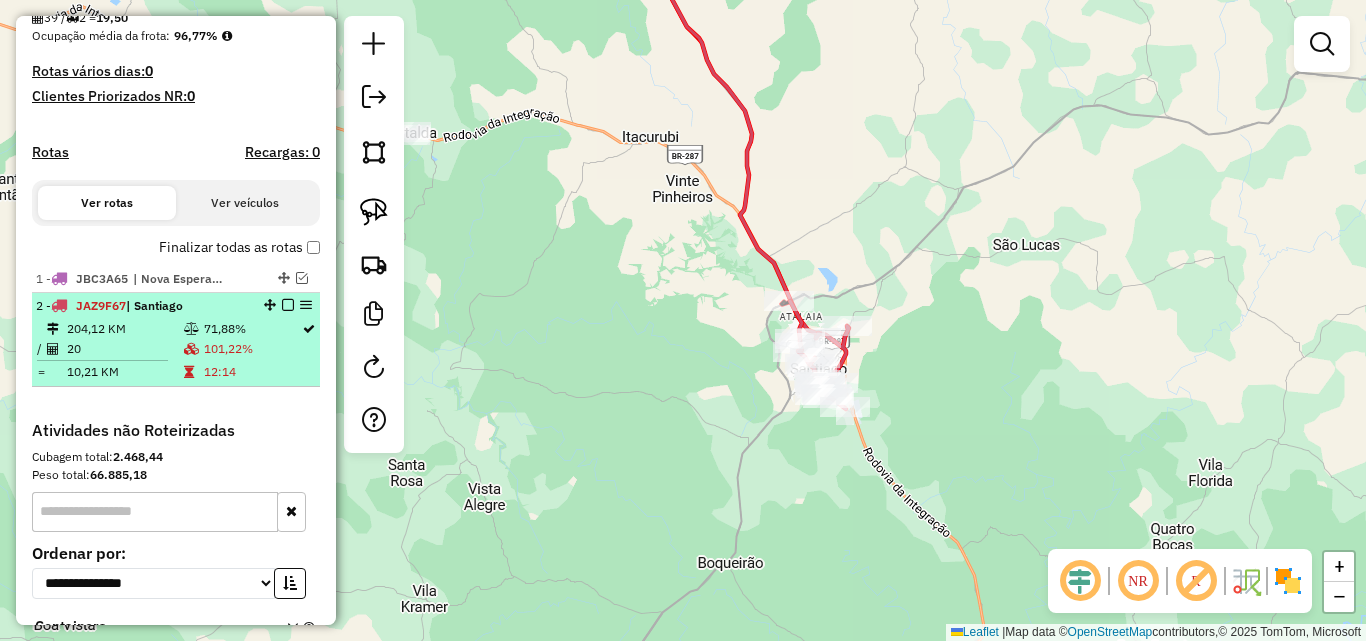 click on "204,12 KM" at bounding box center (124, 329) 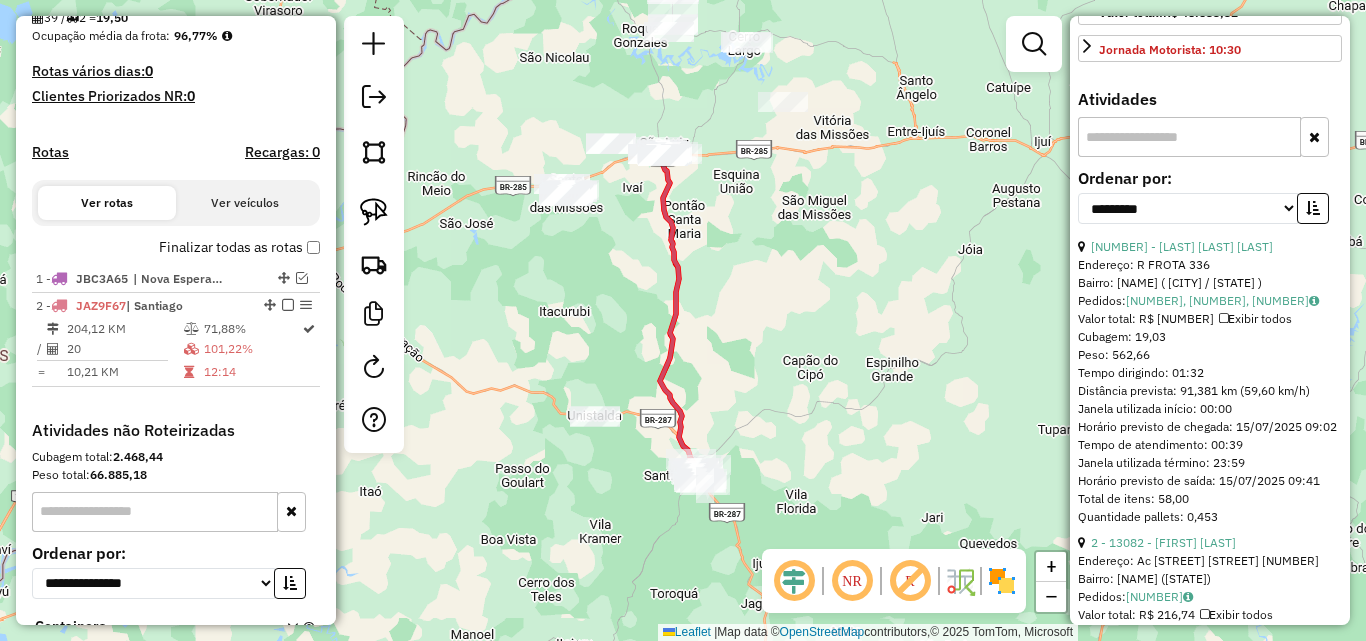 scroll, scrollTop: 600, scrollLeft: 0, axis: vertical 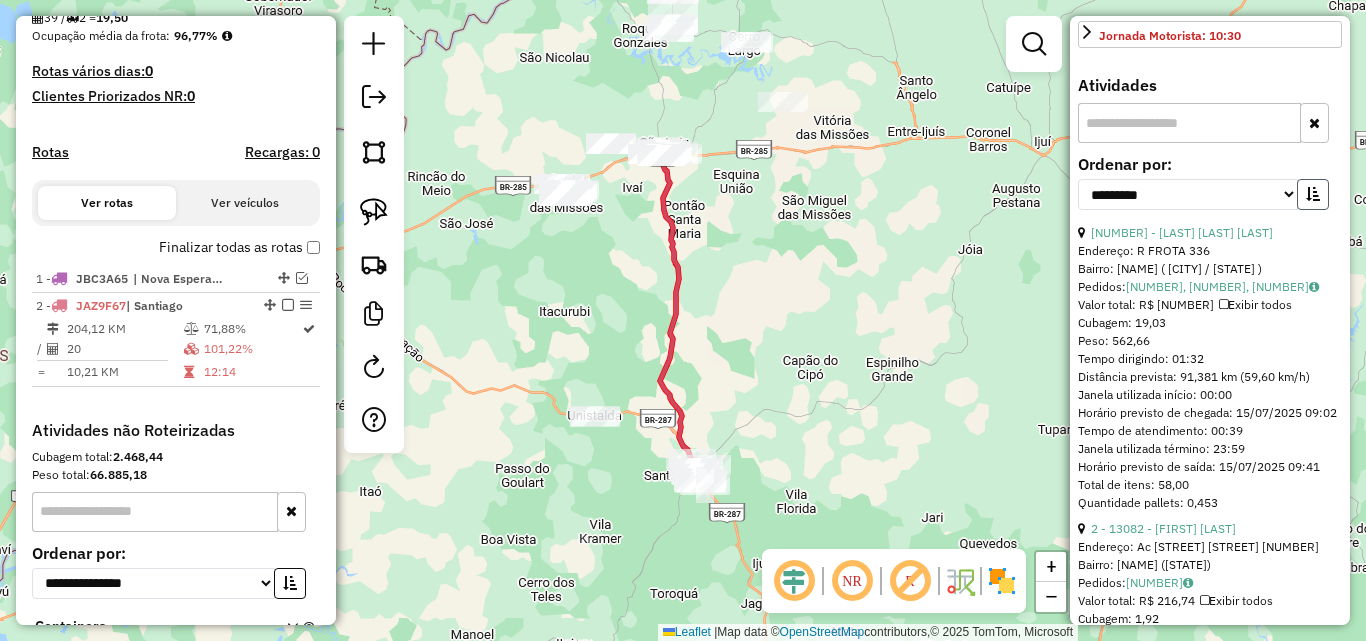 click at bounding box center [1313, 194] 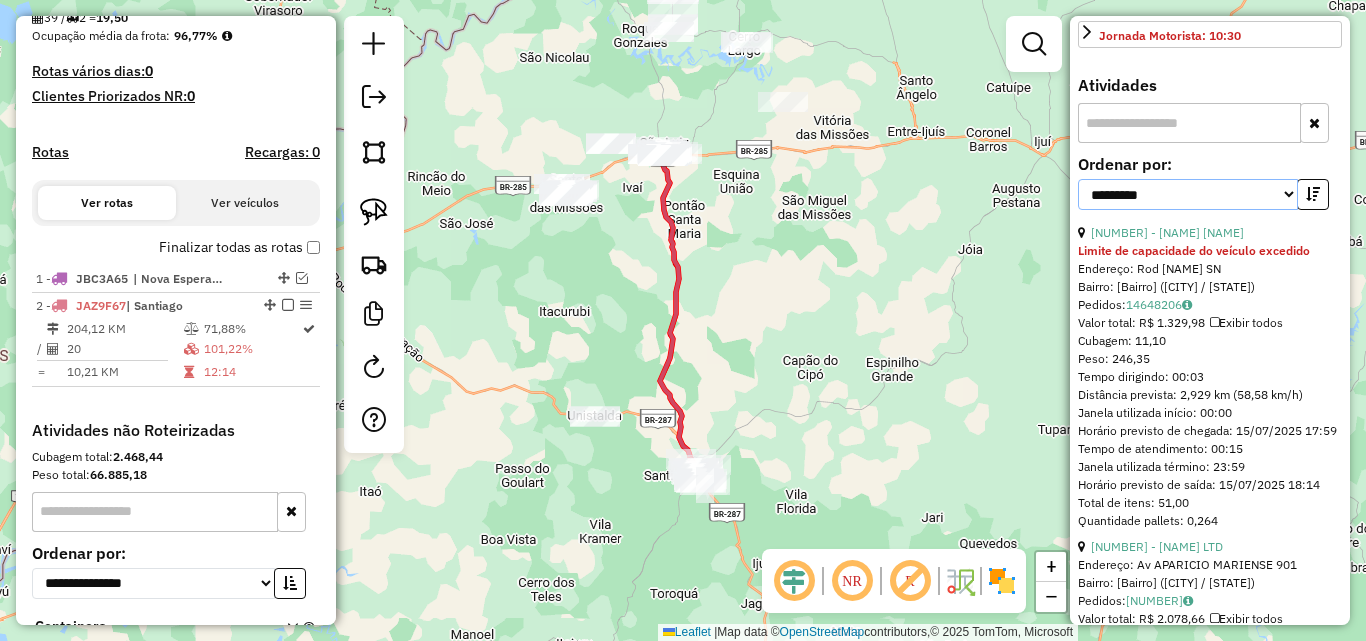 click on "**********" at bounding box center [1188, 194] 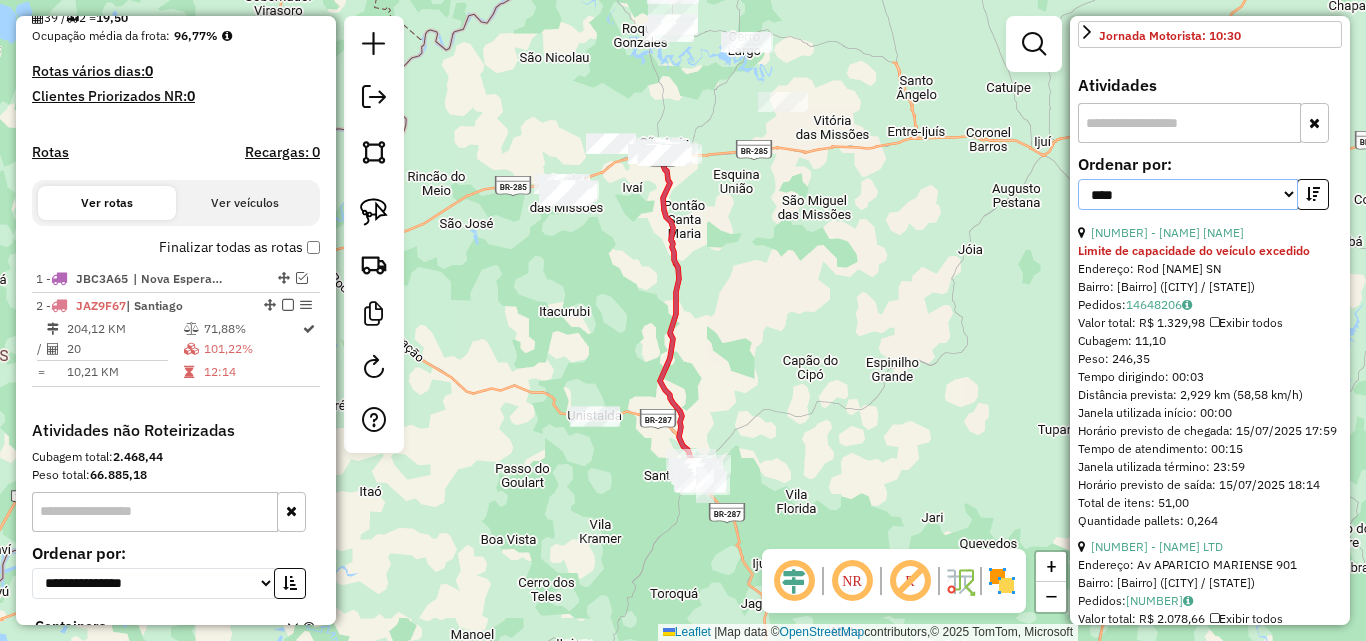 click on "**********" at bounding box center [1188, 194] 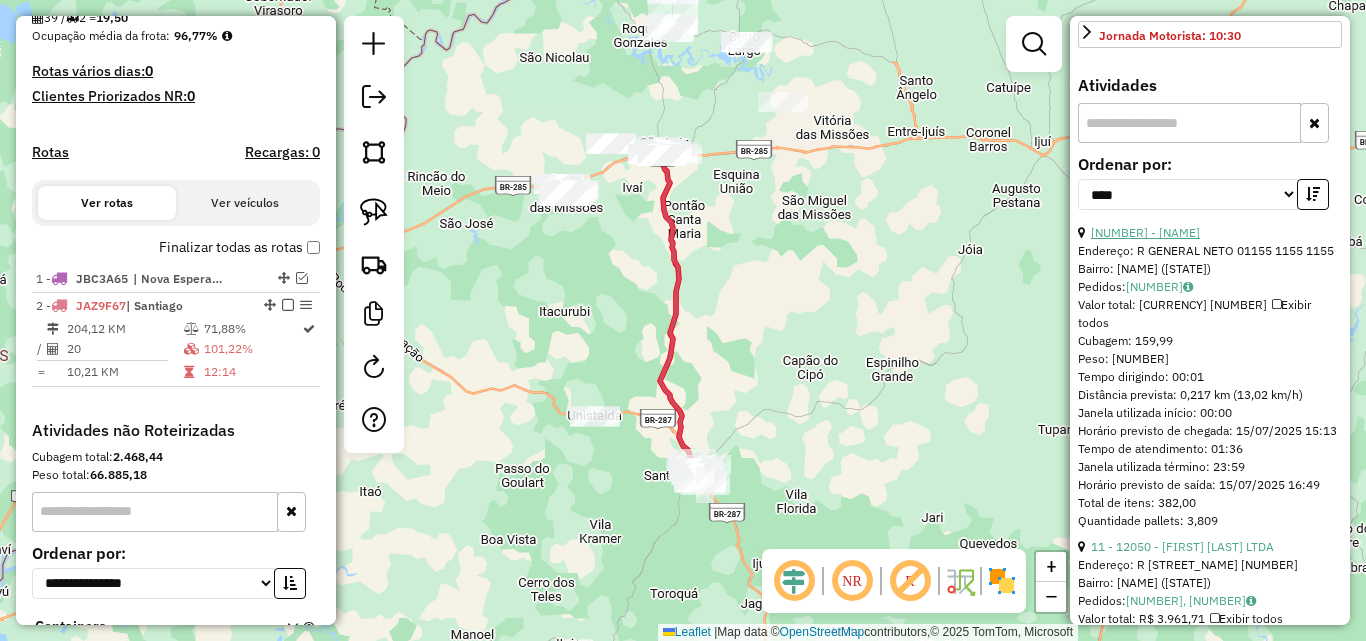 click on "[NUMBER] - [NAME]" at bounding box center [1145, 232] 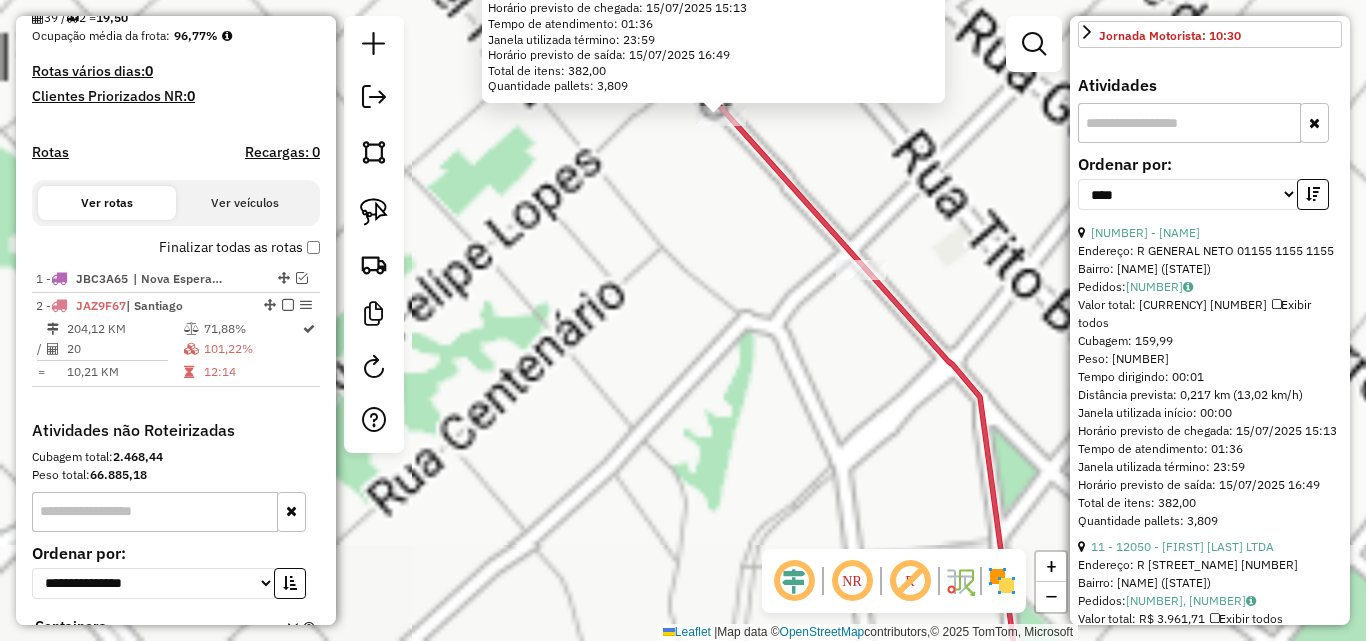 click on "[NUMBER] - [LAST] e [LAST]  Endereço: R   GENERAL NETO [NUMBER] [NUMBER]       [NUMBER]   Bairro: CENTRO ([CITY] / RS)   Pedidos:  [NUMBER]   Valor total: R$ [NUMBER]   Exibir todos   Cubagem: [NUMBER]  Peso: [NUMBER]  Tempo dirigindo: 00:01   Distância prevista: [NUMBER] km ([NUMBER] km/h)   Janela utilizada início: 00:00   Horário previsto de chegada: 15/07/2025 15:13   Tempo de atendimento: 01:36   Janela utilizada término: 23:59   Horário previsto de saída: 15/07/2025 16:49   Total de itens: [NUMBER]   Quantidade pallets: [NUMBER]  × Janela de atendimento Grade de atendimento Capacidade Transportadoras Veículos Cliente Pedidos  Rotas Selecione os dias de semana para filtrar as janelas de atendimento  Seg   Ter   Qua   Qui   Sex   Sáb   Dom  Informe o período da janela de atendimento: De: Até:  Filtrar exatamente a janela do cliente  Considerar janela de atendimento padrão  Selecione os dias de semana para filtrar as grades de atendimento  Seg   Ter   Qua   Qui   Sex   Sáb   Dom   Peso mínimo:   Peso máximo:" 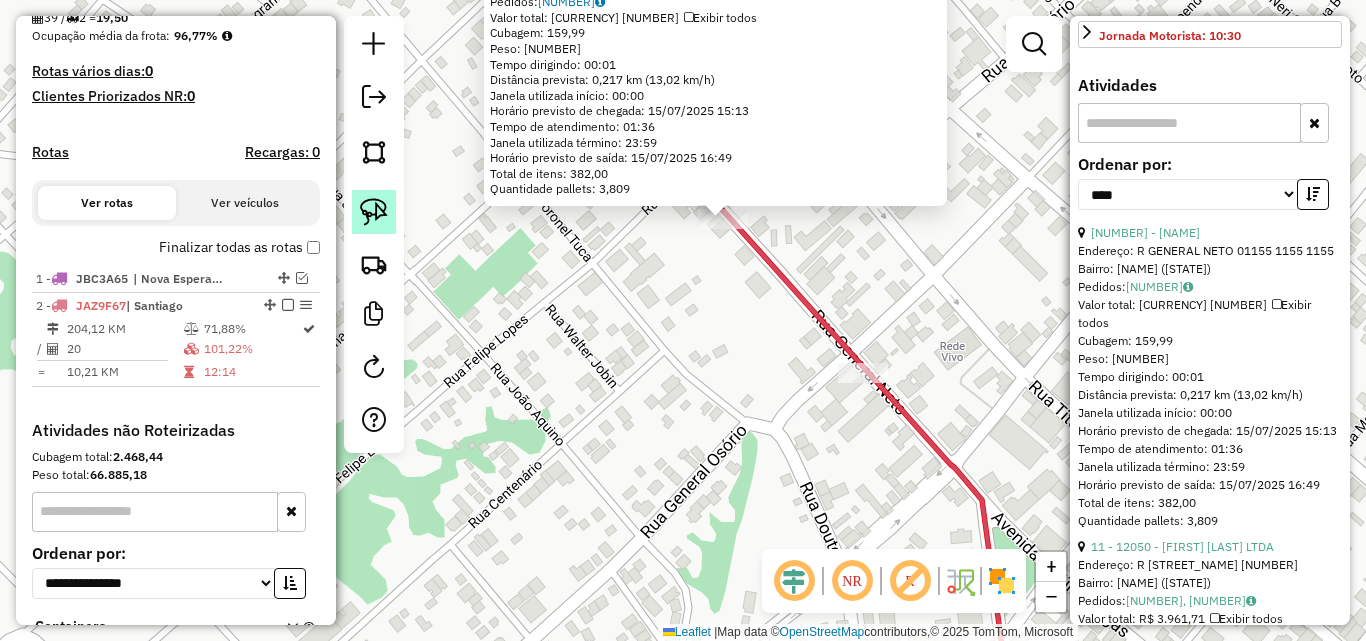 click 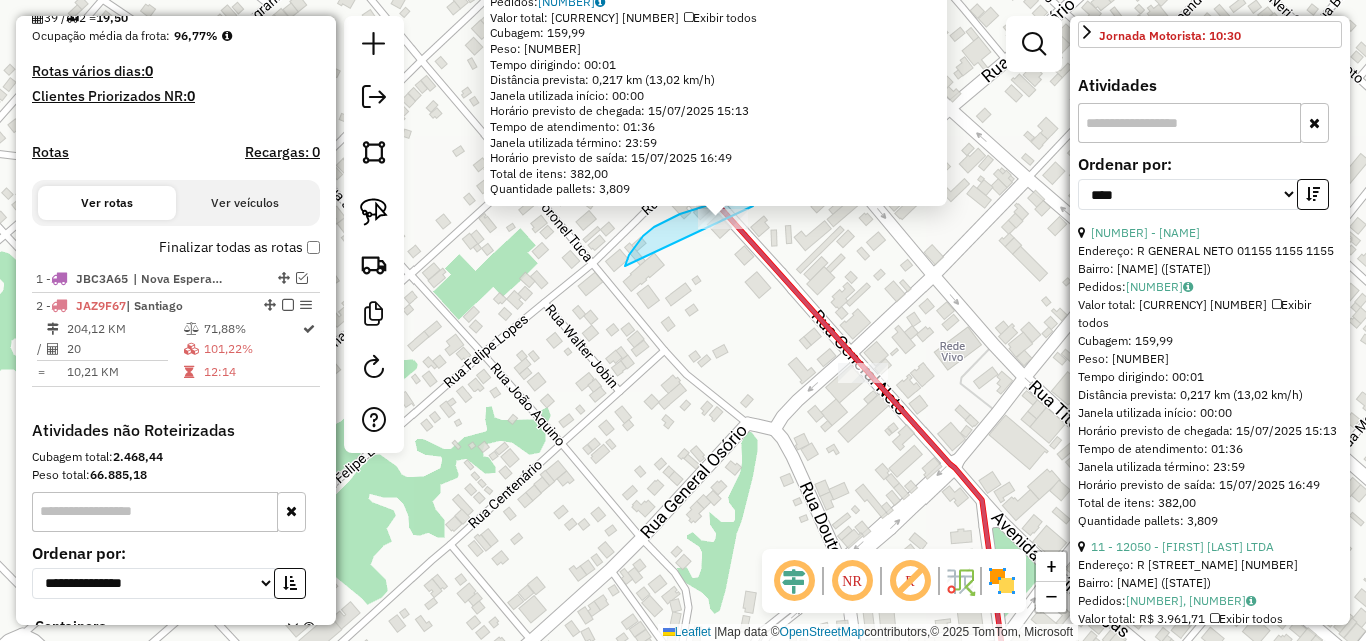 drag, startPoint x: 643, startPoint y: 236, endPoint x: 769, endPoint y: 258, distance: 127.90621 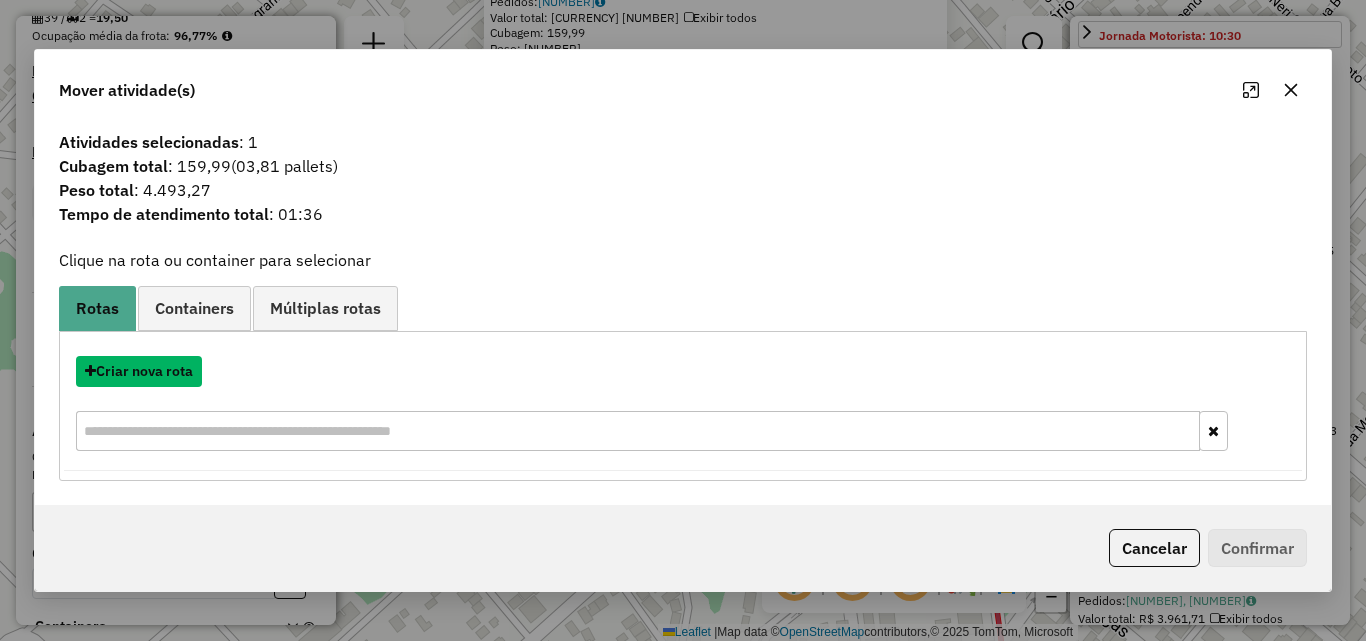 click on "Criar nova rota" at bounding box center (139, 371) 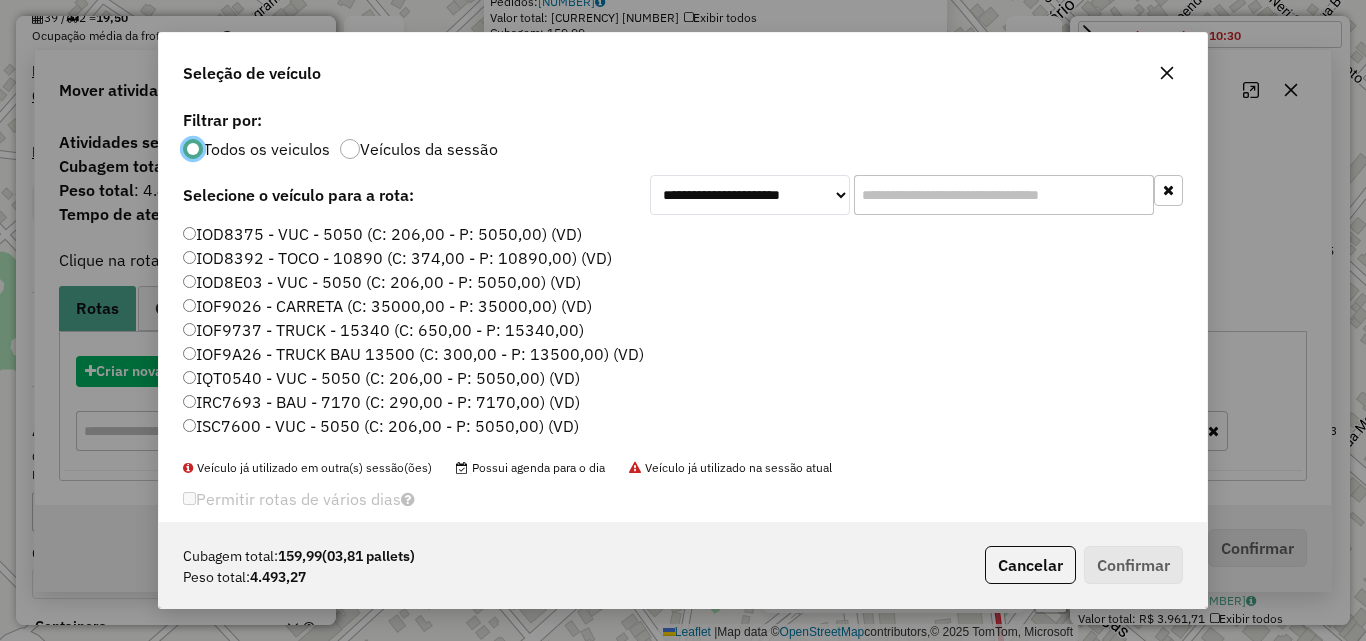 scroll, scrollTop: 11, scrollLeft: 6, axis: both 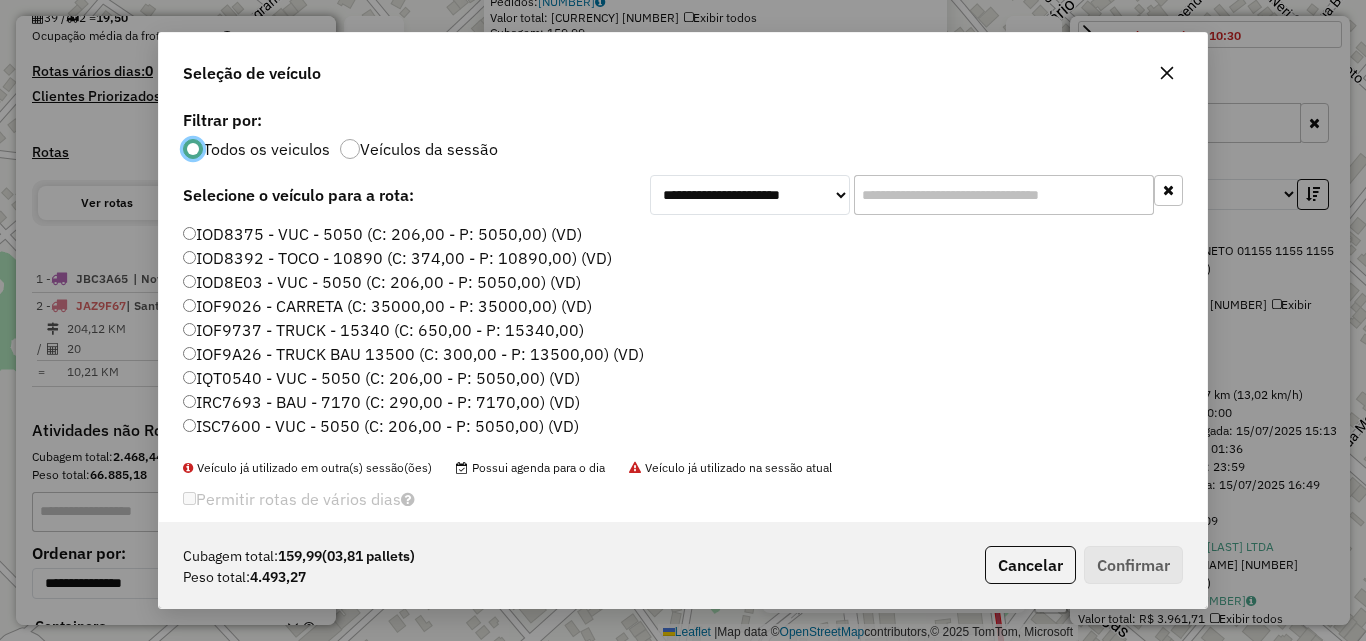 click on "IOD8392 - TOCO - 10890 (C: 374,00 - P: 10890,00) (VD)" 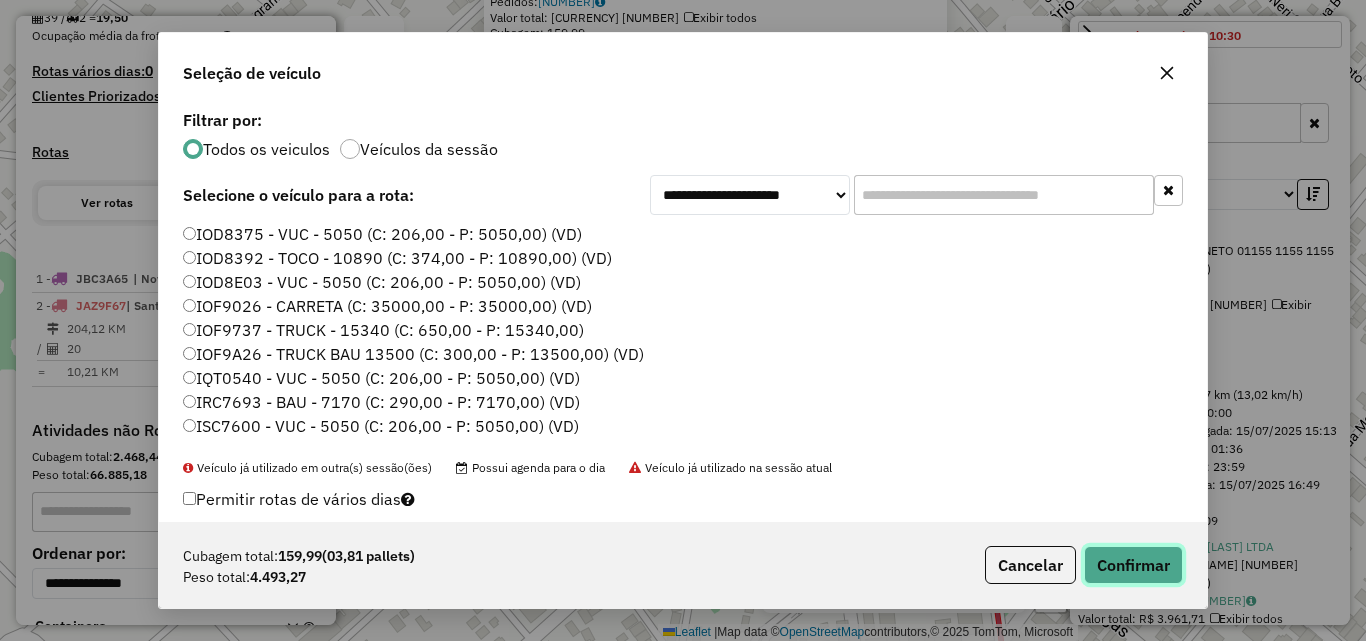 click on "Confirmar" 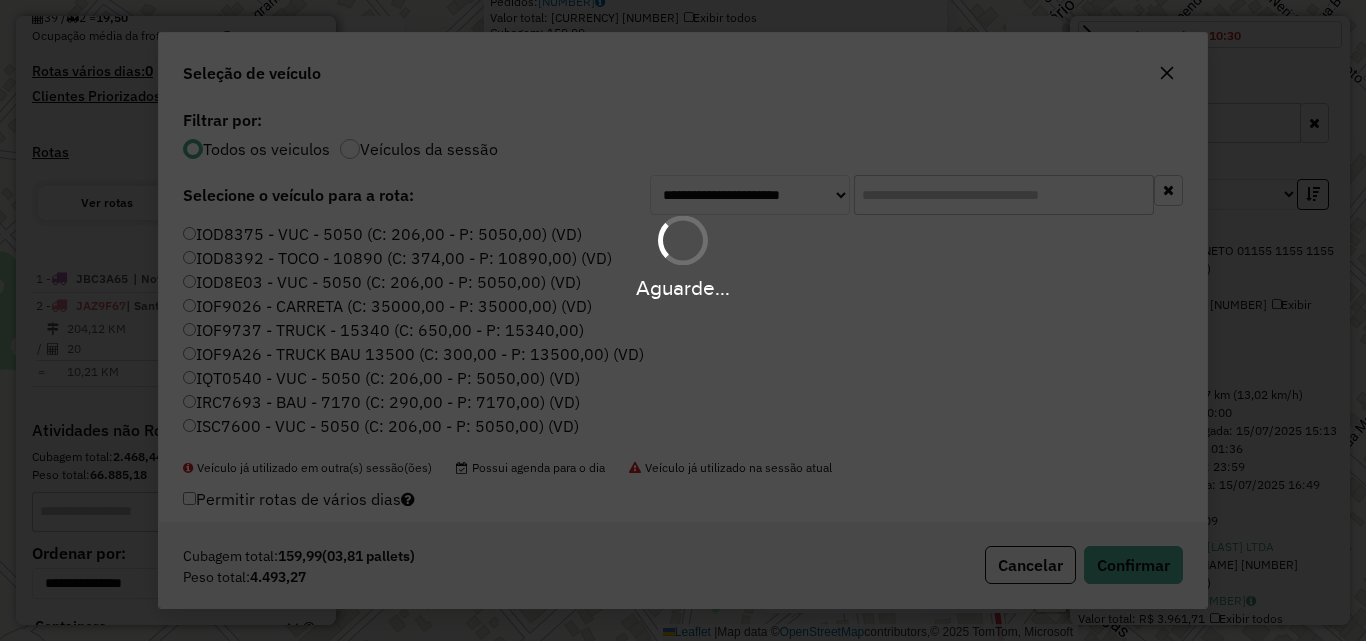 scroll, scrollTop: 582, scrollLeft: 0, axis: vertical 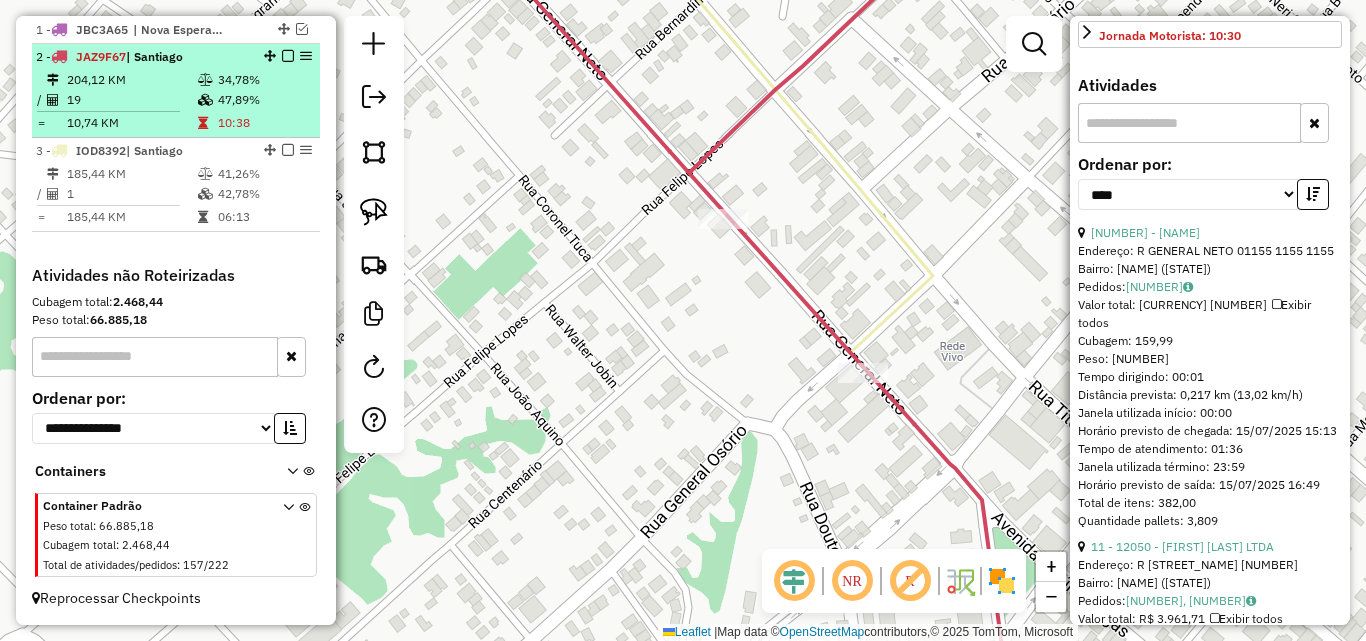 click on "19" at bounding box center (131, 100) 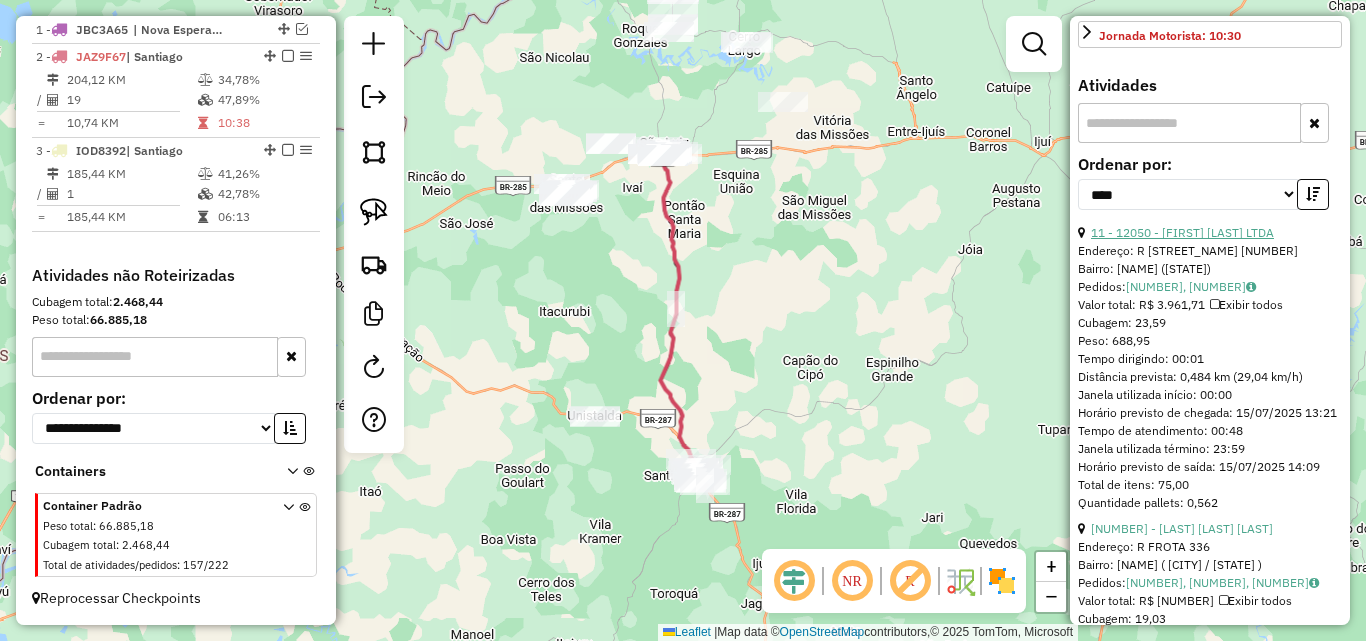 click on "11 - 12050 - [FIRST] [LAST] LTDA" at bounding box center (1182, 232) 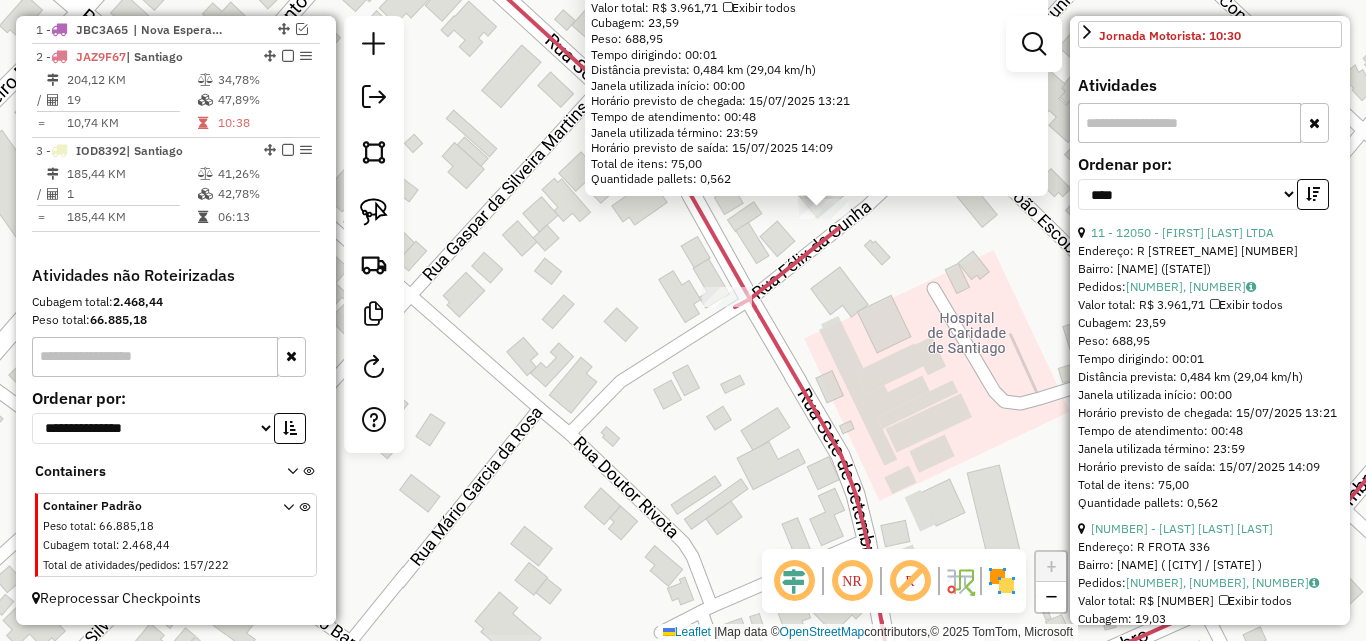 drag, startPoint x: 829, startPoint y: 342, endPoint x: 704, endPoint y: 345, distance: 125.035995 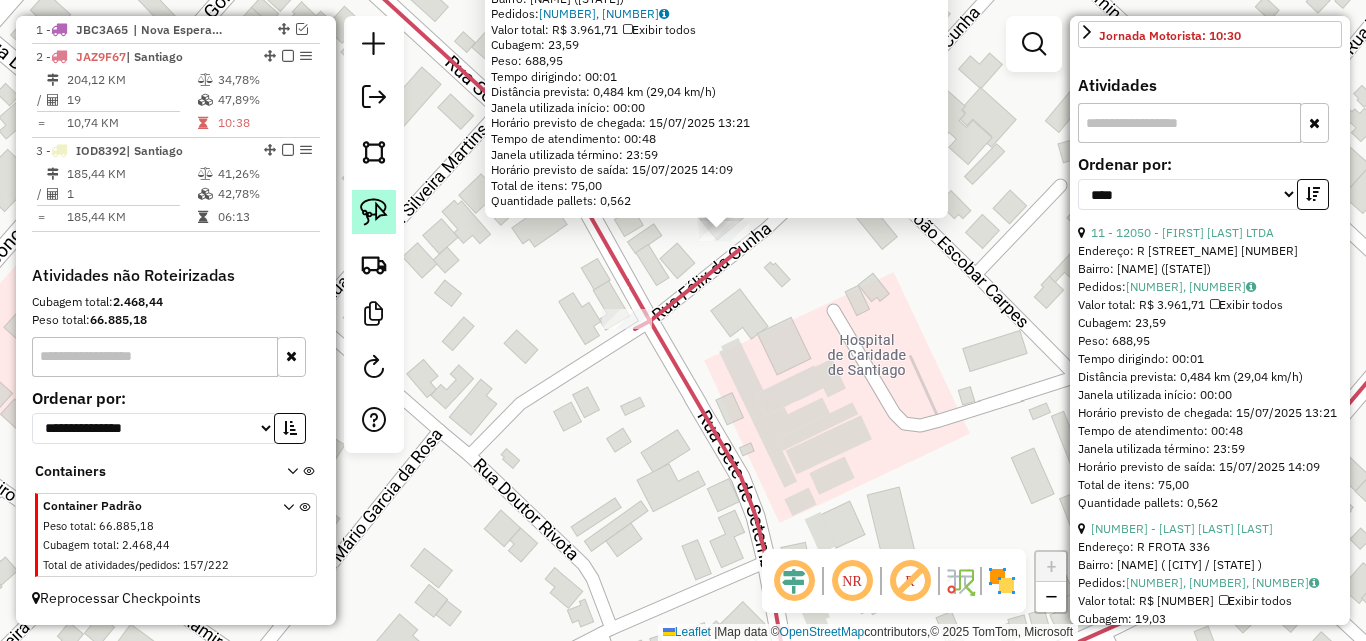 click 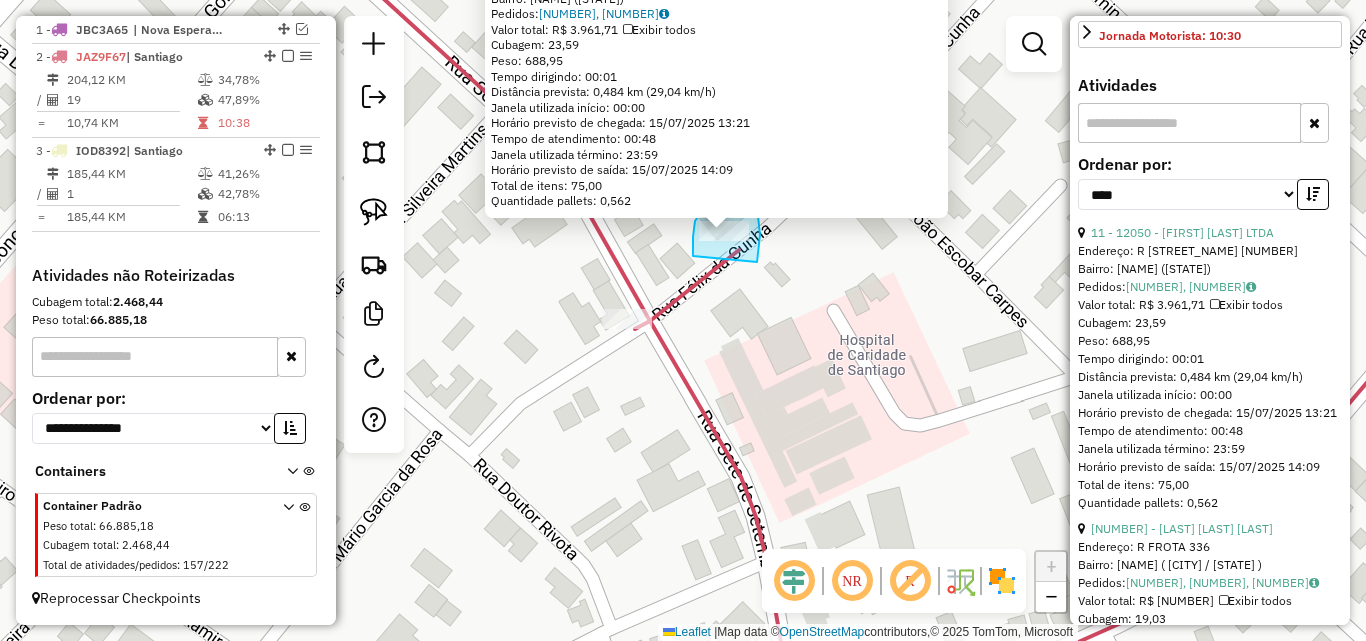 drag, startPoint x: 693, startPoint y: 245, endPoint x: 757, endPoint y: 262, distance: 66.21933 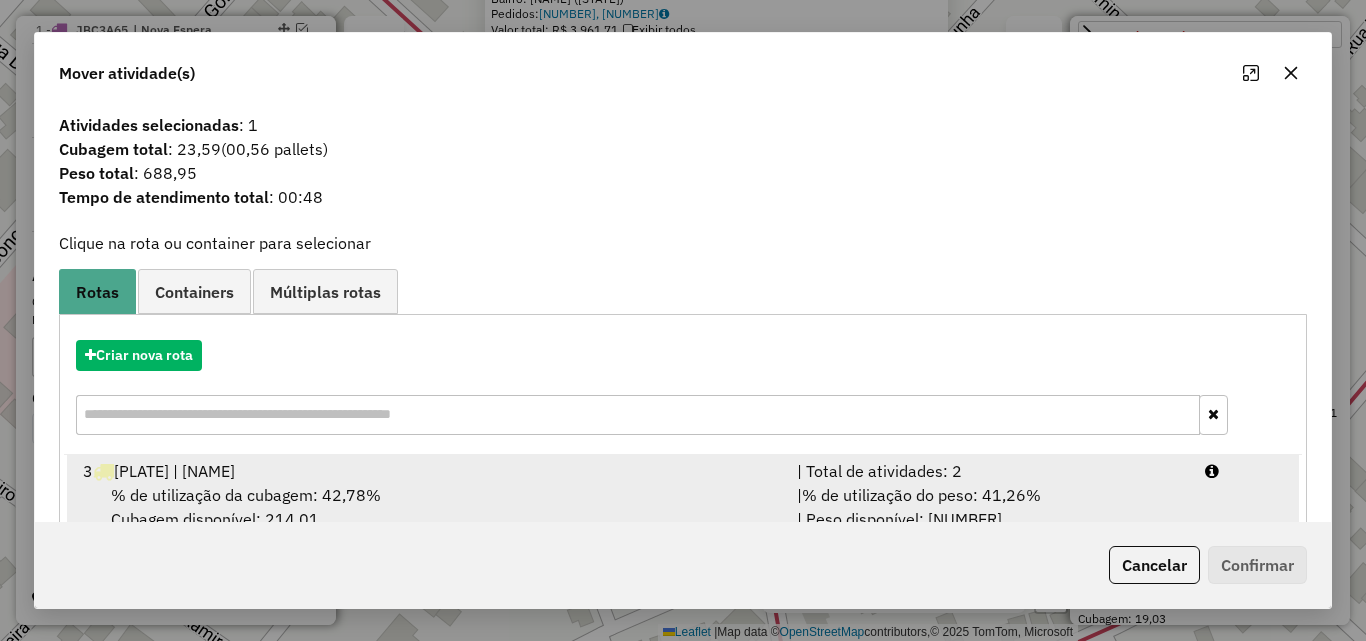 click on "% de utilização da cubagem: 42,78%  Cubagem disponível: 214,01" at bounding box center (428, 507) 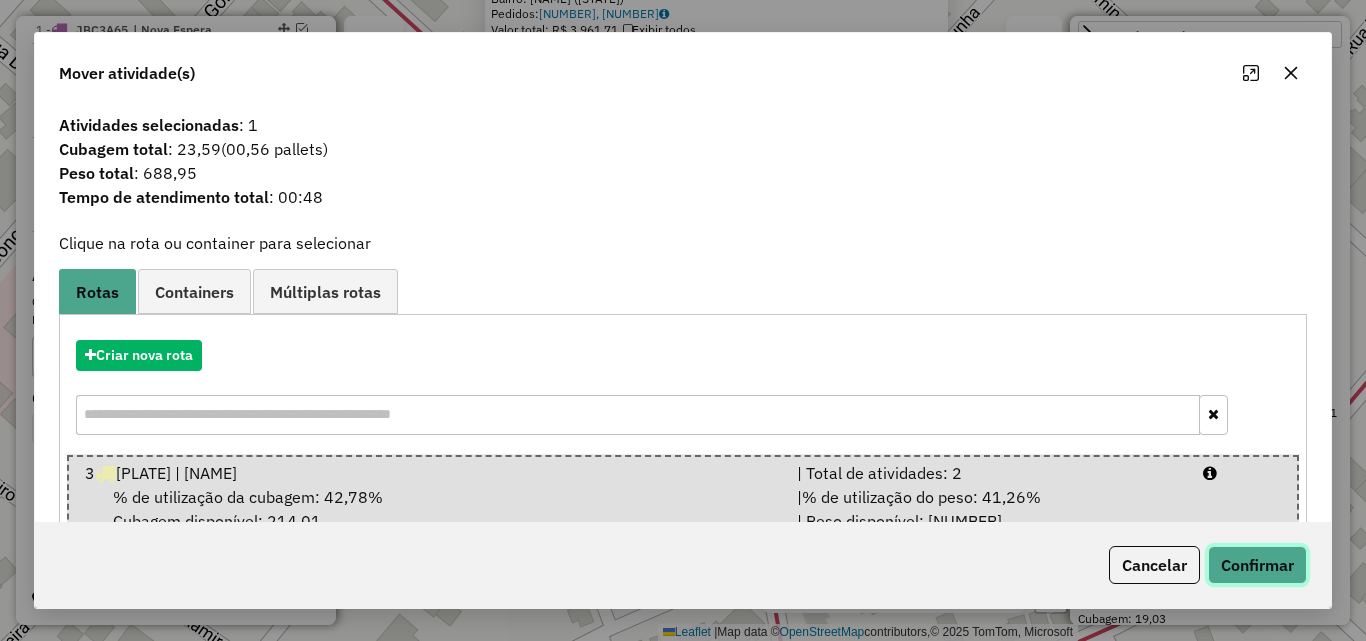 drag, startPoint x: 1254, startPoint y: 575, endPoint x: 1147, endPoint y: 393, distance: 211.12318 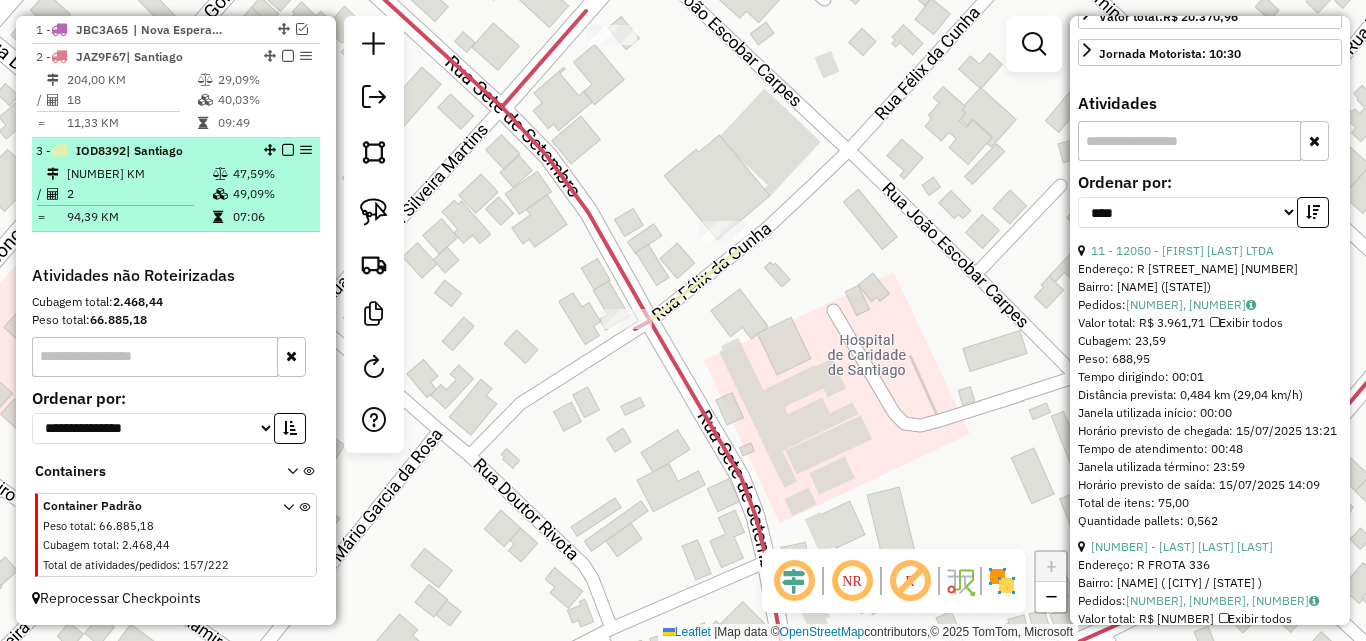 click at bounding box center (288, 150) 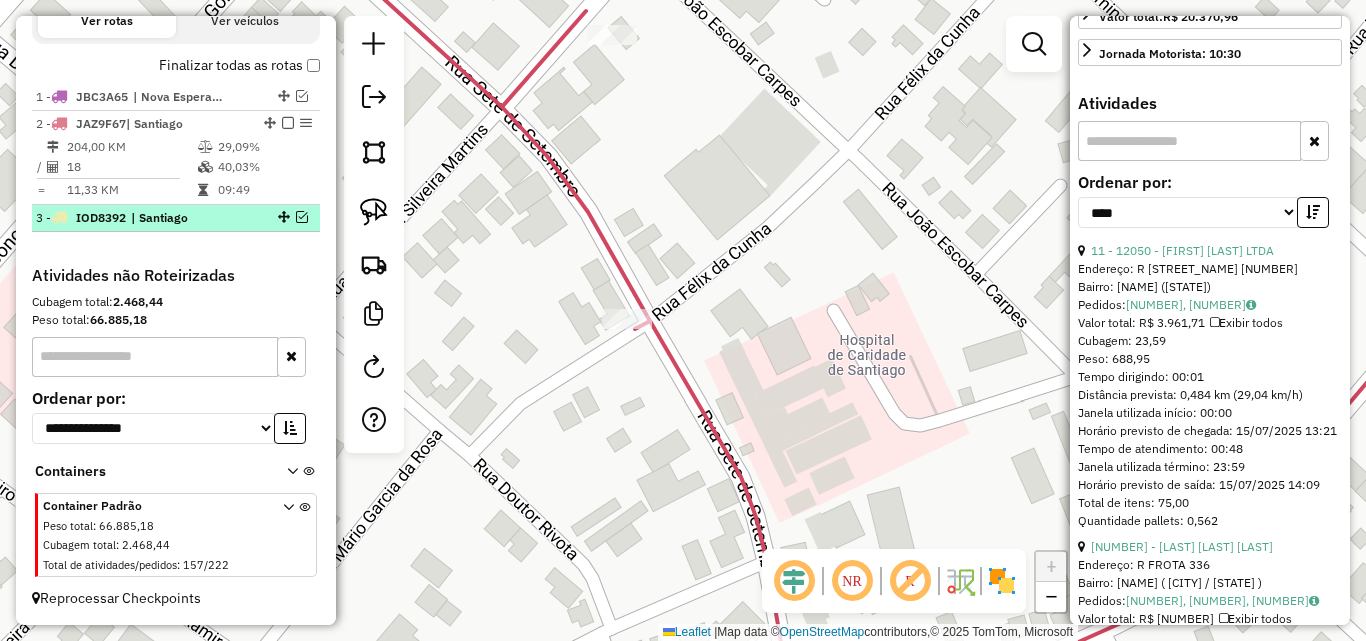 scroll, scrollTop: 682, scrollLeft: 0, axis: vertical 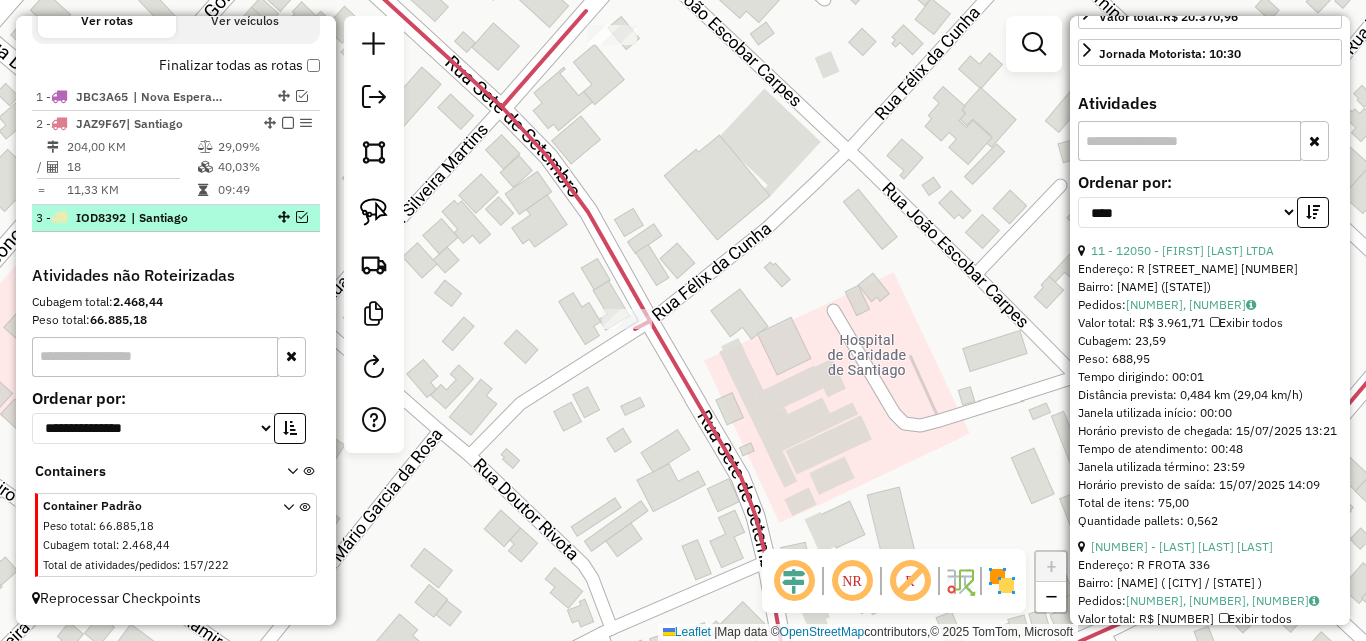 click at bounding box center [302, 217] 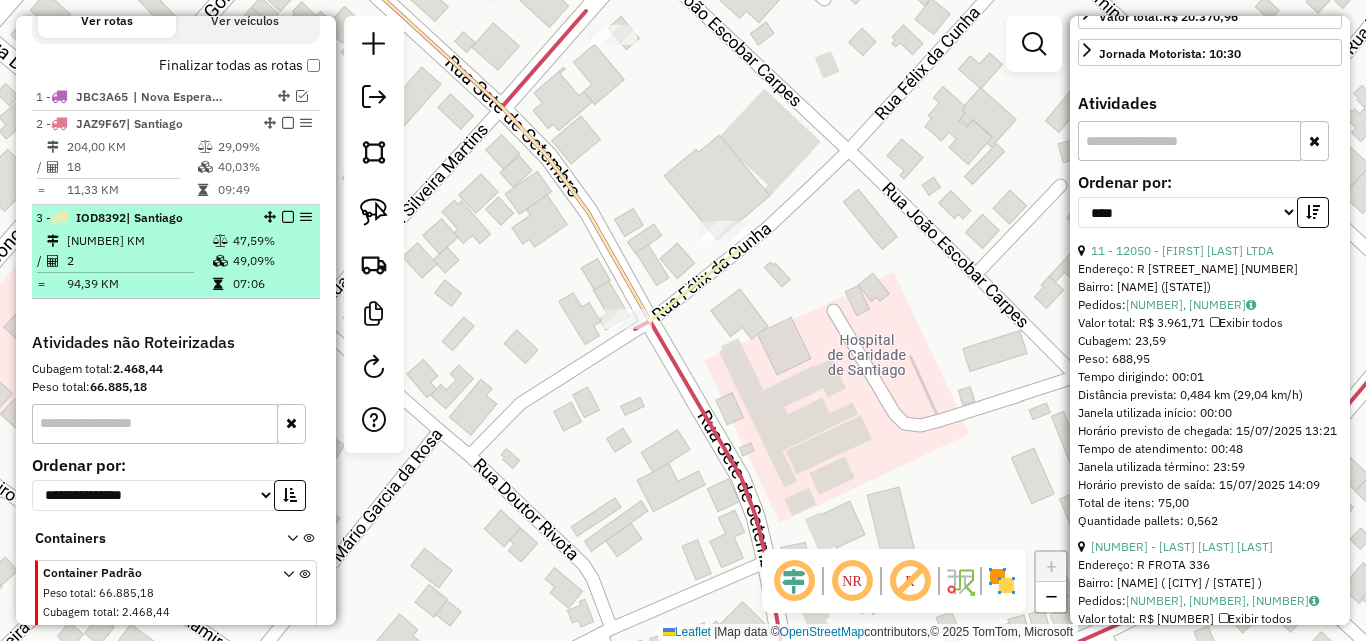 scroll, scrollTop: 749, scrollLeft: 0, axis: vertical 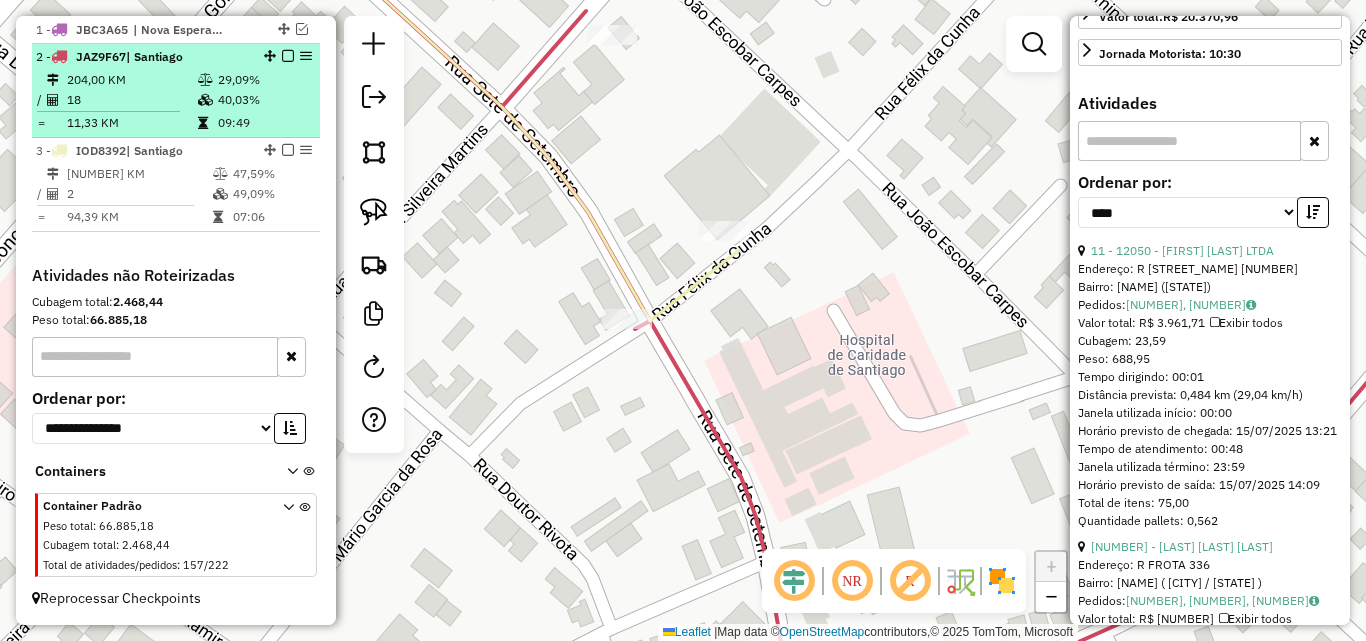 click at bounding box center [205, 100] 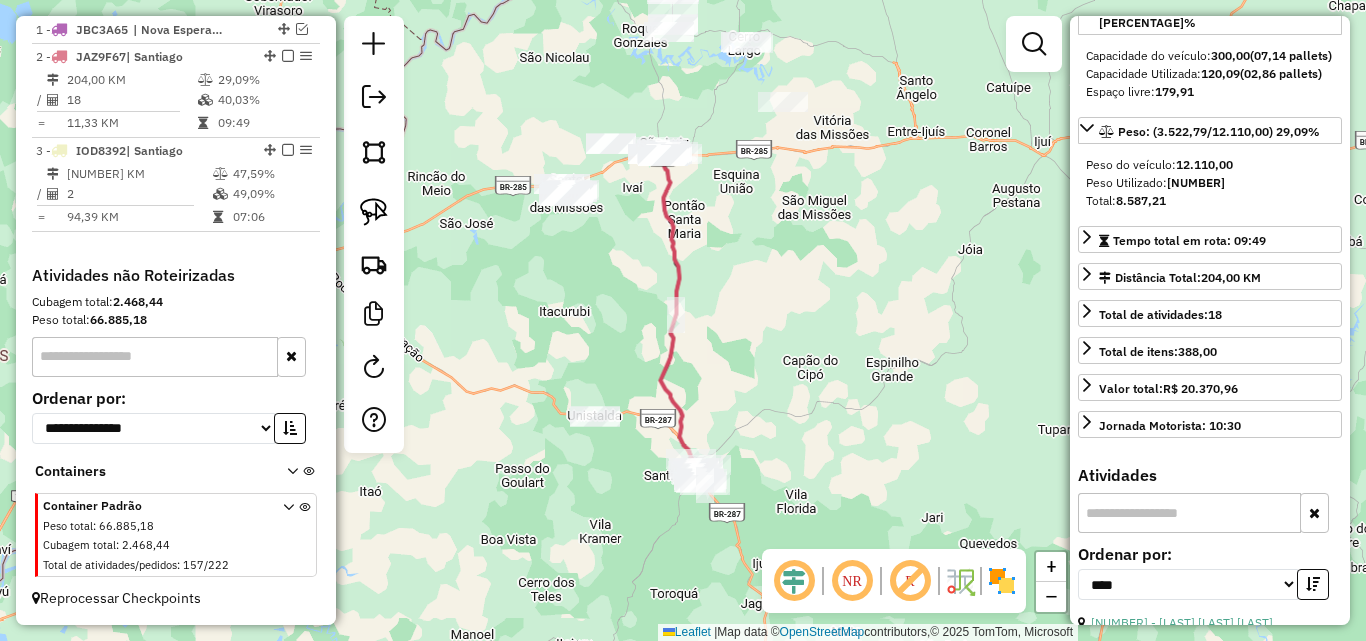 scroll, scrollTop: 182, scrollLeft: 0, axis: vertical 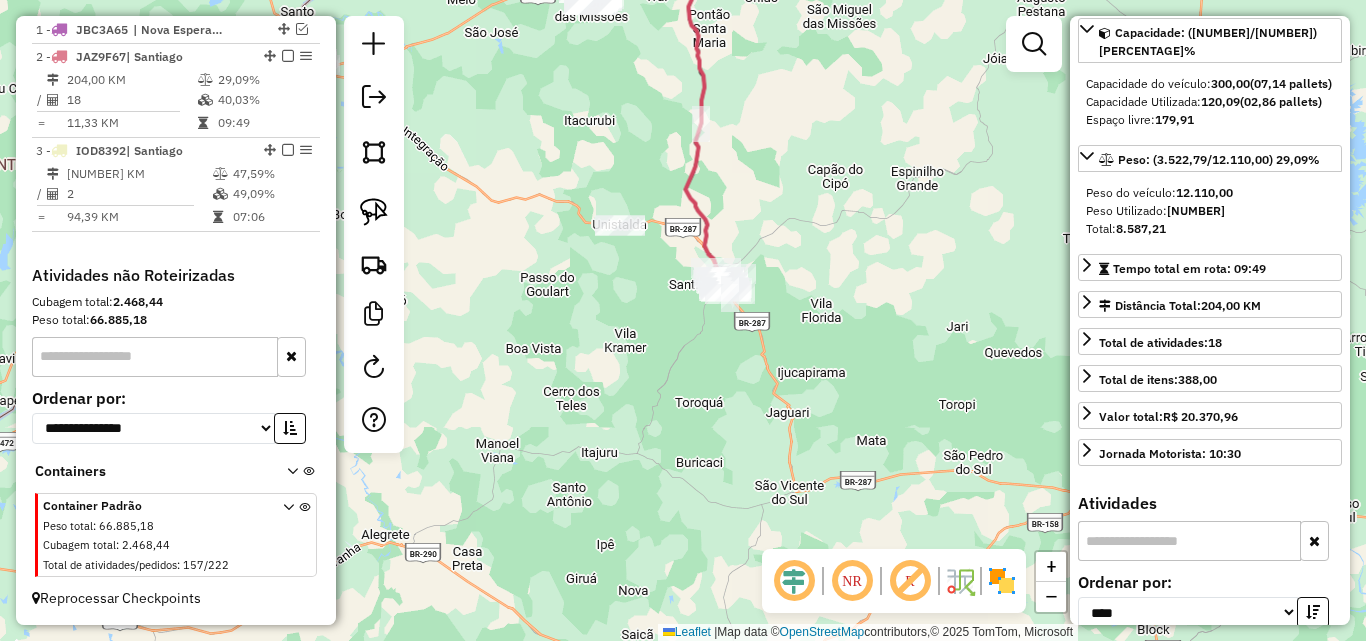 drag, startPoint x: 742, startPoint y: 429, endPoint x: 758, endPoint y: 172, distance: 257.49756 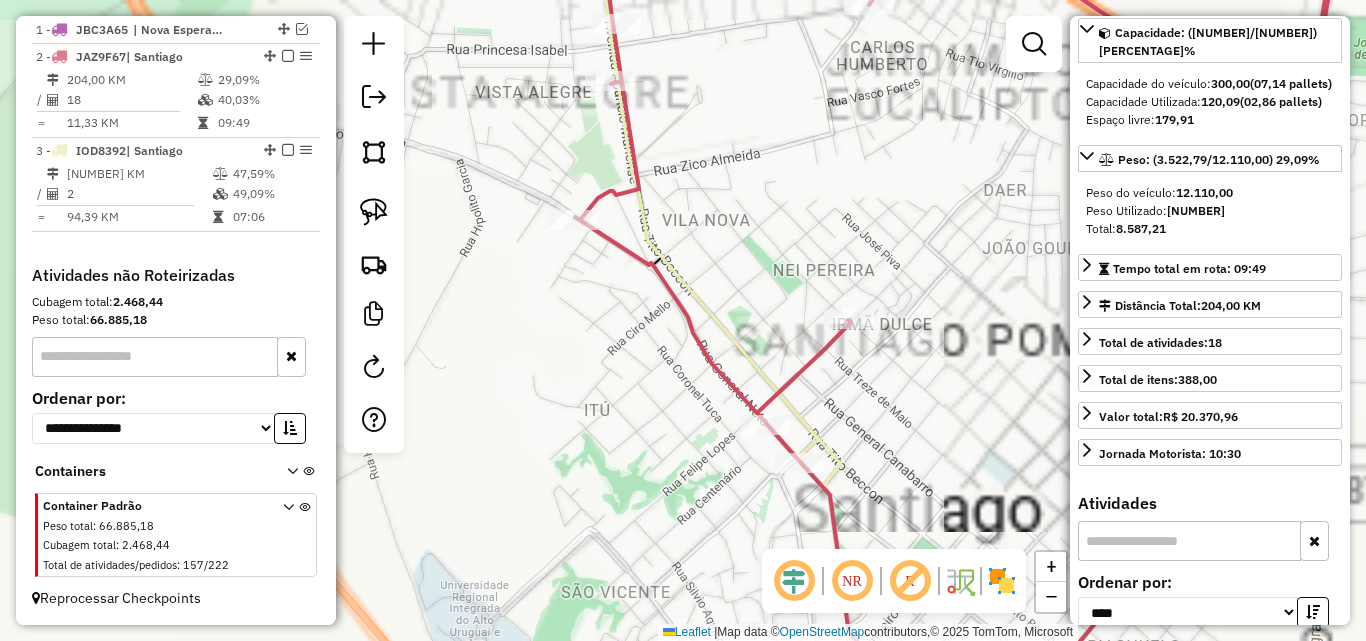 drag, startPoint x: 878, startPoint y: 350, endPoint x: 845, endPoint y: 254, distance: 101.51354 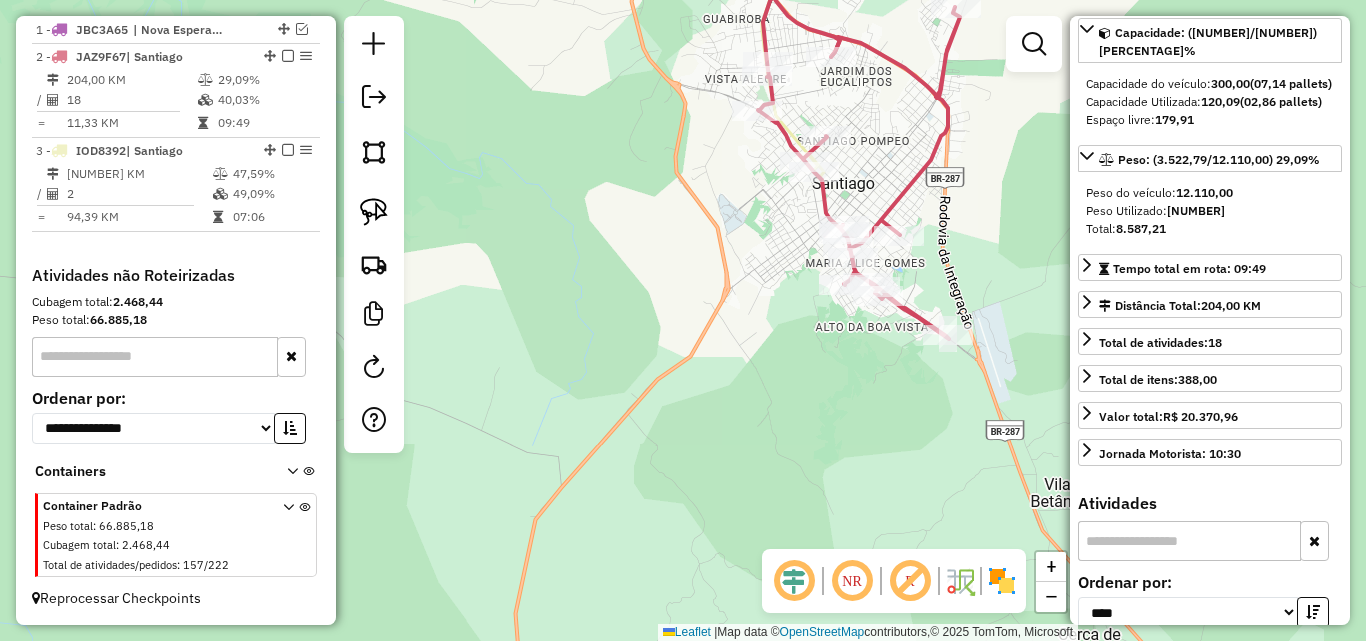 click on "Janela de atendimento Grade de atendimento Capacidade Transportadoras Veículos Cliente Pedidos  Rotas Selecione os dias de semana para filtrar as janelas de atendimento  Seg   Ter   Qua   Qui   Sex   Sáb   Dom  Informe o período da janela de atendimento: De: Até:  Filtrar exatamente a janela do cliente  Considerar janela de atendimento padrão  Selecione os dias de semana para filtrar as grades de atendimento  Seg   Ter   Qua   Qui   Sex   Sáb   Dom   Considerar clientes sem dia de atendimento cadastrado  Clientes fora do dia de atendimento selecionado Filtrar as atividades entre os valores definidos abaixo:  Peso mínimo:   Peso máximo:   Cubagem mínima:   Cubagem máxima:   De:   Até:  Filtrar as atividades entre o tempo de atendimento definido abaixo:  De:   Até:   Considerar capacidade total dos clientes não roteirizados Transportadora: Selecione um ou mais itens Tipo de veículo: Selecione um ou mais itens Veículo: Selecione um ou mais itens Motorista: Selecione um ou mais itens Nome: Rótulo:" 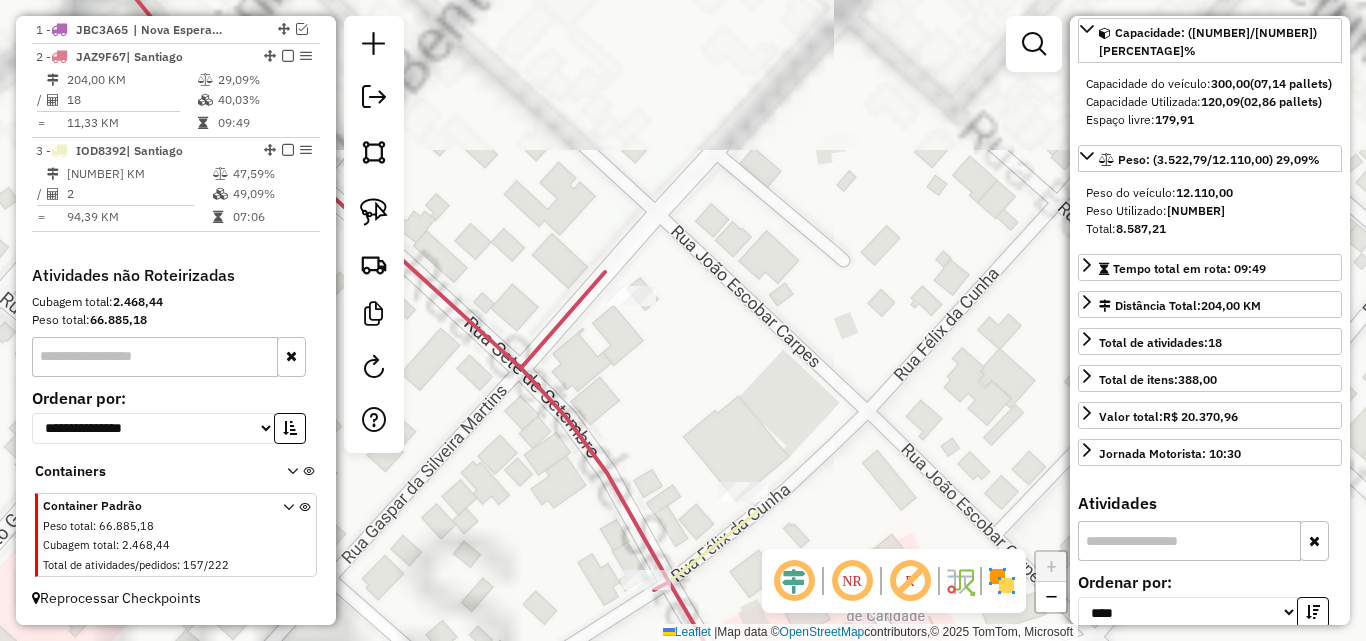 drag, startPoint x: 870, startPoint y: 378, endPoint x: 862, endPoint y: 132, distance: 246.13005 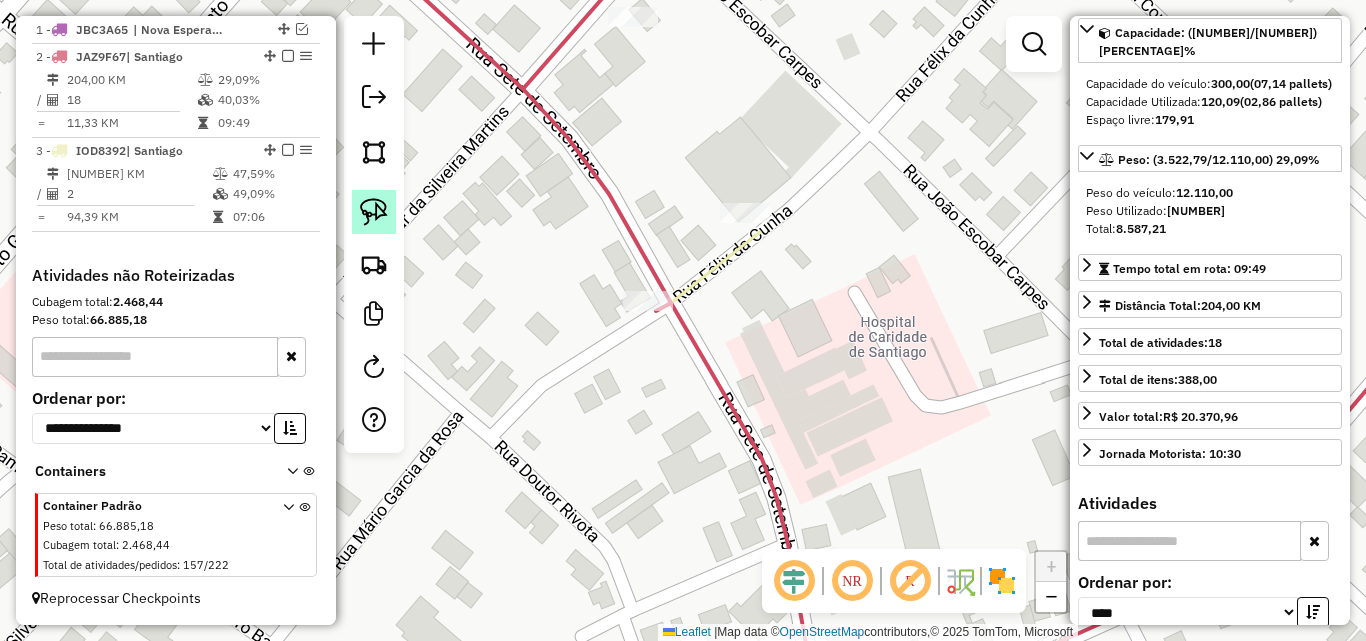 click 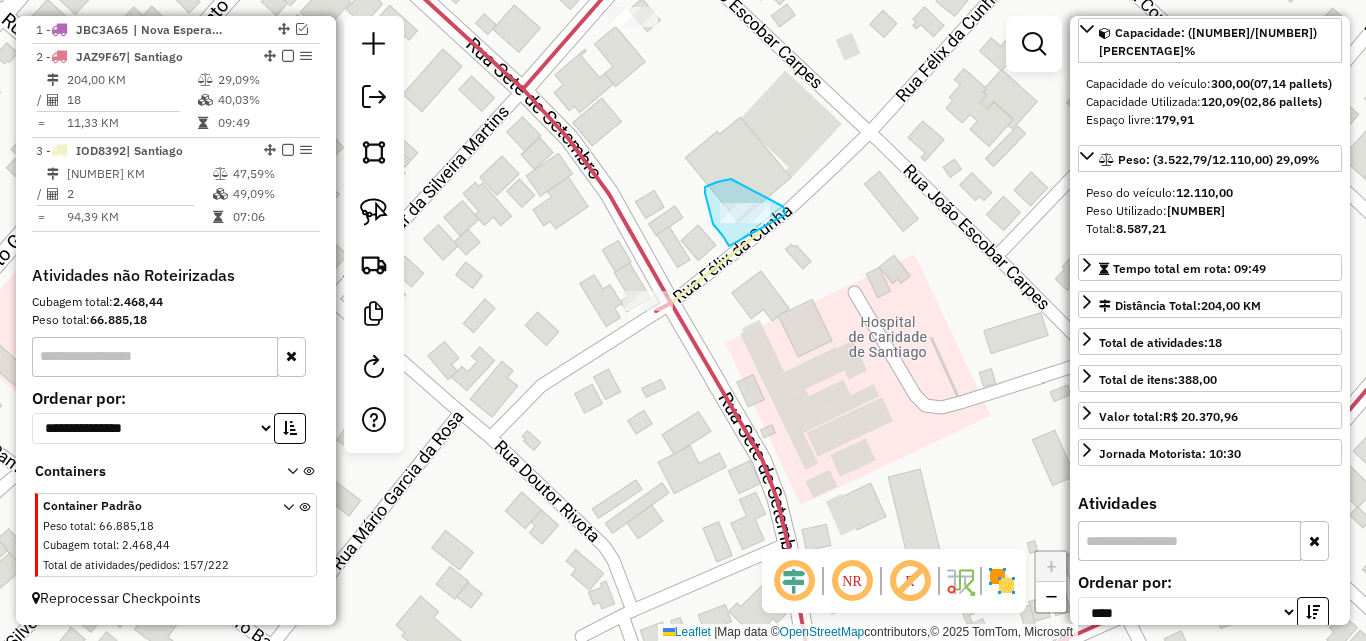 drag, startPoint x: 727, startPoint y: 243, endPoint x: 785, endPoint y: 232, distance: 59.03389 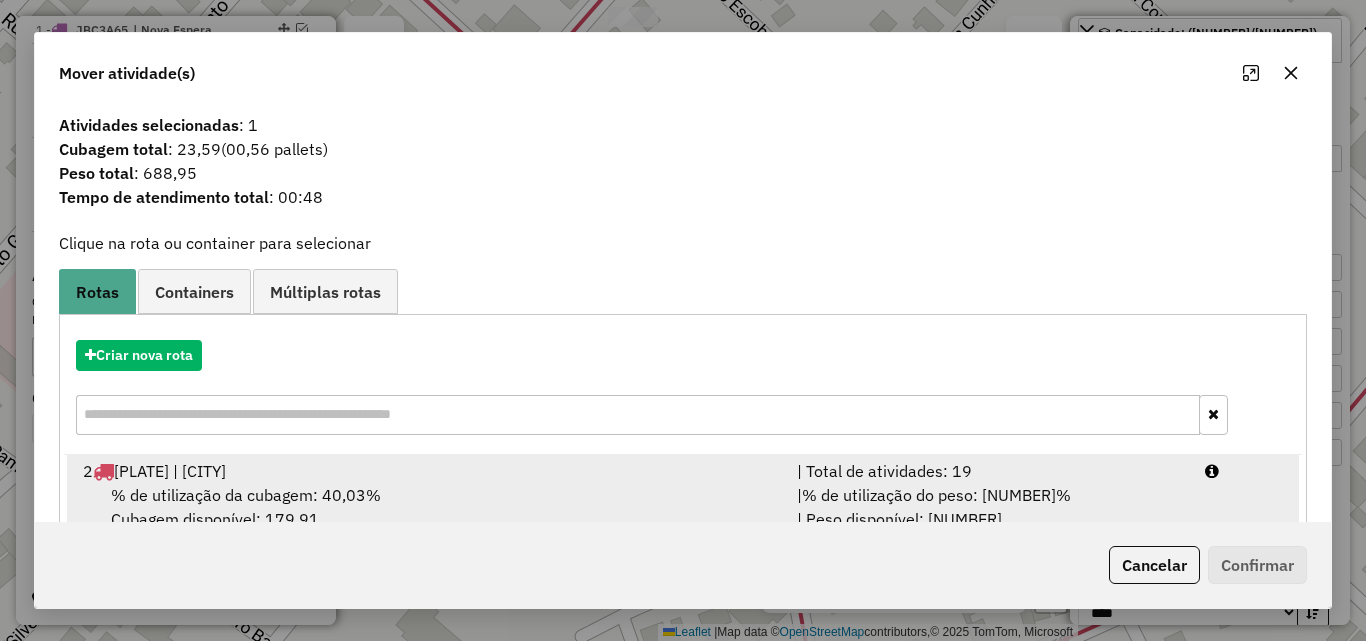 click on "% de utilização da cubagem: [NUMBER]%  Cubagem disponível: [NUMBER]" at bounding box center (428, 507) 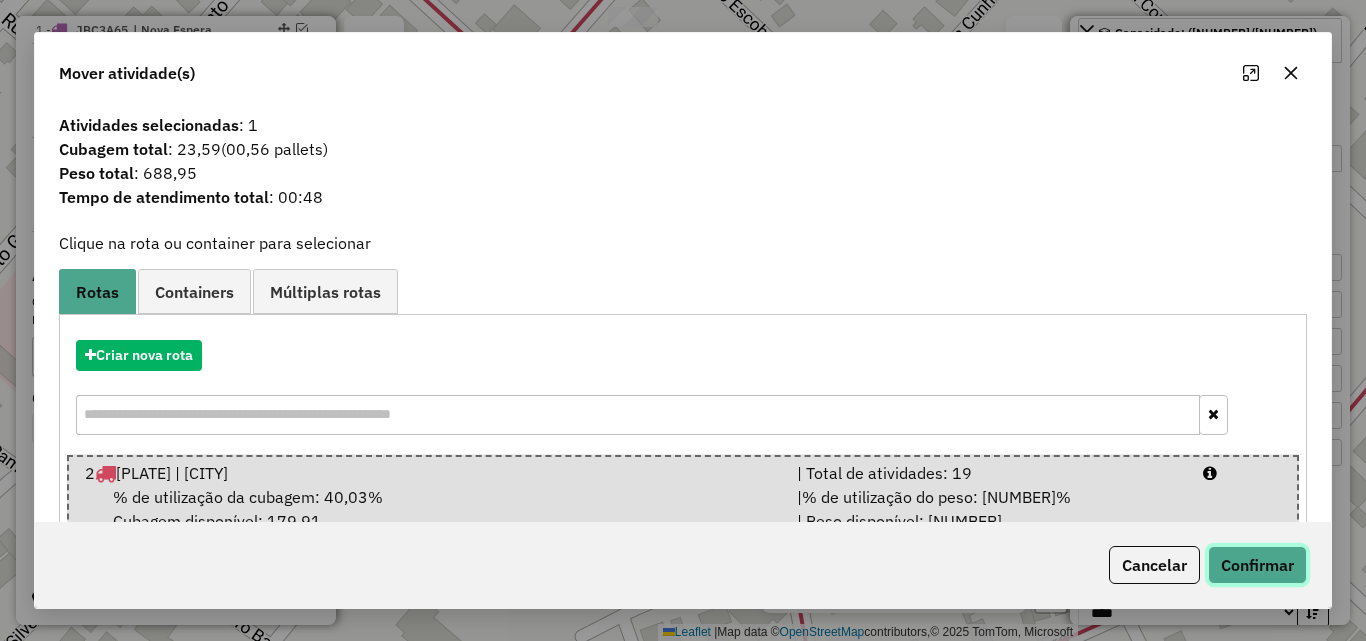 click on "Confirmar" 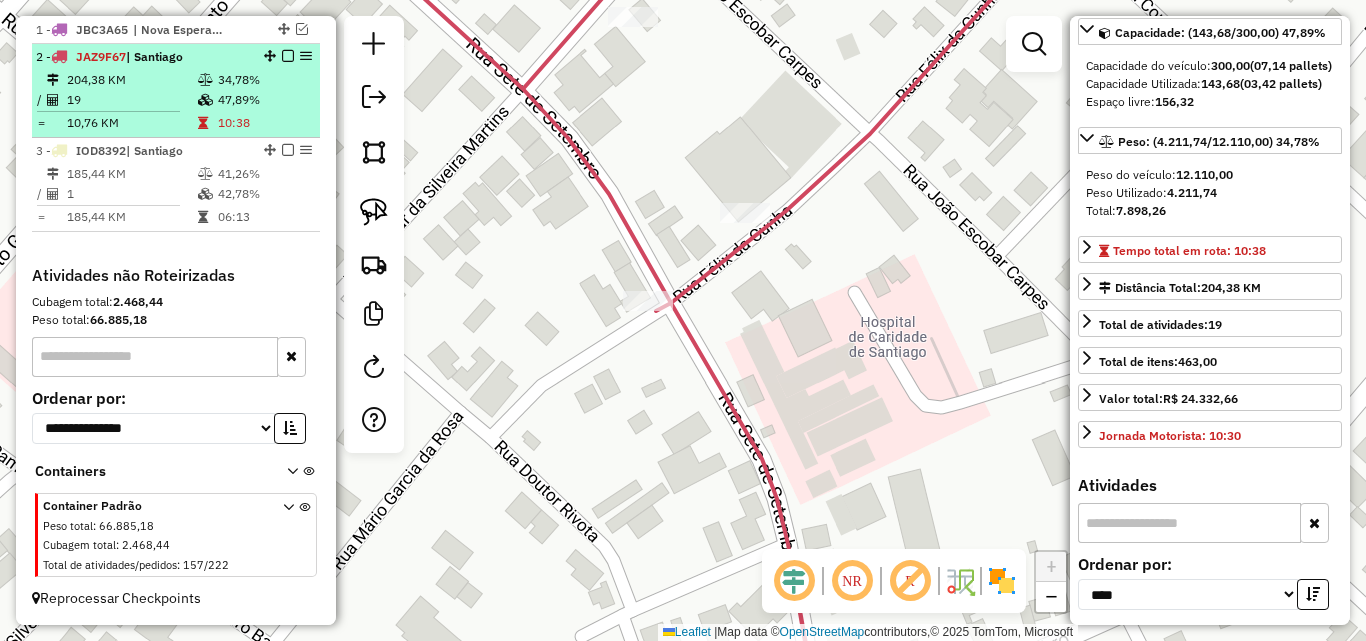 click on "204,38 KM" at bounding box center (131, 80) 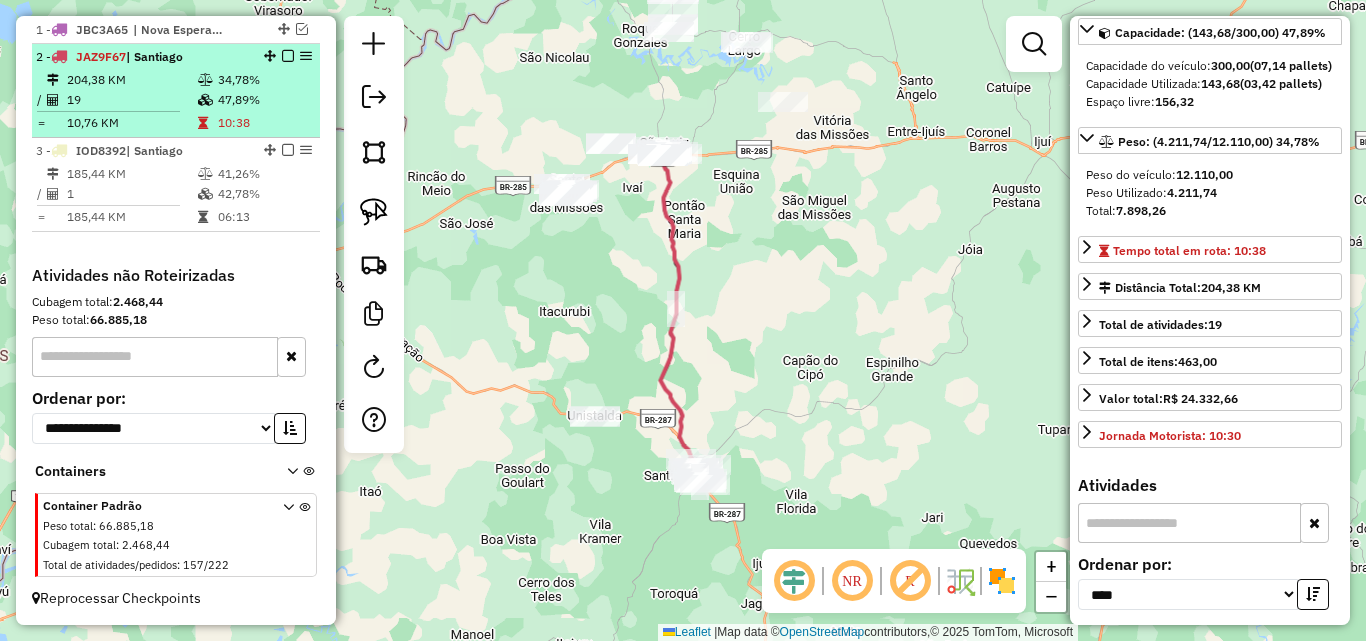 click at bounding box center [288, 56] 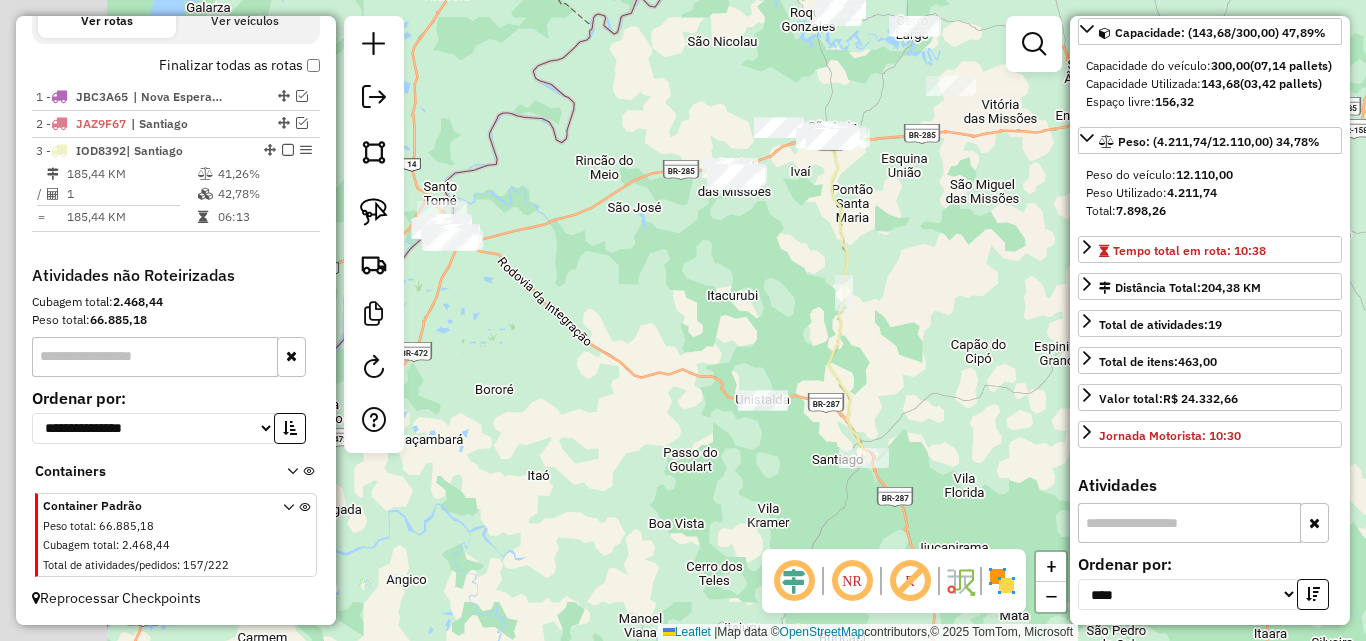 drag, startPoint x: 743, startPoint y: 318, endPoint x: 698, endPoint y: 278, distance: 60.207973 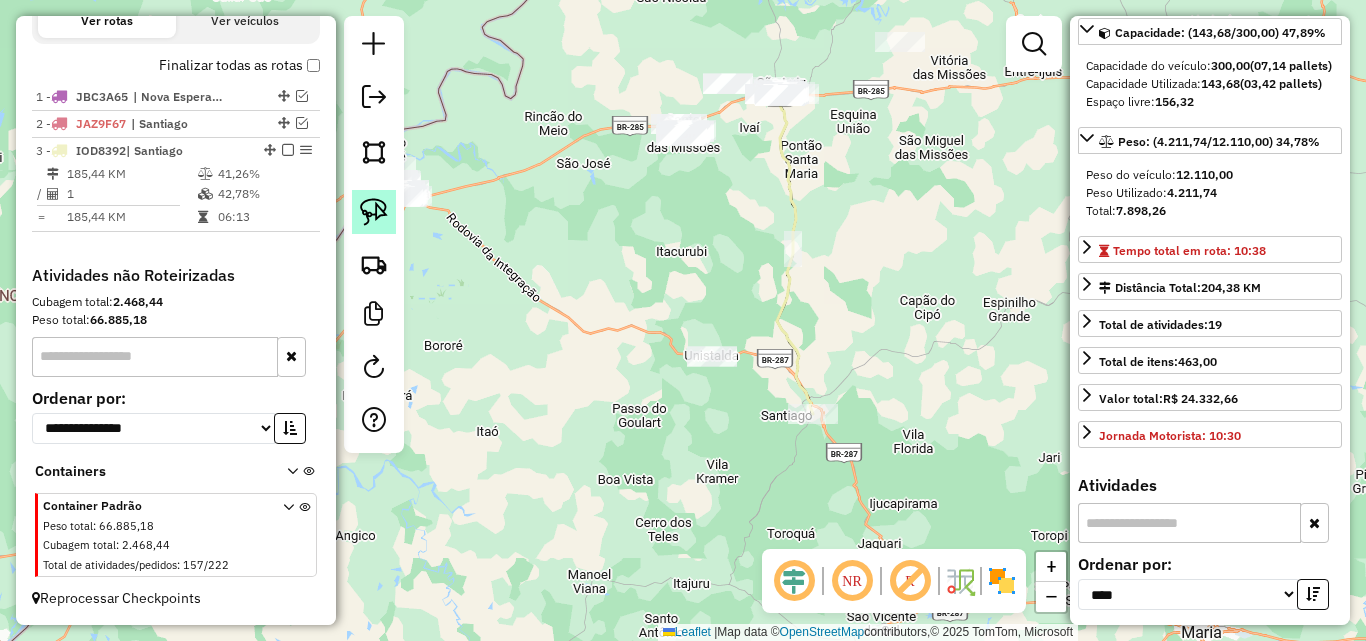 click 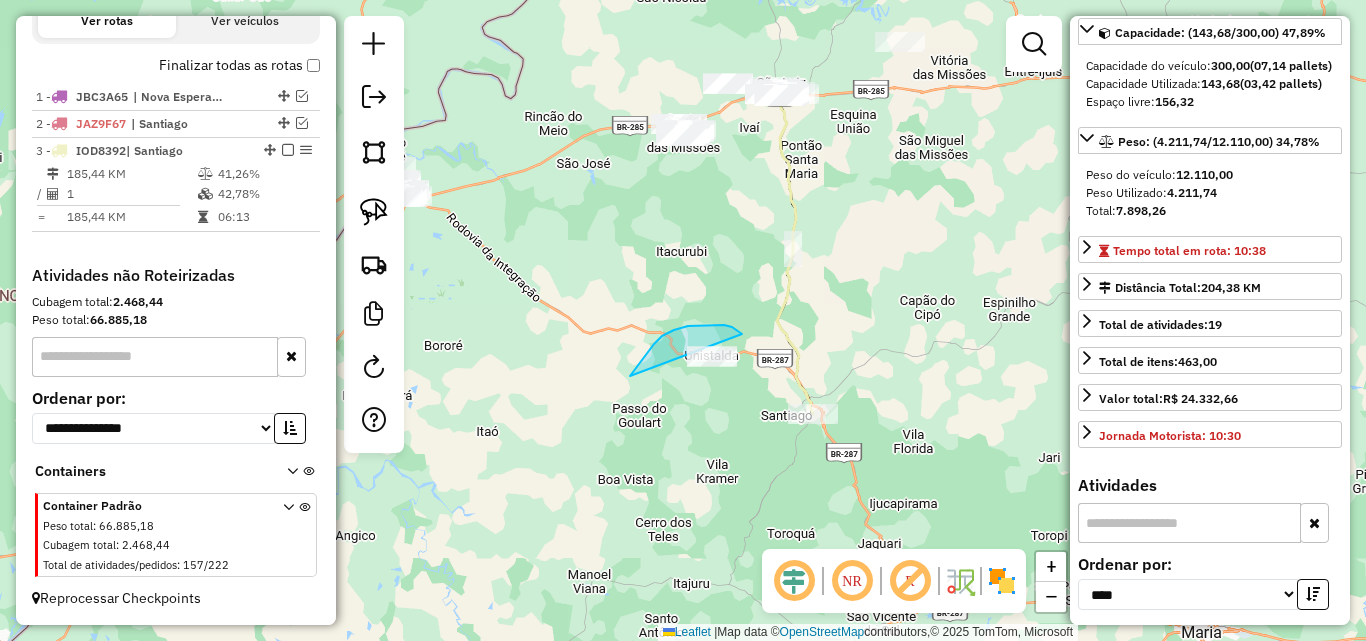 drag, startPoint x: 662, startPoint y: 336, endPoint x: 751, endPoint y: 395, distance: 106.78015 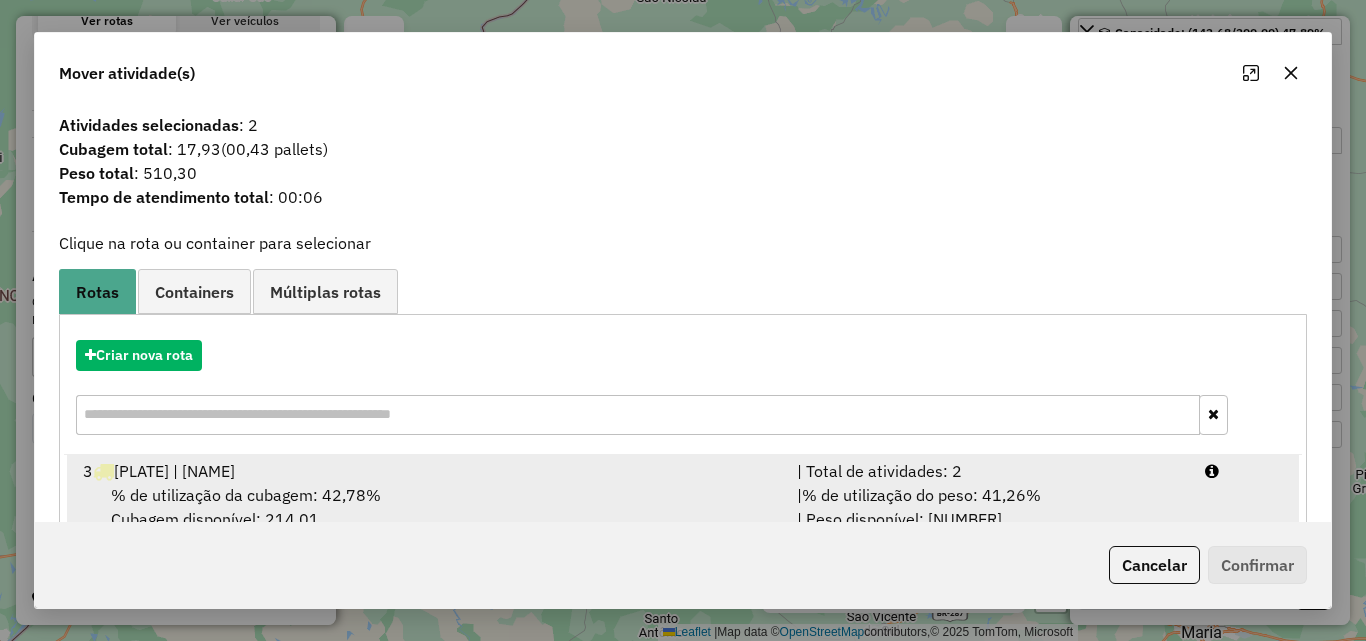 click on "% de utilização da cubagem: 42,78%  Cubagem disponível: 214,01" at bounding box center (428, 507) 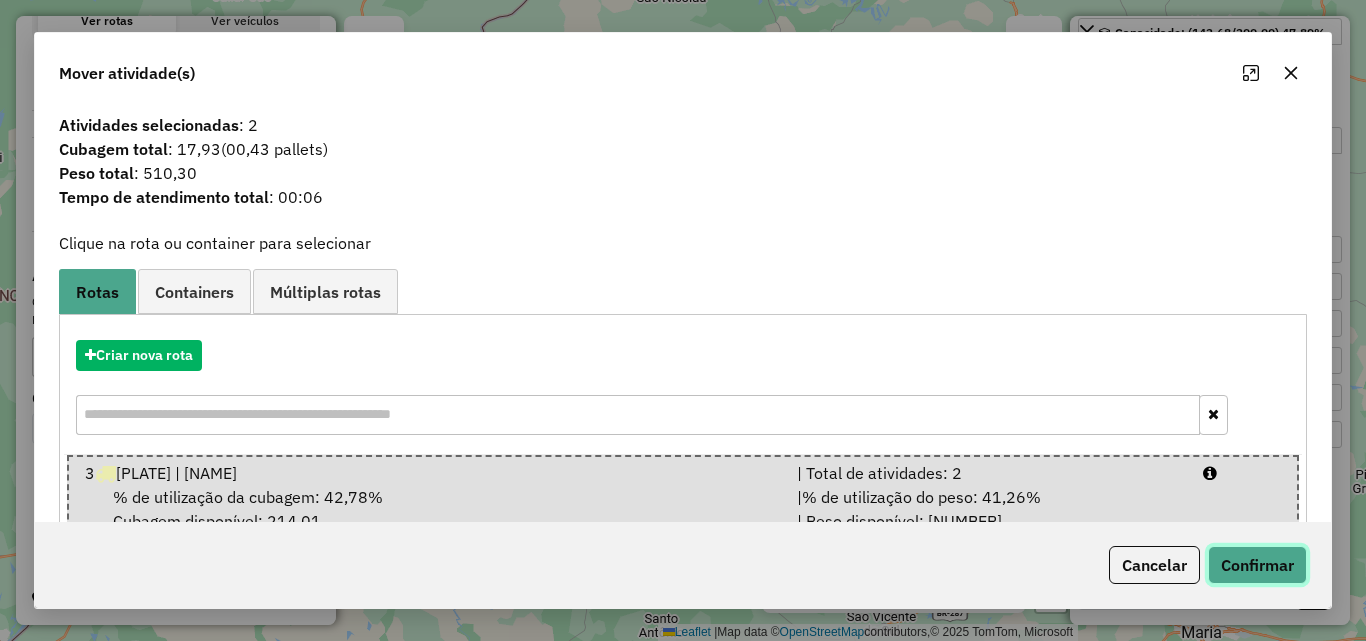 click on "Confirmar" 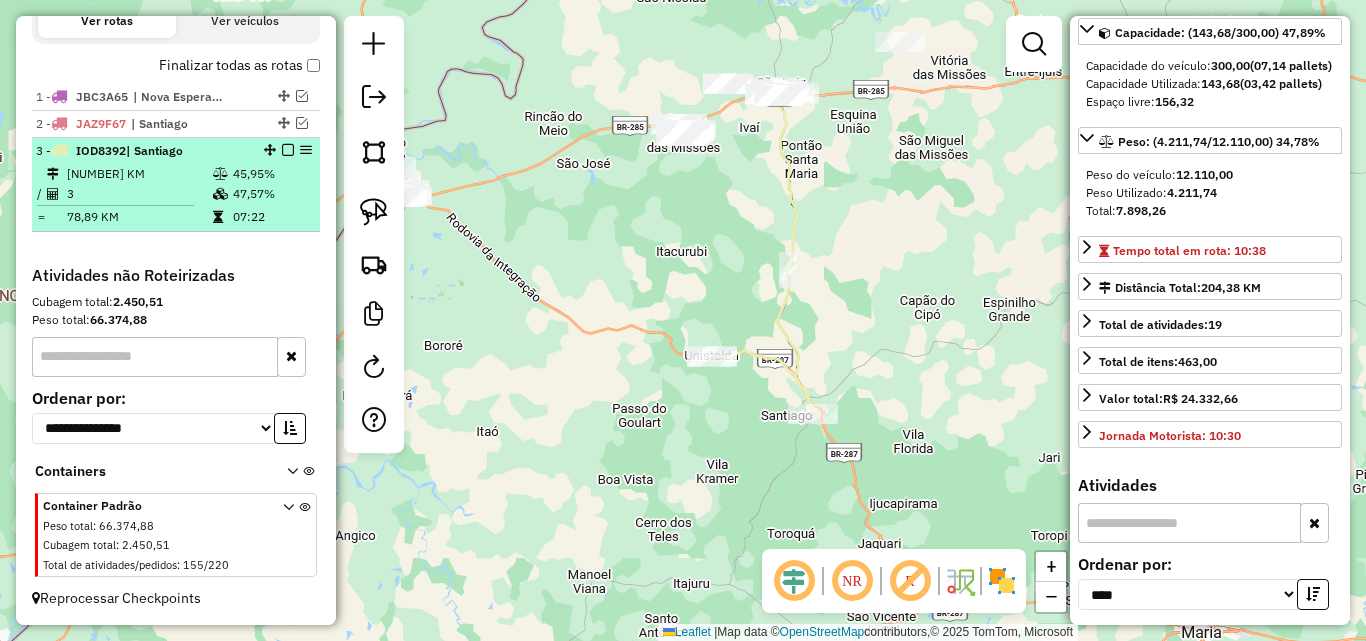click at bounding box center (288, 150) 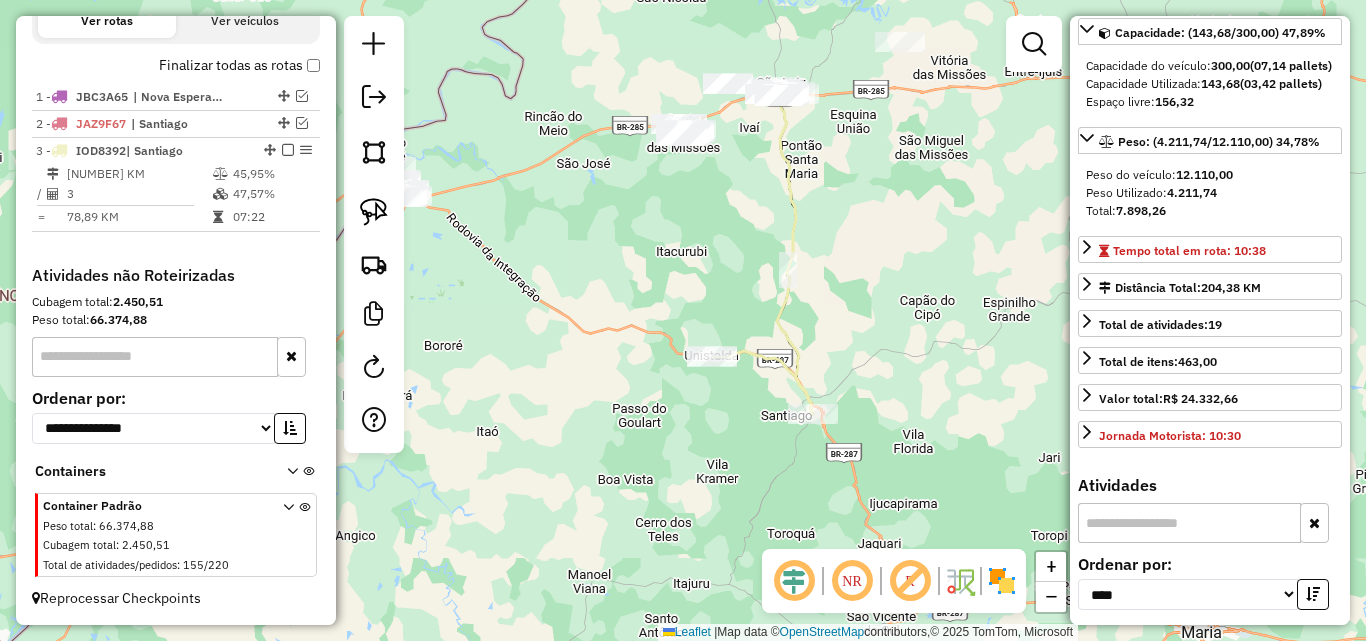 scroll, scrollTop: 615, scrollLeft: 0, axis: vertical 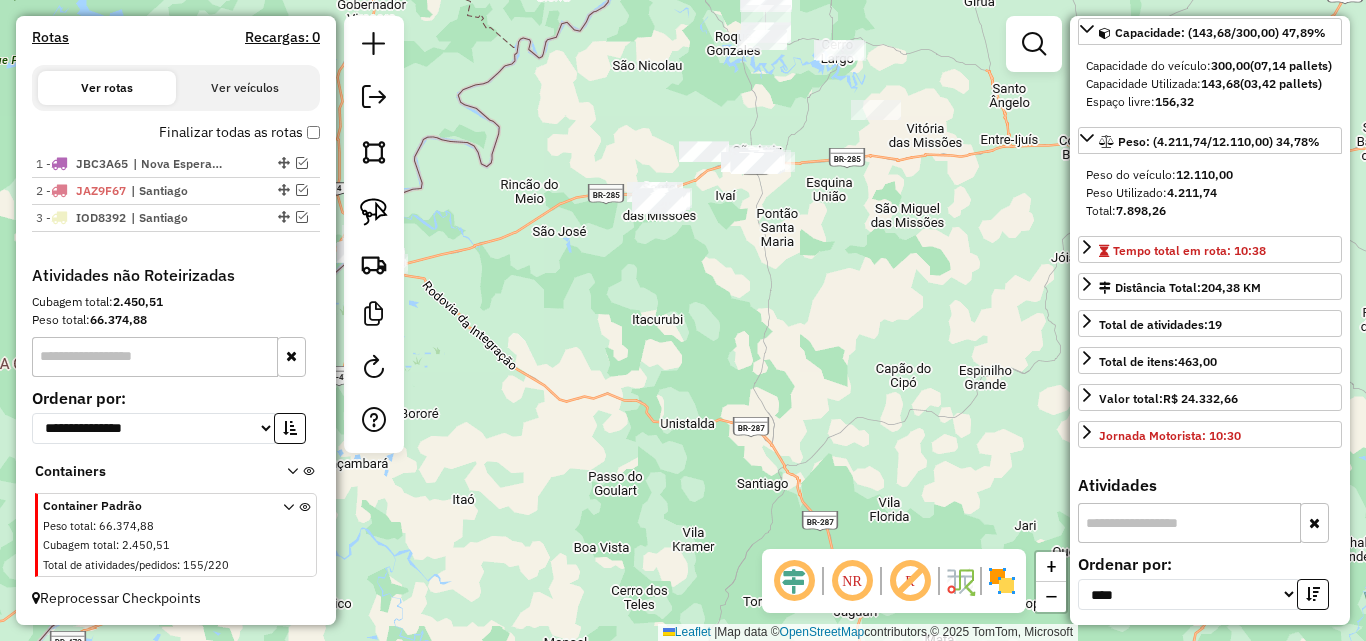 drag, startPoint x: 738, startPoint y: 423, endPoint x: 682, endPoint y: 509, distance: 102.625534 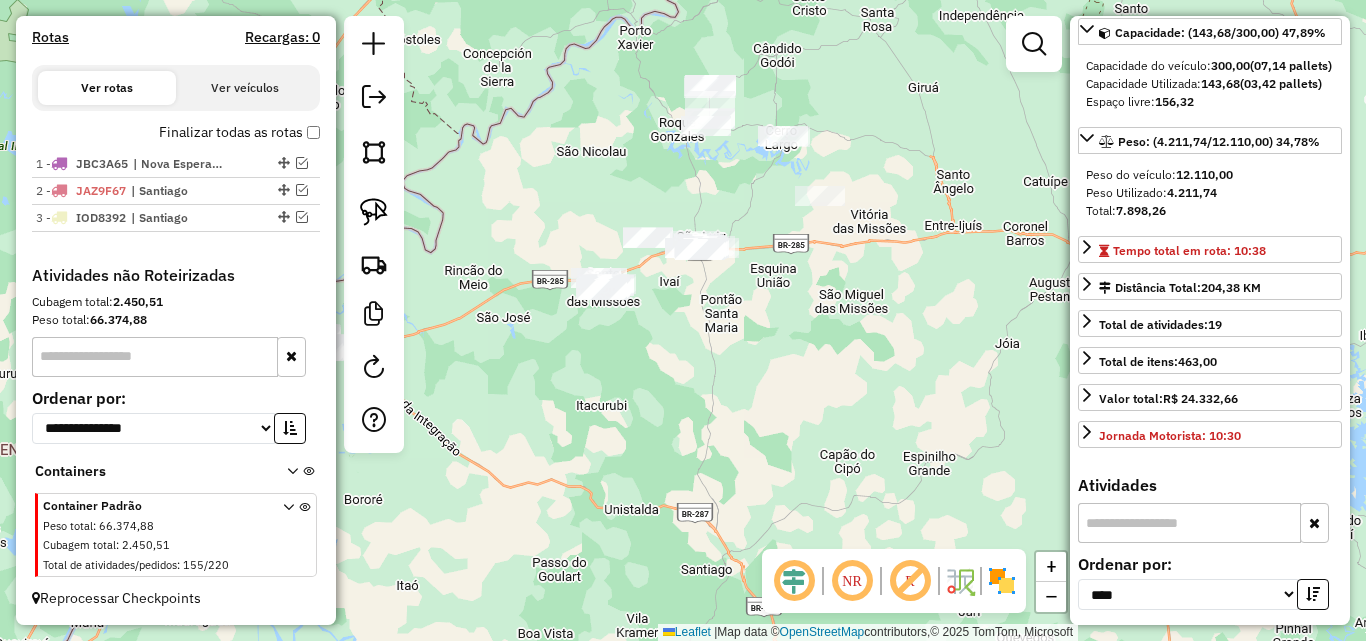 drag, startPoint x: 708, startPoint y: 461, endPoint x: 716, endPoint y: 445, distance: 17.888544 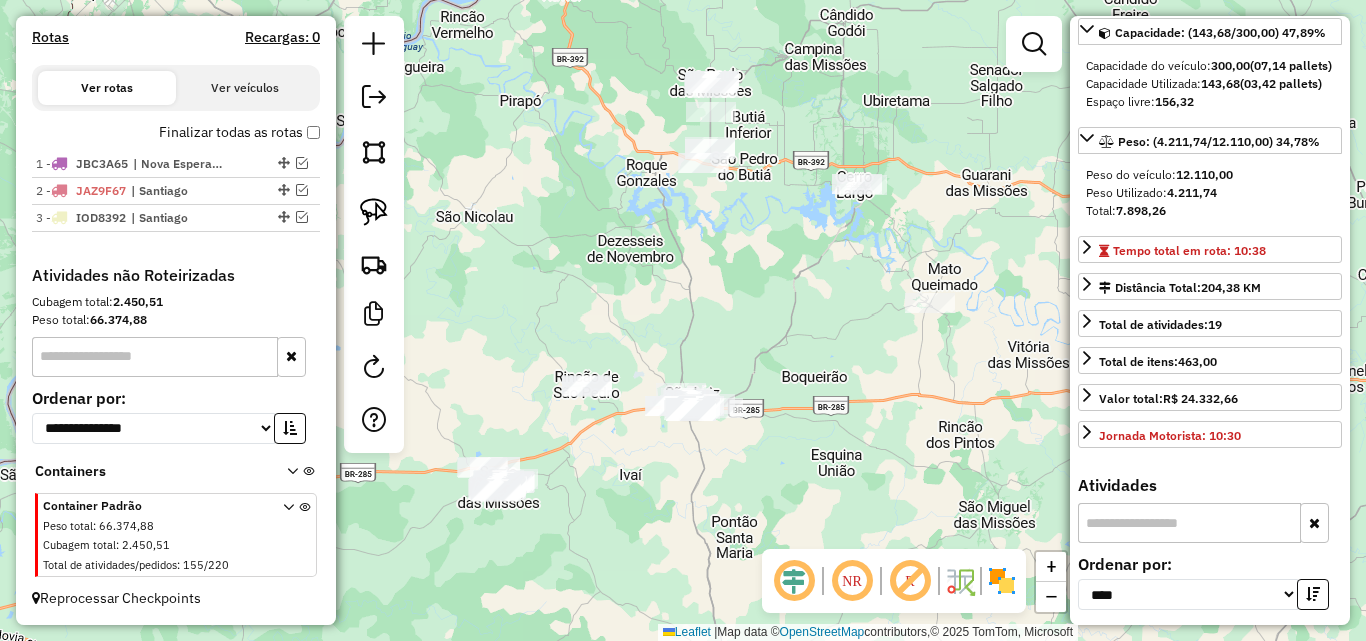 drag, startPoint x: 724, startPoint y: 307, endPoint x: 728, endPoint y: 382, distance: 75.10659 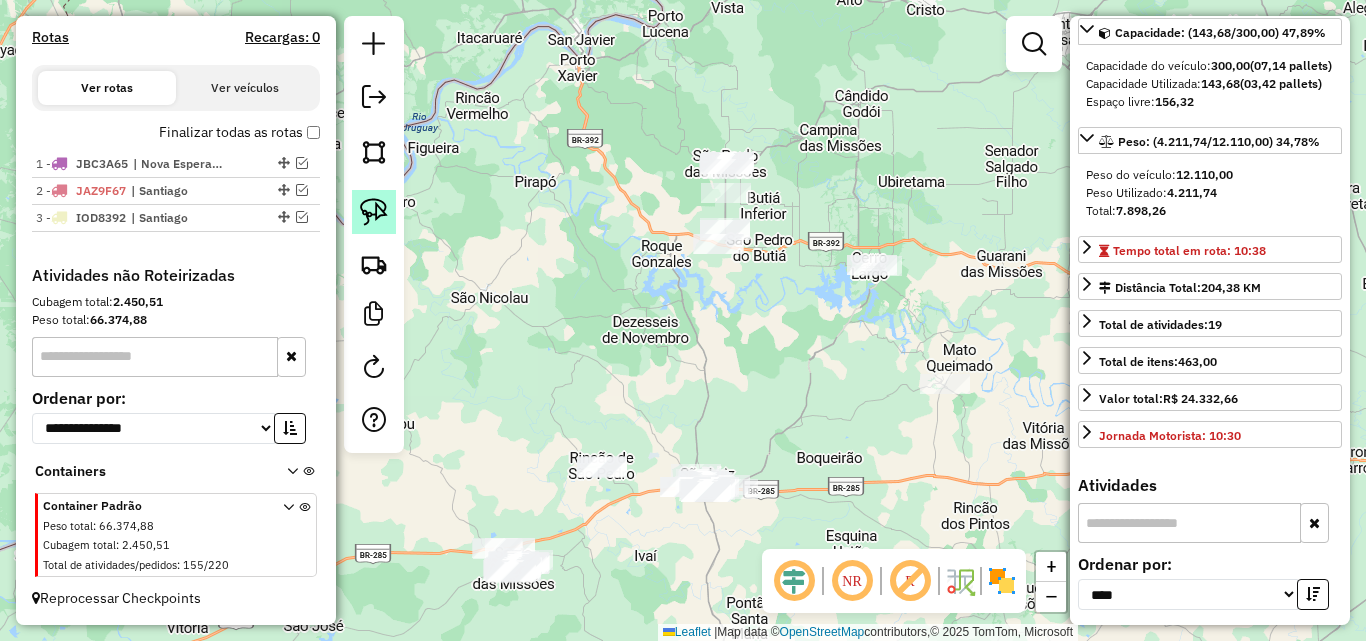 drag, startPoint x: 374, startPoint y: 206, endPoint x: 659, endPoint y: 292, distance: 297.69278 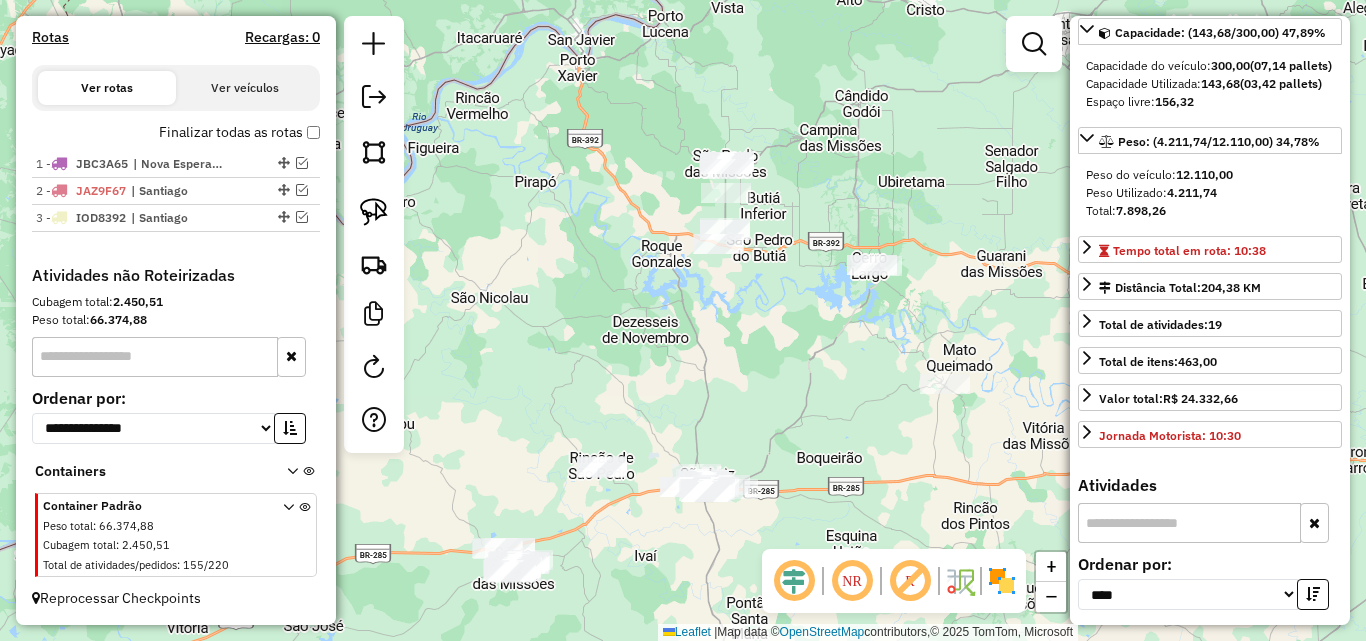 click 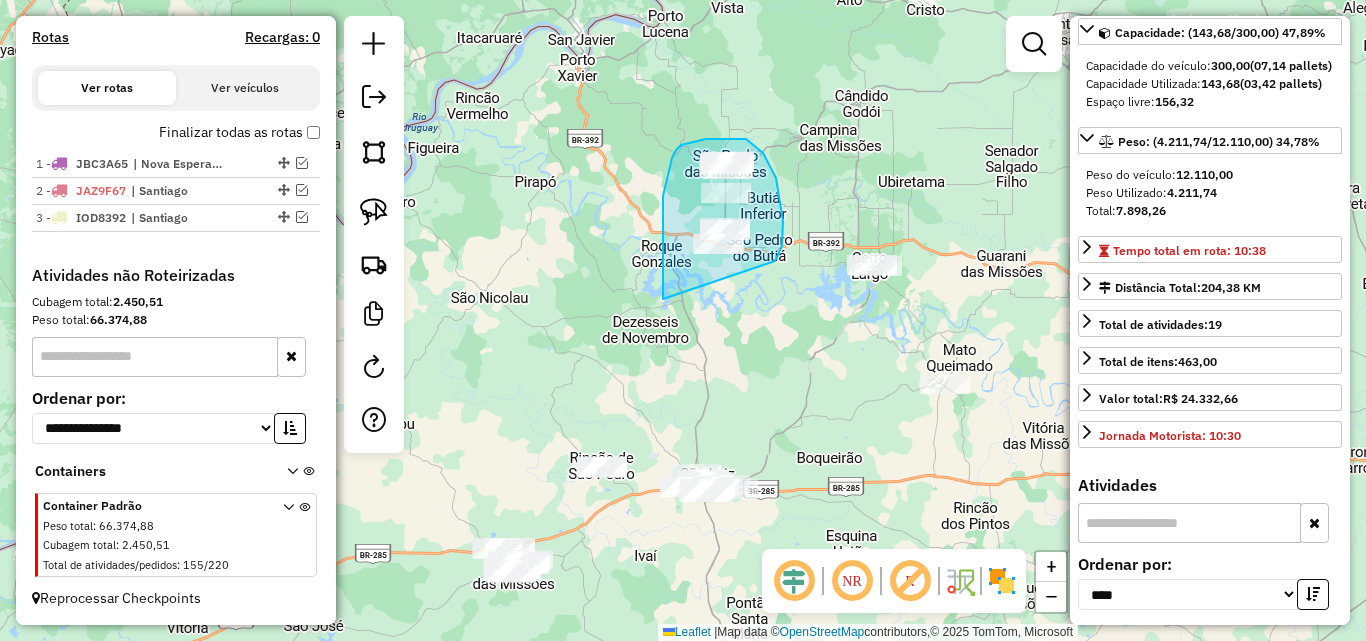 drag, startPoint x: 663, startPoint y: 279, endPoint x: 773, endPoint y: 266, distance: 110.76552 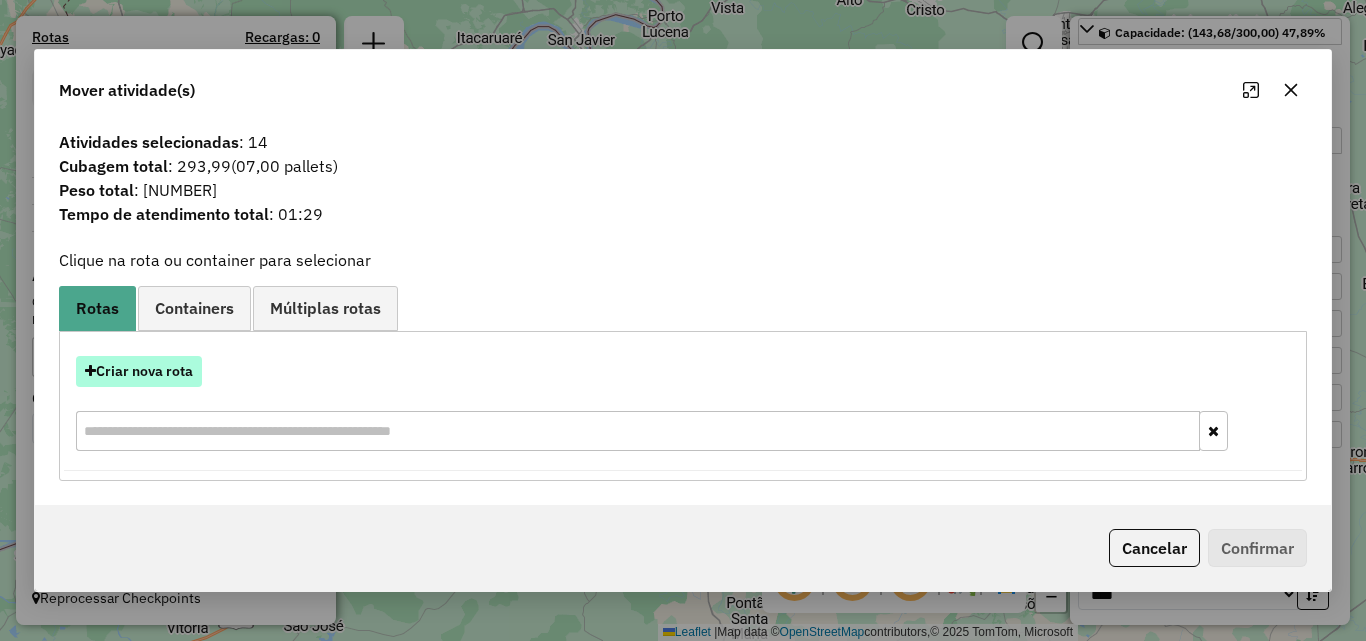 click on "Criar nova rota" at bounding box center [139, 371] 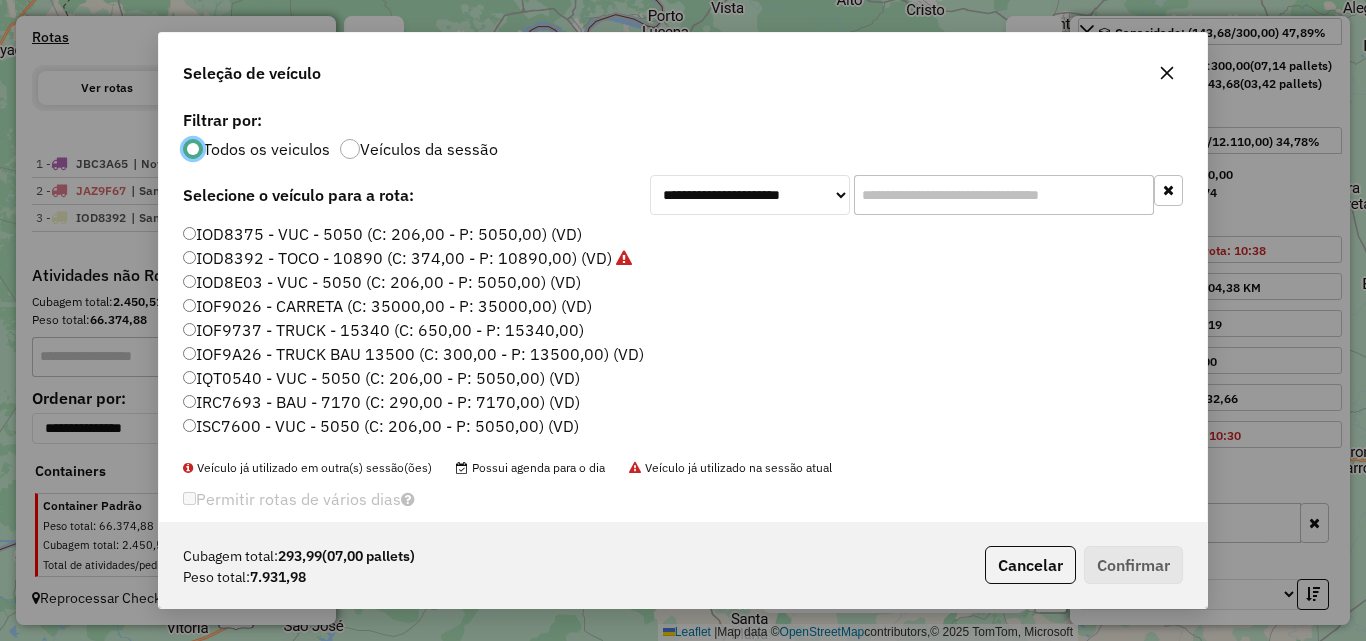 scroll, scrollTop: 11, scrollLeft: 6, axis: both 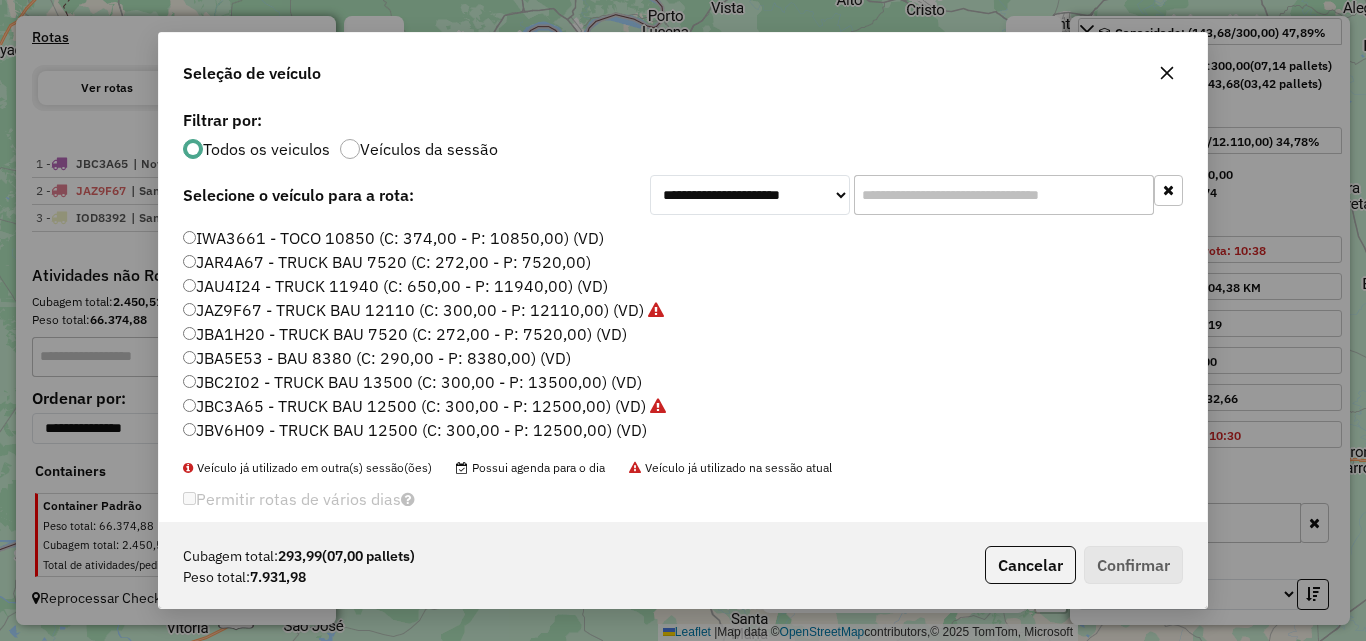 click on "JBV6H09 - TRUCK BAU 12500 (C: 300,00 - P: 12500,00) (VD)" 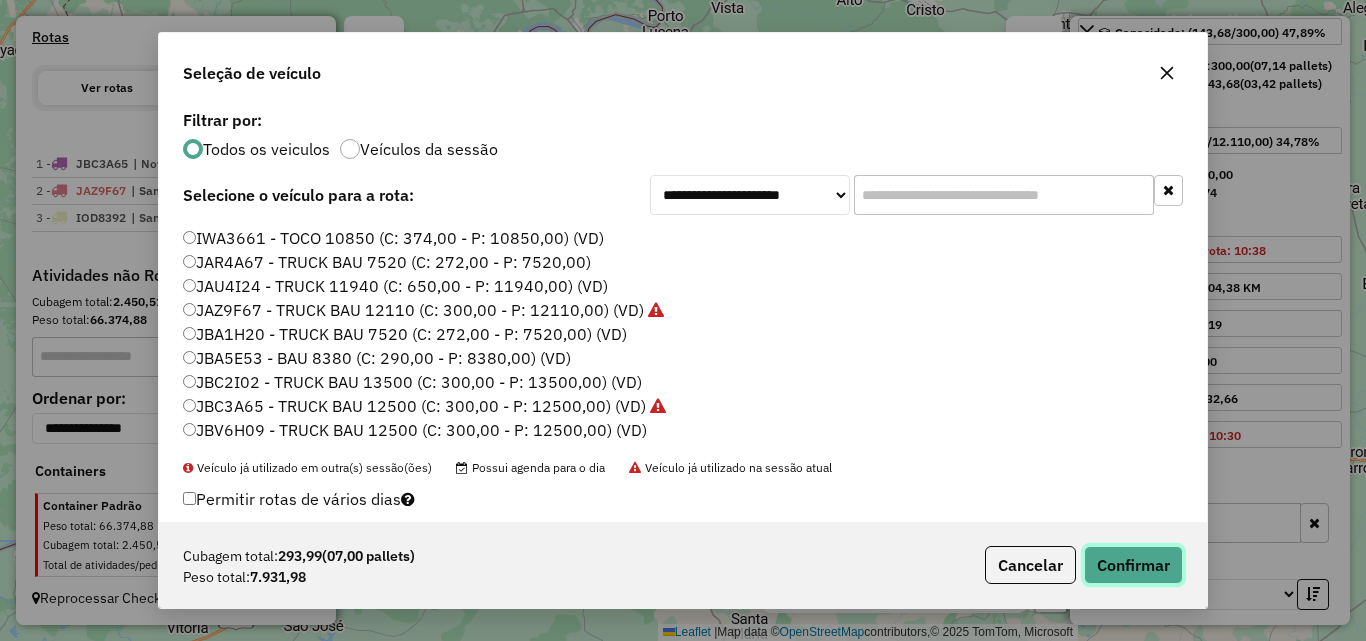 click on "Confirmar" 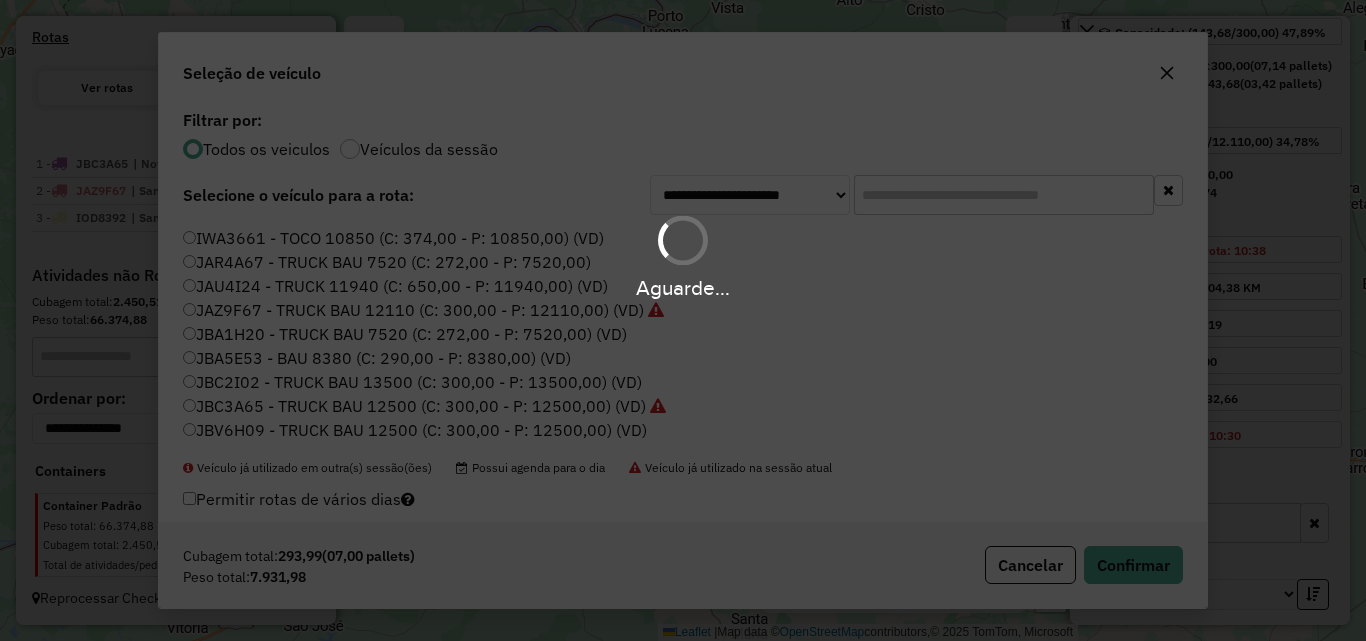 scroll, scrollTop: 727, scrollLeft: 0, axis: vertical 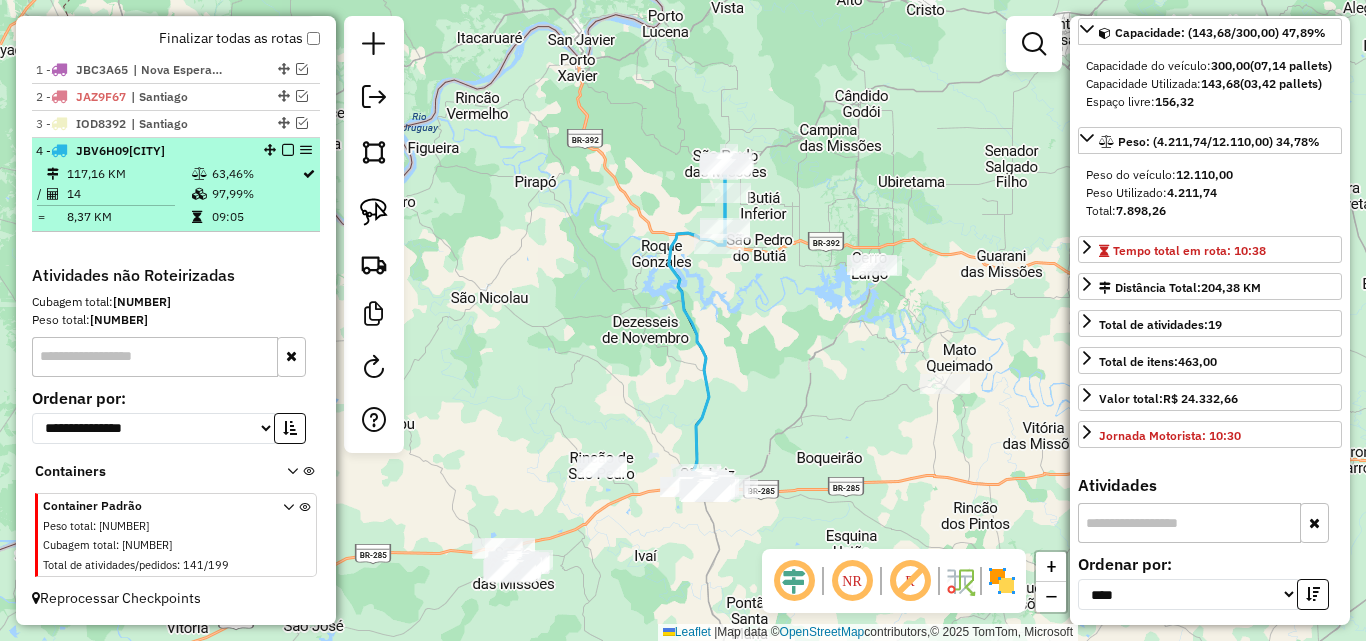 click at bounding box center [288, 150] 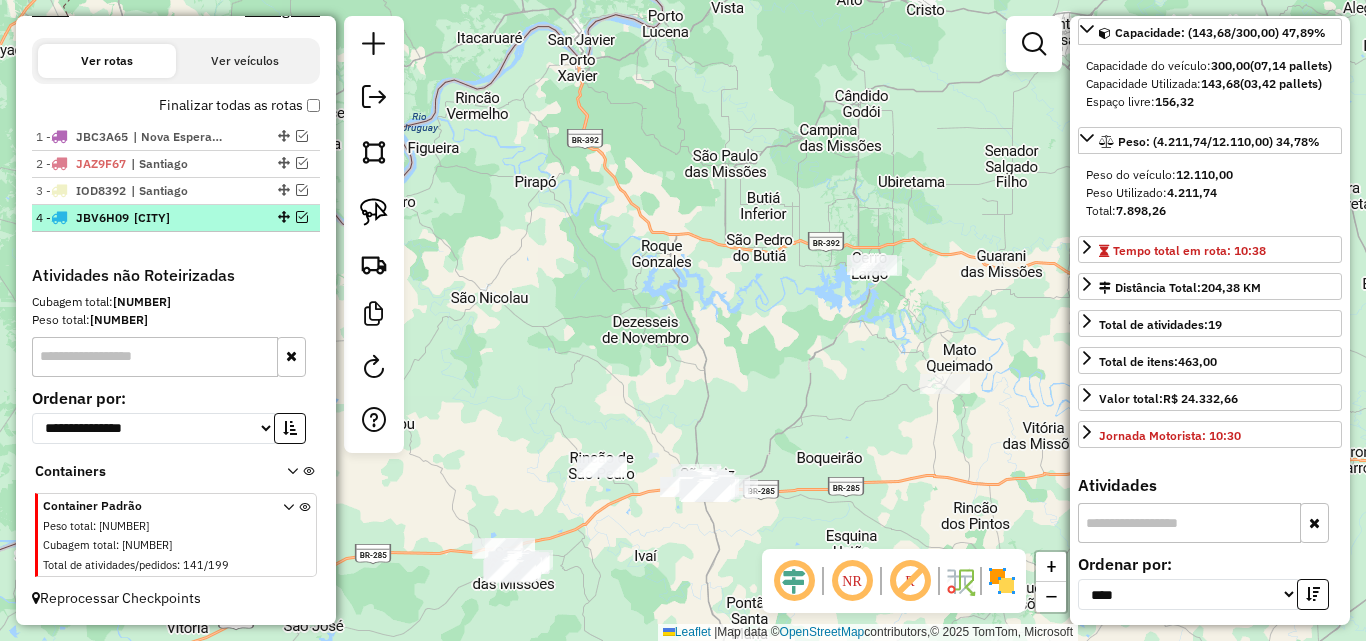 scroll, scrollTop: 642, scrollLeft: 0, axis: vertical 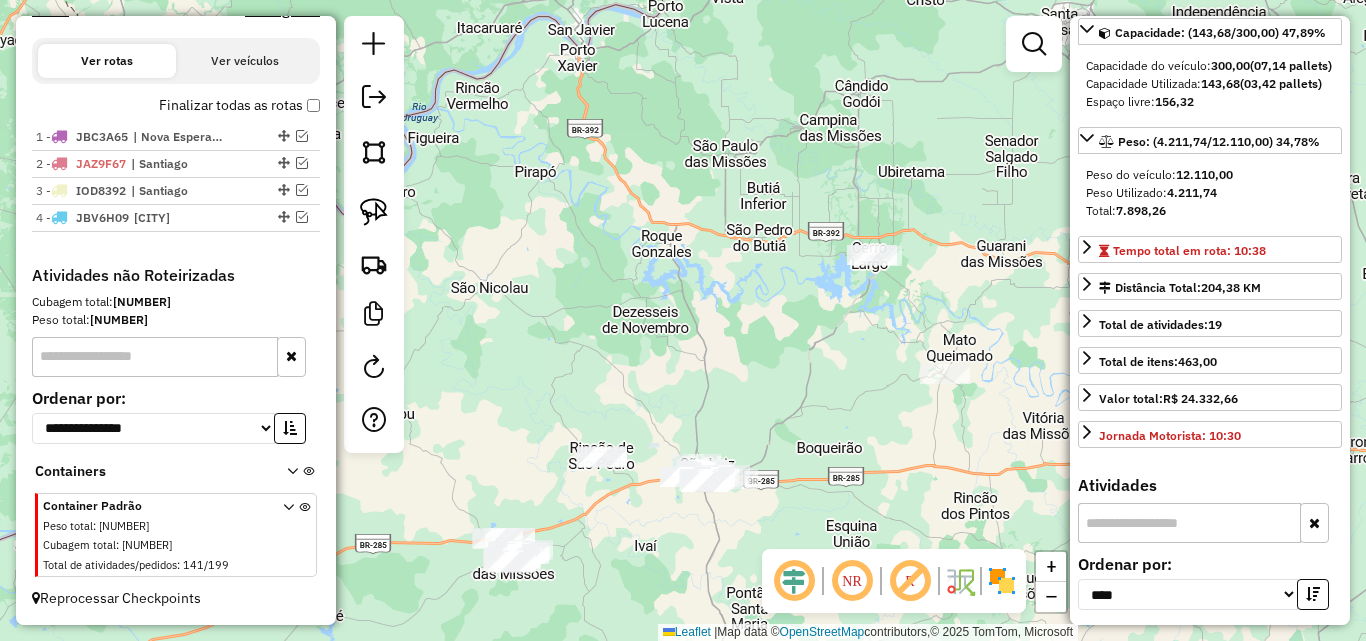 drag, startPoint x: 722, startPoint y: 369, endPoint x: 692, endPoint y: 224, distance: 148.07092 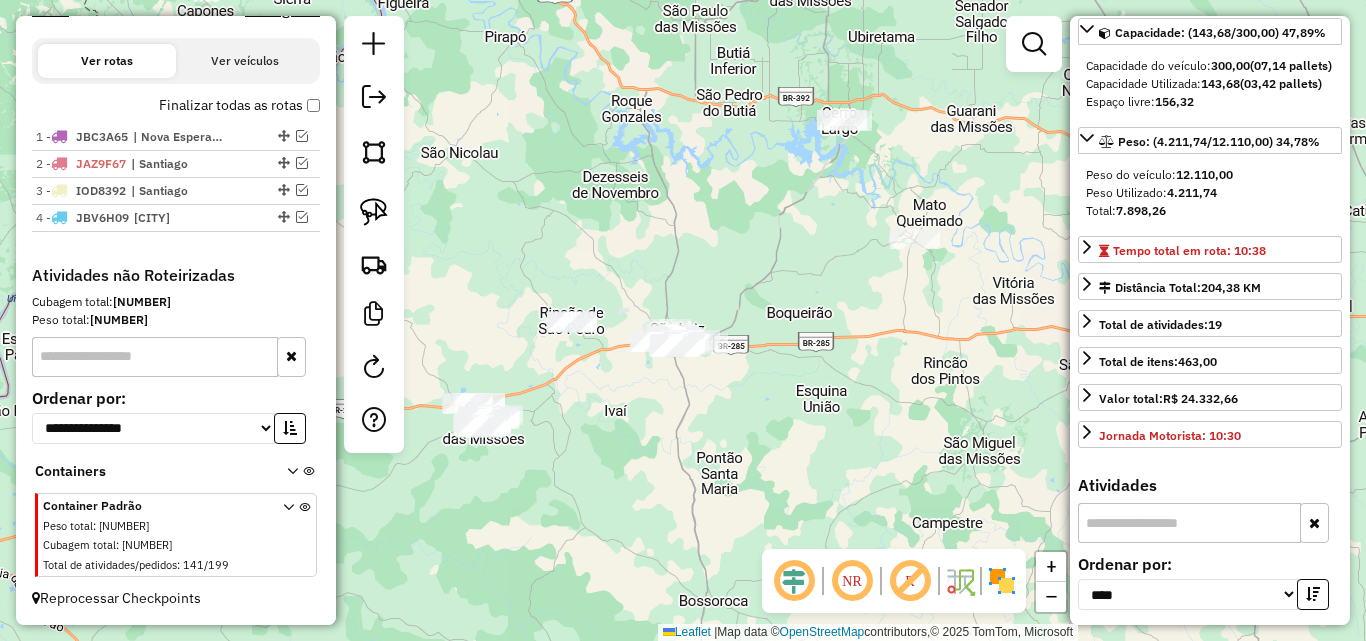click on "Janela de atendimento Grade de atendimento Capacidade Transportadoras Veículos Cliente Pedidos  Rotas Selecione os dias de semana para filtrar as janelas de atendimento  Seg   Ter   Qua   Qui   Sex   Sáb   Dom  Informe o período da janela de atendimento: De: Até:  Filtrar exatamente a janela do cliente  Considerar janela de atendimento padrão  Selecione os dias de semana para filtrar as grades de atendimento  Seg   Ter   Qua   Qui   Sex   Sáb   Dom   Considerar clientes sem dia de atendimento cadastrado  Clientes fora do dia de atendimento selecionado Filtrar as atividades entre os valores definidos abaixo:  Peso mínimo:   Peso máximo:   Cubagem mínima:   Cubagem máxima:   De:   Até:  Filtrar as atividades entre o tempo de atendimento definido abaixo:  De:   Até:   Considerar capacidade total dos clientes não roteirizados Transportadora: Selecione um ou mais itens Tipo de veículo: Selecione um ou mais itens Veículo: Selecione um ou mais itens Motorista: Selecione um ou mais itens Nome: Rótulo:" 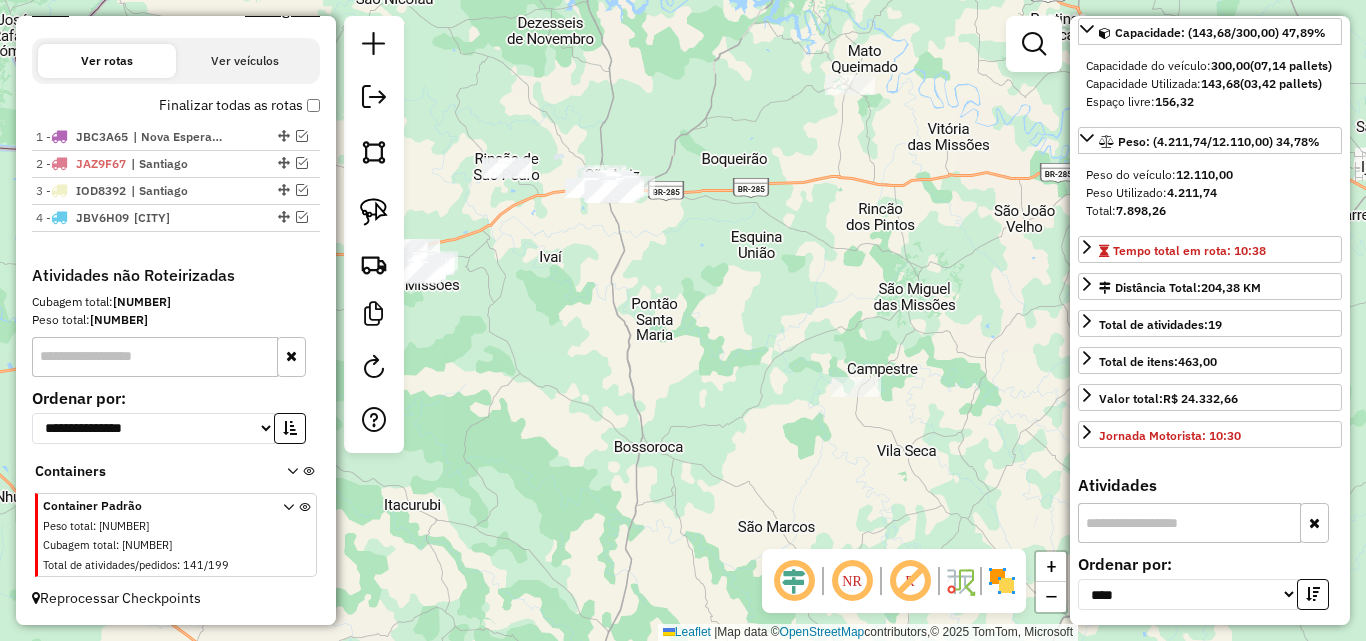 drag, startPoint x: 704, startPoint y: 279, endPoint x: 861, endPoint y: 400, distance: 198.21706 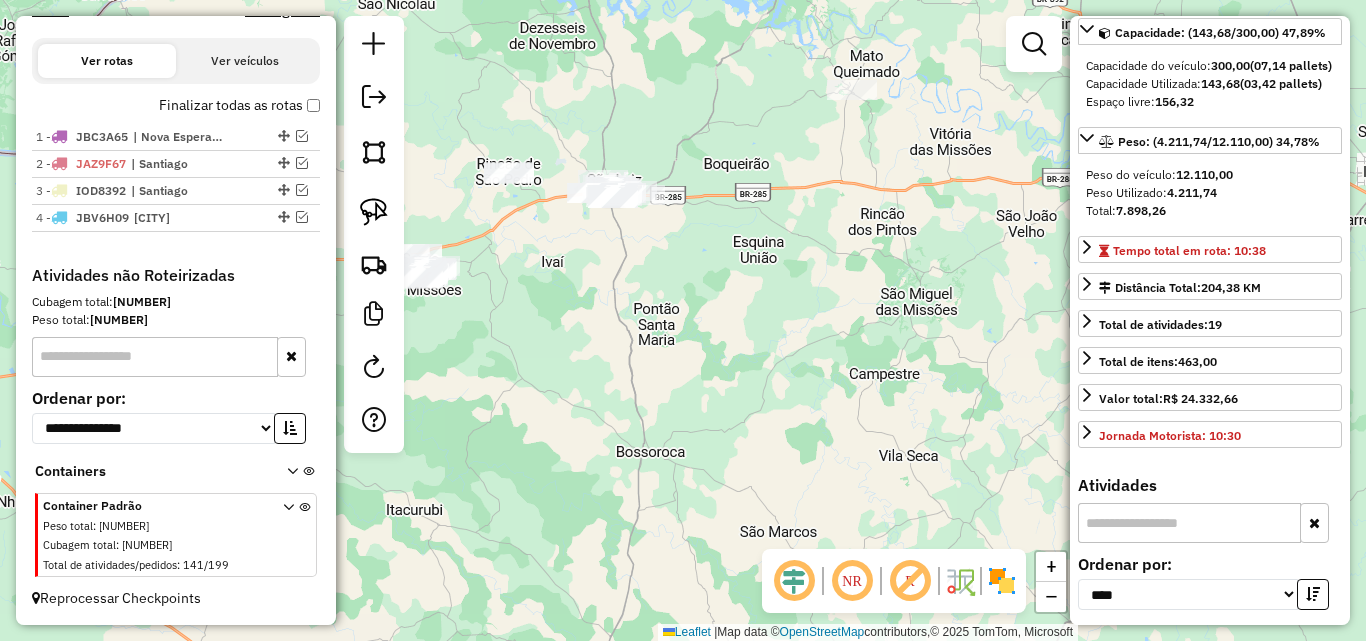 drag, startPoint x: 753, startPoint y: 338, endPoint x: 961, endPoint y: 426, distance: 225.8495 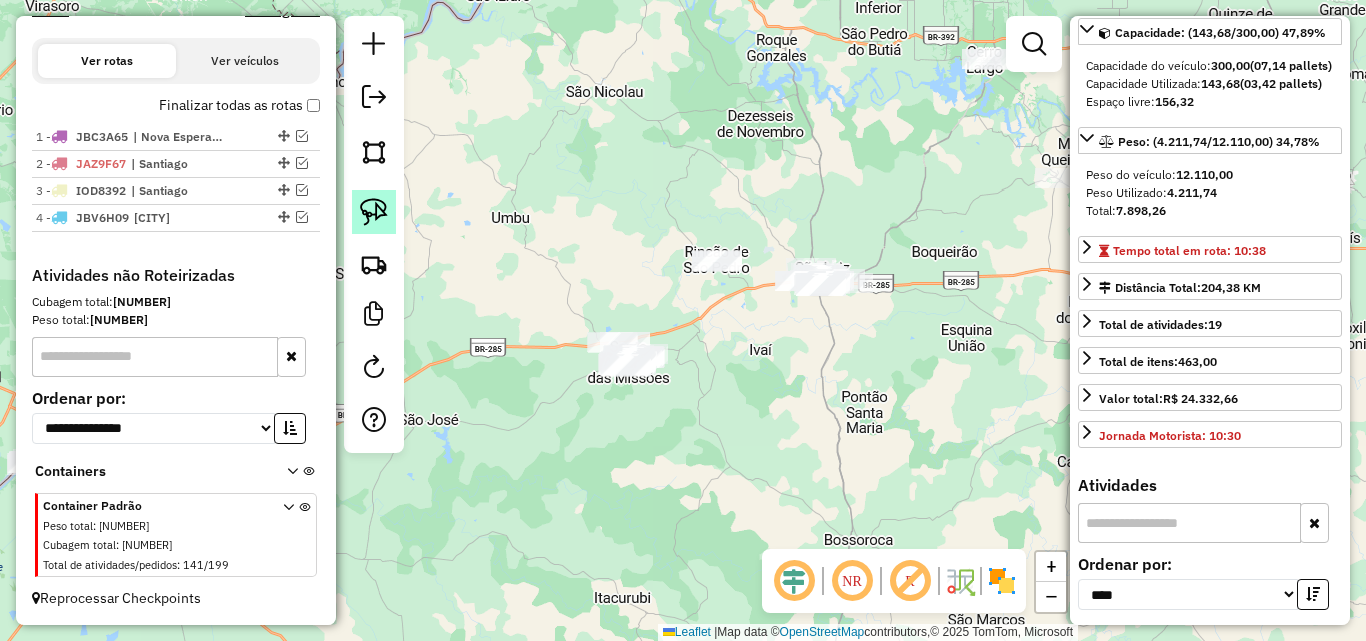click 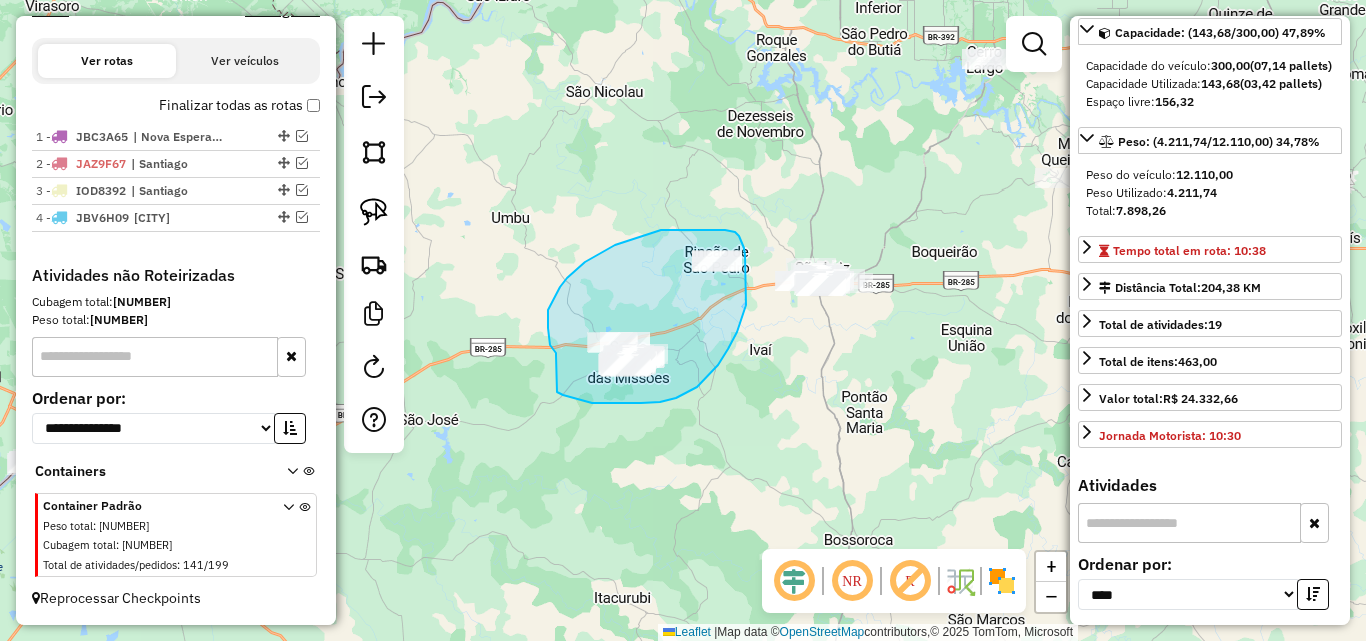 drag, startPoint x: 549, startPoint y: 334, endPoint x: 557, endPoint y: 392, distance: 58.549126 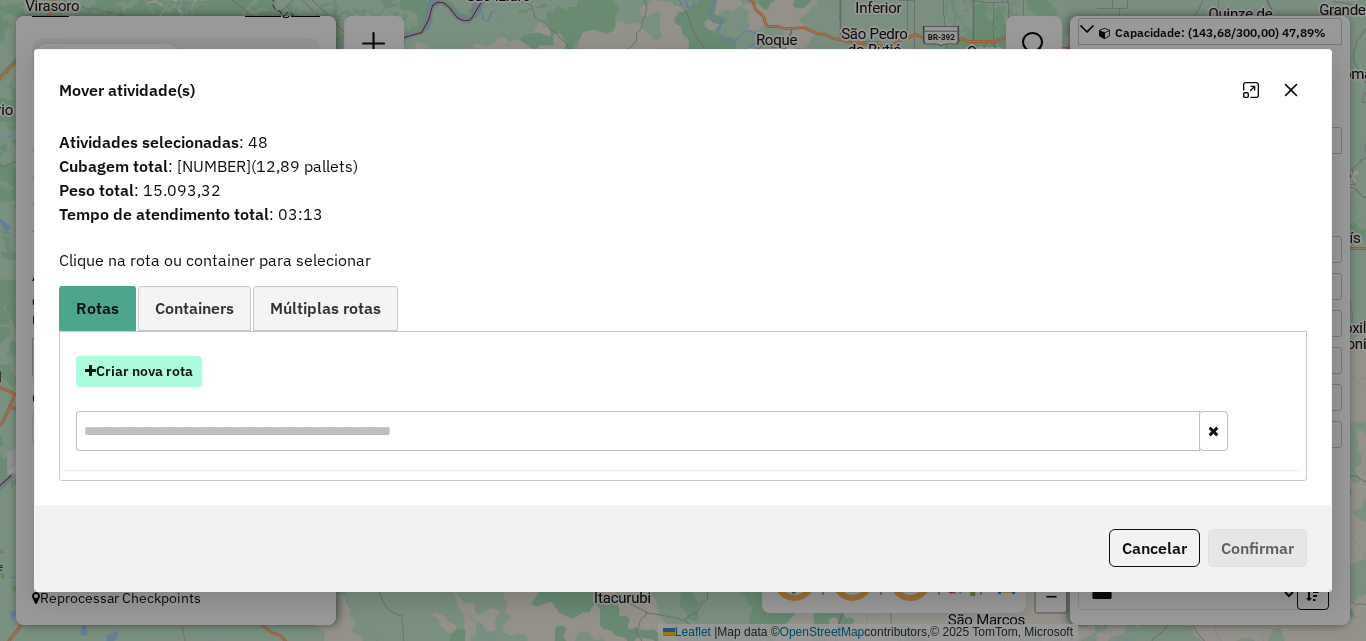 click on "Criar nova rota" at bounding box center [139, 371] 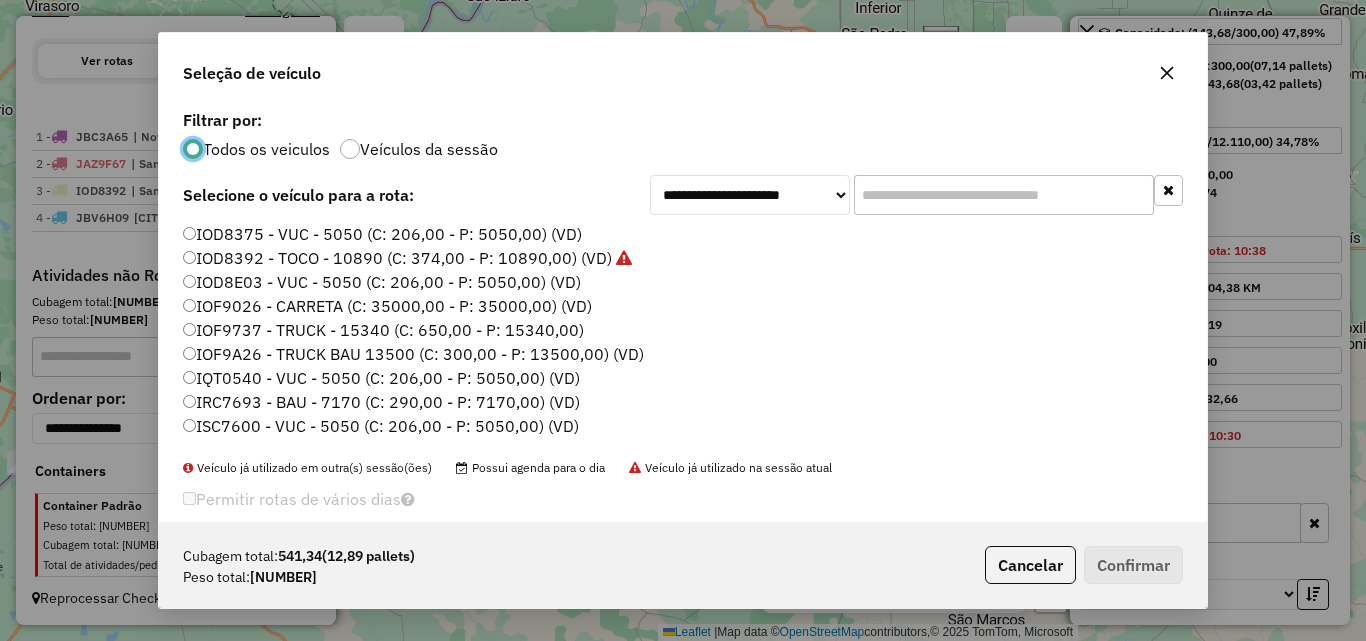 scroll, scrollTop: 11, scrollLeft: 6, axis: both 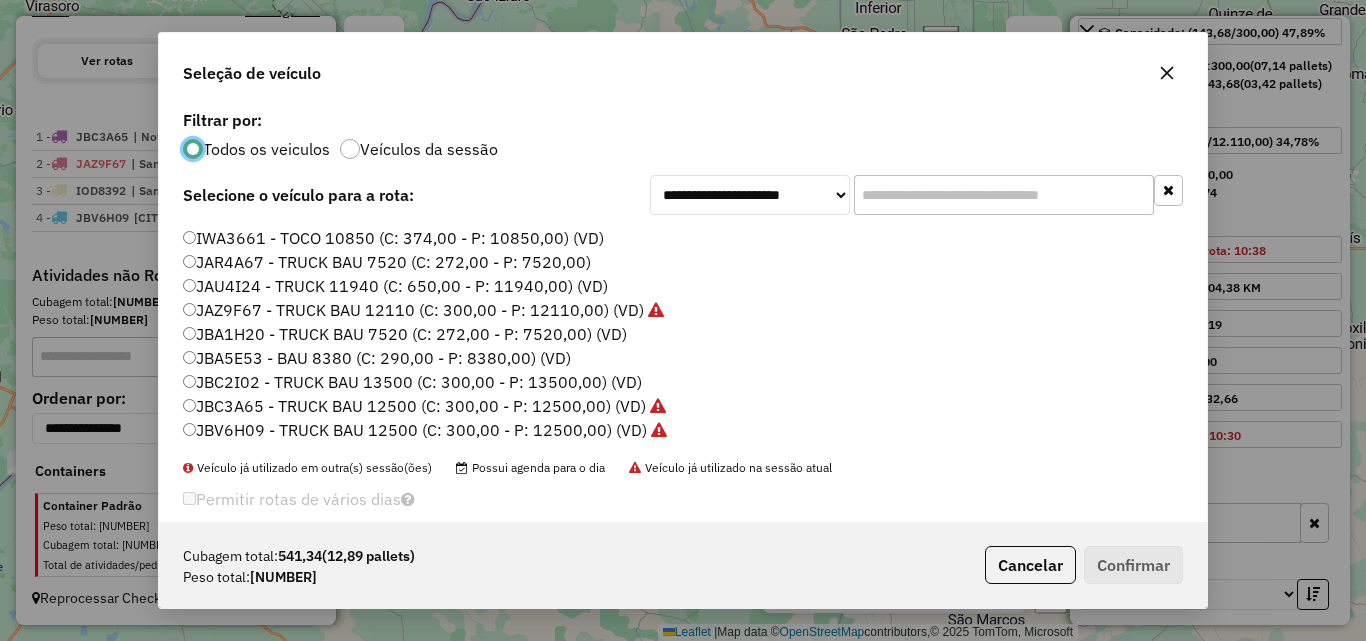 click on "JBC2I02 - TRUCK BAU 13500 (C: 300,00 - P: 13500,00) (VD)" 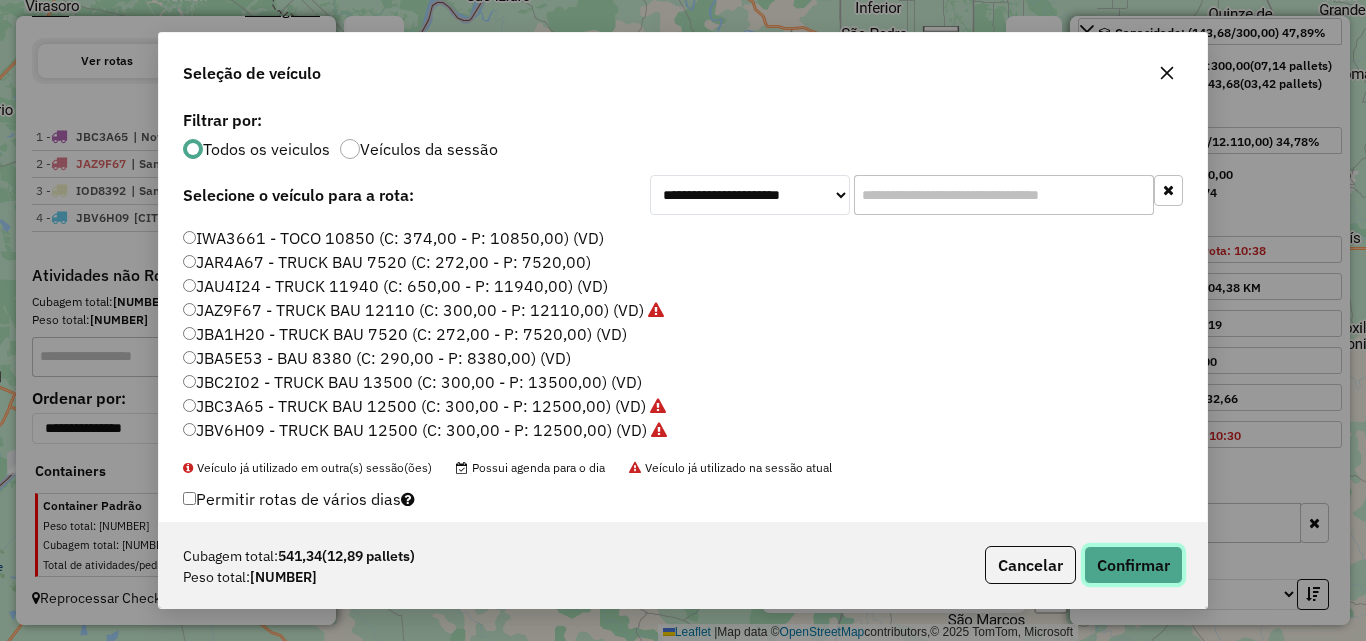 click on "Confirmar" 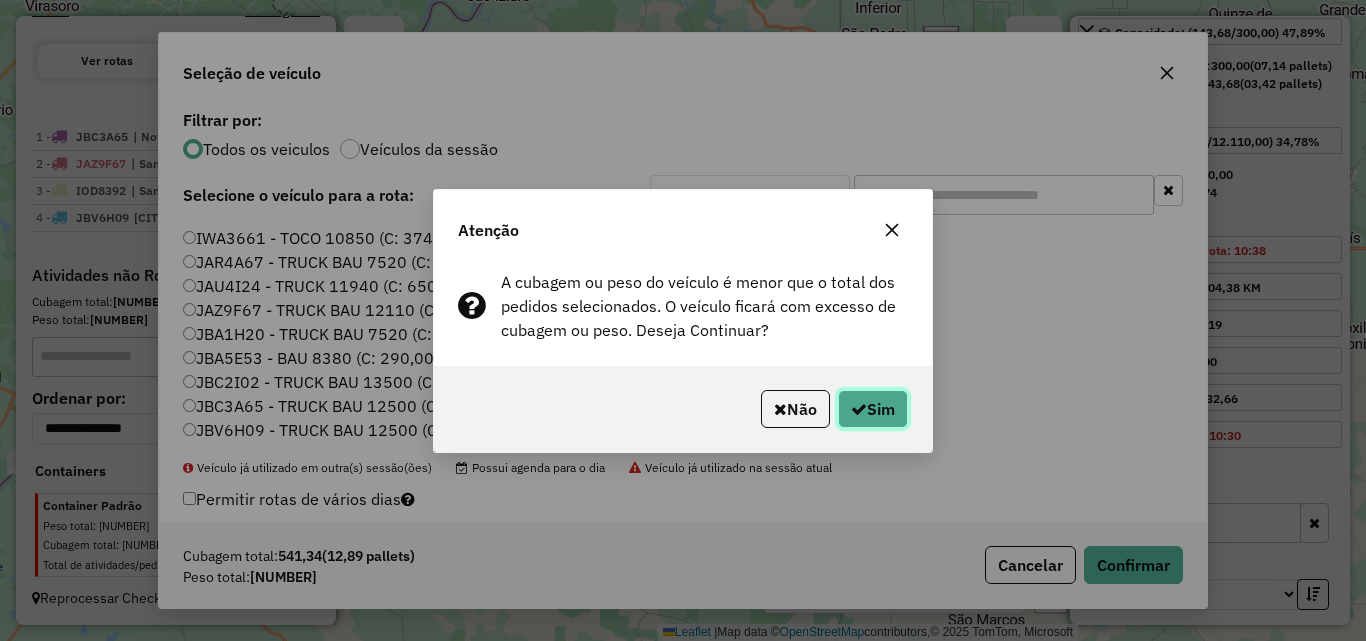 click on "Sim" 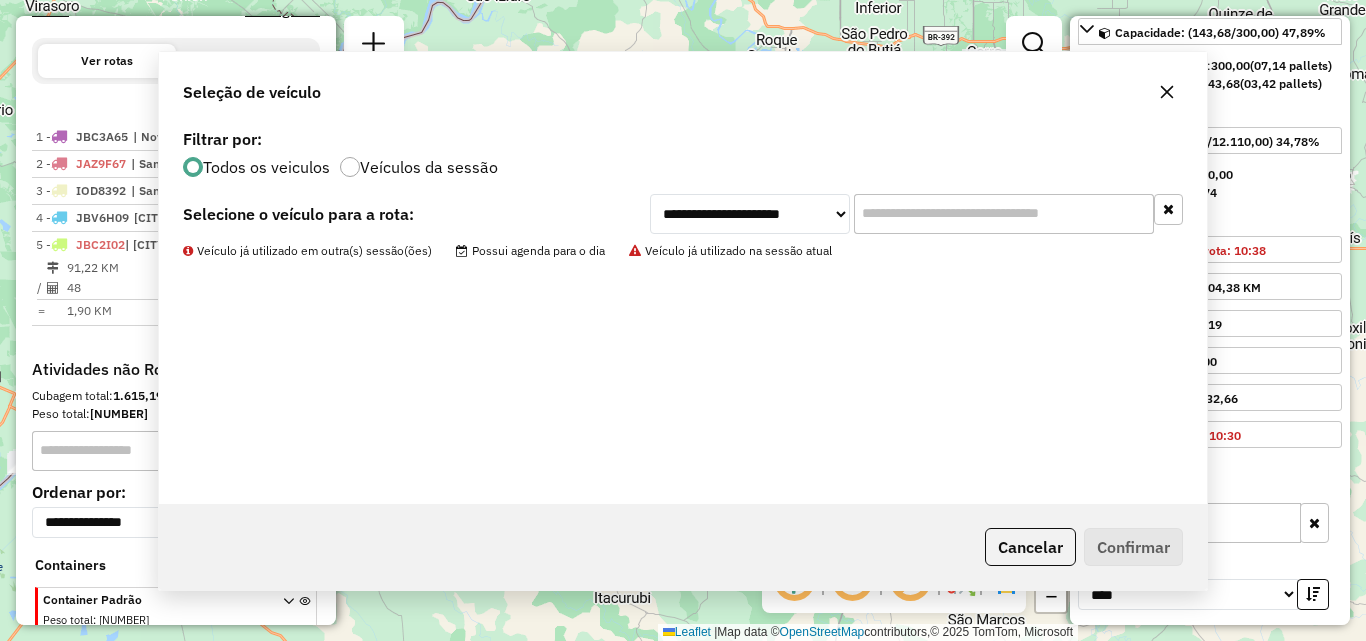 scroll, scrollTop: 754, scrollLeft: 0, axis: vertical 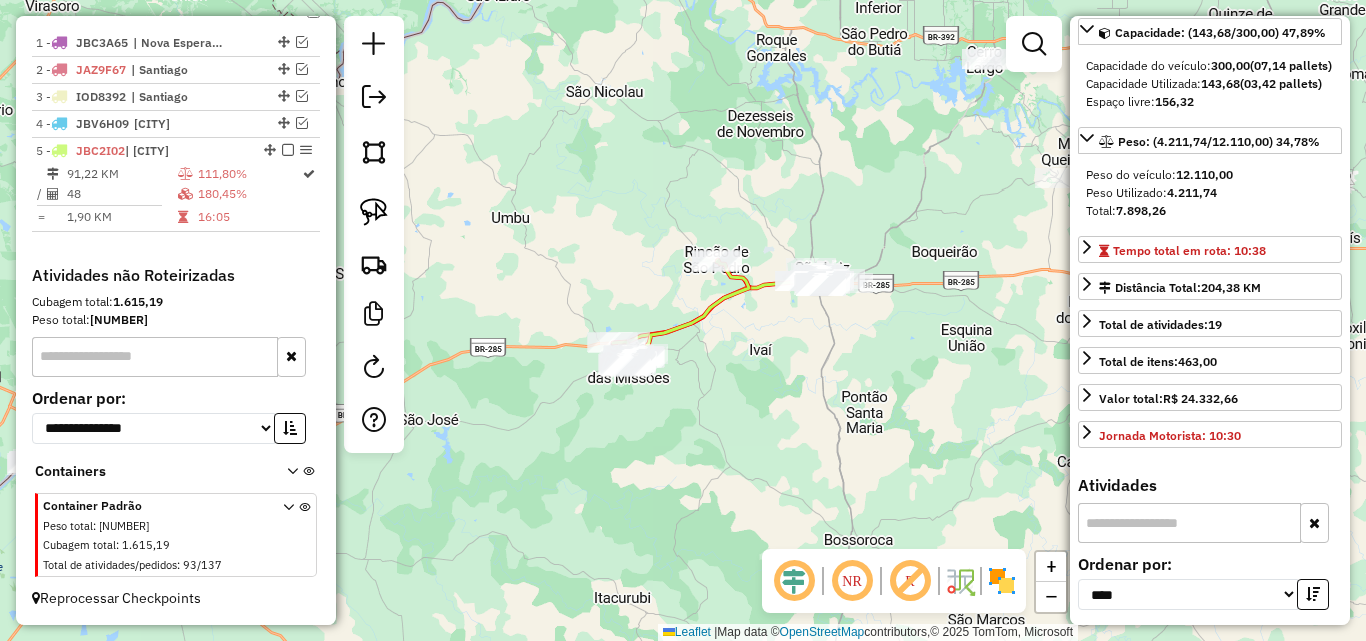 drag, startPoint x: 143, startPoint y: 180, endPoint x: 667, endPoint y: 229, distance: 526.2861 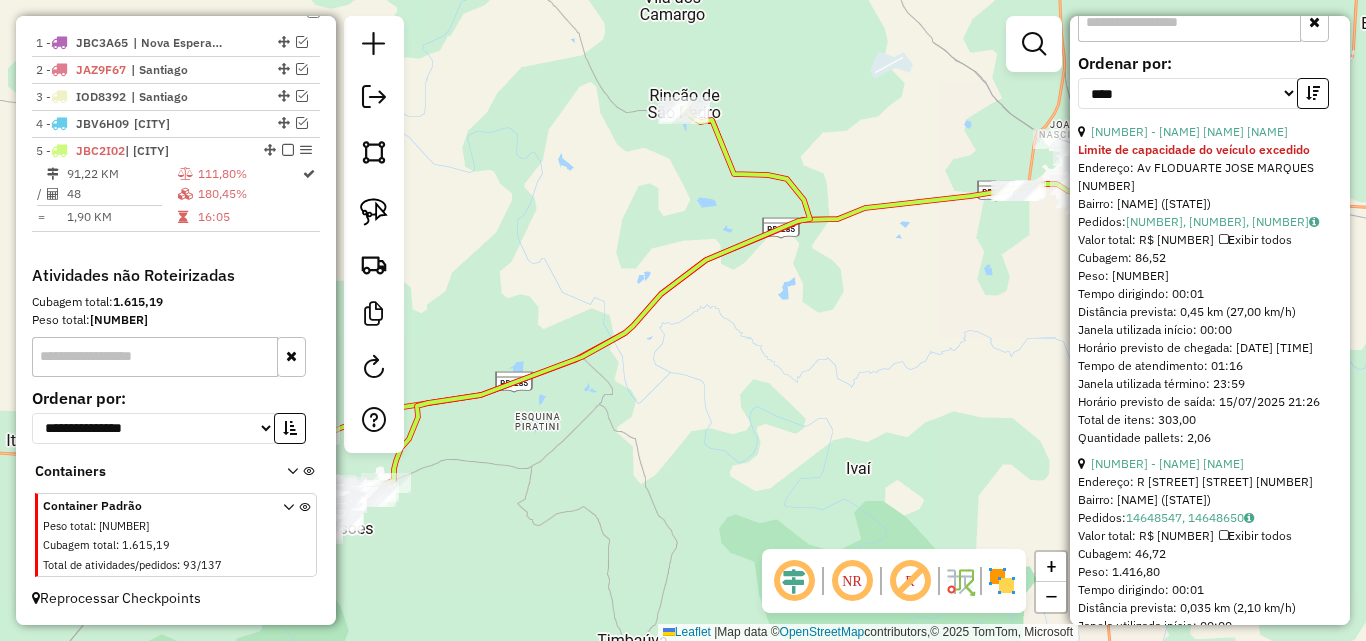 scroll, scrollTop: 782, scrollLeft: 0, axis: vertical 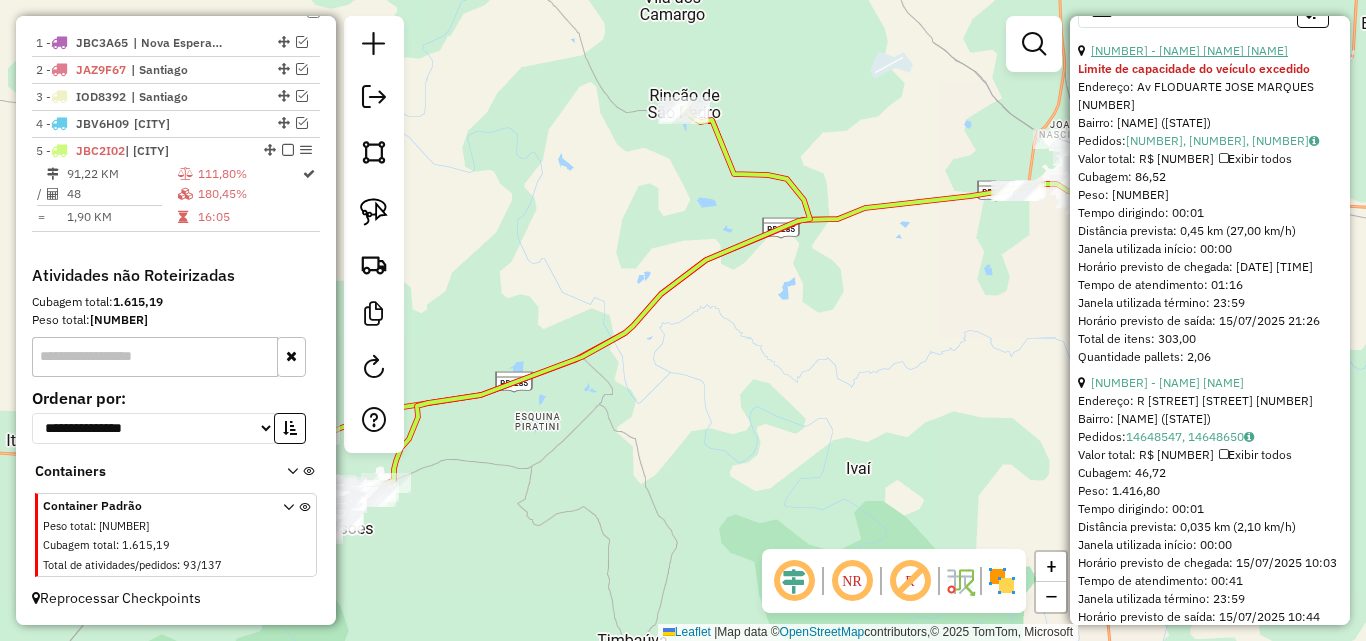 click on "[NUMBER] - [NAME] [NAME] [NAME]" at bounding box center (1189, 50) 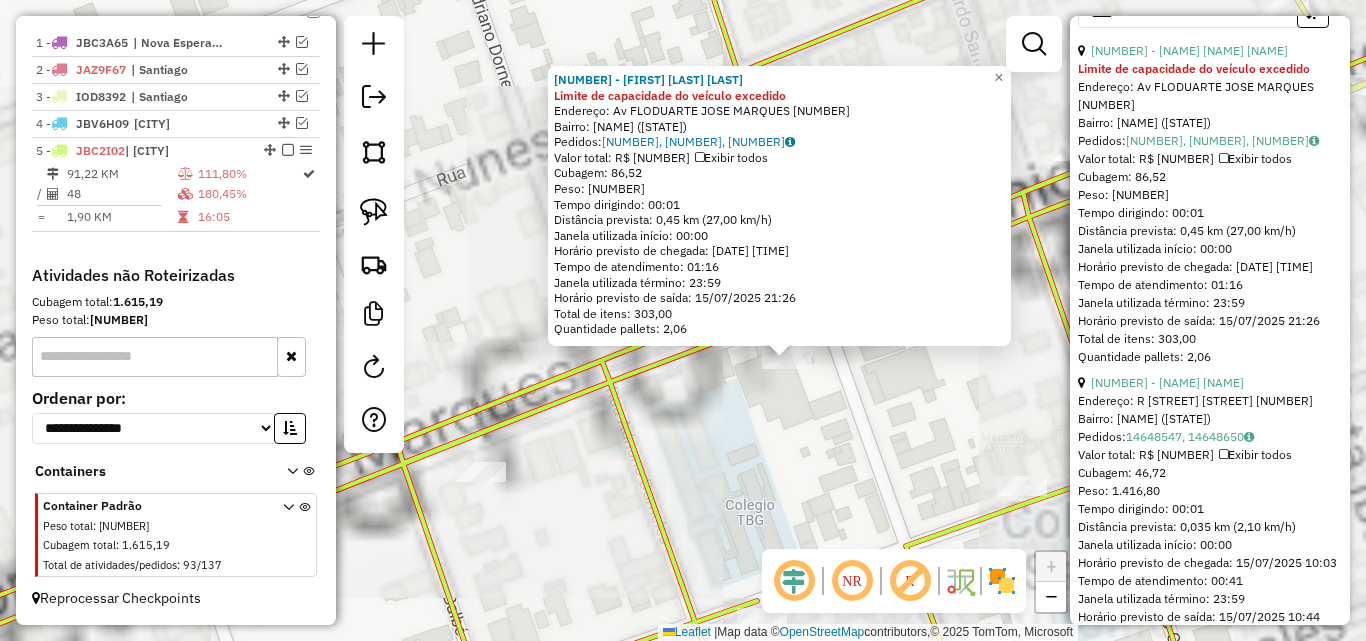 drag, startPoint x: 810, startPoint y: 432, endPoint x: 742, endPoint y: 280, distance: 166.51727 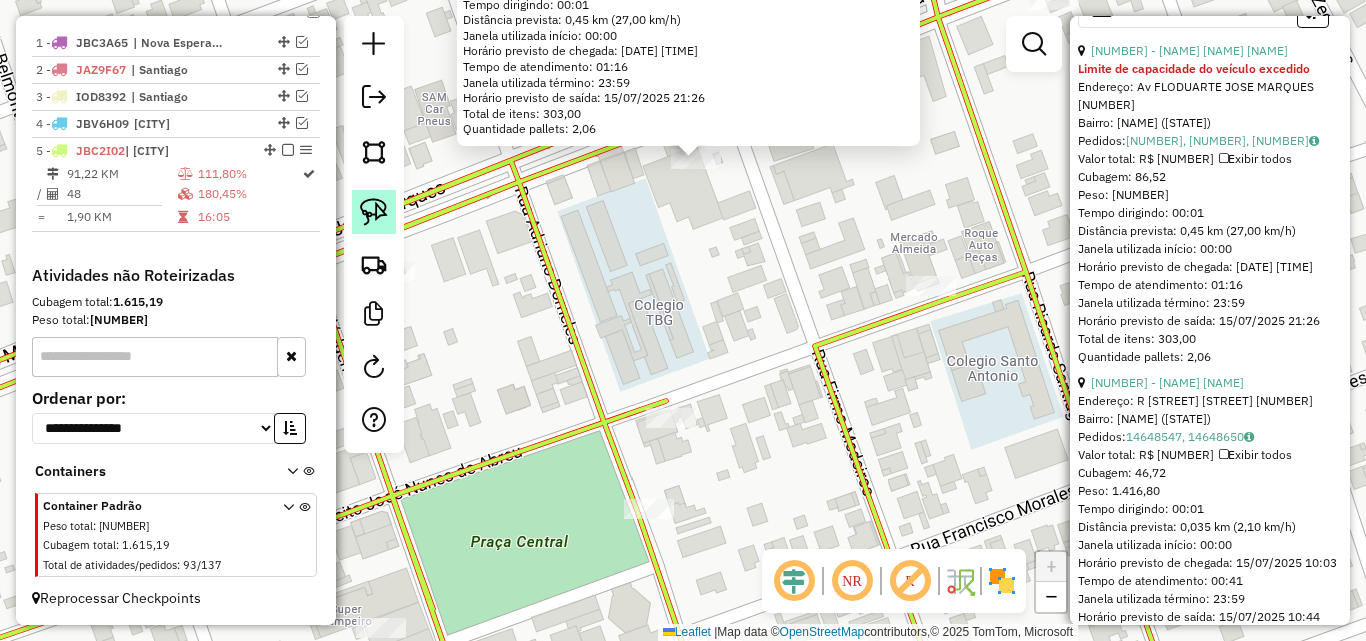 click 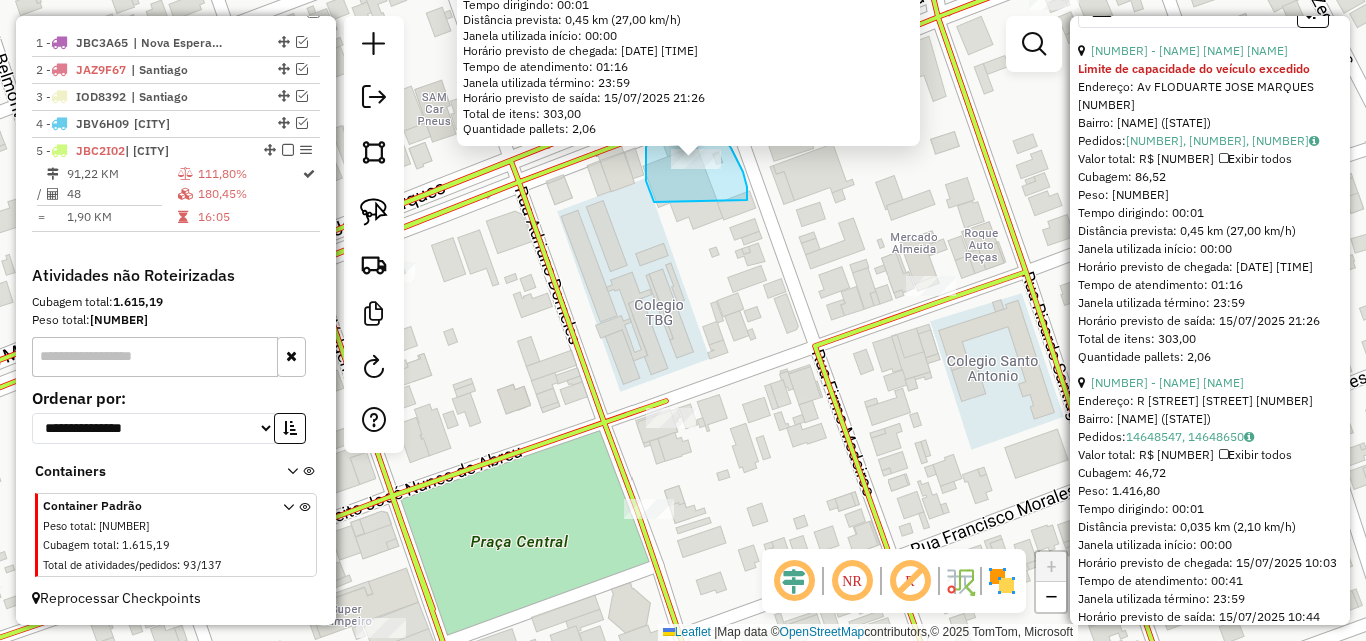 drag, startPoint x: 654, startPoint y: 202, endPoint x: 747, endPoint y: 200, distance: 93.0215 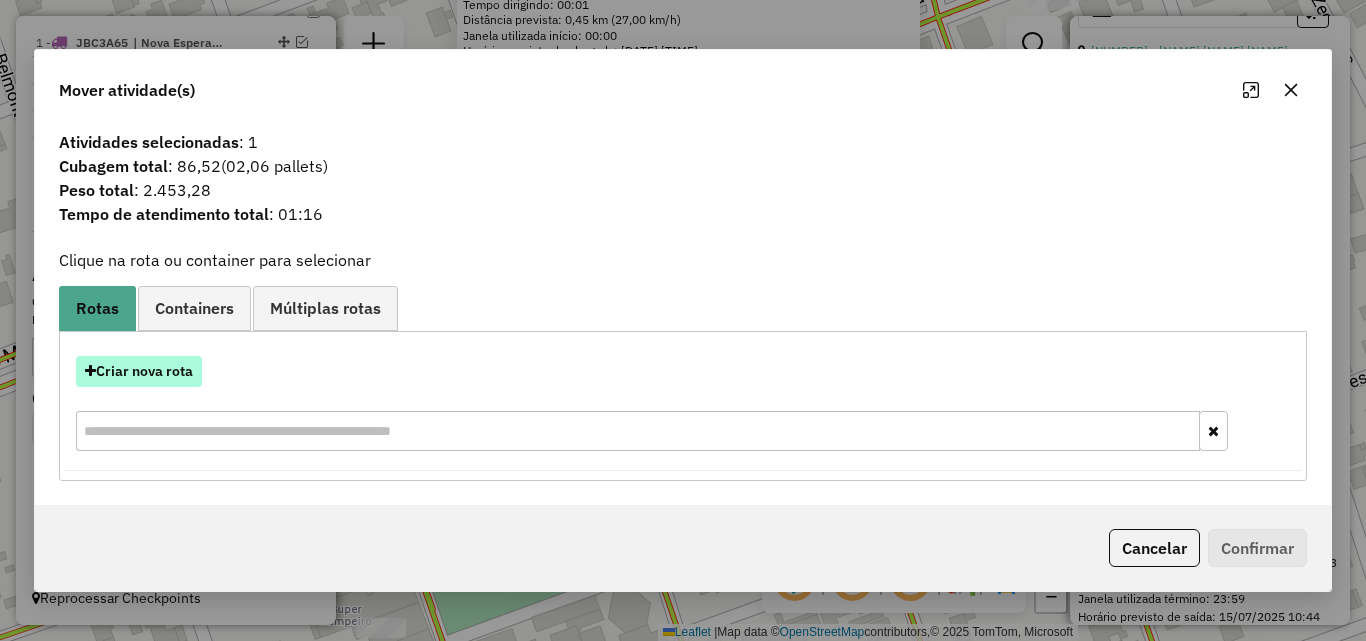 click on "Criar nova rota" at bounding box center [139, 371] 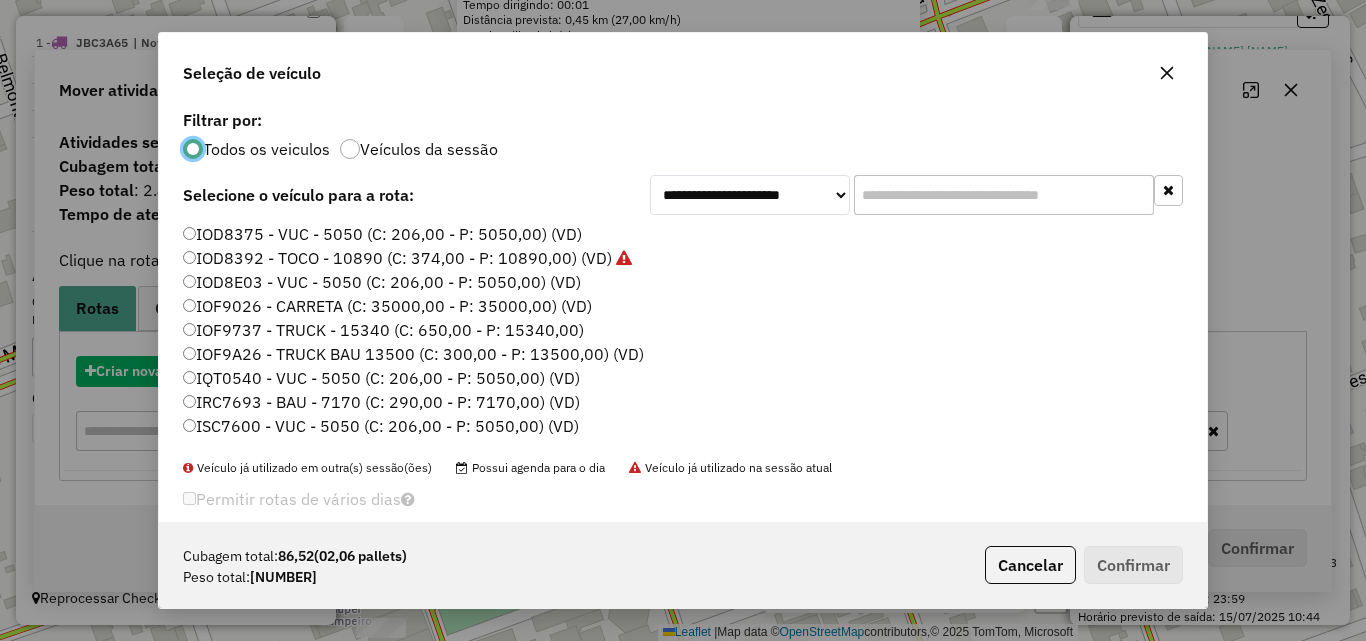 scroll, scrollTop: 11, scrollLeft: 6, axis: both 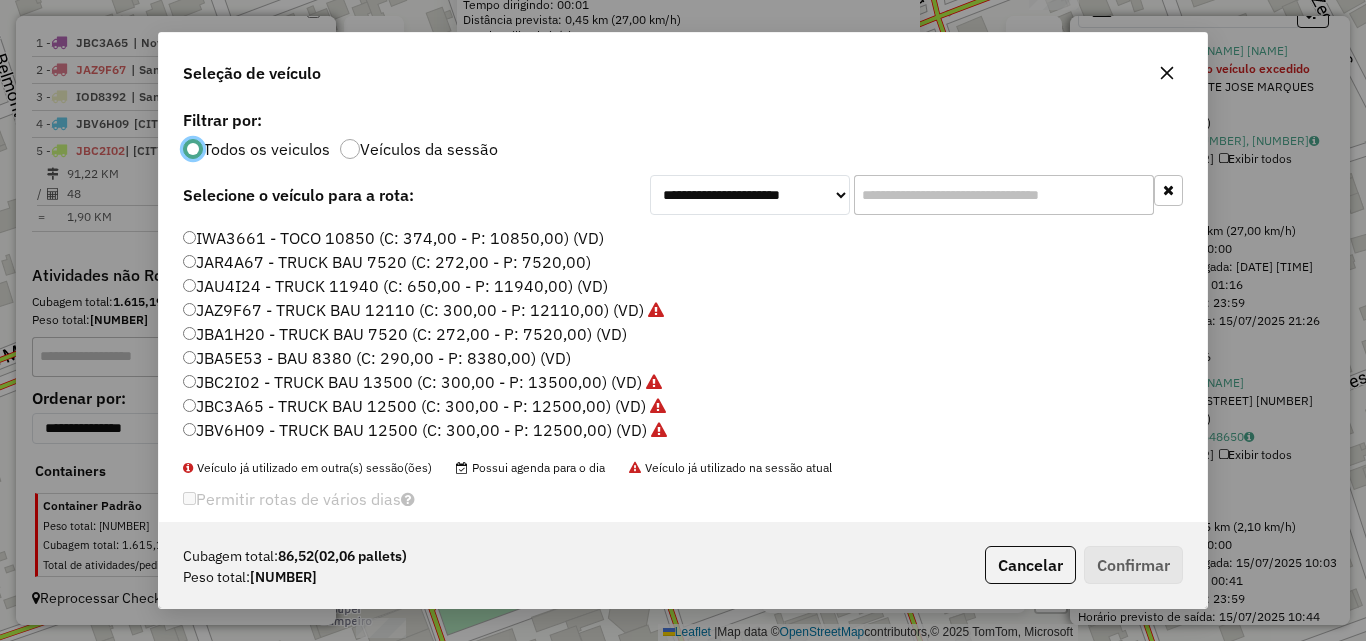 click on "JAU4I24 - TRUCK 11940 (C: 650,00 - P: 11940,00) (VD)" 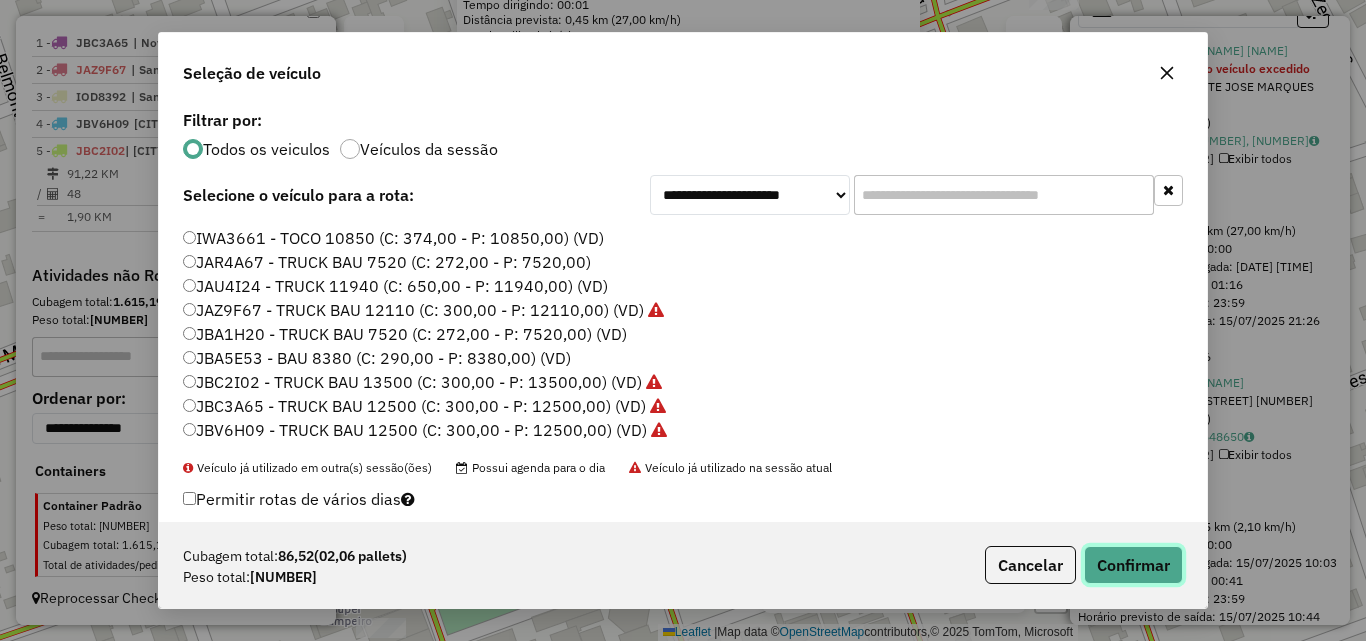 click on "Confirmar" 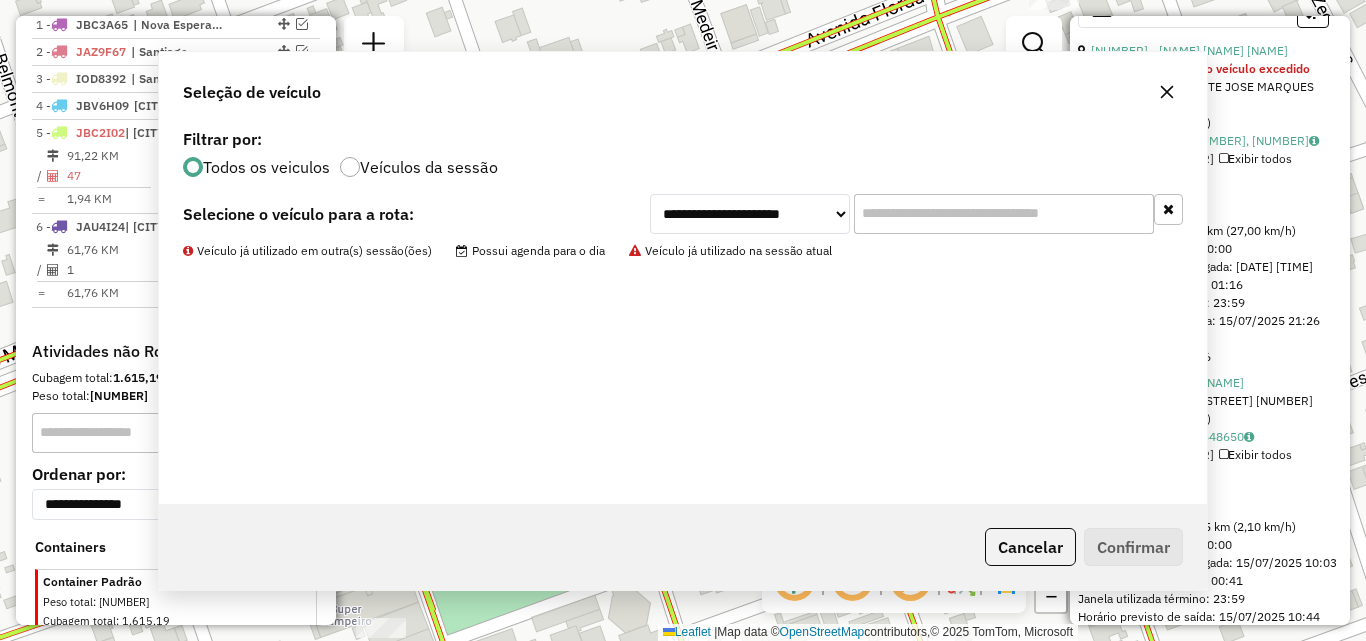 scroll, scrollTop: 764, scrollLeft: 0, axis: vertical 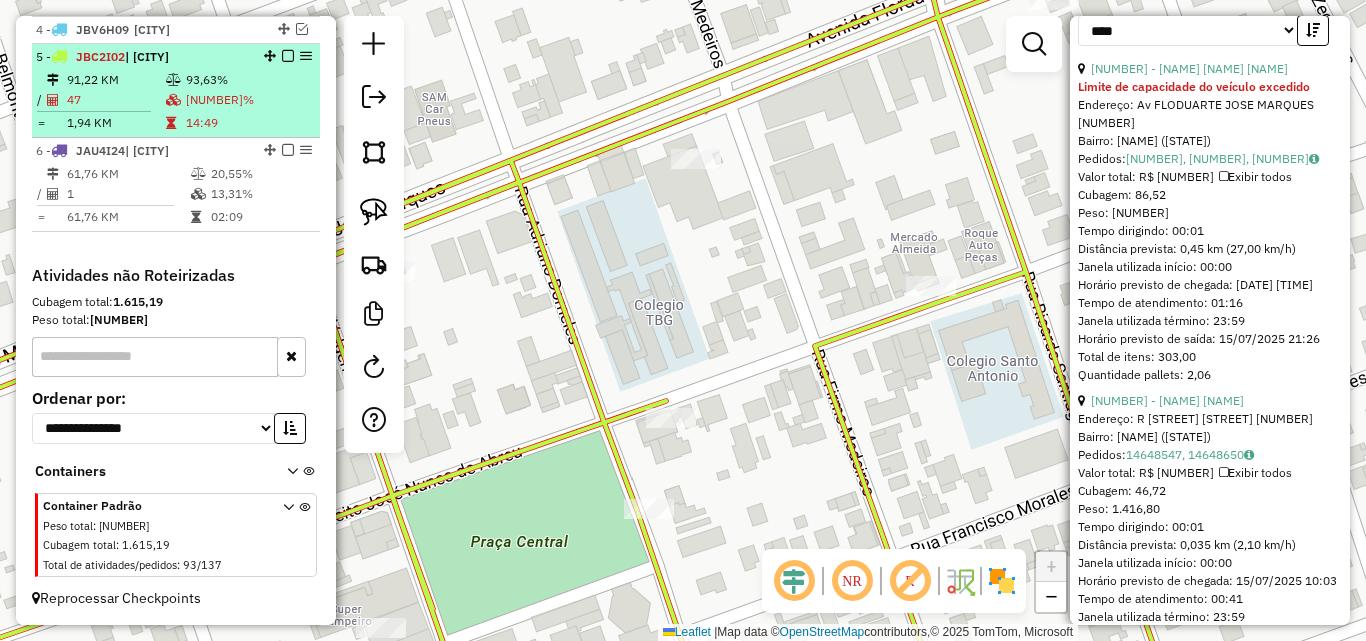 click on "91,22 KM" at bounding box center (115, 80) 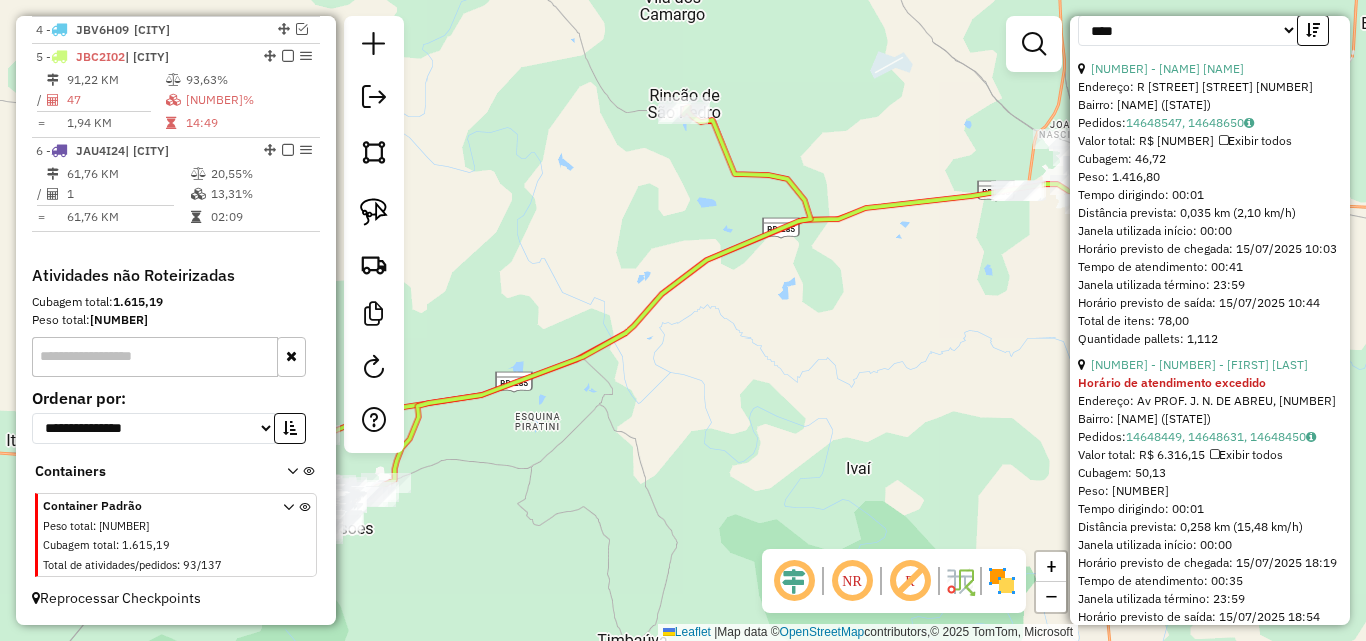 click on "**********" at bounding box center (1210, 26) 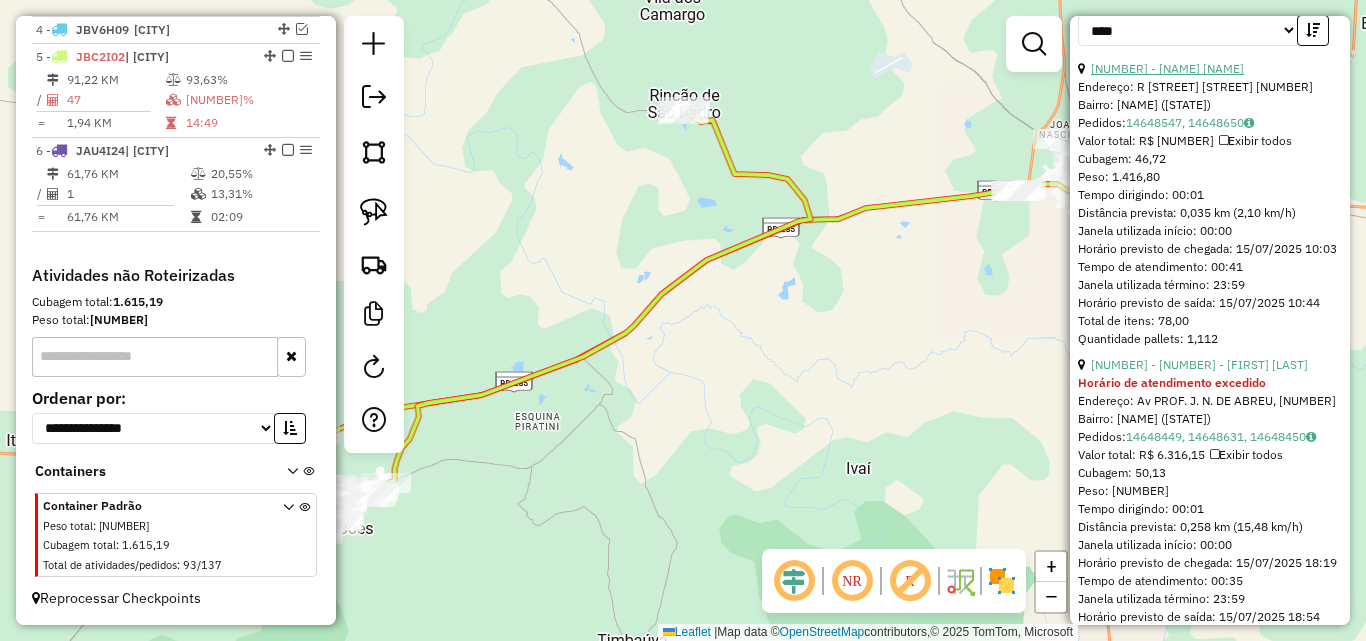 click on "[NUMBER] - [NAME] [NAME]" at bounding box center [1167, 68] 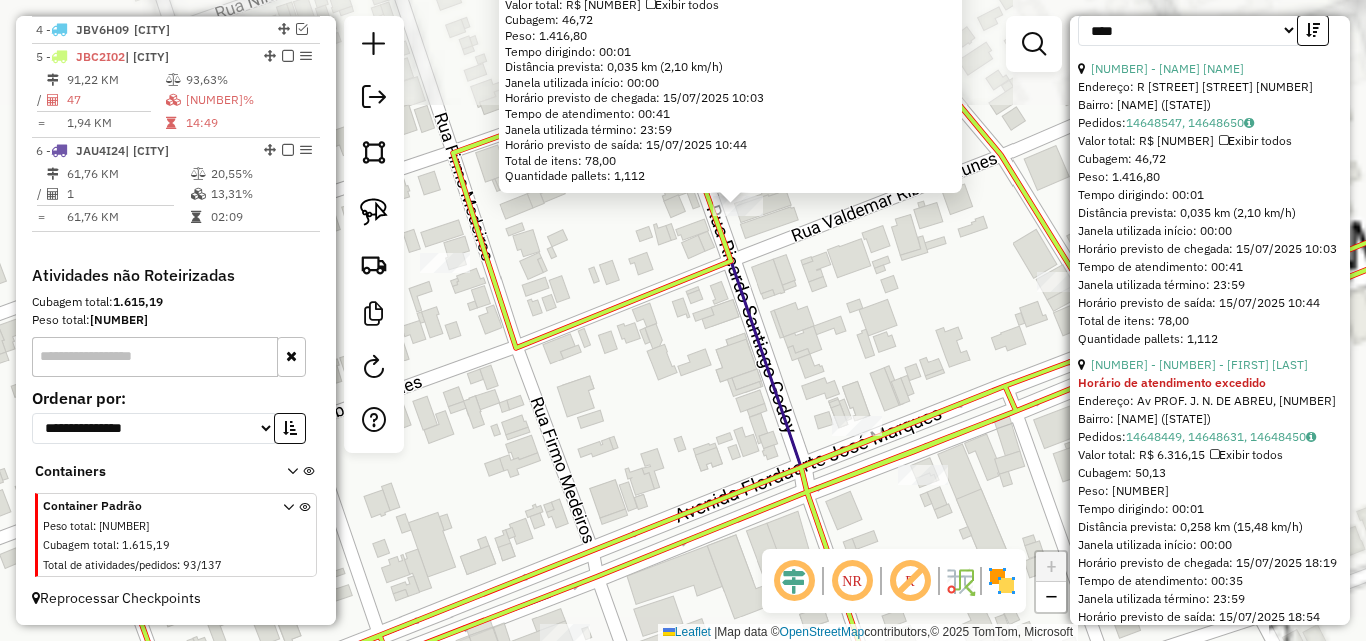 drag, startPoint x: 745, startPoint y: 362, endPoint x: 629, endPoint y: 369, distance: 116.21101 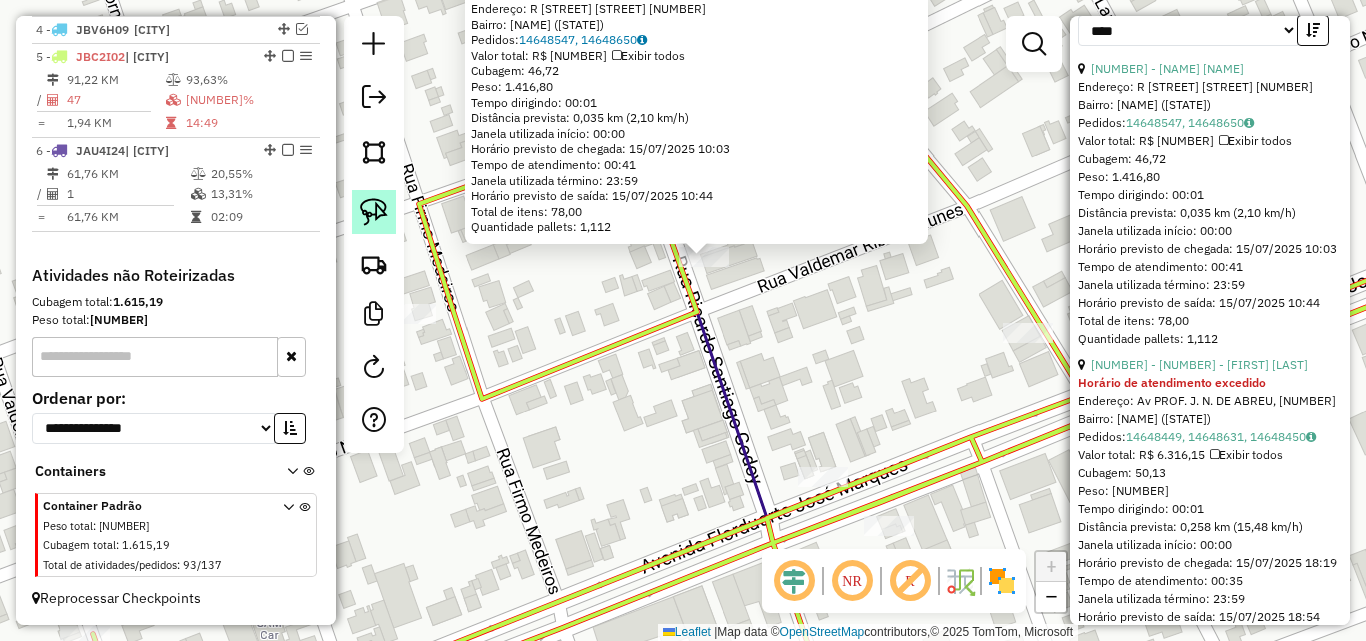 click 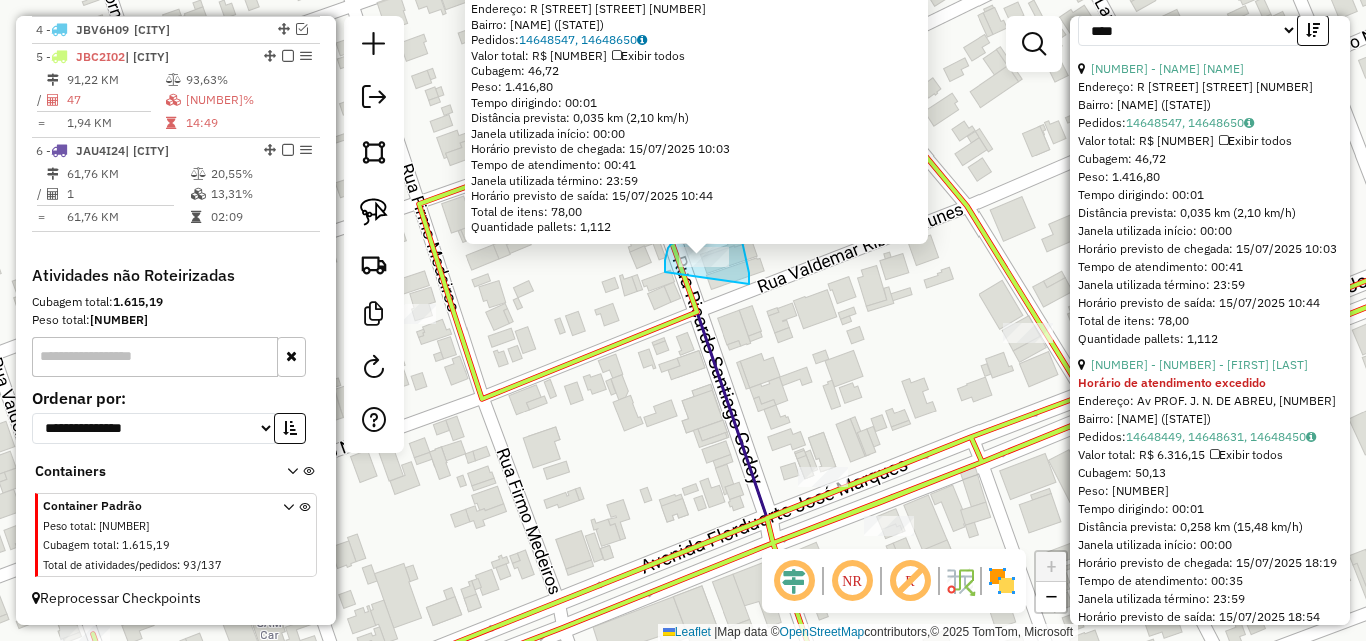 drag, startPoint x: 669, startPoint y: 246, endPoint x: 743, endPoint y: 306, distance: 95.26804 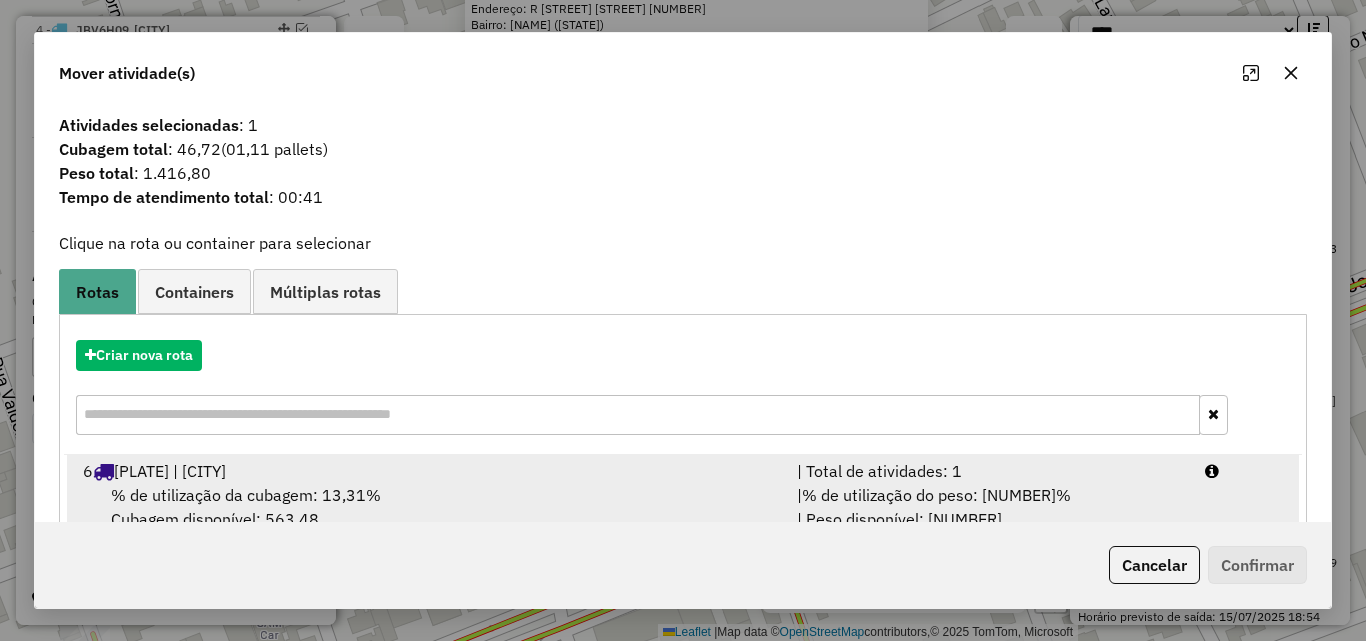 click on "% de utilização da cubagem: 13,31%  Cubagem disponível: 563,48" at bounding box center [428, 507] 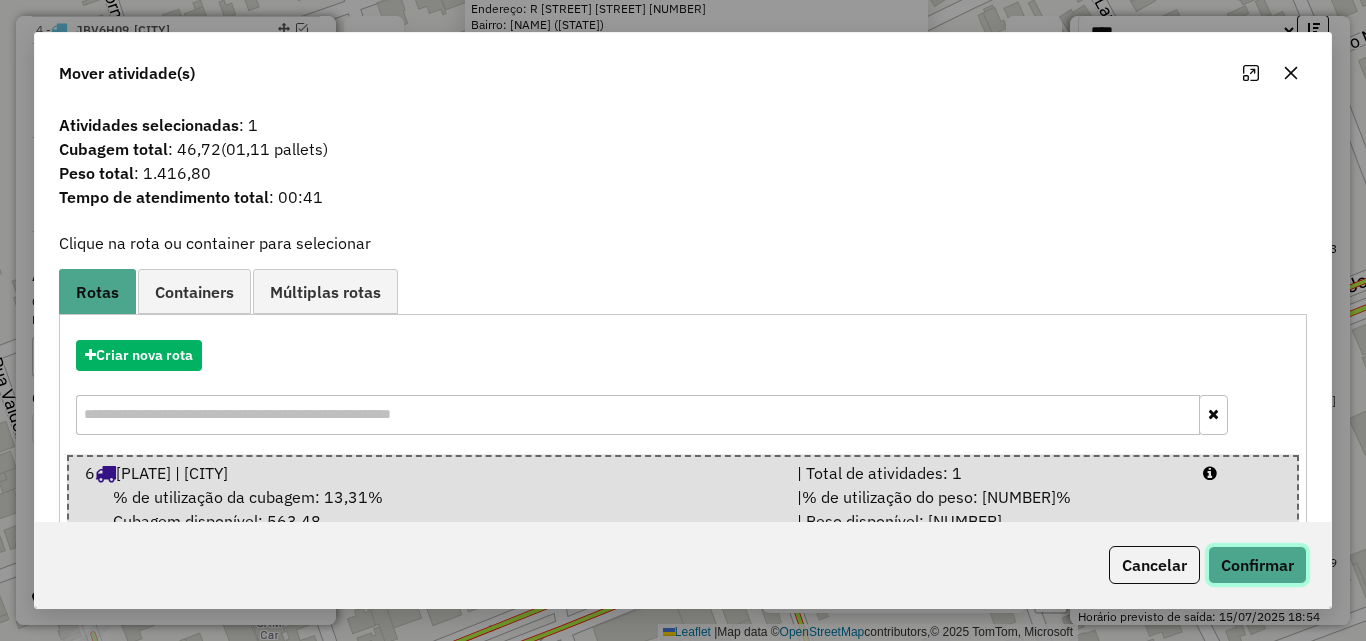 click on "Confirmar" 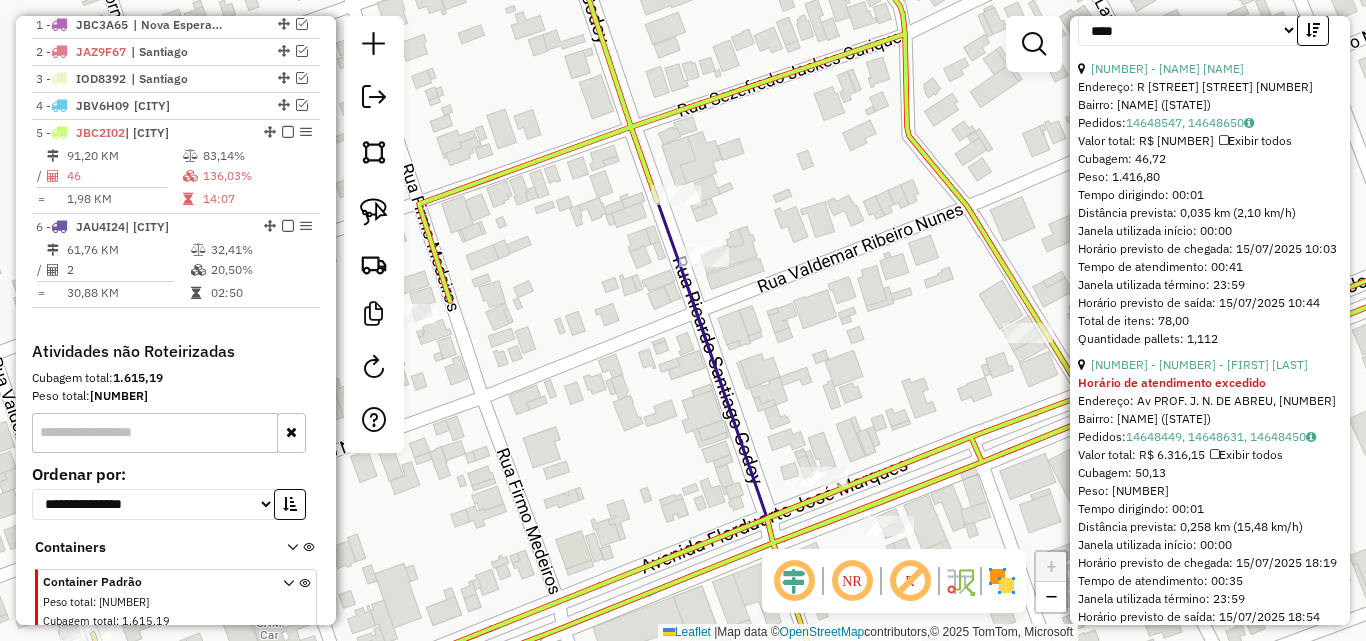 scroll, scrollTop: 858, scrollLeft: 0, axis: vertical 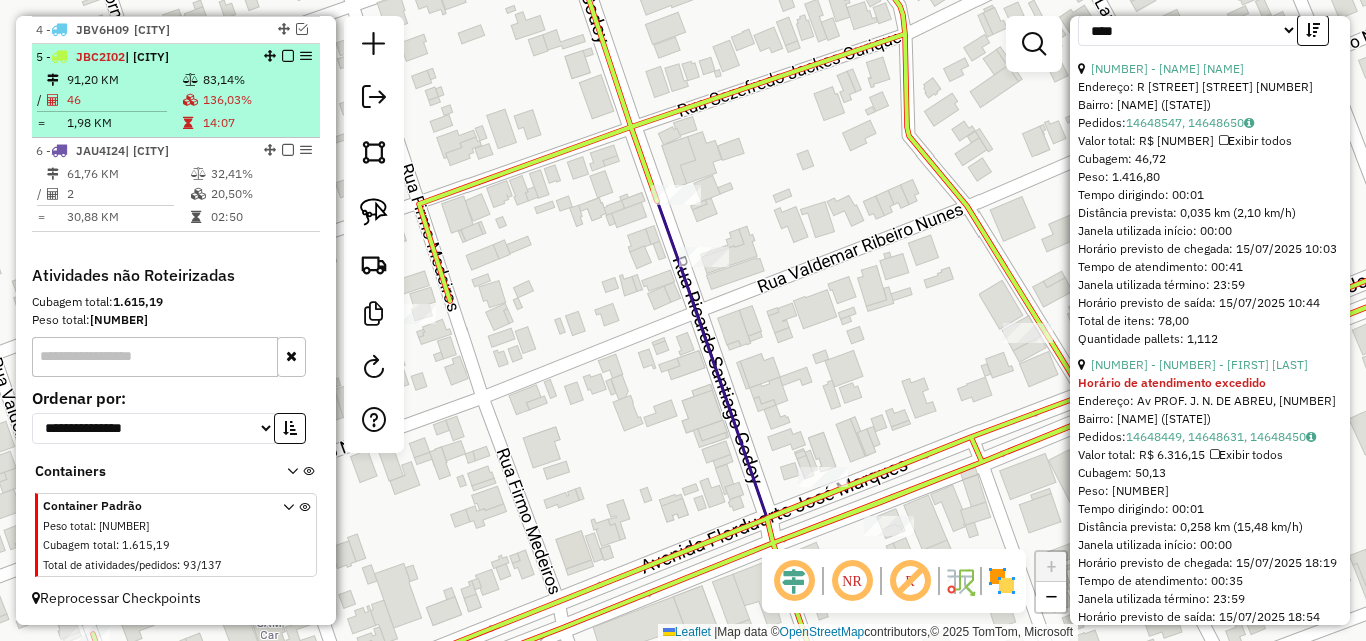 click on "83,14%" at bounding box center (257, 80) 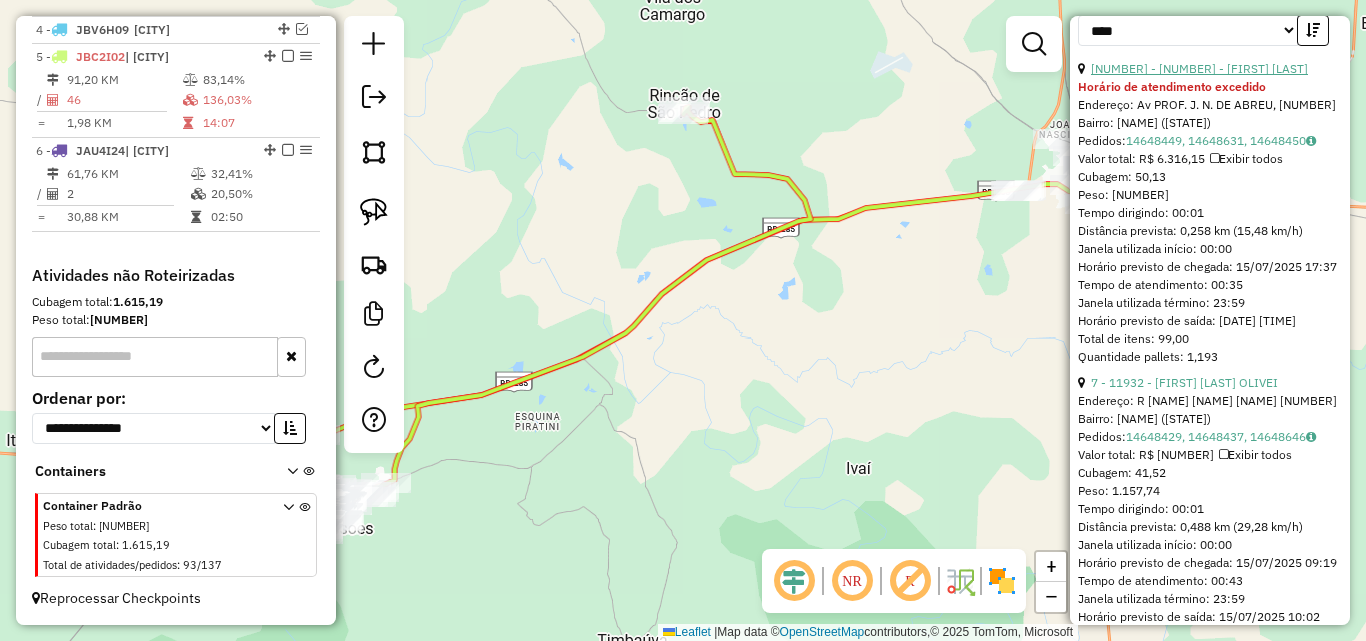 click on "[NUMBER] - [NUMBER] - [FIRST] [LAST]" at bounding box center (1199, 68) 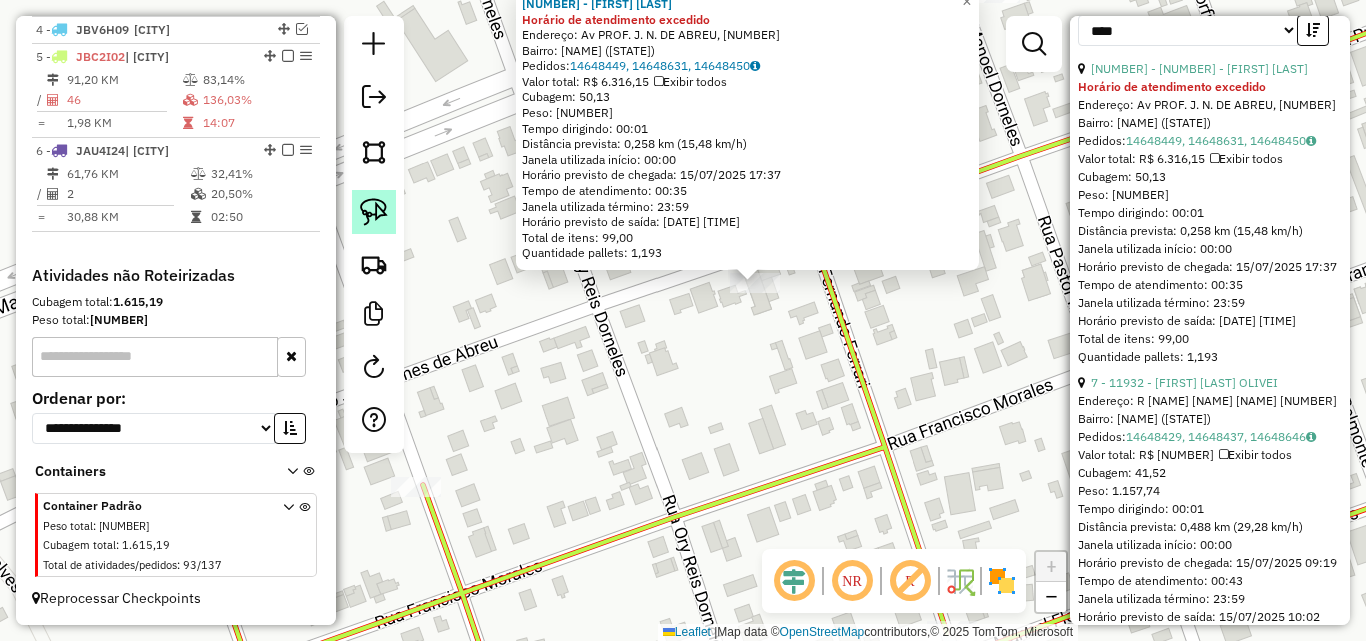 click 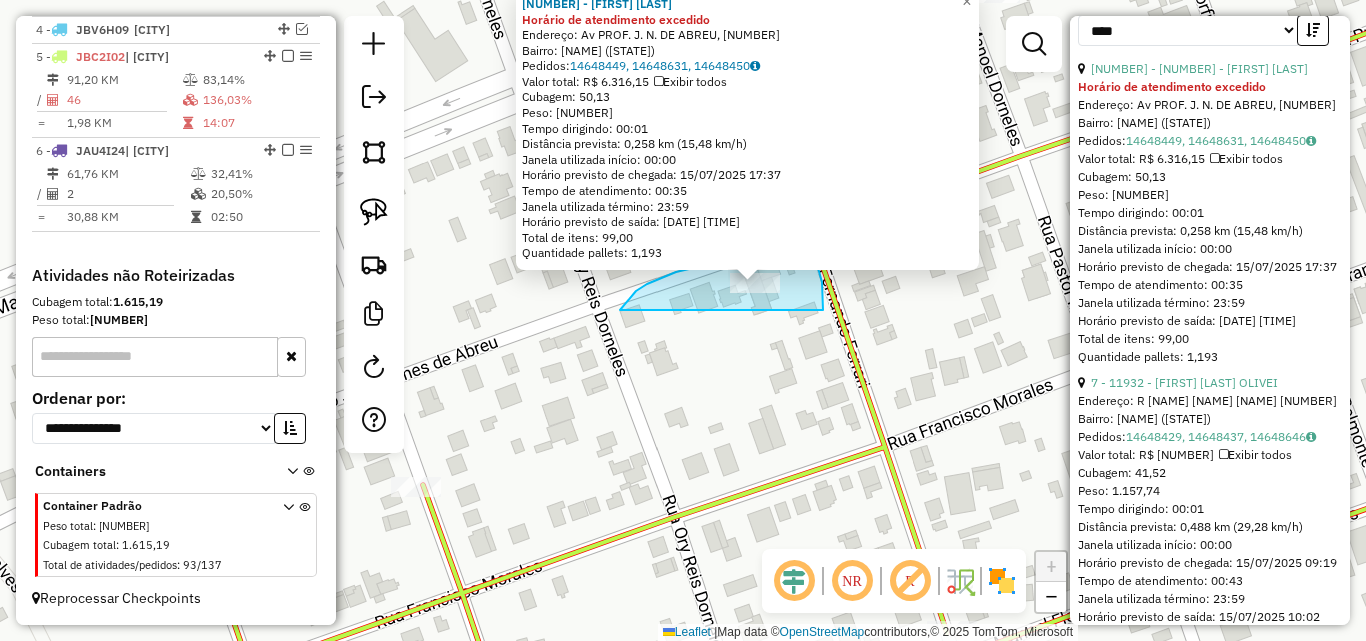 drag, startPoint x: 629, startPoint y: 298, endPoint x: 806, endPoint y: 342, distance: 182.38695 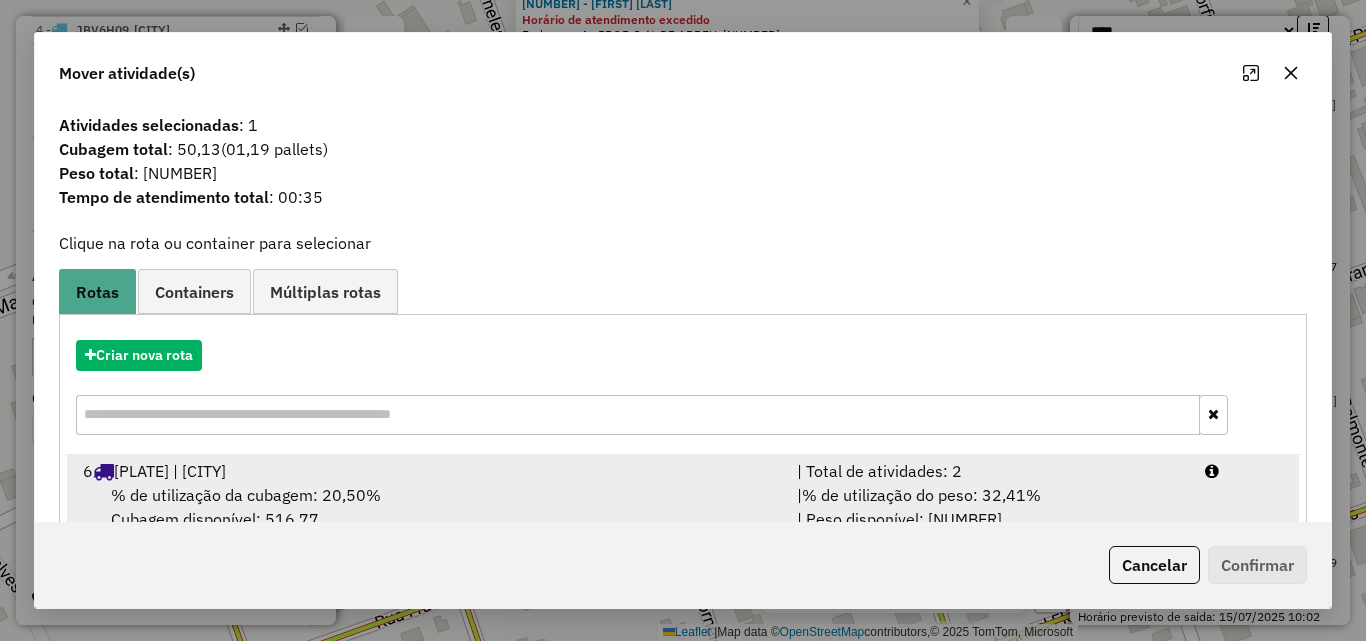 drag, startPoint x: 497, startPoint y: 472, endPoint x: 575, endPoint y: 480, distance: 78.40918 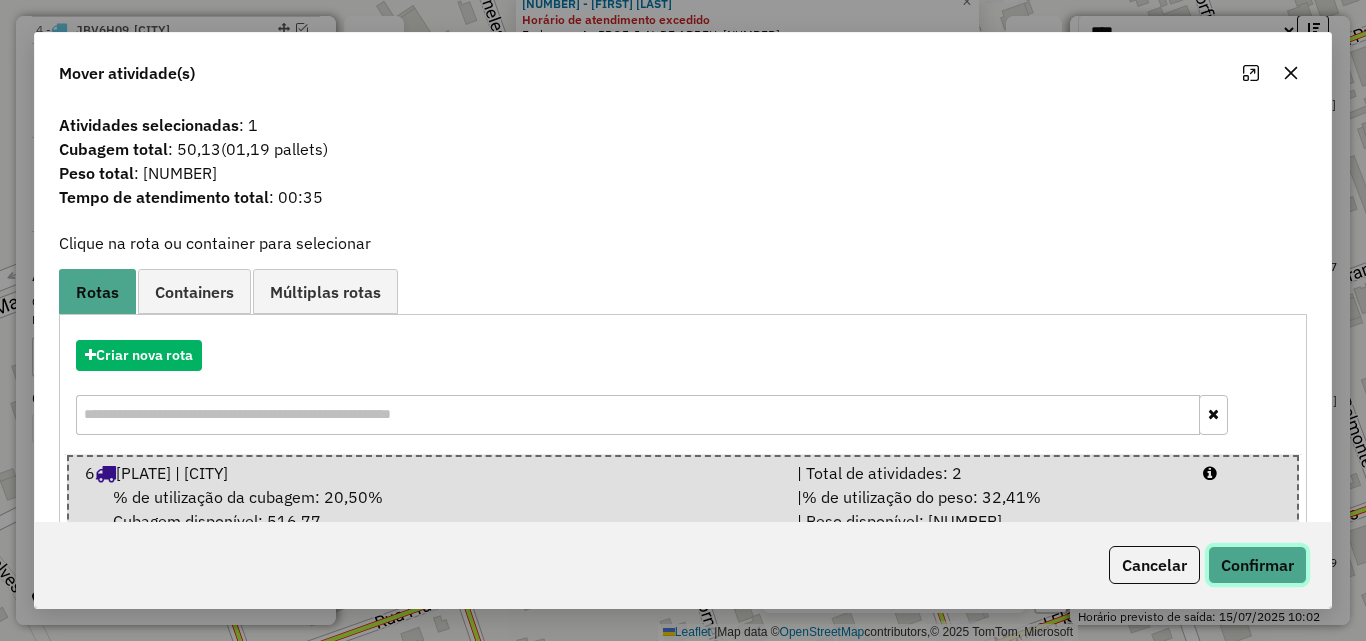 click on "Confirmar" 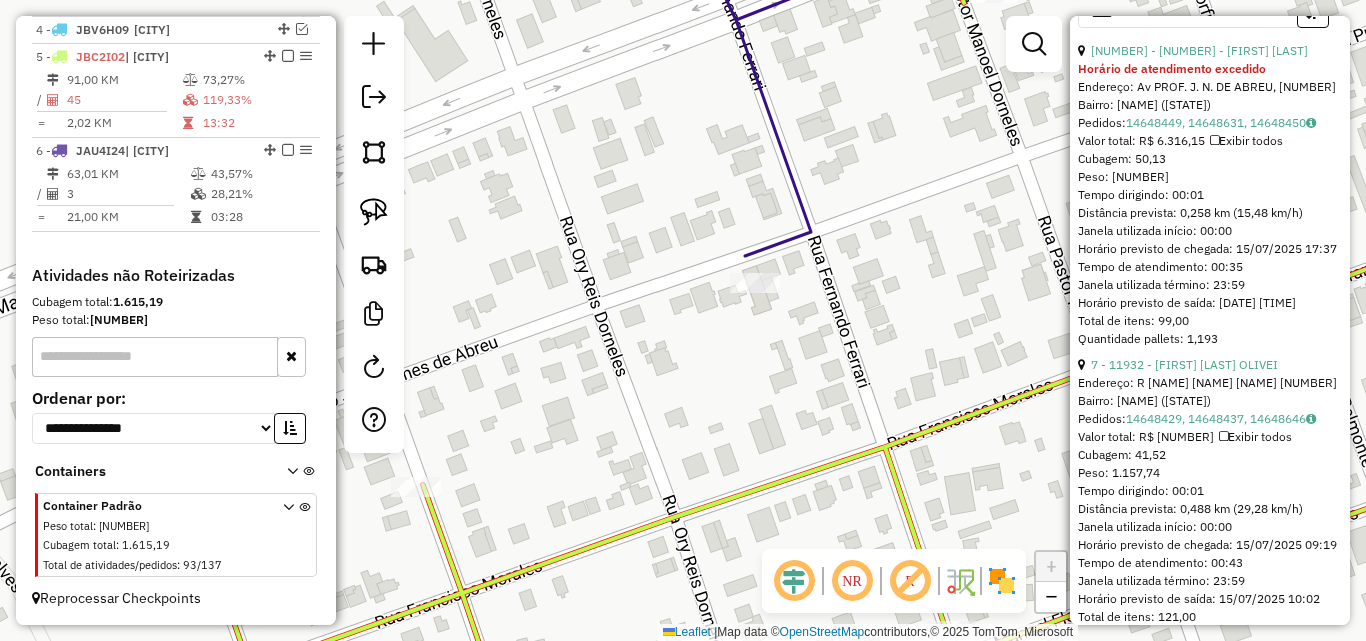 scroll, scrollTop: 858, scrollLeft: 0, axis: vertical 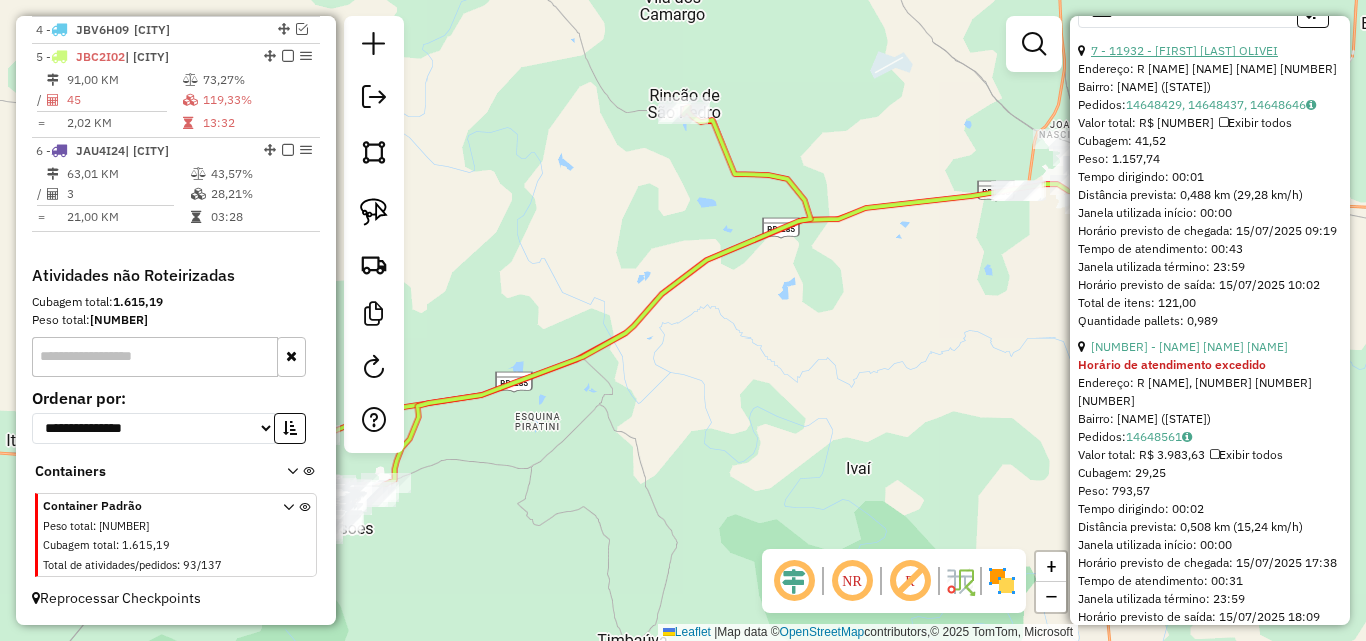 click on "7 - 11932 - [FIRST] [LAST] OLIVEI" at bounding box center (1184, 50) 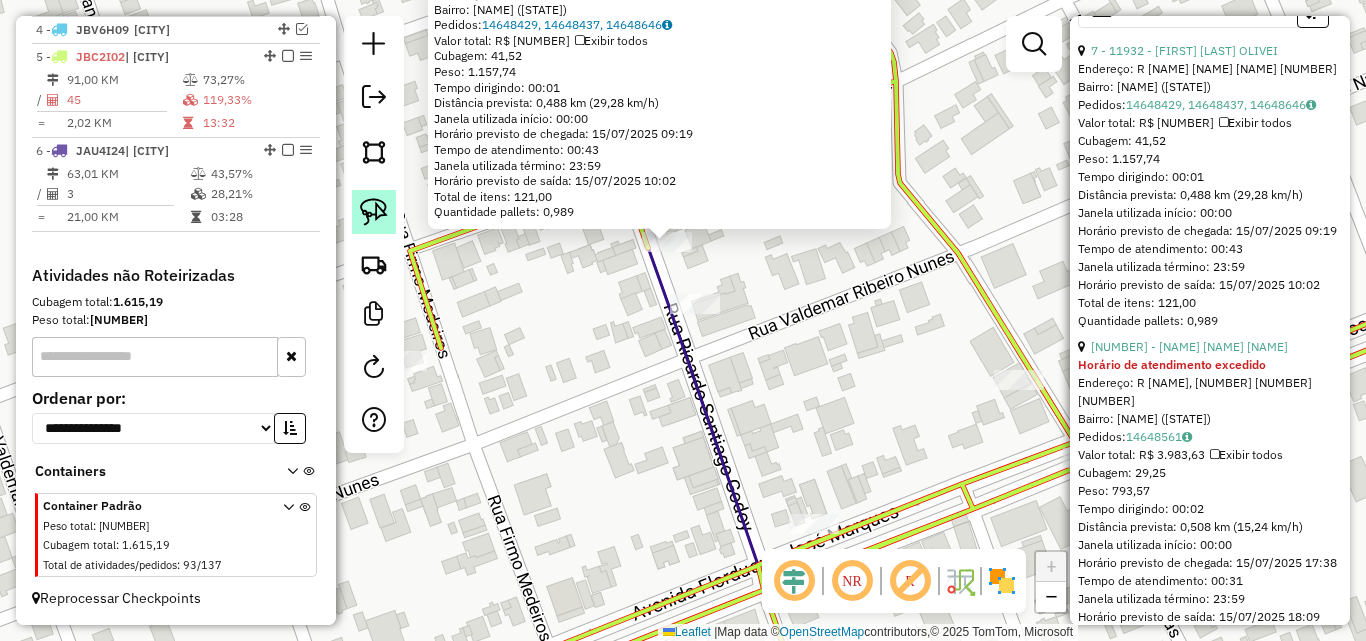 click 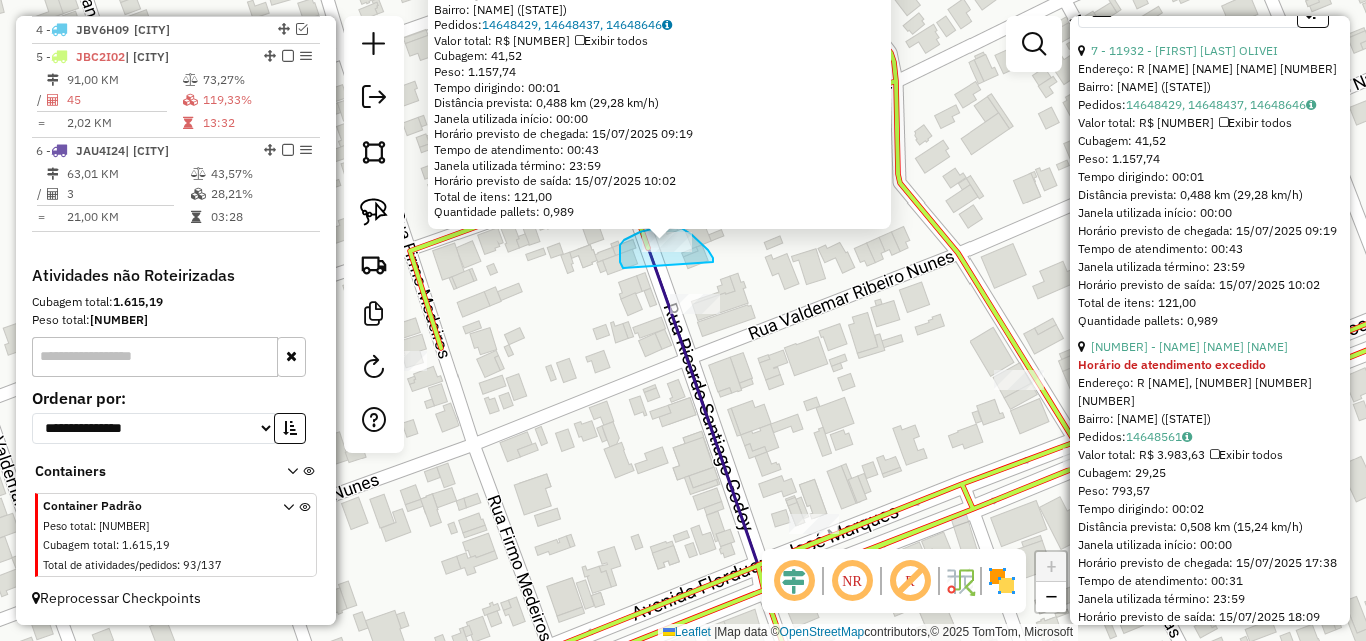 drag, startPoint x: 622, startPoint y: 267, endPoint x: 713, endPoint y: 264, distance: 91.04944 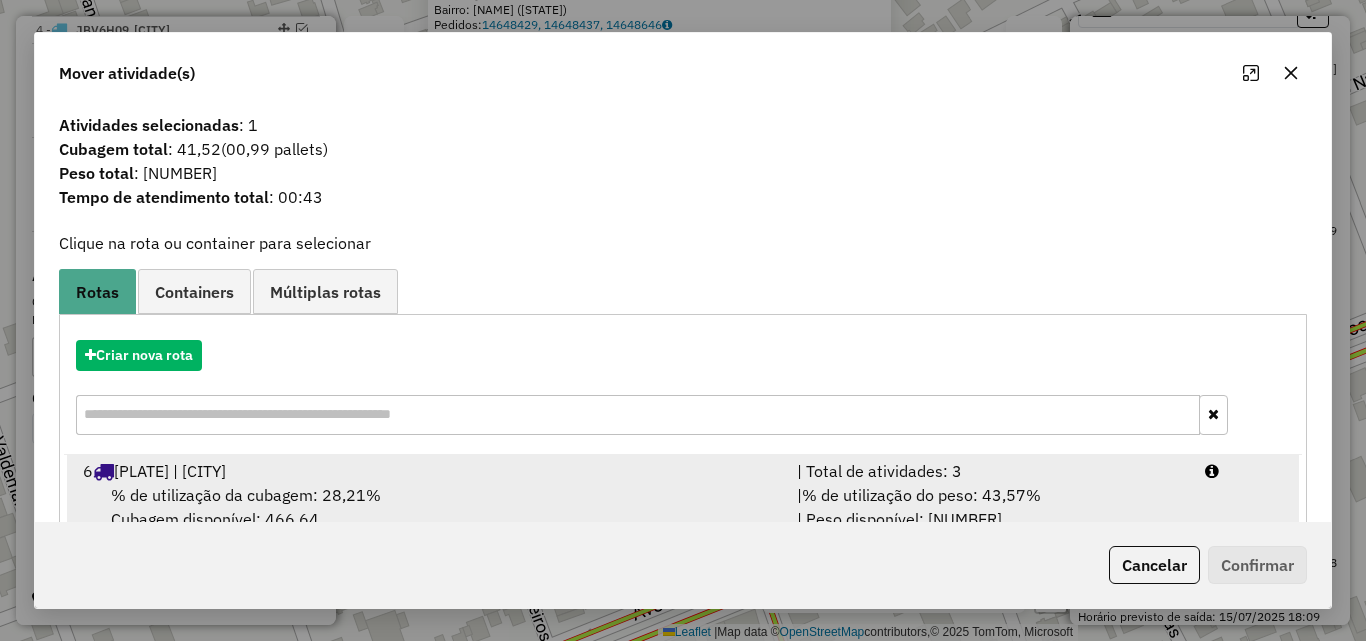 click on "[NUMBER]  JAU4I24 | [CITY]" at bounding box center (428, 471) 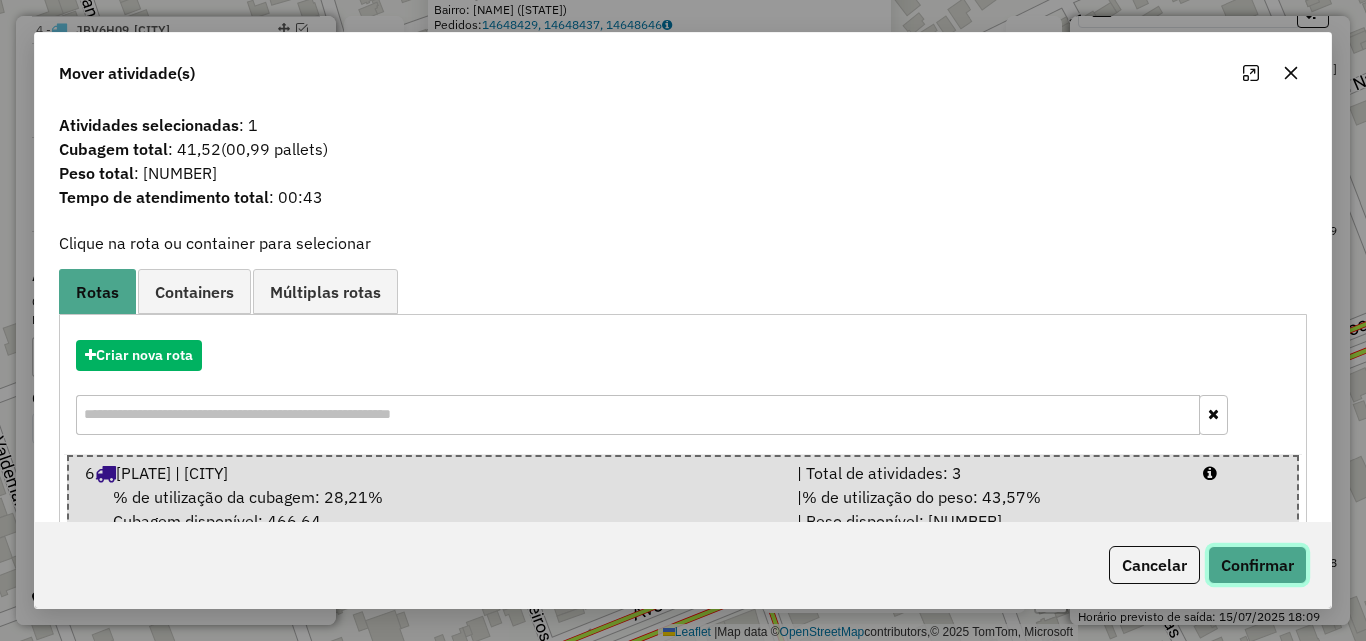 click on "Confirmar" 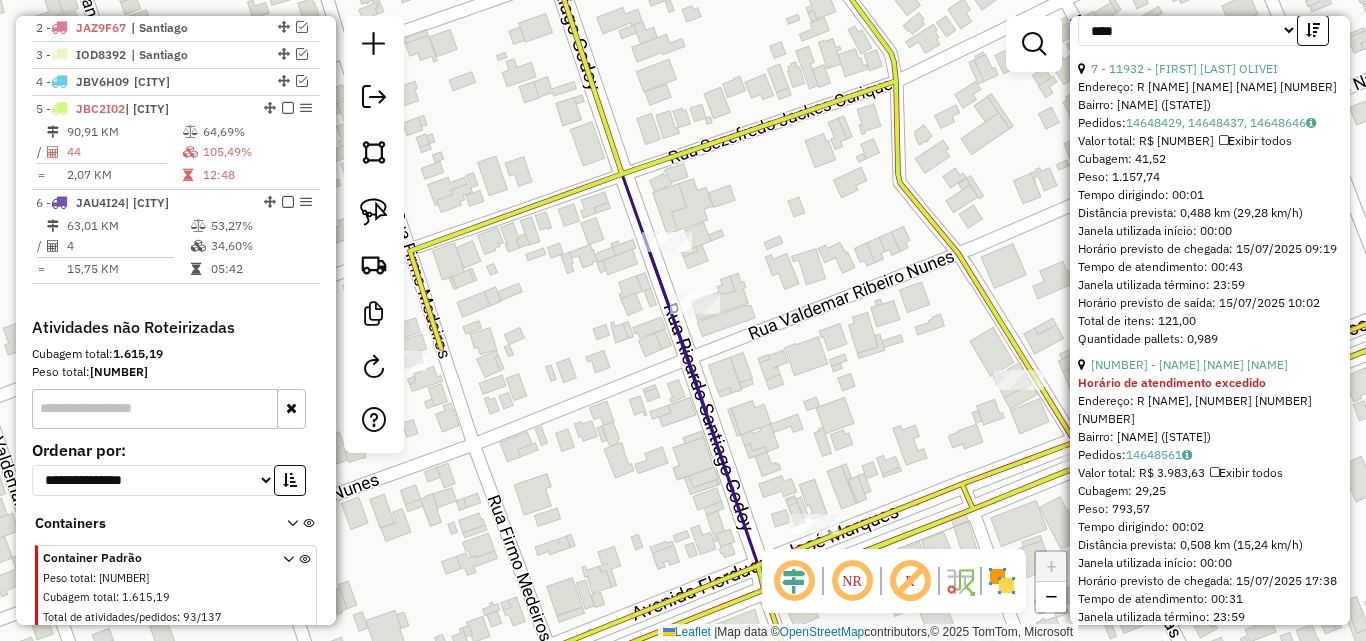 scroll, scrollTop: 858, scrollLeft: 0, axis: vertical 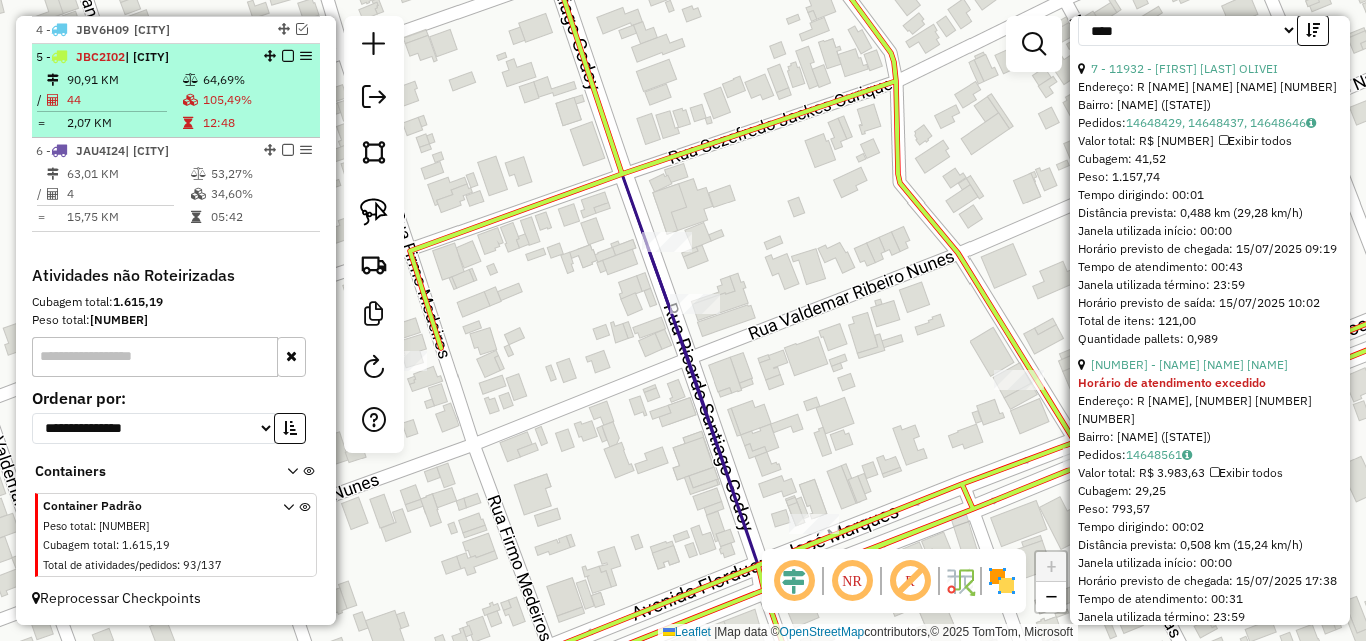click at bounding box center [190, 100] 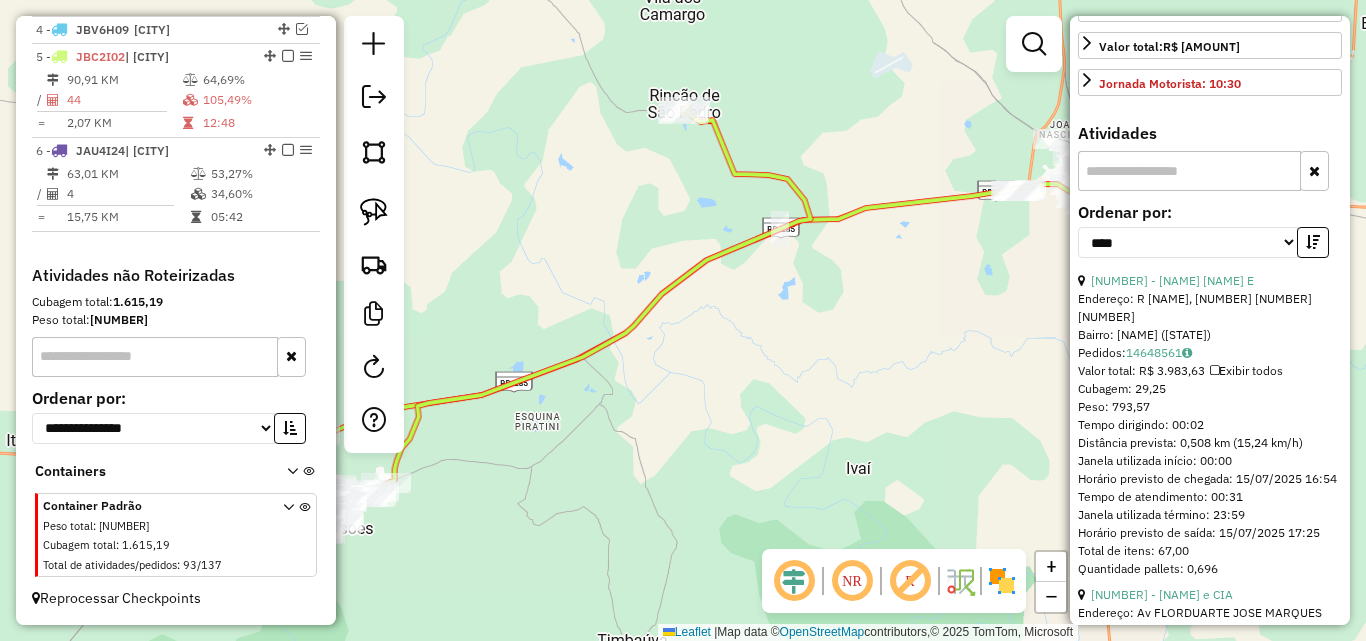 scroll, scrollTop: 564, scrollLeft: 0, axis: vertical 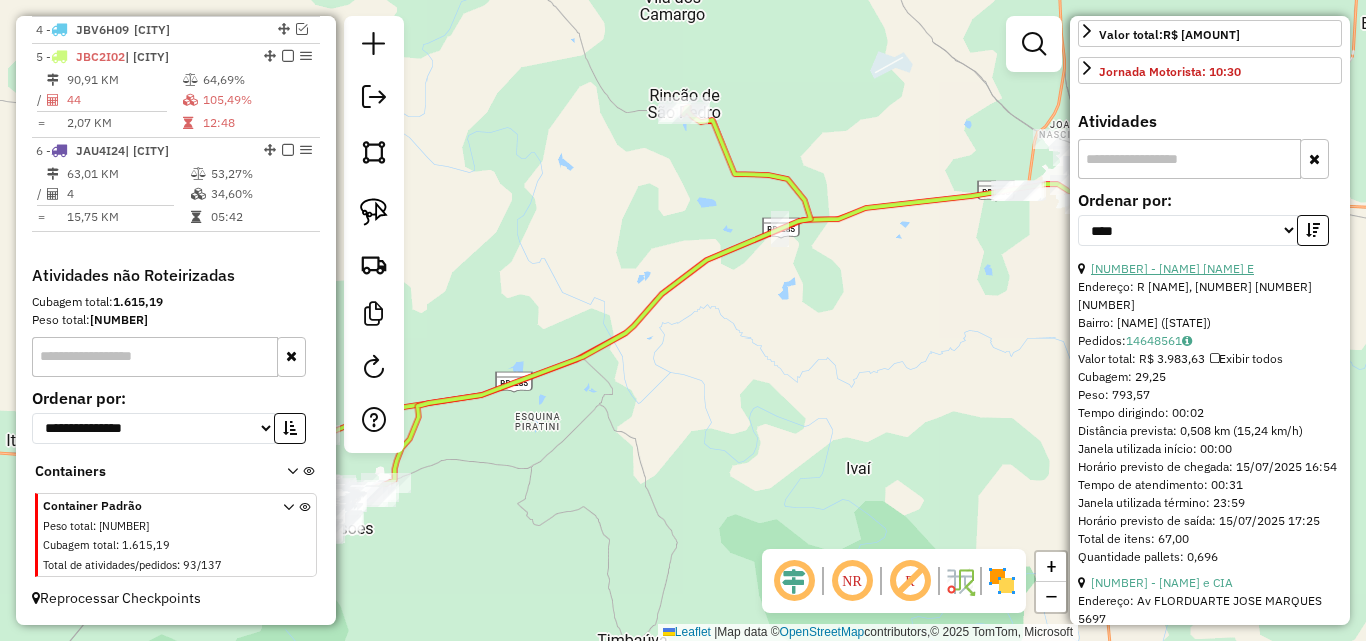 click on "[NUMBER] - [NAME] [NAME] E" at bounding box center [1172, 268] 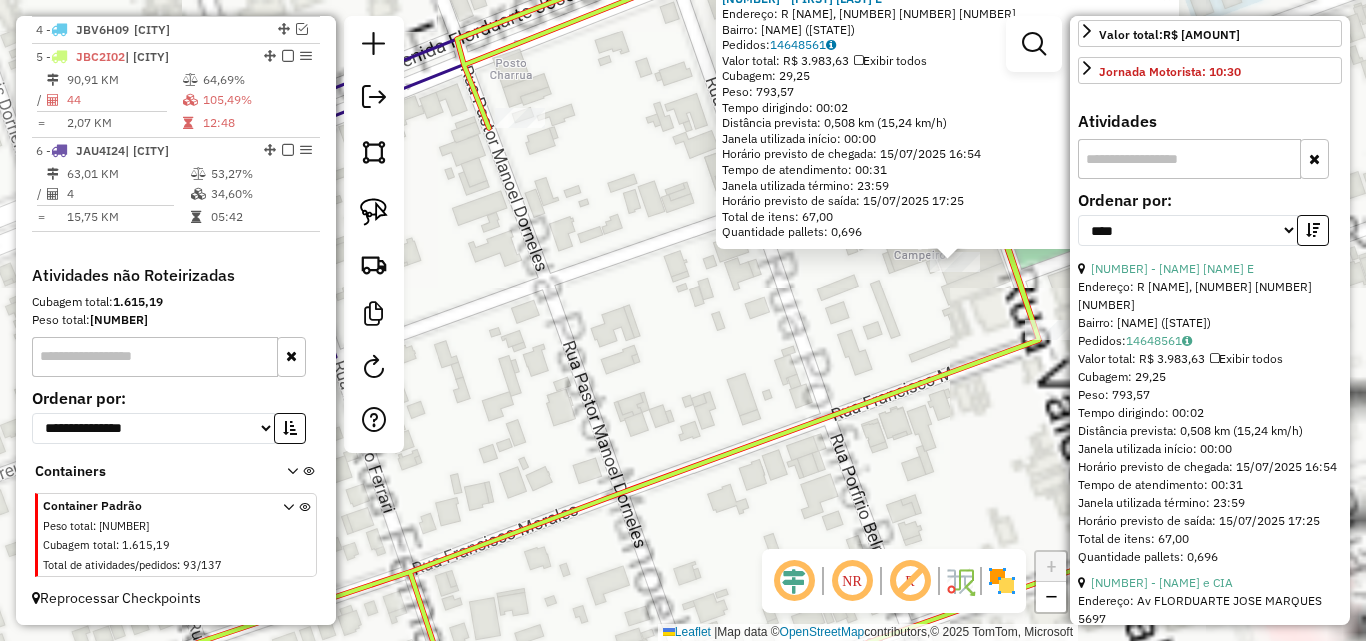 drag, startPoint x: 672, startPoint y: 348, endPoint x: 643, endPoint y: 348, distance: 29 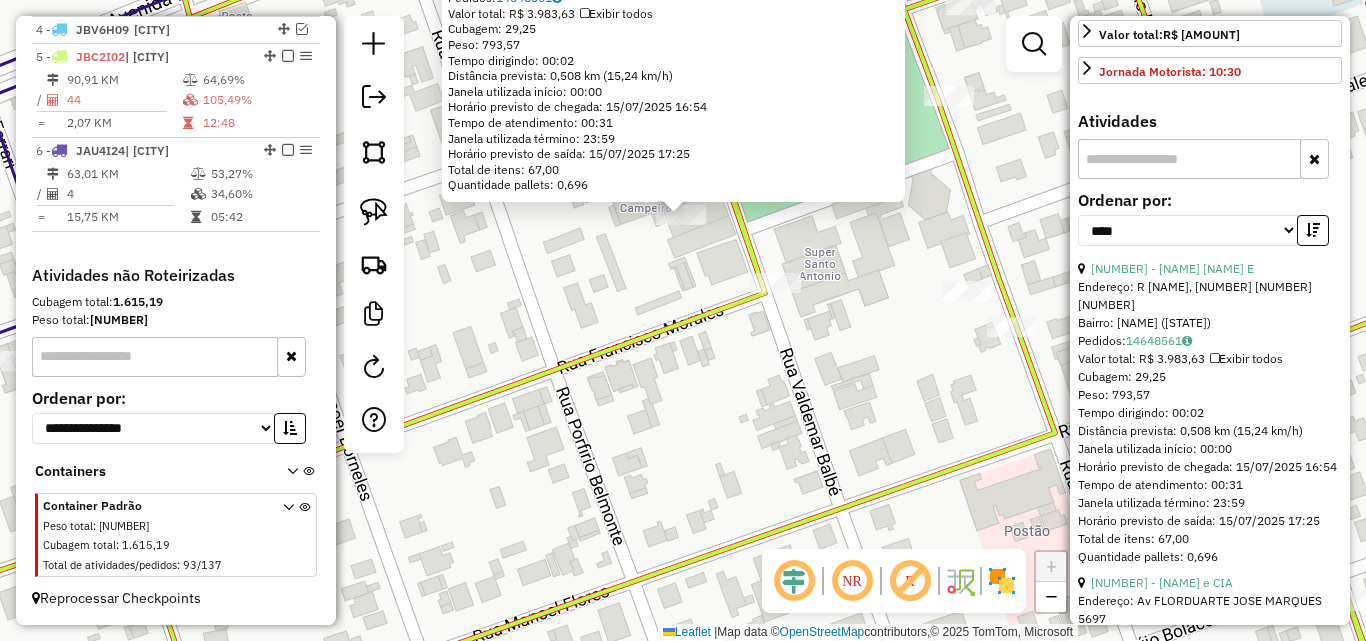 drag, startPoint x: 655, startPoint y: 272, endPoint x: 575, endPoint y: 234, distance: 88.56636 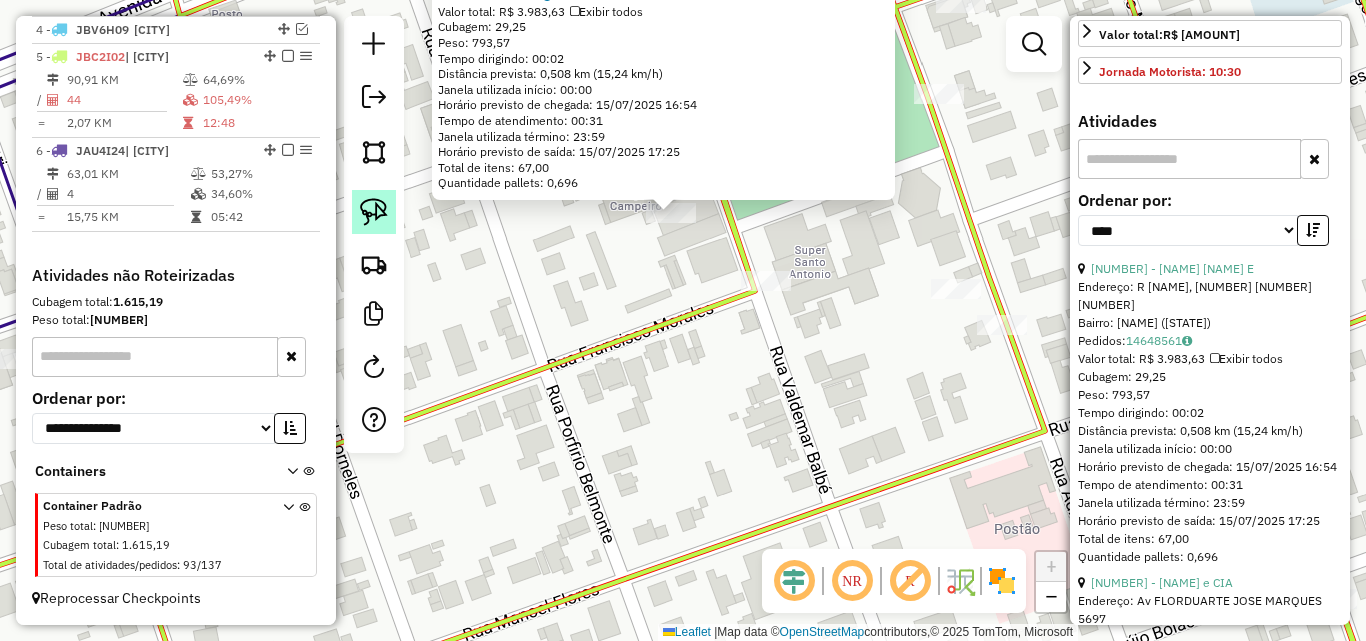 click 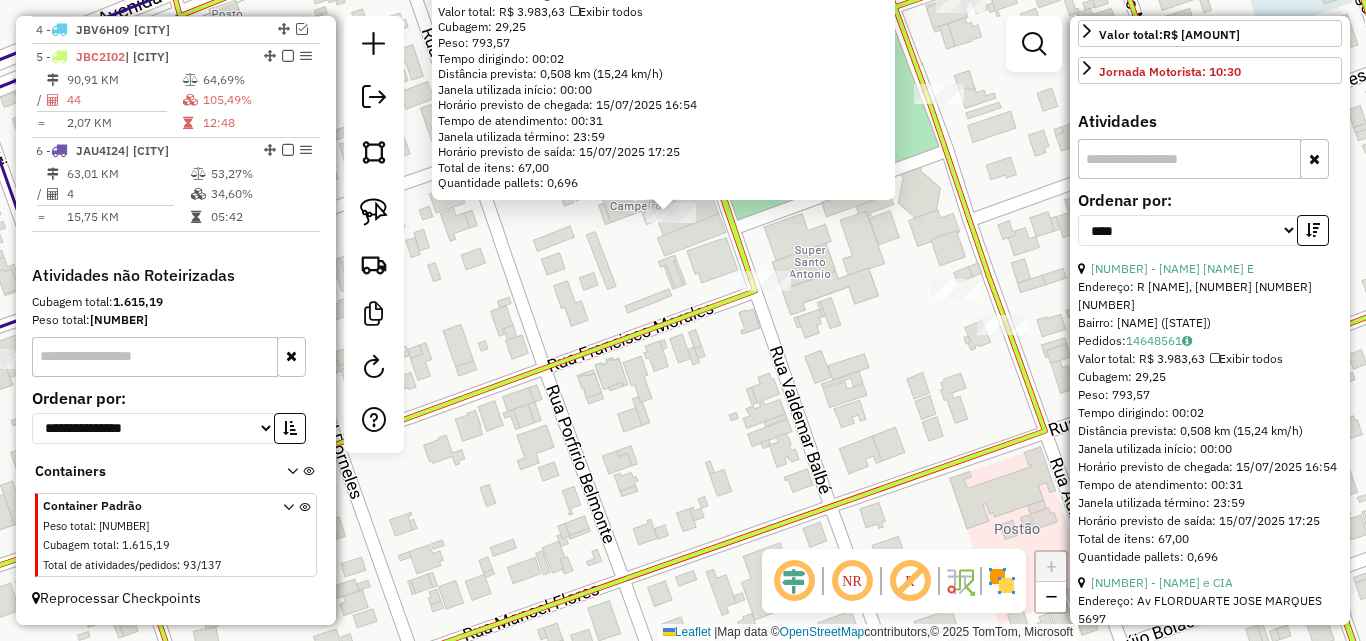 drag, startPoint x: 602, startPoint y: 177, endPoint x: 698, endPoint y: 266, distance: 130.90837 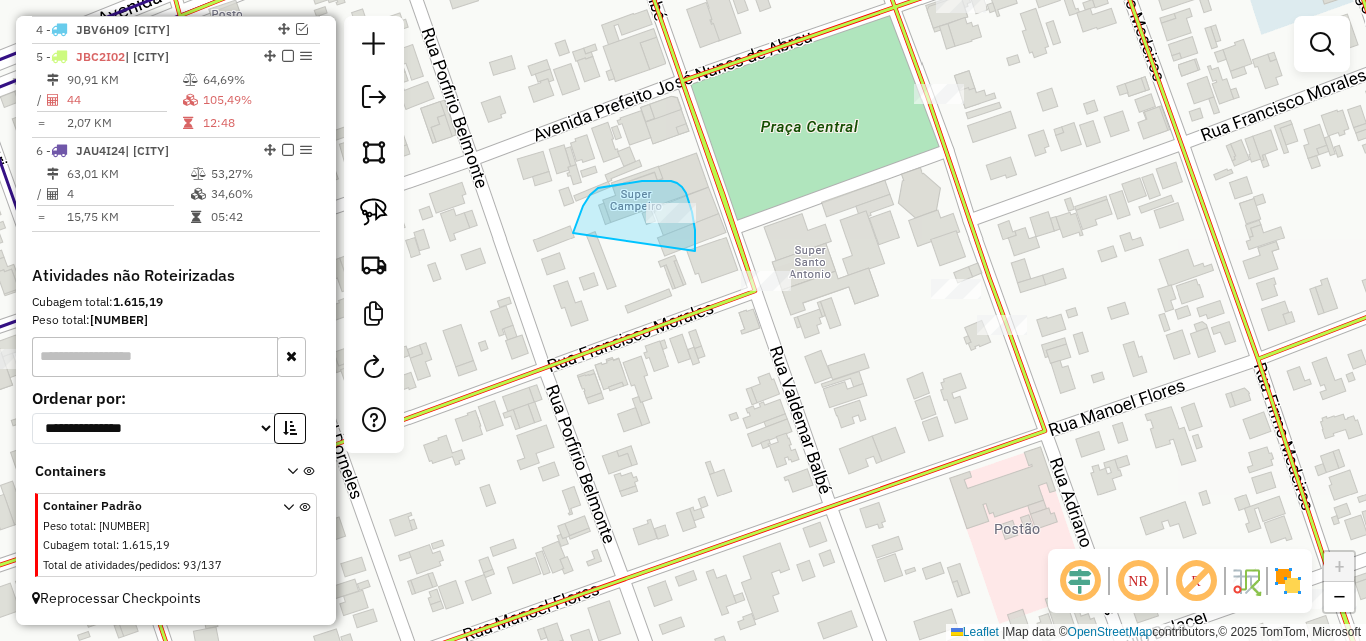 drag, startPoint x: 590, startPoint y: 195, endPoint x: 695, endPoint y: 251, distance: 119 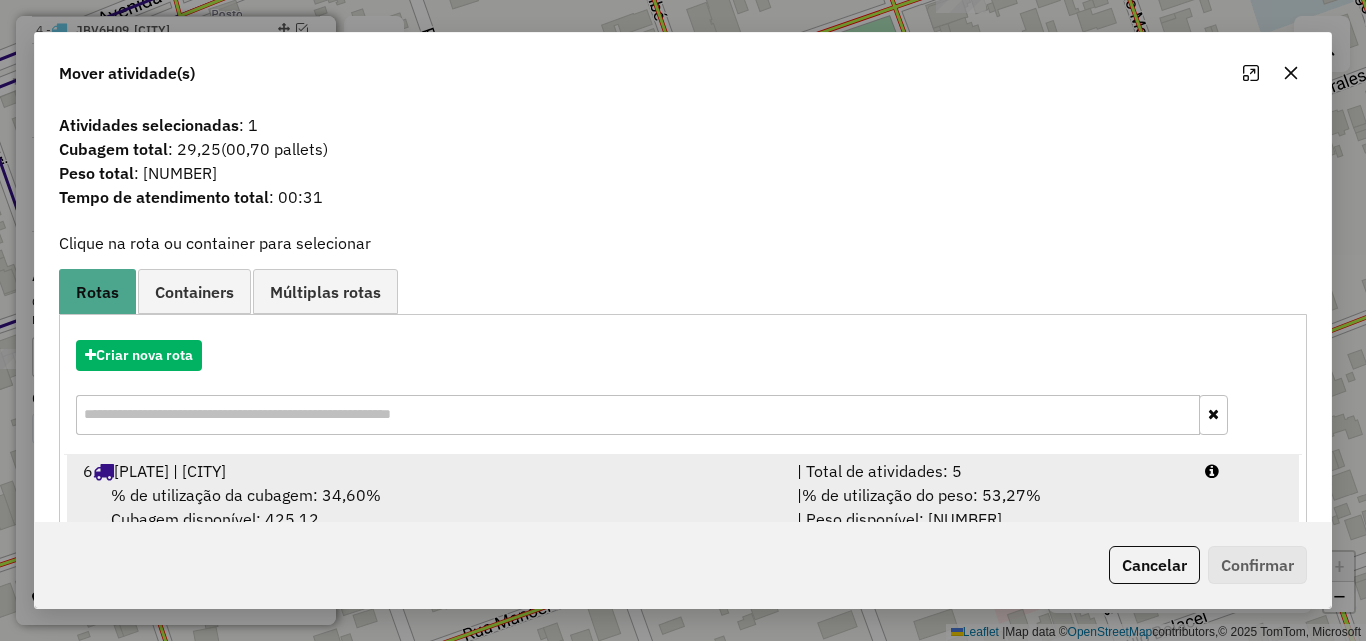 click on "% de utilização da cubagem: [NUMBER]%  Cubagem disponível: [NUMBER]" at bounding box center (428, 507) 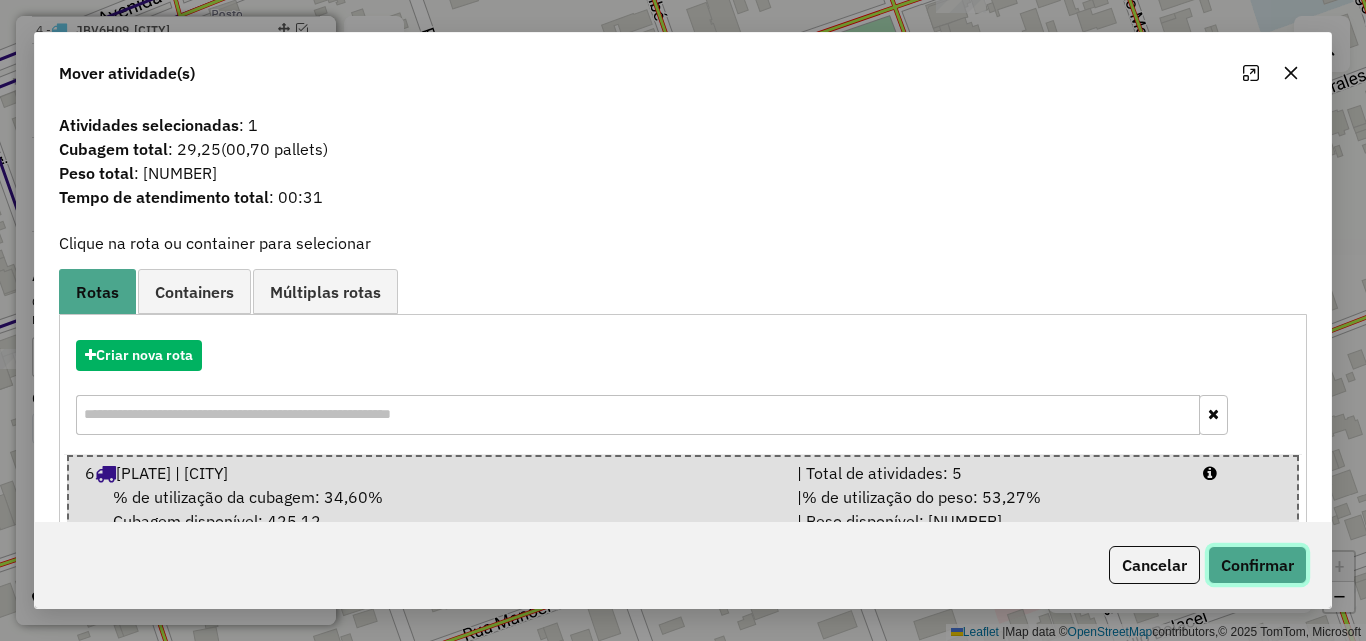 click on "Confirmar" 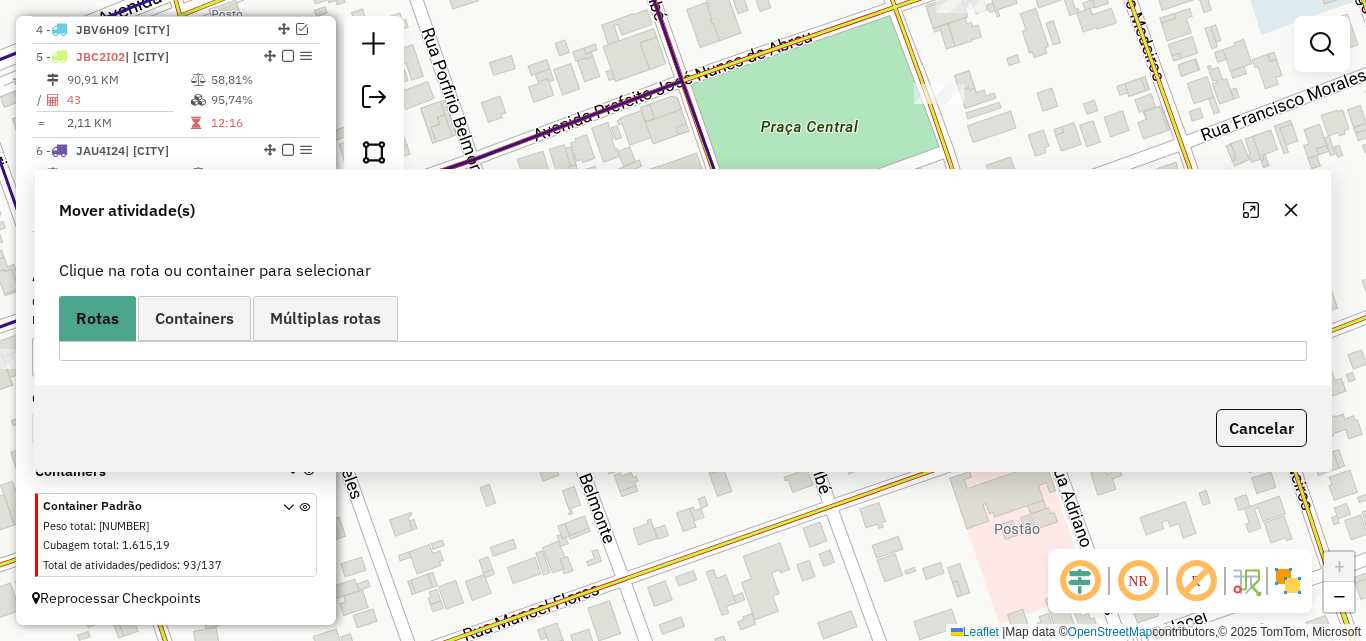 scroll, scrollTop: 634, scrollLeft: 0, axis: vertical 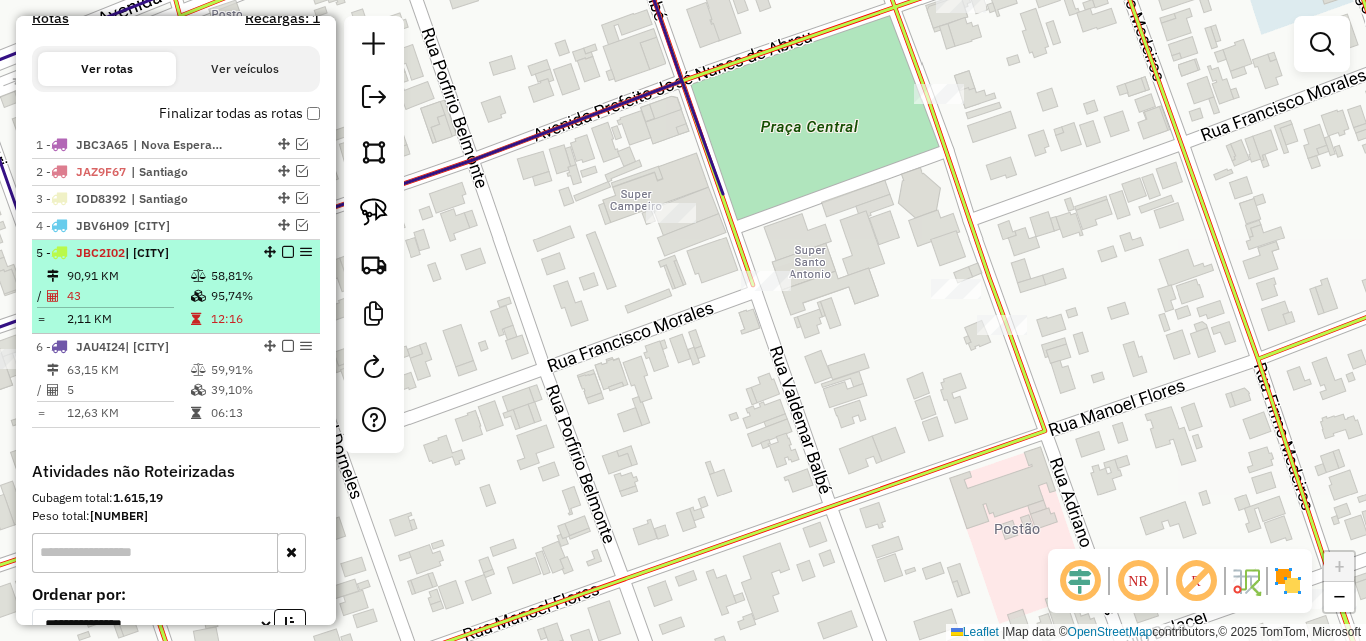 click on "90,91 KM" at bounding box center (128, 276) 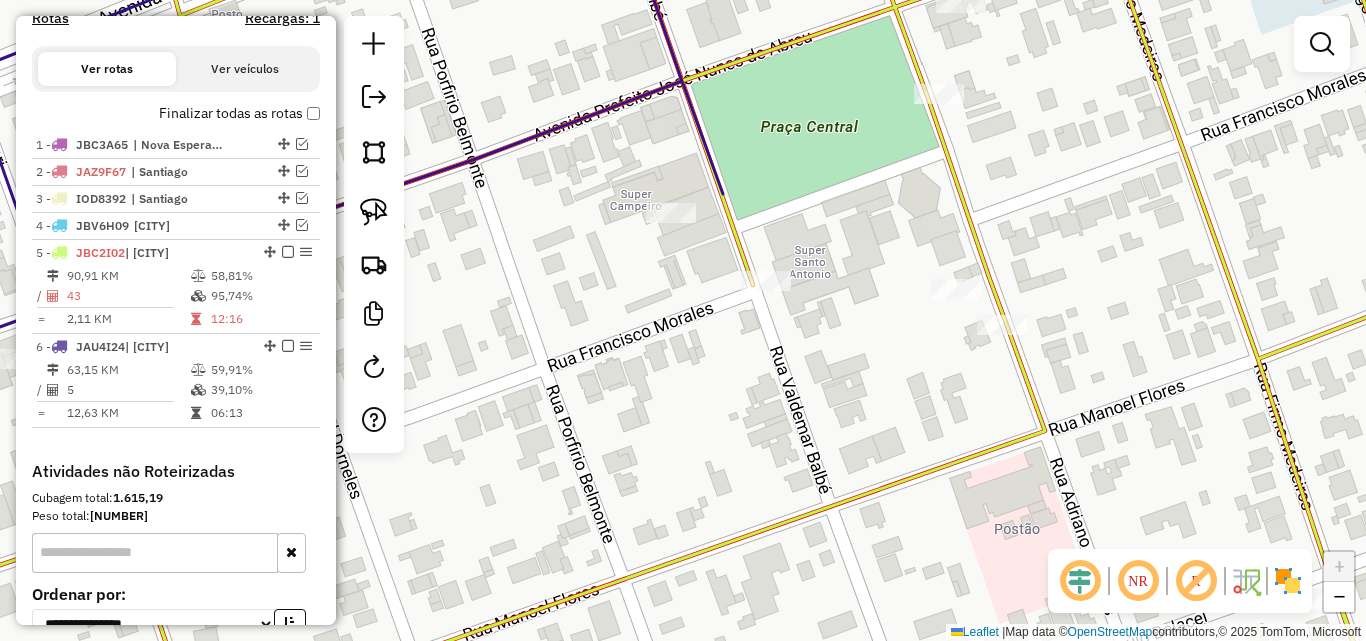 select on "*********" 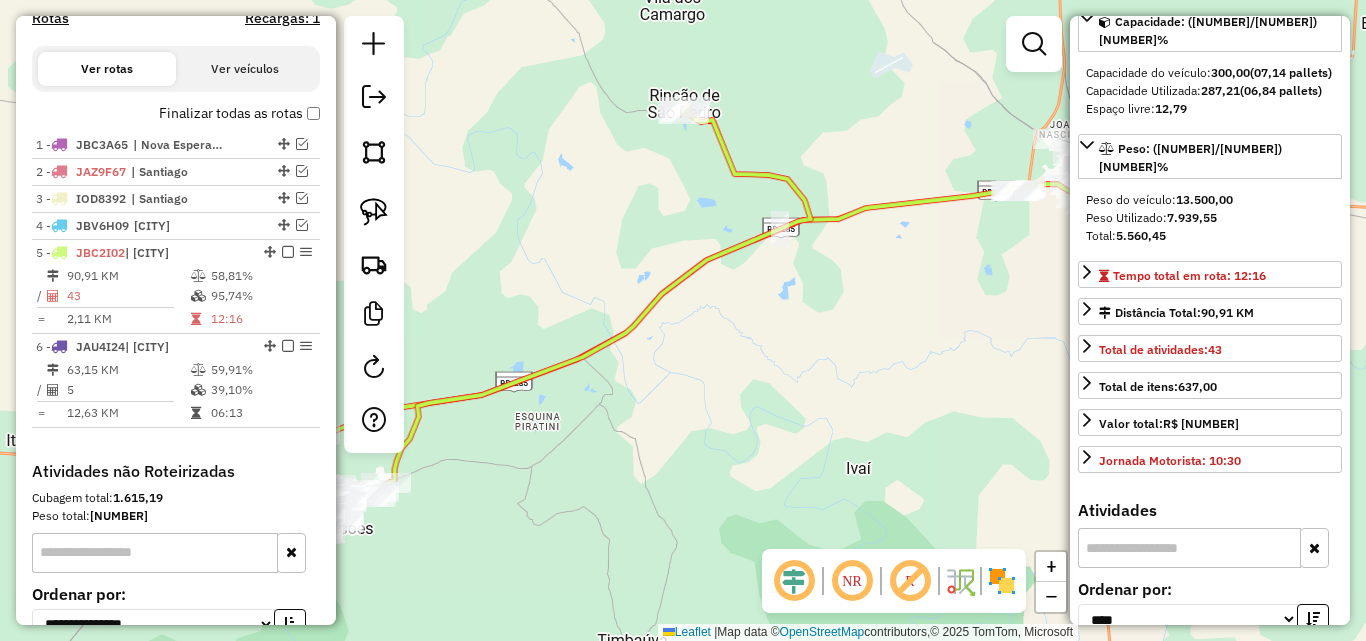 scroll, scrollTop: 400, scrollLeft: 0, axis: vertical 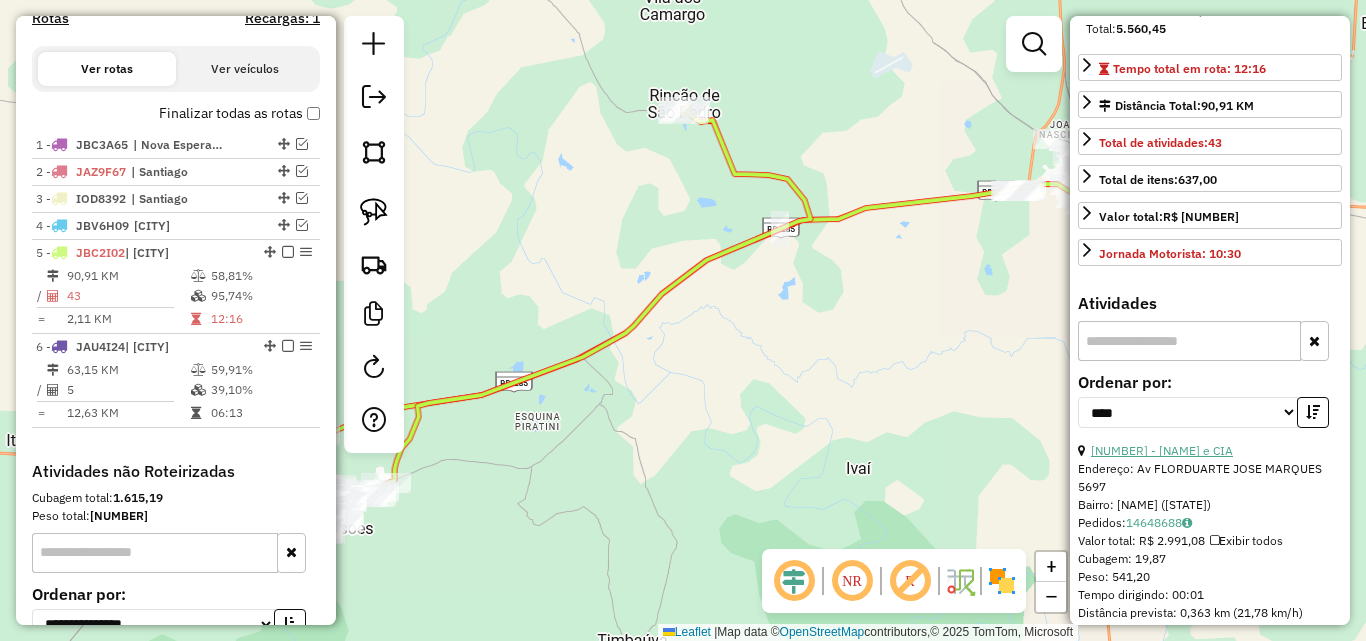 click on "[NUMBER] - [NAME] e CIA" at bounding box center [1162, 450] 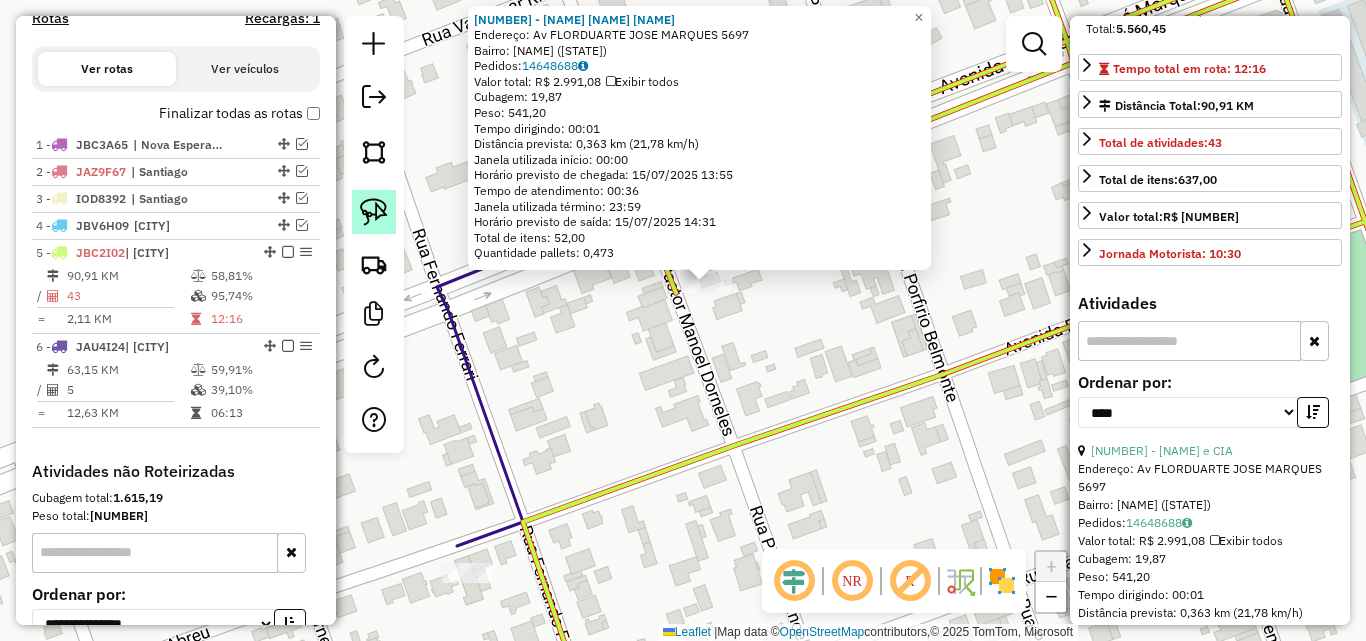 click 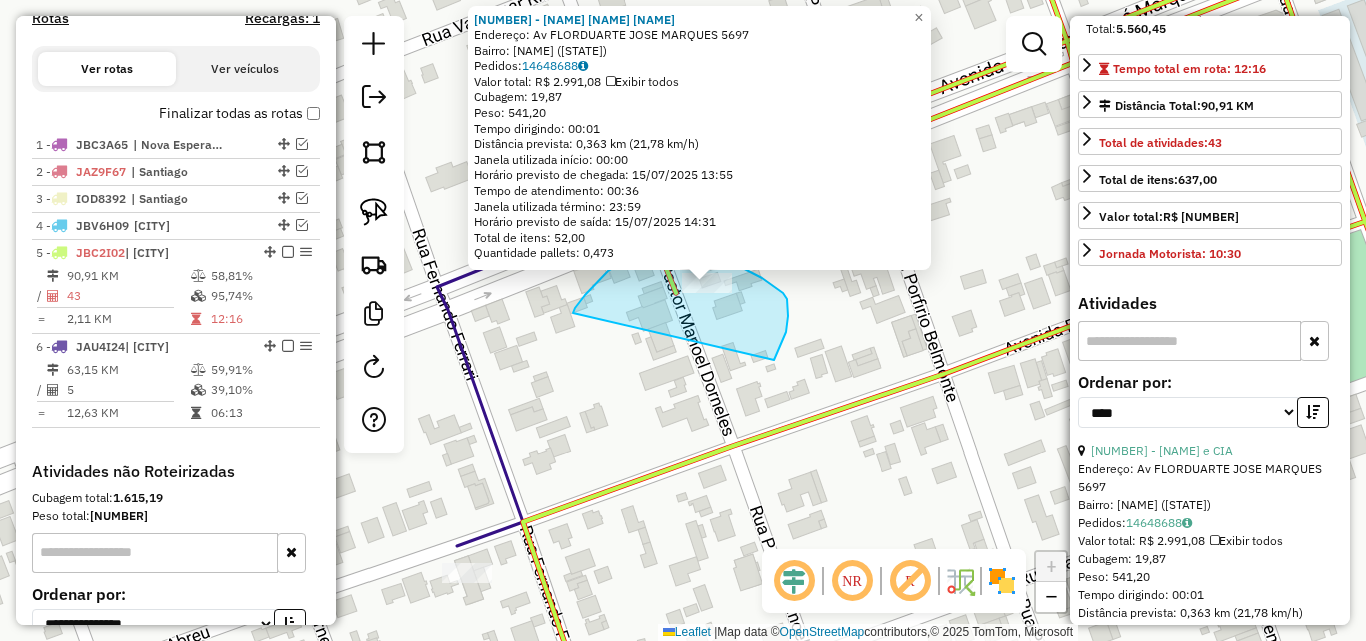 drag, startPoint x: 573, startPoint y: 313, endPoint x: 774, endPoint y: 360, distance: 206.4219 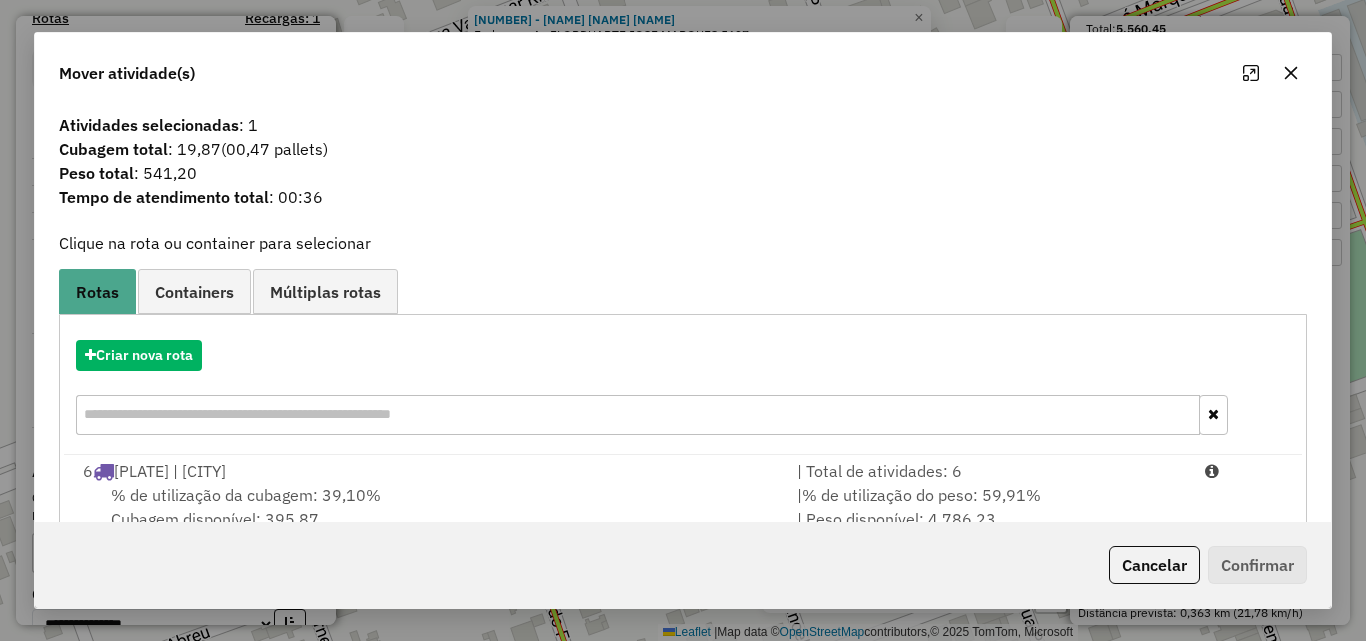 drag, startPoint x: 566, startPoint y: 485, endPoint x: 1198, endPoint y: 549, distance: 635.23224 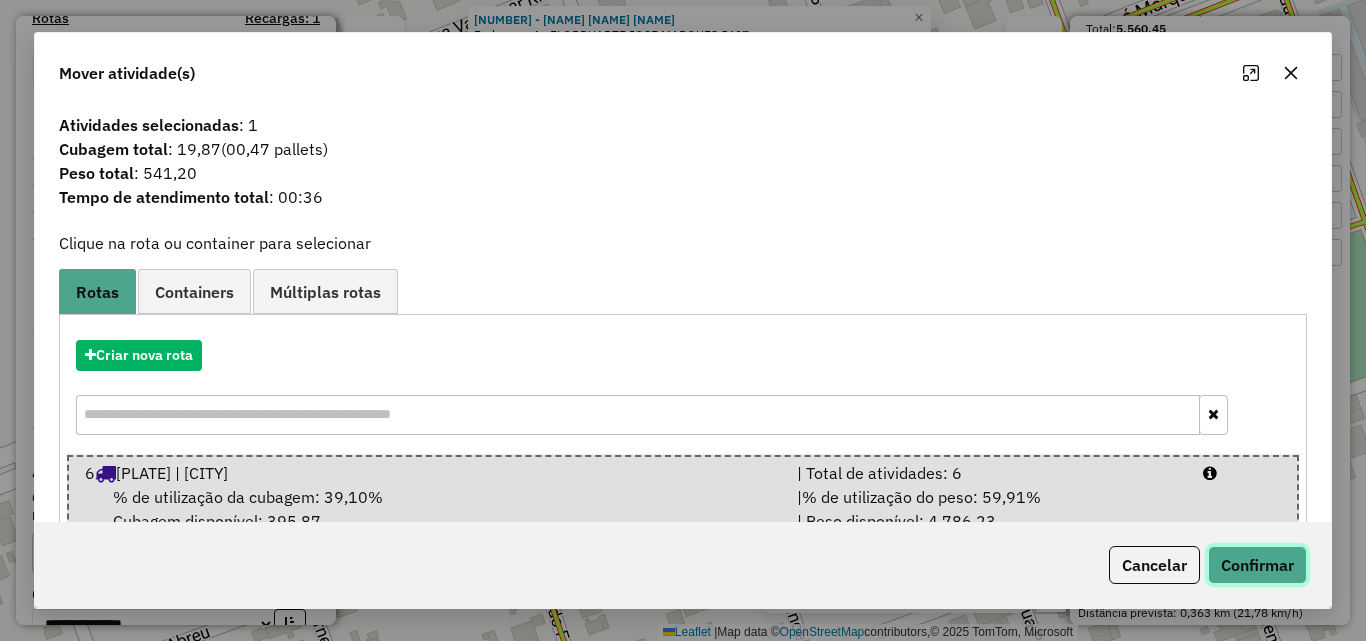 click on "Confirmar" 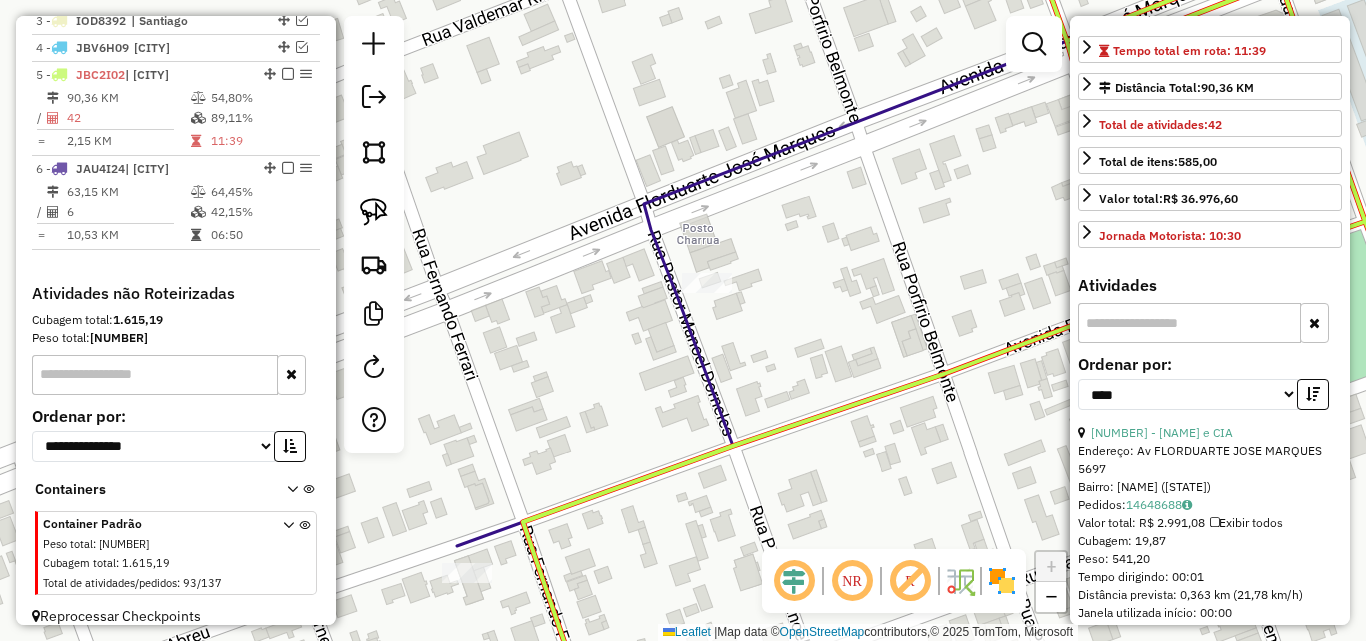 scroll, scrollTop: 858, scrollLeft: 0, axis: vertical 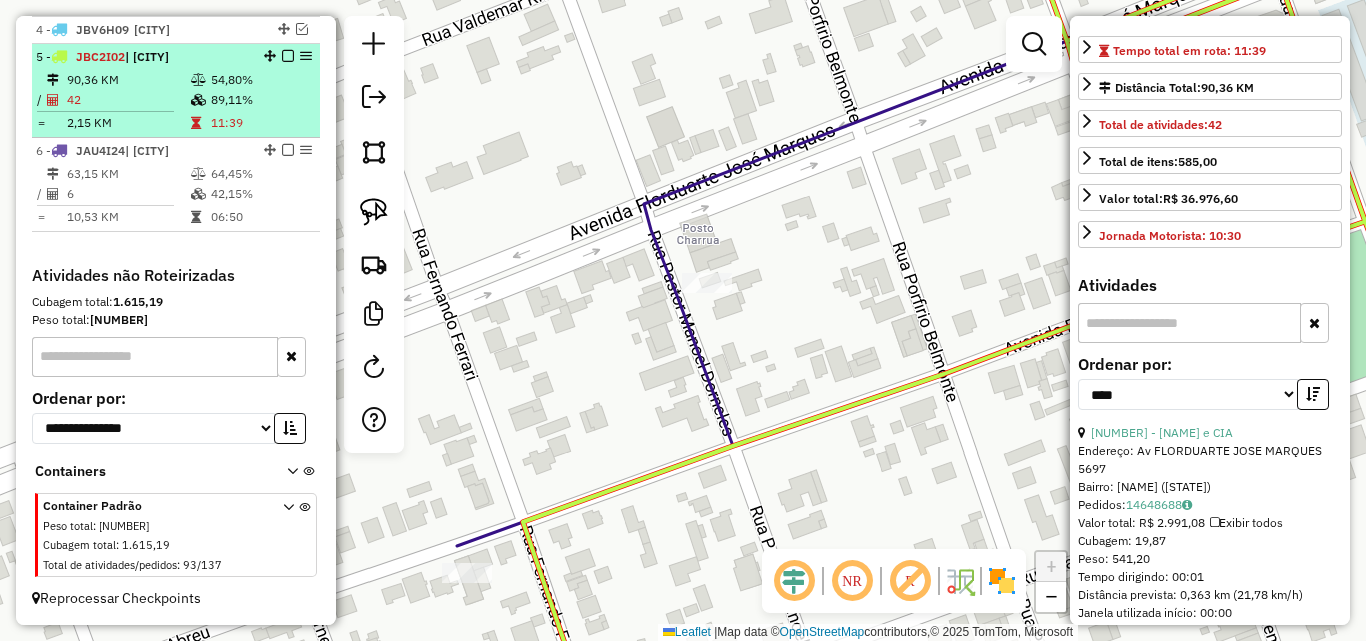 click at bounding box center (198, 100) 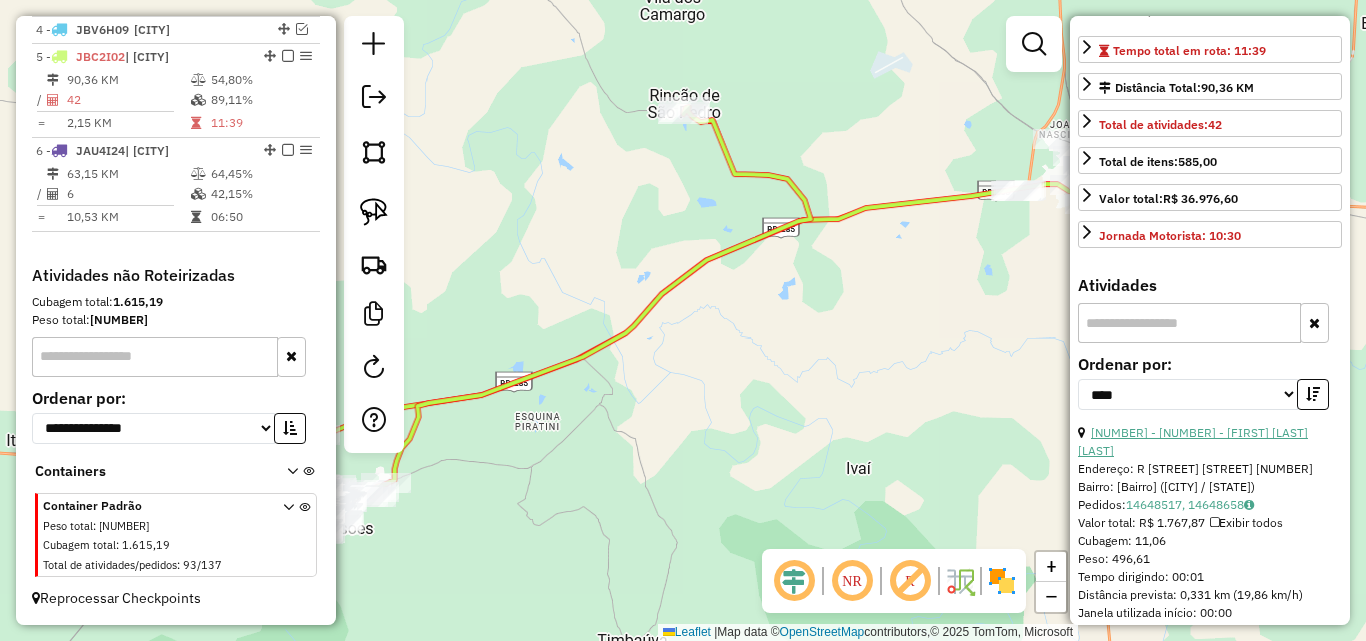 click on "[NUMBER] - [NUMBER] - [FIRST] [LAST] [LAST]" at bounding box center (1193, 441) 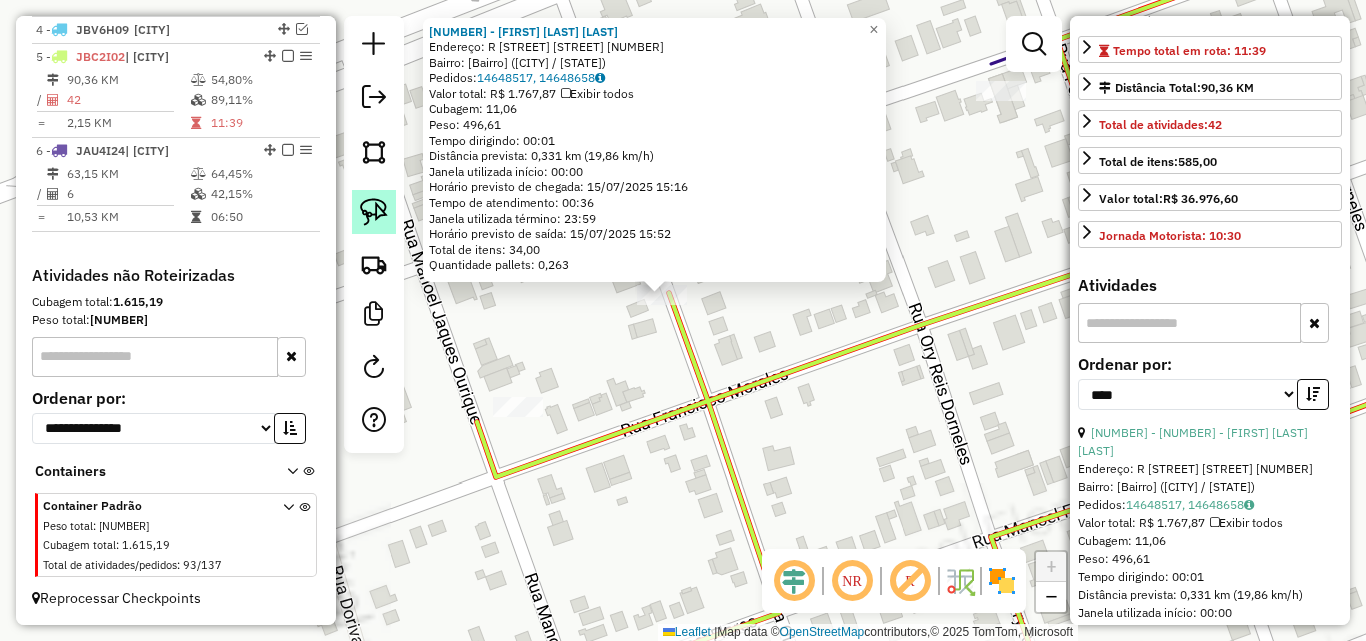 click 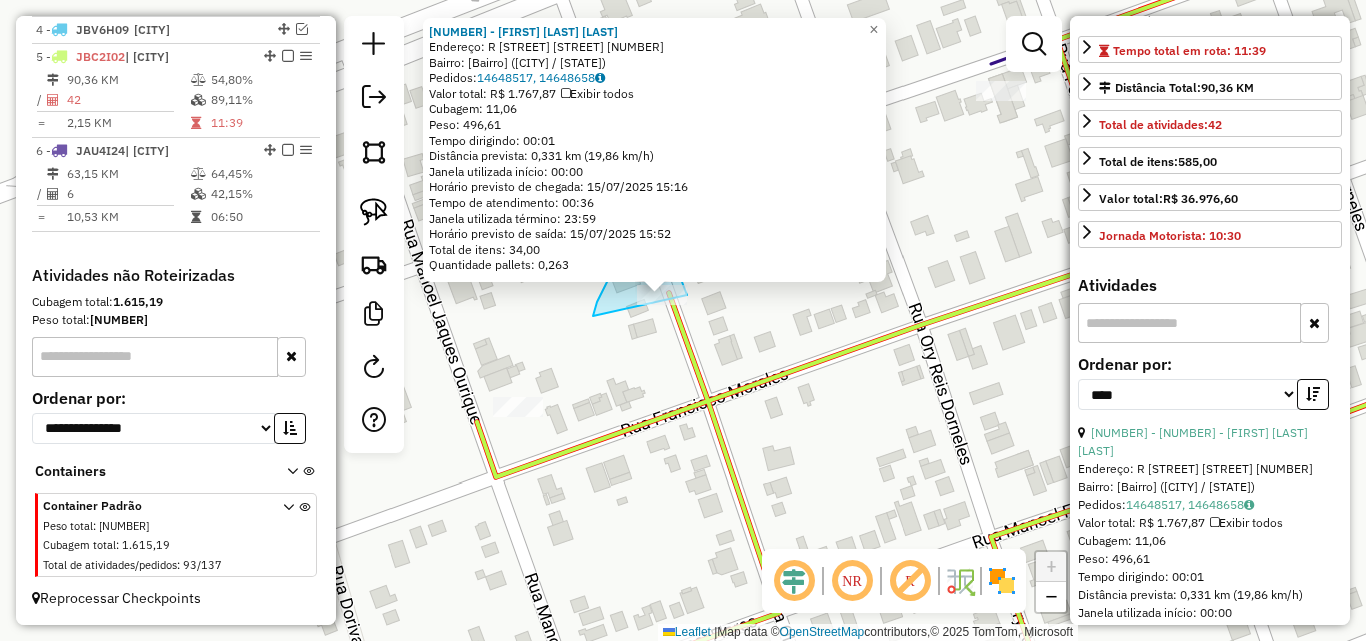 drag, startPoint x: 608, startPoint y: 279, endPoint x: 688, endPoint y: 358, distance: 112.432205 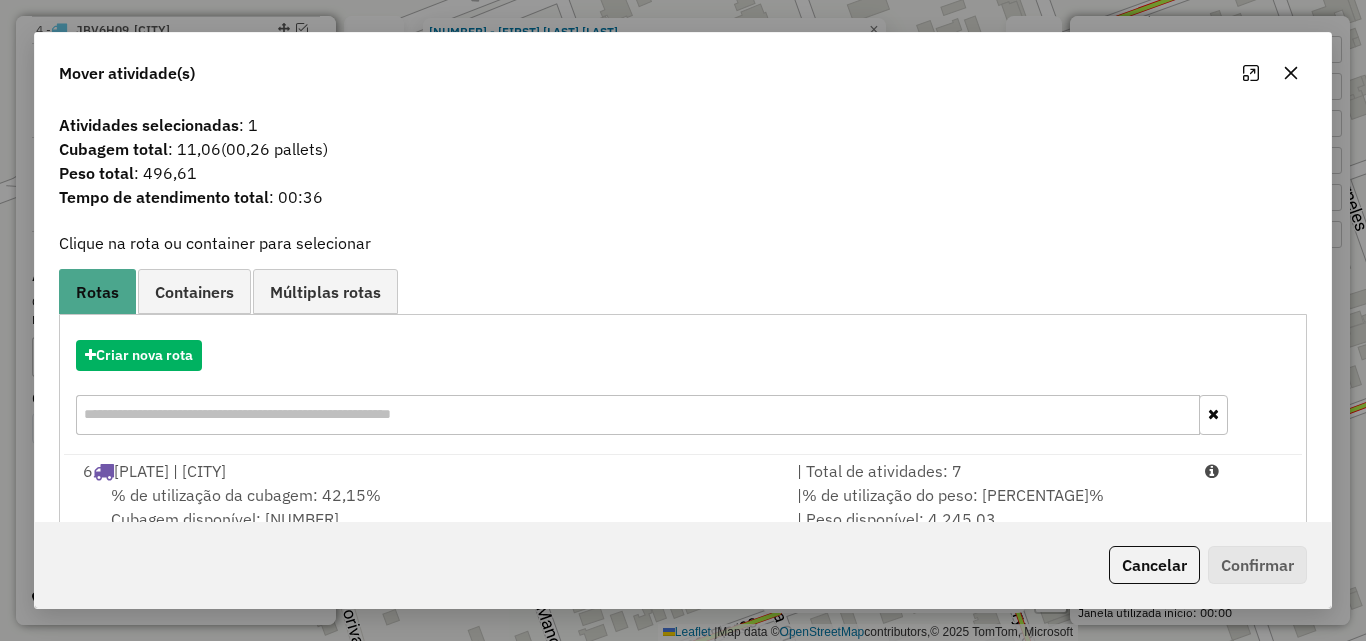 click on "% de utilização da cubagem: 42,15%  Cubagem disponível: 376,01" at bounding box center (428, 507) 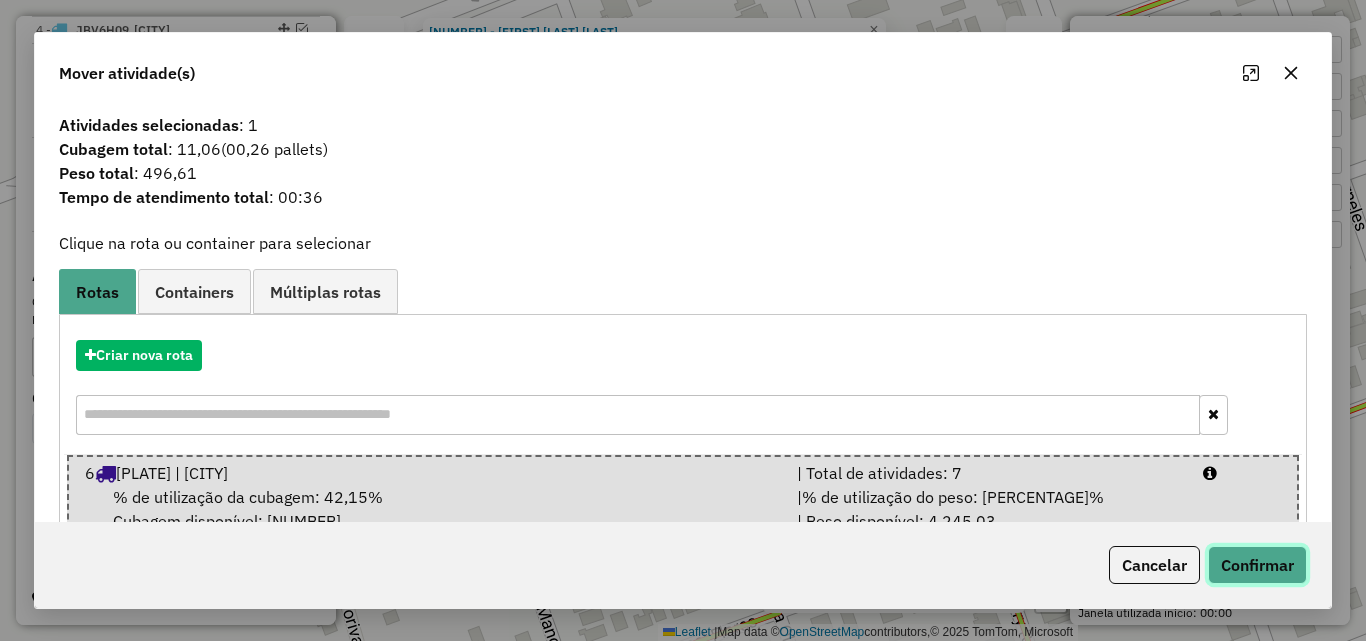 click on "Confirmar" 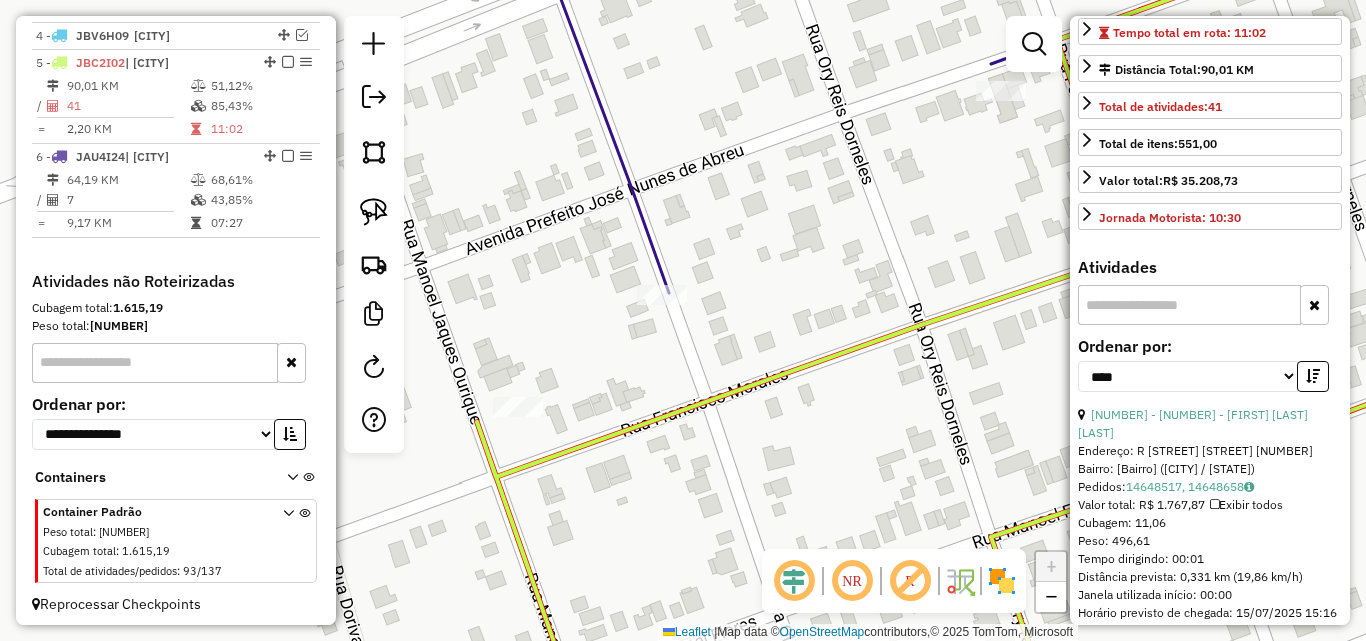 scroll, scrollTop: 858, scrollLeft: 0, axis: vertical 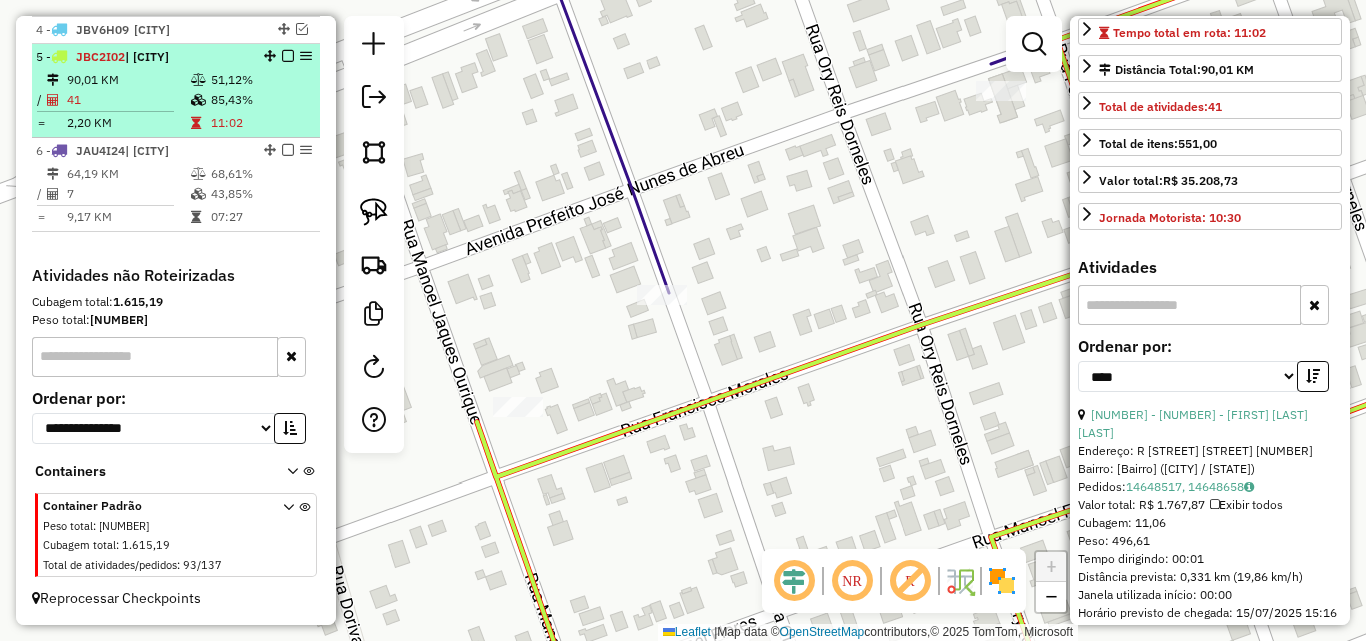 click on "41" at bounding box center [128, 100] 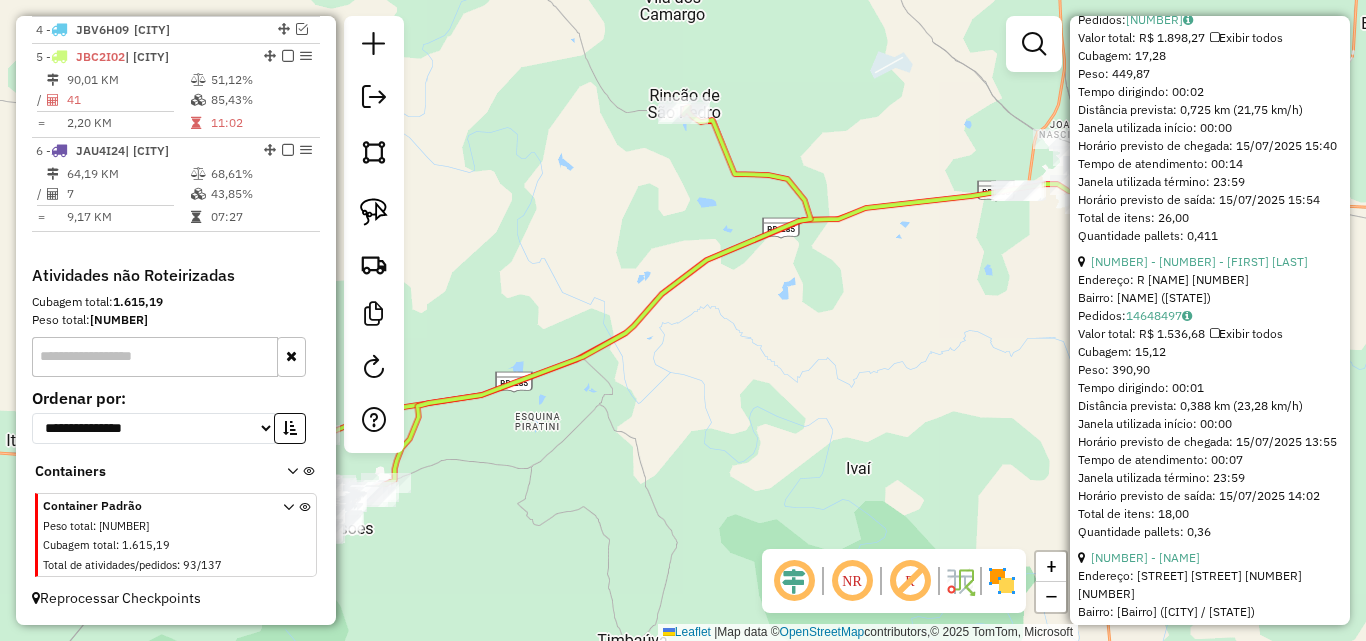 scroll, scrollTop: 900, scrollLeft: 0, axis: vertical 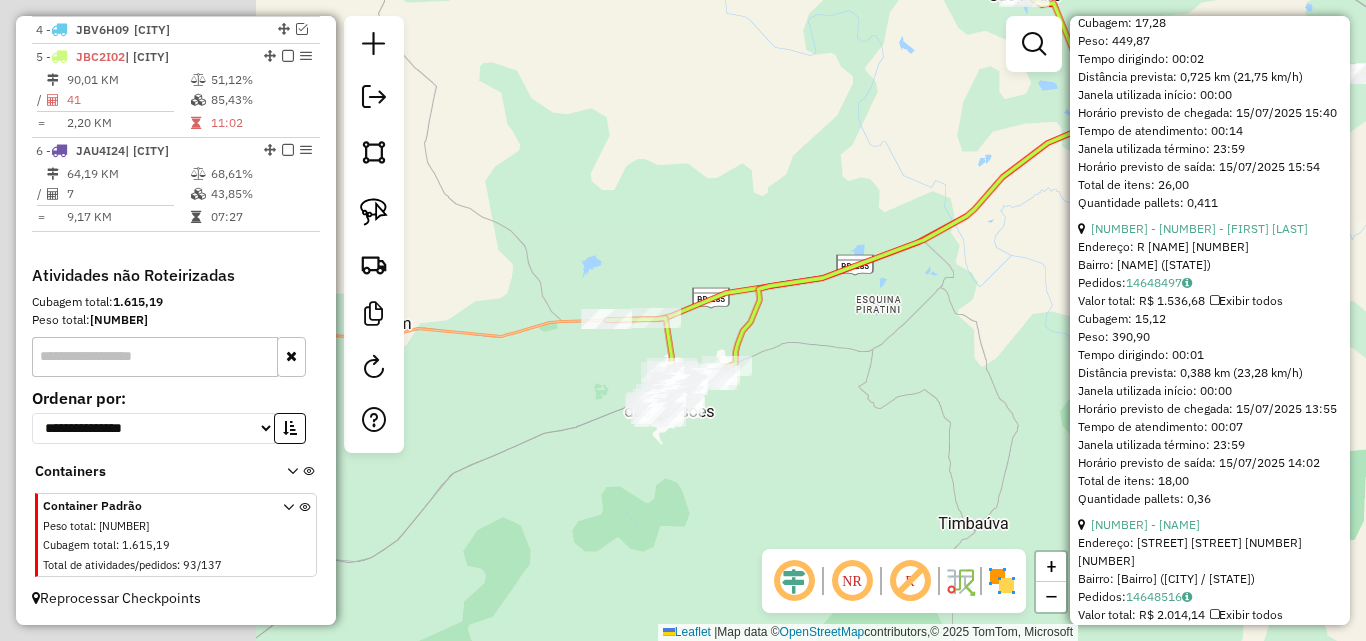 drag, startPoint x: 846, startPoint y: 329, endPoint x: 911, endPoint y: 307, distance: 68.622154 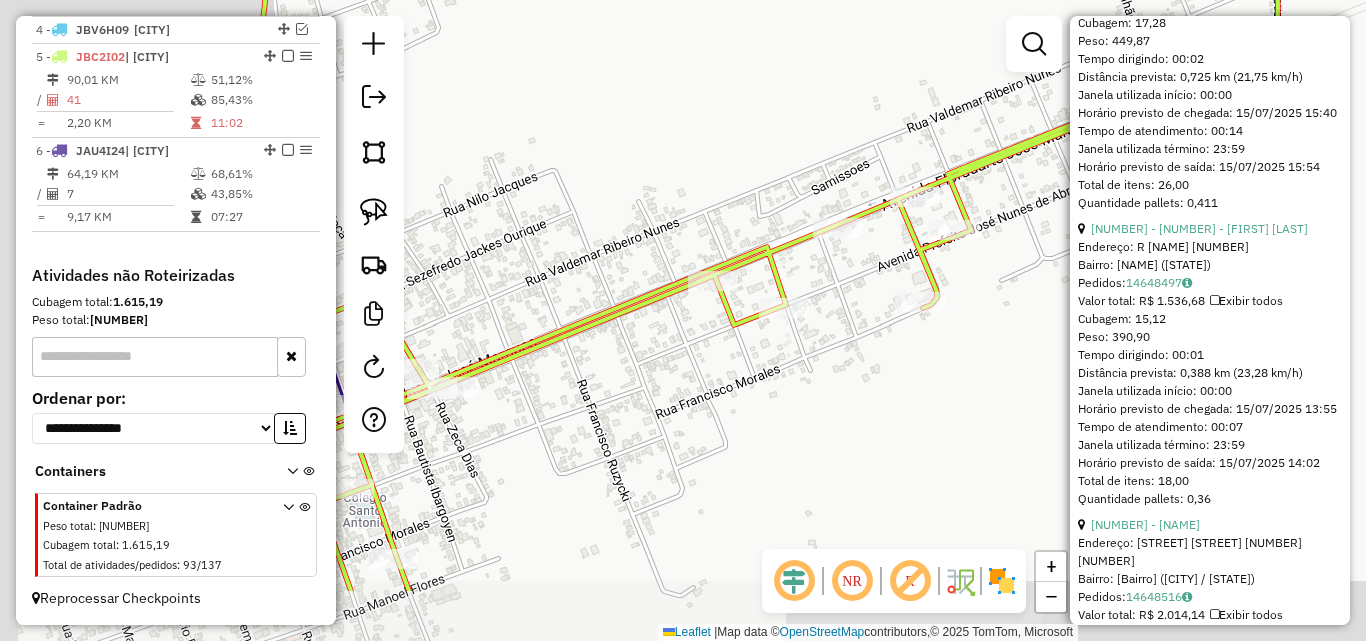drag, startPoint x: 508, startPoint y: 493, endPoint x: 803, endPoint y: 390, distance: 312.4644 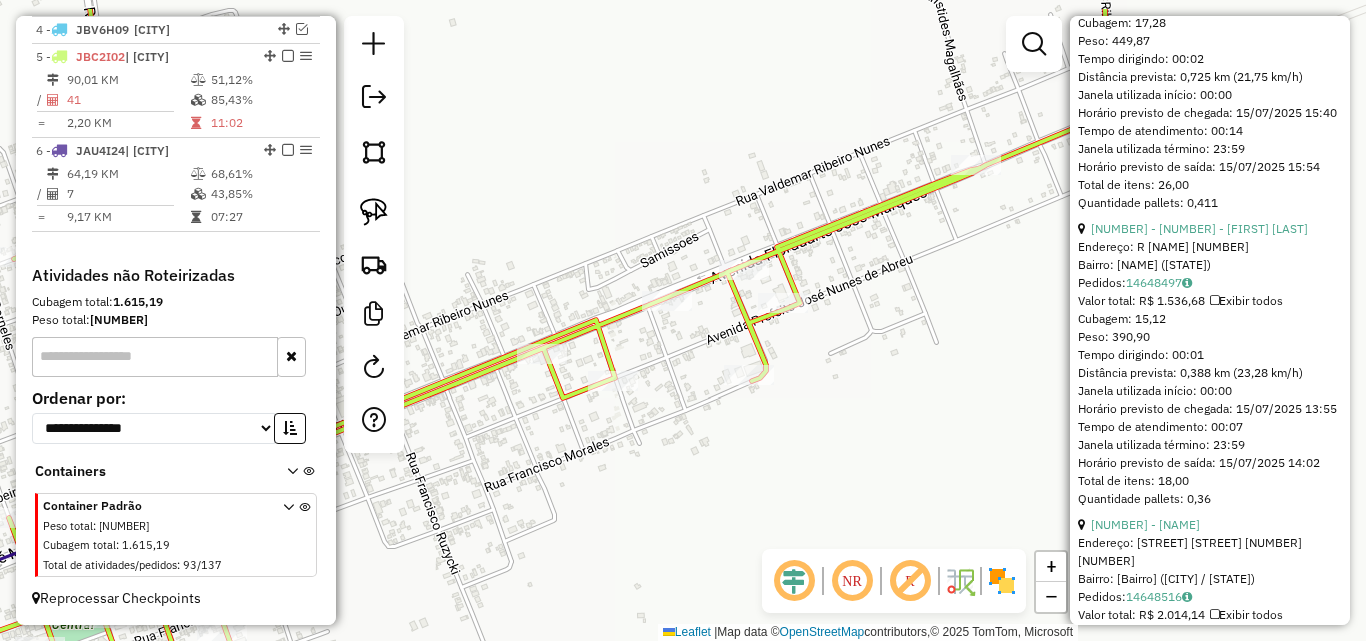 click on "Janela de atendimento Grade de atendimento Capacidade Transportadoras Veículos Cliente Pedidos  Rotas Selecione os dias de semana para filtrar as janelas de atendimento  Seg   Ter   Qua   Qui   Sex   Sáb   Dom  Informe o período da janela de atendimento: De: Até:  Filtrar exatamente a janela do cliente  Considerar janela de atendimento padrão  Selecione os dias de semana para filtrar as grades de atendimento  Seg   Ter   Qua   Qui   Sex   Sáb   Dom   Considerar clientes sem dia de atendimento cadastrado  Clientes fora do dia de atendimento selecionado Filtrar as atividades entre os valores definidos abaixo:  Peso mínimo:   Peso máximo:   Cubagem mínima:   Cubagem máxima:   De:   Até:  Filtrar as atividades entre o tempo de atendimento definido abaixo:  De:   Até:   Considerar capacidade total dos clientes não roteirizados Transportadora: Selecione um ou mais itens Tipo de veículo: Selecione um ou mais itens Veículo: Selecione um ou mais itens Motorista: Selecione um ou mais itens Nome: Rótulo:" 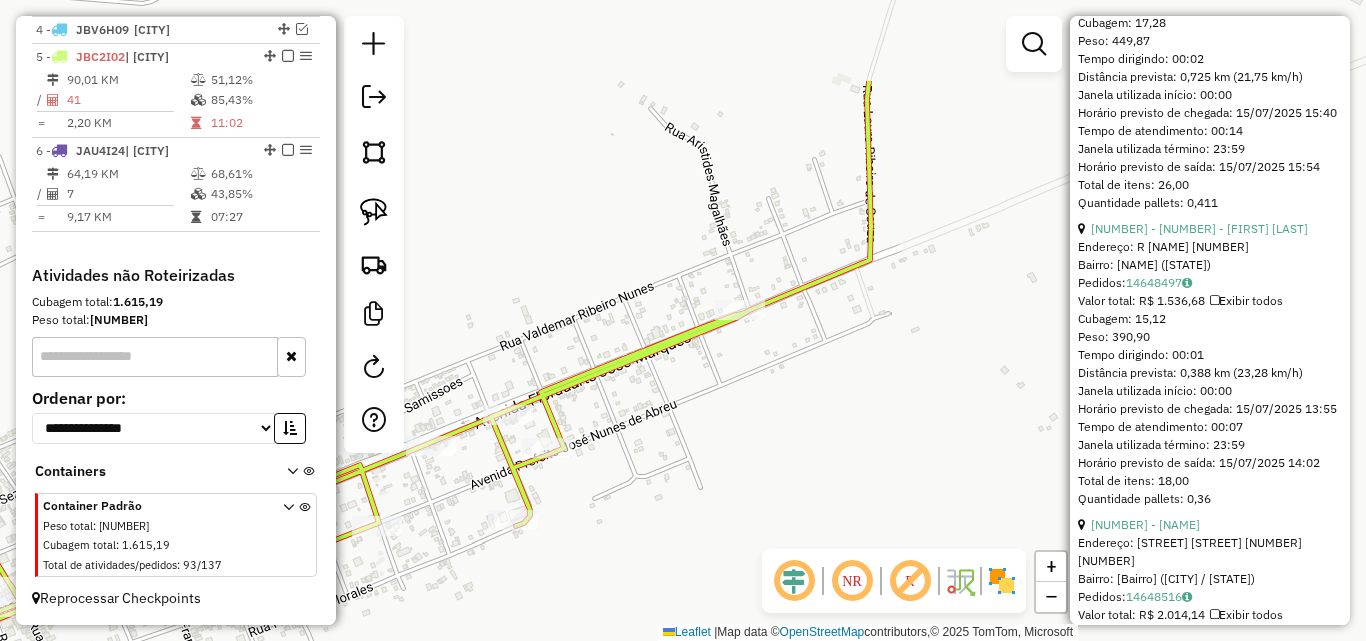 drag, startPoint x: 920, startPoint y: 315, endPoint x: 684, endPoint y: 458, distance: 275.94385 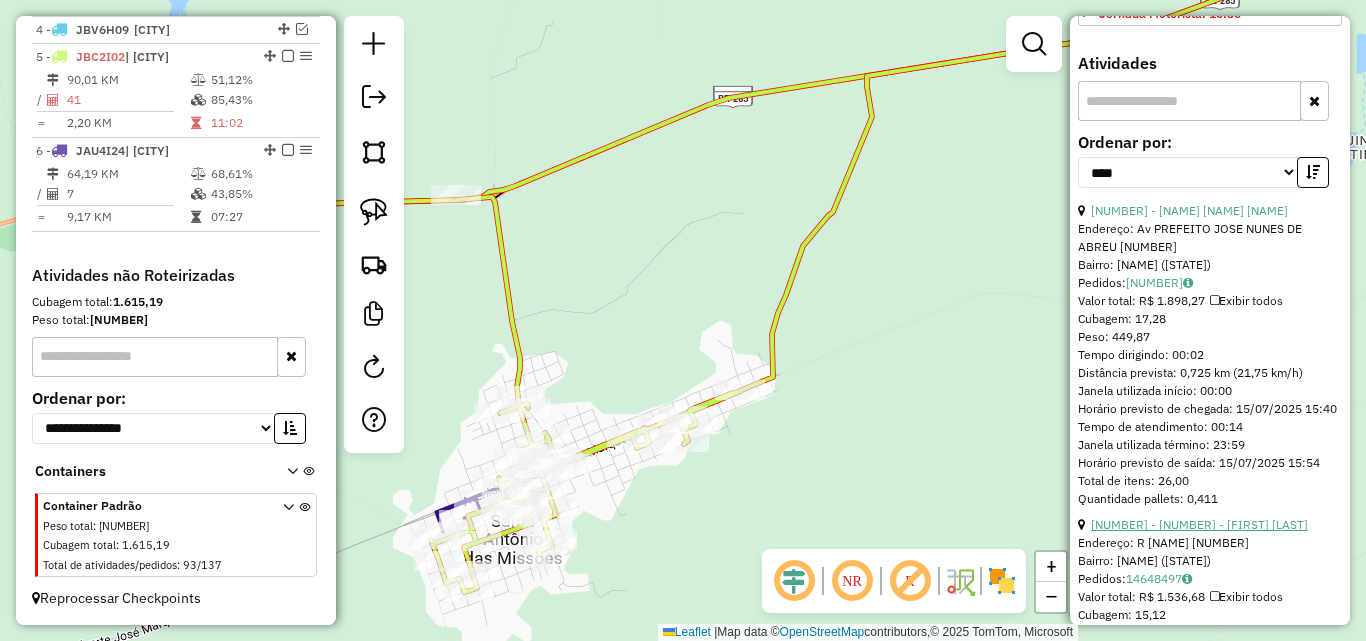 scroll, scrollTop: 600, scrollLeft: 0, axis: vertical 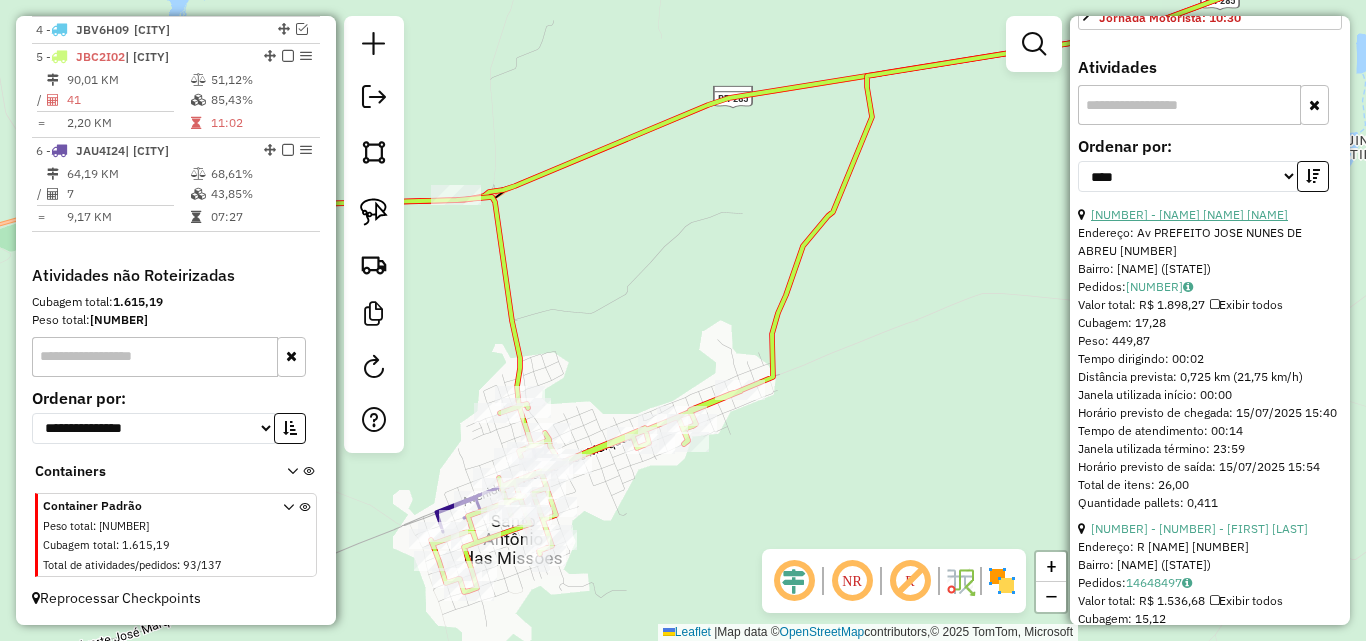 click on "[NUMBER] - [NAME] [NAME] [NAME]" at bounding box center [1189, 214] 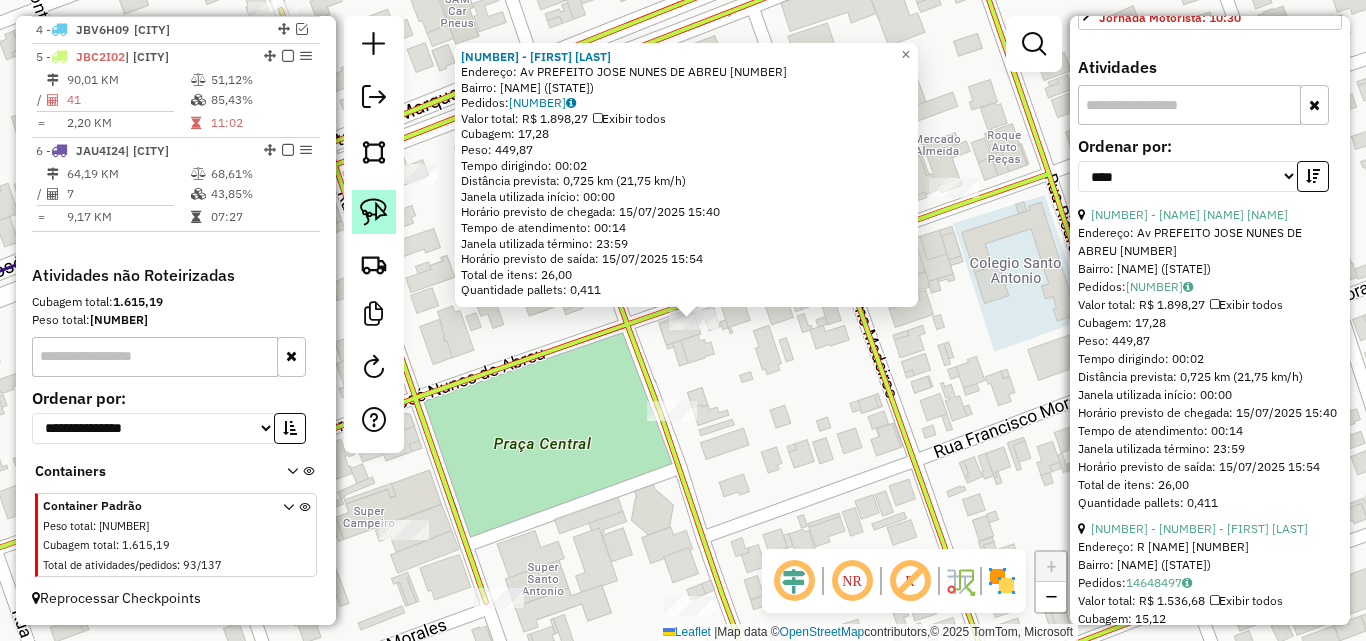 click 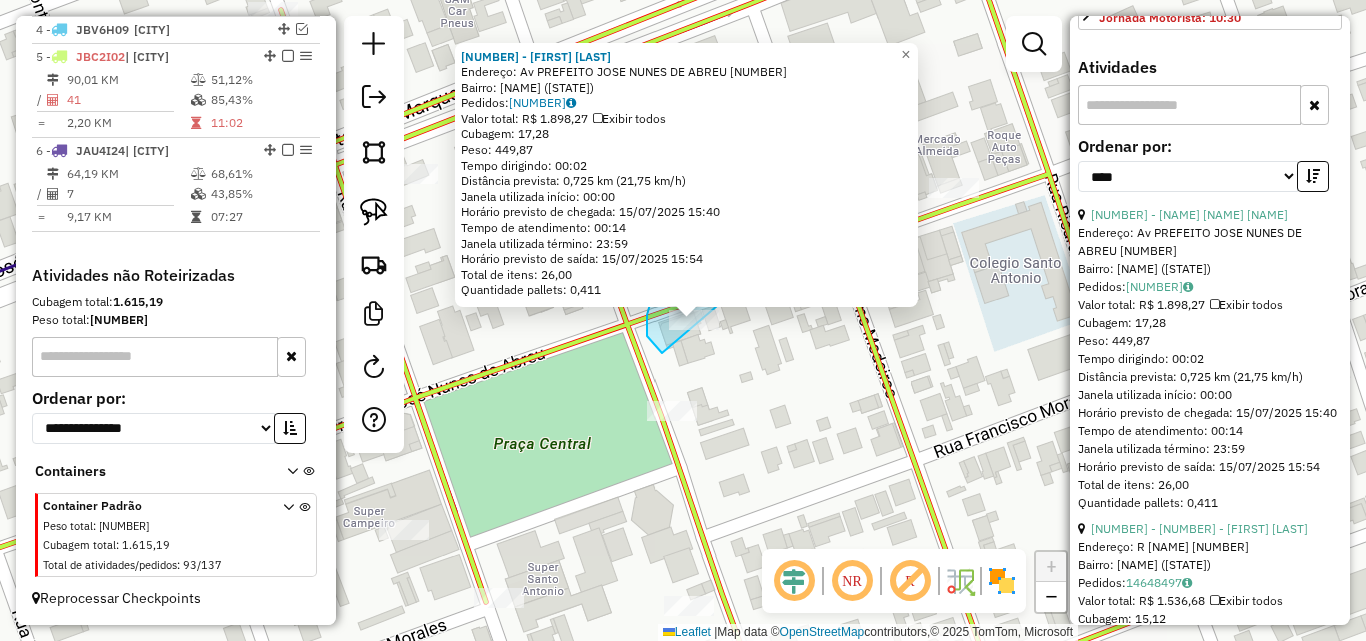 drag, startPoint x: 647, startPoint y: 336, endPoint x: 750, endPoint y: 360, distance: 105.75916 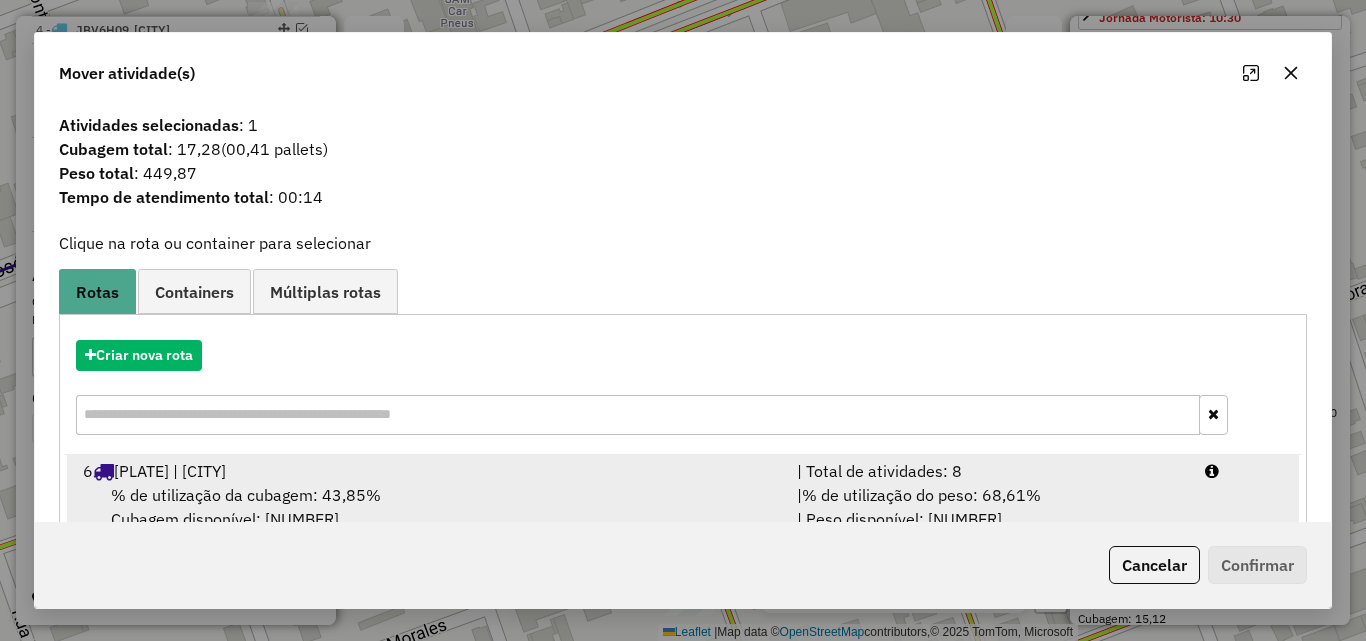 drag, startPoint x: 585, startPoint y: 485, endPoint x: 930, endPoint y: 498, distance: 345.24484 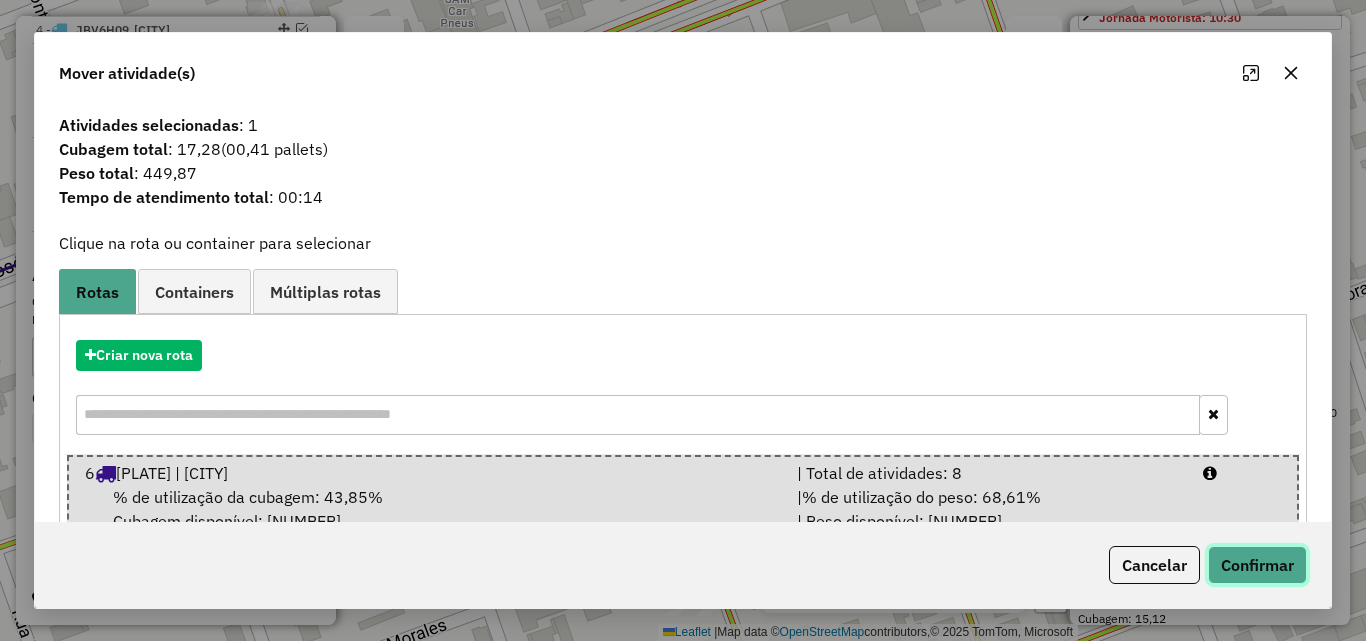 click on "Confirmar" 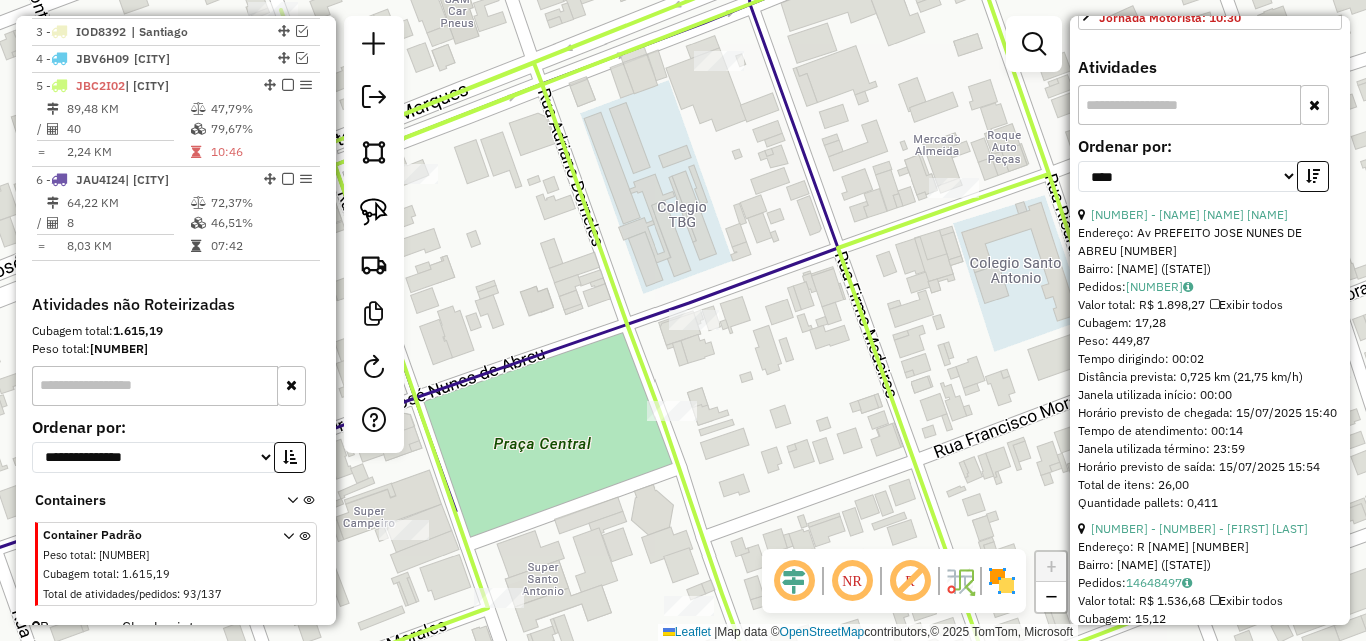 scroll, scrollTop: 858, scrollLeft: 0, axis: vertical 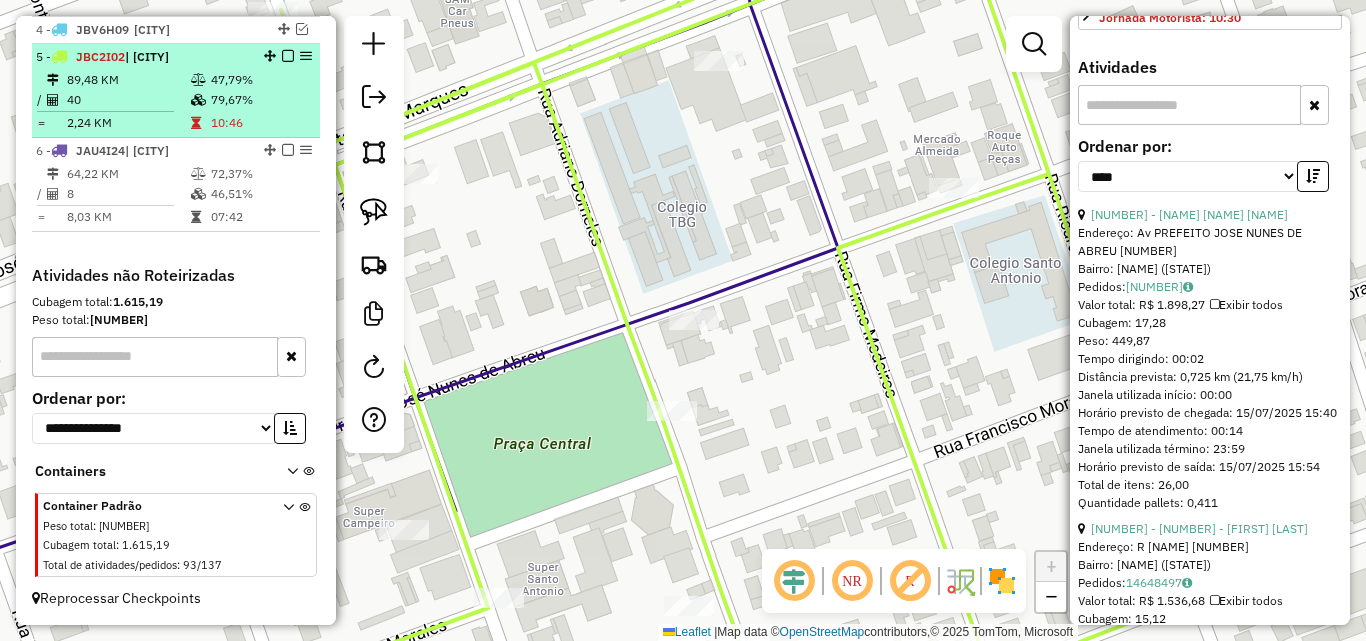 click on "89,48 KM" at bounding box center [128, 80] 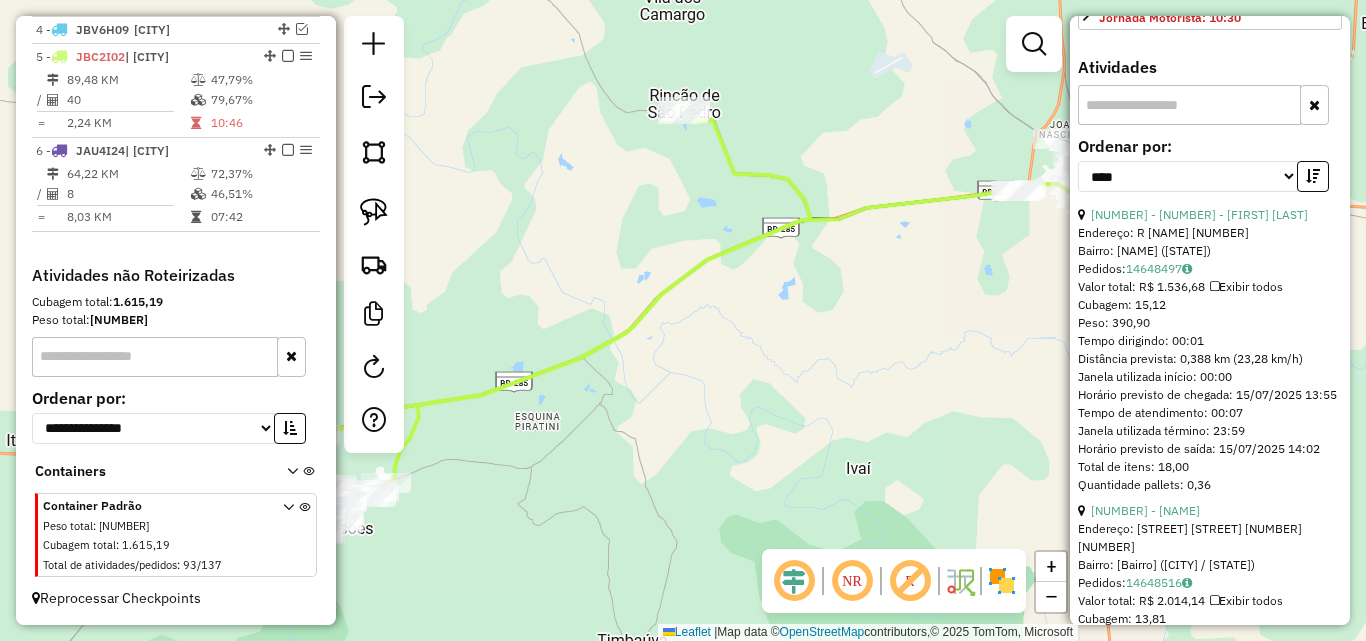 click on "[NUMBER] - [NUMBER] - [FIRST] [LAST]" at bounding box center [1210, 215] 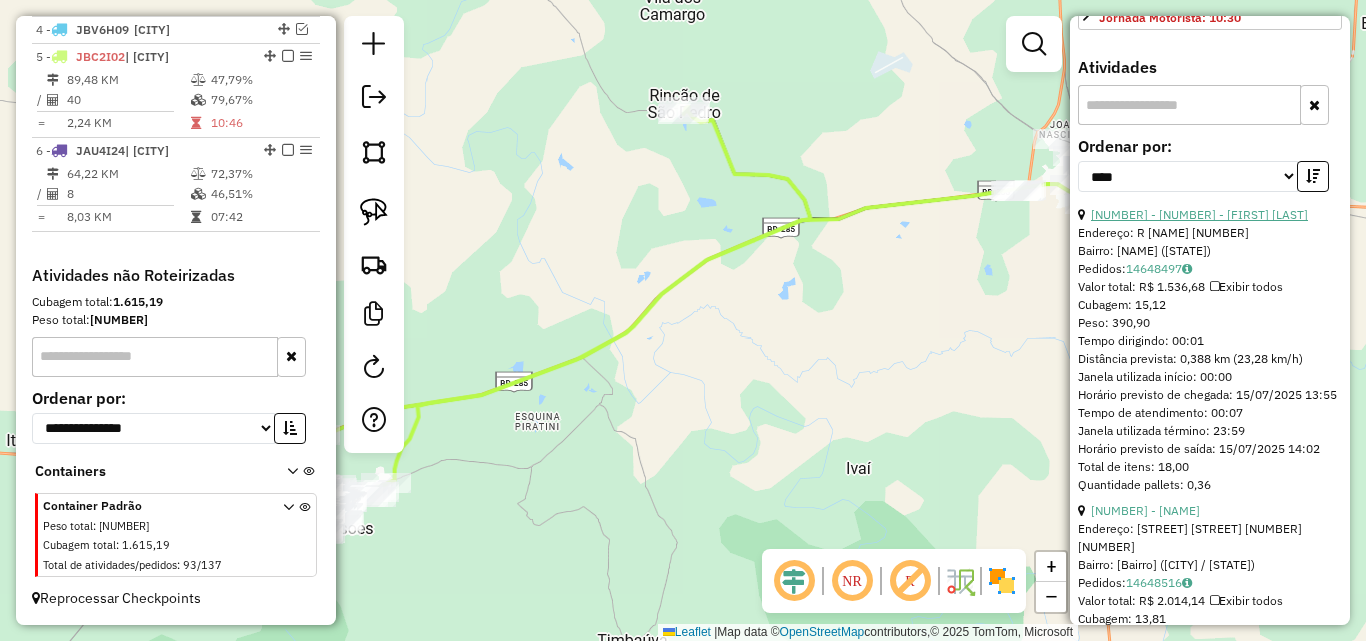 click on "[NUMBER] - [NUMBER] - [FIRST] [LAST]" at bounding box center [1199, 214] 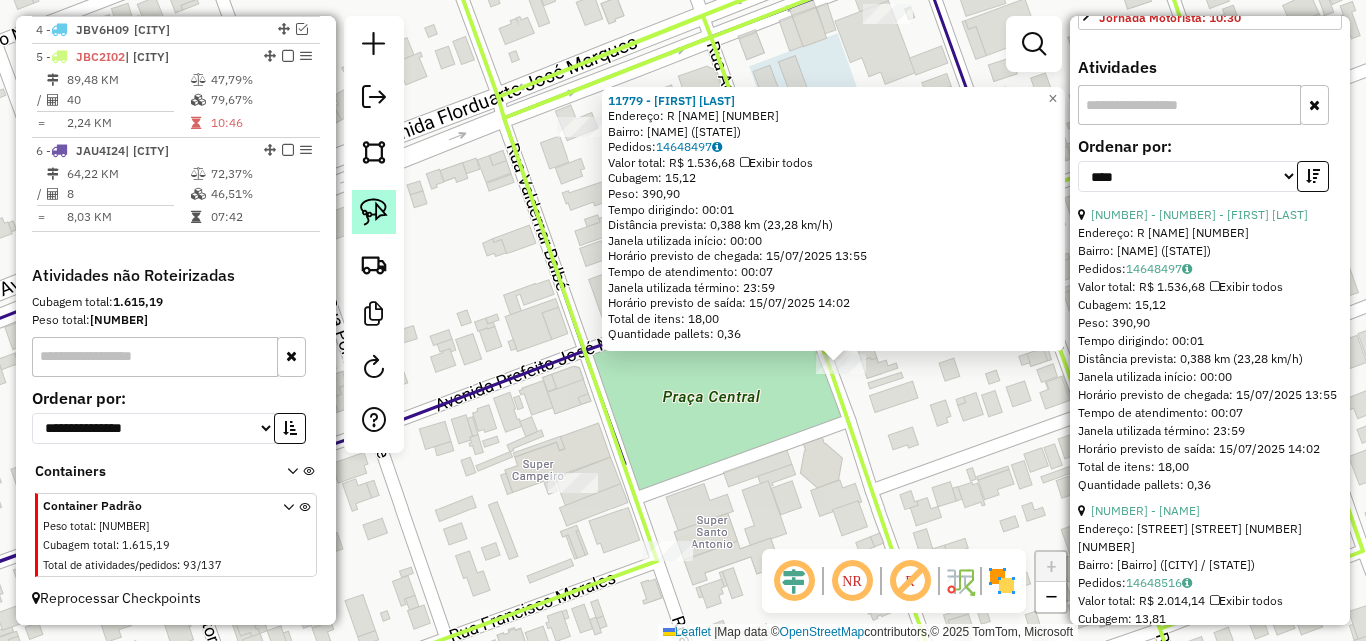 click 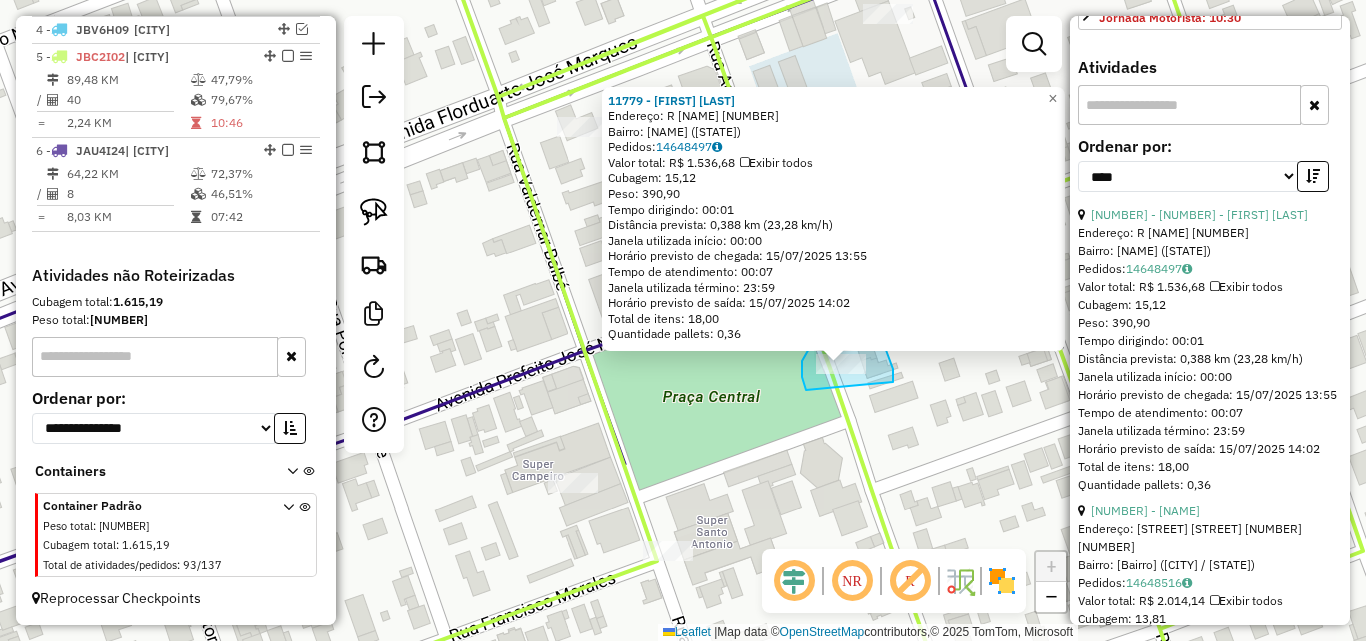 drag, startPoint x: 806, startPoint y: 390, endPoint x: 893, endPoint y: 382, distance: 87.36704 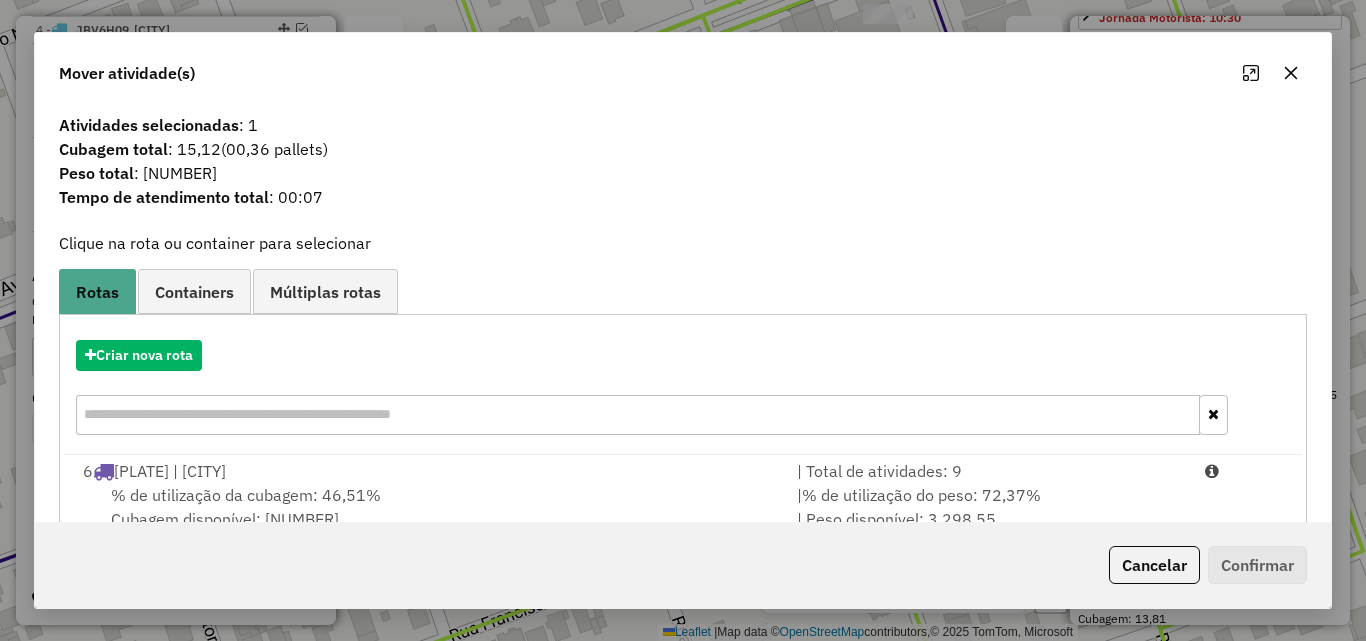 click on "[NUMBER]  JAU4I24 | [CITY]" at bounding box center (428, 471) 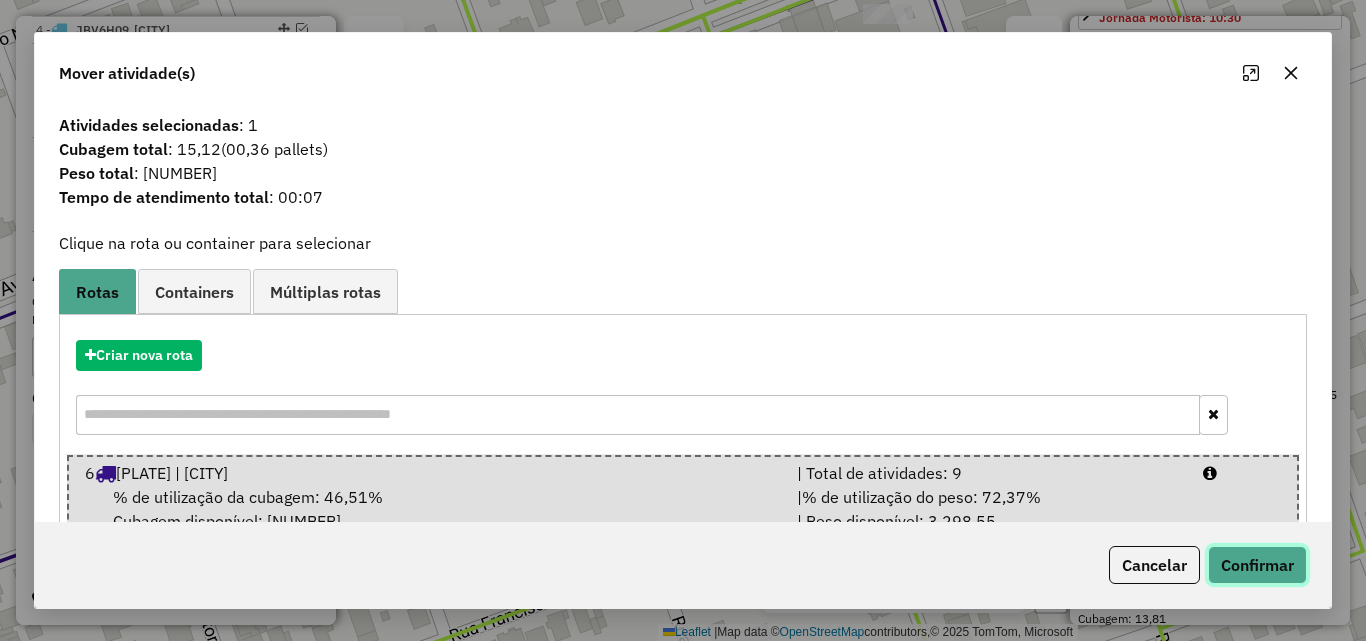click on "Confirmar" 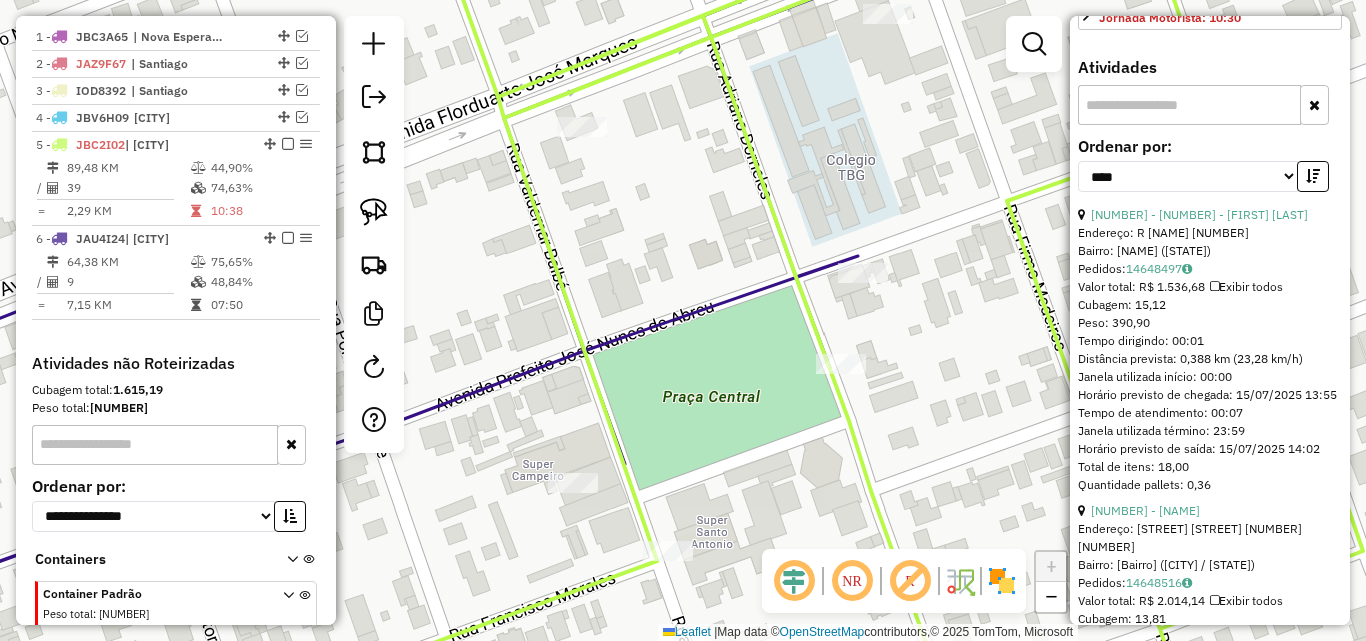 scroll, scrollTop: 858, scrollLeft: 0, axis: vertical 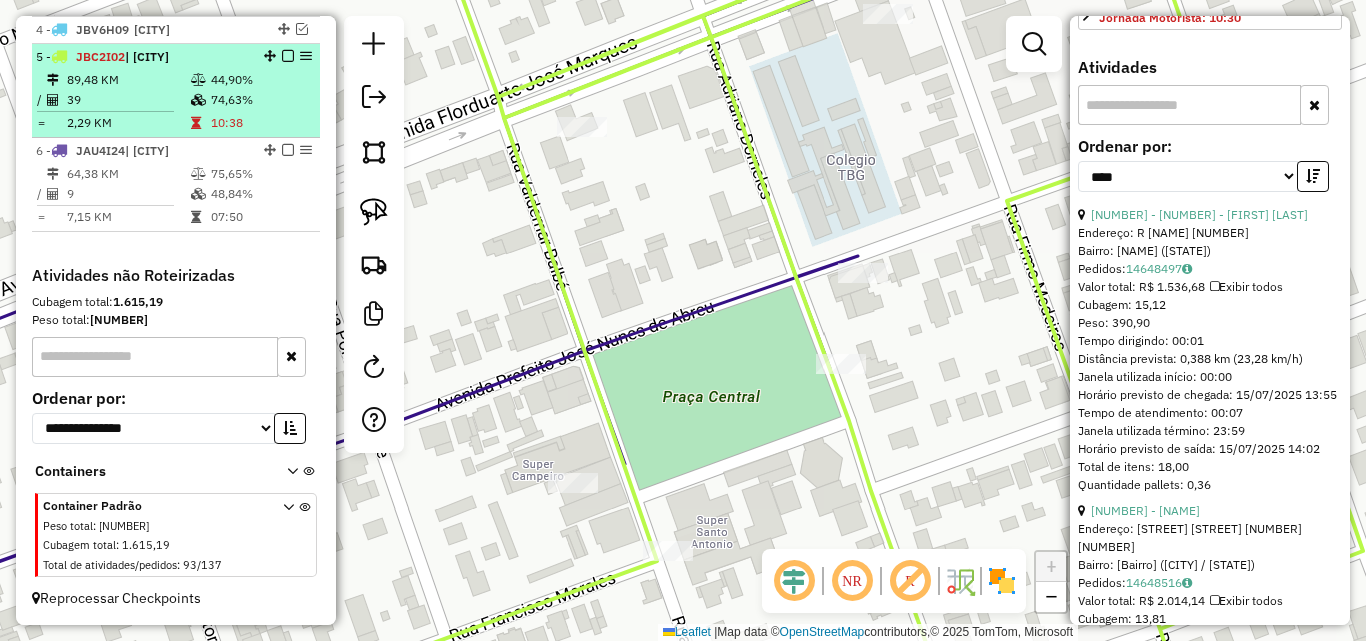 click on "89,48 KM" at bounding box center [128, 80] 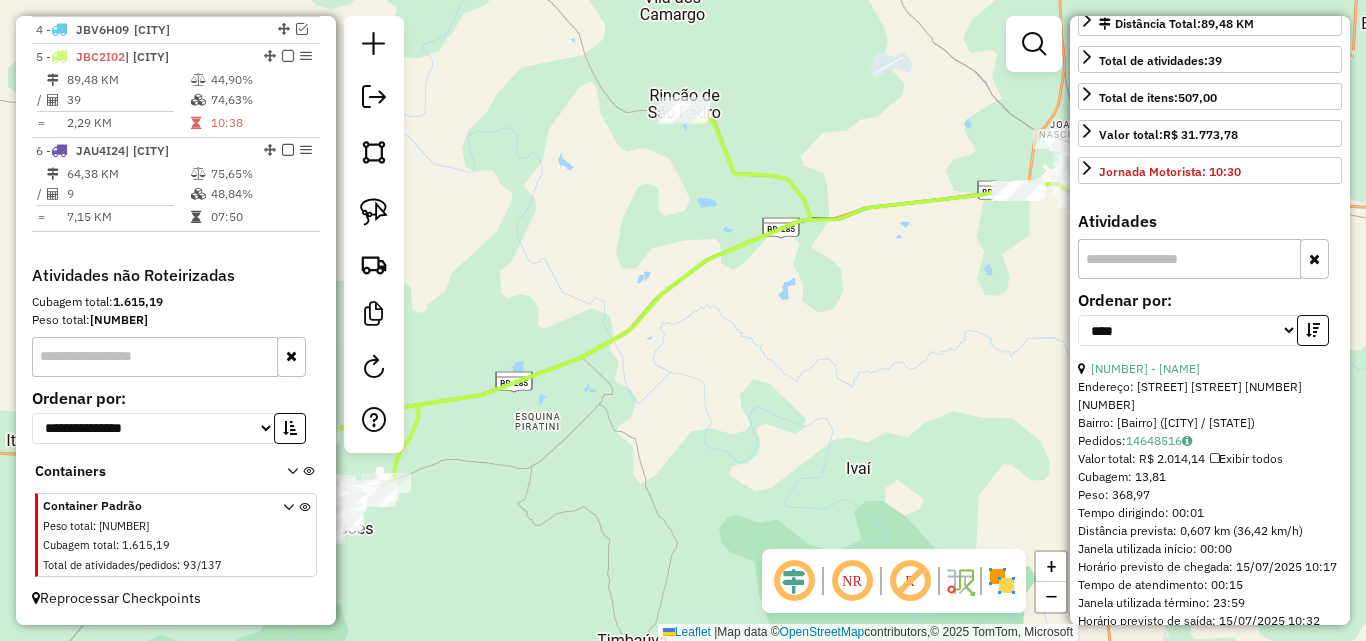 scroll, scrollTop: 300, scrollLeft: 0, axis: vertical 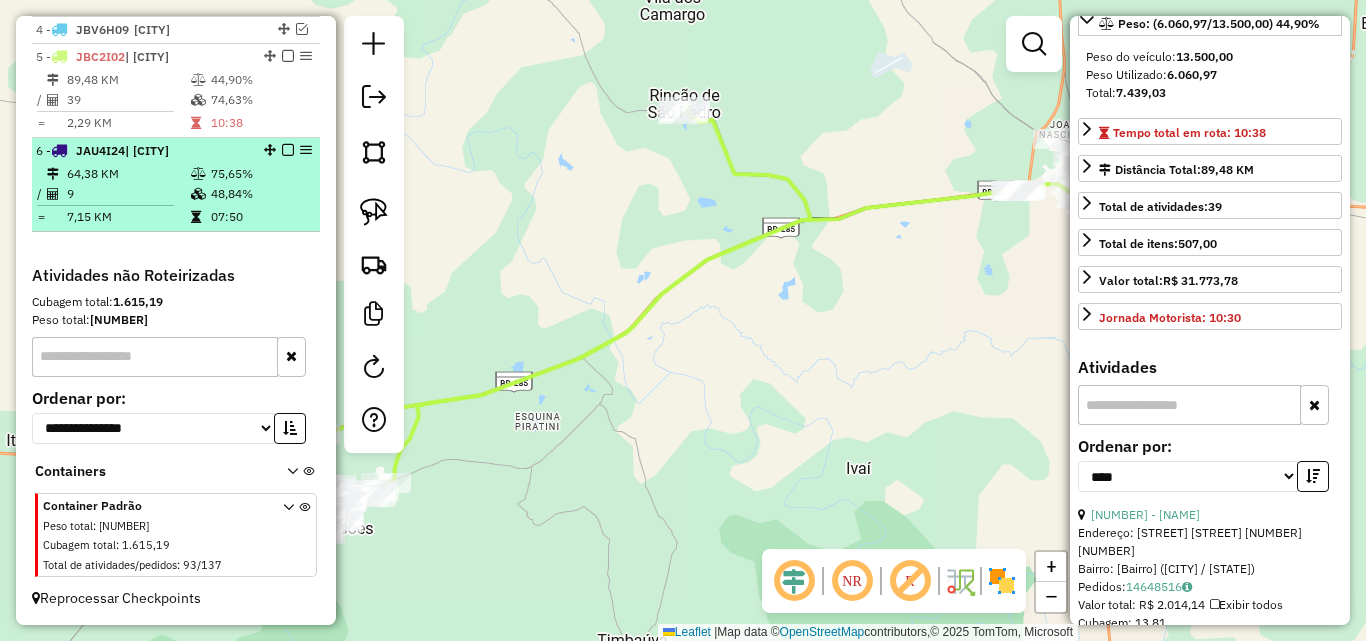 click at bounding box center (200, 194) 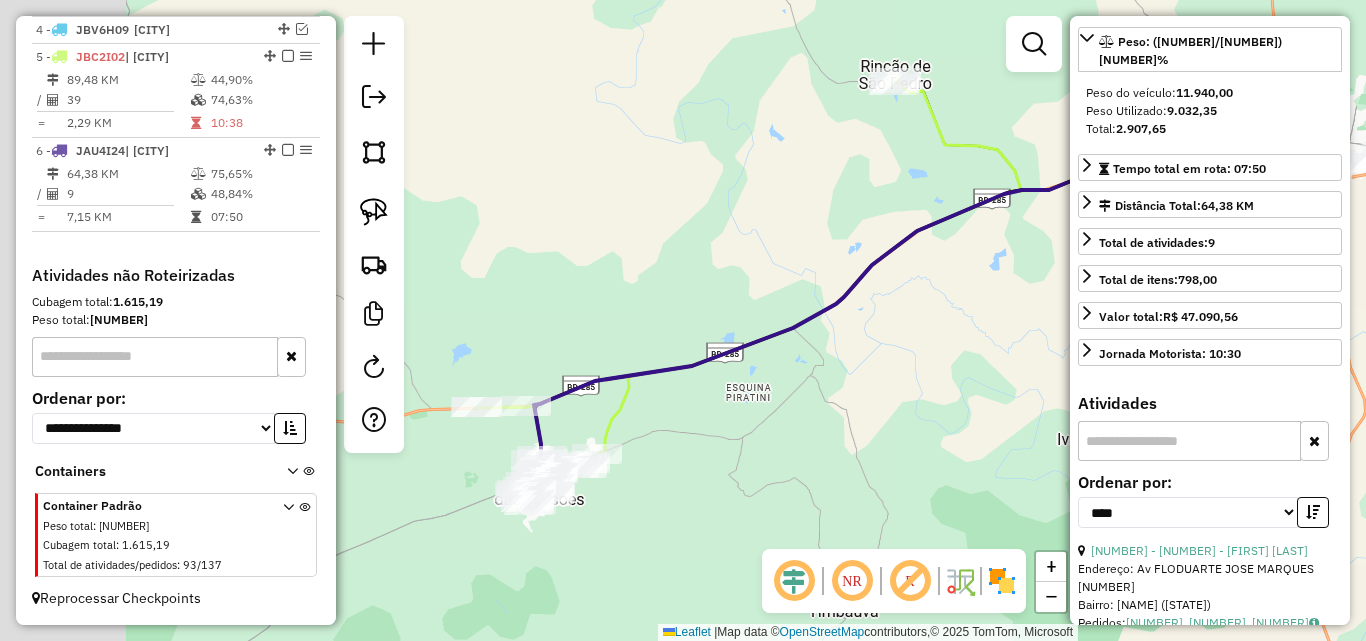 drag, startPoint x: 642, startPoint y: 341, endPoint x: 843, endPoint y: 341, distance: 201 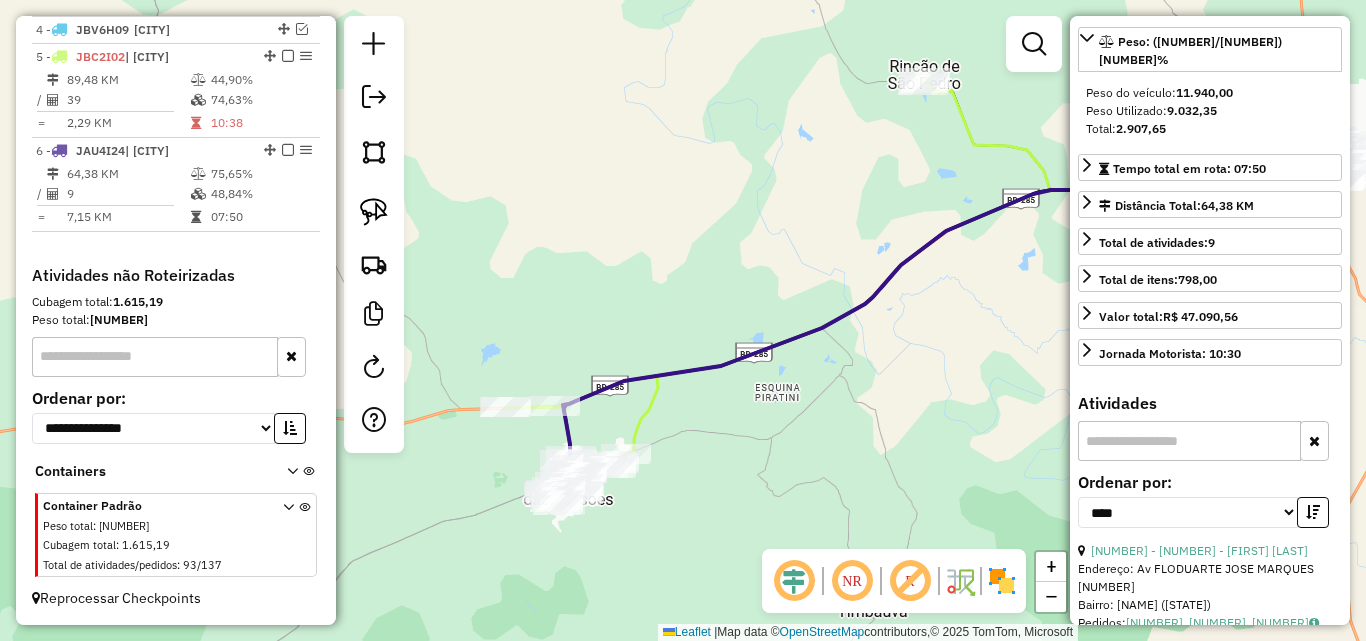 click on "Janela de atendimento Grade de atendimento Capacidade Transportadoras Veículos Cliente Pedidos  Rotas Selecione os dias de semana para filtrar as janelas de atendimento  Seg   Ter   Qua   Qui   Sex   Sáb   Dom  Informe o período da janela de atendimento: De: Até:  Filtrar exatamente a janela do cliente  Considerar janela de atendimento padrão  Selecione os dias de semana para filtrar as grades de atendimento  Seg   Ter   Qua   Qui   Sex   Sáb   Dom   Considerar clientes sem dia de atendimento cadastrado  Clientes fora do dia de atendimento selecionado Filtrar as atividades entre os valores definidos abaixo:  Peso mínimo:   Peso máximo:   Cubagem mínima:   Cubagem máxima:   De:   Até:  Filtrar as atividades entre o tempo de atendimento definido abaixo:  De:   Até:   Considerar capacidade total dos clientes não roteirizados Transportadora: Selecione um ou mais itens Tipo de veículo: Selecione um ou mais itens Veículo: Selecione um ou mais itens Motorista: Selecione um ou mais itens Nome: Rótulo:" 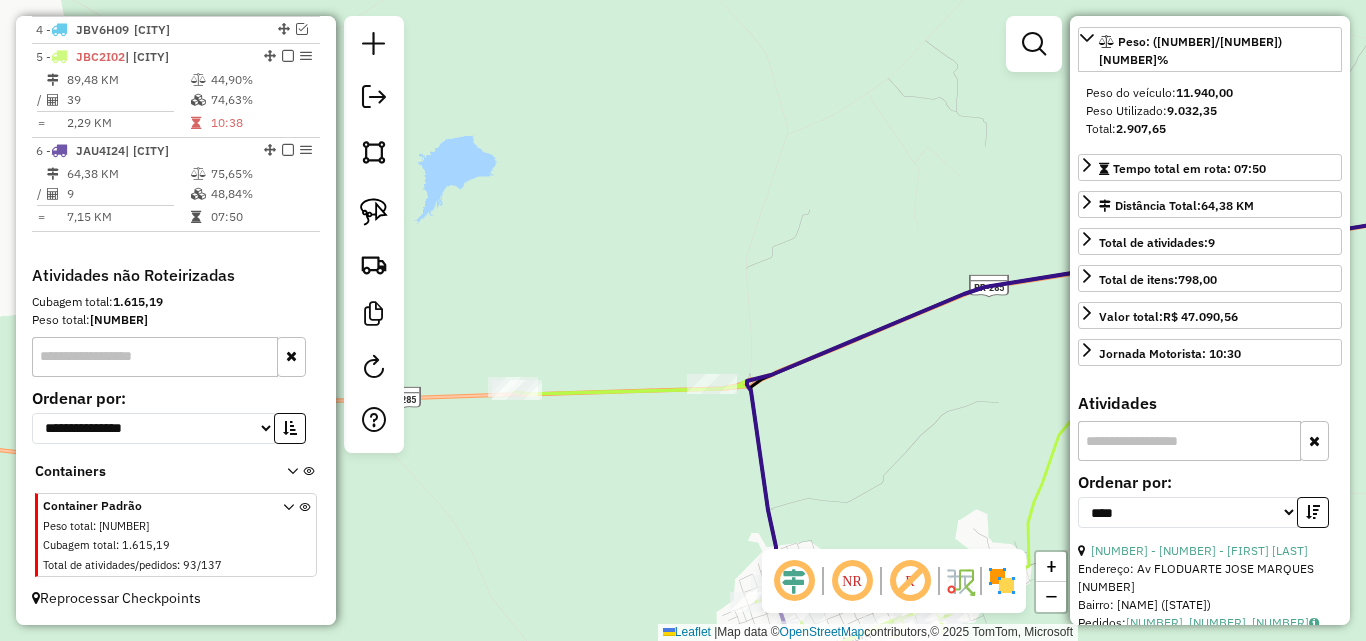 drag, startPoint x: 575, startPoint y: 486, endPoint x: 722, endPoint y: 417, distance: 162.38843 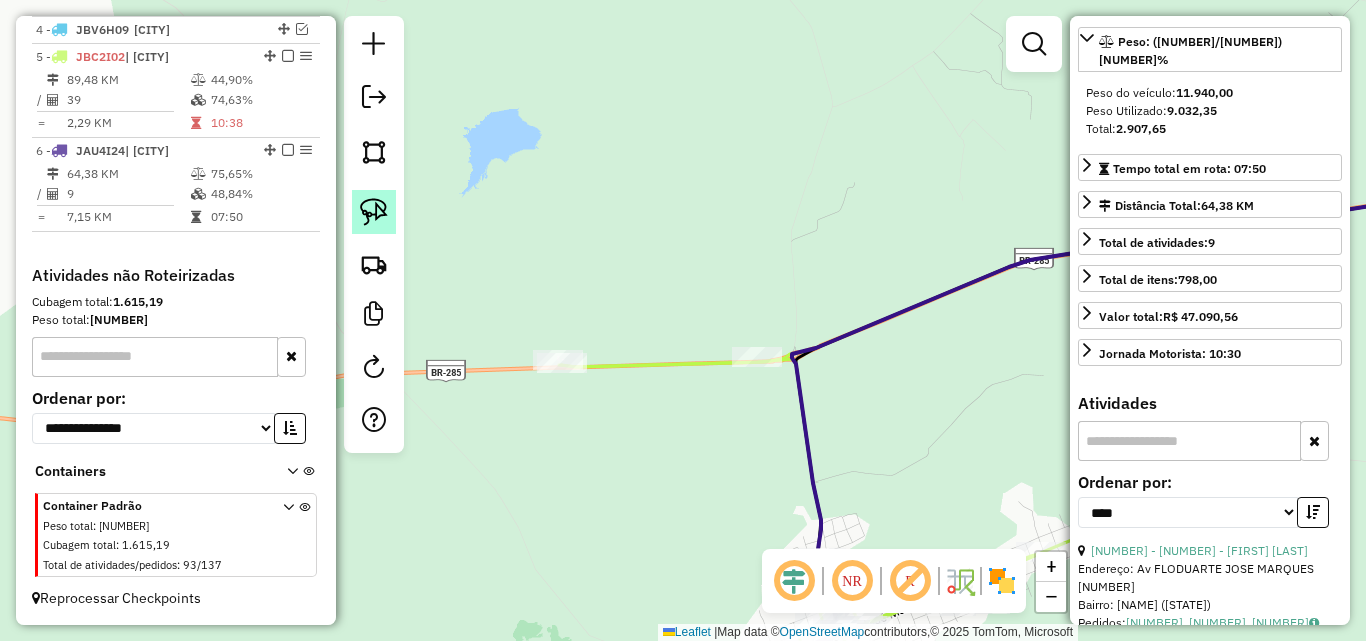 click 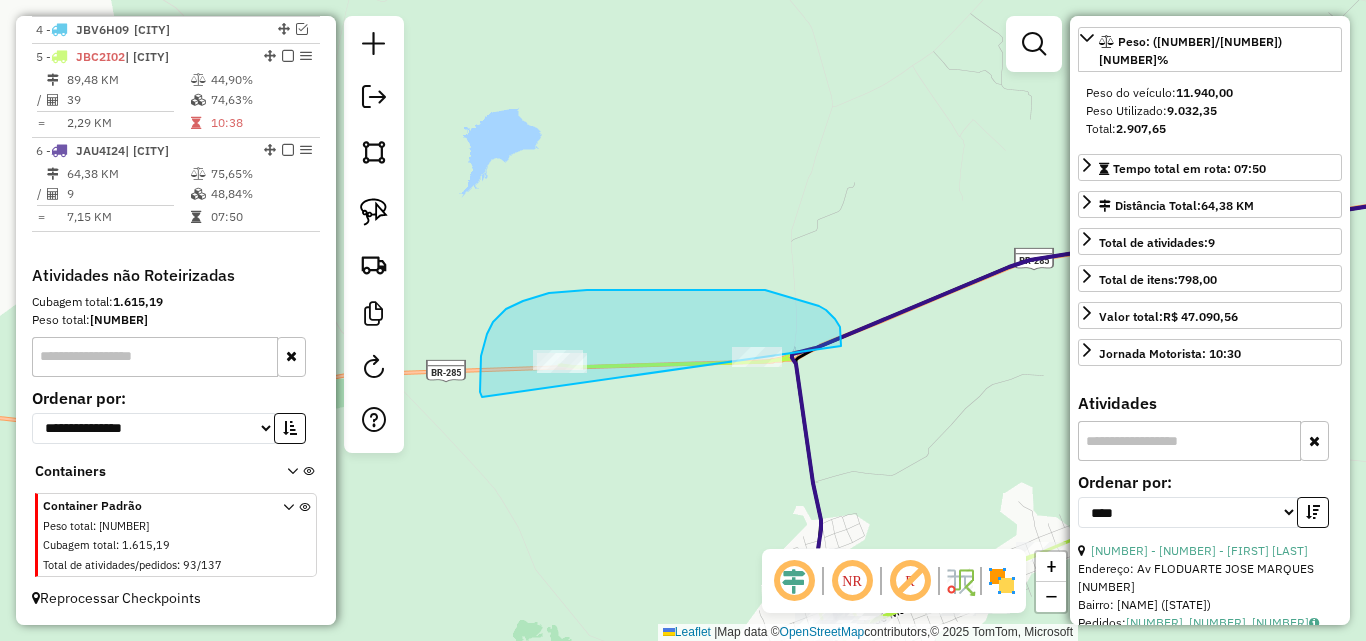 drag, startPoint x: 481, startPoint y: 356, endPoint x: 820, endPoint y: 401, distance: 341.9737 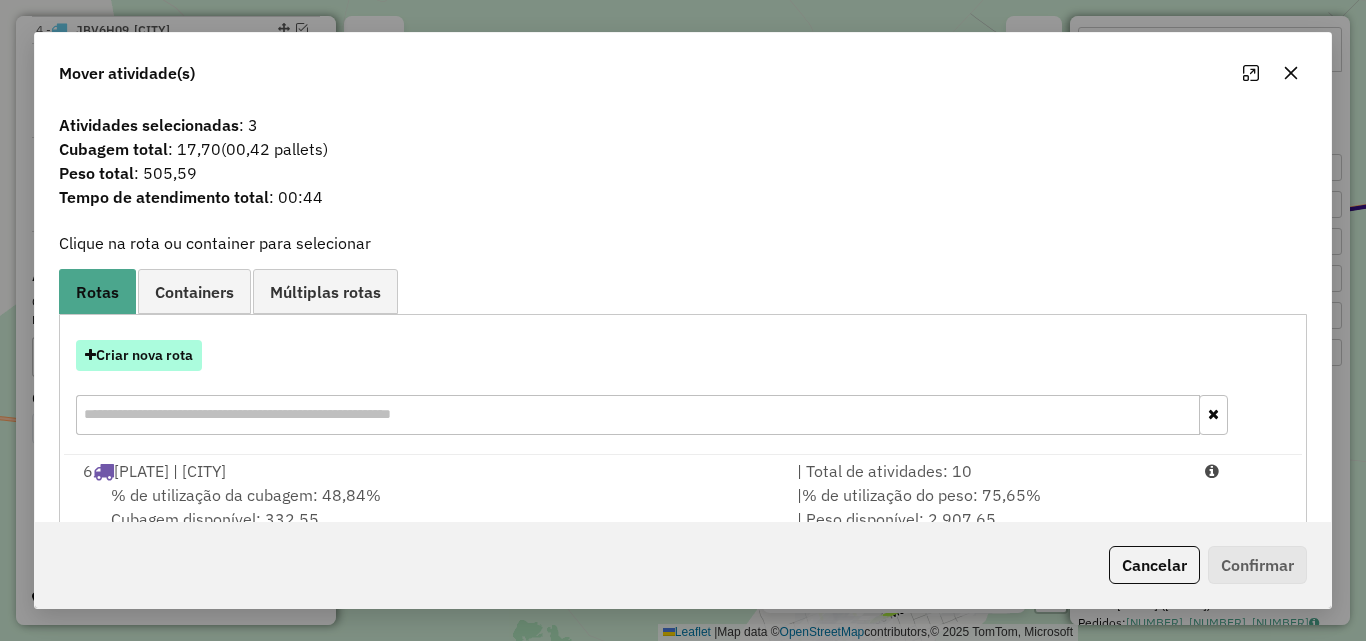 click on "Criar nova rota" at bounding box center [139, 355] 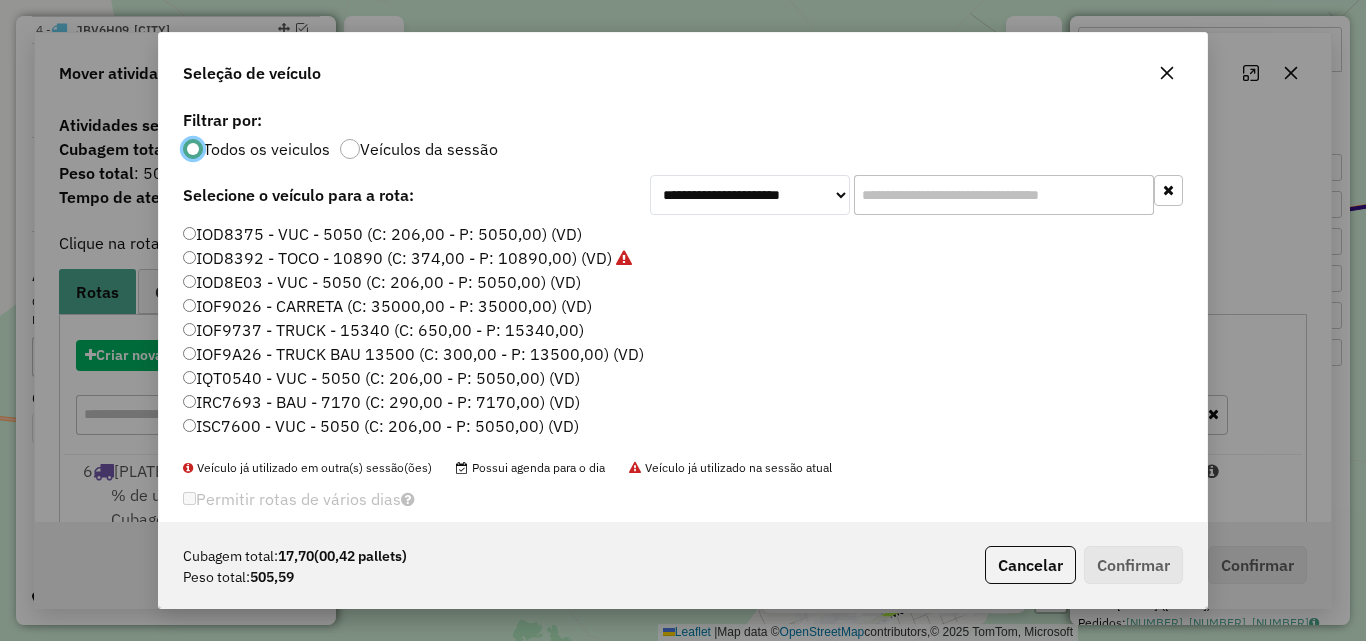 scroll, scrollTop: 11, scrollLeft: 6, axis: both 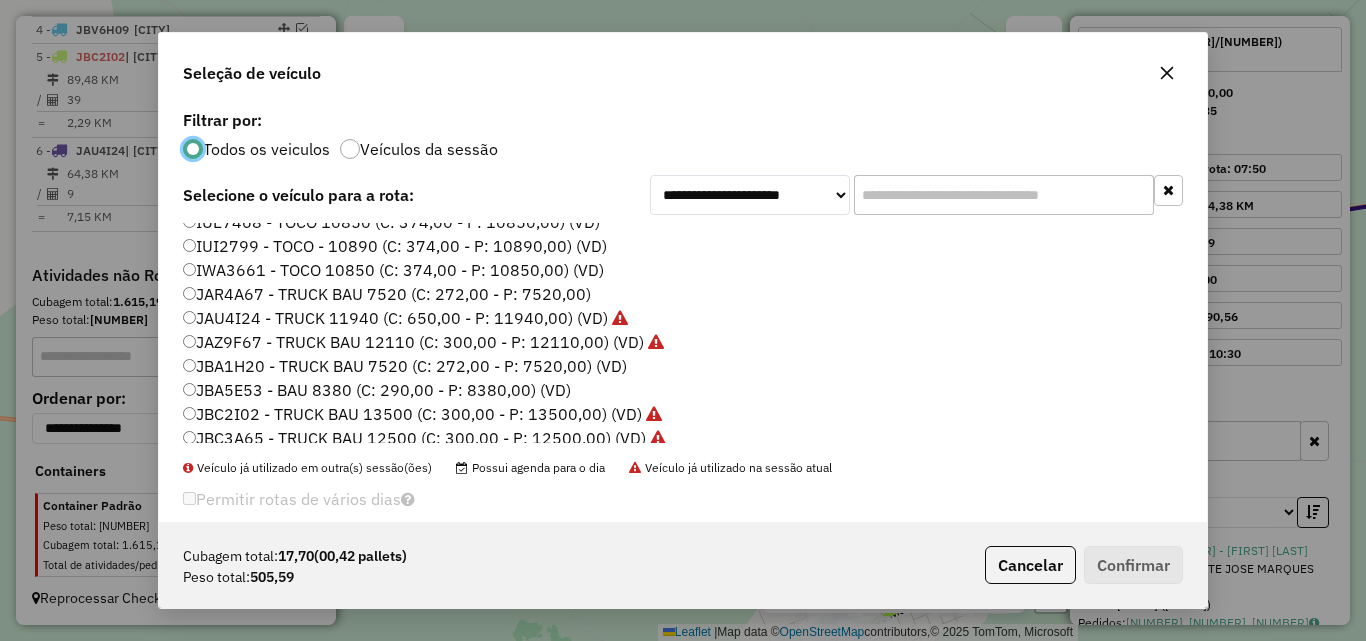 click on "IWA3661 - TOCO 10850 (C: 374,00 - P: 10850,00) (VD)" 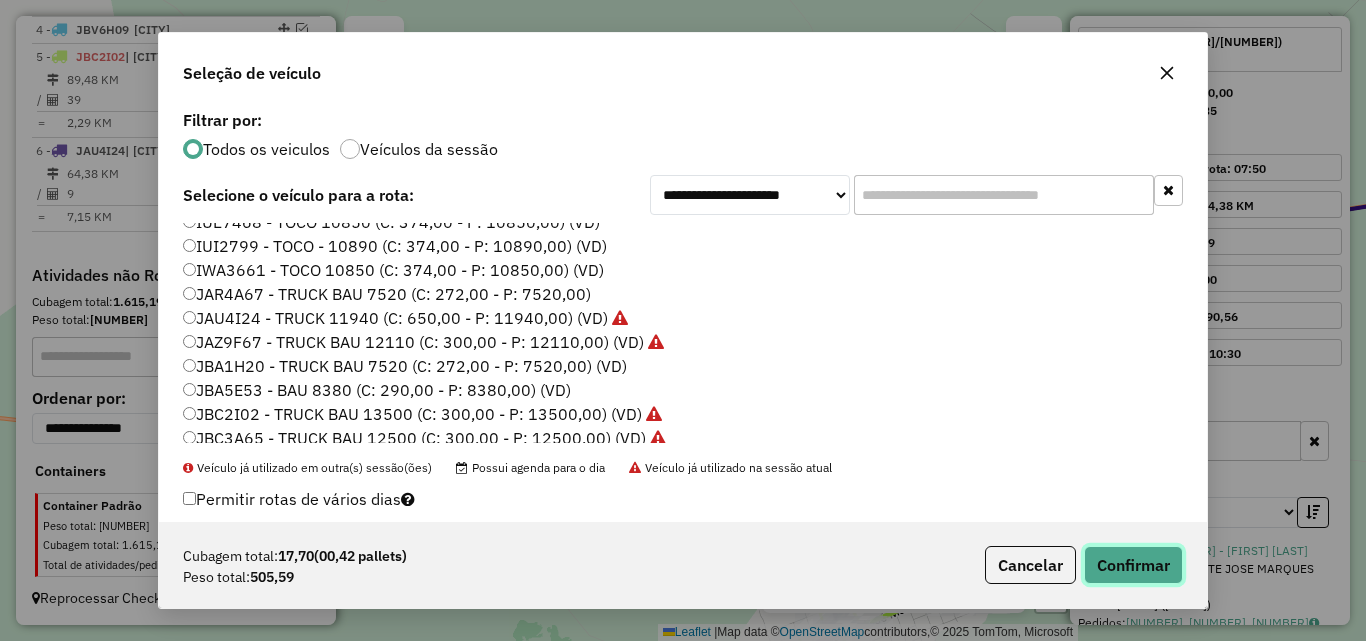 click on "Confirmar" 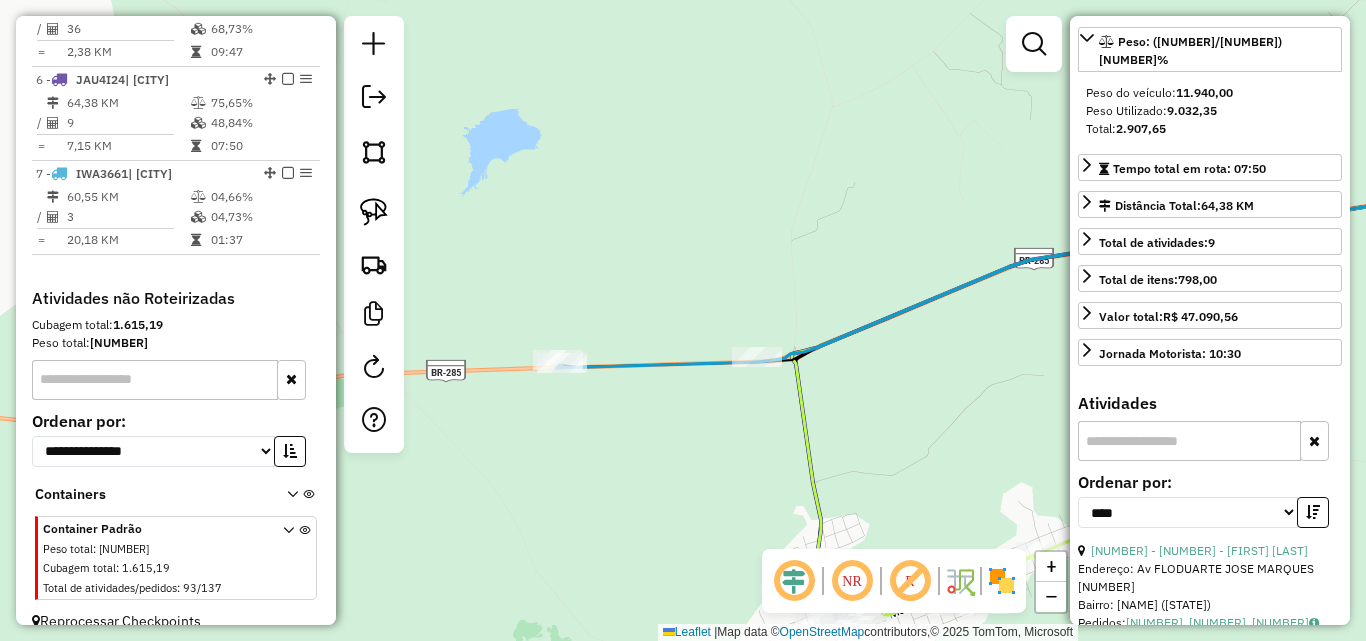 scroll, scrollTop: 970, scrollLeft: 0, axis: vertical 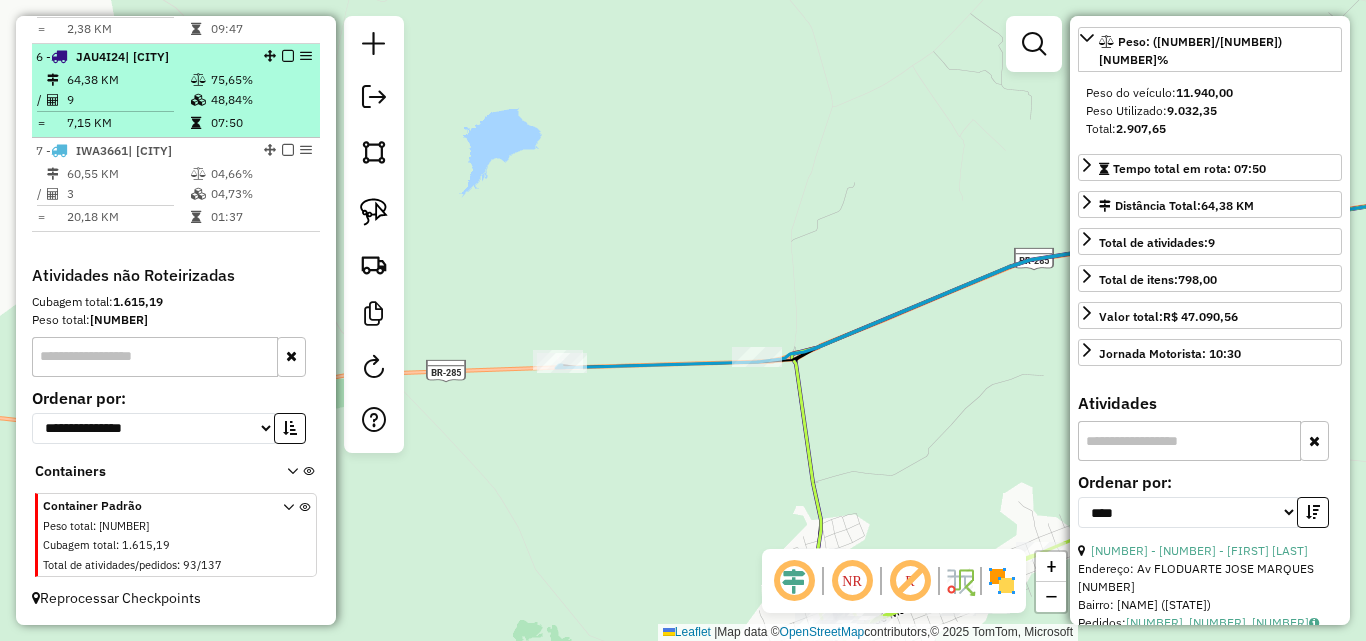 click on "64,38 KM" at bounding box center (128, 80) 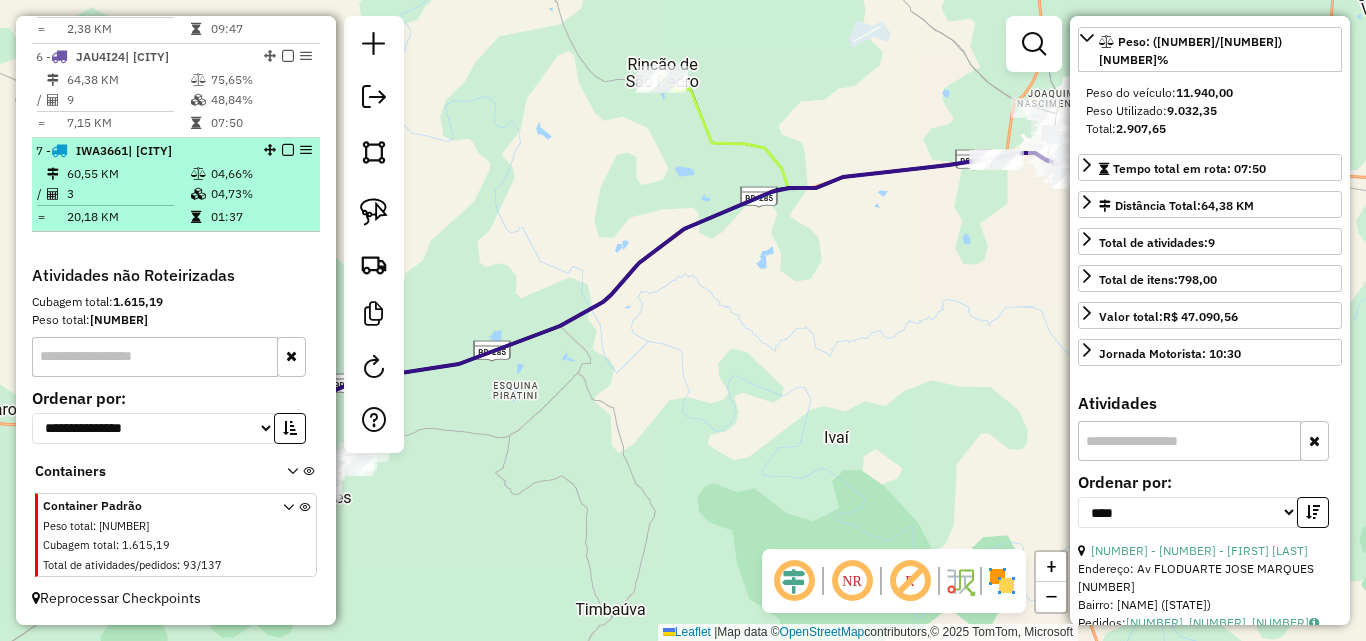 scroll, scrollTop: 770, scrollLeft: 0, axis: vertical 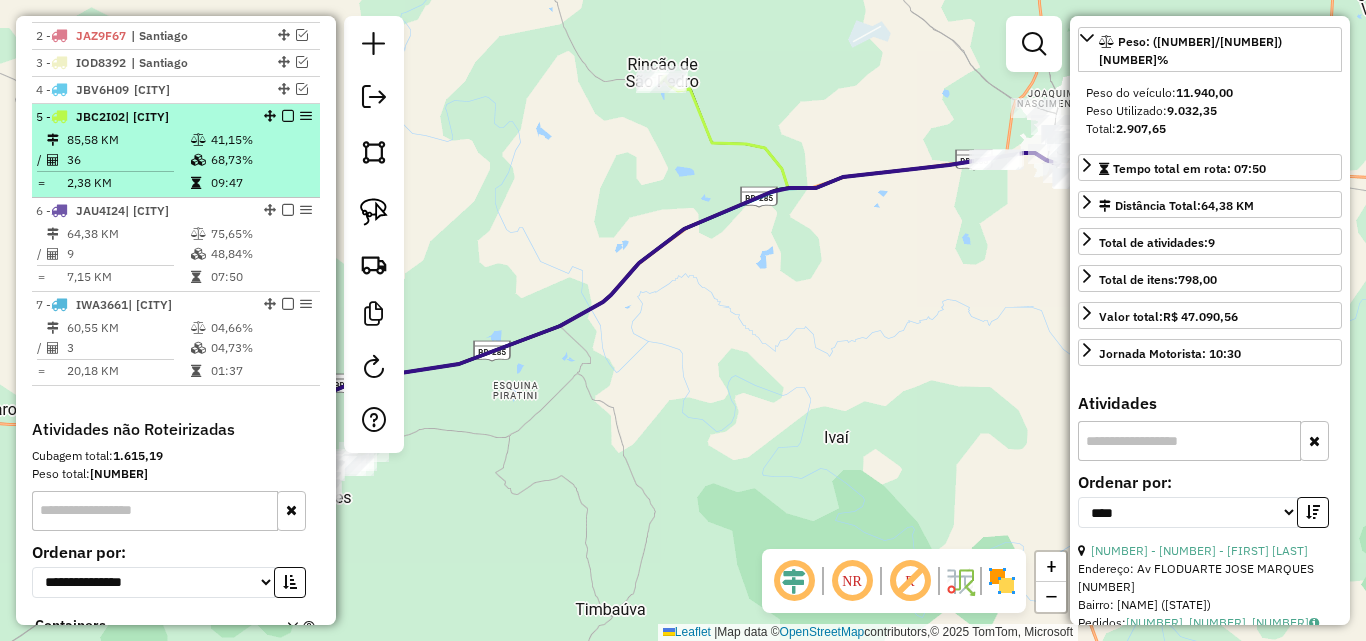 click on "36" at bounding box center [128, 160] 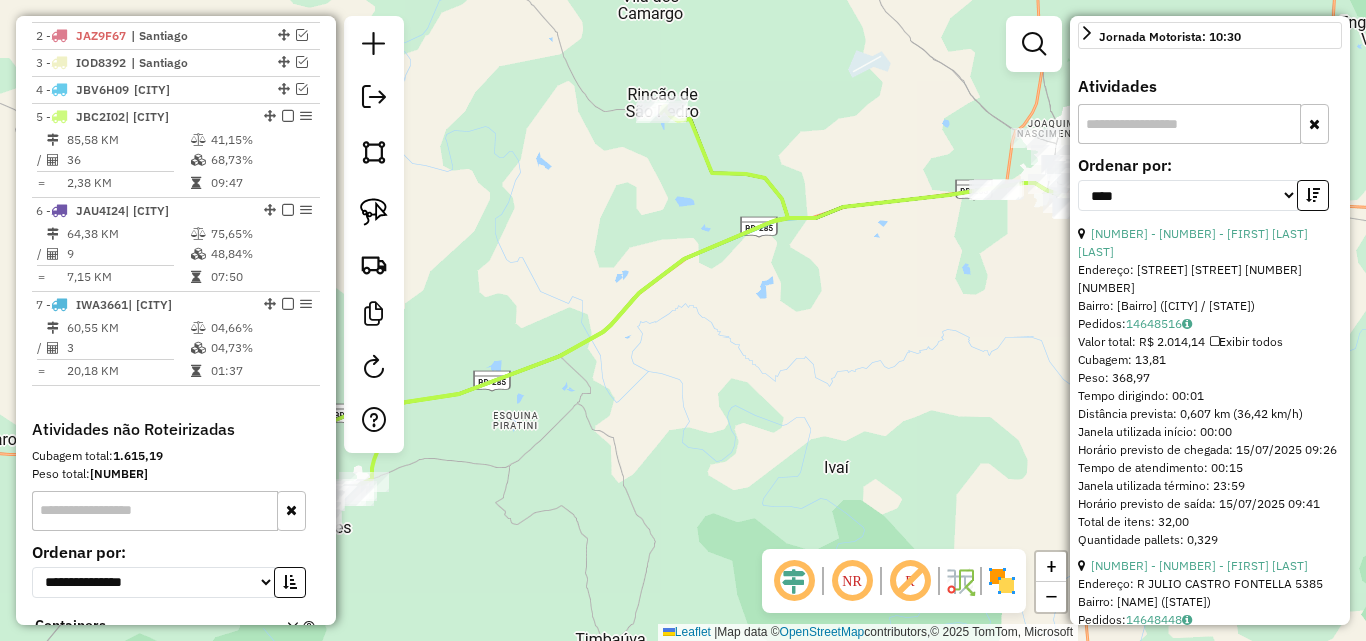 scroll, scrollTop: 600, scrollLeft: 0, axis: vertical 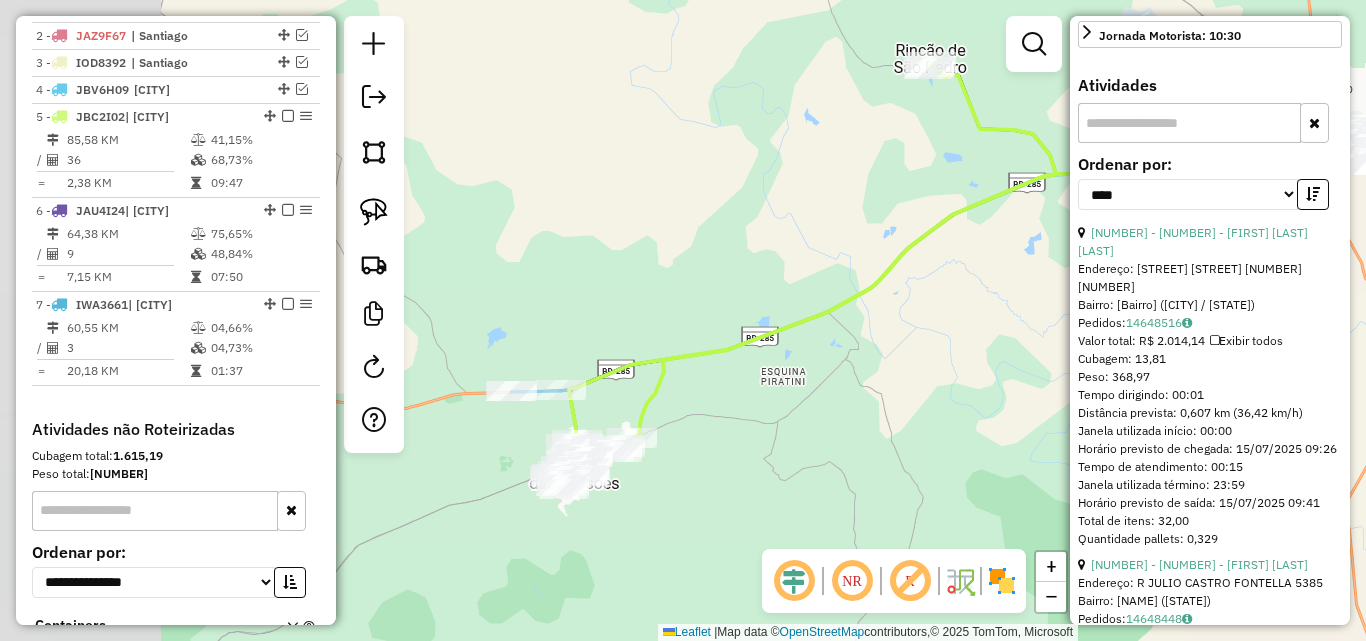 drag, startPoint x: 692, startPoint y: 392, endPoint x: 970, endPoint y: 347, distance: 281.61853 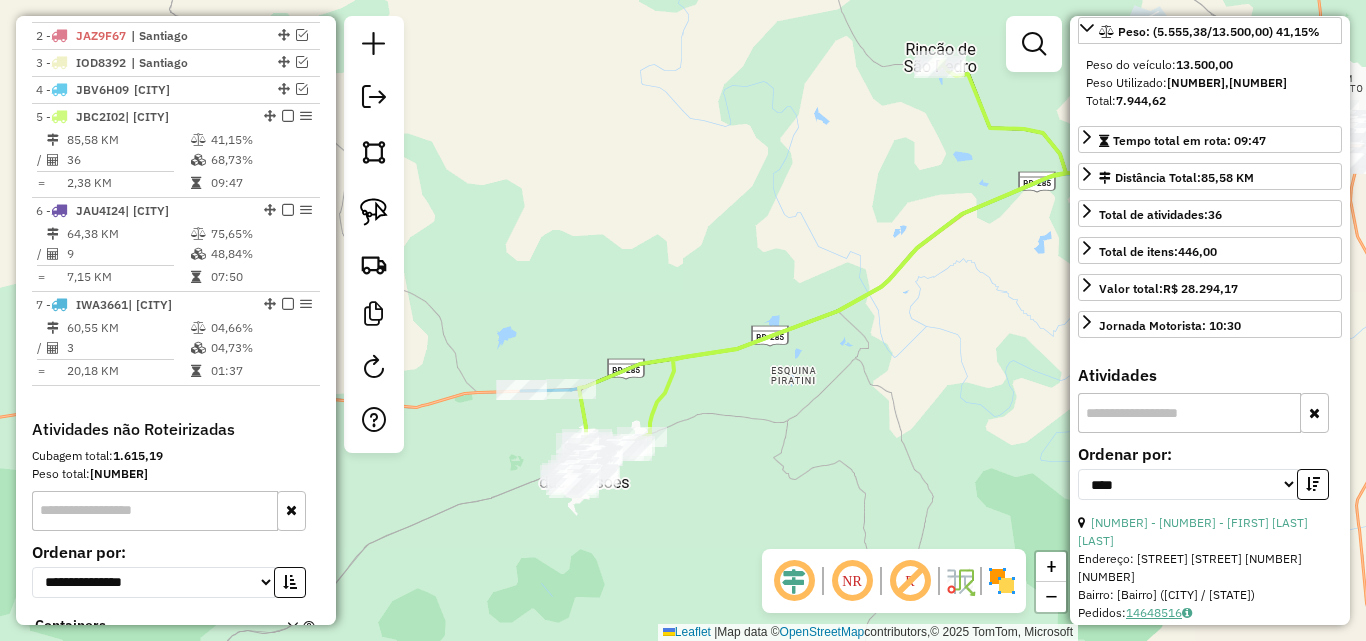 scroll, scrollTop: 300, scrollLeft: 0, axis: vertical 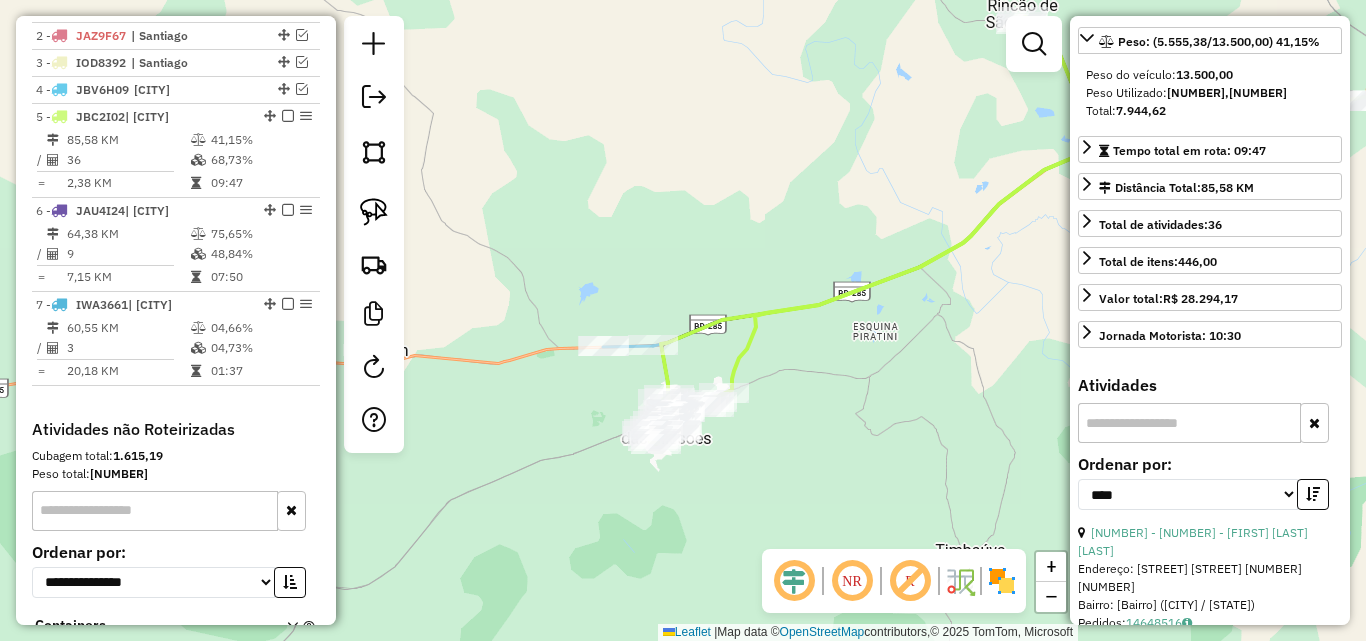 drag, startPoint x: 750, startPoint y: 447, endPoint x: 852, endPoint y: 383, distance: 120.41595 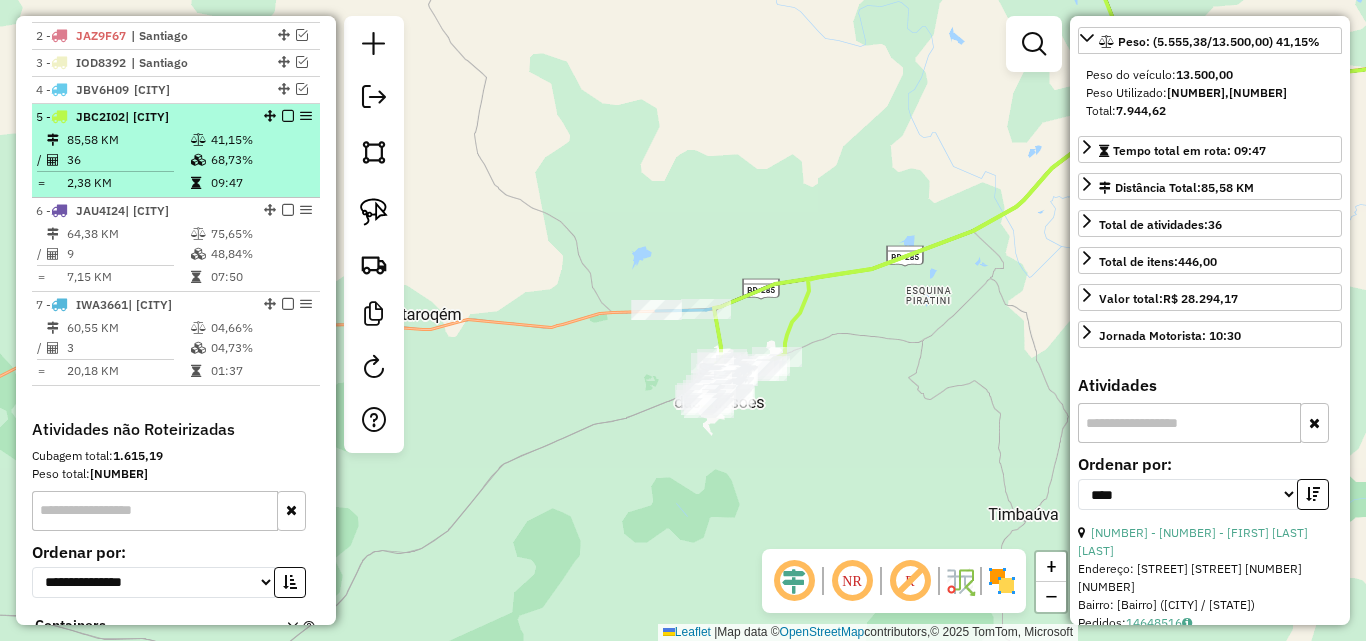 click at bounding box center [288, 116] 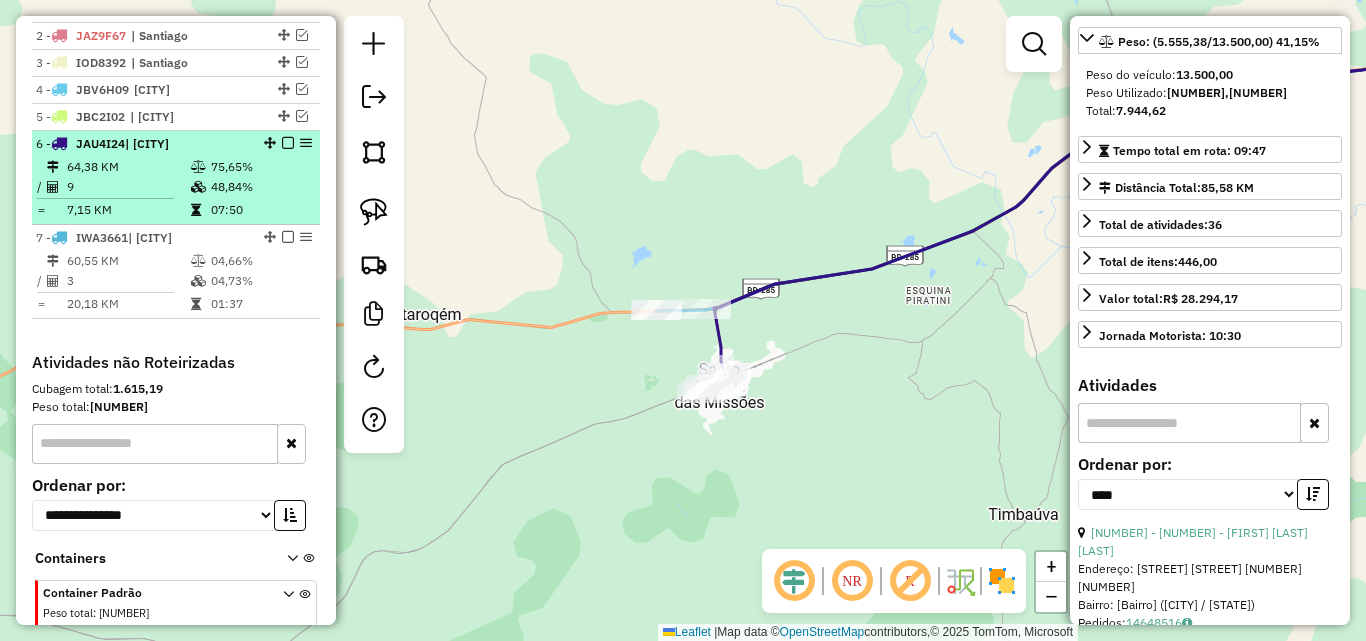 click at bounding box center (288, 143) 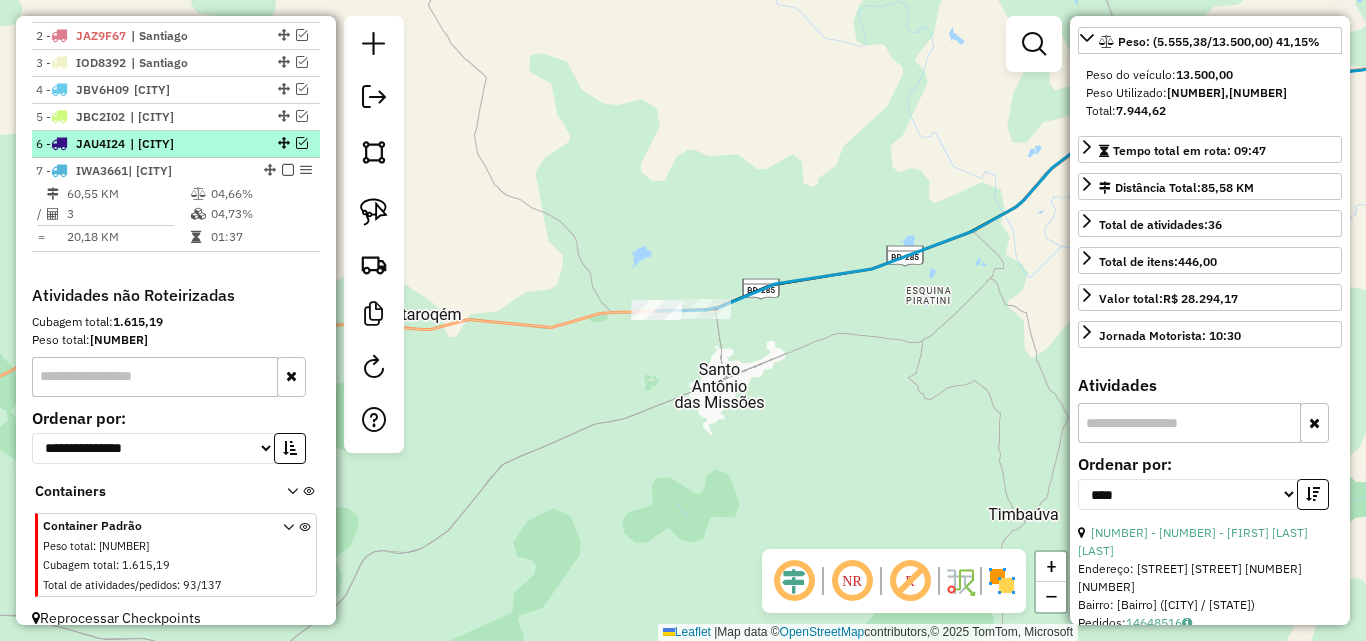 click on "| [CITY]" at bounding box center [176, 144] 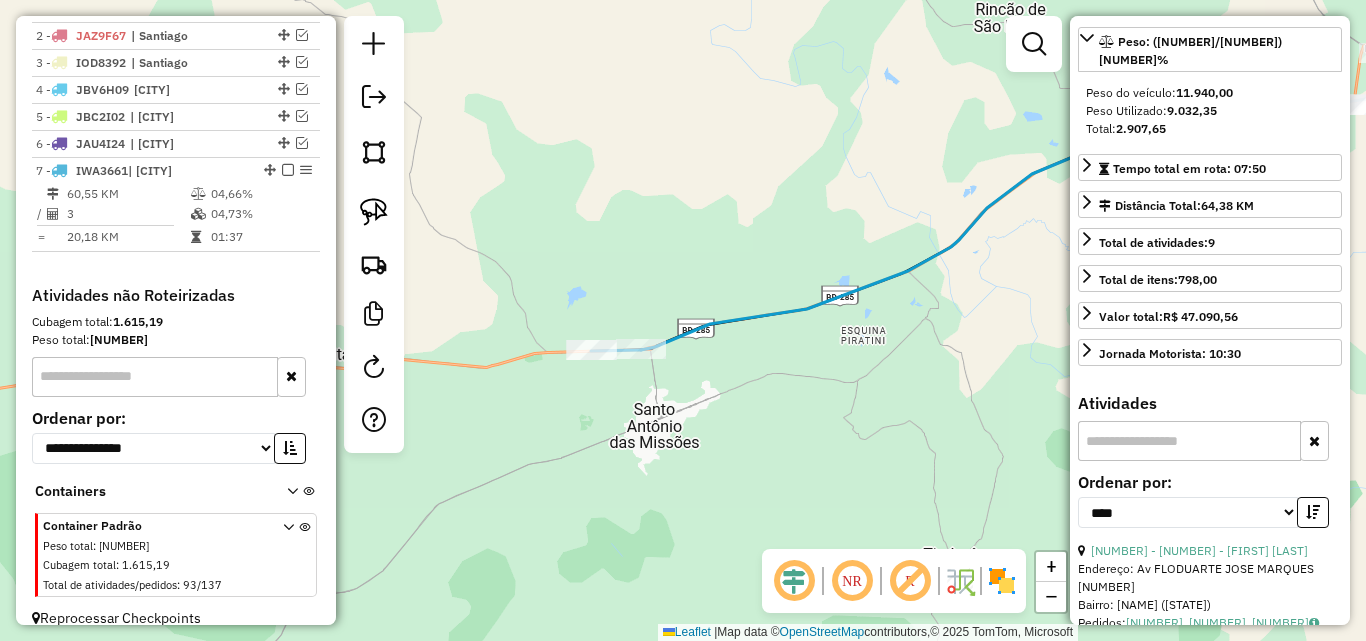 drag, startPoint x: 878, startPoint y: 357, endPoint x: 1082, endPoint y: 300, distance: 211.8136 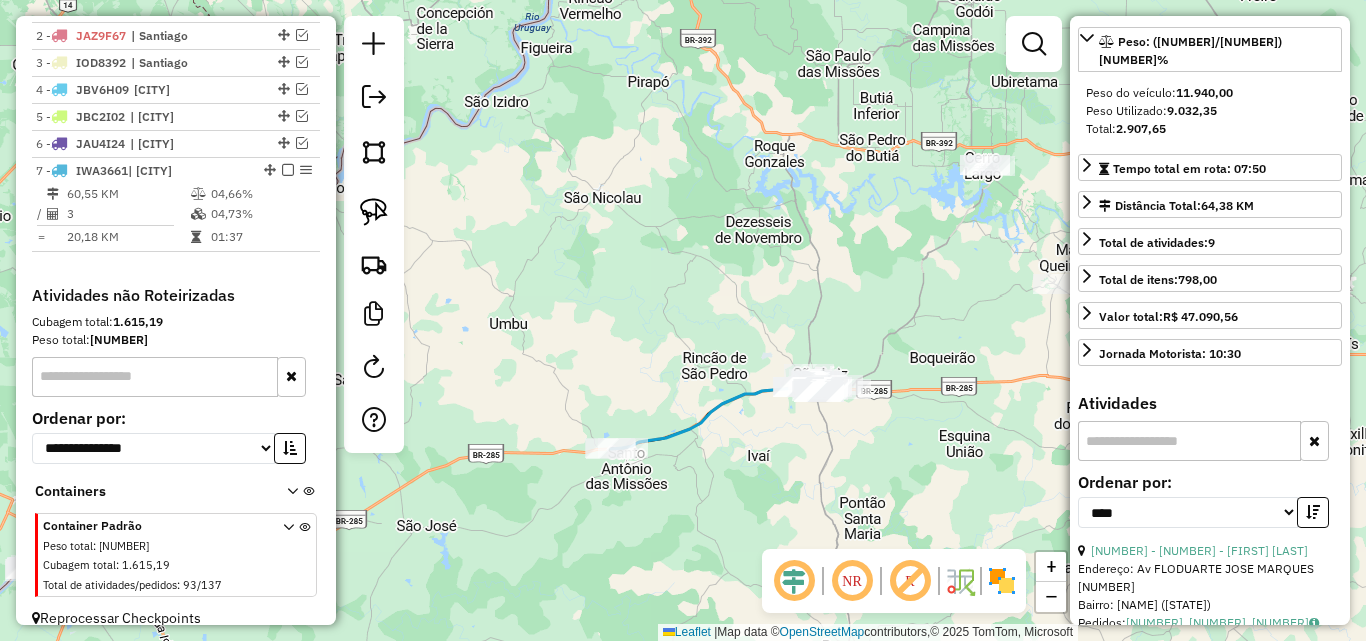 drag, startPoint x: 602, startPoint y: 512, endPoint x: 1010, endPoint y: 293, distance: 463.0605 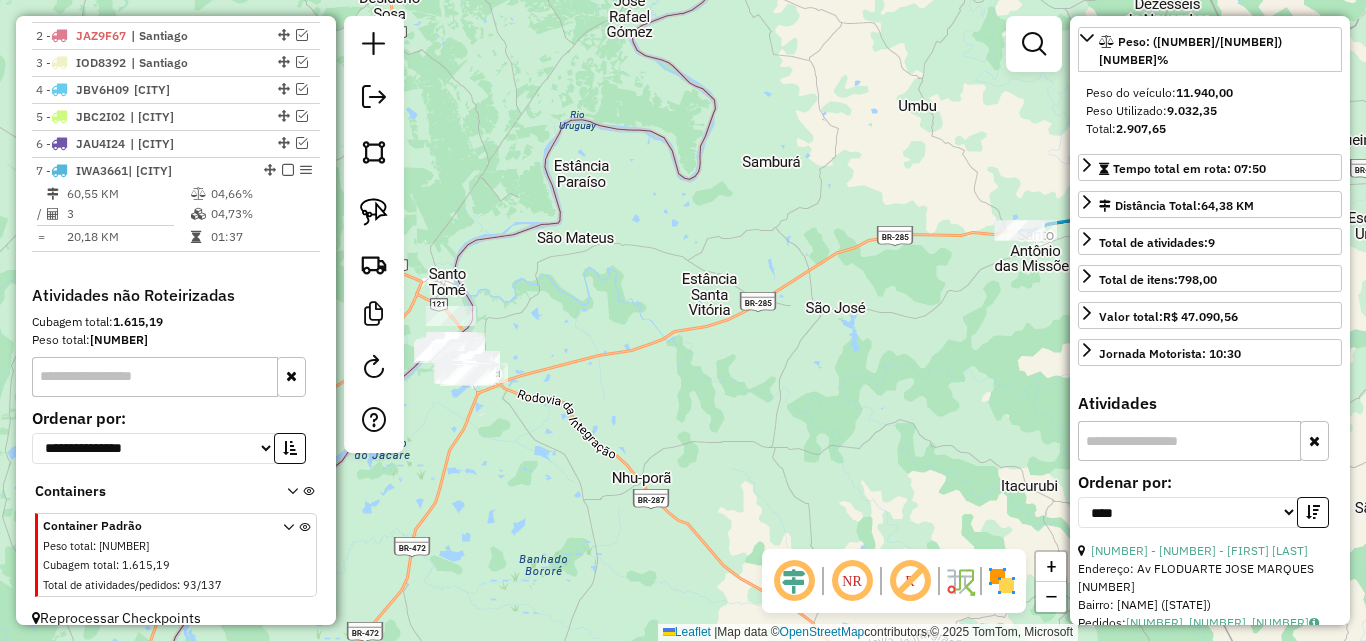 drag, startPoint x: 710, startPoint y: 377, endPoint x: 991, endPoint y: 360, distance: 281.51376 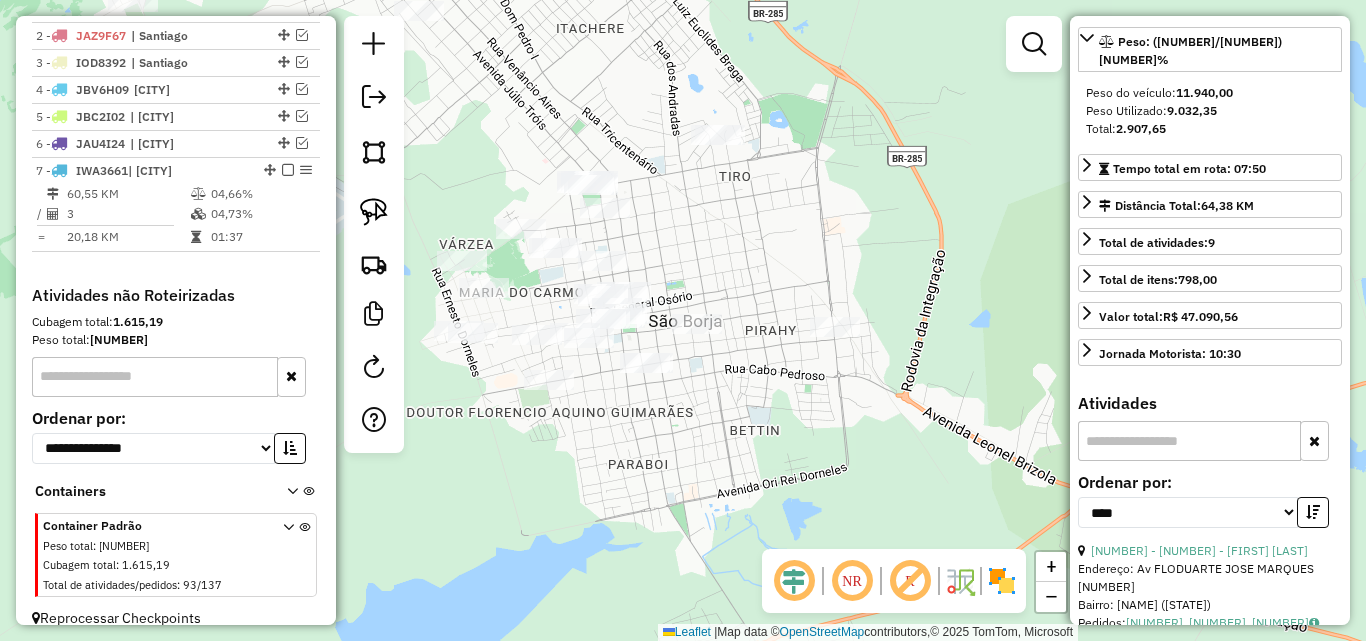drag, startPoint x: 822, startPoint y: 468, endPoint x: 724, endPoint y: 433, distance: 104.062485 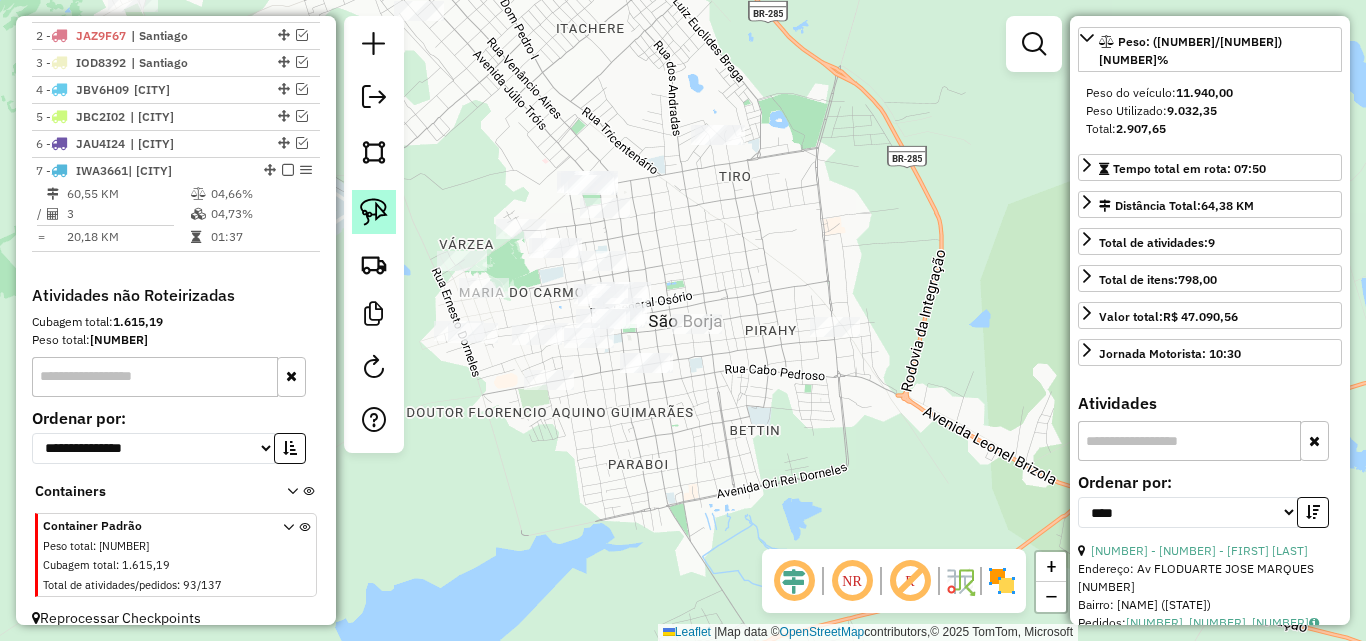 click 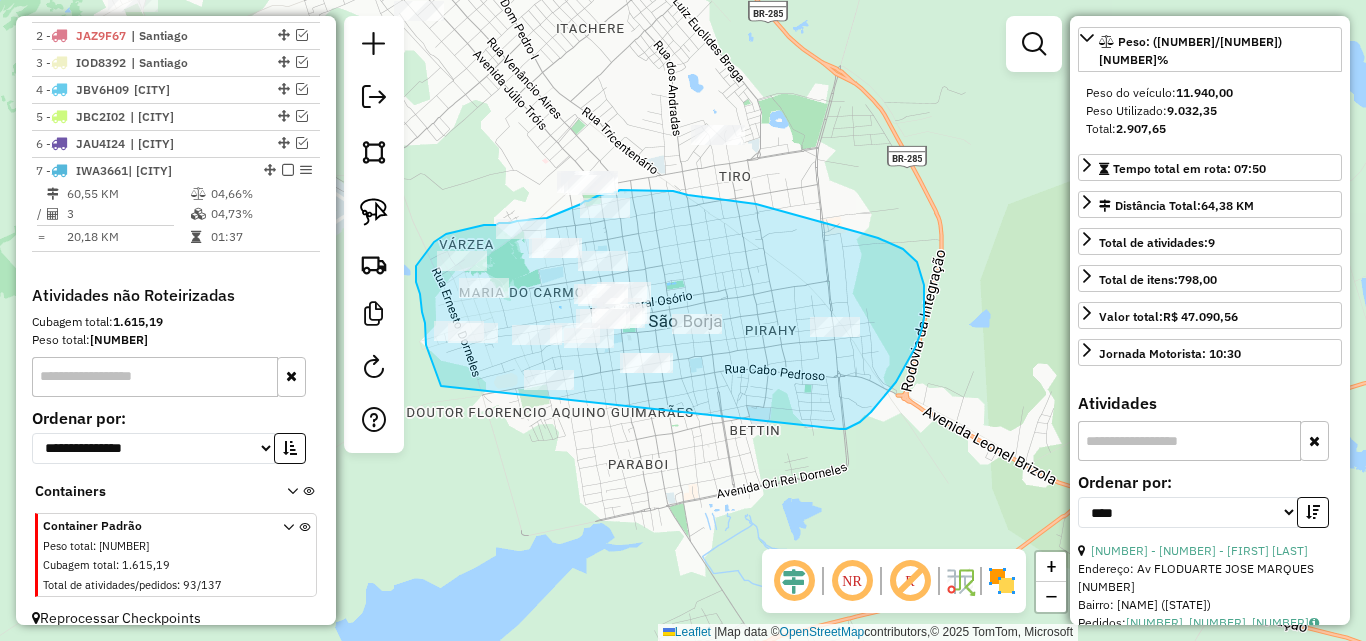 drag, startPoint x: 430, startPoint y: 356, endPoint x: 839, endPoint y: 429, distance: 415.4636 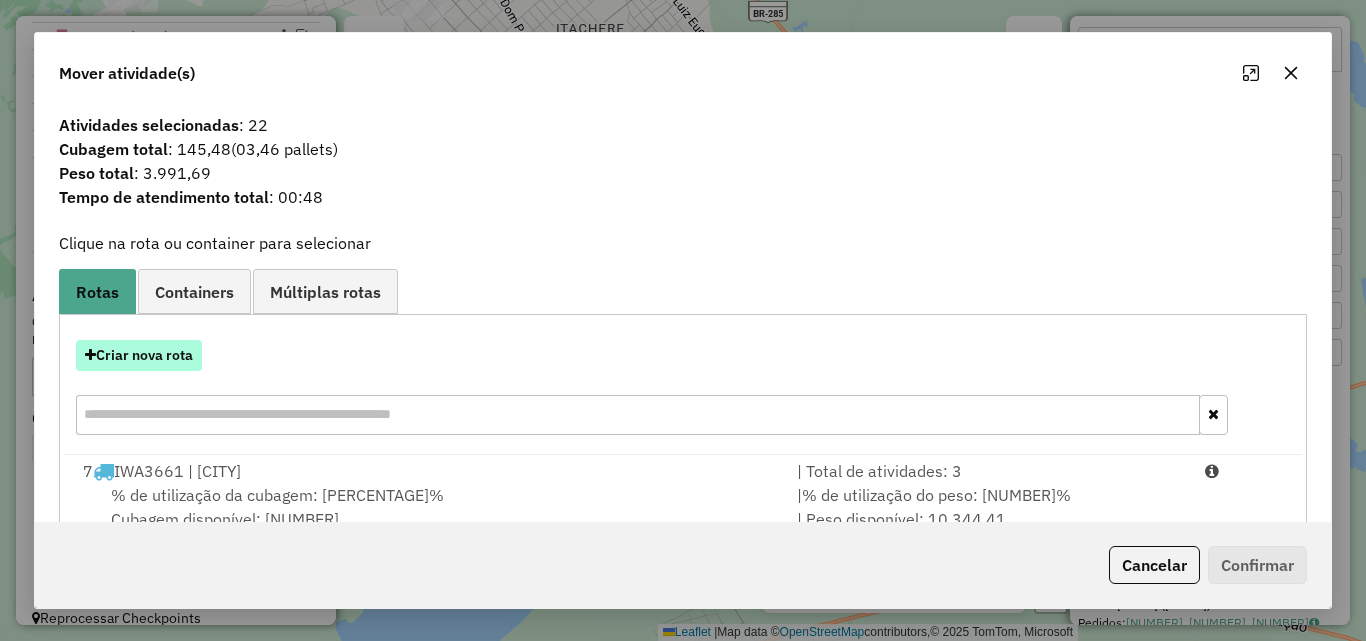 click on "Criar nova rota" at bounding box center [139, 355] 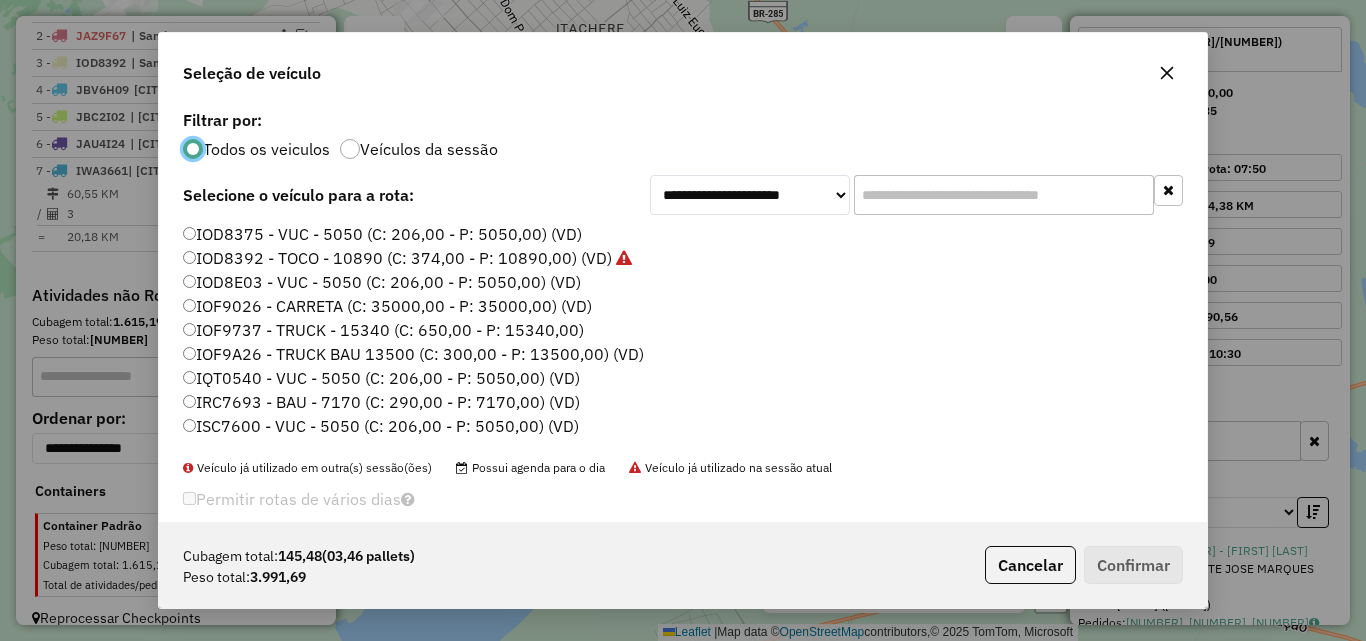 scroll, scrollTop: 11, scrollLeft: 6, axis: both 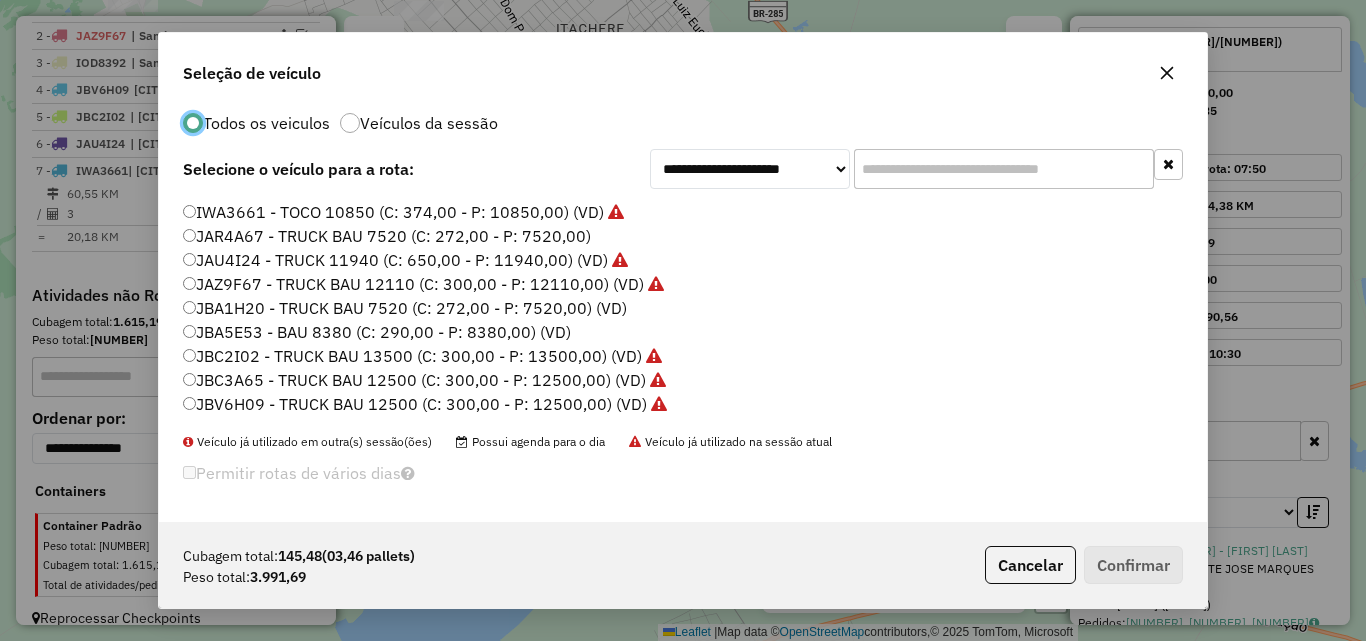 click on "JBA1H20 - TRUCK BAU 7520 (C: 272,00 - P: 7520,00) (VD)" 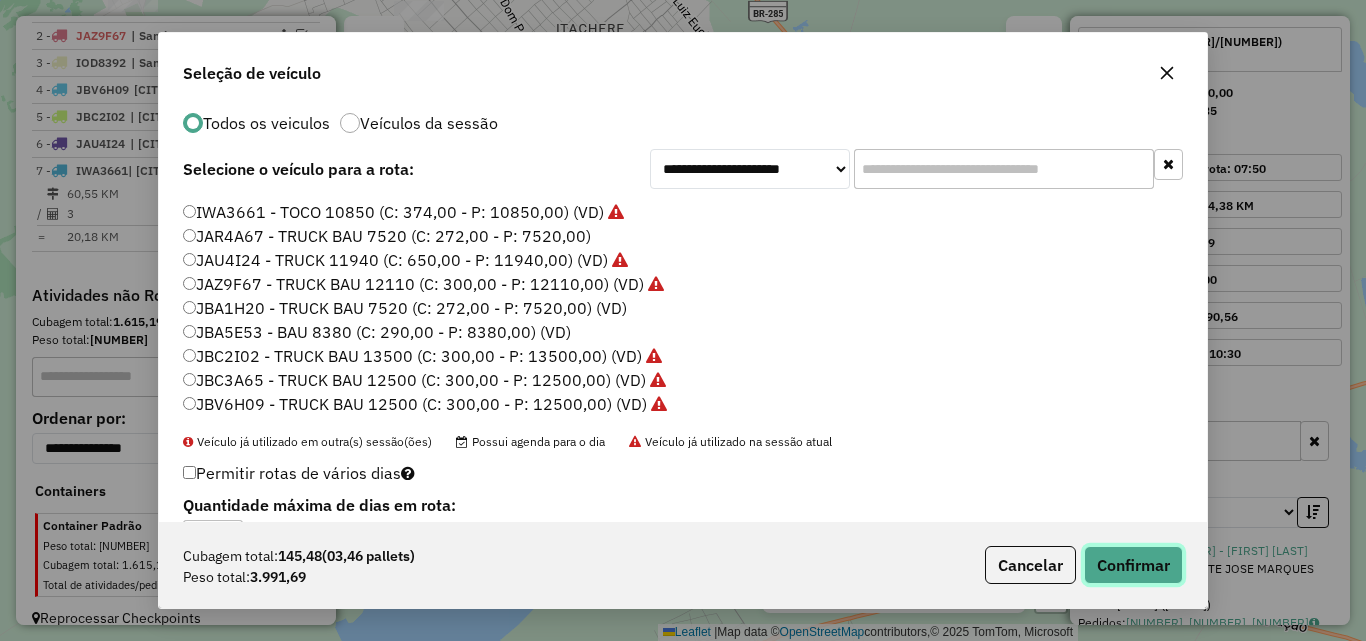 click on "Confirmar" 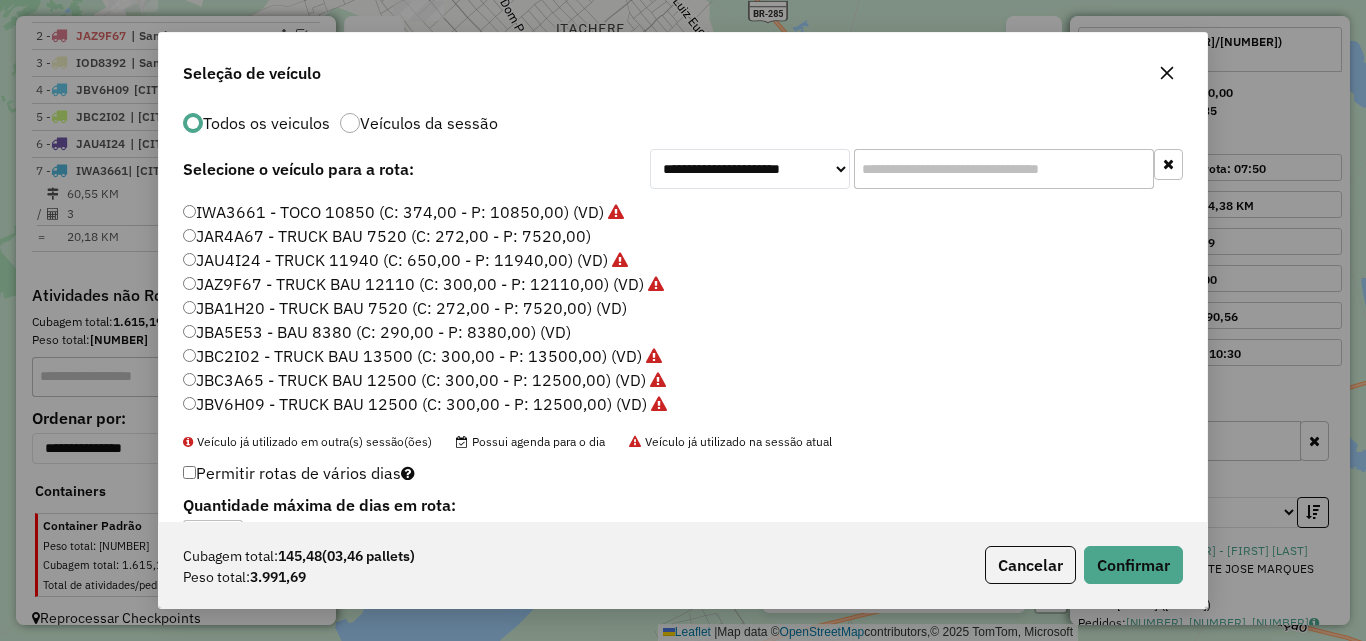click on "Aguarde..." at bounding box center (0, 0) 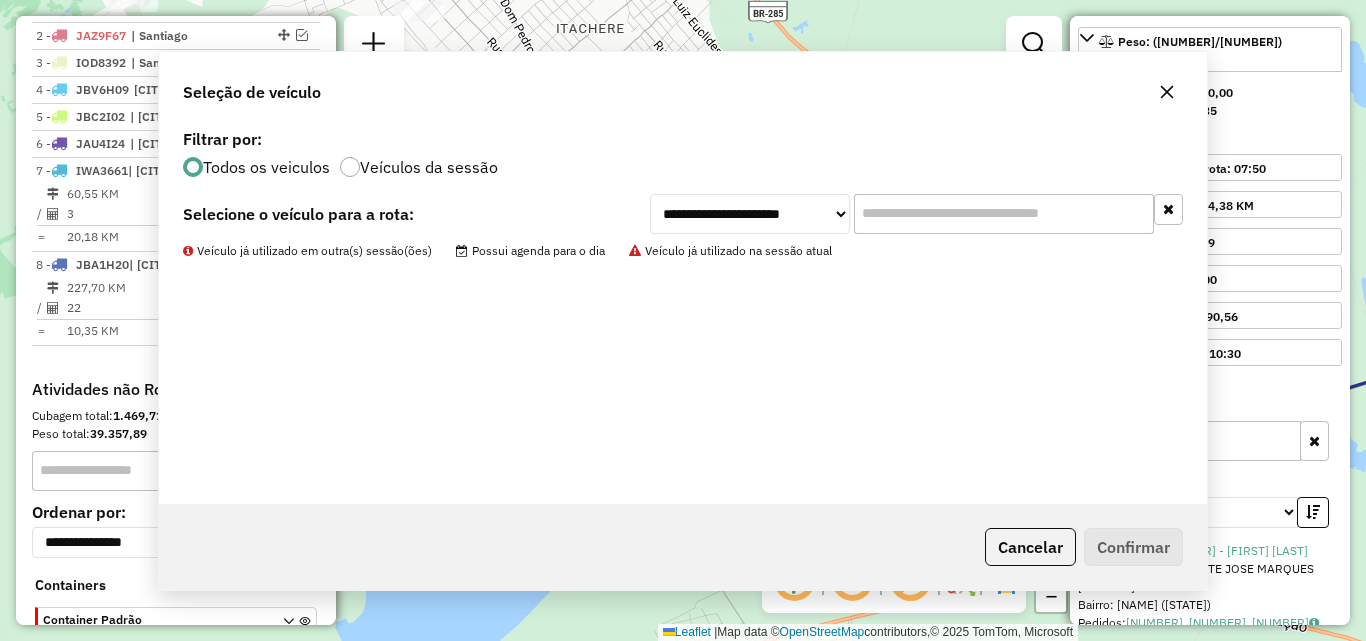 scroll, scrollTop: 0, scrollLeft: 0, axis: both 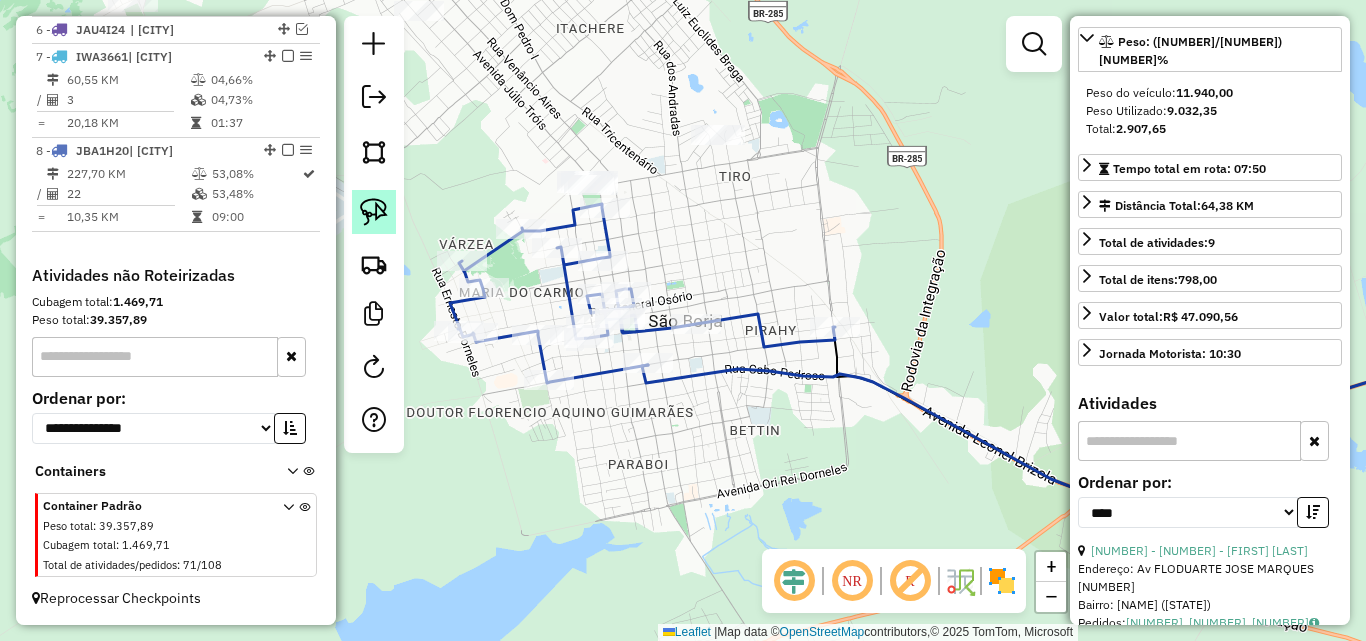 click 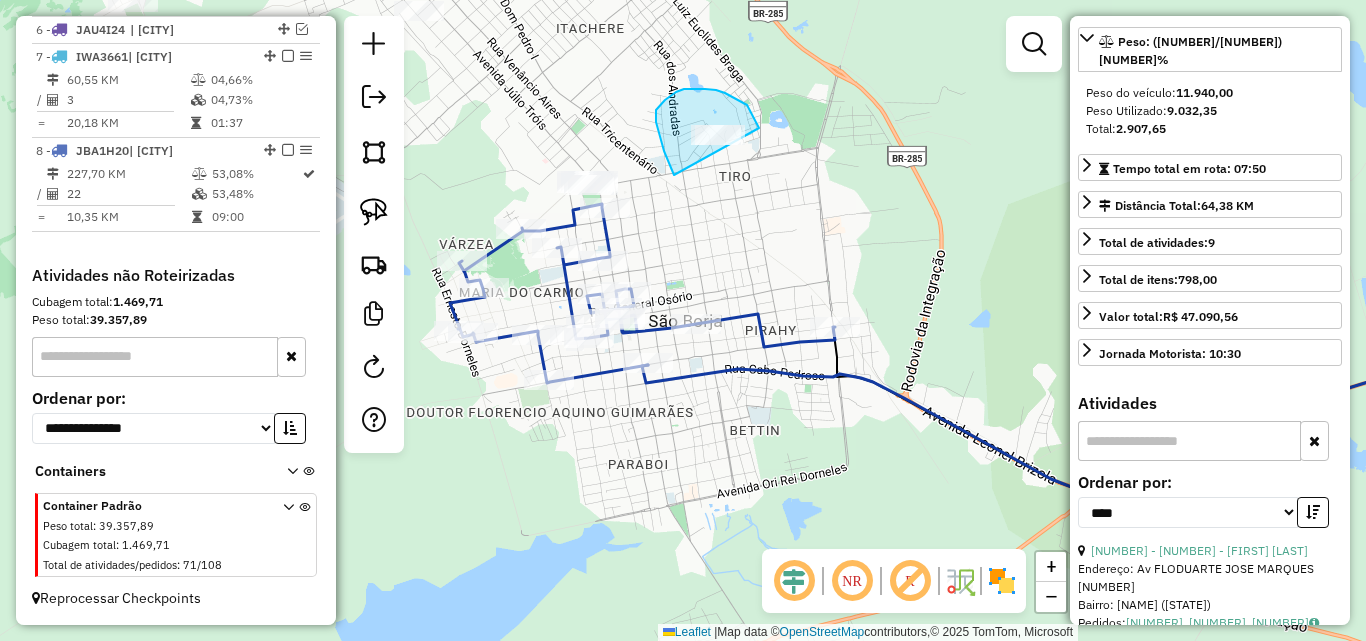 drag, startPoint x: 658, startPoint y: 126, endPoint x: 751, endPoint y: 167, distance: 101.636604 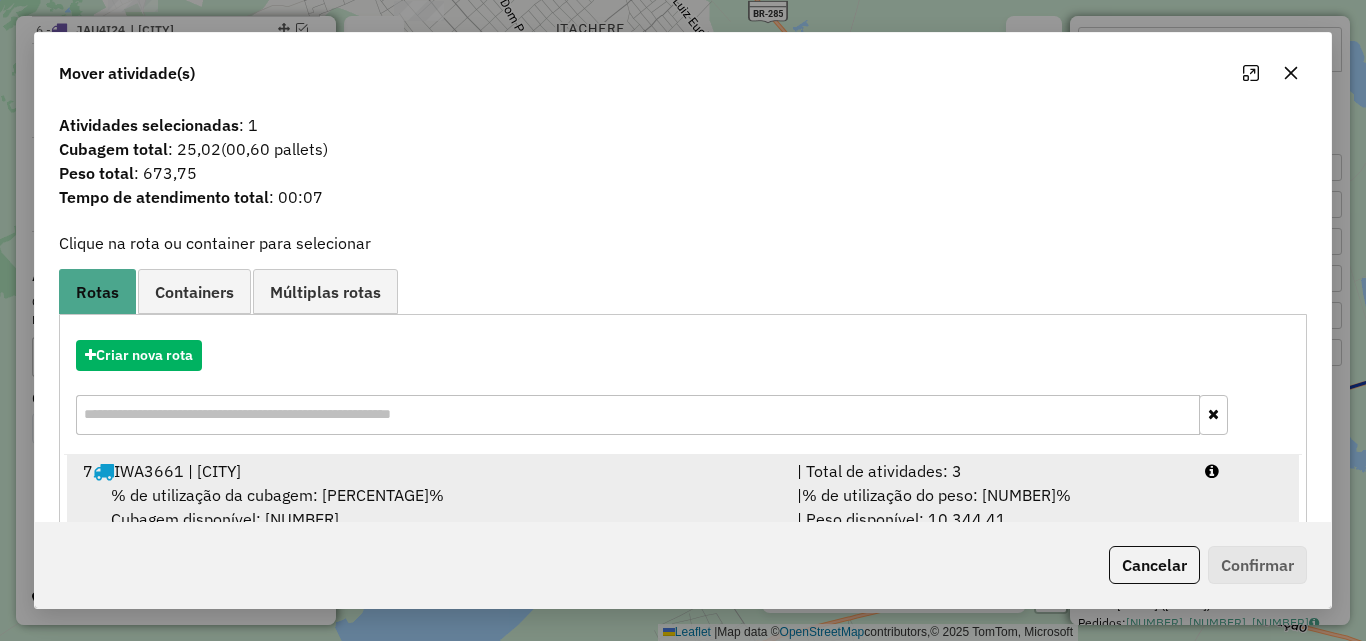 click on "[PLATE] | [NAME]" at bounding box center [428, 471] 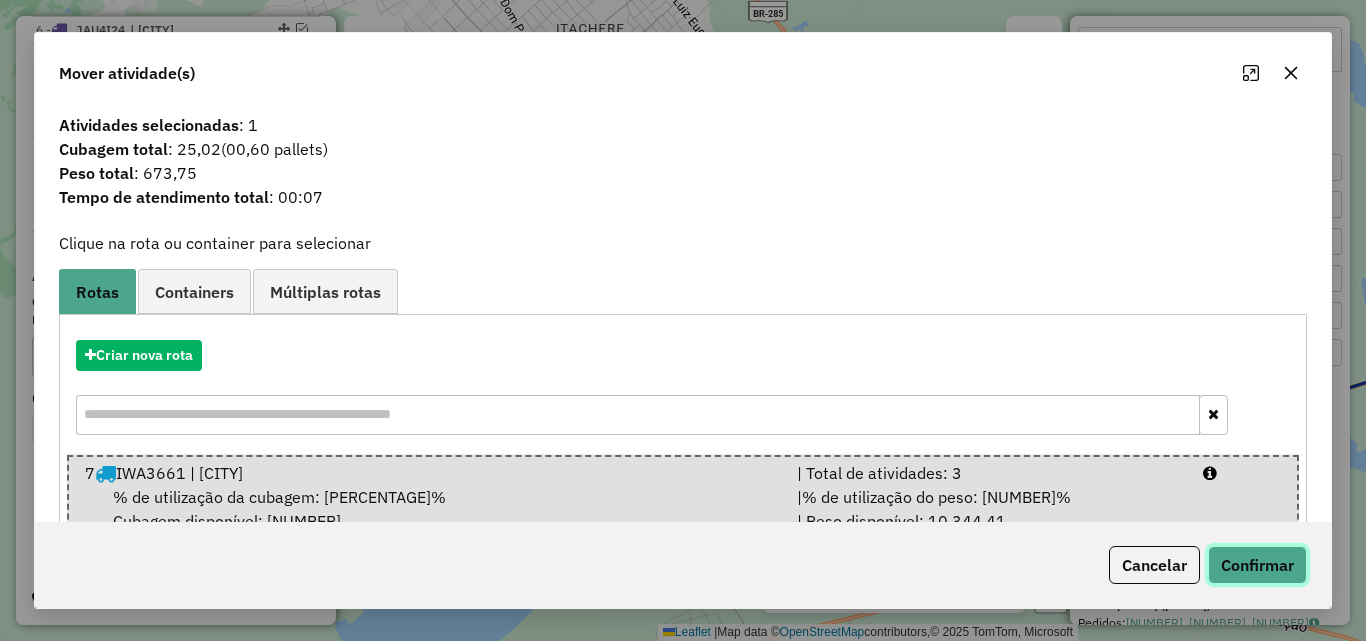 click on "Confirmar" 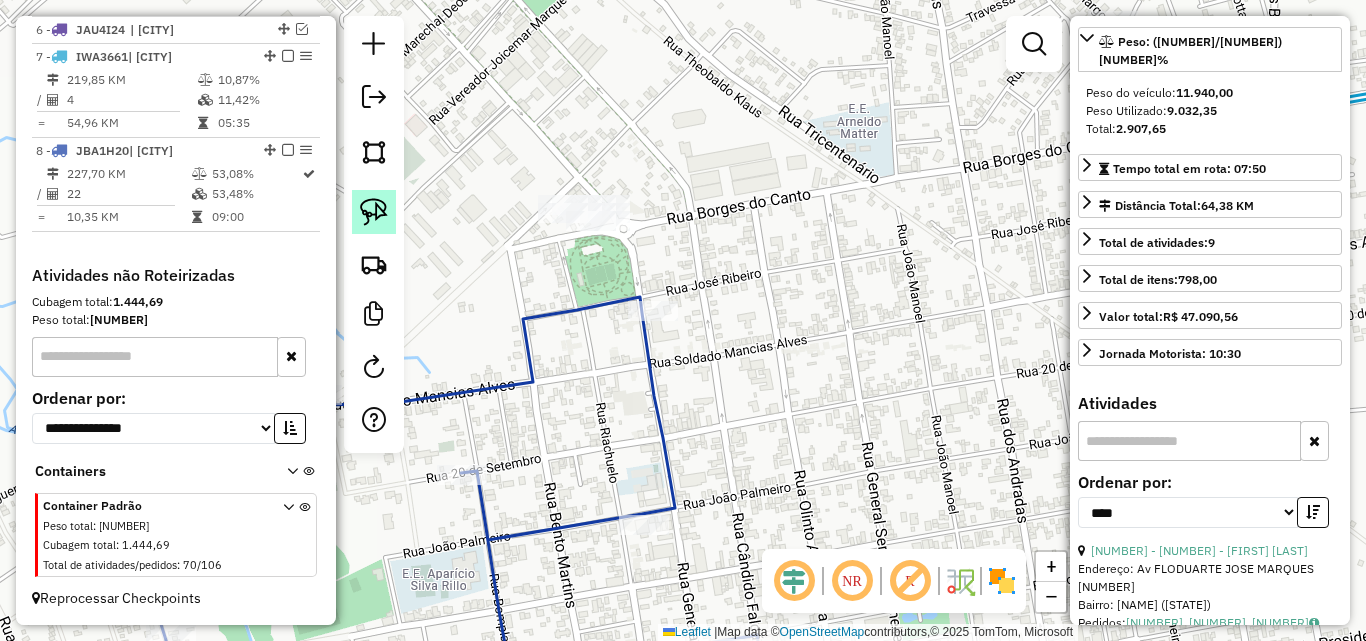 click 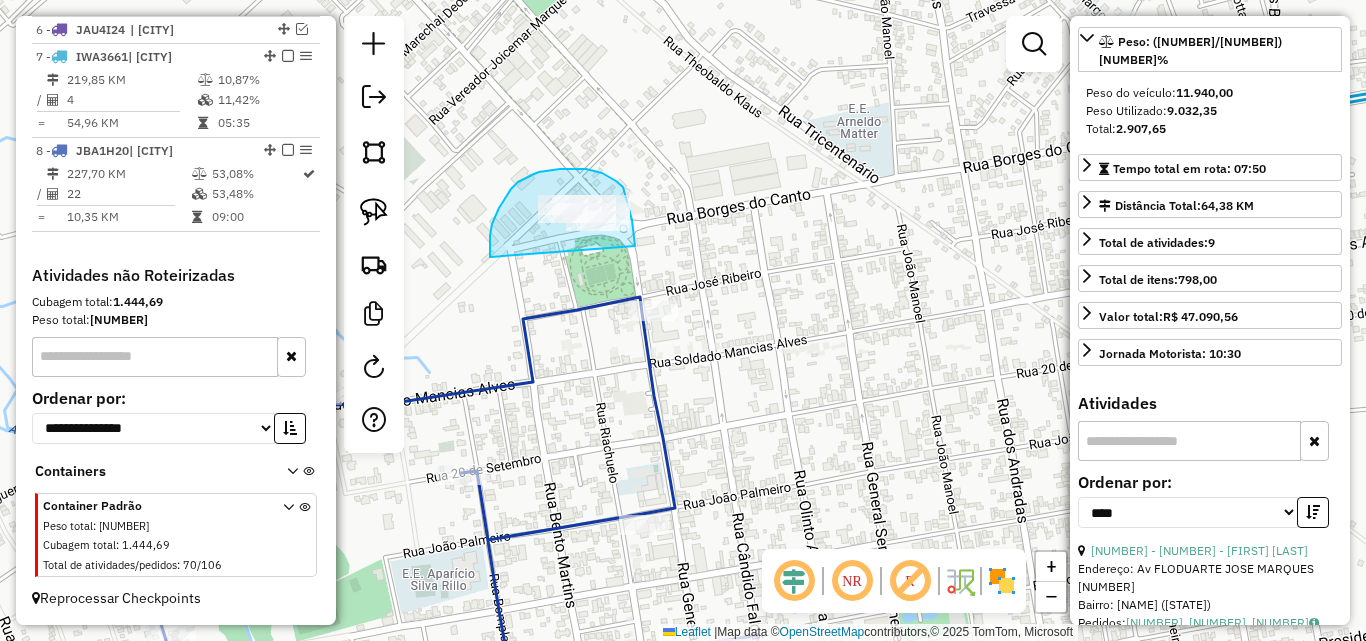 drag, startPoint x: 490, startPoint y: 250, endPoint x: 636, endPoint y: 252, distance: 146.0137 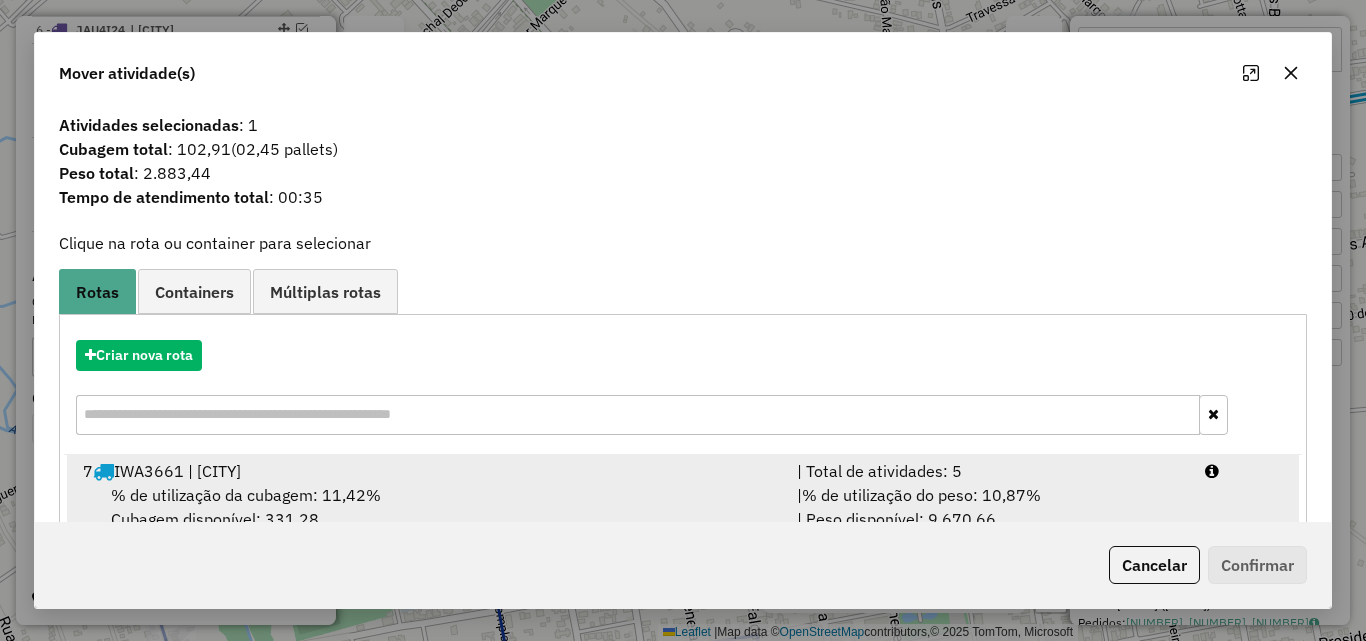 click on "% de utilização da cubagem: 11,42%  Cubagem disponível: 331,28" at bounding box center [428, 507] 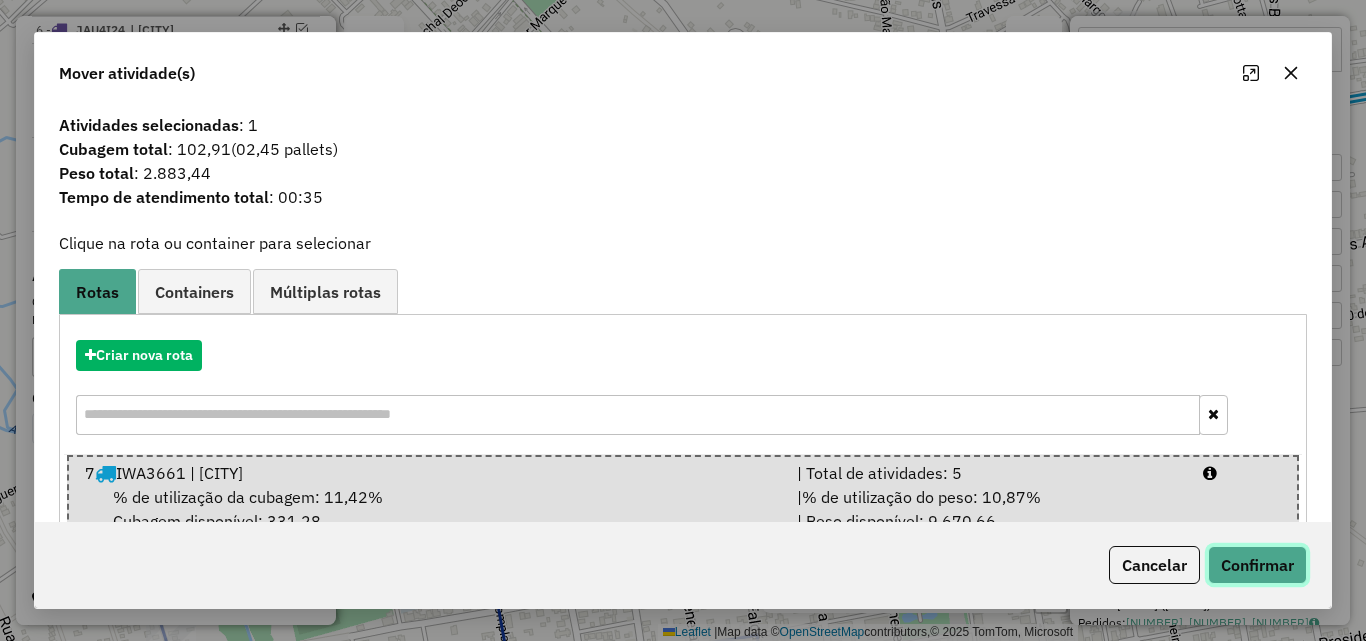 click on "Confirmar" 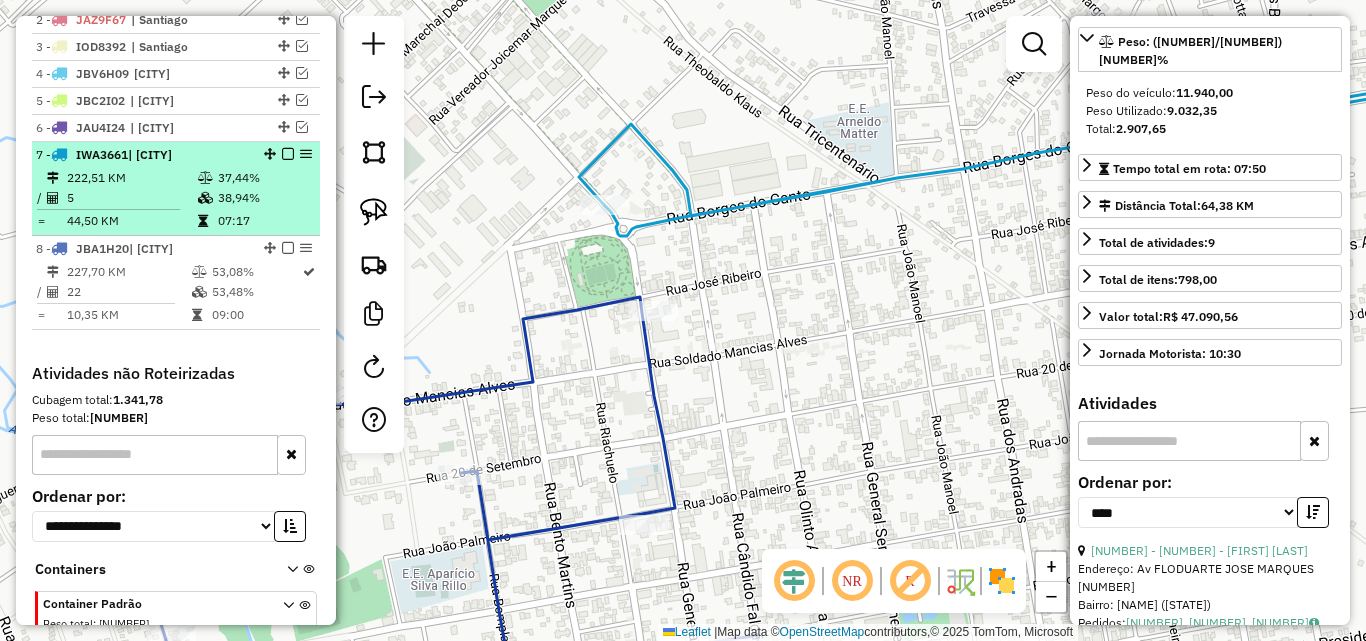 scroll, scrollTop: 785, scrollLeft: 0, axis: vertical 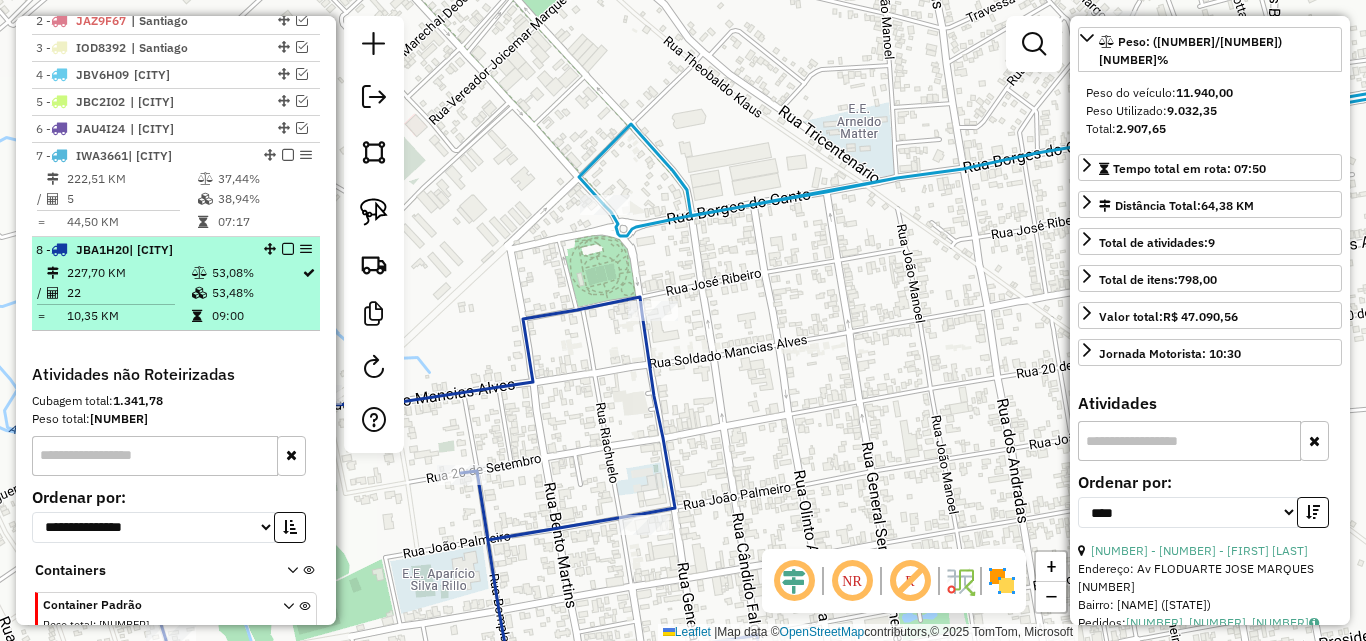 click on "227,70 KM" at bounding box center [128, 273] 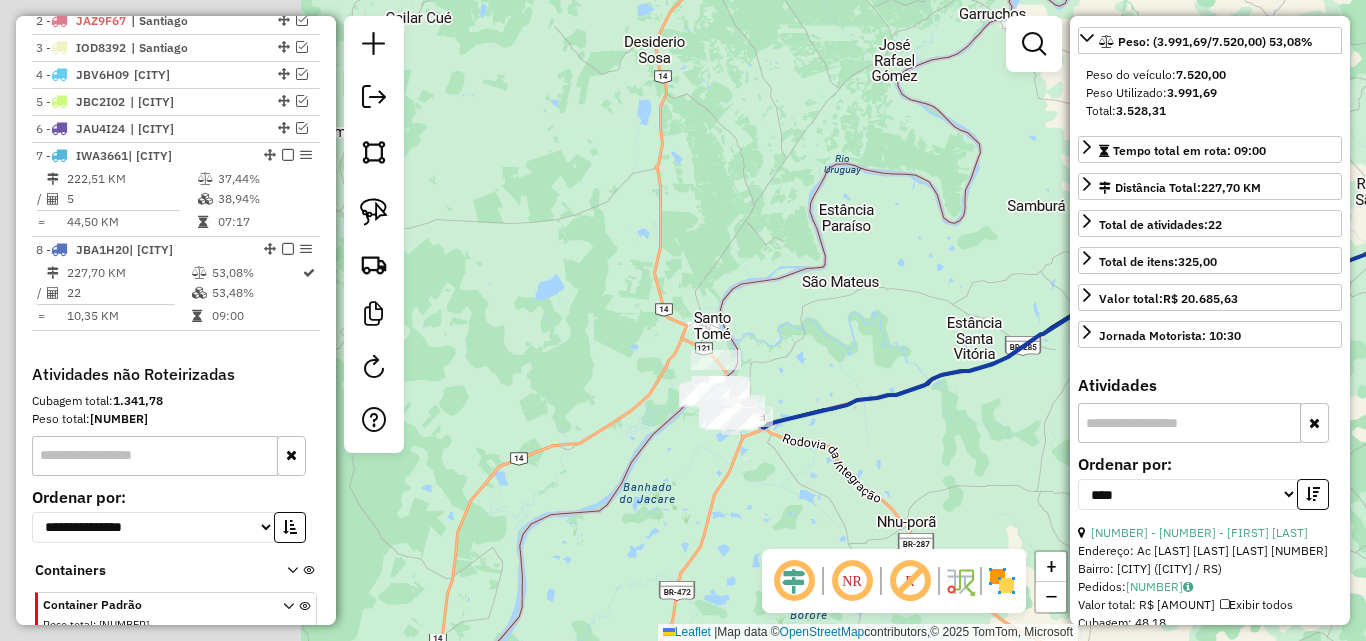 drag, startPoint x: 773, startPoint y: 417, endPoint x: 995, endPoint y: 408, distance: 222.18236 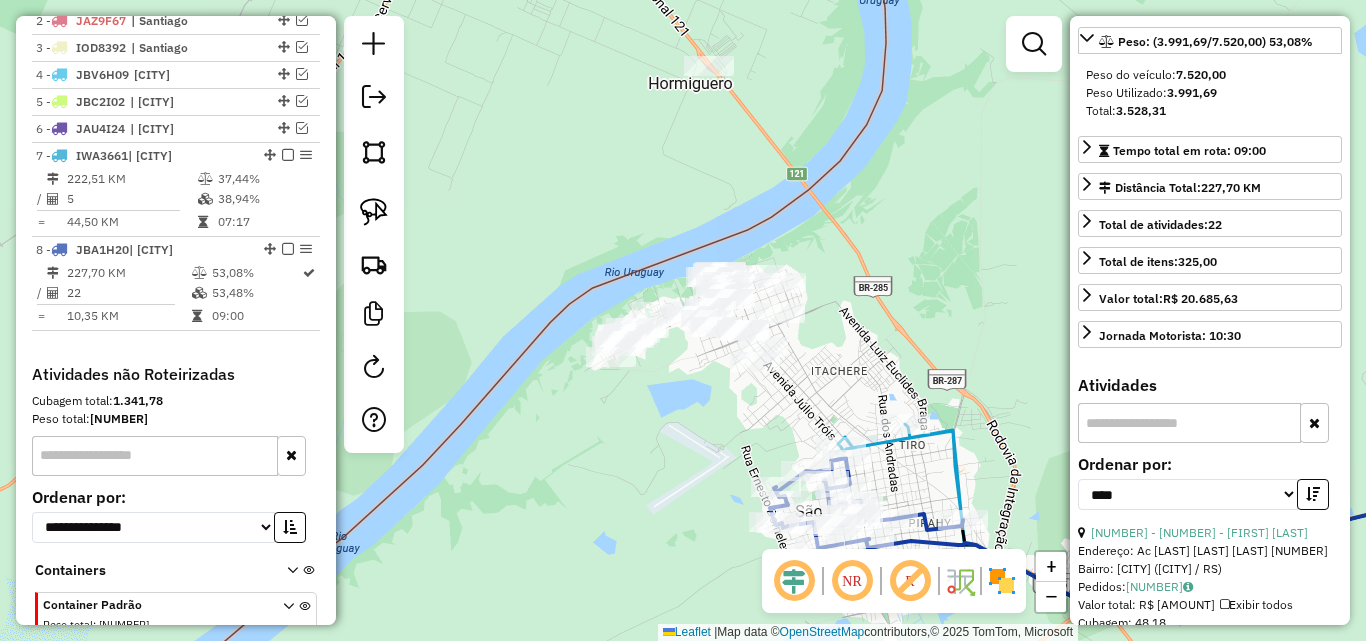 drag, startPoint x: 774, startPoint y: 493, endPoint x: 715, endPoint y: 391, distance: 117.83463 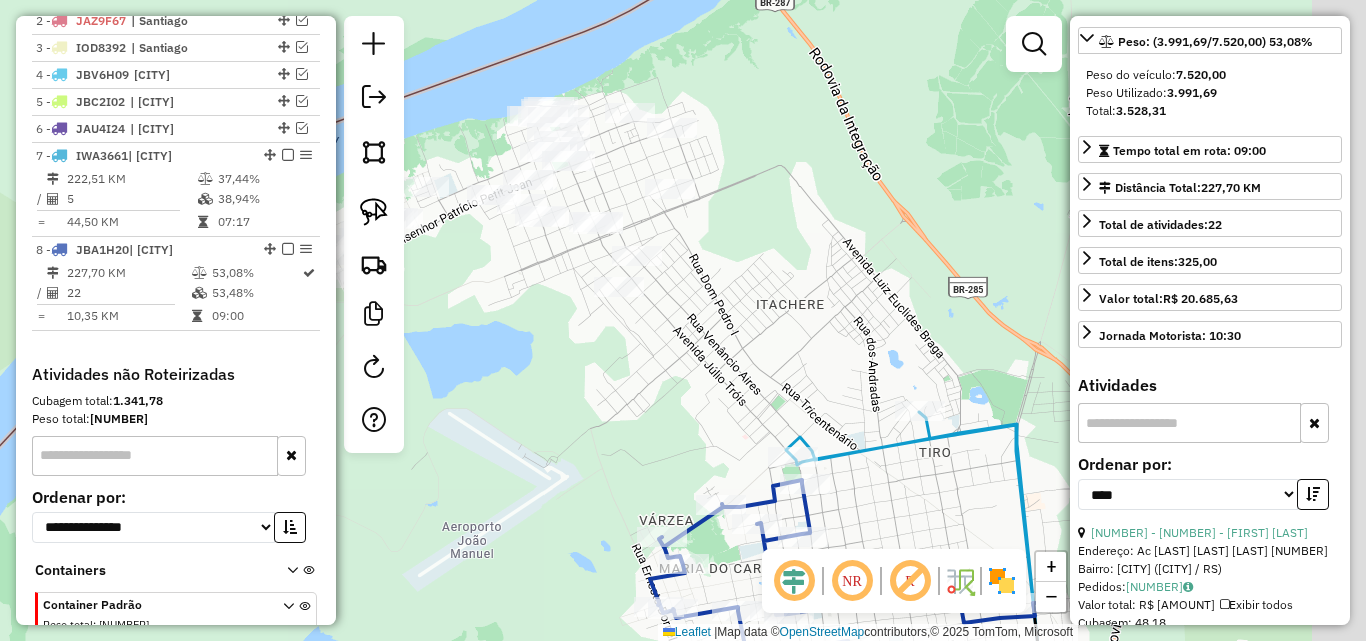 drag, startPoint x: 689, startPoint y: 383, endPoint x: 676, endPoint y: 376, distance: 14.764823 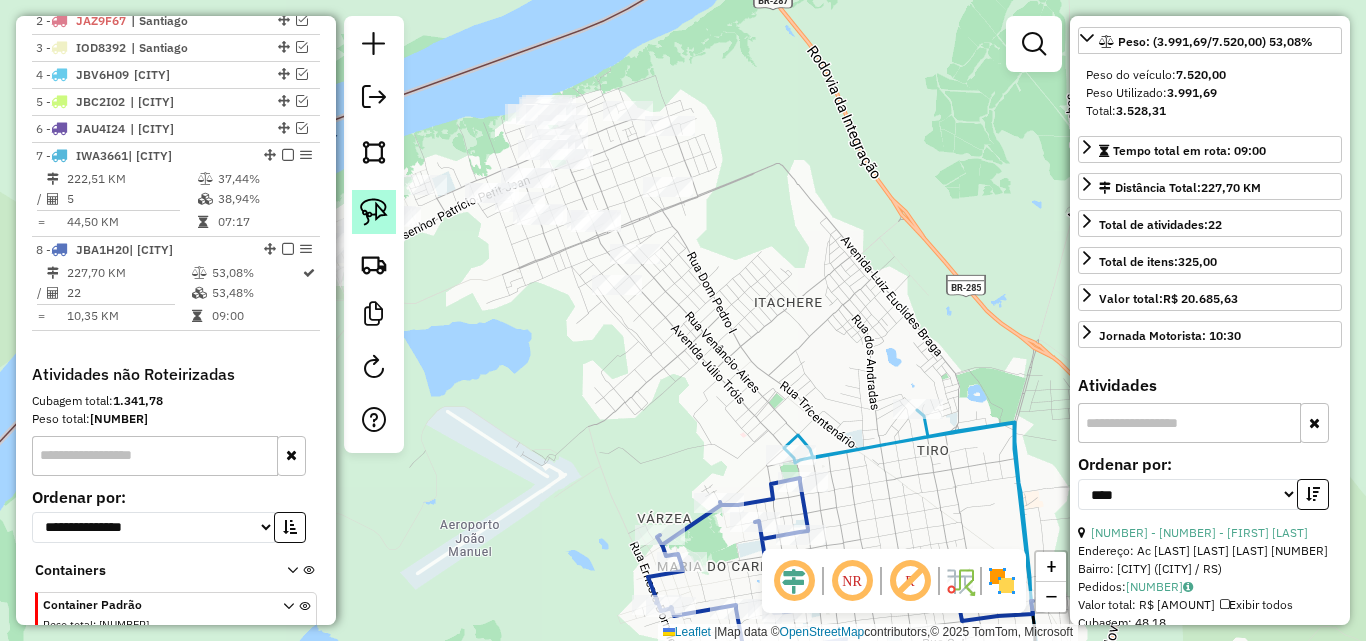 click 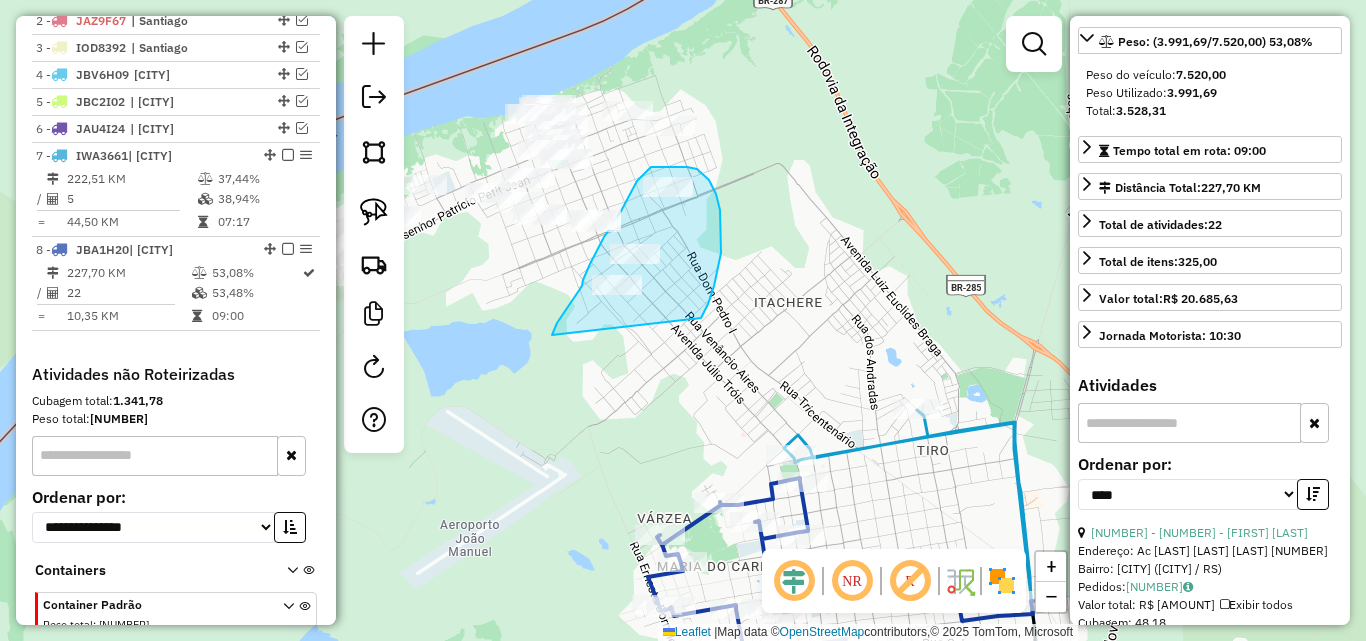 drag, startPoint x: 552, startPoint y: 335, endPoint x: 701, endPoint y: 318, distance: 149.96666 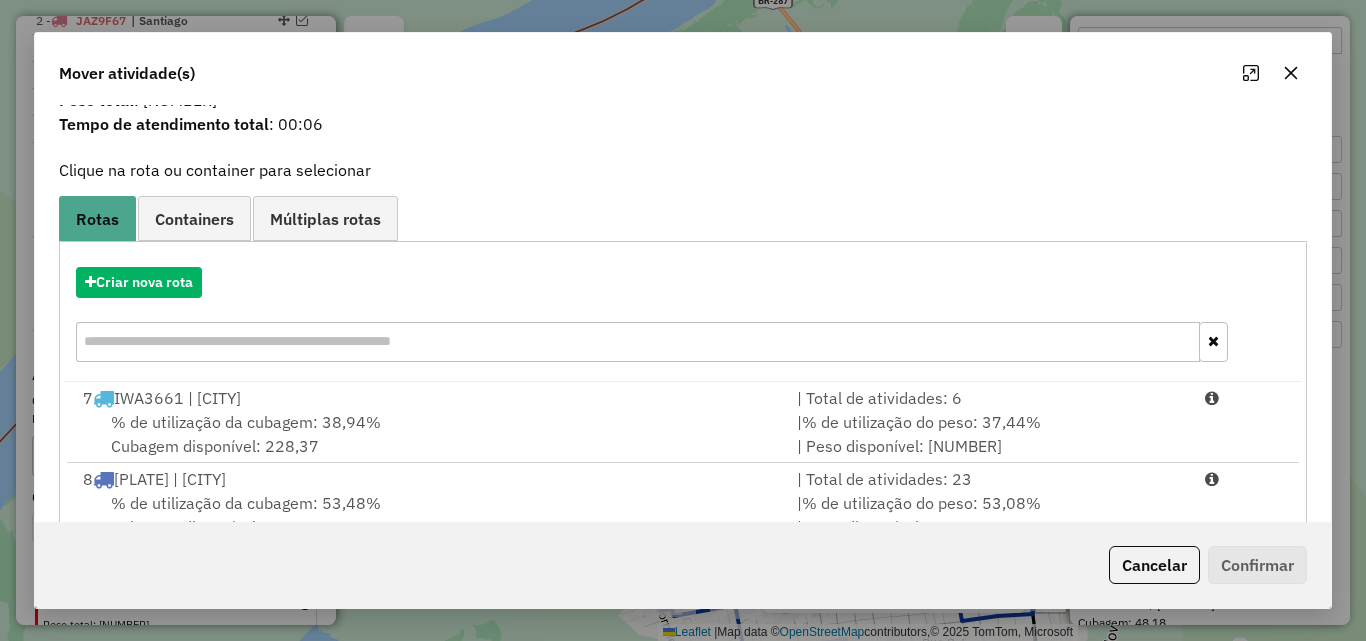 scroll, scrollTop: 129, scrollLeft: 0, axis: vertical 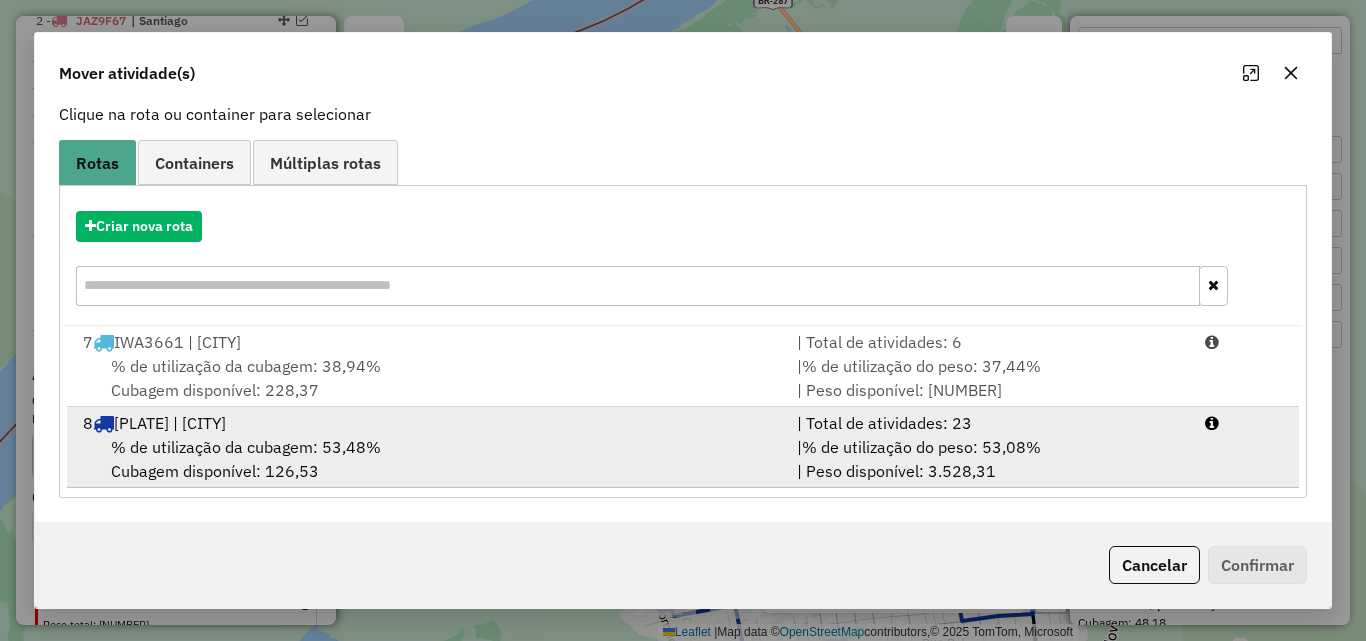 click on "% de utilização da cubagem: [NUMBER]%  Cubagem disponível: [NUMBER]" at bounding box center [428, 459] 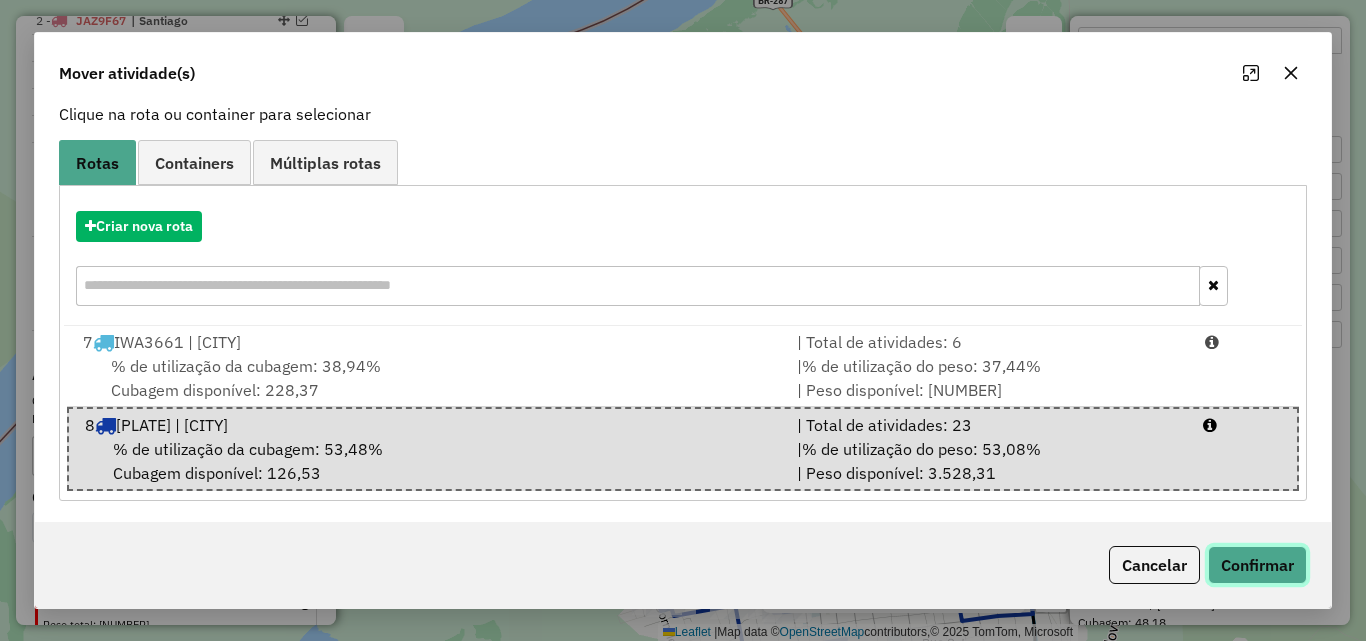 click on "Confirmar" 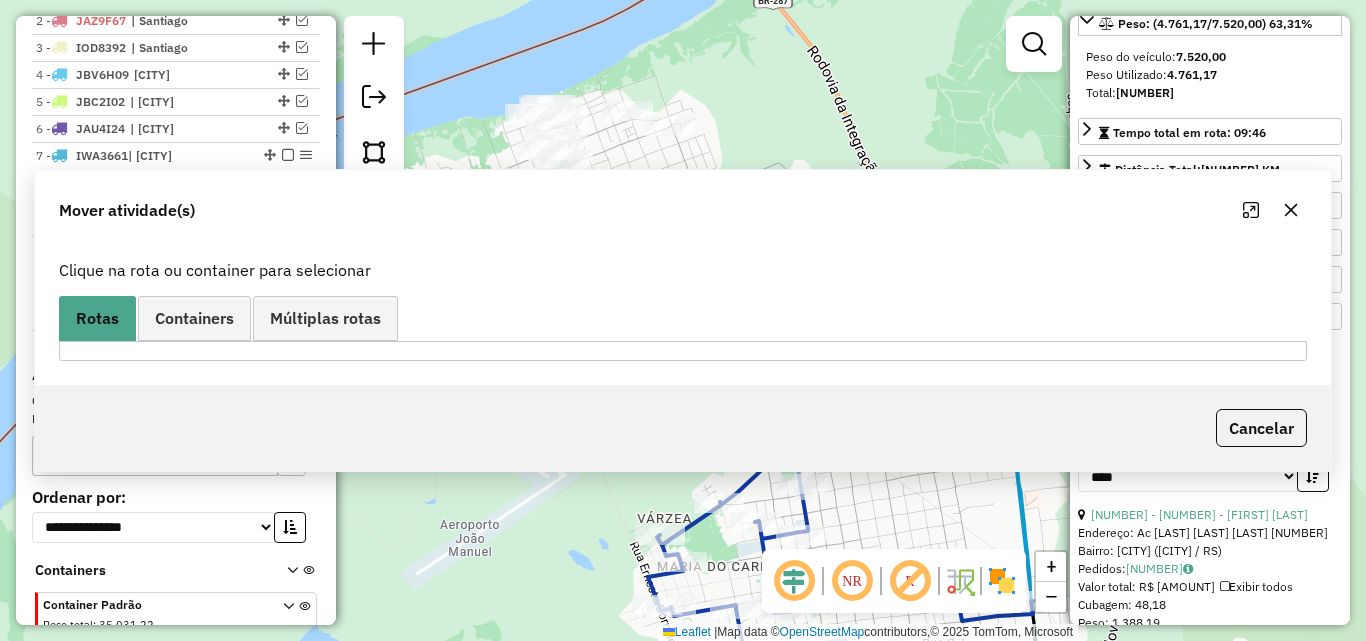 scroll, scrollTop: 0, scrollLeft: 0, axis: both 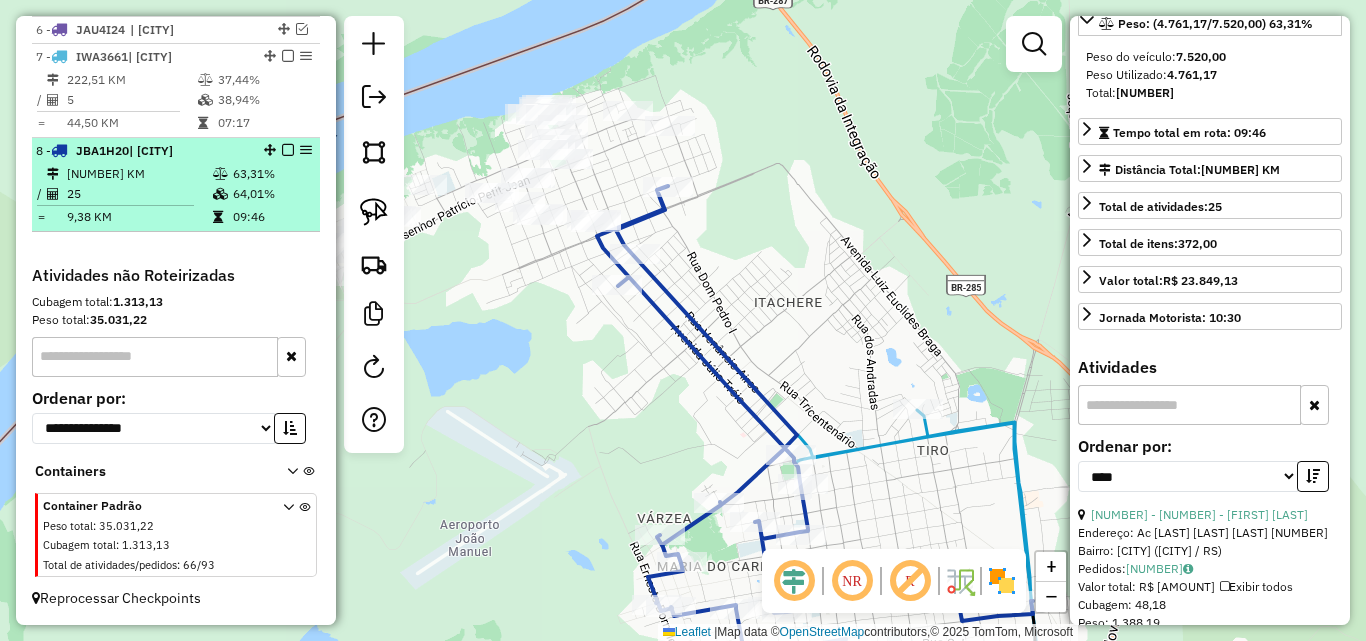 click on "64,01%" at bounding box center [272, 194] 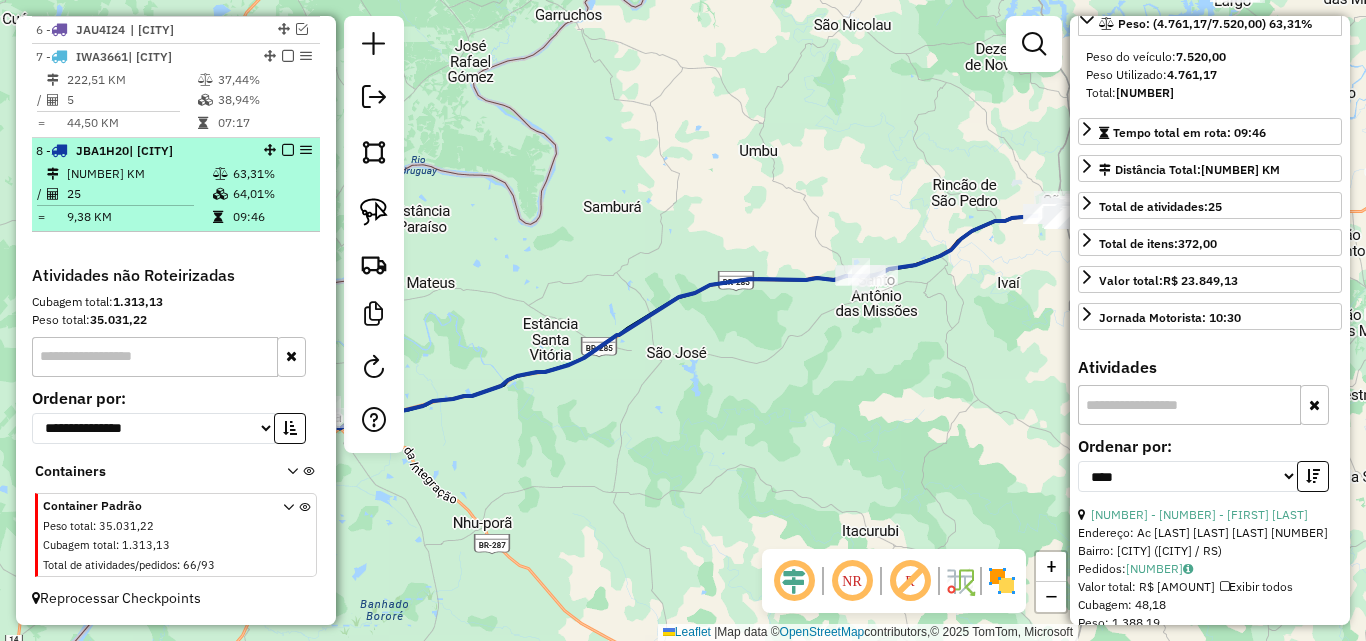 click at bounding box center (288, 150) 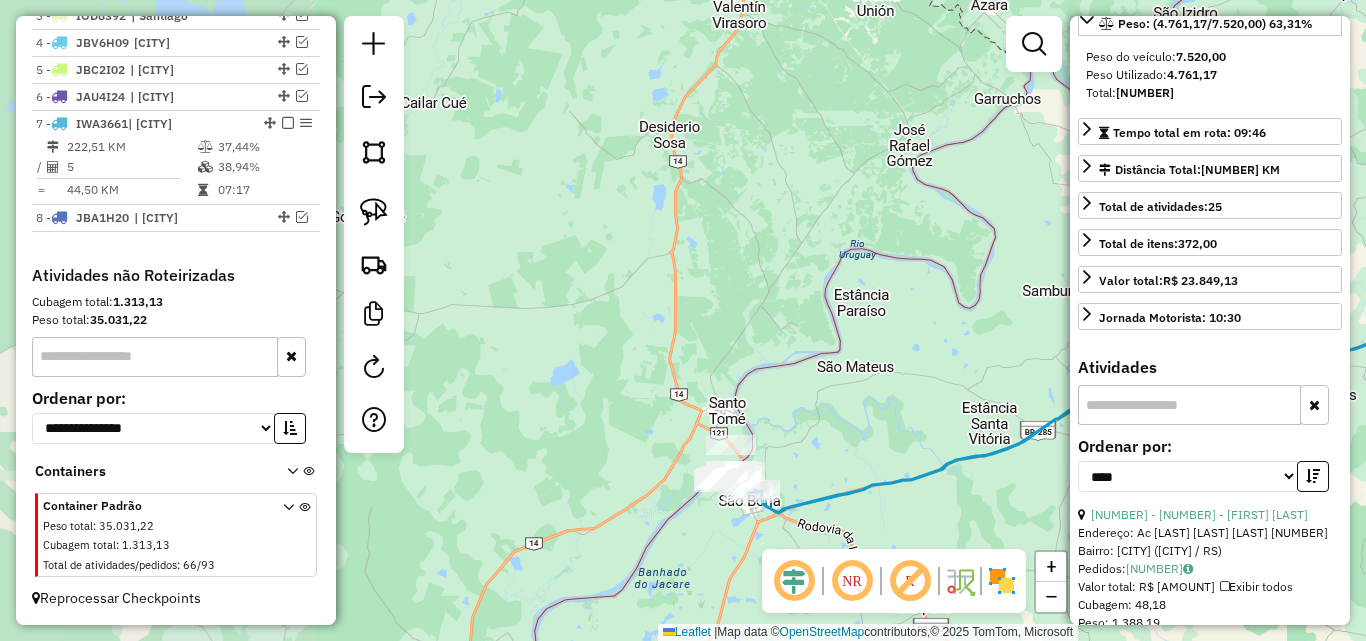 drag, startPoint x: 638, startPoint y: 332, endPoint x: 984, endPoint y: 253, distance: 354.9042 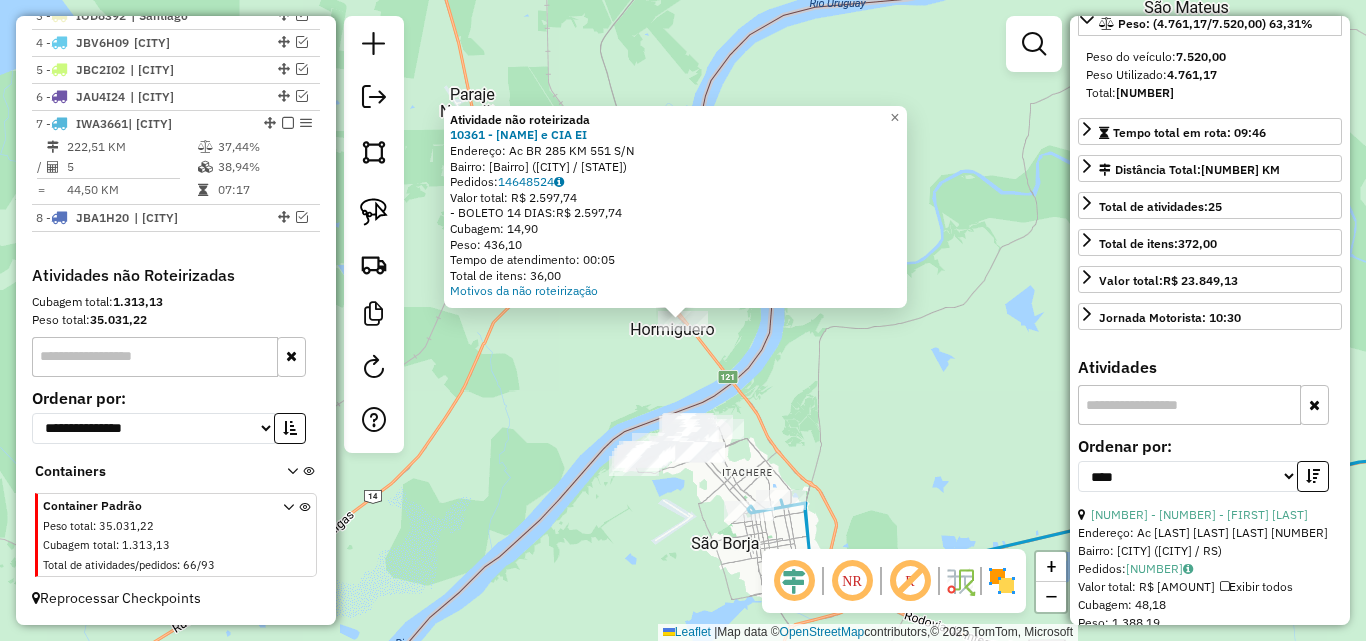 click on "Atividade não roteirizada [NUMBER] - [FIRST] [LAST] e [LAST]  Endereço: Ac  BR [NUMBER] KM [NUMBER]                 S/N   Bairro: RODOVIARIA ([CITY] / RS)   Pedidos:  [NUMBER]   Valor total: R$ [NUMBER]   - BOLETO [NUMBER] DIAS:  R$ [NUMBER]   Cubagem: [NUMBER]   Peso: [NUMBER]   Tempo de atendimento: 00:05   Total de itens: [NUMBER]  Motivos da não roteirização × Janela de atendimento Grade de atendimento Capacidade Transportadoras Veículos Cliente Pedidos  Rotas Selecione os dias de semana para filtrar as janelas de atendimento  Seg   Ter   Qua   Qui   Sex   Sáb   Dom  Informe o período da janela de atendimento: De: Até:  Filtrar exatamente a janela do cliente  Considerar janela de atendimento padrão  Selecione os dias de semana para filtrar as grades de atendimento  Seg   Ter   Qua   Qui   Sex   Sáb   Dom   Considerar clientes sem dia de atendimento cadastrado  Clientes fora do dia de atendimento selecionado Filtrar as atividades entre os valores definidos abaixo:  Peso mínimo:   Peso máximo:   Cubagem mínima:   De:" 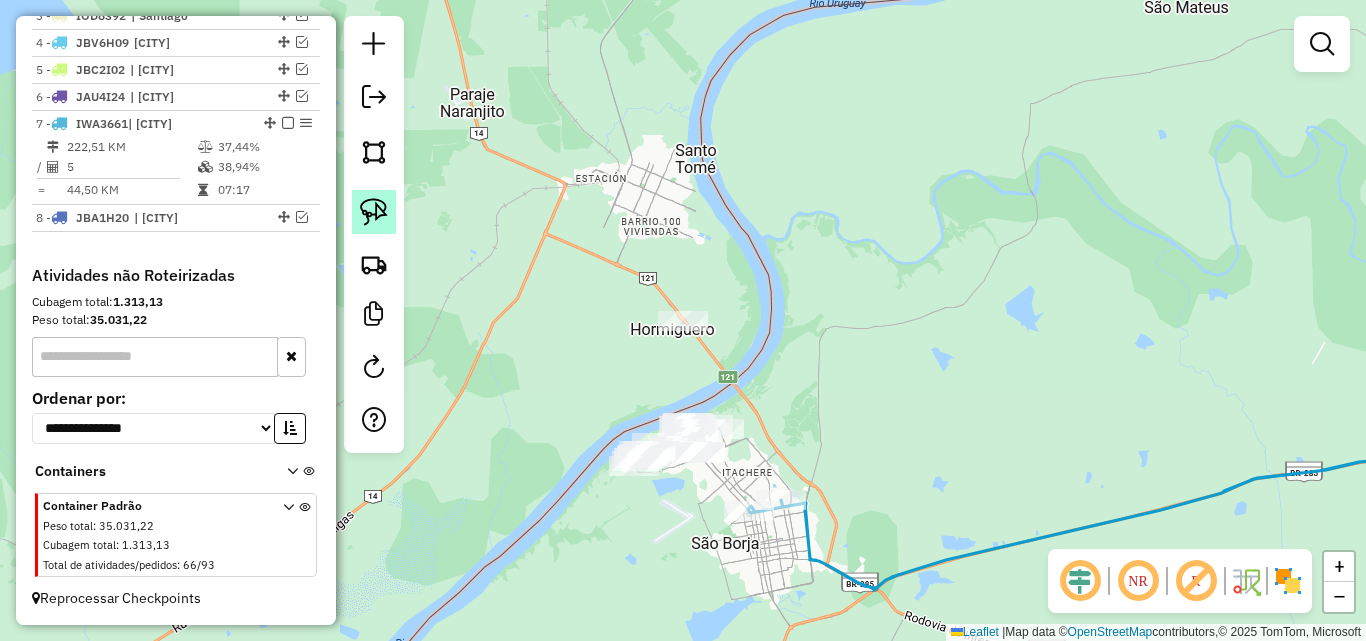 click 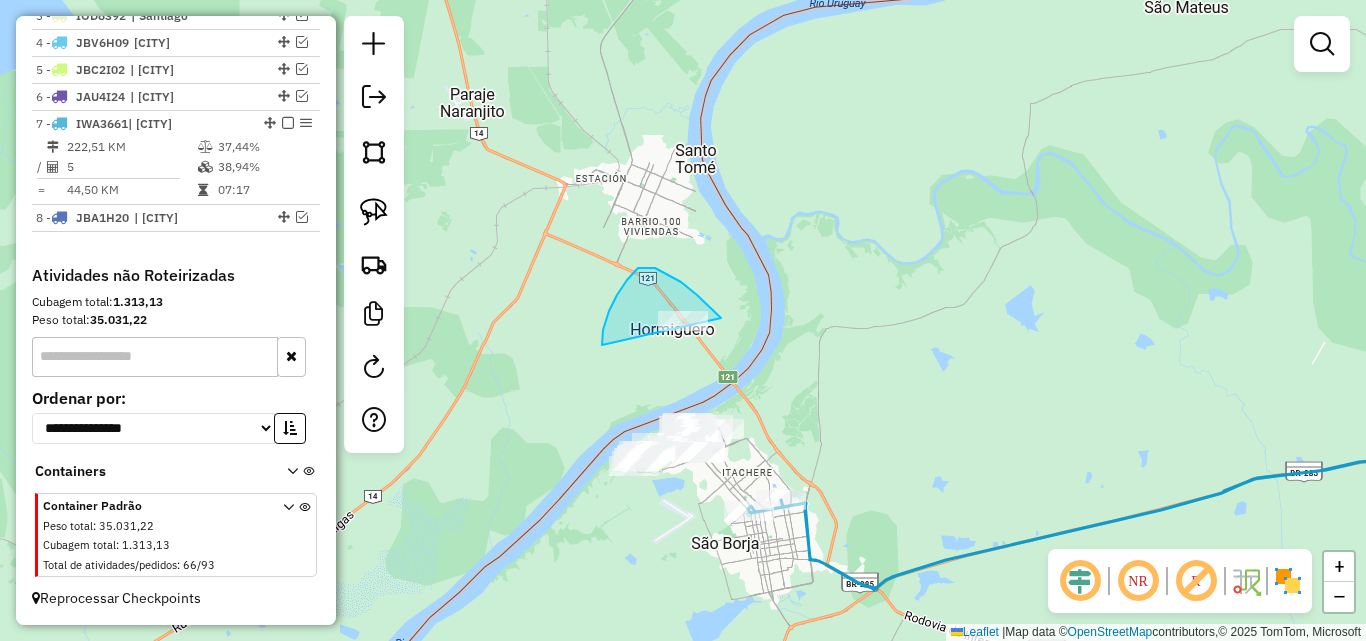 drag, startPoint x: 602, startPoint y: 345, endPoint x: 732, endPoint y: 337, distance: 130.24593 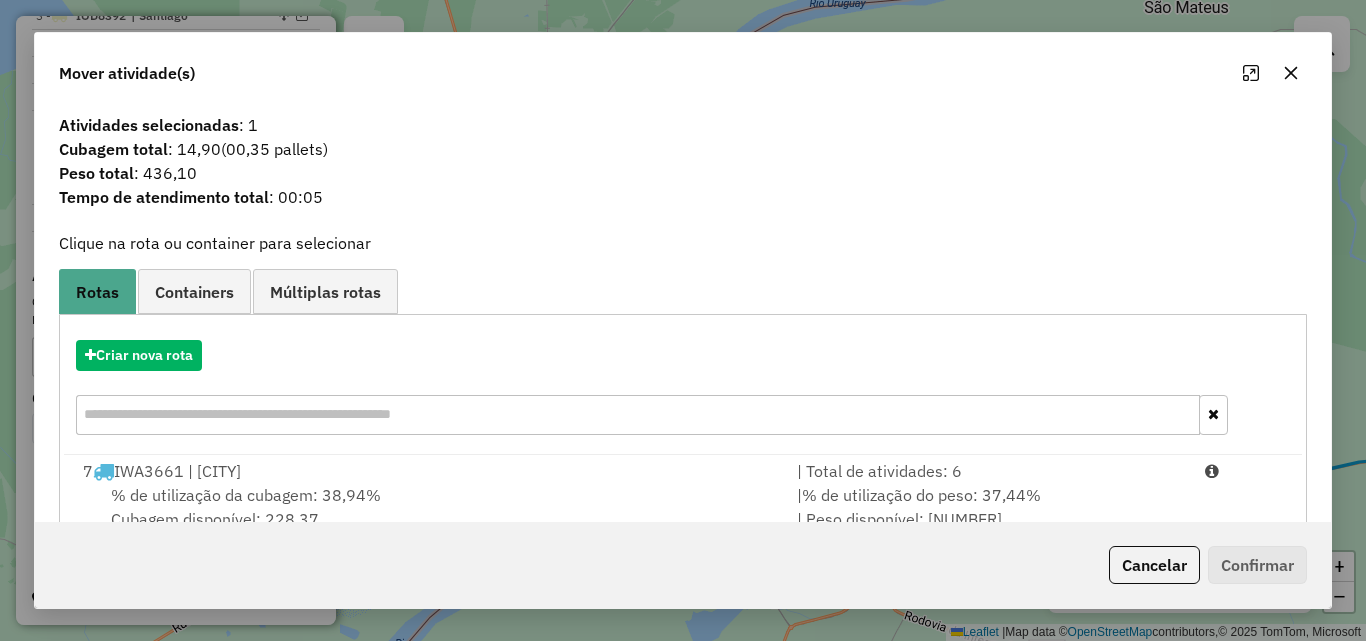 click on "% de utilização da cubagem: 38,94%  Cubagem disponível: 228,37" at bounding box center [428, 507] 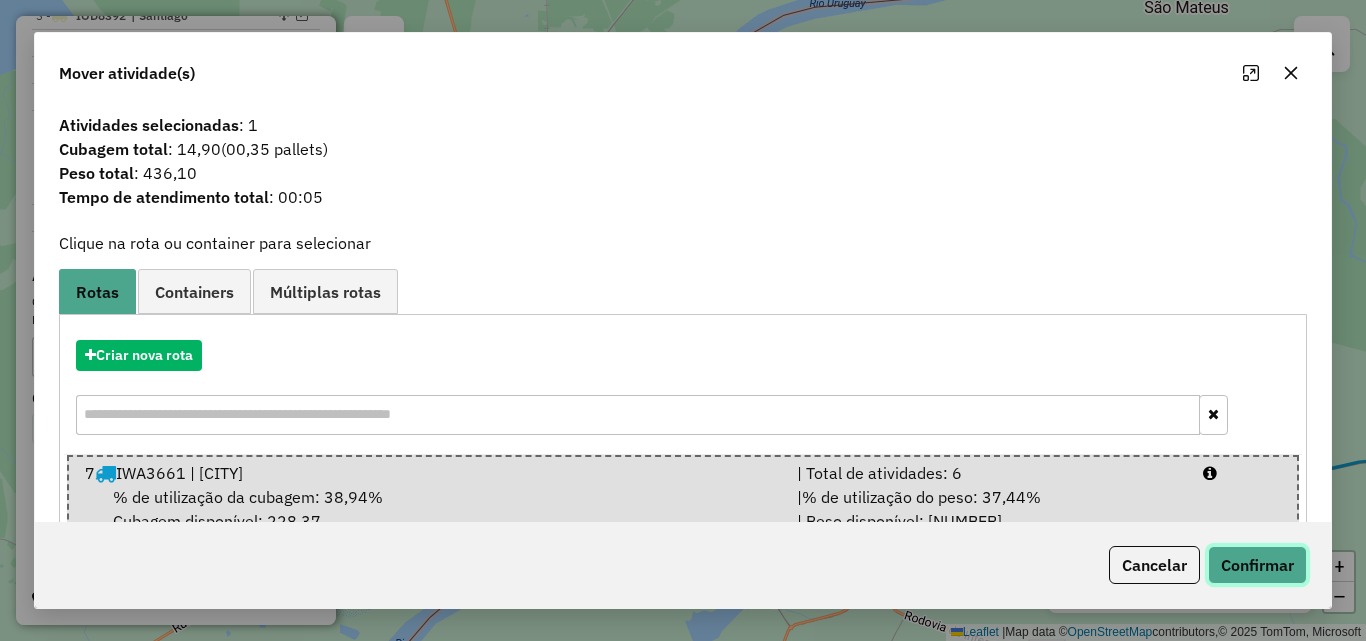 click on "Confirmar" 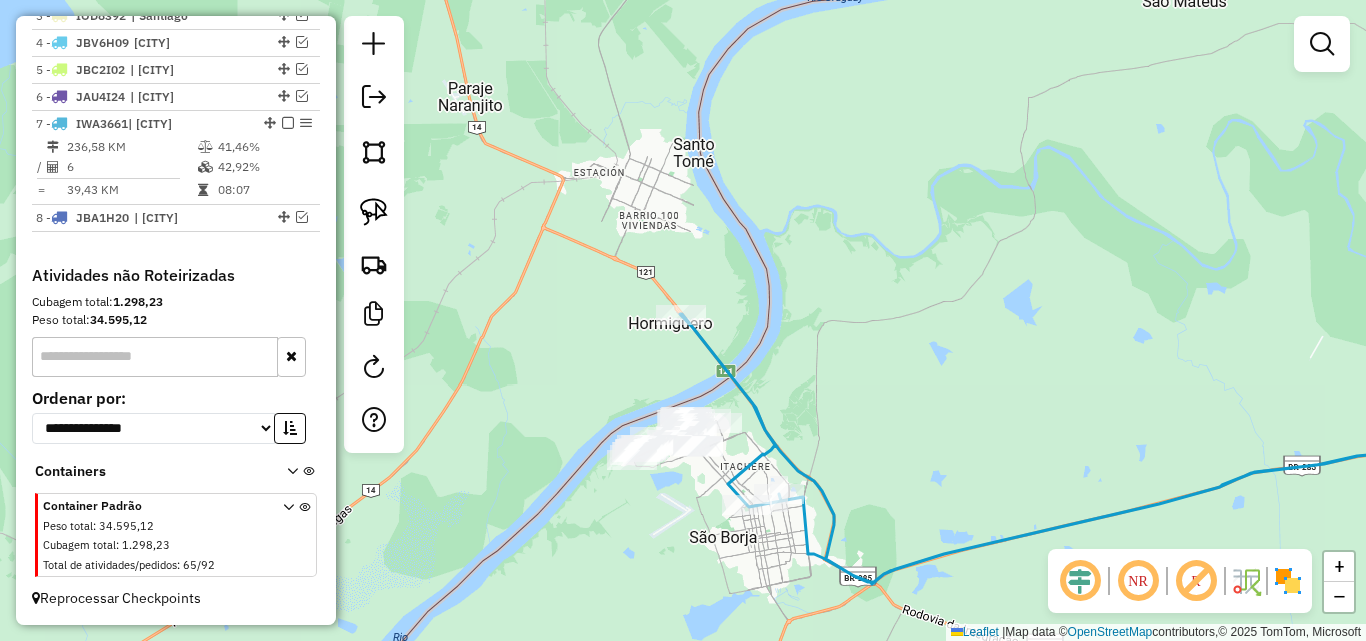 drag, startPoint x: 613, startPoint y: 508, endPoint x: 566, endPoint y: 411, distance: 107.78683 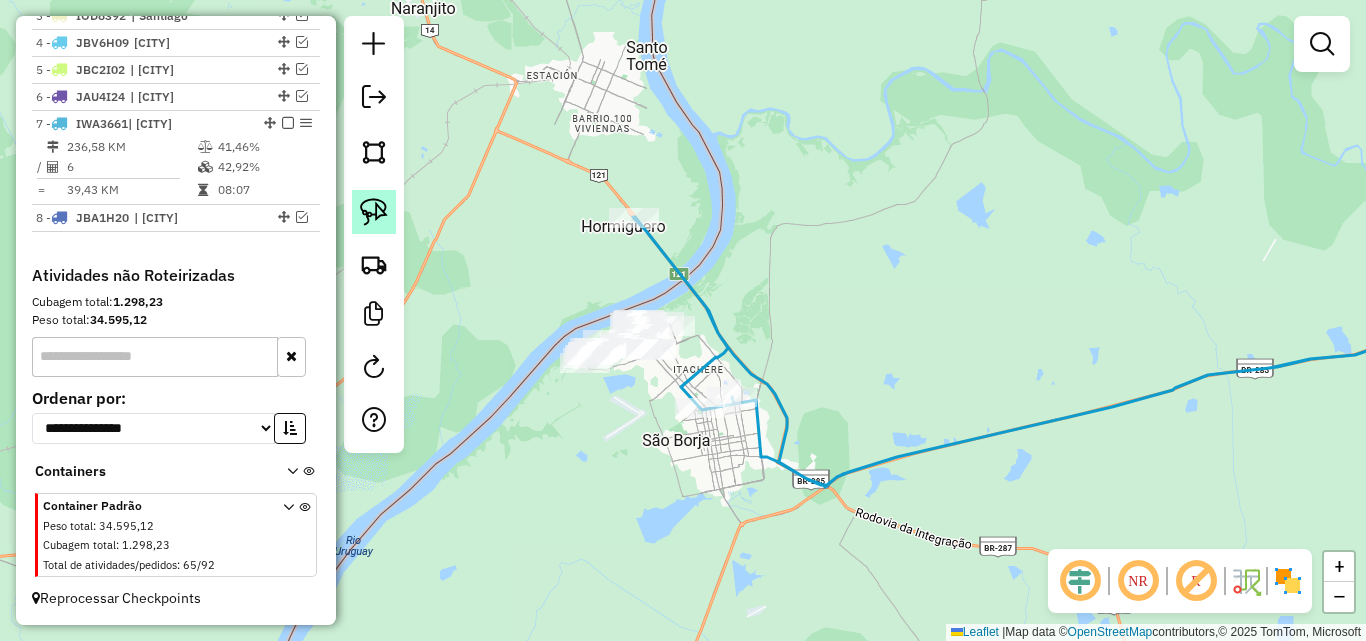 click 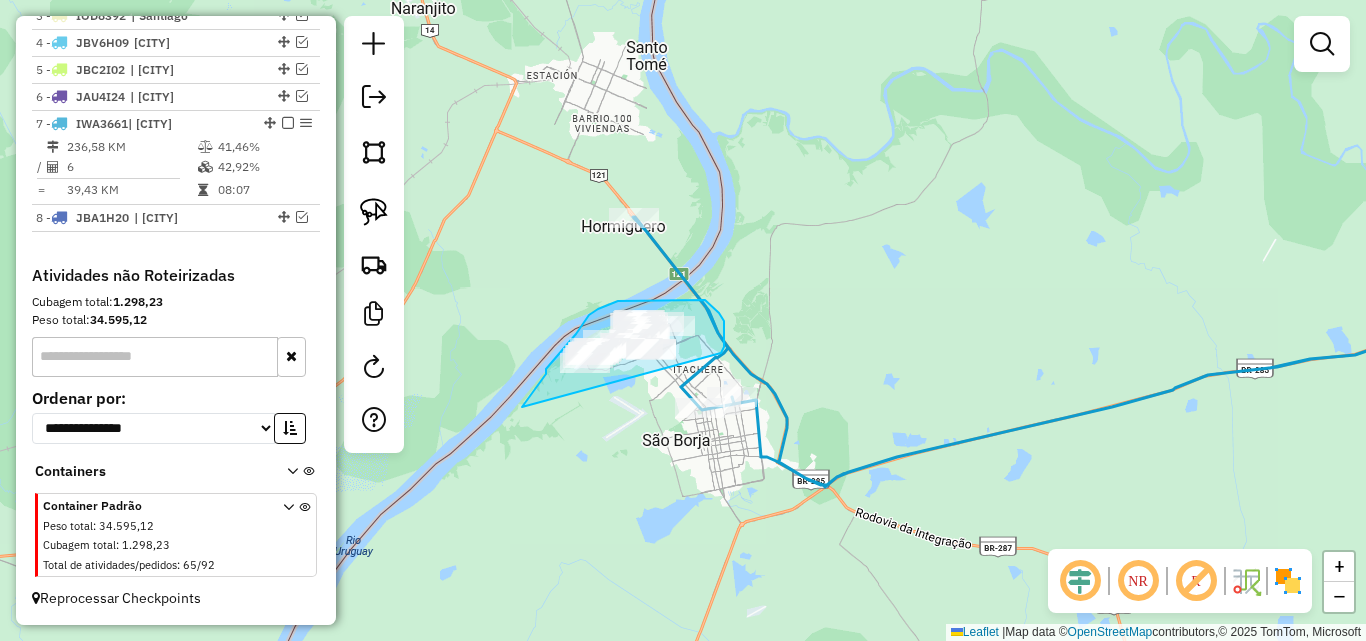 drag, startPoint x: 541, startPoint y: 380, endPoint x: 721, endPoint y: 353, distance: 182.01373 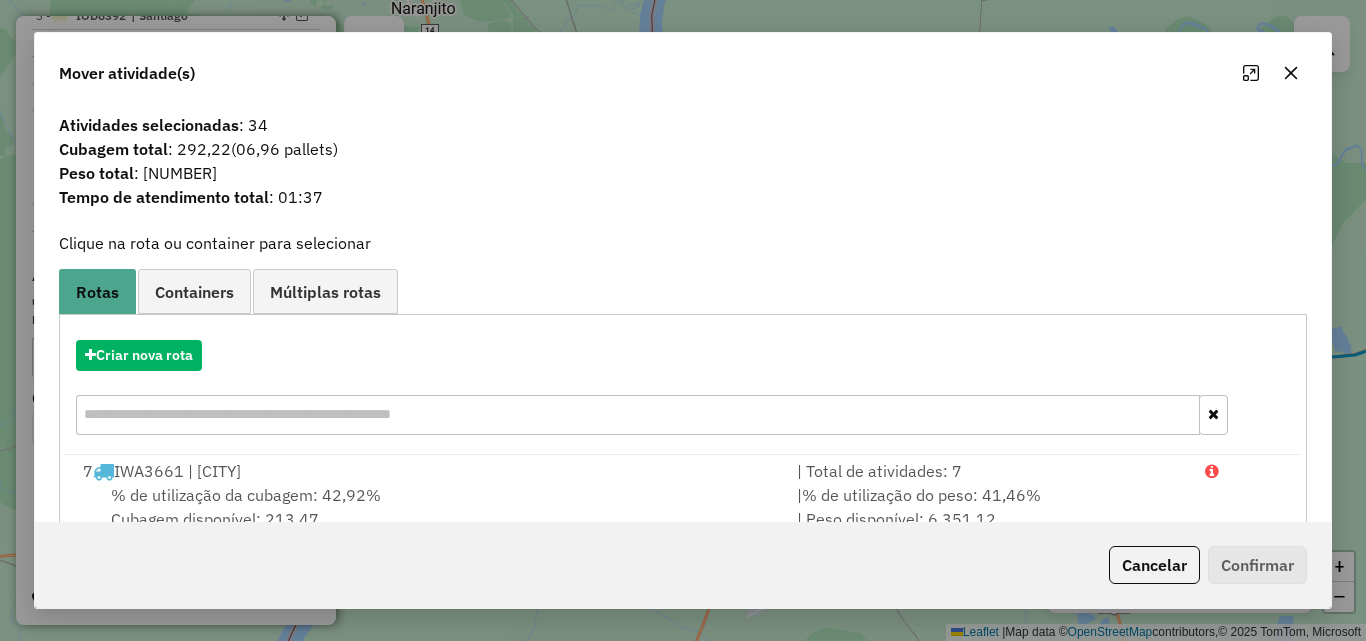 click on "% de utilização da cubagem: 42,92%  Cubagem disponível: 213,47" at bounding box center [428, 507] 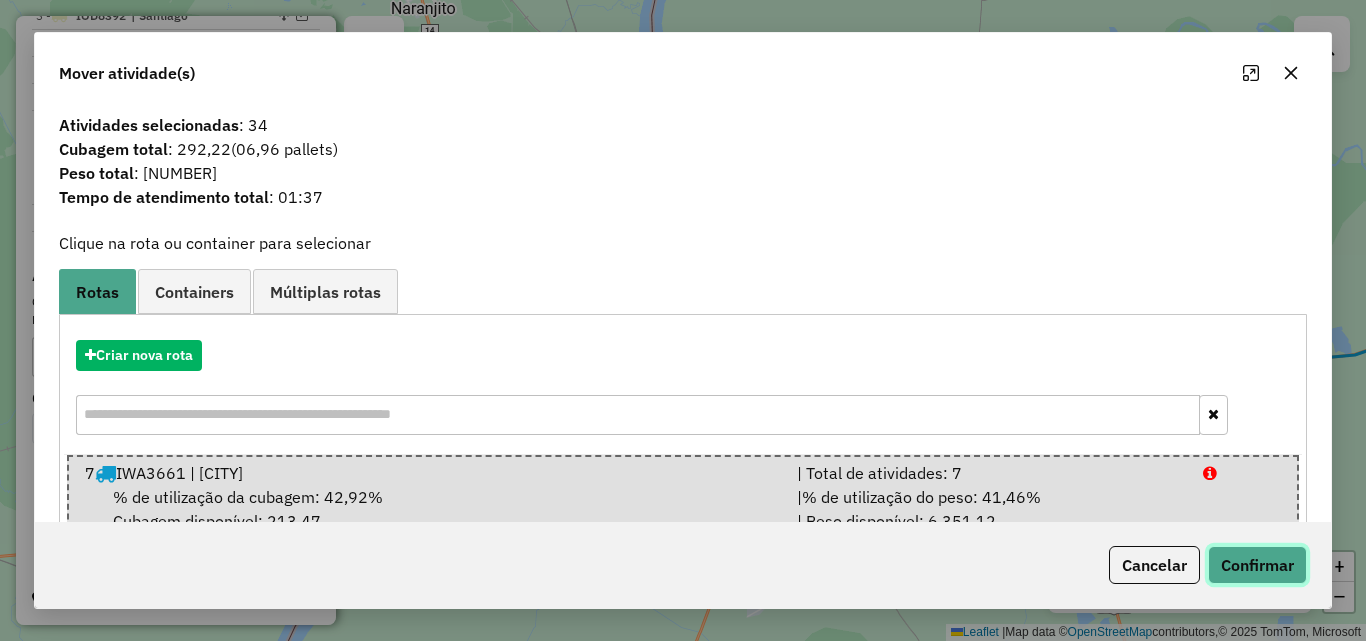 click on "Confirmar" 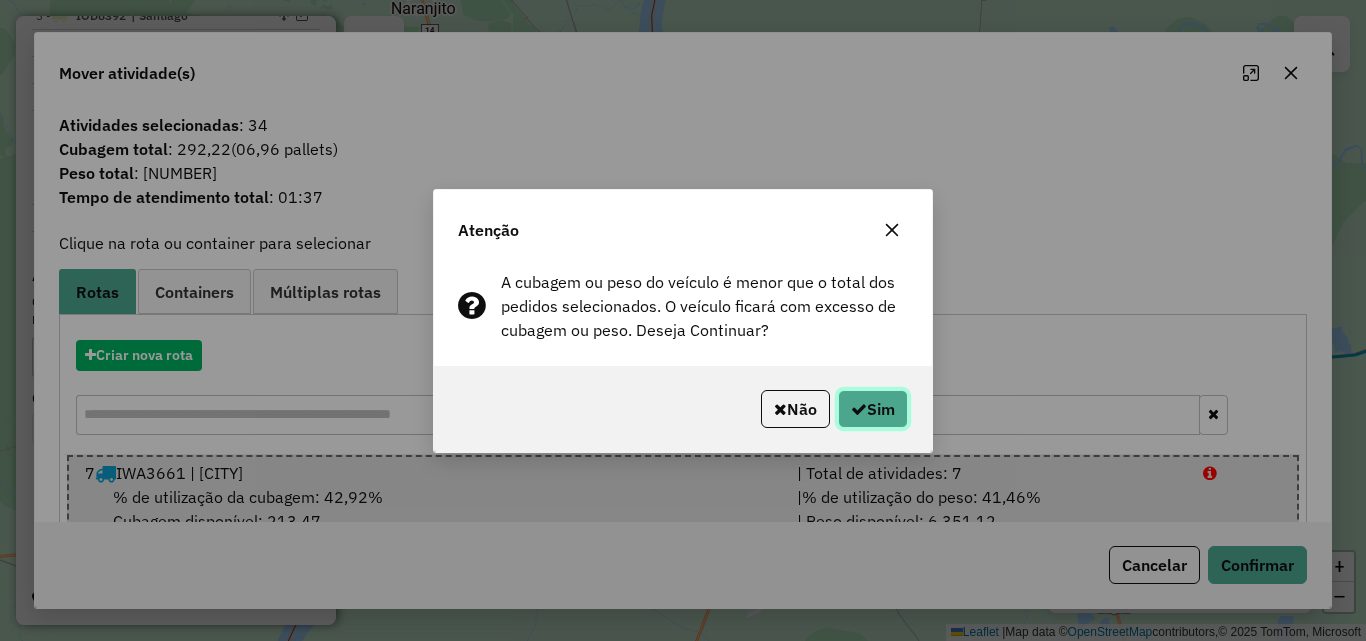 click on "Sim" 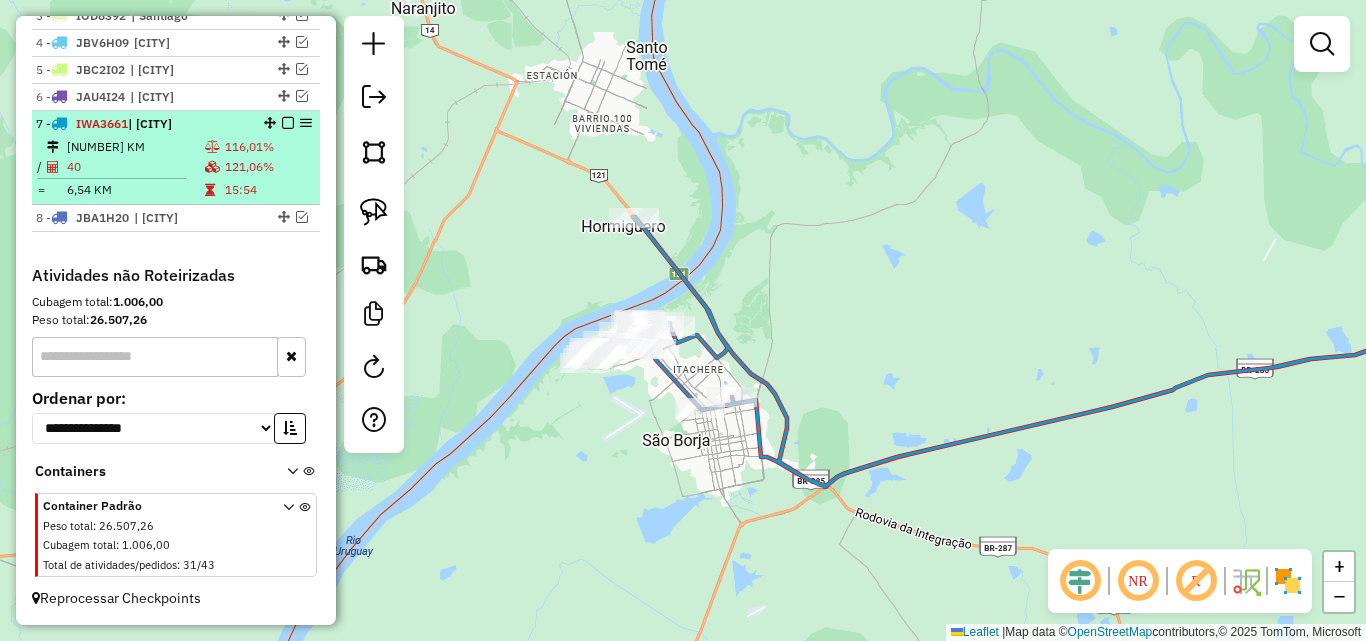 drag, startPoint x: 217, startPoint y: 116, endPoint x: 250, endPoint y: 121, distance: 33.37664 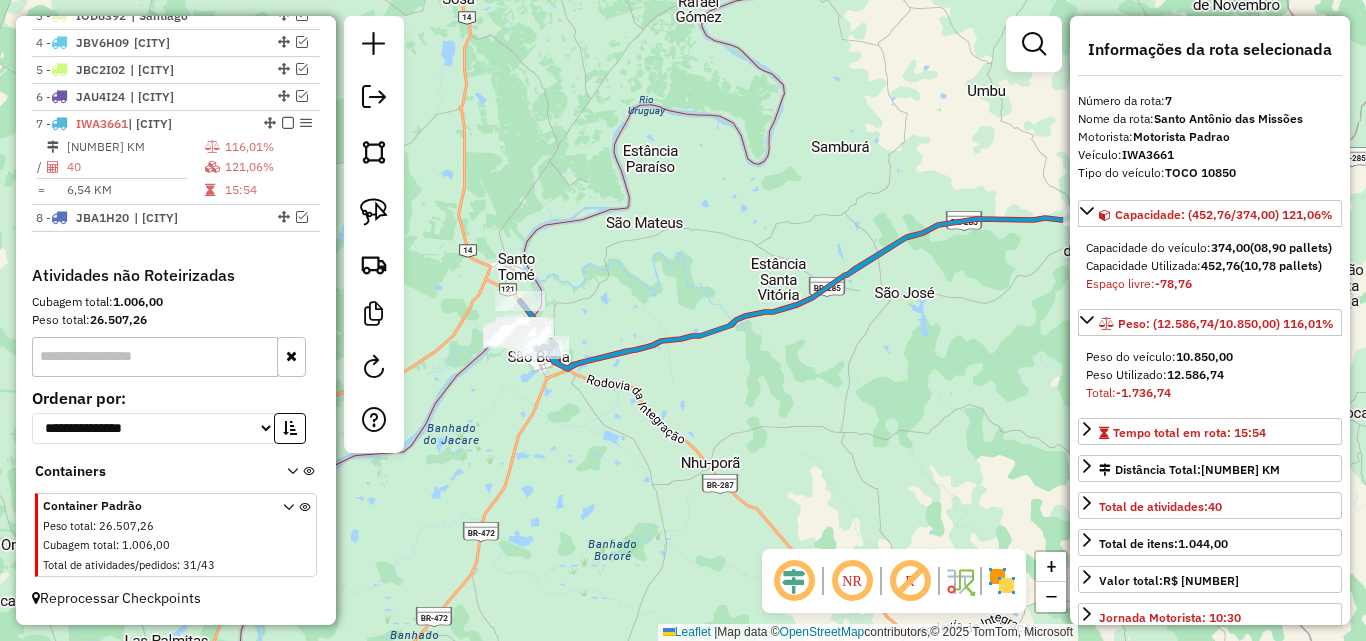 drag, startPoint x: 530, startPoint y: 418, endPoint x: 750, endPoint y: 358, distance: 228.03508 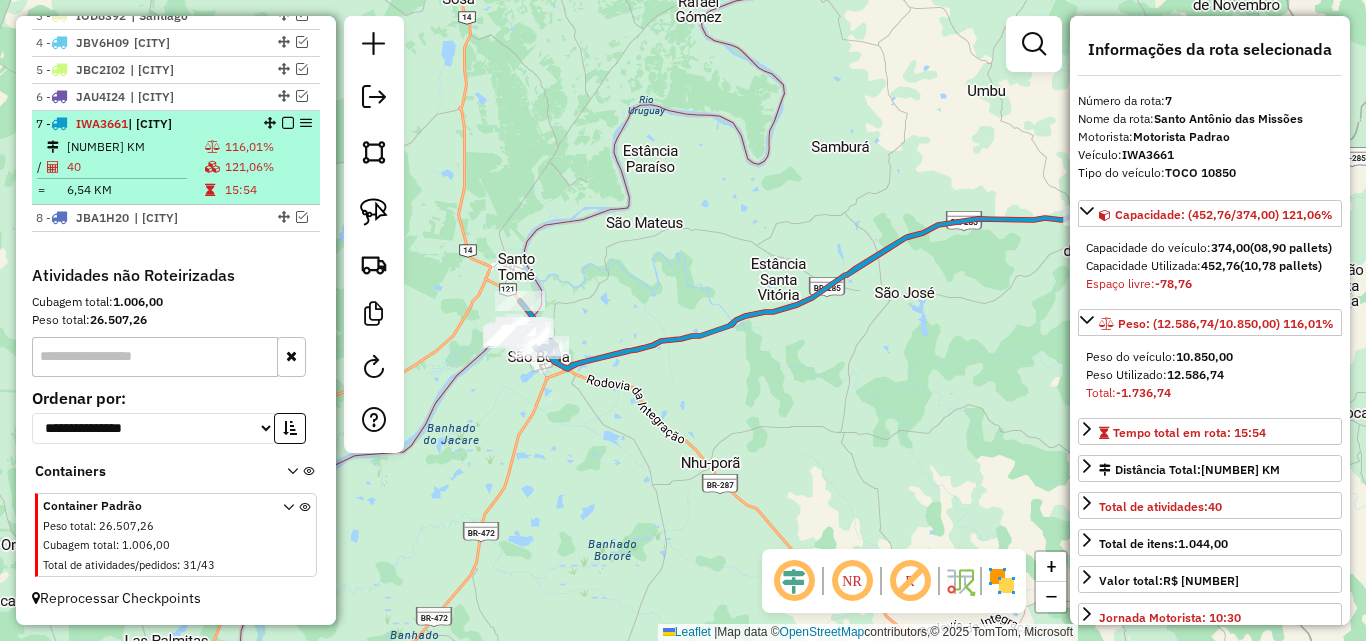 click on "[NUMBER] KM" at bounding box center (135, 147) 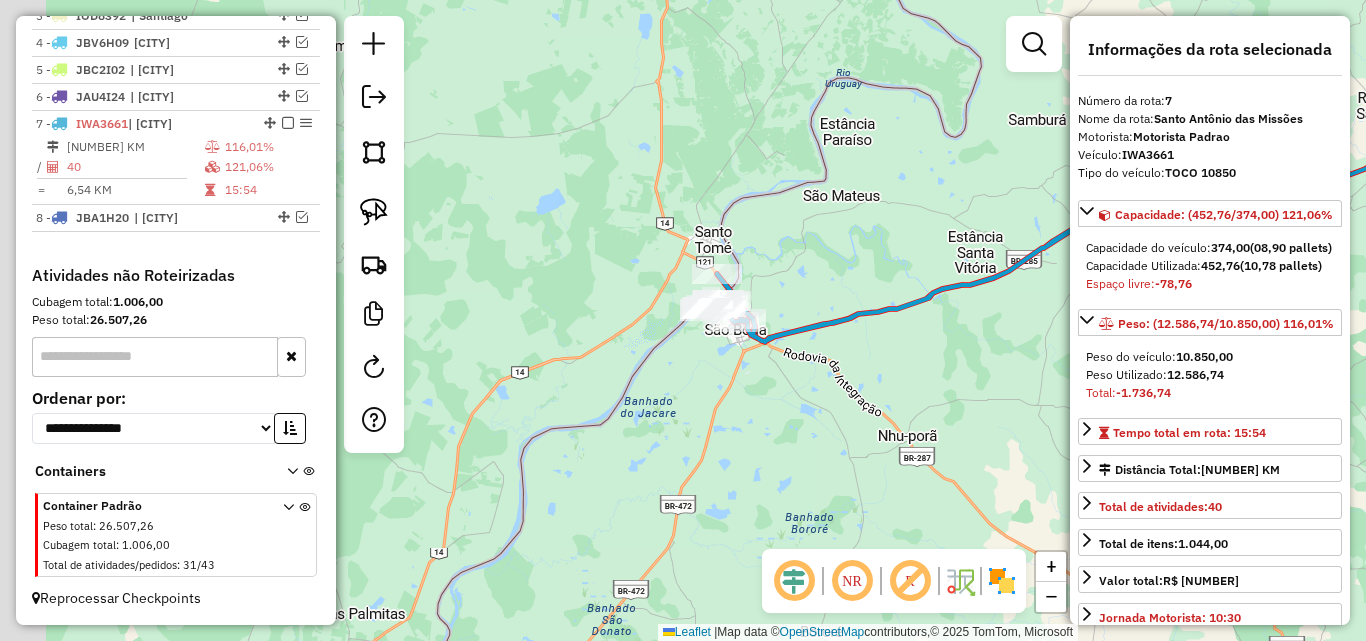 drag, startPoint x: 794, startPoint y: 394, endPoint x: 955, endPoint y: 330, distance: 173.25415 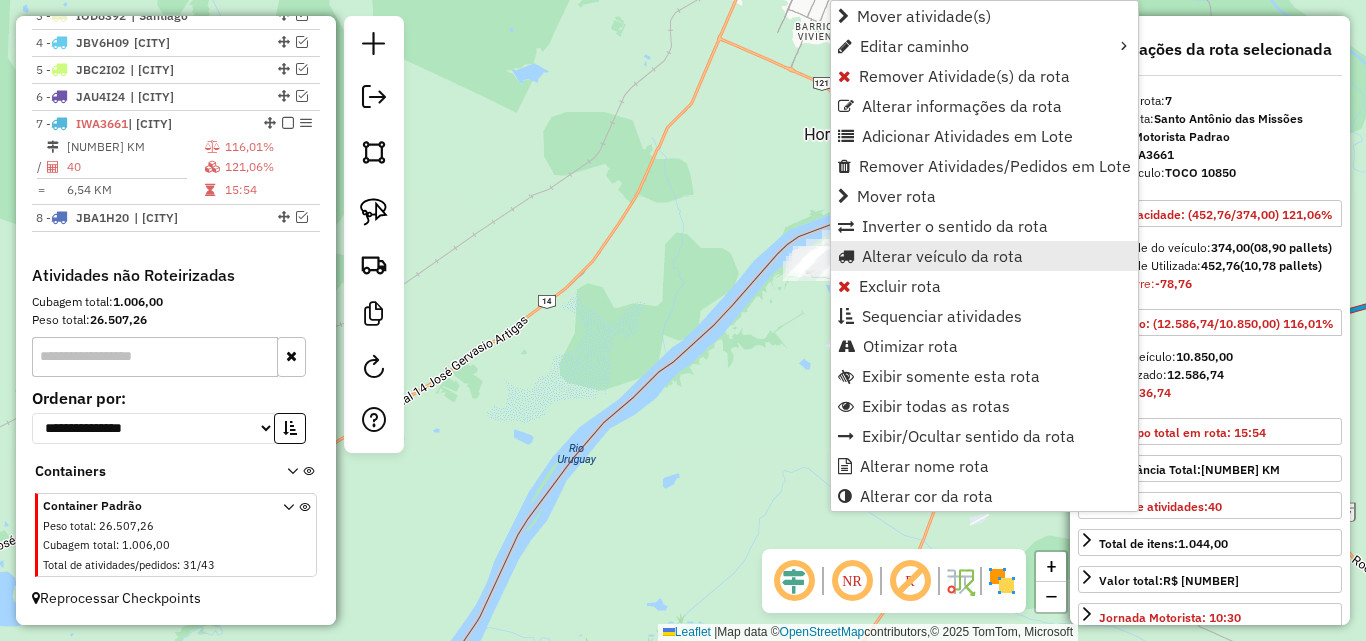 click on "Alterar veículo da rota" at bounding box center (942, 256) 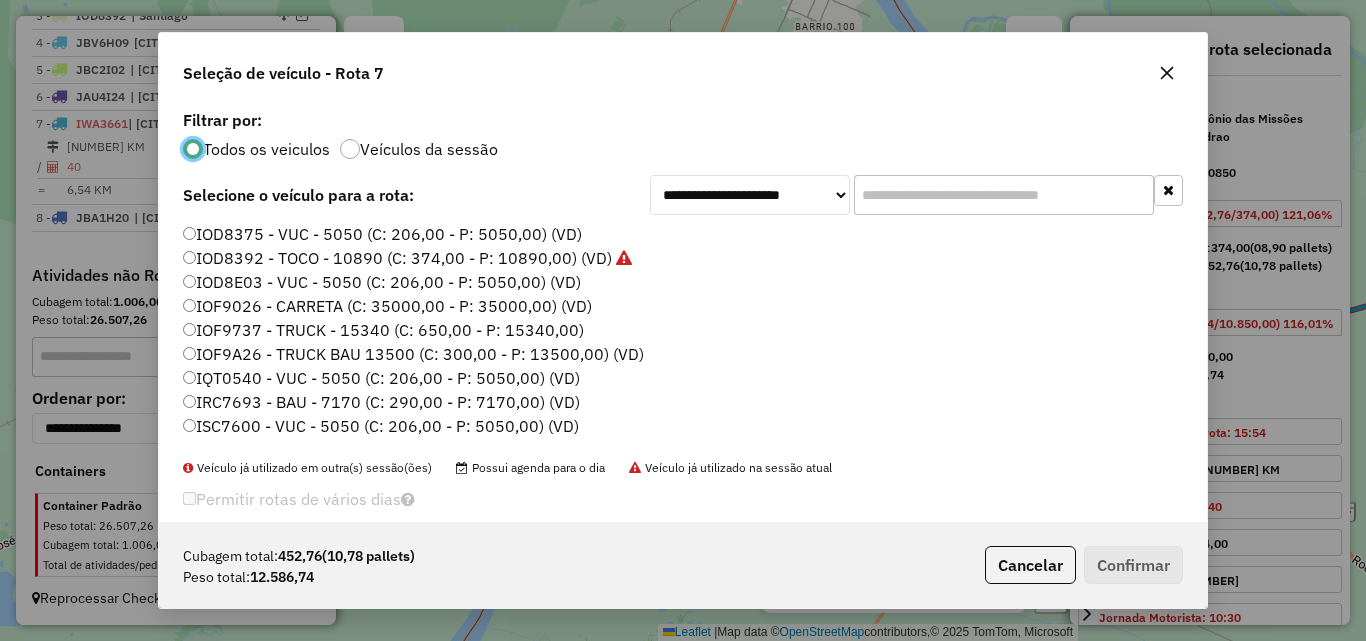 scroll, scrollTop: 11, scrollLeft: 6, axis: both 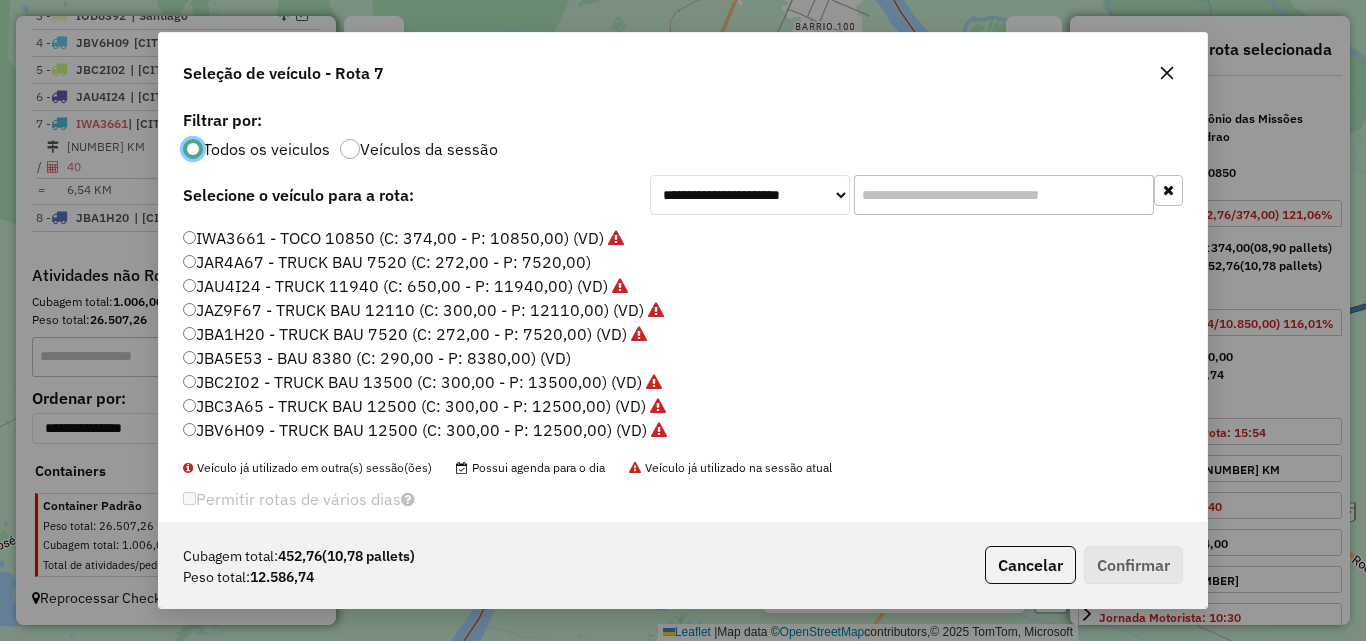 click on "JBA5E53 - BAU 8380 (C: 290,00 - P: 8380,00) (VD)" 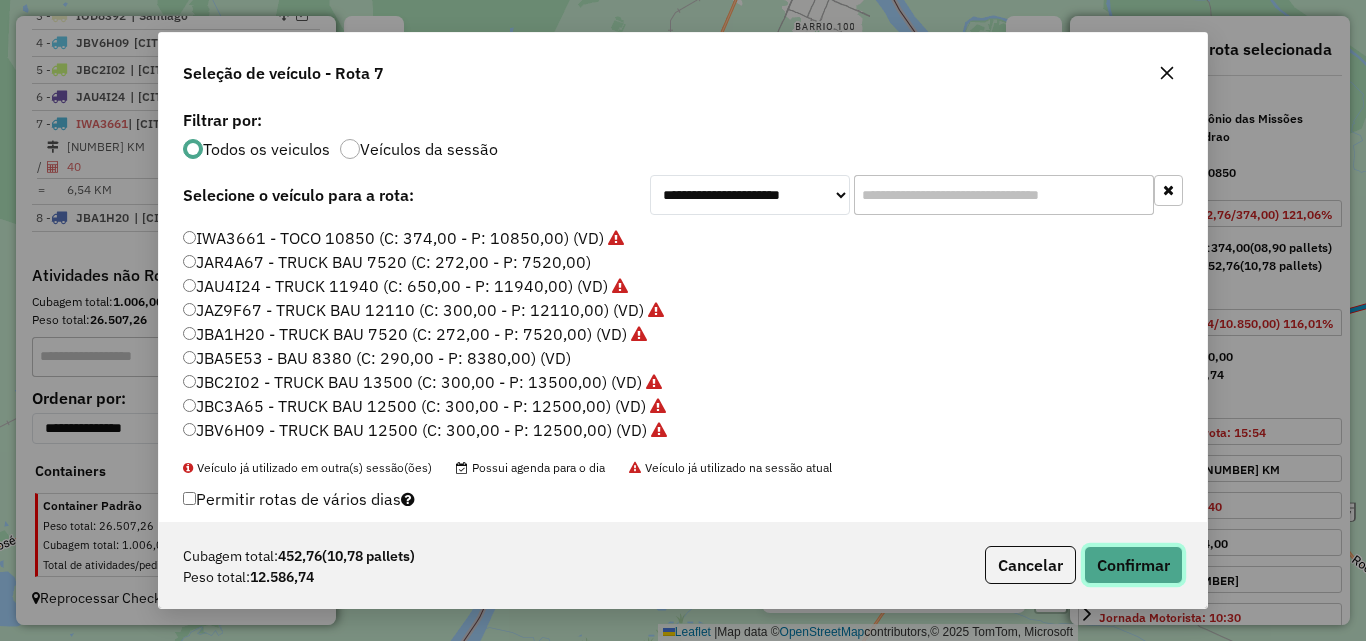 click on "Confirmar" 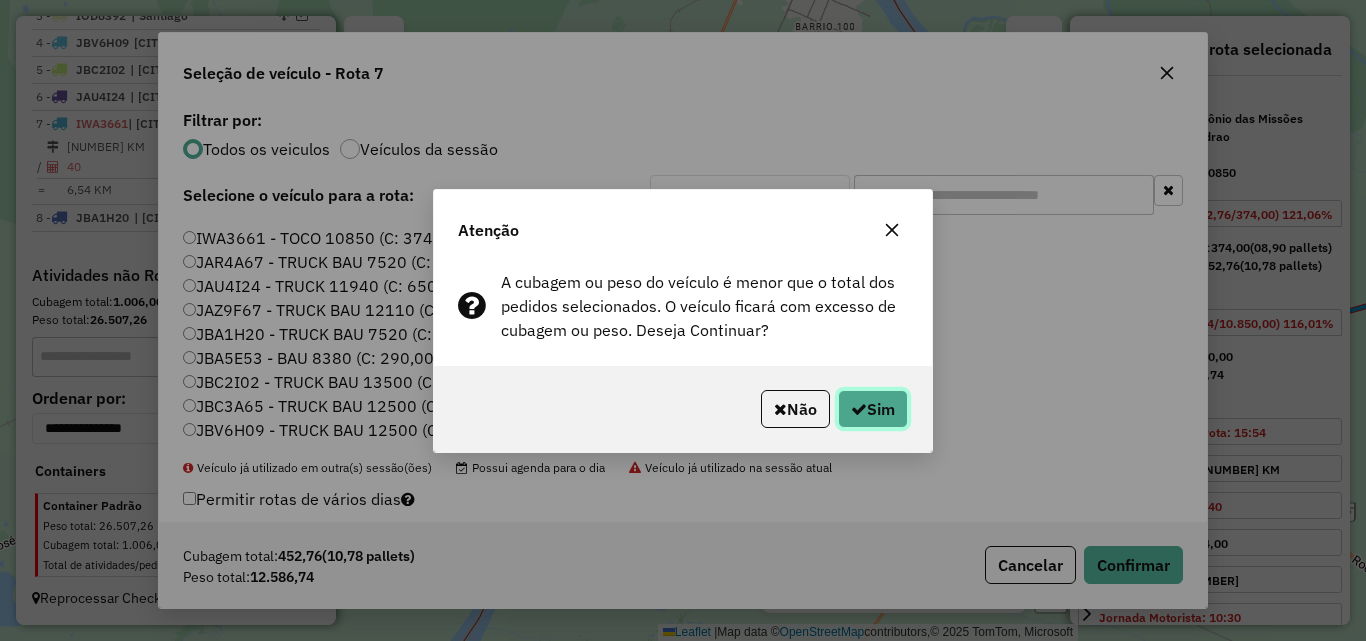 click on "Sim" 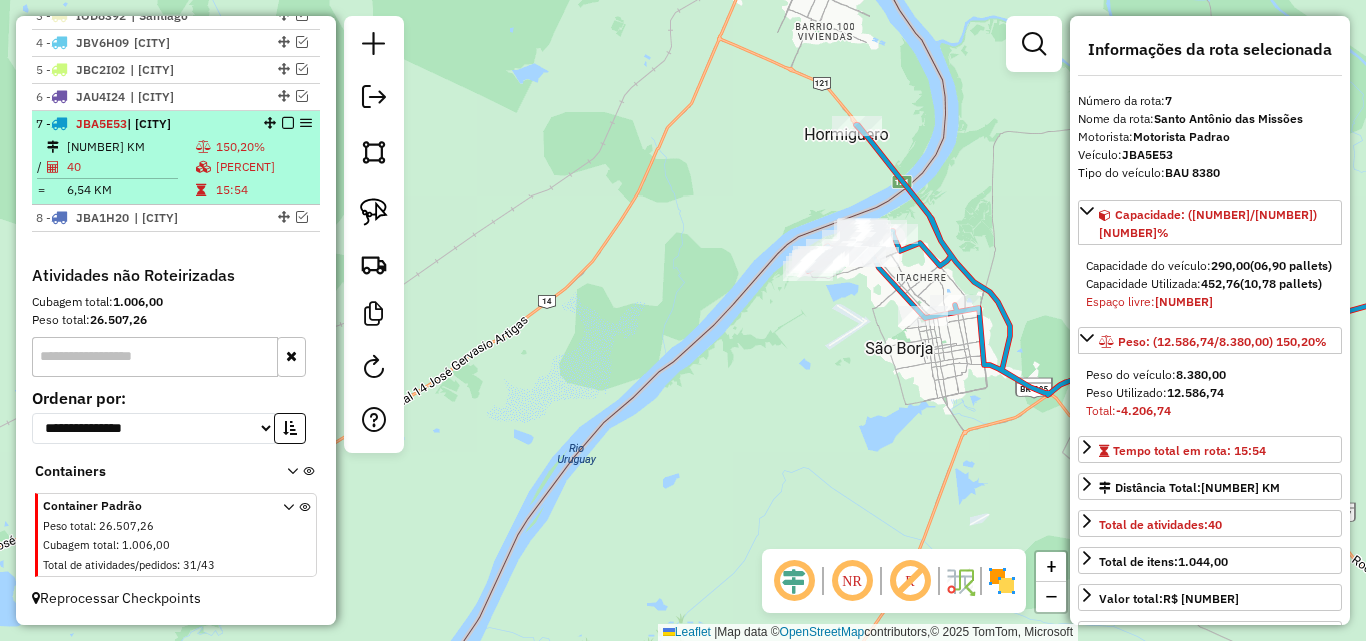 click on "[PERCENT]" at bounding box center [264, 167] 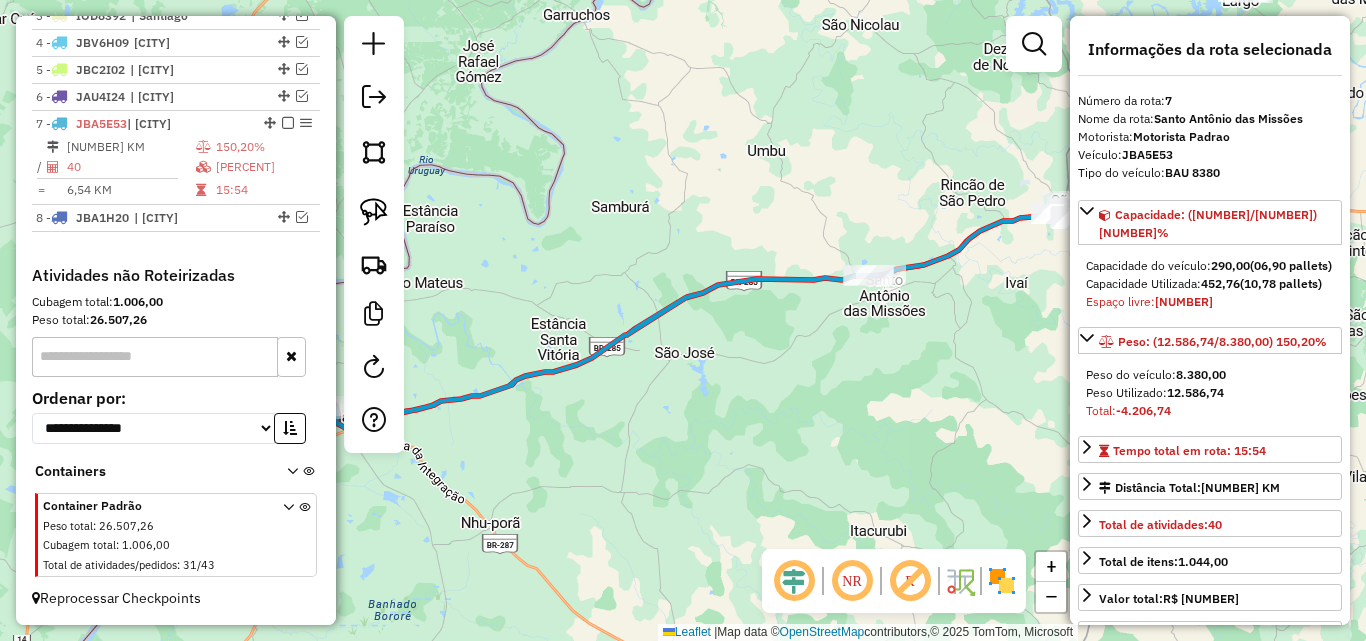 drag, startPoint x: 764, startPoint y: 418, endPoint x: 744, endPoint y: 422, distance: 20.396078 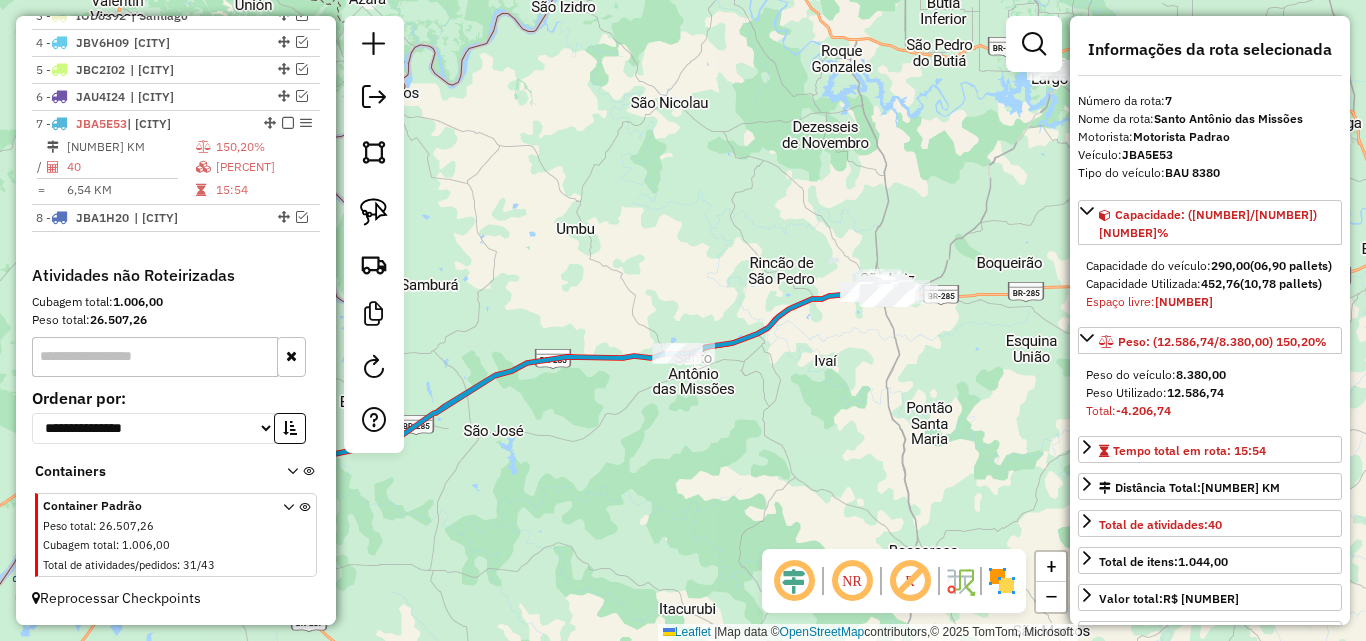 drag, startPoint x: 379, startPoint y: 212, endPoint x: 523, endPoint y: 342, distance: 194 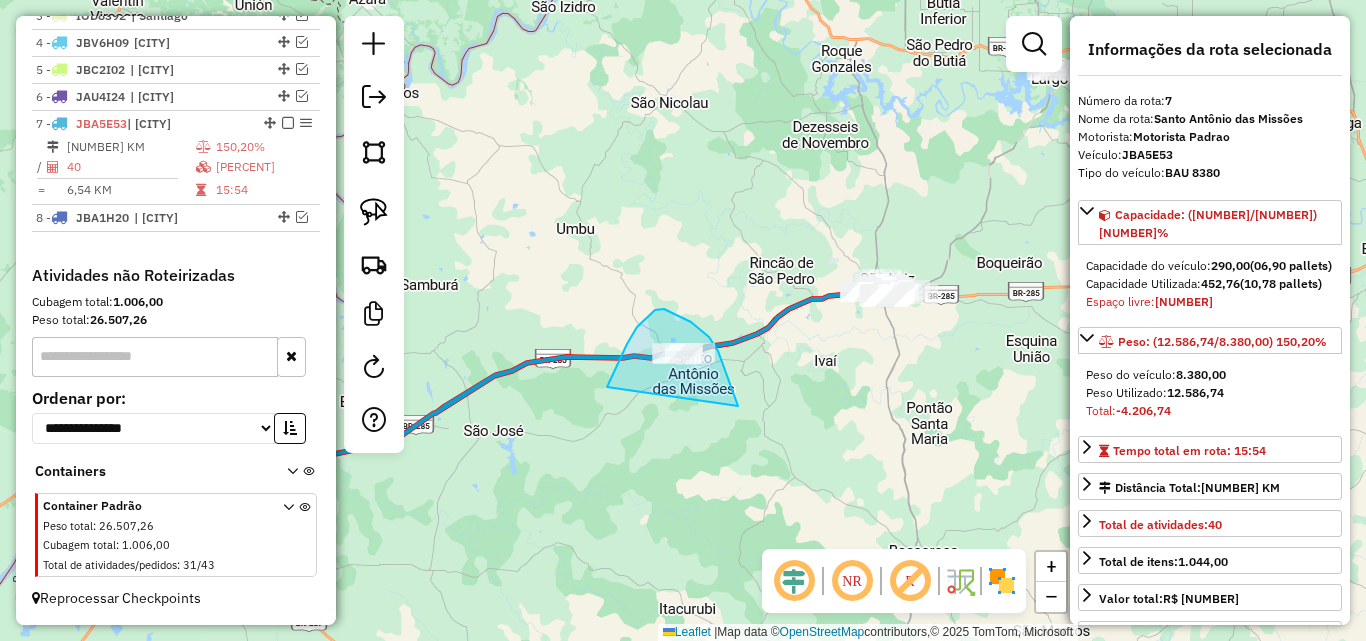 drag, startPoint x: 607, startPoint y: 385, endPoint x: 738, endPoint y: 406, distance: 132.67253 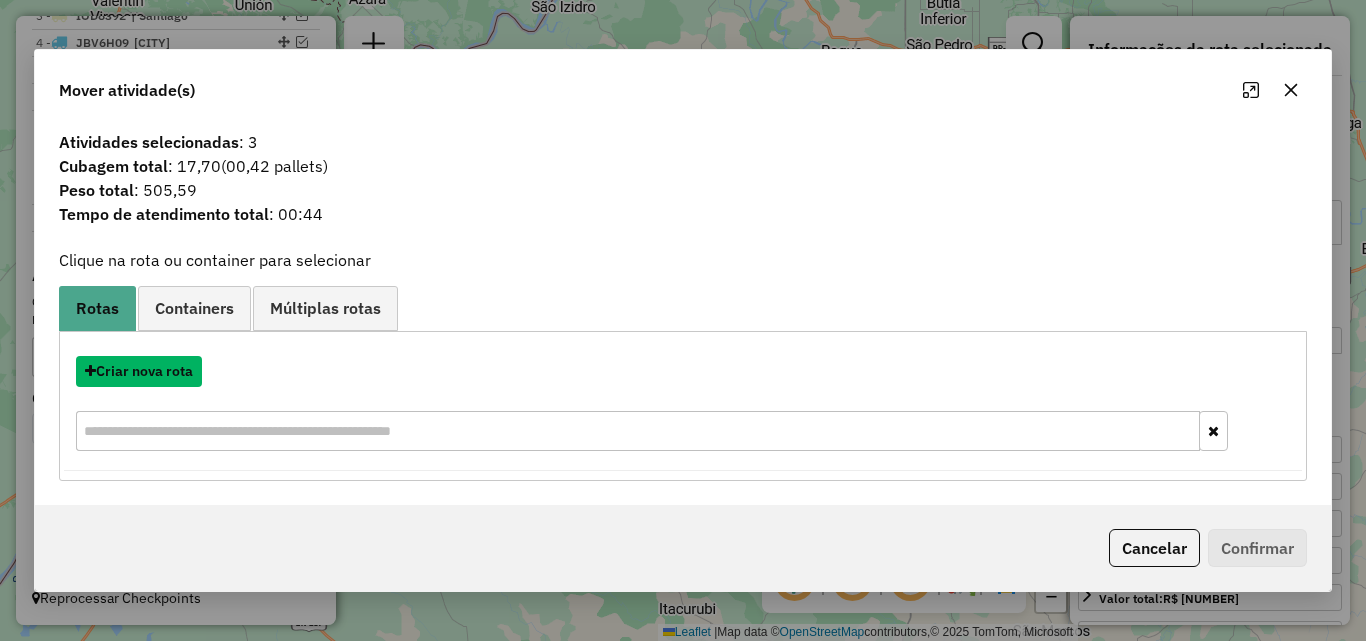click on "Criar nova rota" at bounding box center [139, 371] 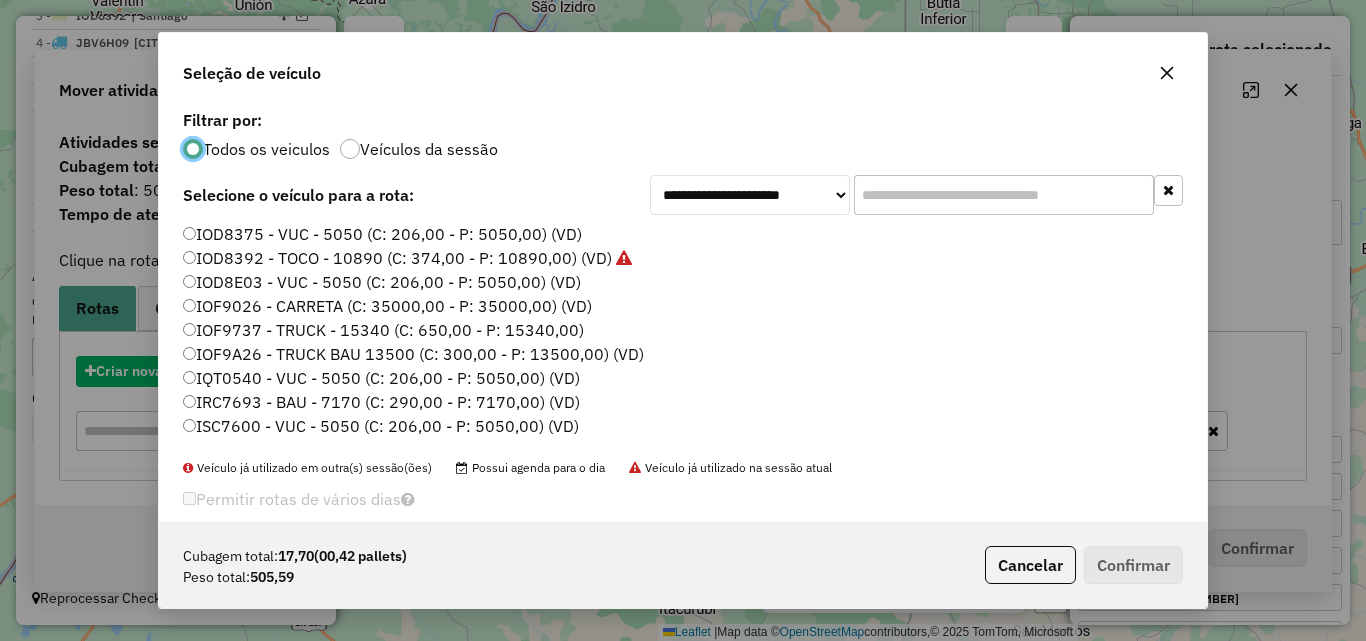 scroll, scrollTop: 11, scrollLeft: 6, axis: both 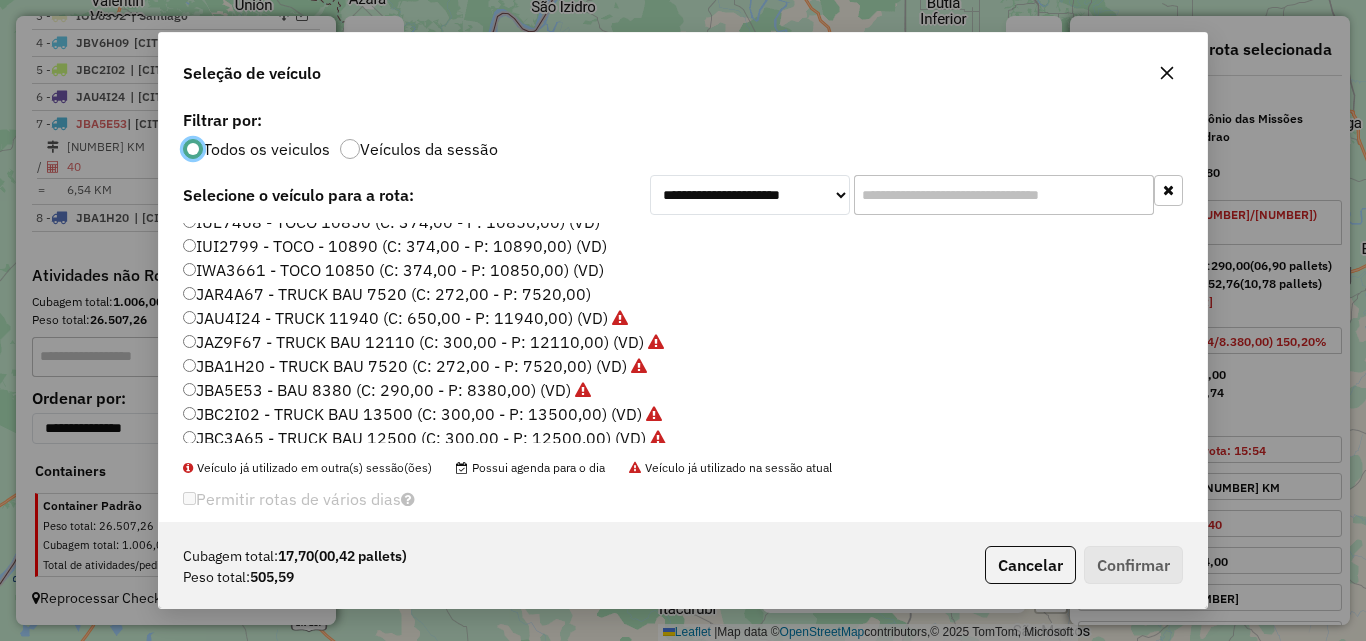 click on "IWA3661 - TOCO 10850 (C: 374,00 - P: 10850,00) (VD)" 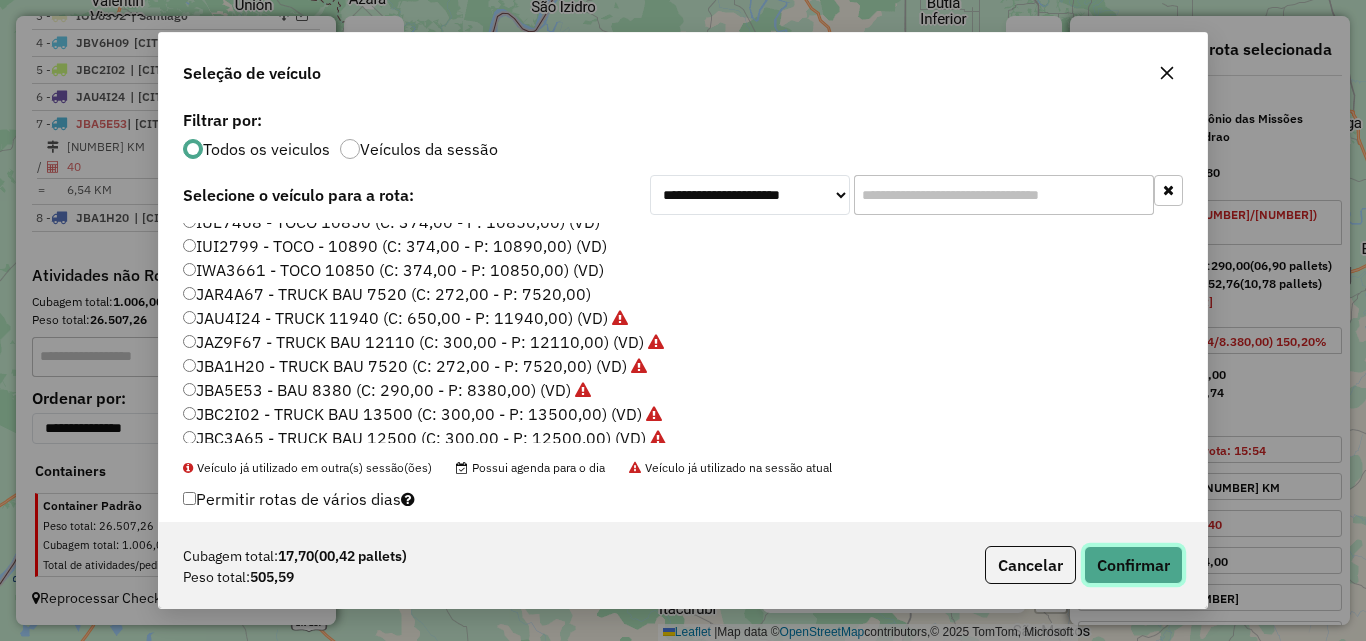 click on "Confirmar" 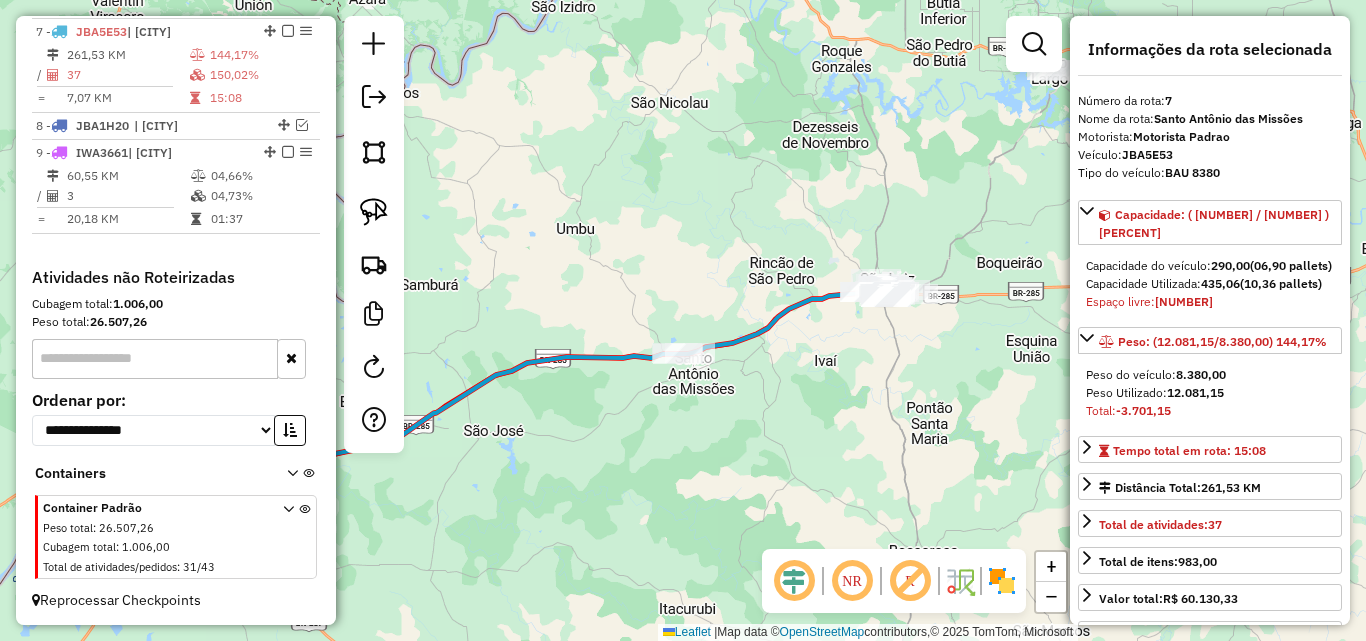 scroll, scrollTop: 912, scrollLeft: 0, axis: vertical 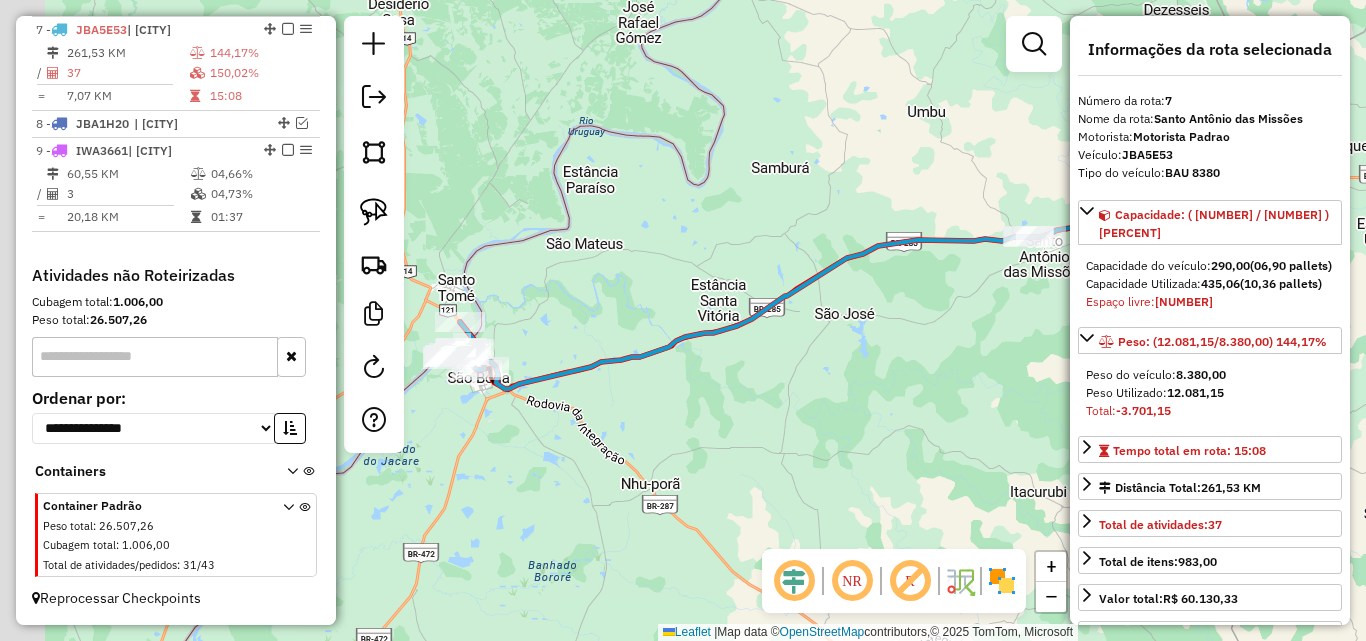 drag, startPoint x: 821, startPoint y: 359, endPoint x: 919, endPoint y: 309, distance: 110.01818 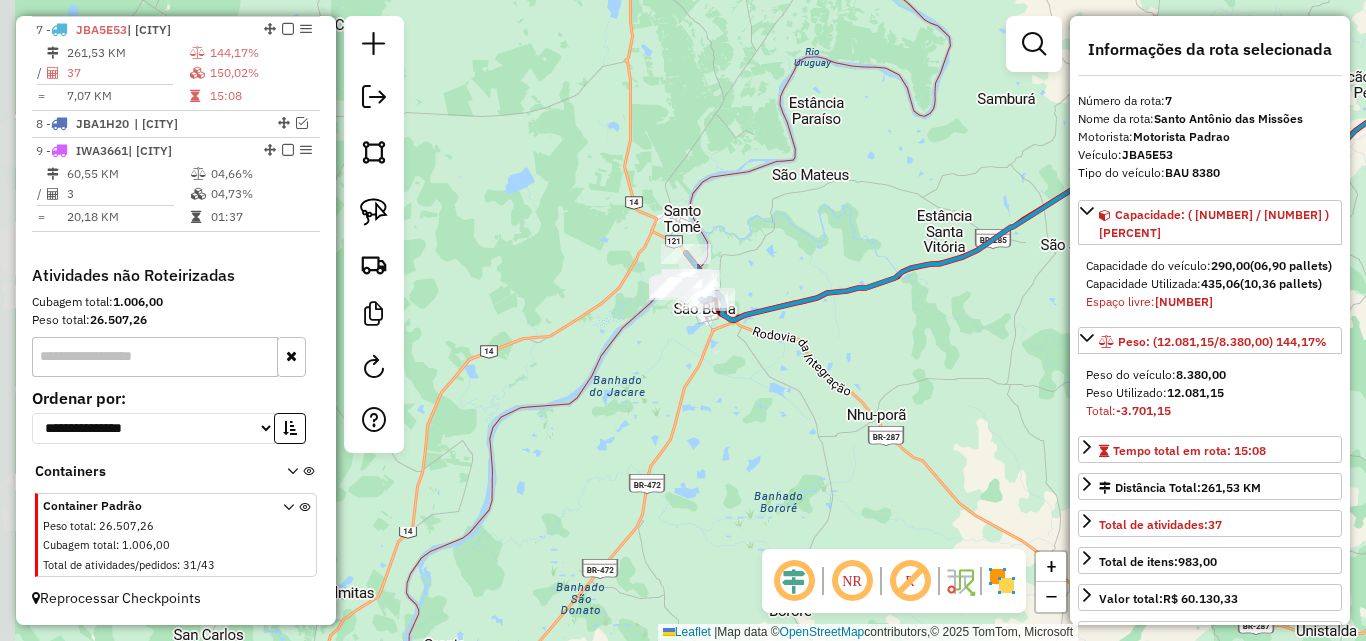 drag, startPoint x: 567, startPoint y: 271, endPoint x: 722, endPoint y: 251, distance: 156.285 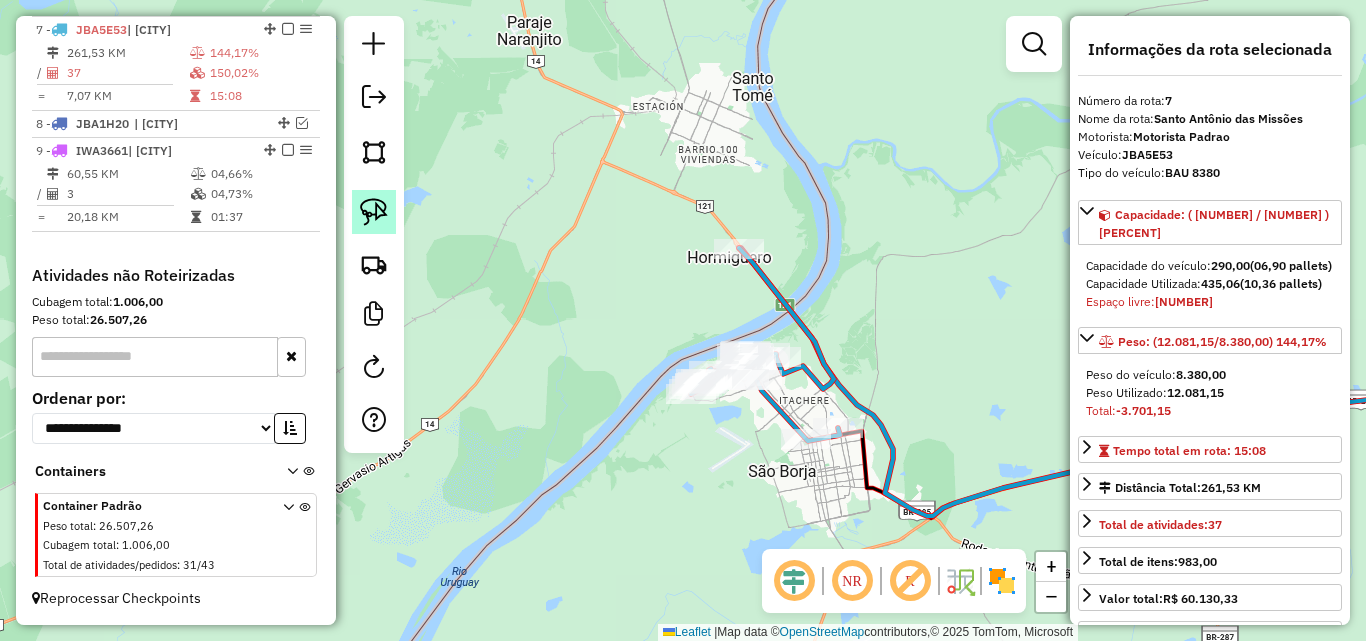 click 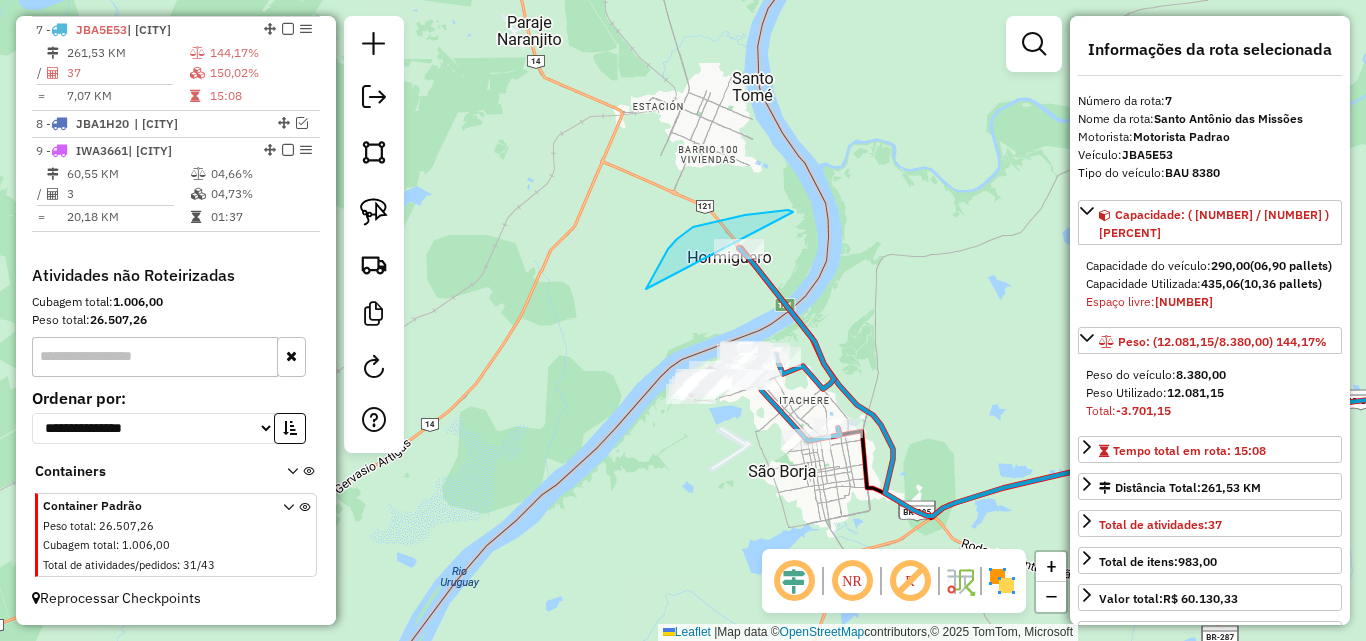 drag, startPoint x: 658, startPoint y: 267, endPoint x: 810, endPoint y: 294, distance: 154.37941 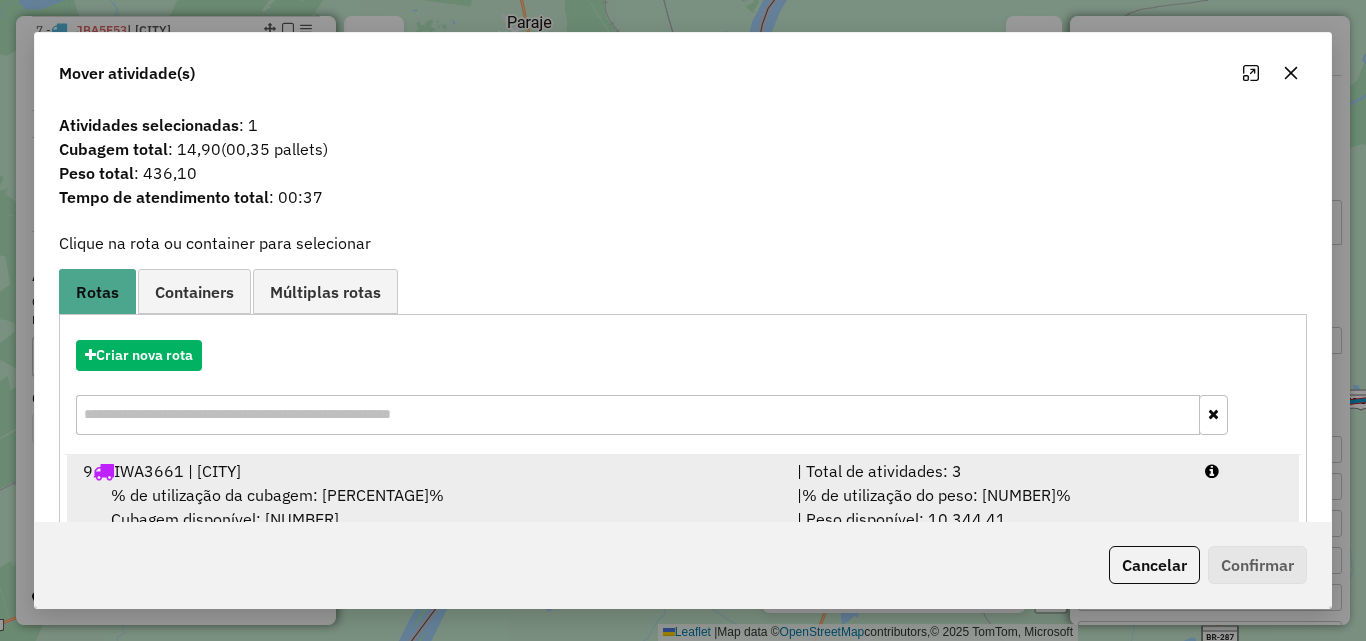click on "% de utilização da cubagem: [NUMBER]%  Cubagem disponível: [NUMBER]" at bounding box center [428, 507] 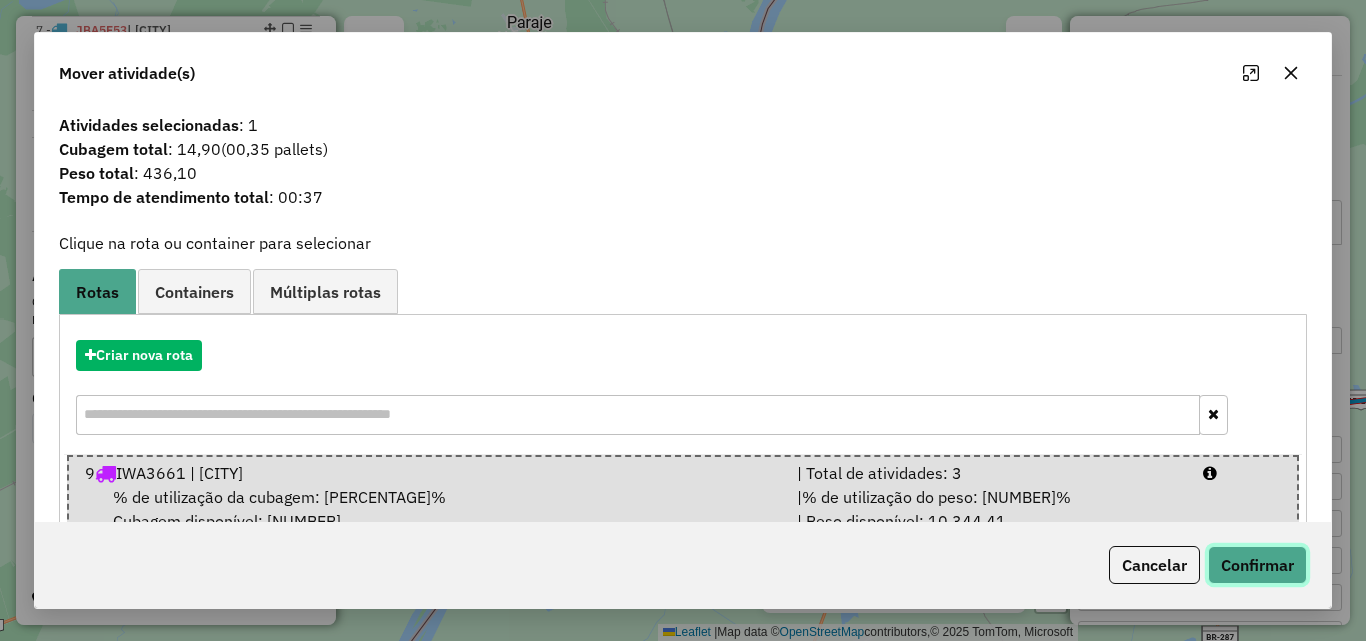 click on "Confirmar" 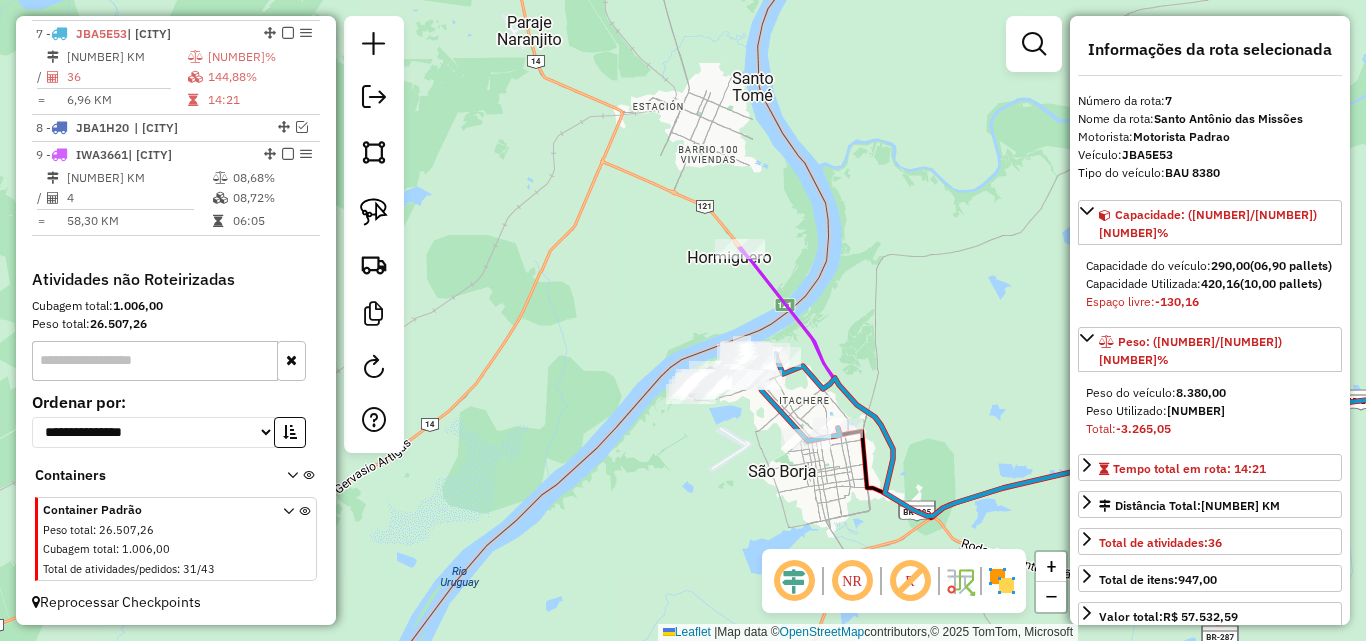 scroll, scrollTop: 912, scrollLeft: 0, axis: vertical 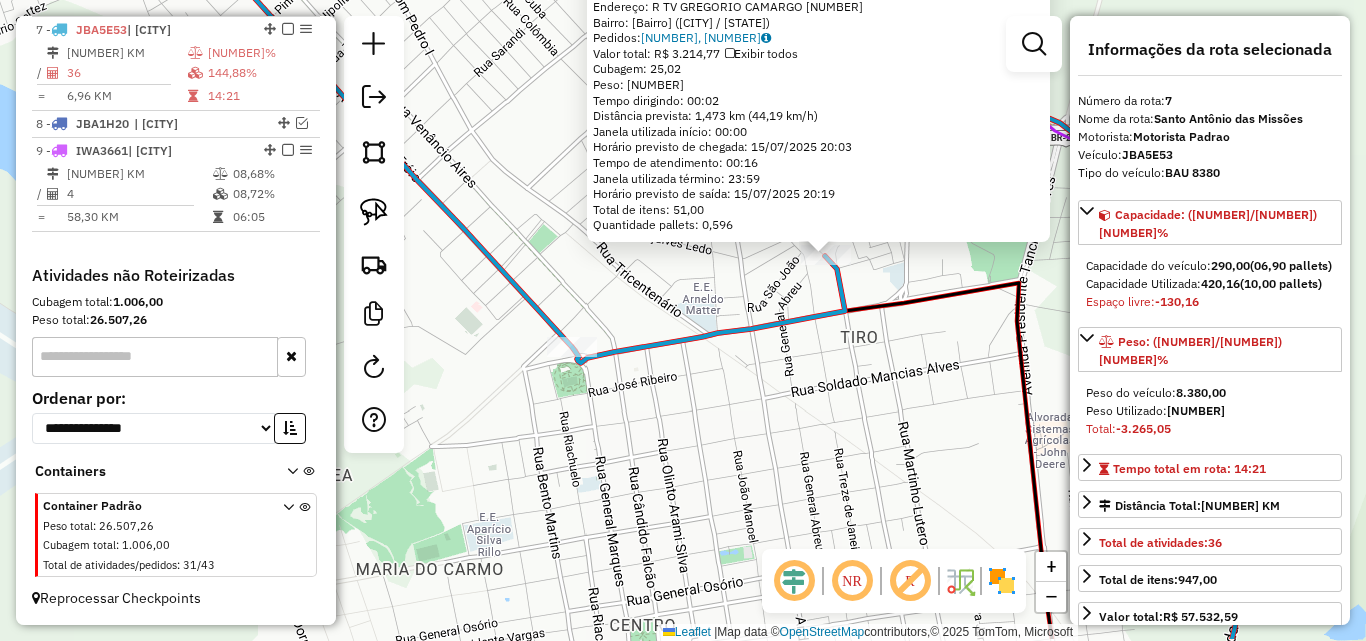 drag, startPoint x: 736, startPoint y: 448, endPoint x: 900, endPoint y: 367, distance: 182.91255 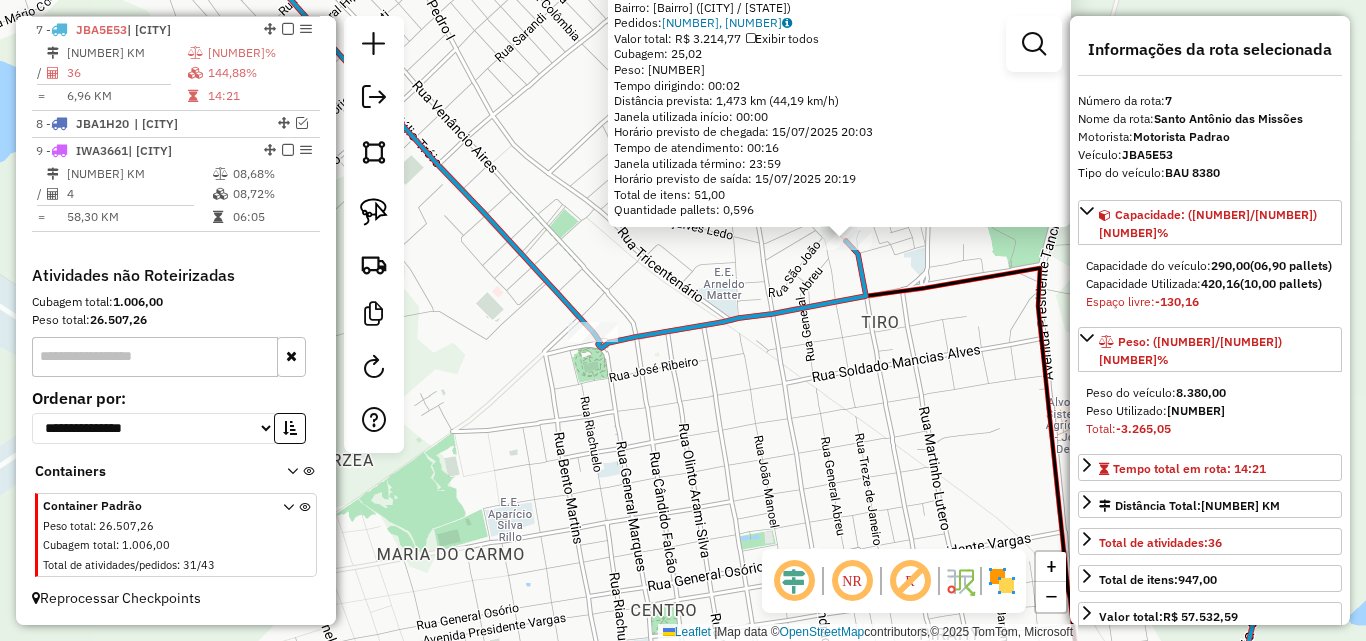 drag, startPoint x: 864, startPoint y: 386, endPoint x: 805, endPoint y: 438, distance: 78.64477 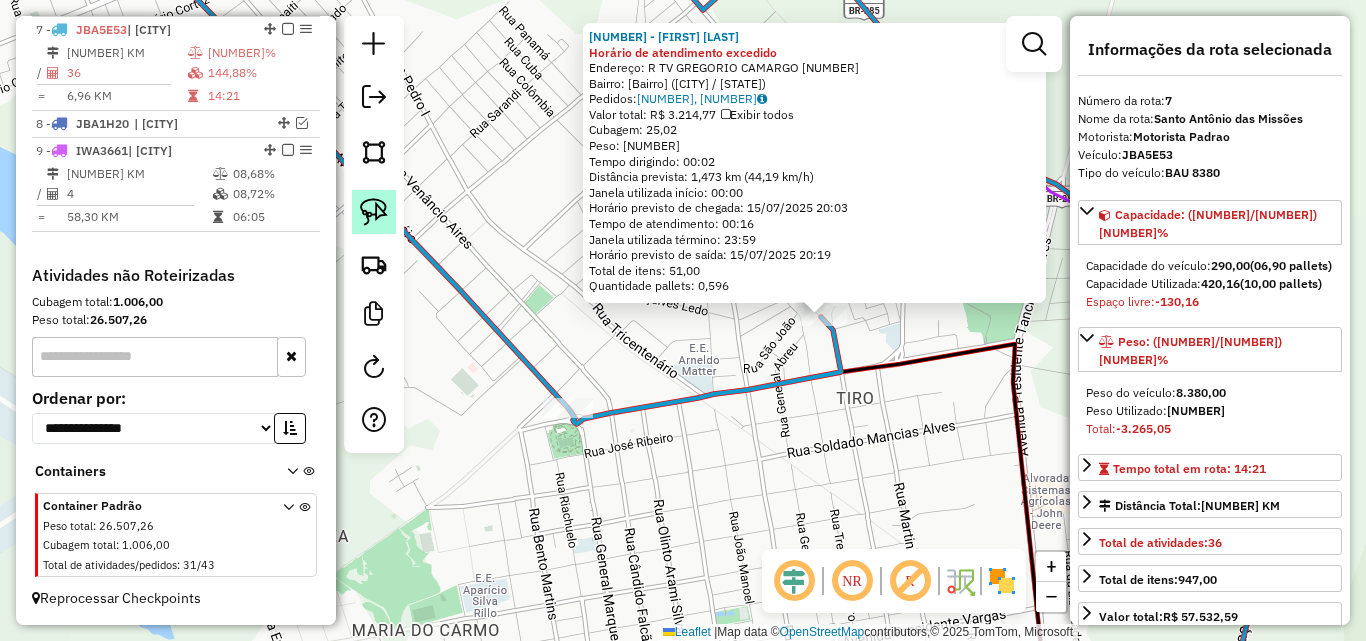 click 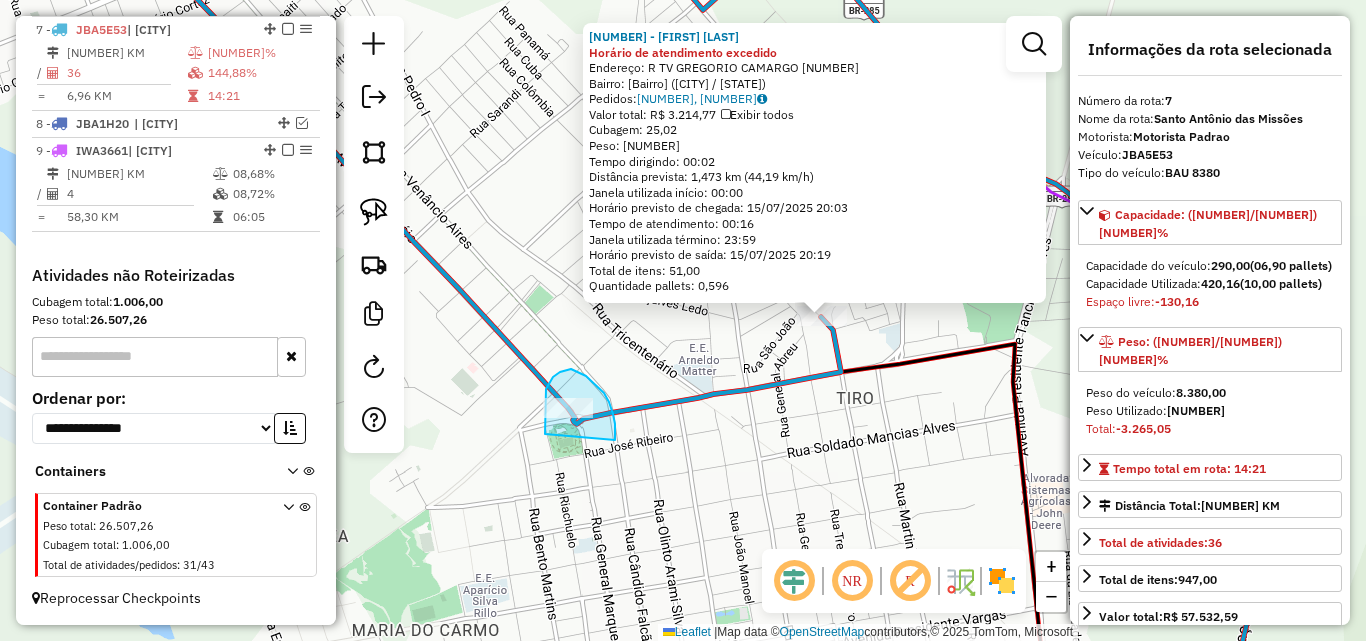 drag, startPoint x: 546, startPoint y: 391, endPoint x: 615, endPoint y: 440, distance: 84.6286 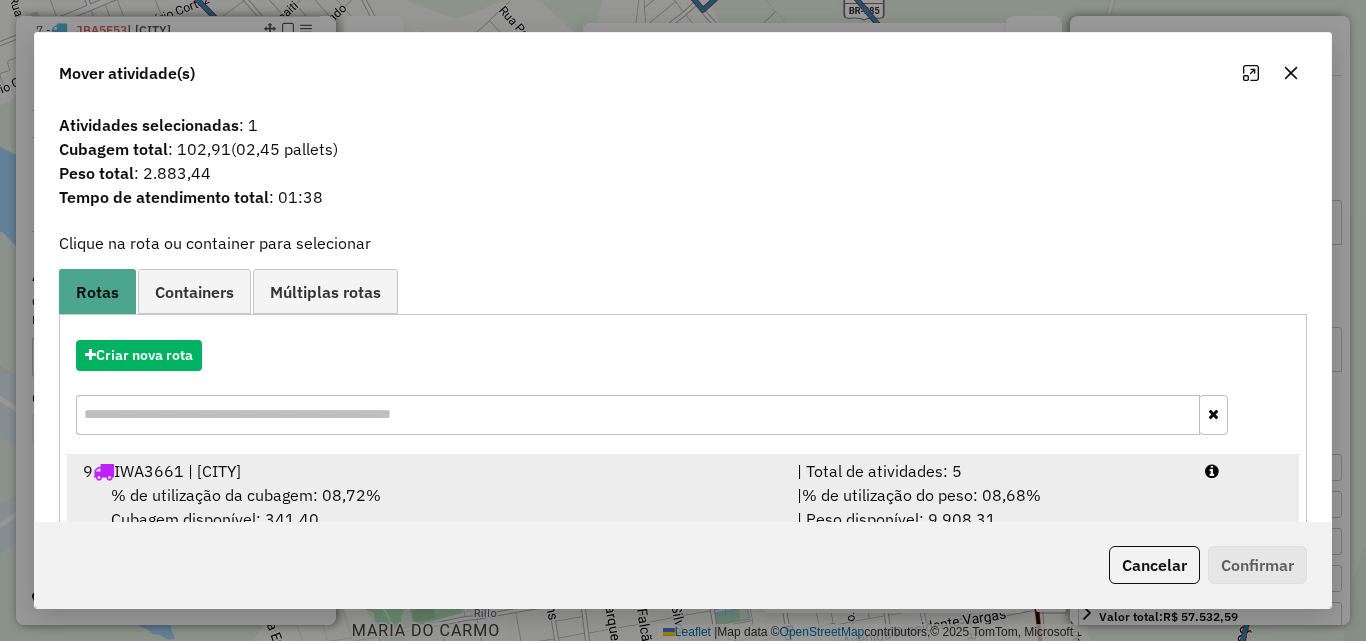 click on "% de utilização da cubagem: 08,72%  Cubagem disponível: 341,40" at bounding box center [428, 507] 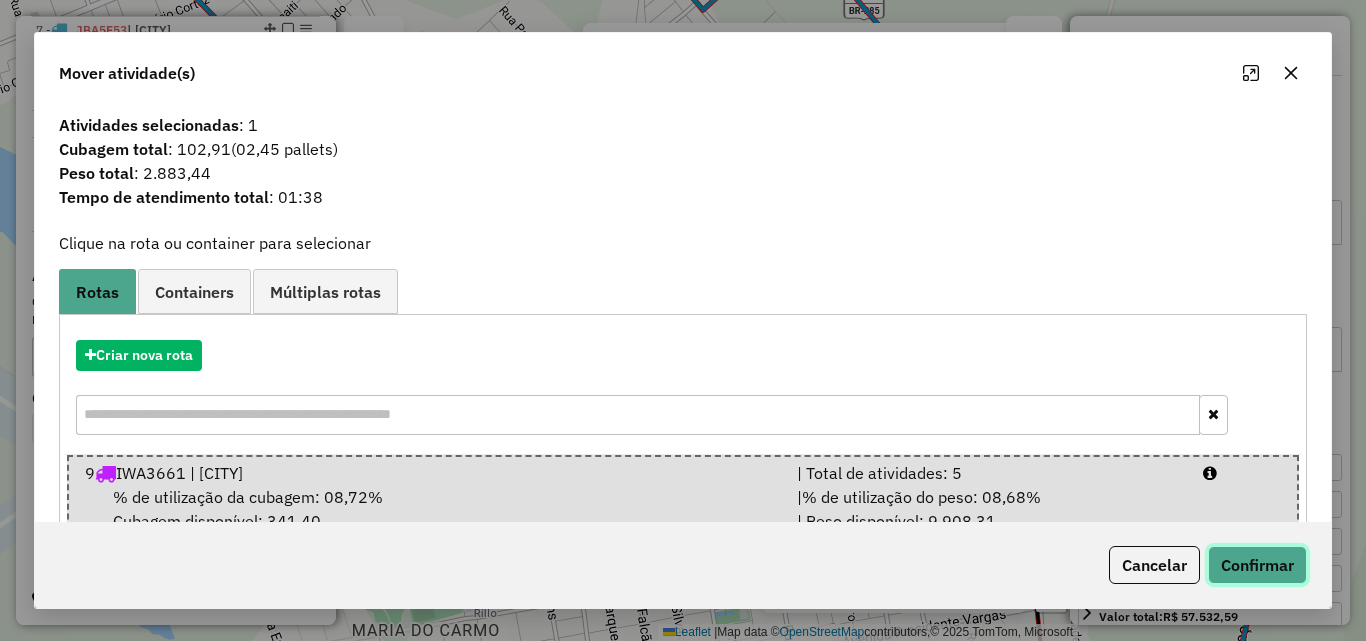 click on "Confirmar" 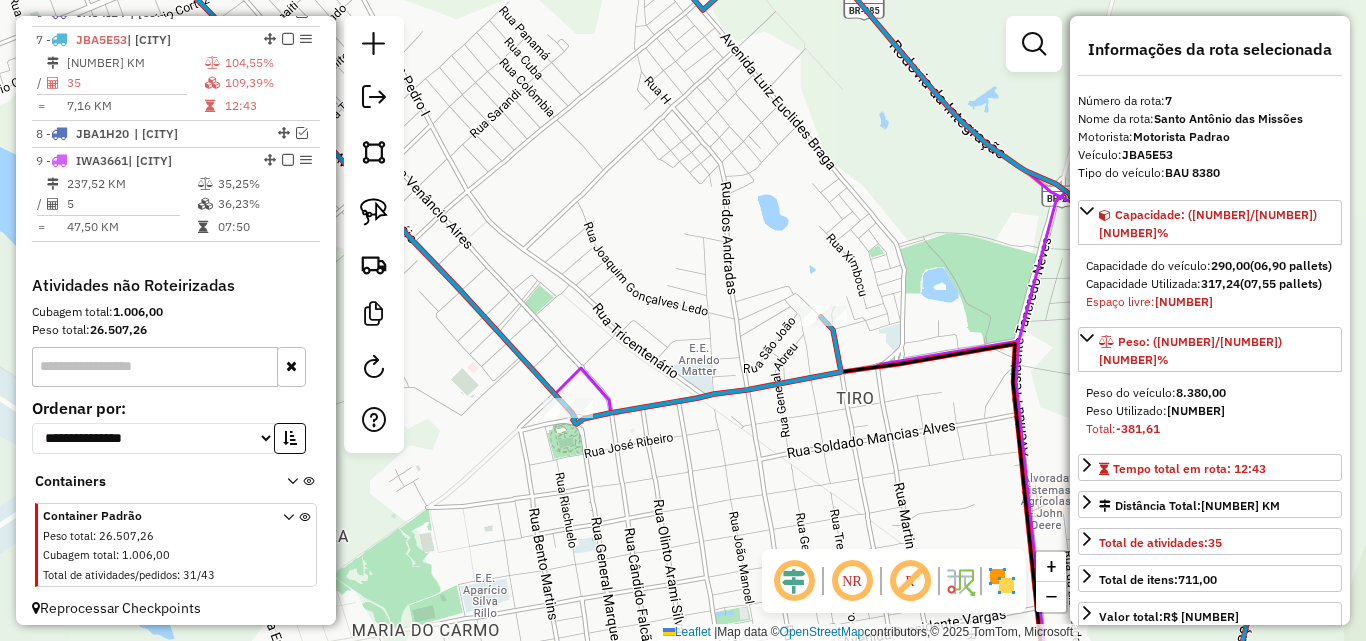 scroll, scrollTop: 912, scrollLeft: 0, axis: vertical 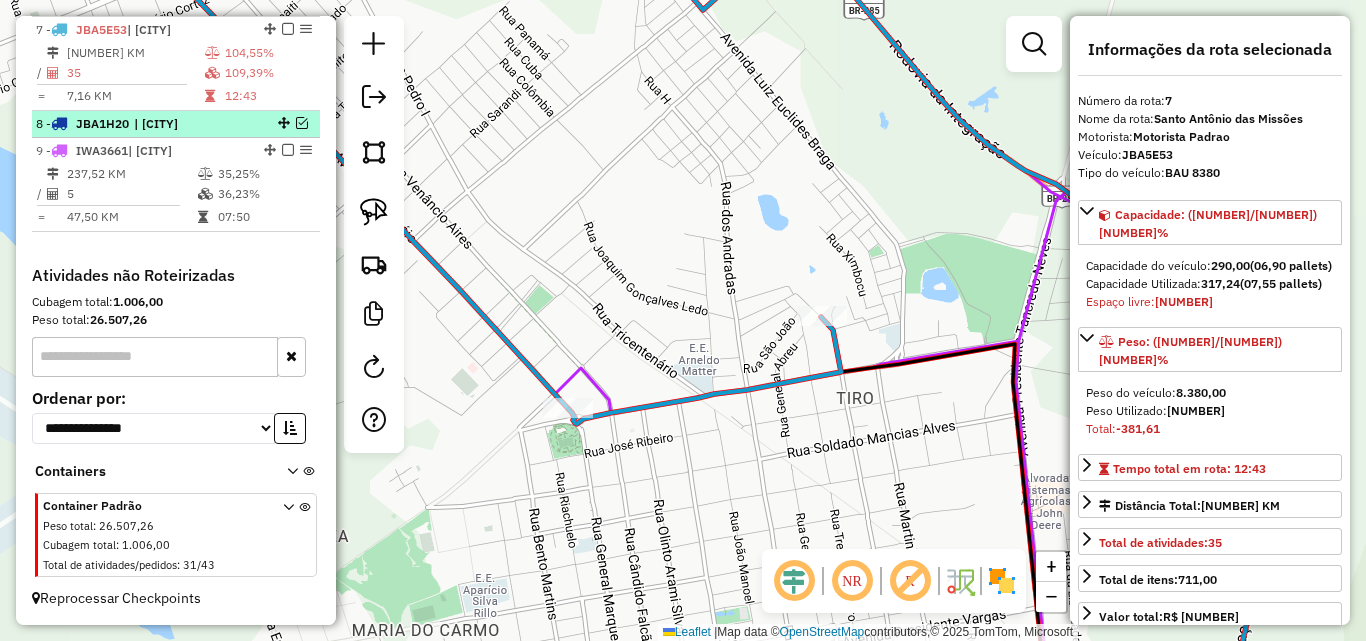 click at bounding box center (302, 123) 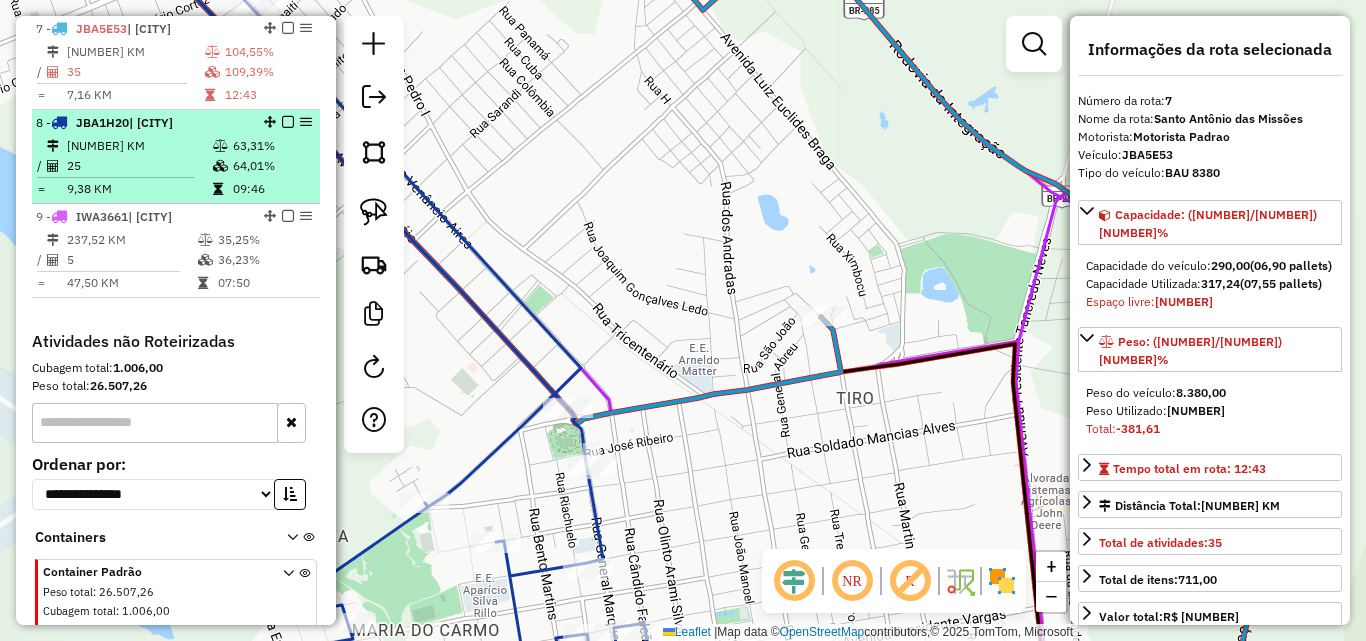 click on "[NUMBER] - [CODE] | [CITY] [NUMBER] KM [PERCENT] / [NUMBER] [PERCENT] = [NUMBER] KM [TIME]" at bounding box center (176, 157) 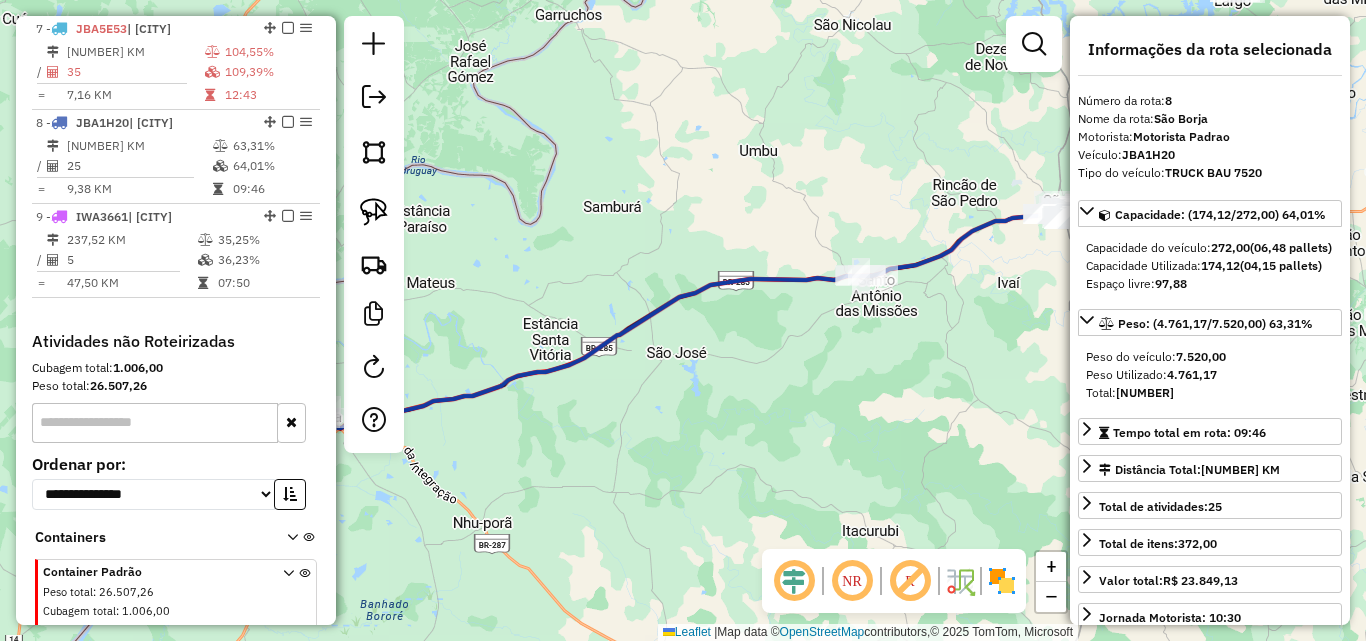 drag, startPoint x: 740, startPoint y: 406, endPoint x: 817, endPoint y: 389, distance: 78.854294 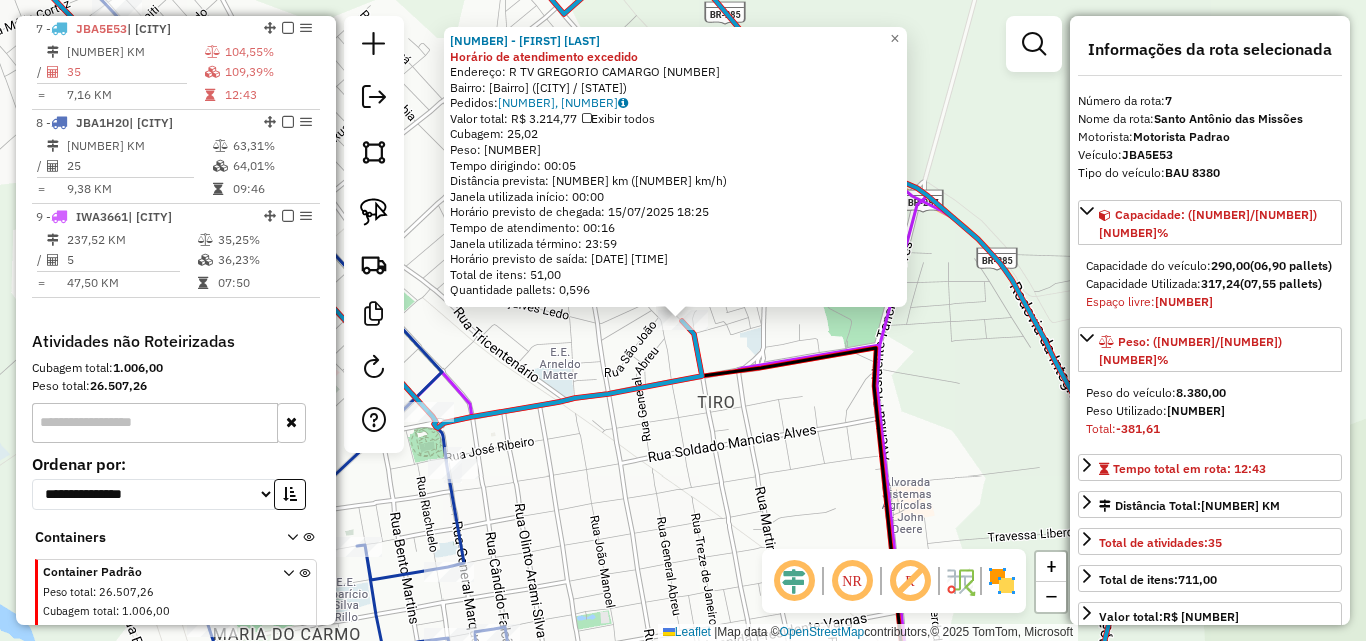 drag, startPoint x: 656, startPoint y: 469, endPoint x: 684, endPoint y: 471, distance: 28.071337 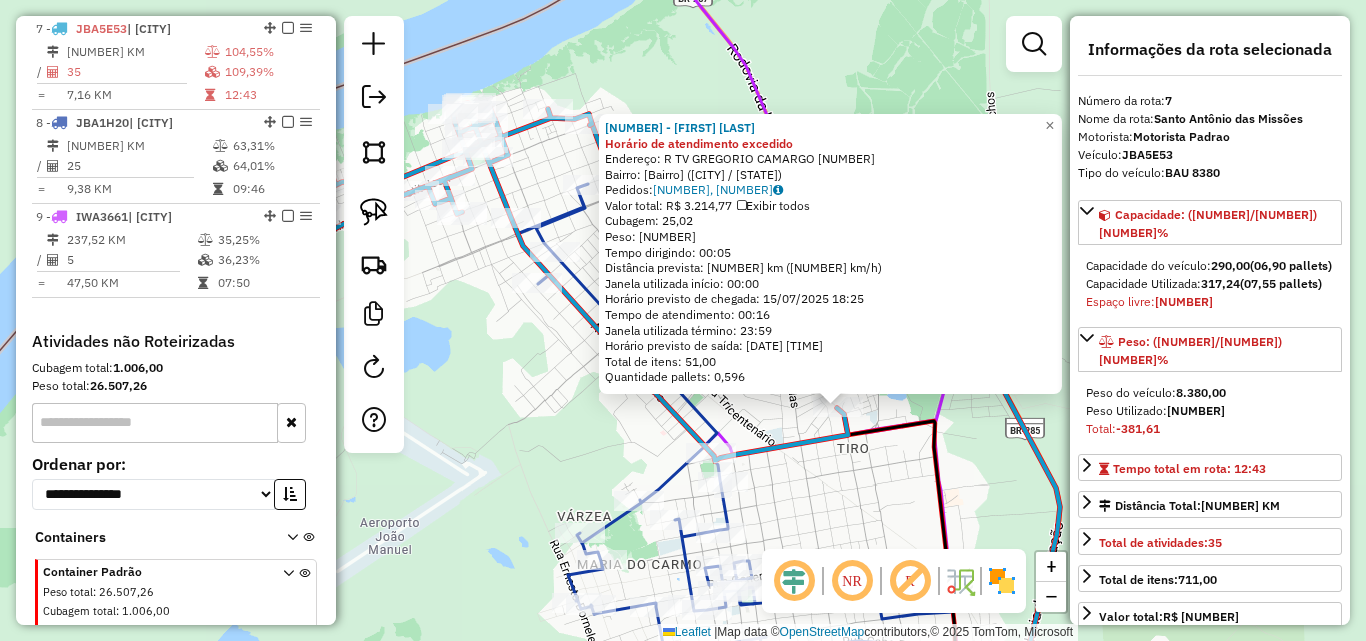 drag, startPoint x: 493, startPoint y: 425, endPoint x: 593, endPoint y: 423, distance: 100.02 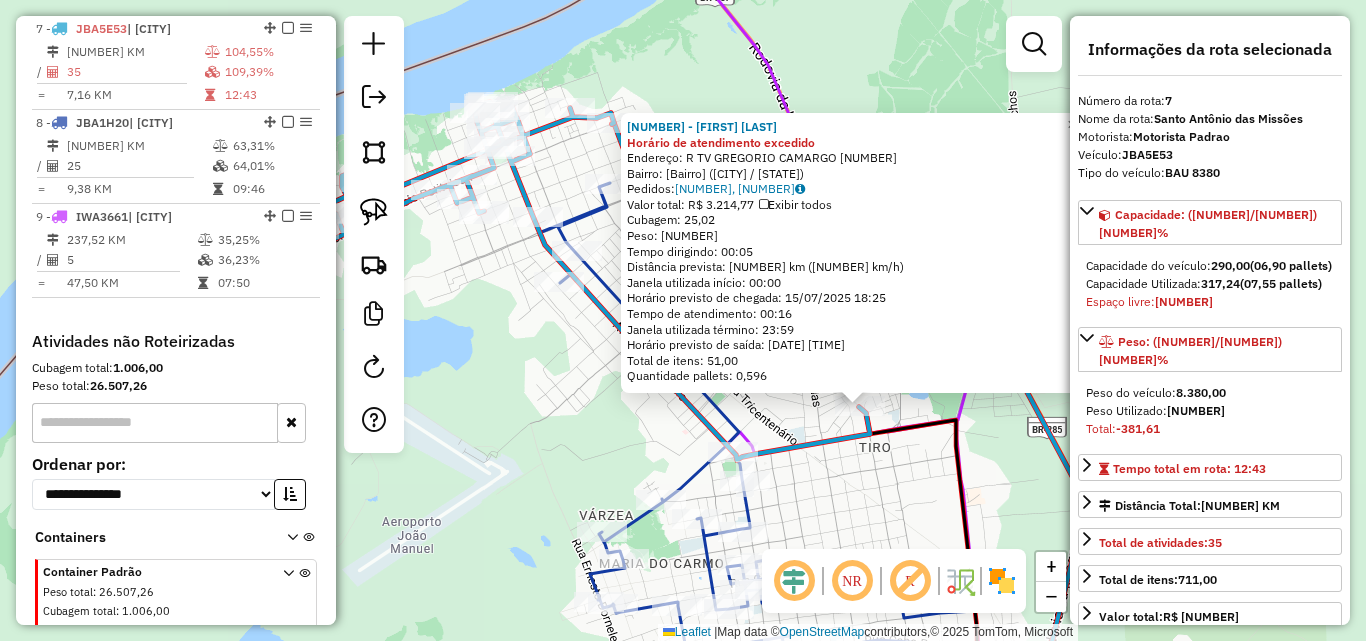 click on "[NUMBER] - [FIRST] [LAST] [LAST] Horário de atendimento excedido  Endereço: R   TV GREGORIO CAMARGO           [NUMBER]   Bairro: SAO FRANCISCO ([CITY] / RS)   Pedidos:  [NUMBER], [NUMBER]   Valor total: R$ [NUMBER]   Exibir todos   Cubagem: [NUMBER]  Peso: [NUMBER]  Tempo dirigindo: 00:05   Distância prevista: [NUMBER] km ([NUMBER] km/h)   Janela utilizada início: 00:00   Horário previsto de chegada: 15/07/2025 18:25   Tempo de atendimento: 00:16   Janela utilizada término: 23:59   Horário previsto de saída: 15/07/2025 18:41   Total de itens: [NUMBER]   Quantidade pallets: [NUMBER]  × Janela de atendimento Grade de atendimento Capacidade Transportadoras Veículos Cliente Pedidos  Rotas Selecione os dias de semana para filtrar as janelas de atendimento  Seg   Ter   Qua   Qui   Sex   Sáb   Dom  Informe o período da janela de atendimento: De: Até:  Filtrar exatamente a janela do cliente  Considerar janela de atendimento padrão  Selecione os dias de semana para filtrar as grades de atendimento  Seg   Ter   Qua   Qui   Sex" 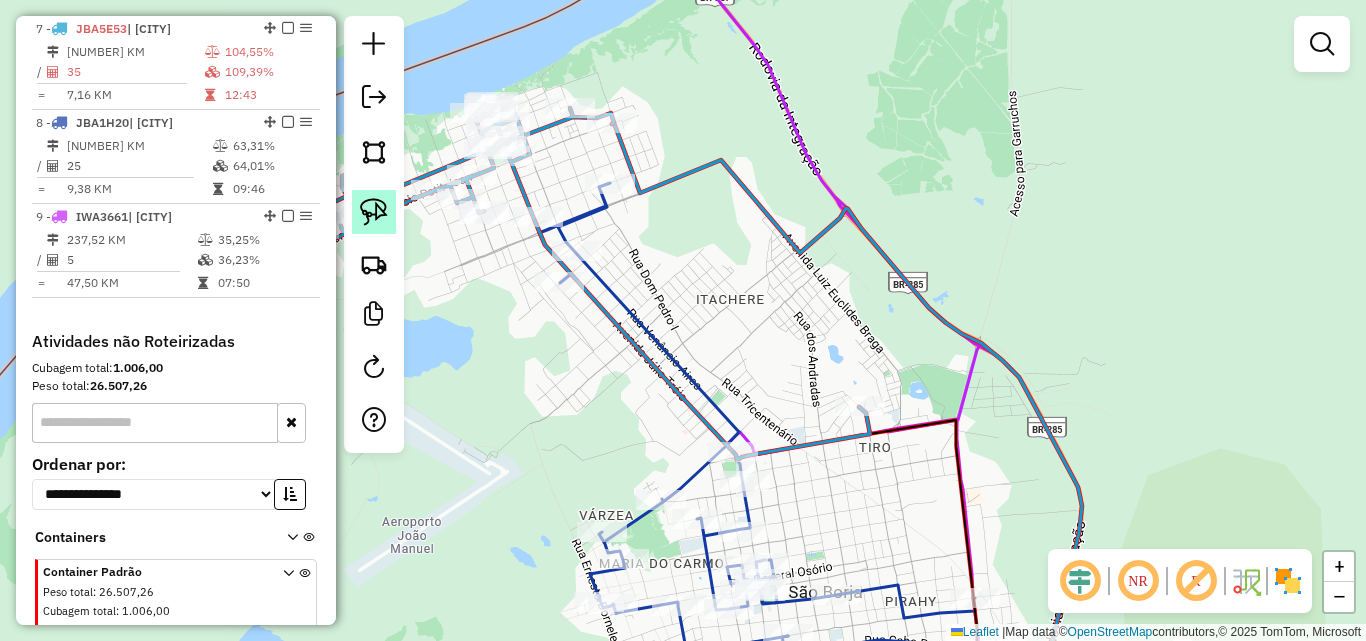 click 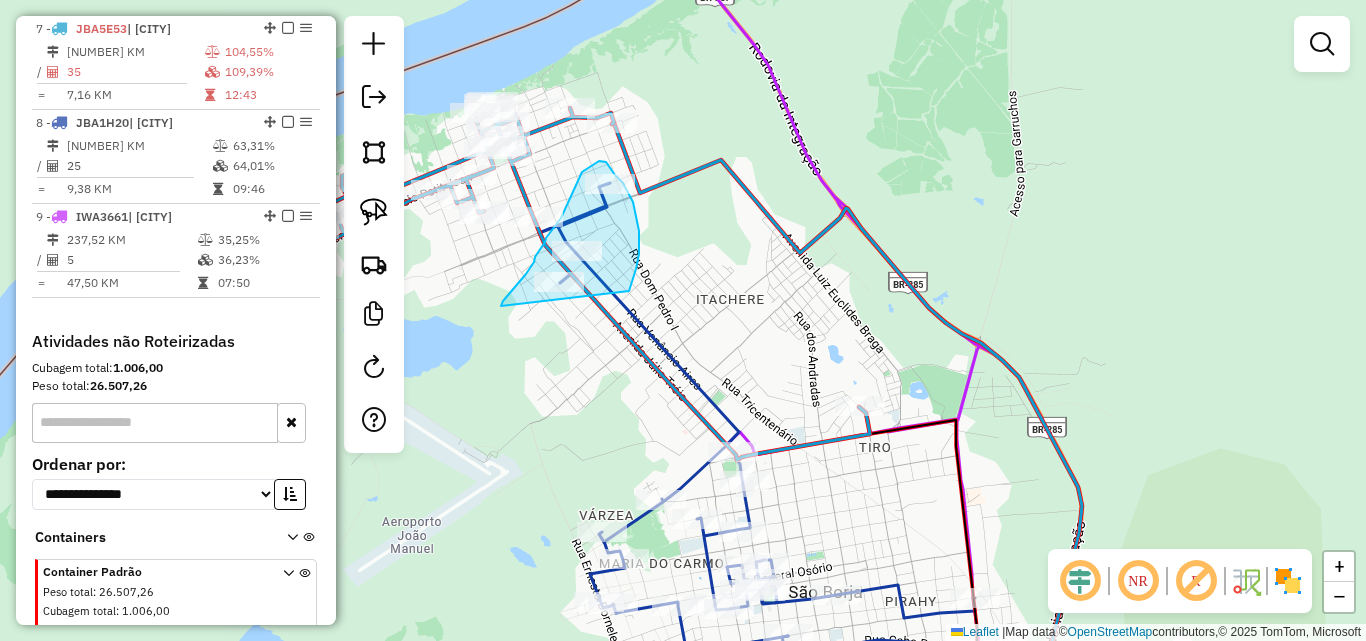 drag, startPoint x: 503, startPoint y: 301, endPoint x: 629, endPoint y: 291, distance: 126.3962 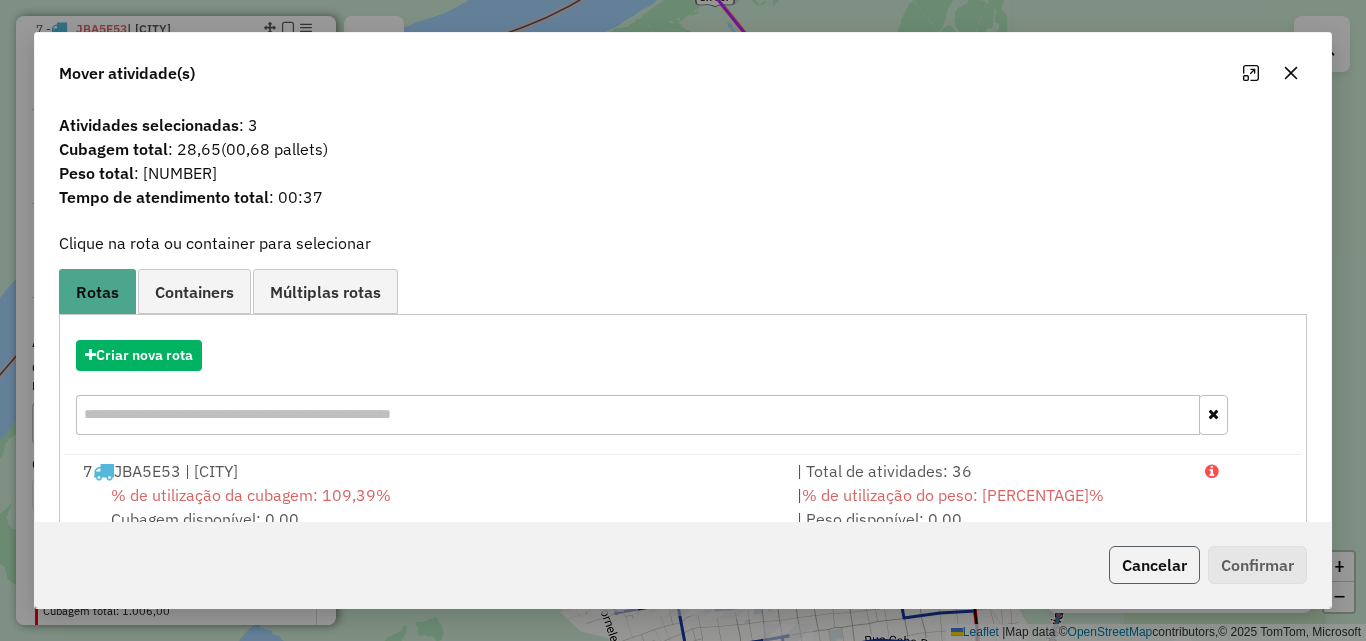 click on "Cancelar" 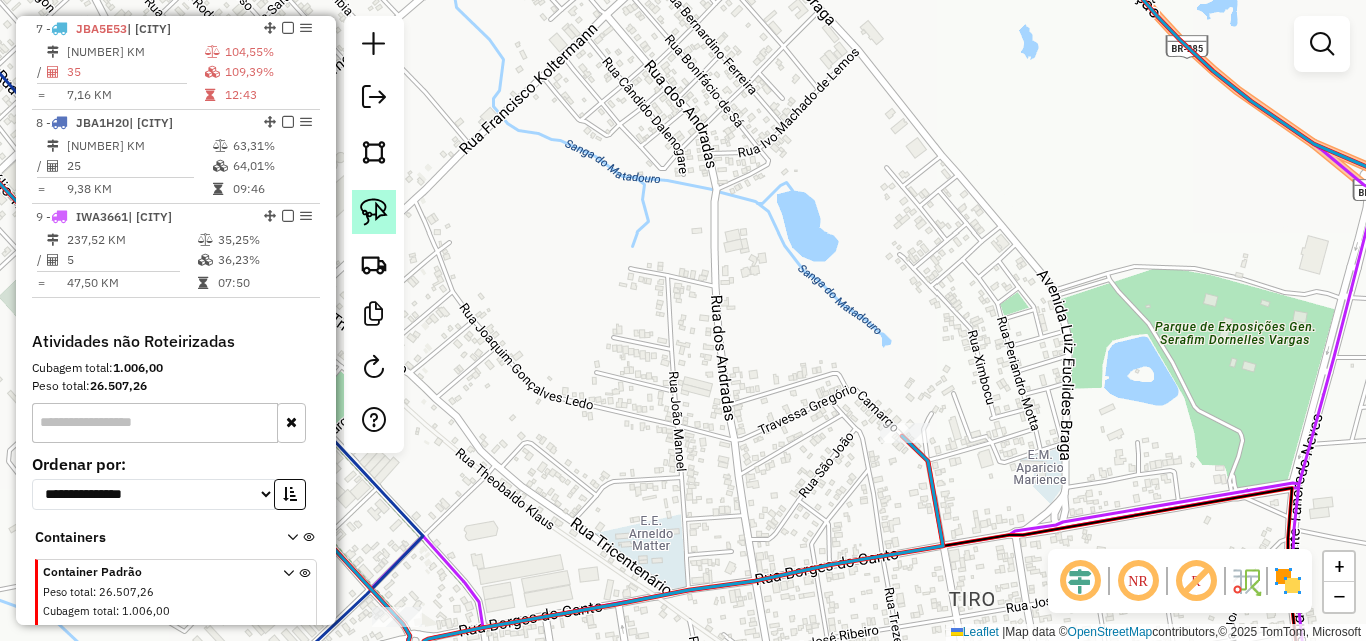 click 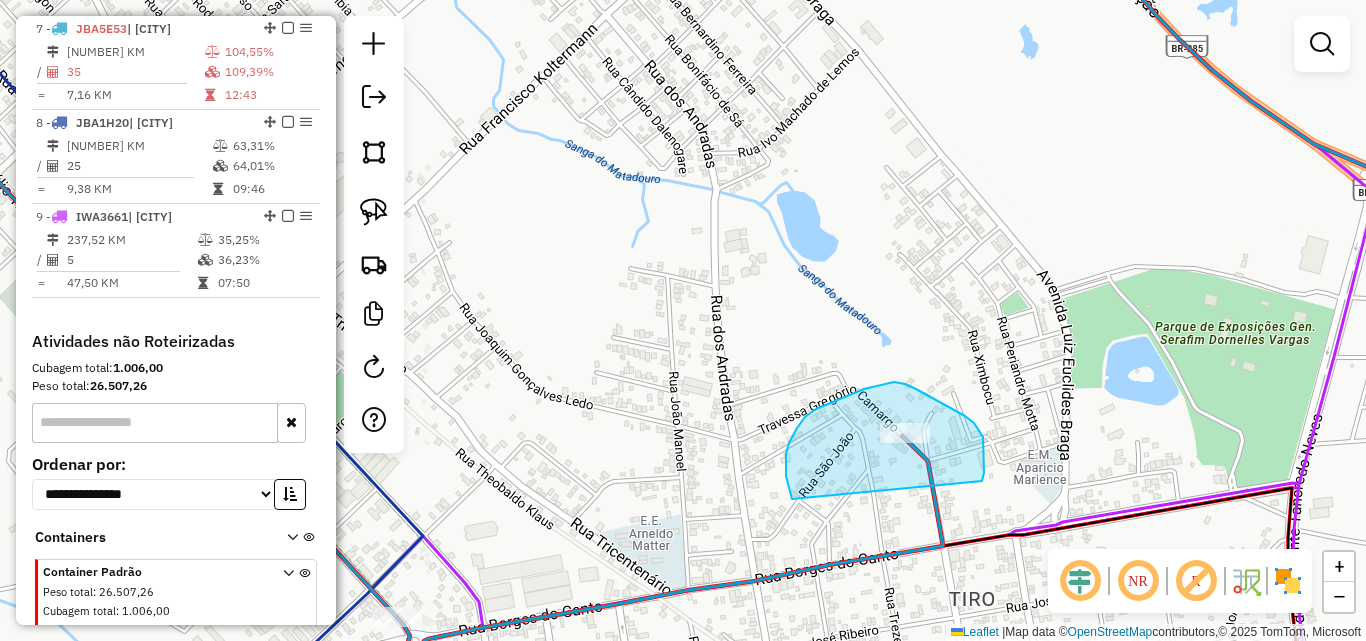 drag, startPoint x: 786, startPoint y: 476, endPoint x: 982, endPoint y: 483, distance: 196.12495 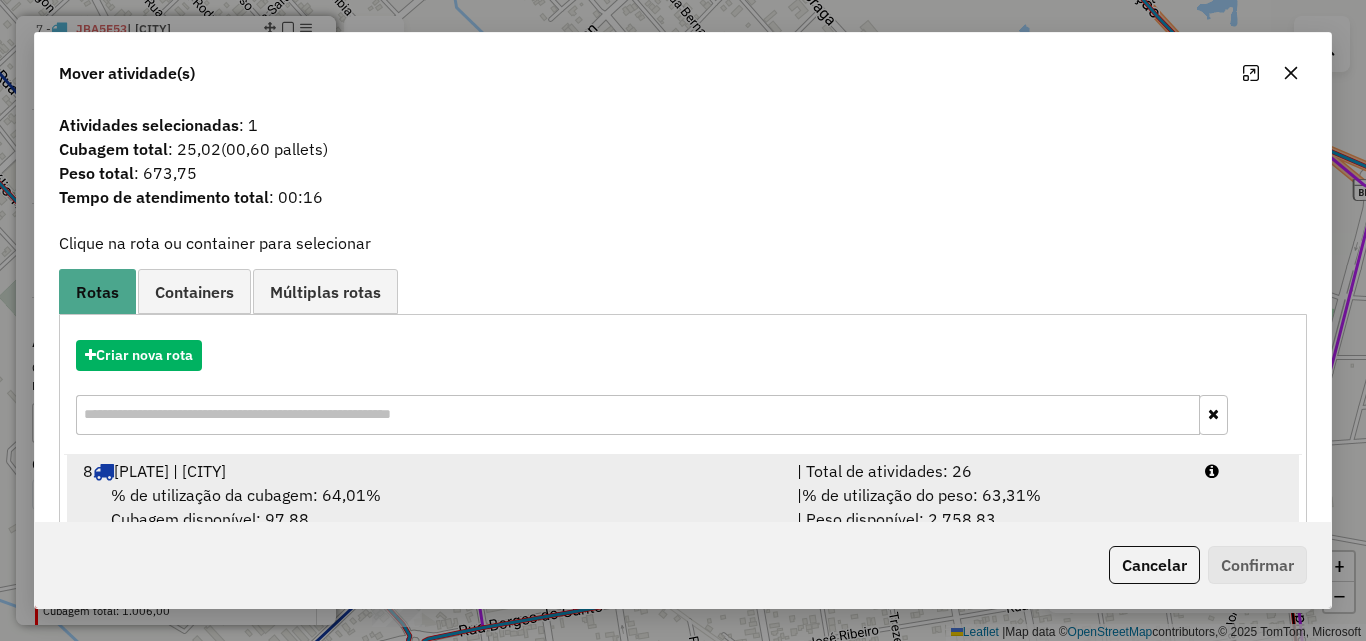 drag, startPoint x: 503, startPoint y: 467, endPoint x: 708, endPoint y: 467, distance: 205 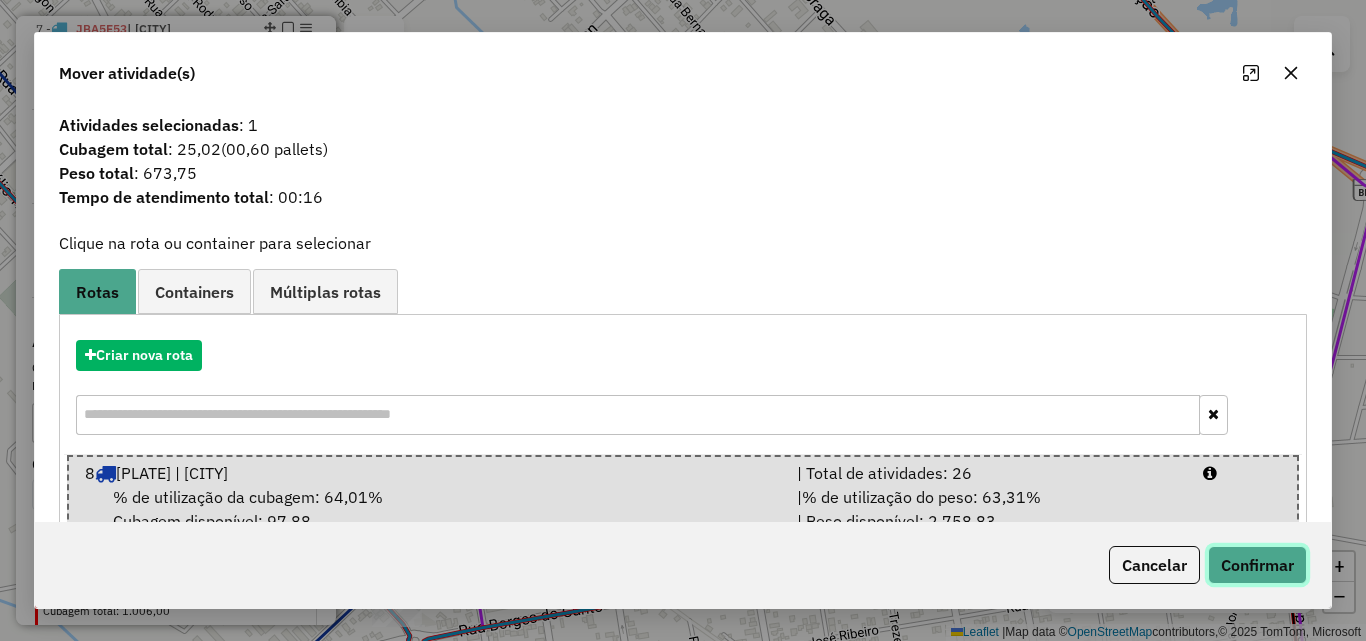 click on "Confirmar" 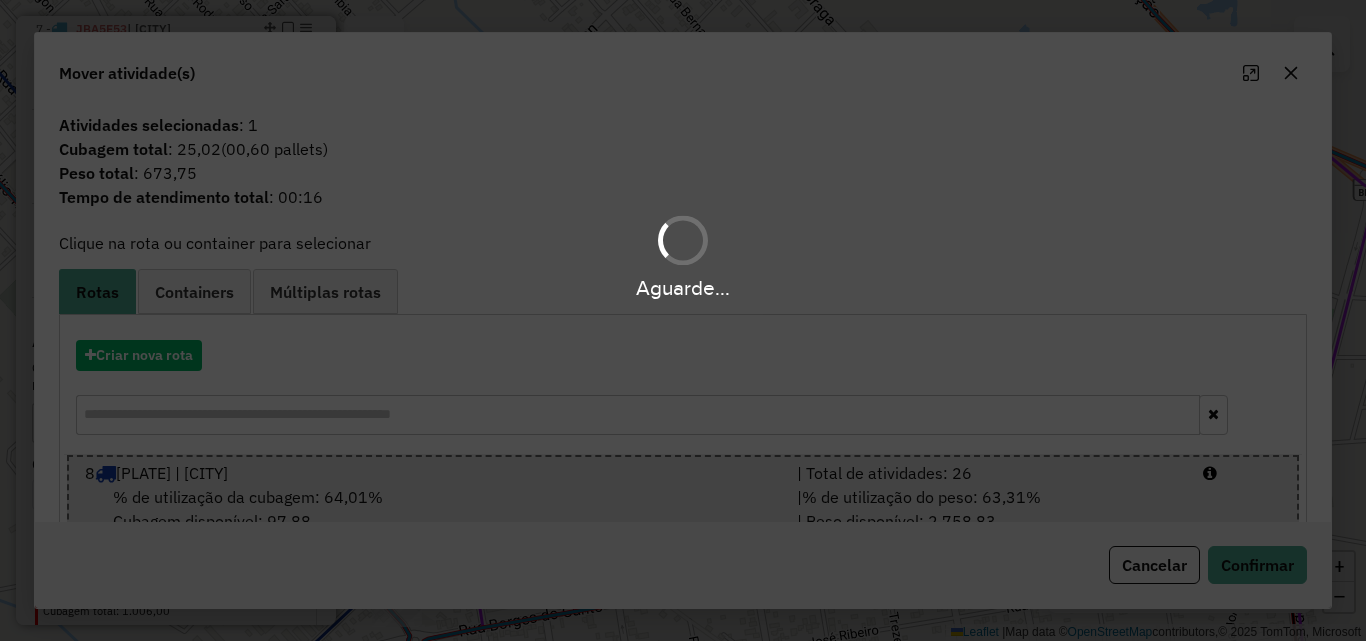 scroll, scrollTop: 706, scrollLeft: 0, axis: vertical 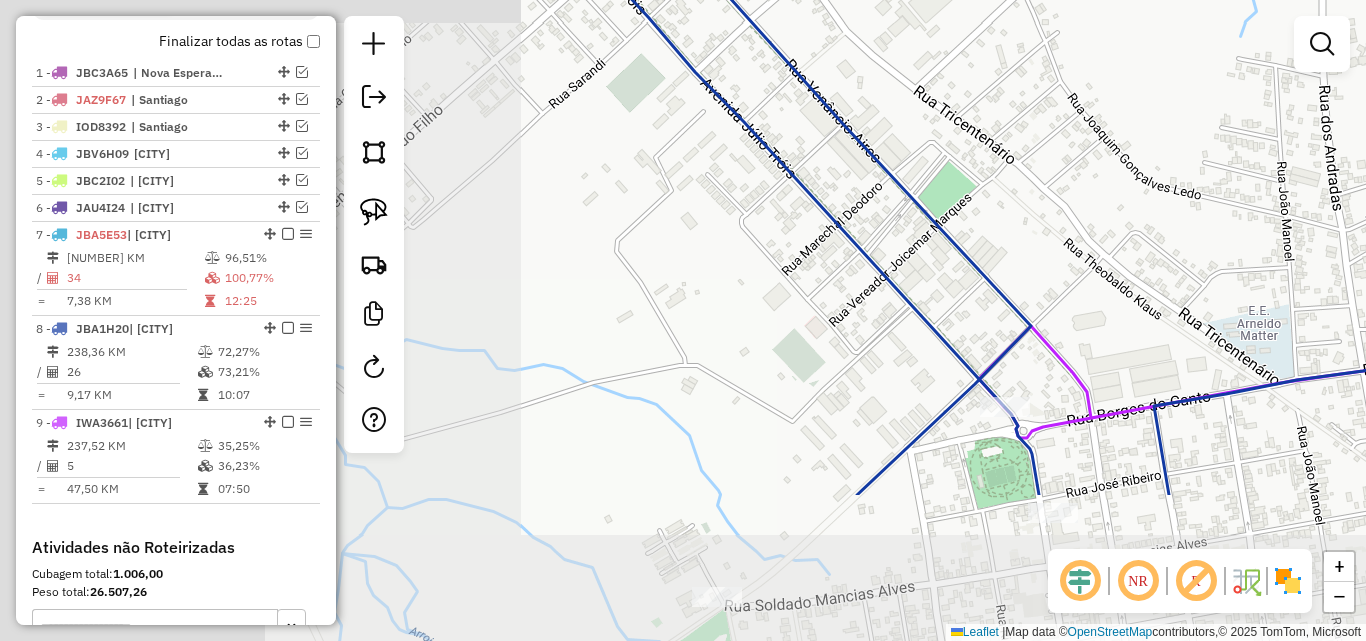 drag, startPoint x: 1107, startPoint y: 239, endPoint x: 1118, endPoint y: 236, distance: 11.401754 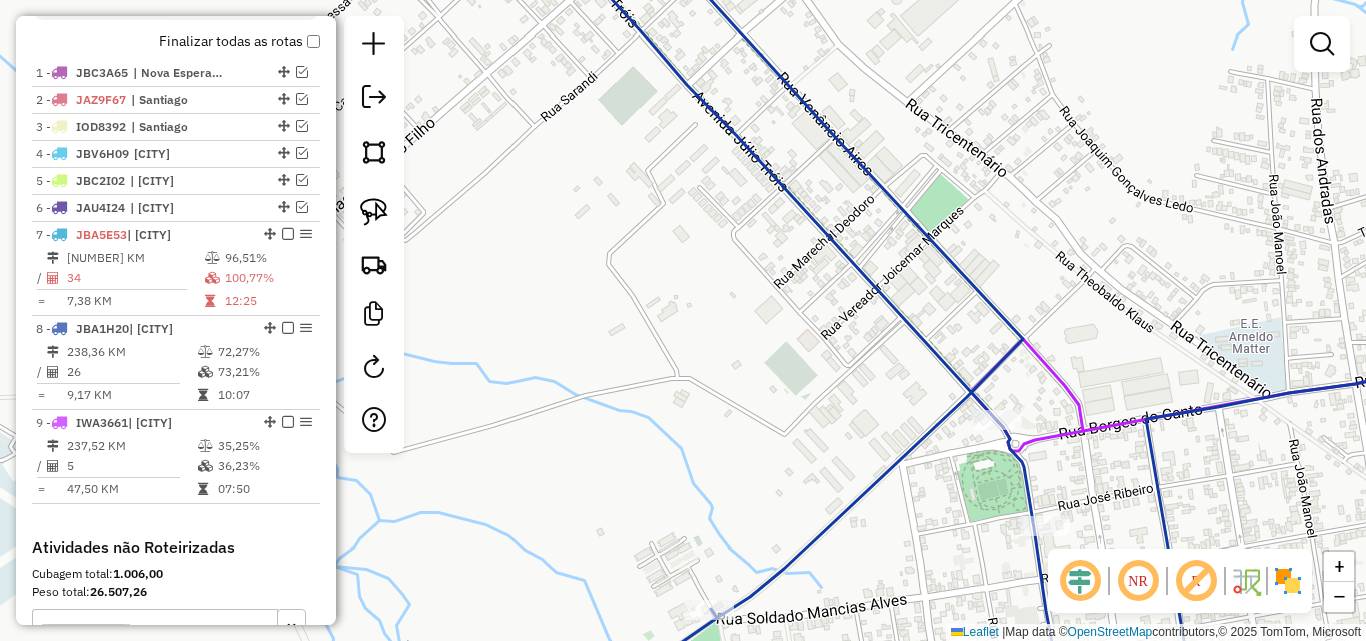 drag, startPoint x: 1029, startPoint y: 551, endPoint x: 1028, endPoint y: 568, distance: 17.029387 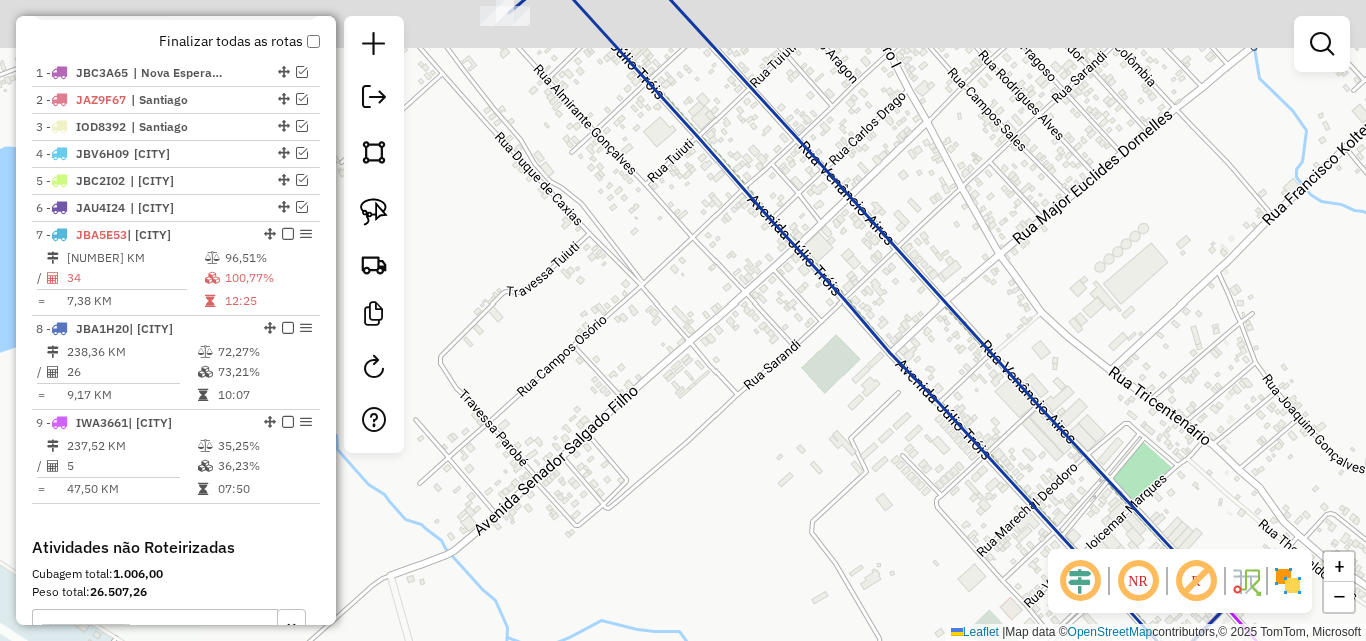 drag, startPoint x: 970, startPoint y: 548, endPoint x: 953, endPoint y: 500, distance: 50.92151 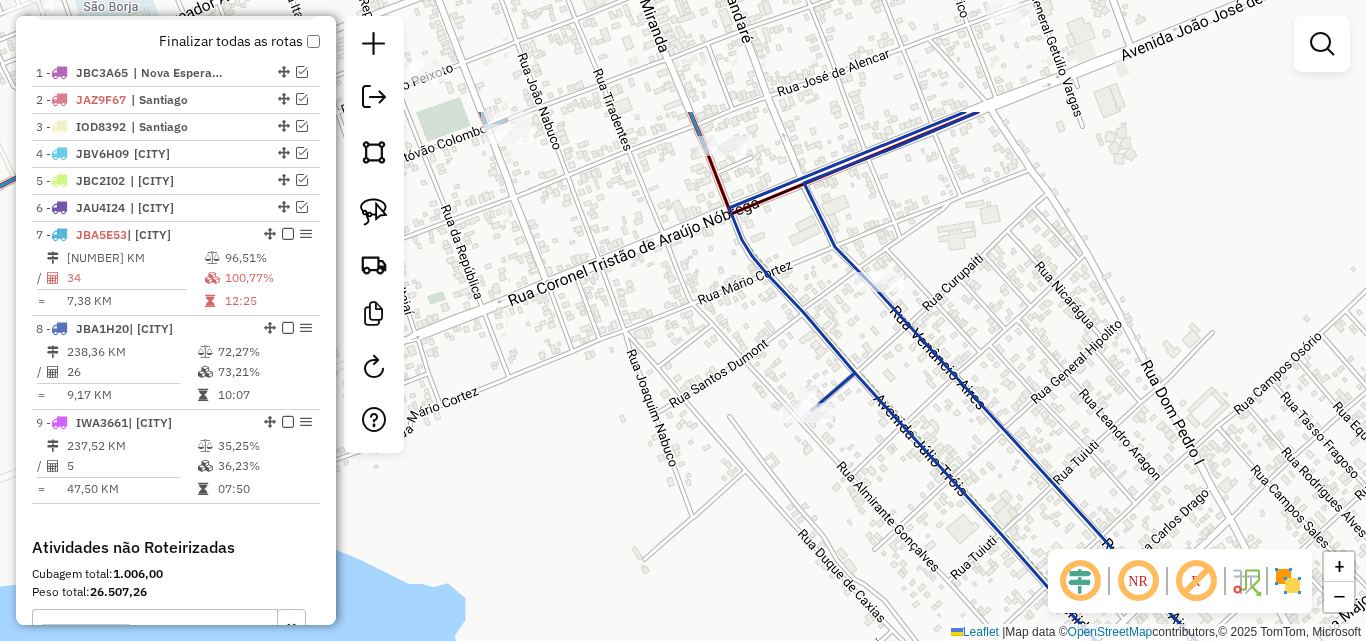 drag, startPoint x: 845, startPoint y: 472, endPoint x: 837, endPoint y: 554, distance: 82.38932 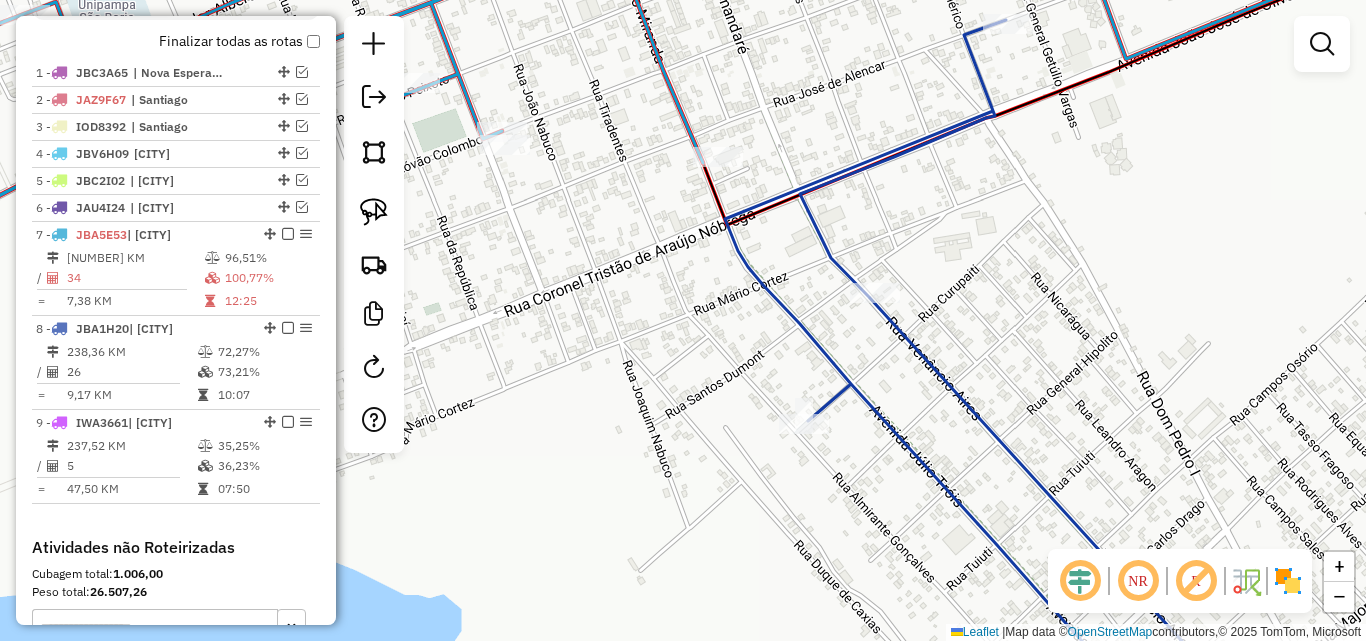 click on "Janela de atendimento Grade de atendimento Capacidade Transportadoras Veículos Cliente Pedidos  Rotas Selecione os dias de semana para filtrar as janelas de atendimento  Seg   Ter   Qua   Qui   Sex   Sáb   Dom  Informe o período da janela de atendimento: De: Até:  Filtrar exatamente a janela do cliente  Considerar janela de atendimento padrão  Selecione os dias de semana para filtrar as grades de atendimento  Seg   Ter   Qua   Qui   Sex   Sáb   Dom   Considerar clientes sem dia de atendimento cadastrado  Clientes fora do dia de atendimento selecionado Filtrar as atividades entre os valores definidos abaixo:  Peso mínimo:   Peso máximo:   Cubagem mínima:   Cubagem máxima:   De:   Até:  Filtrar as atividades entre o tempo de atendimento definido abaixo:  De:   Até:   Considerar capacidade total dos clientes não roteirizados Transportadora: Selecione um ou mais itens Tipo de veículo: Selecione um ou mais itens Veículo: Selecione um ou mais itens Motorista: Selecione um ou mais itens Nome: Rótulo:" 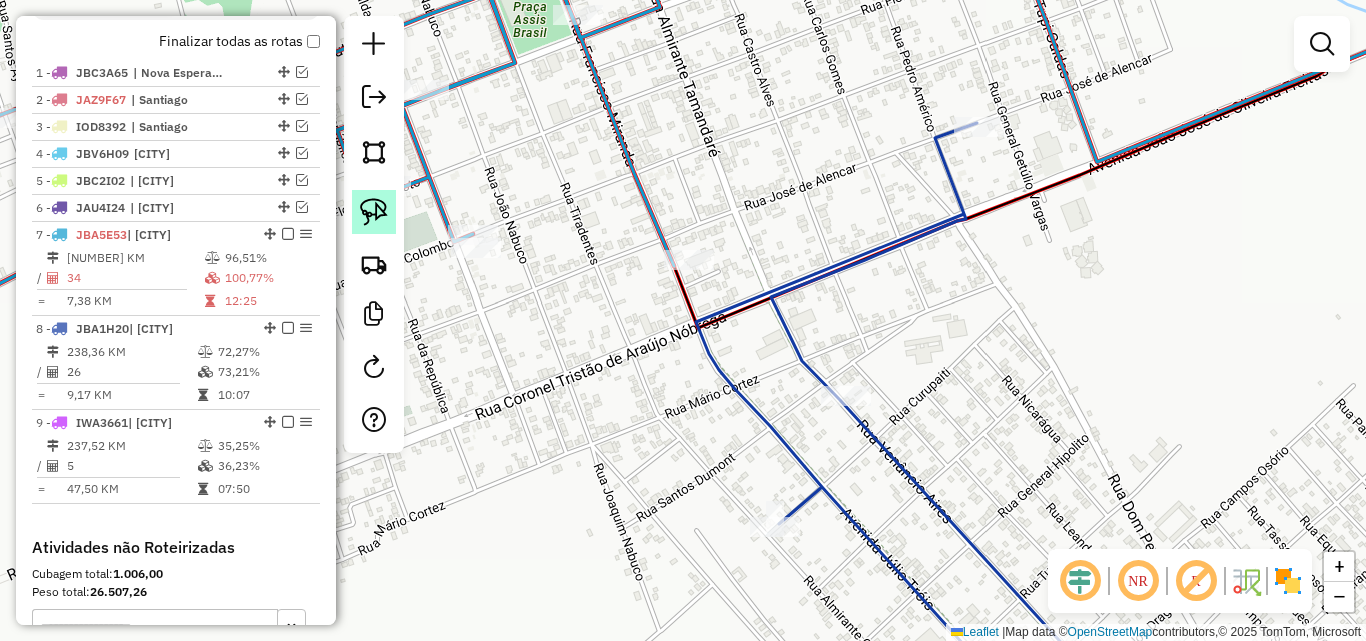 click 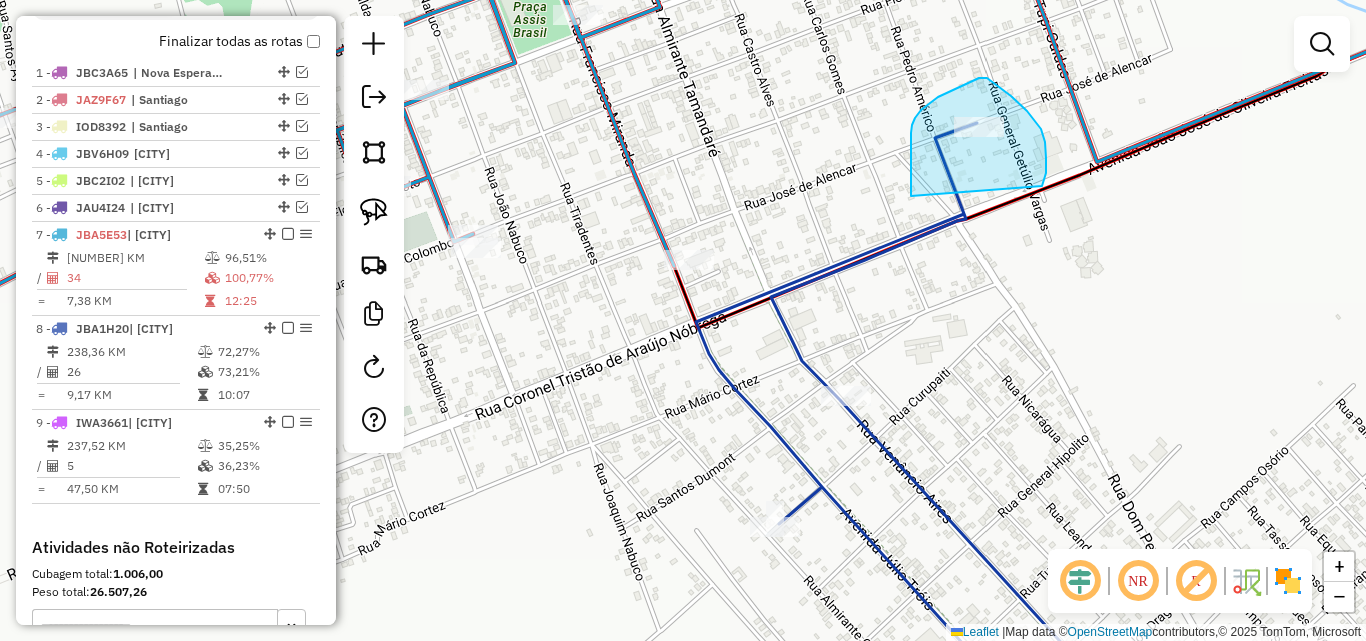 drag, startPoint x: 911, startPoint y: 133, endPoint x: 1041, endPoint y: 193, distance: 143.1782 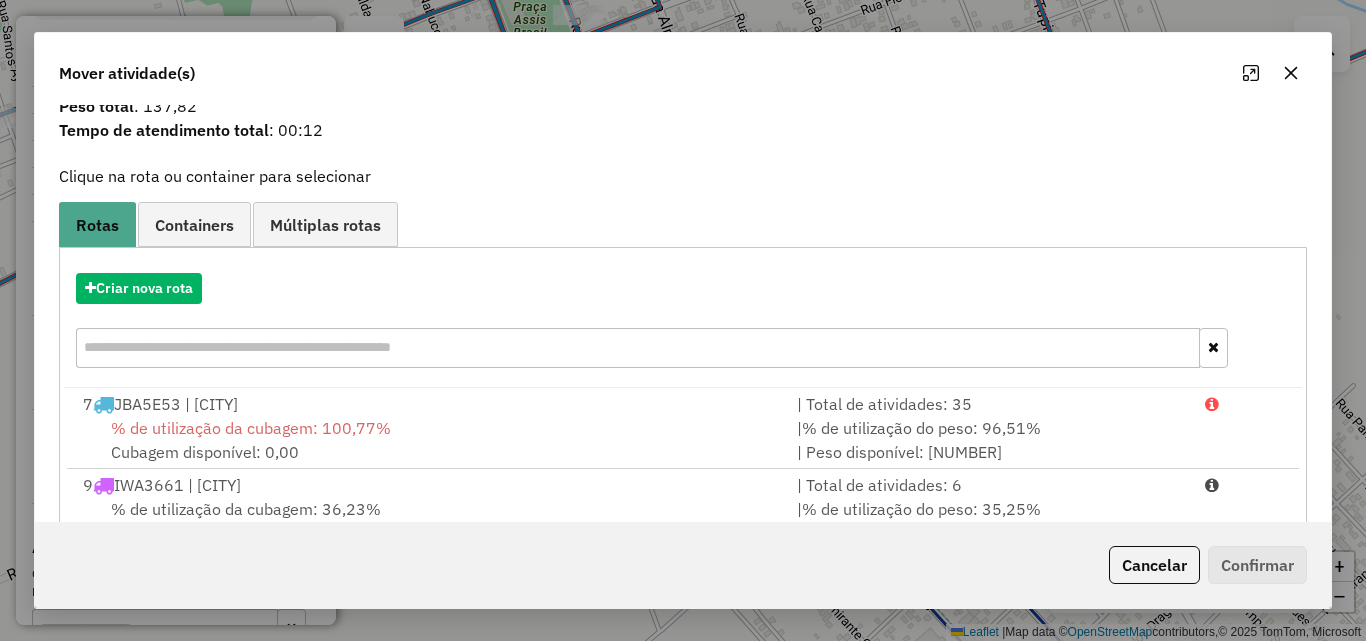 scroll, scrollTop: 129, scrollLeft: 0, axis: vertical 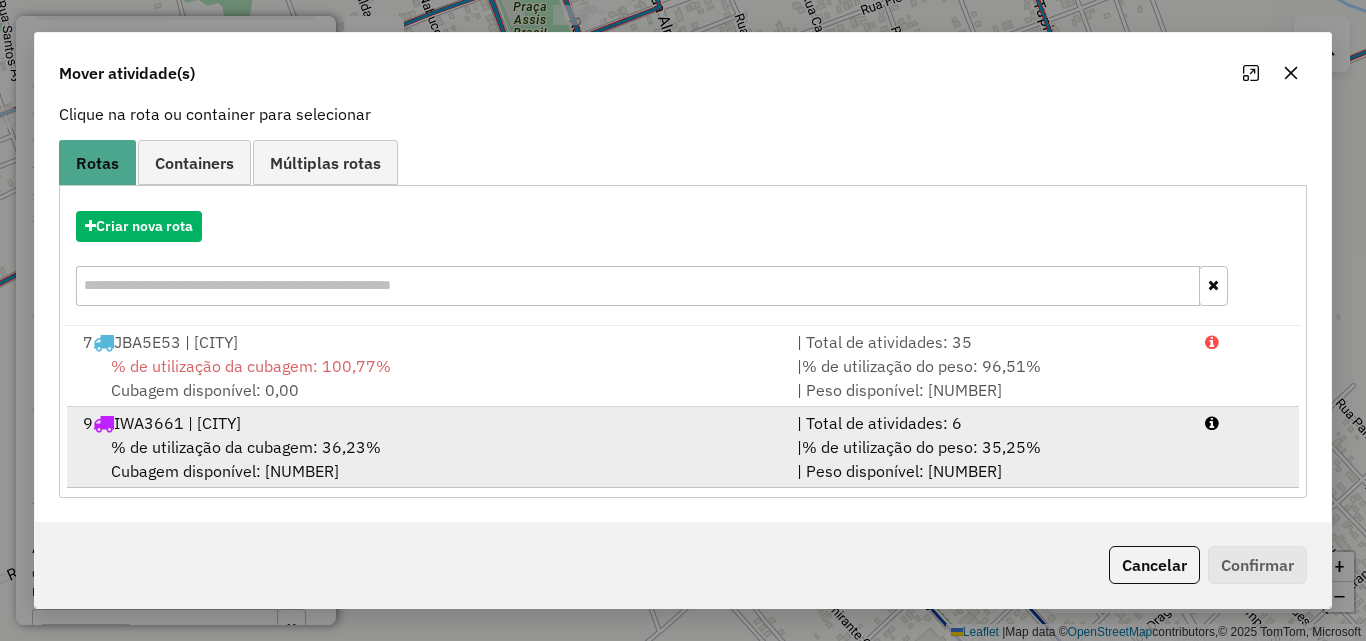 click on "% de utilização da cubagem: 36,23%  Cubagem disponível: 238,49" at bounding box center [428, 459] 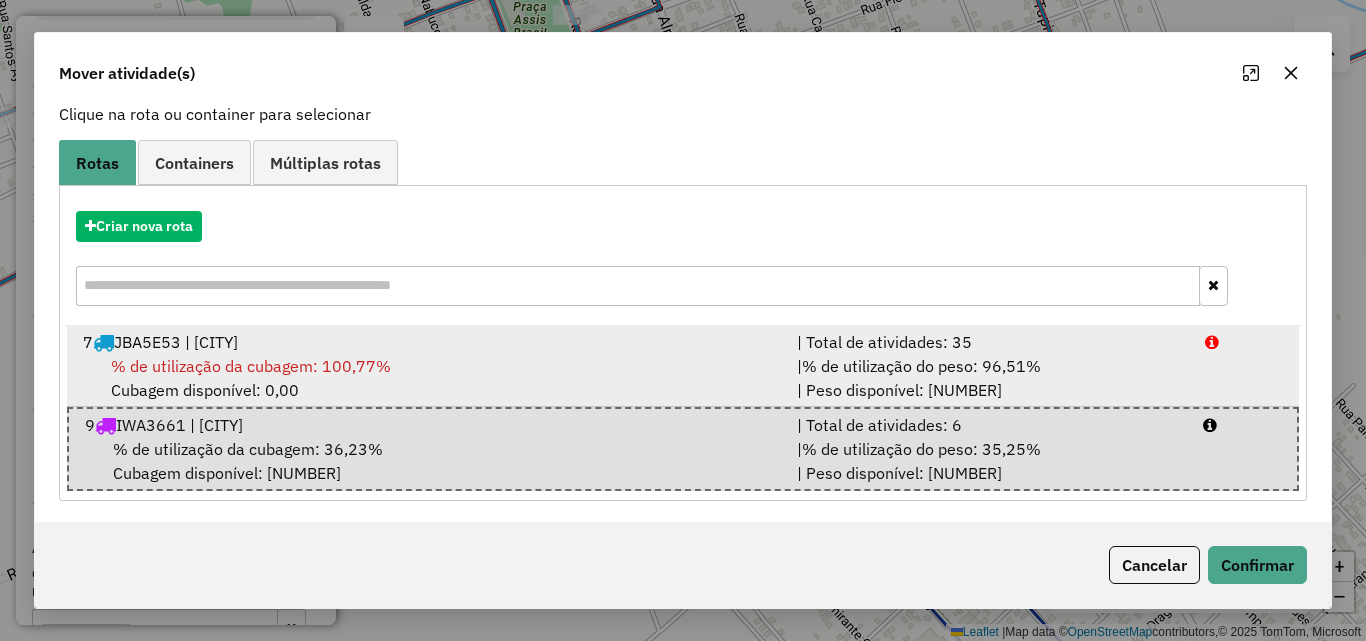 click on "[NUMBER] [PLATE] | [CITY]" at bounding box center [428, 342] 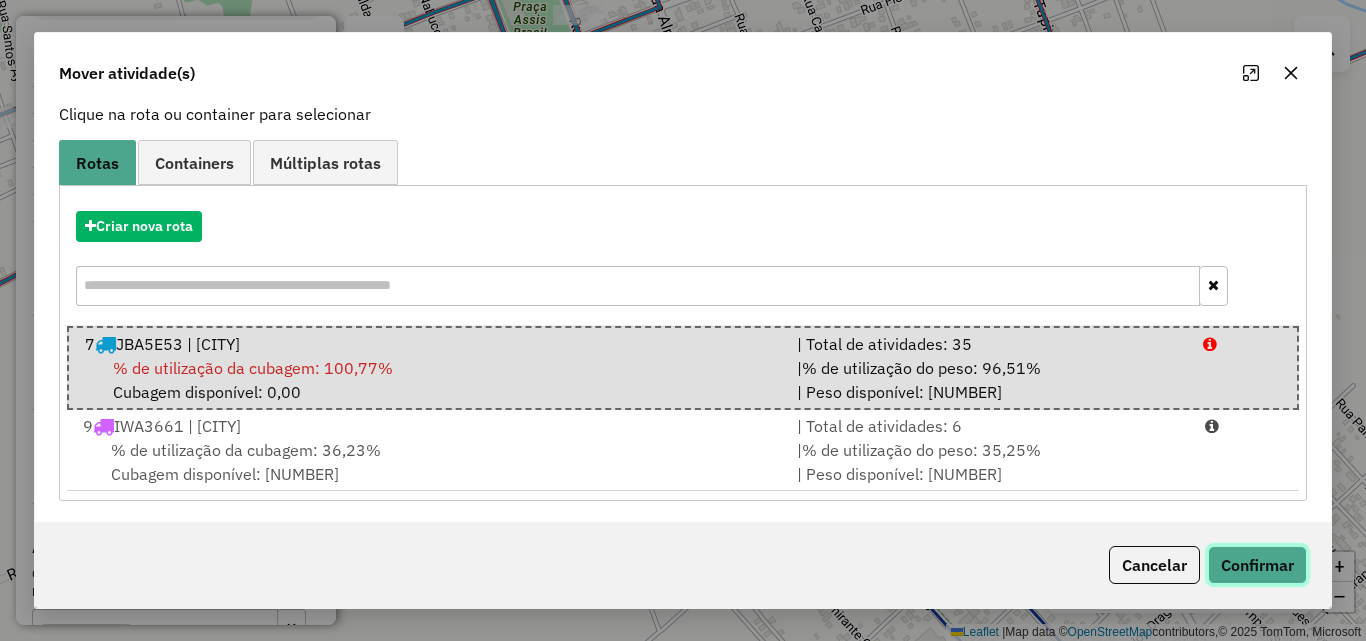 click on "Confirmar" 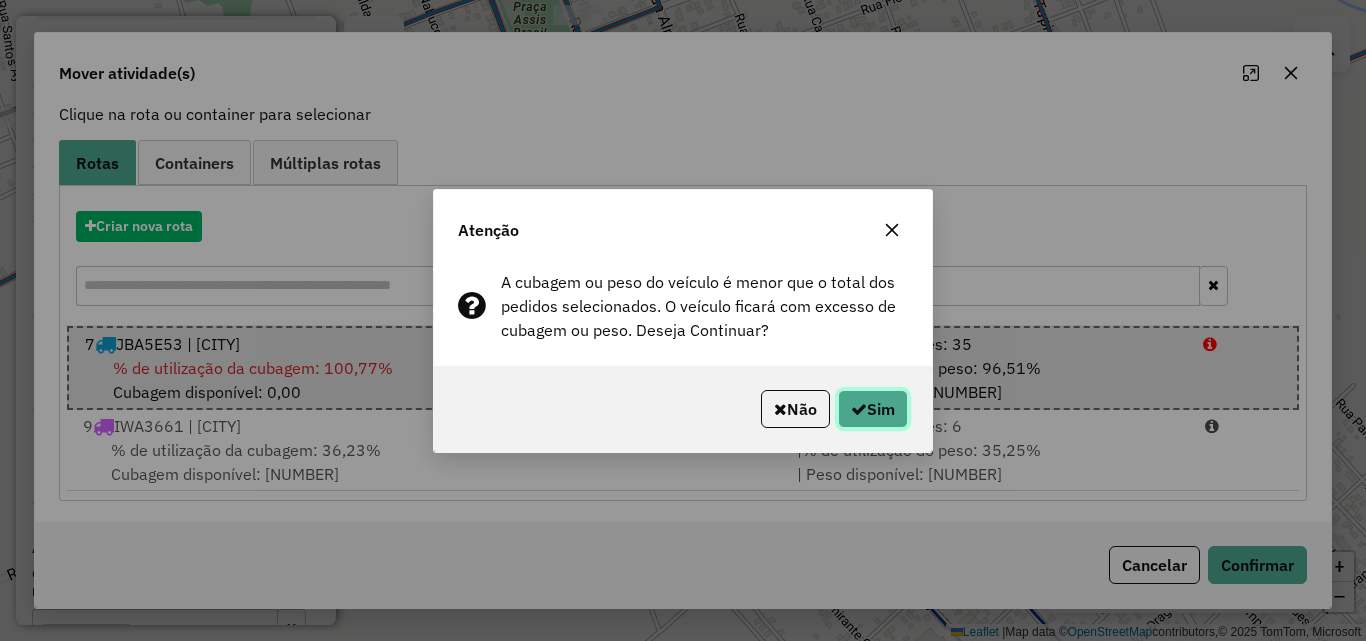 click on "Sim" 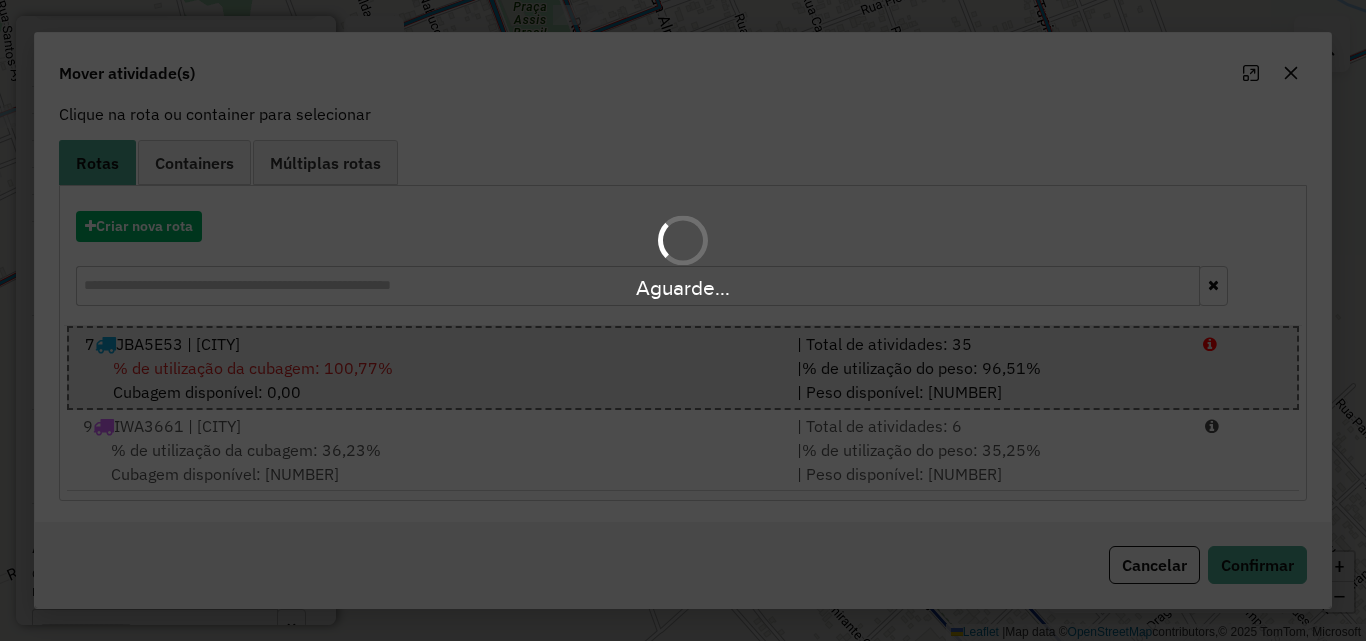 scroll, scrollTop: 0, scrollLeft: 0, axis: both 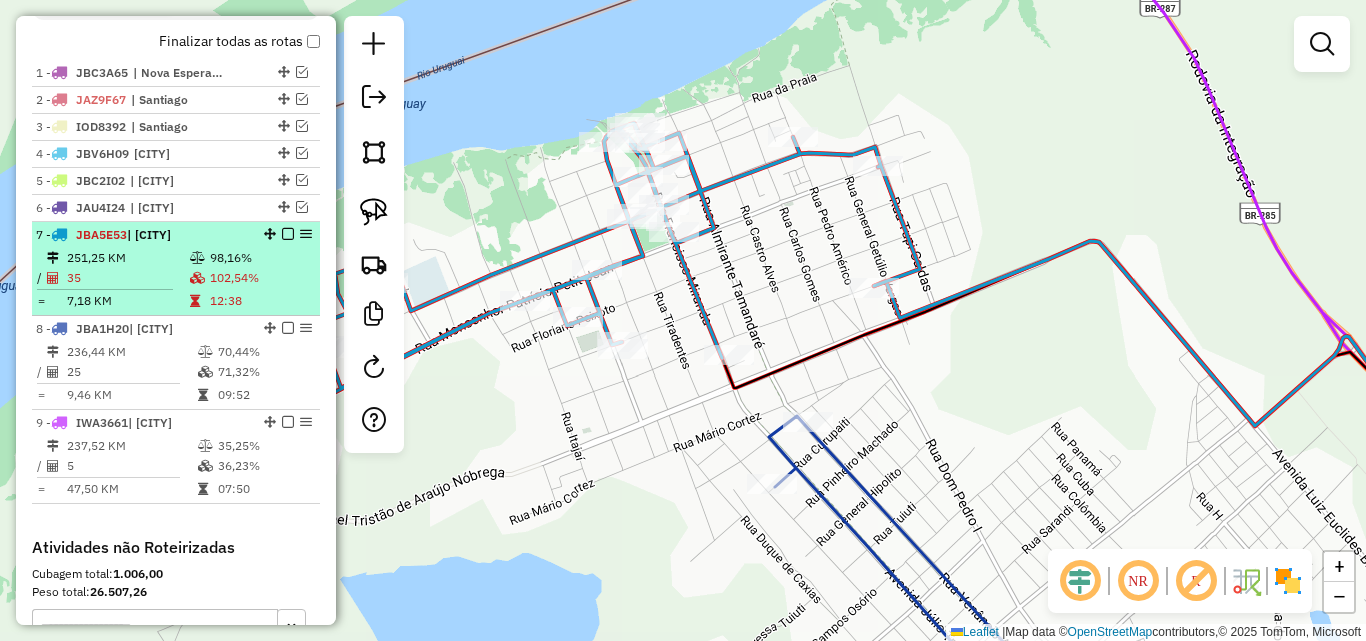 click at bounding box center [197, 278] 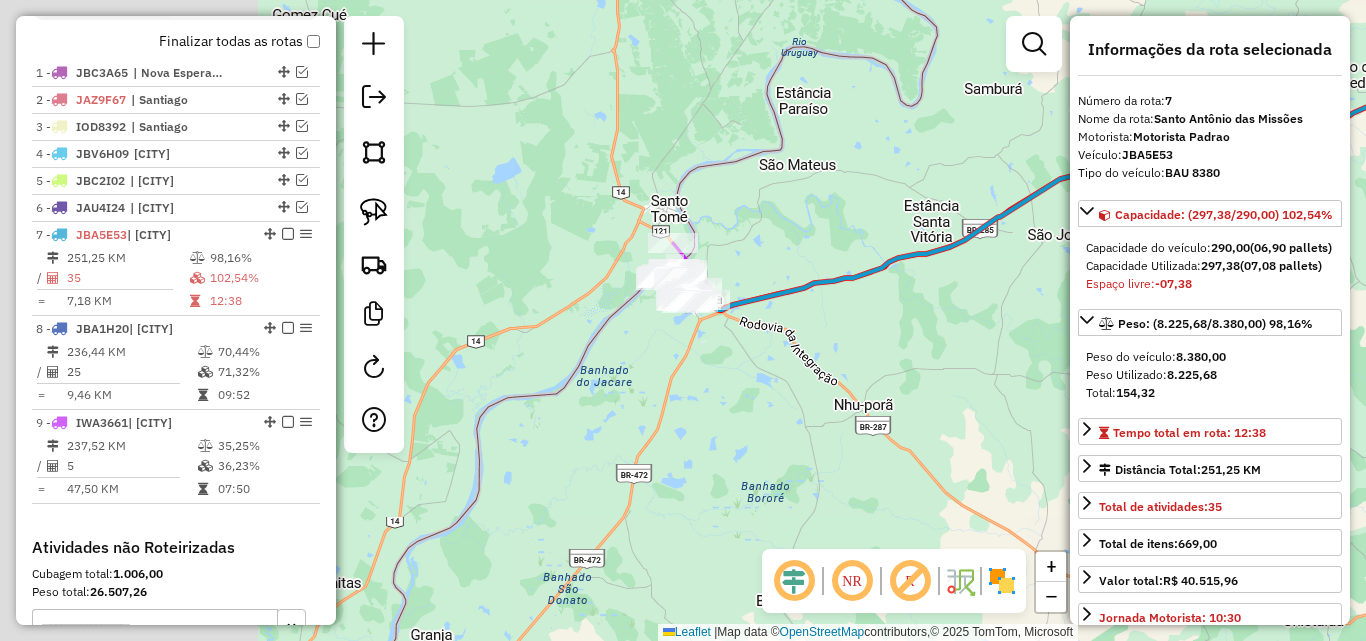 drag, startPoint x: 938, startPoint y: 411, endPoint x: 913, endPoint y: 397, distance: 28.653097 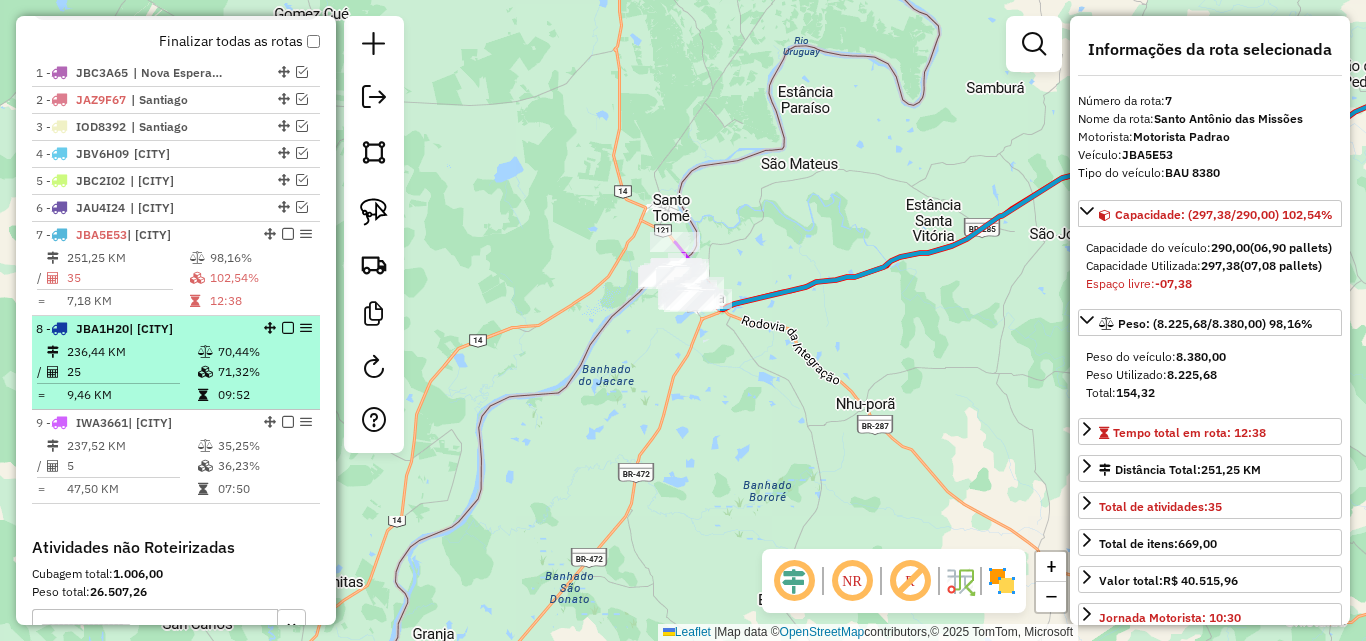 click on "25" at bounding box center [131, 372] 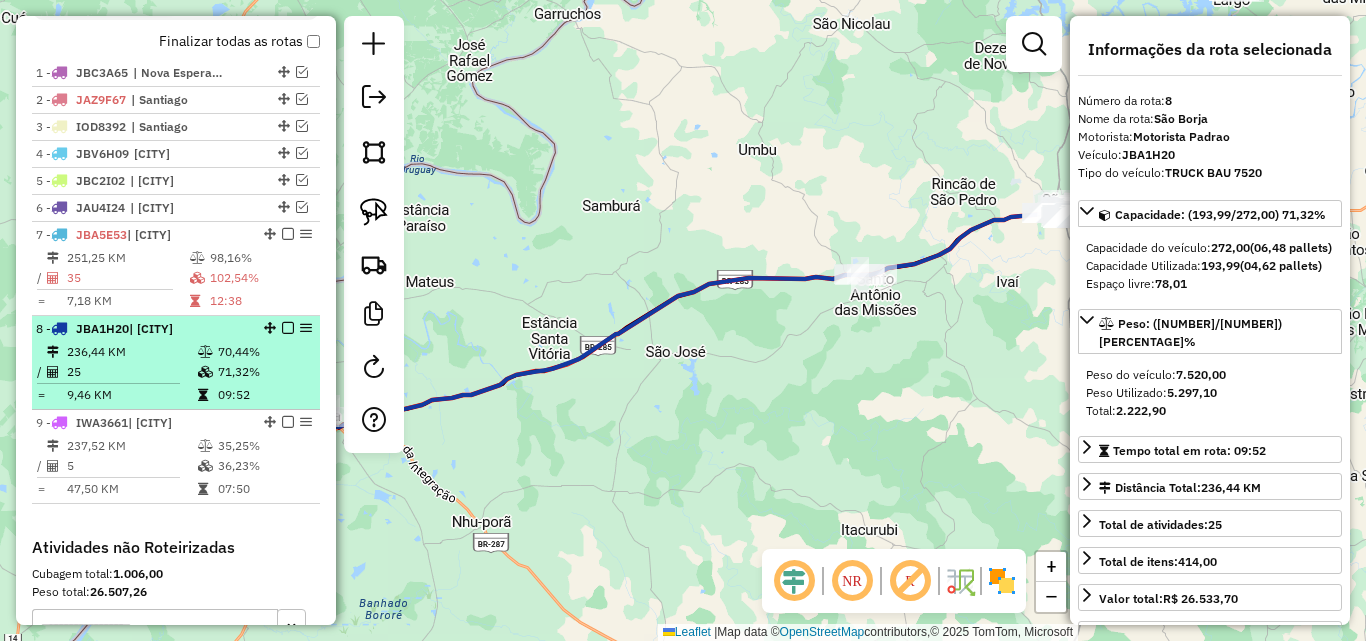 click at bounding box center [288, 328] 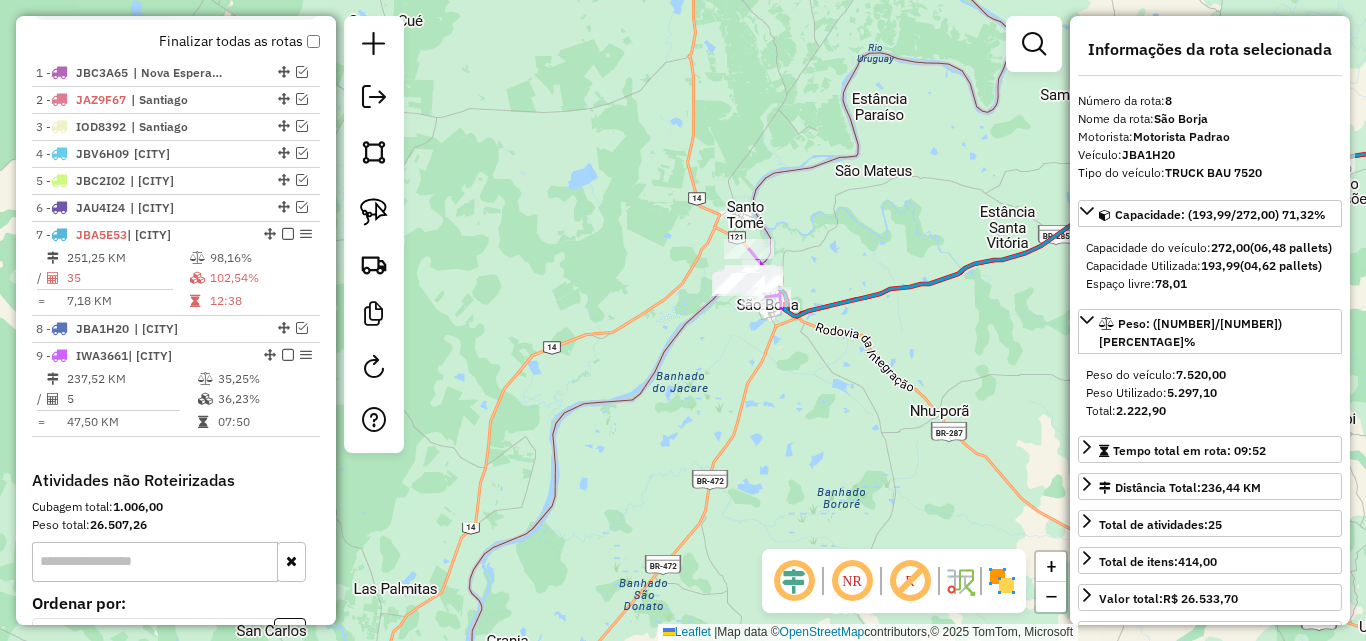 drag, startPoint x: 905, startPoint y: 456, endPoint x: 1049, endPoint y: 430, distance: 146.3284 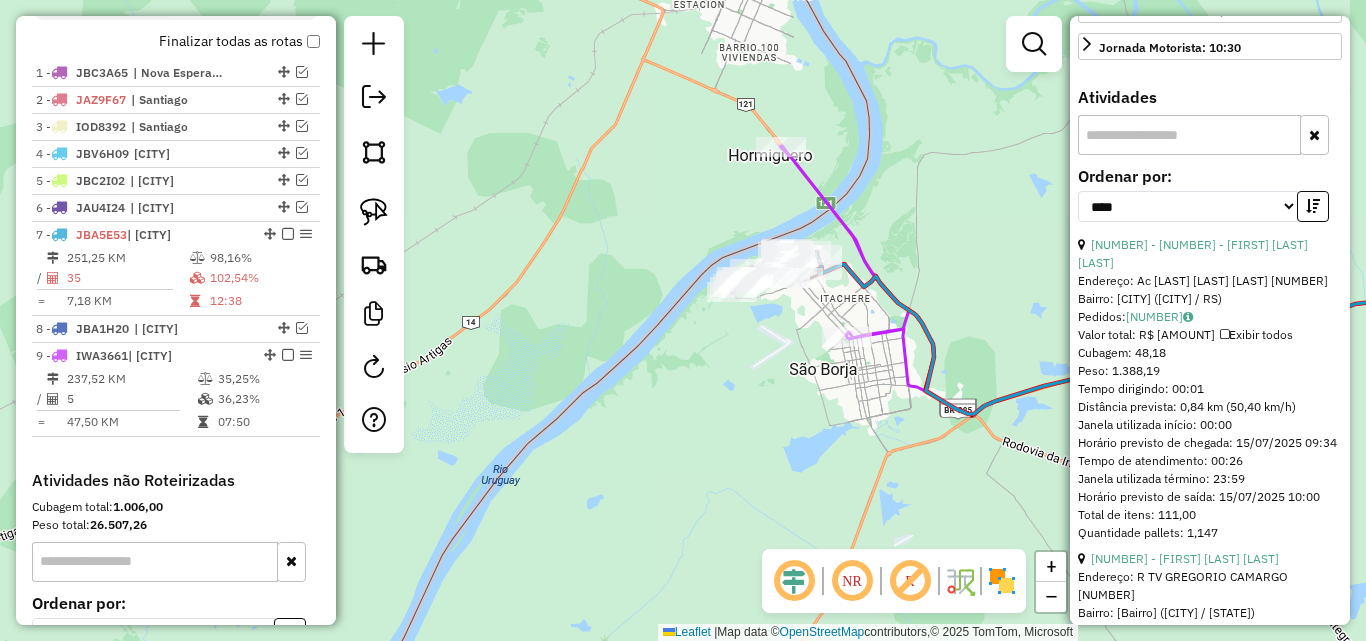 scroll, scrollTop: 600, scrollLeft: 0, axis: vertical 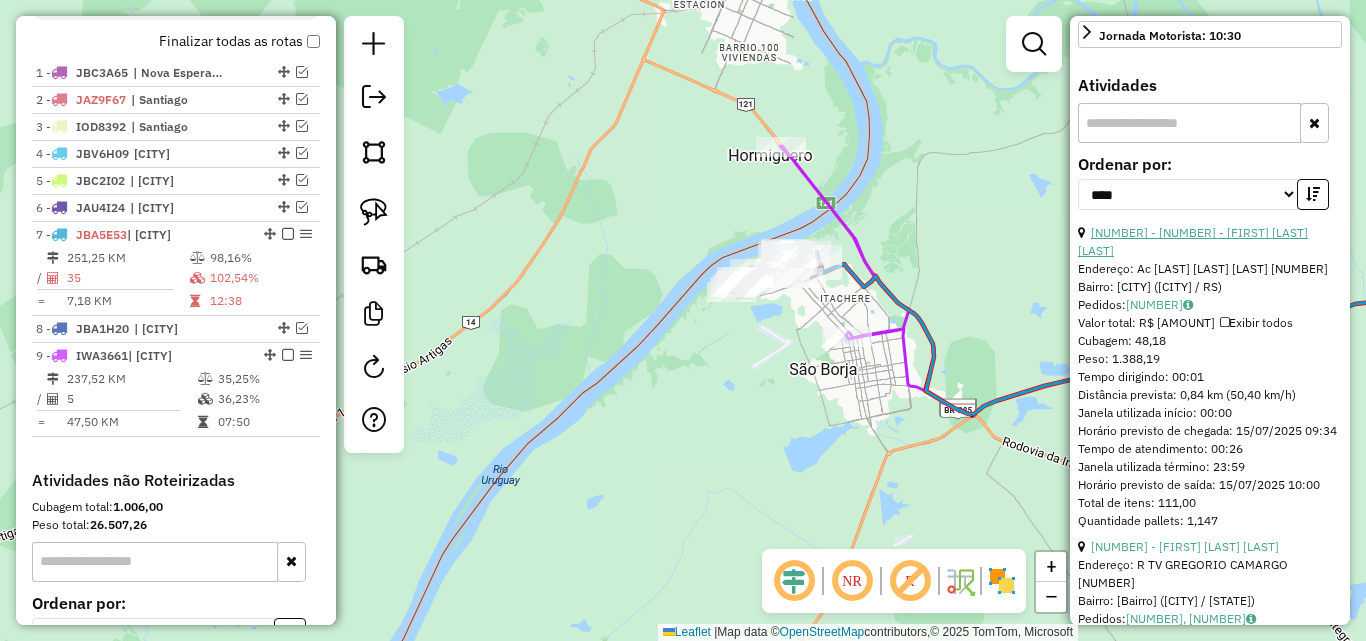 click on "[NUMBER] - [NUMBER] - [FIRST] [LAST] [LAST]" at bounding box center [1193, 241] 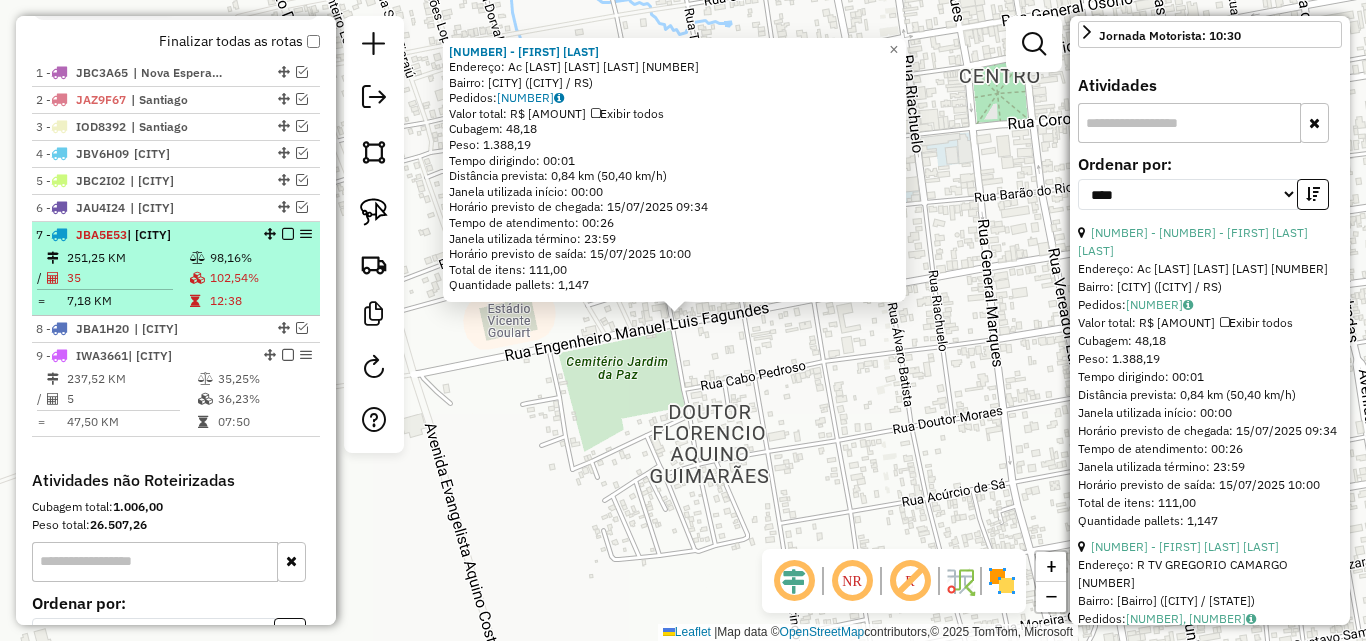 click on "251,25 KM" at bounding box center (127, 258) 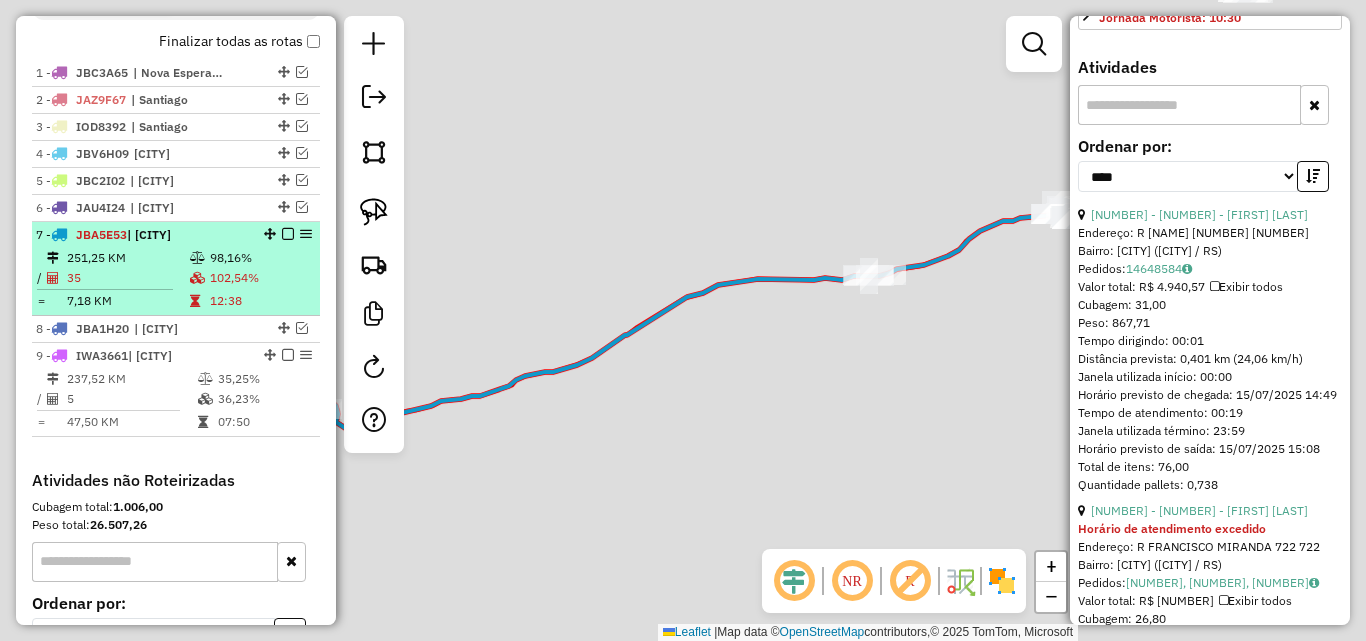 scroll, scrollTop: 618, scrollLeft: 0, axis: vertical 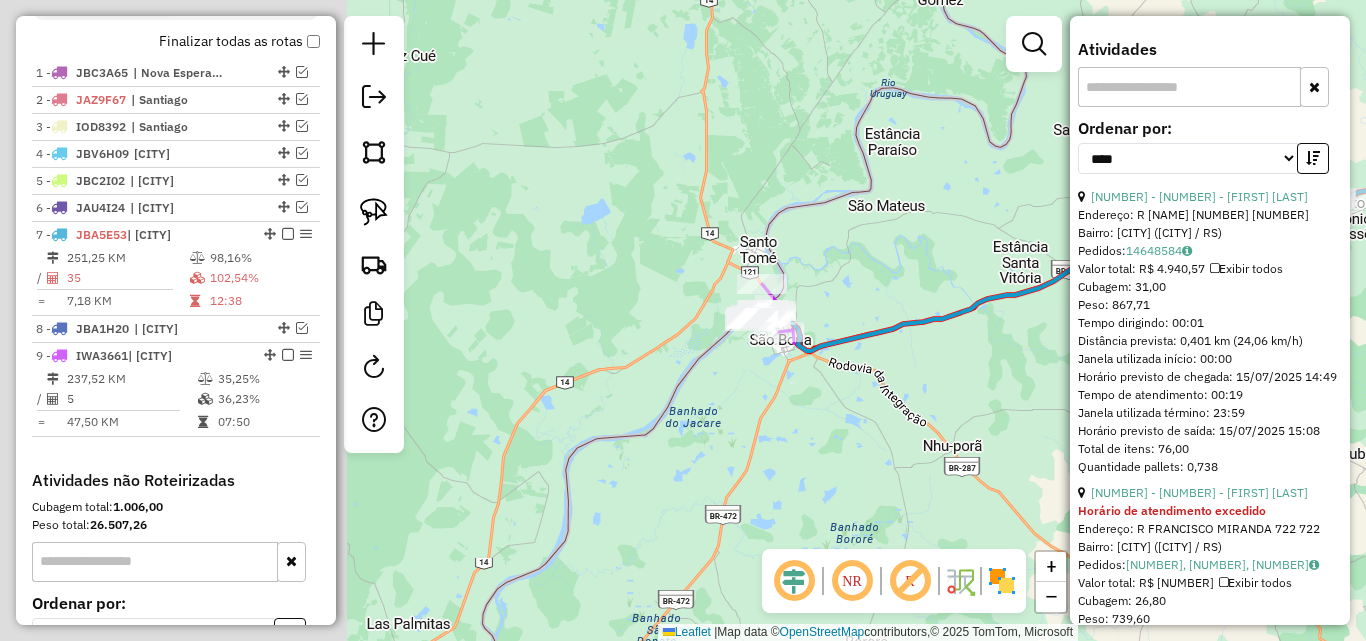 drag, startPoint x: 562, startPoint y: 427, endPoint x: 1050, endPoint y: 346, distance: 494.67667 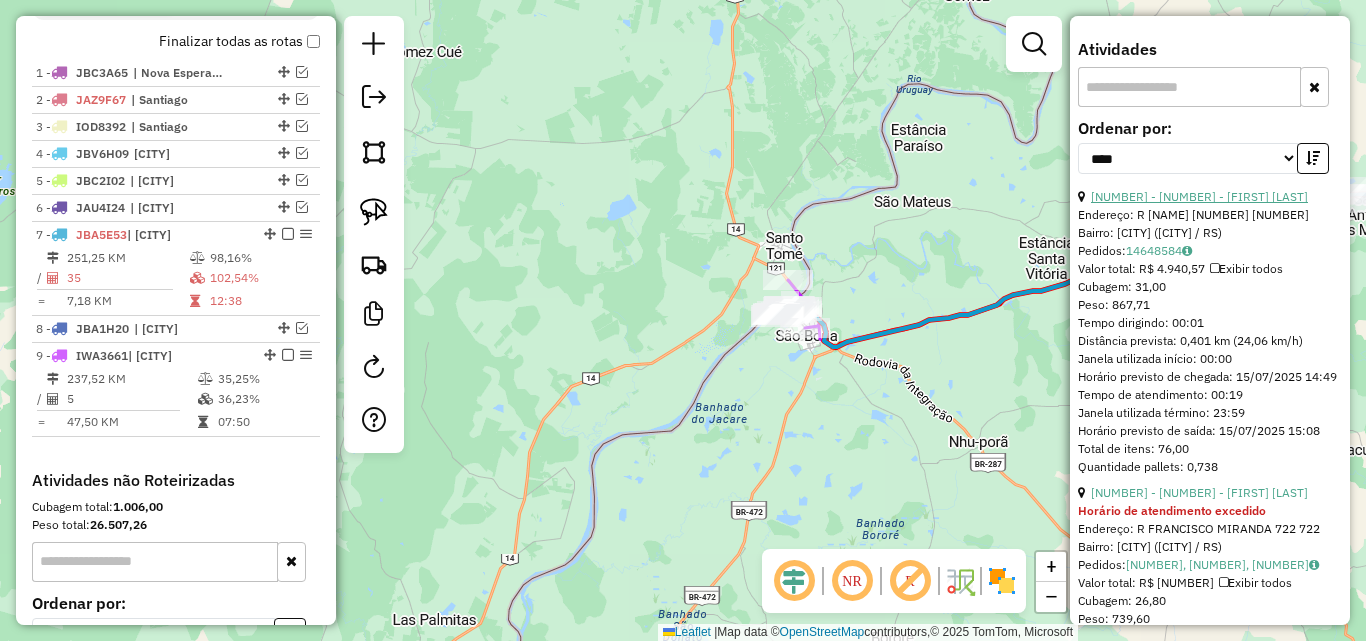 click on "[NUMBER] - [NUMBER] - [FIRST] [LAST]" at bounding box center [1199, 196] 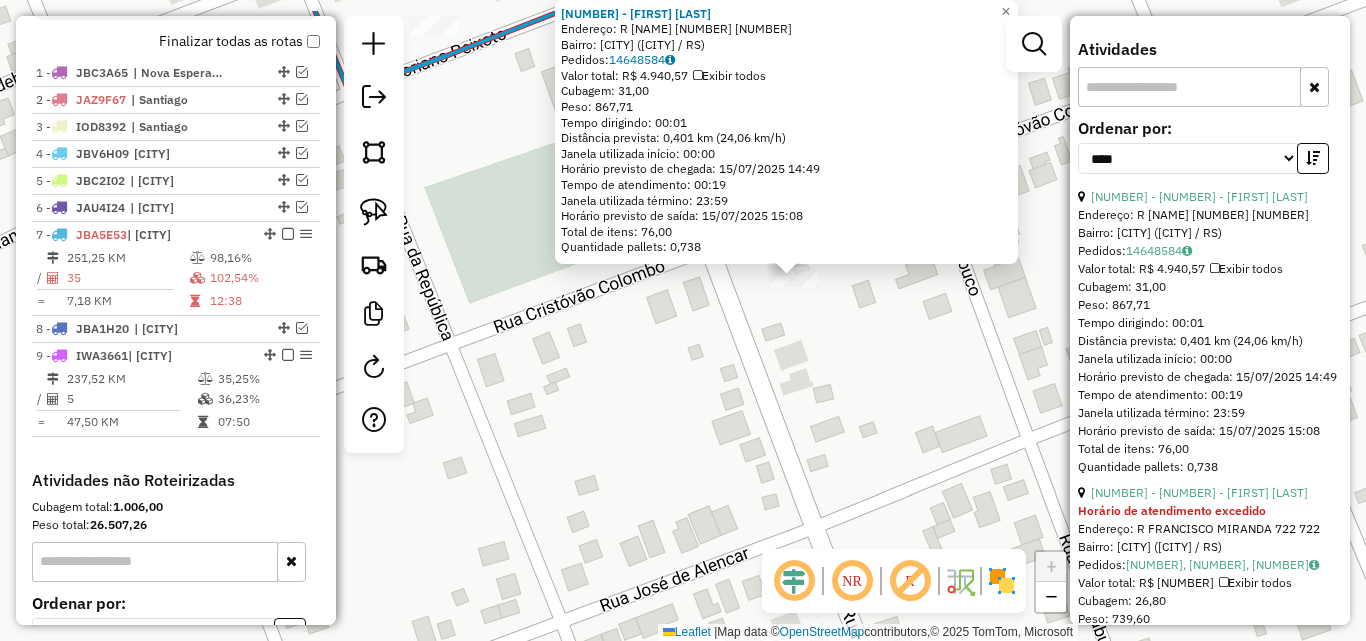 drag, startPoint x: 806, startPoint y: 357, endPoint x: 796, endPoint y: 389, distance: 33.526108 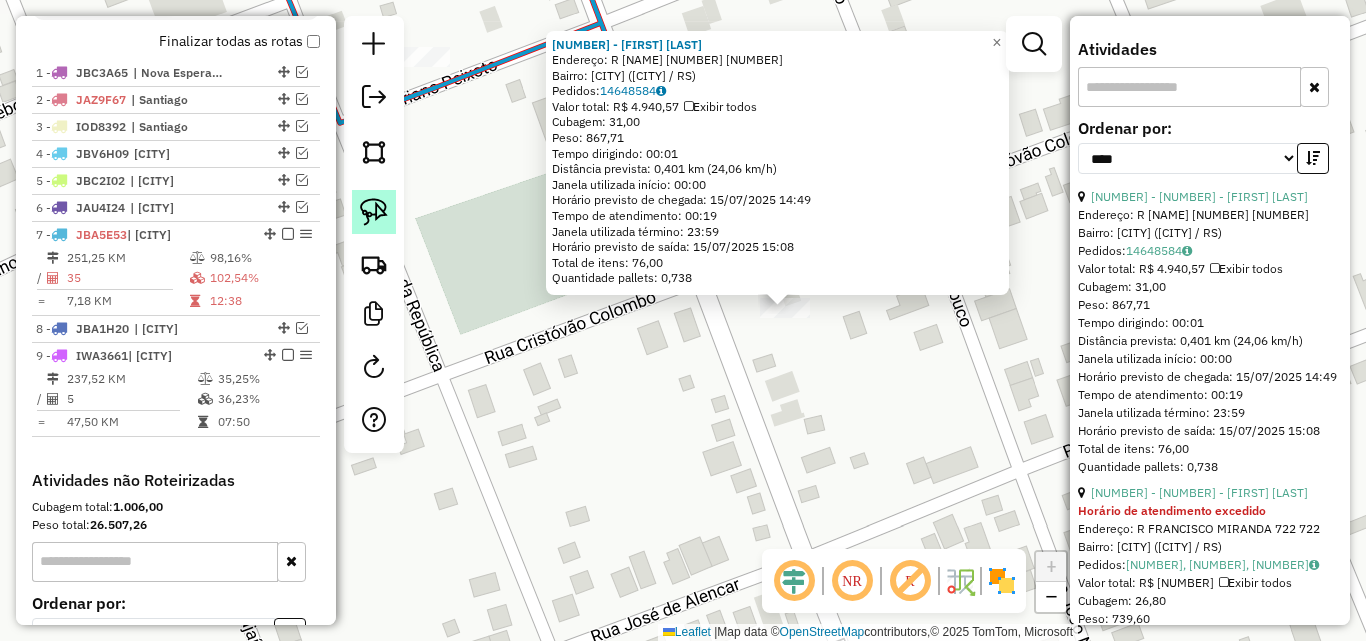 click 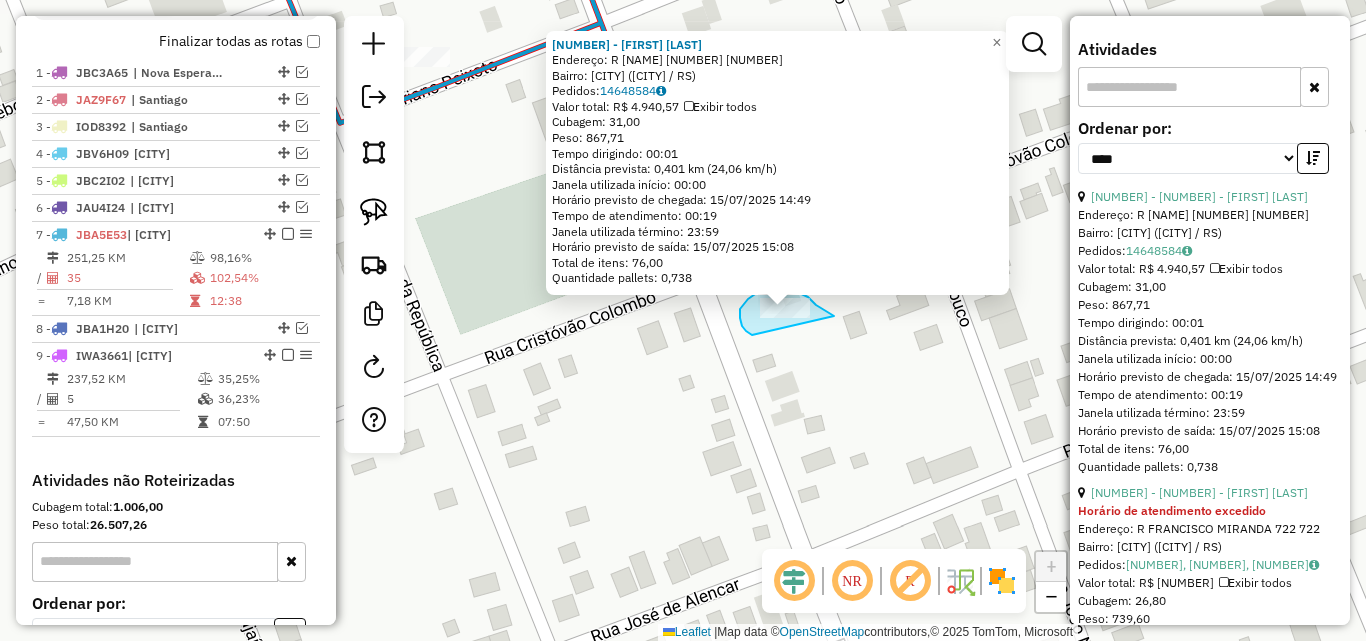 drag, startPoint x: 746, startPoint y: 331, endPoint x: 837, endPoint y: 320, distance: 91.66242 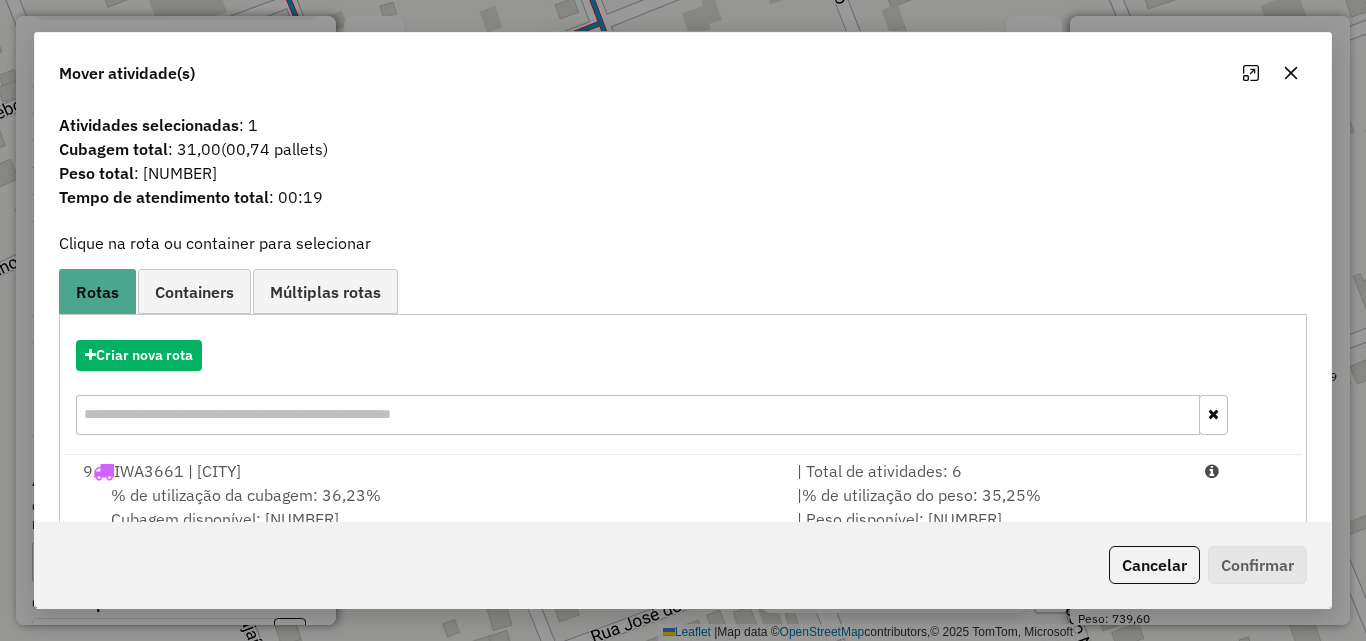 click on "[NUMBER] [PLATE] | [CITY]" at bounding box center [428, 471] 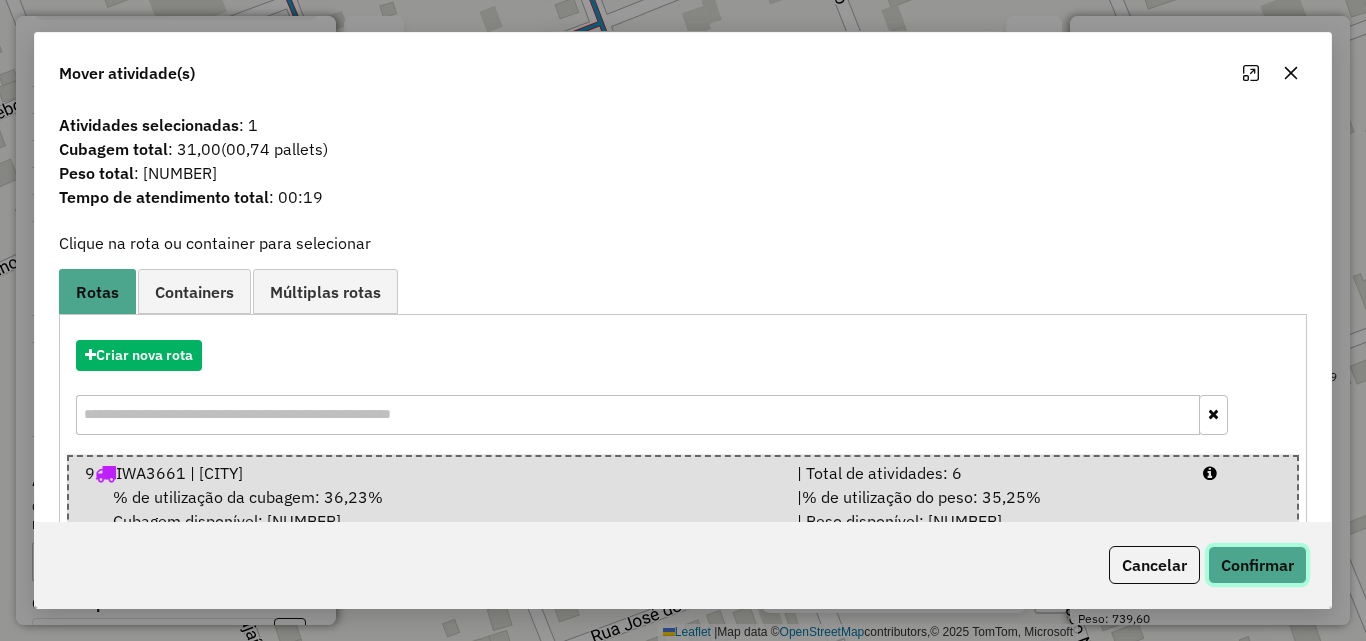 click on "Confirmar" 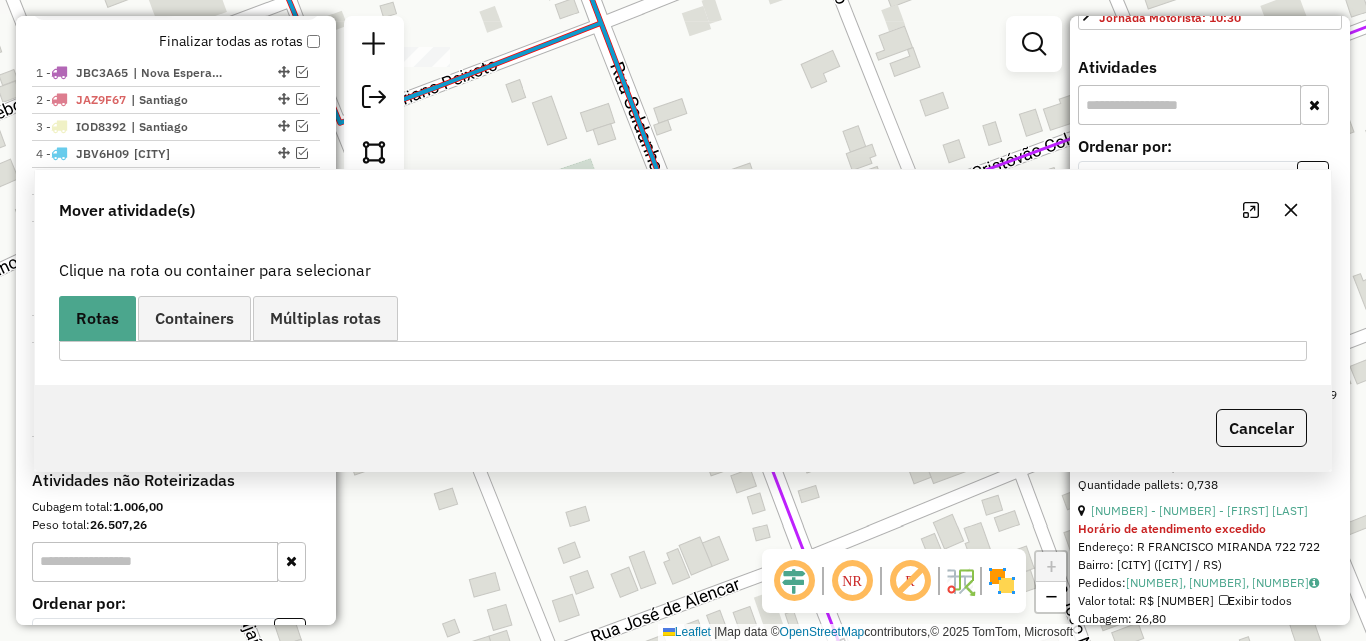 scroll, scrollTop: 600, scrollLeft: 0, axis: vertical 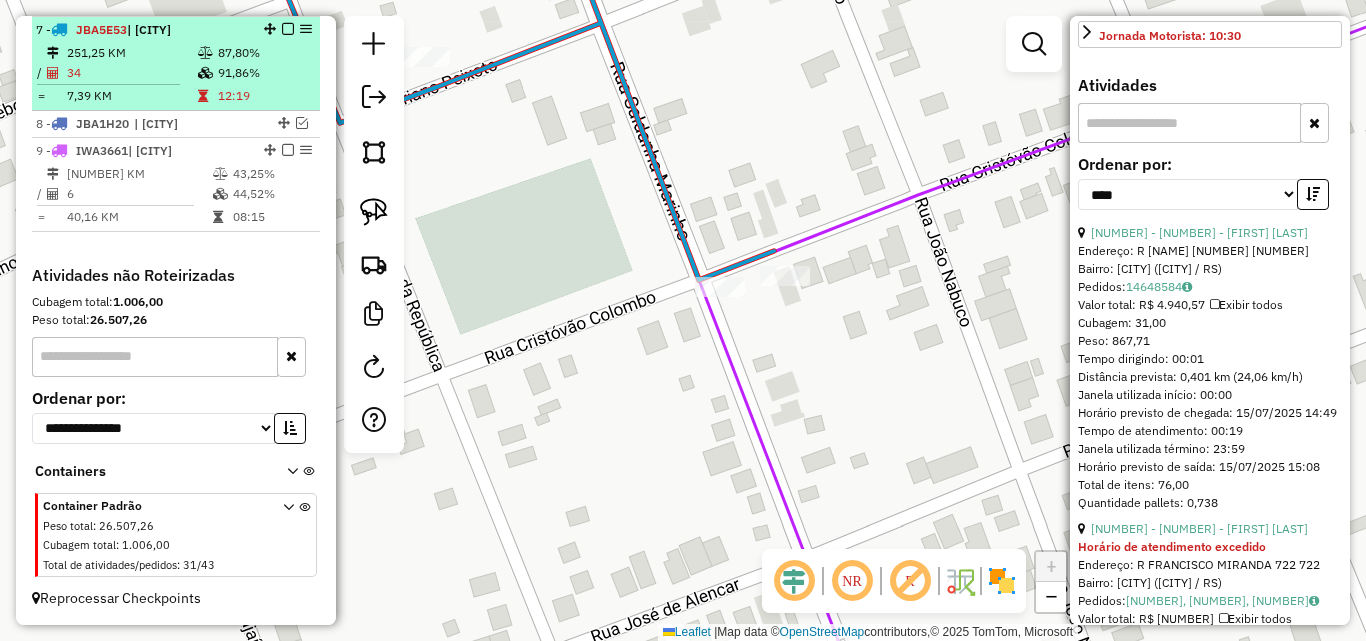 click on "251,25 KM" at bounding box center (131, 53) 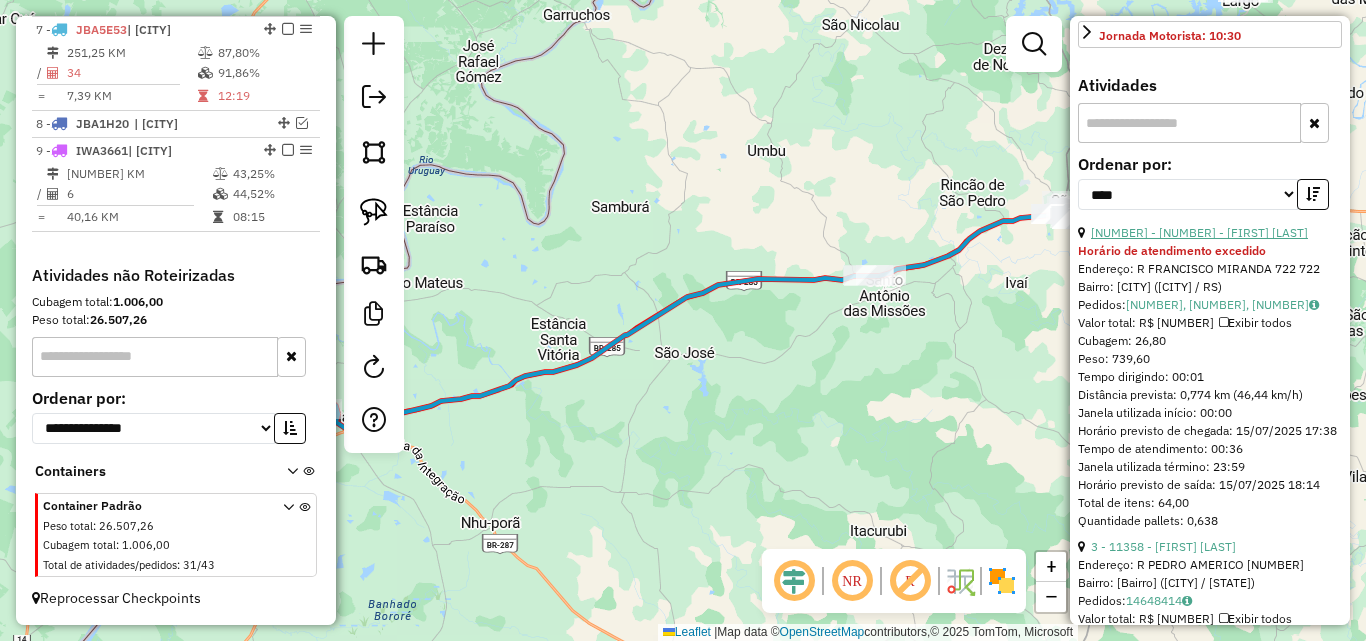 click on "[NUMBER] - [NUMBER] - [FIRST] [LAST]" at bounding box center [1199, 232] 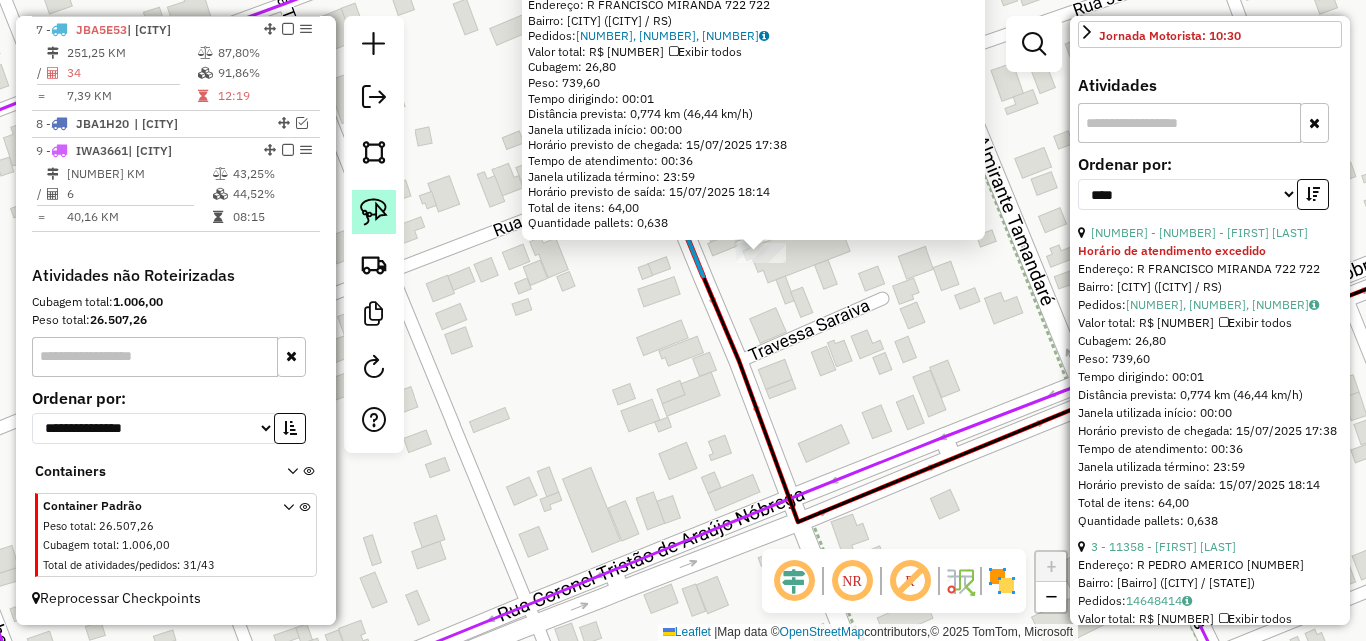 click 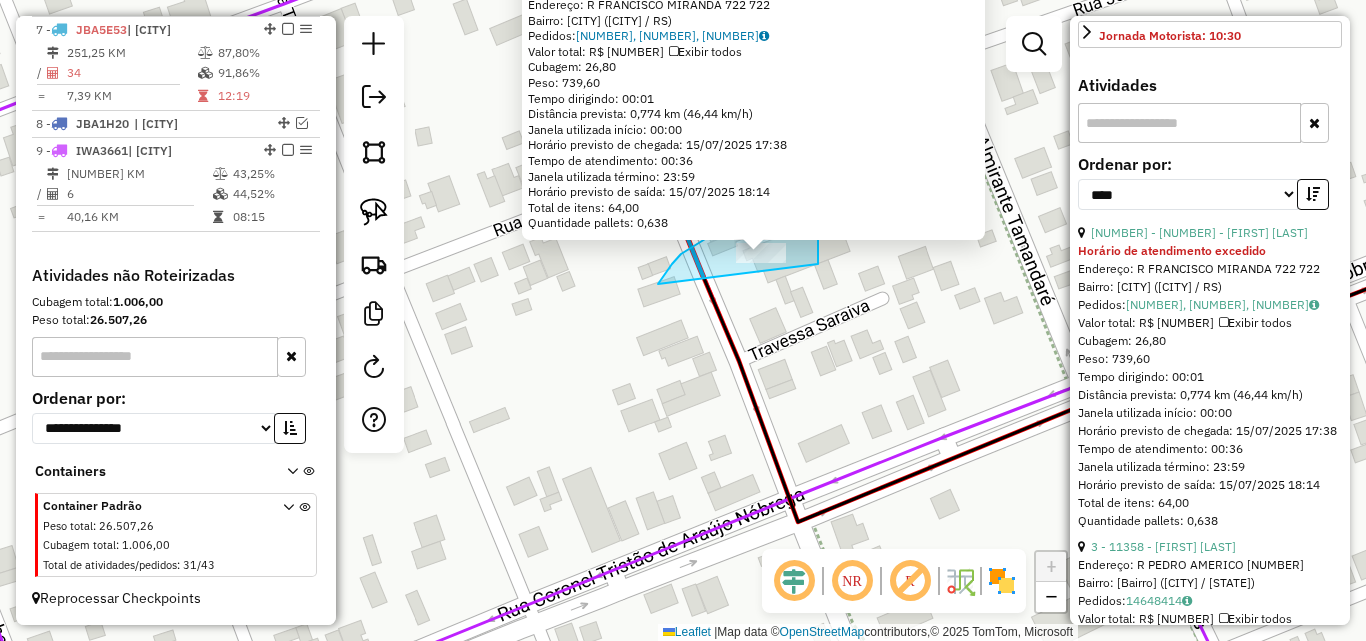 drag, startPoint x: 722, startPoint y: 231, endPoint x: 818, endPoint y: 289, distance: 112.1606 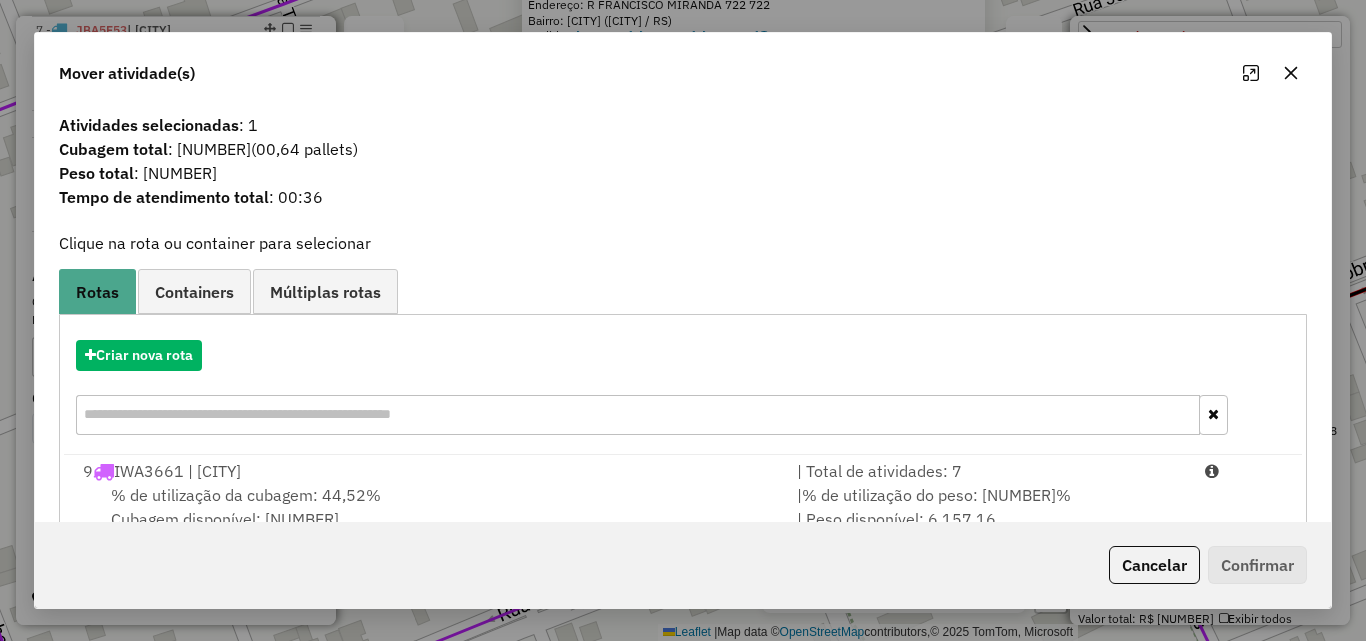 click on "% de utilização da cubagem: [NUMBER]%  Cubagem disponível: [NUMBER]" at bounding box center (428, 507) 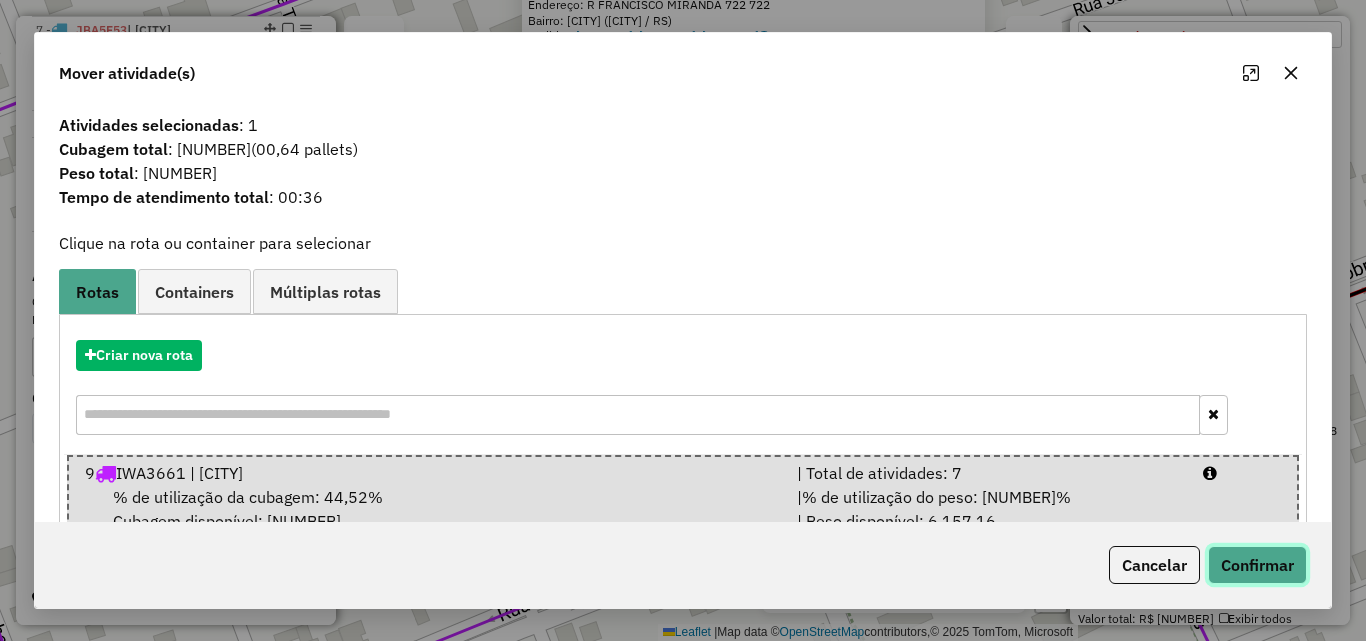 click on "Confirmar" 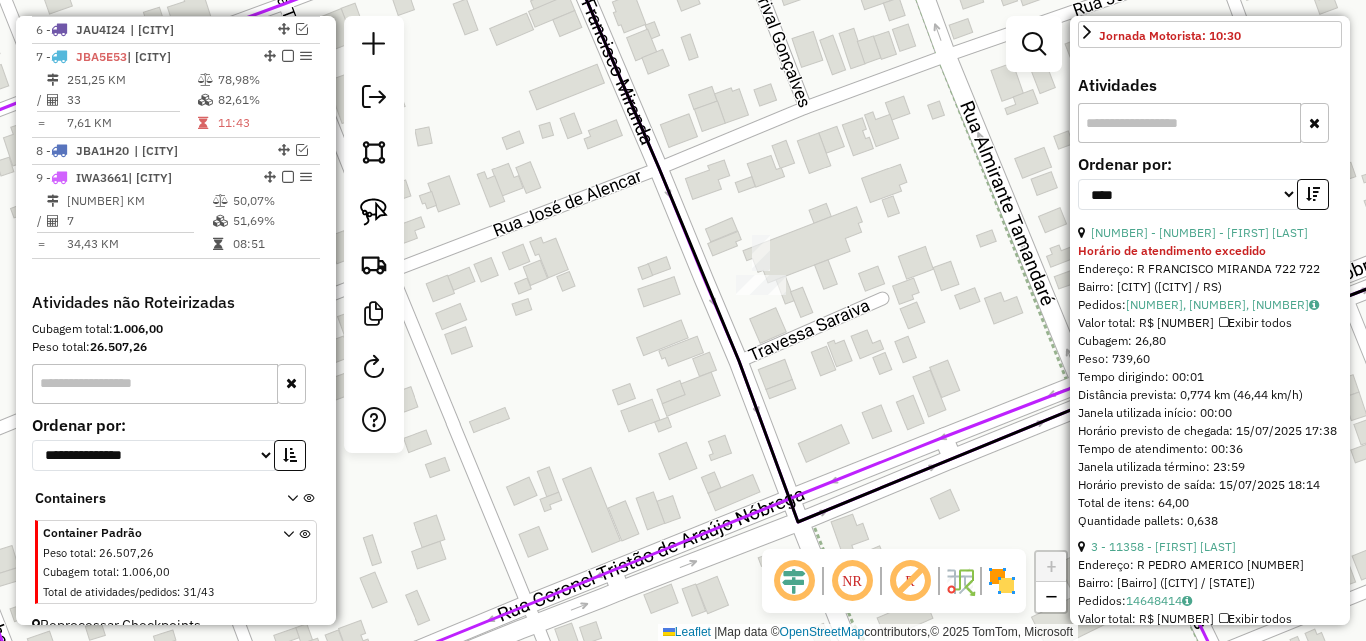 scroll, scrollTop: 912, scrollLeft: 0, axis: vertical 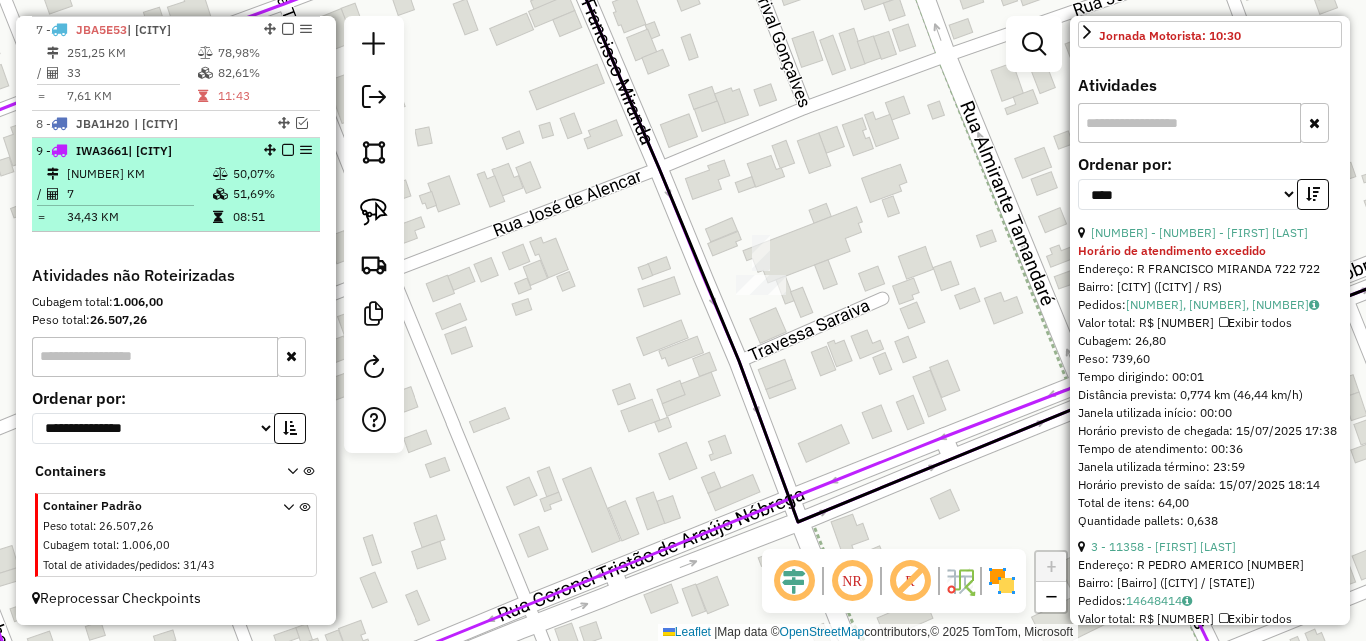 drag, startPoint x: 110, startPoint y: 219, endPoint x: 450, endPoint y: 220, distance: 340.00146 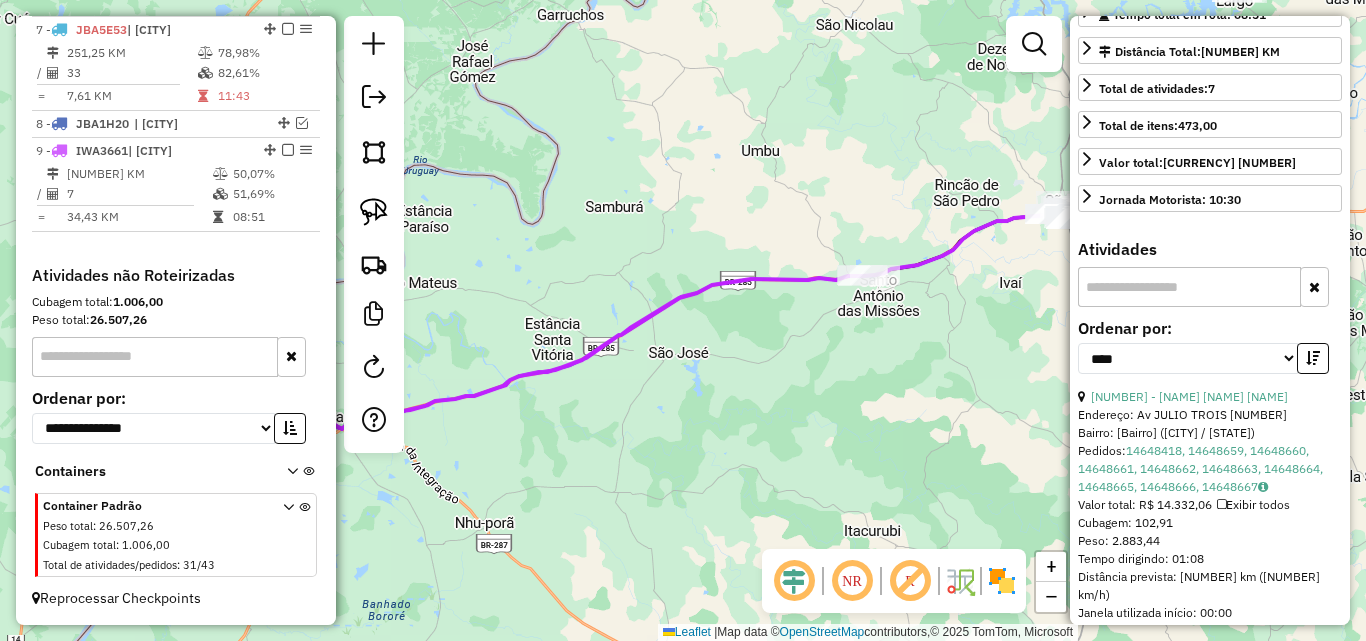 scroll, scrollTop: 300, scrollLeft: 0, axis: vertical 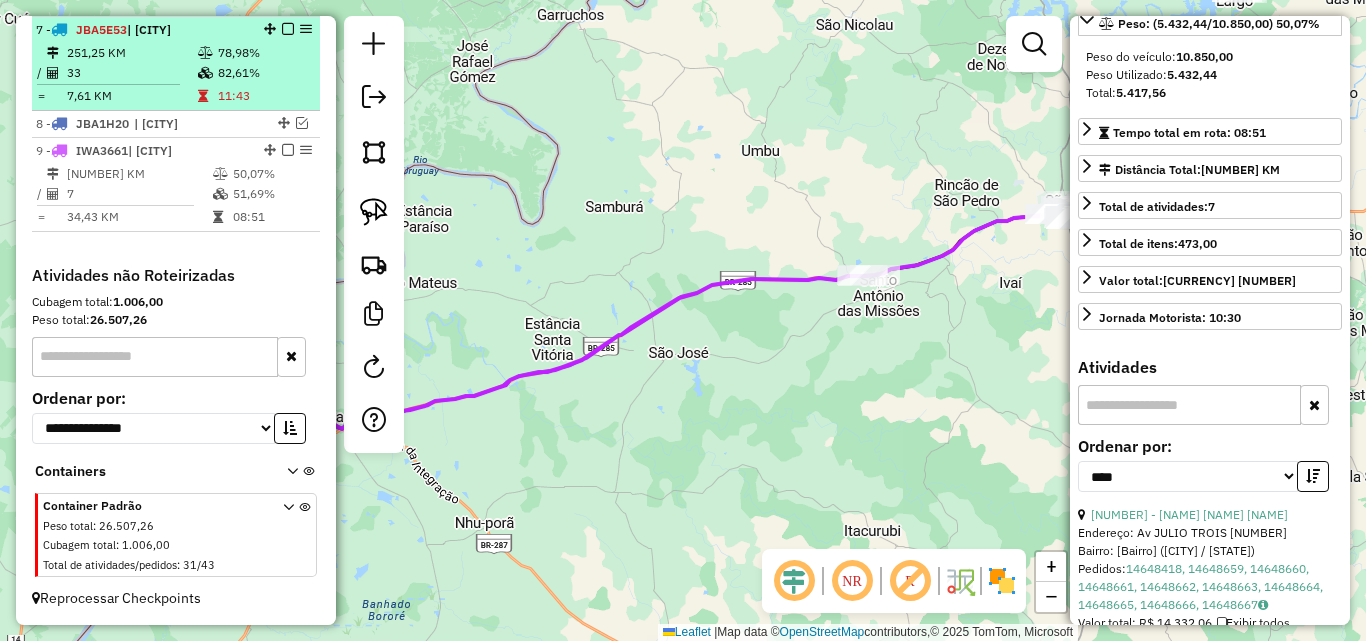 click on "251,25 KM" at bounding box center [131, 53] 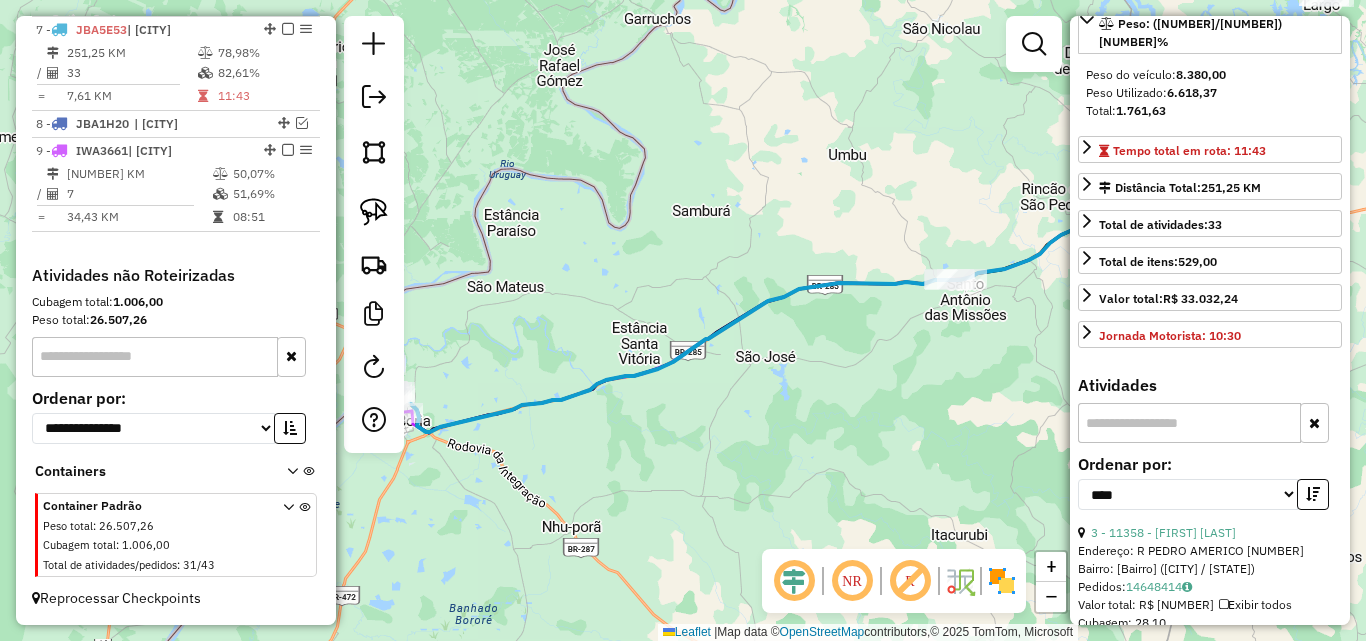 drag, startPoint x: 577, startPoint y: 368, endPoint x: 942, endPoint y: 309, distance: 369.73773 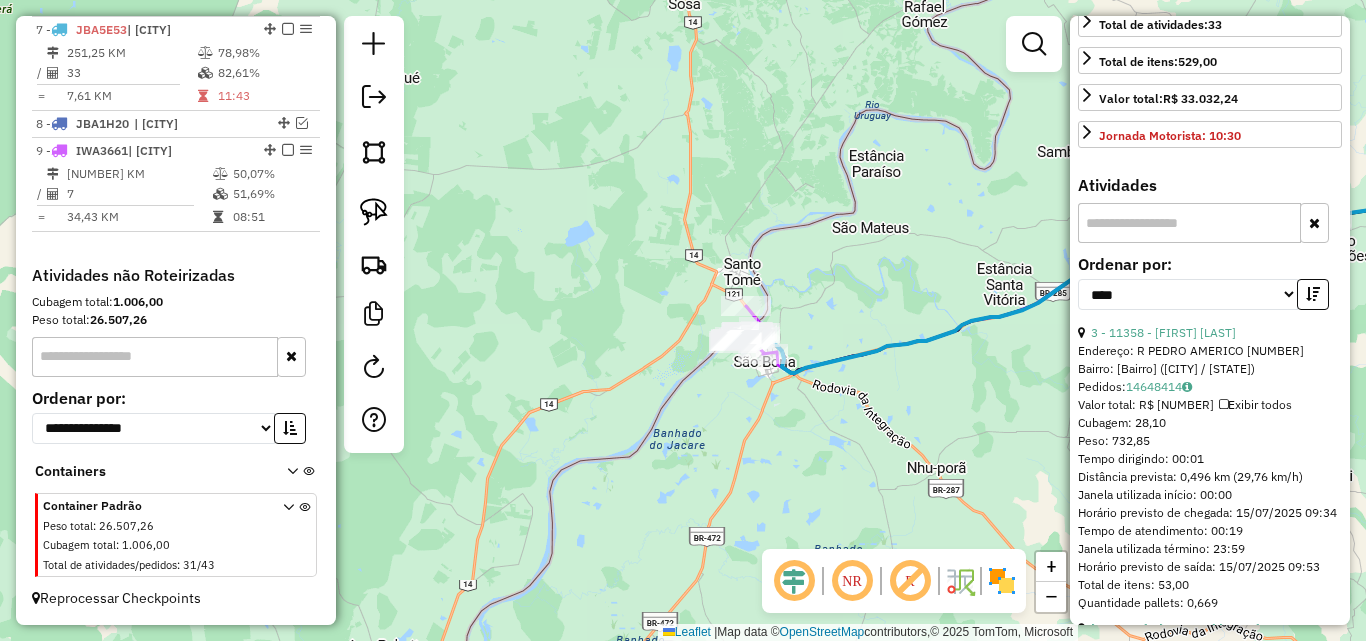 scroll, scrollTop: 600, scrollLeft: 0, axis: vertical 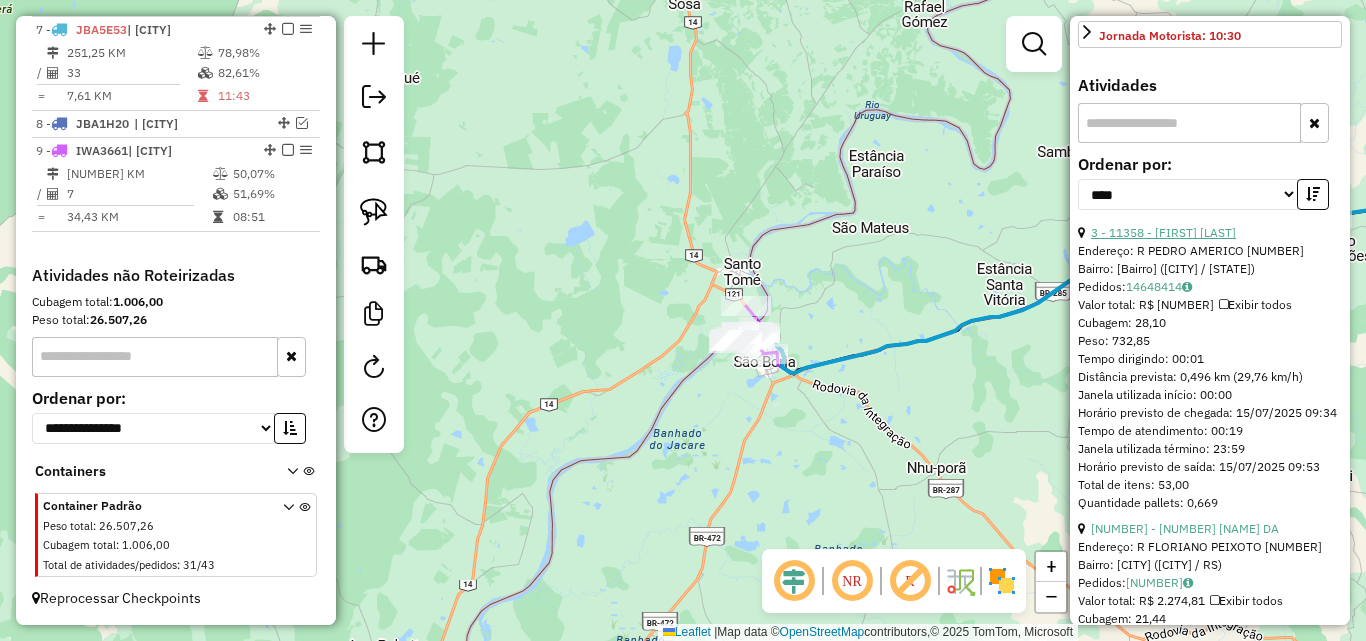 click on "3 - 11358 - [FIRST] [LAST]" at bounding box center (1163, 232) 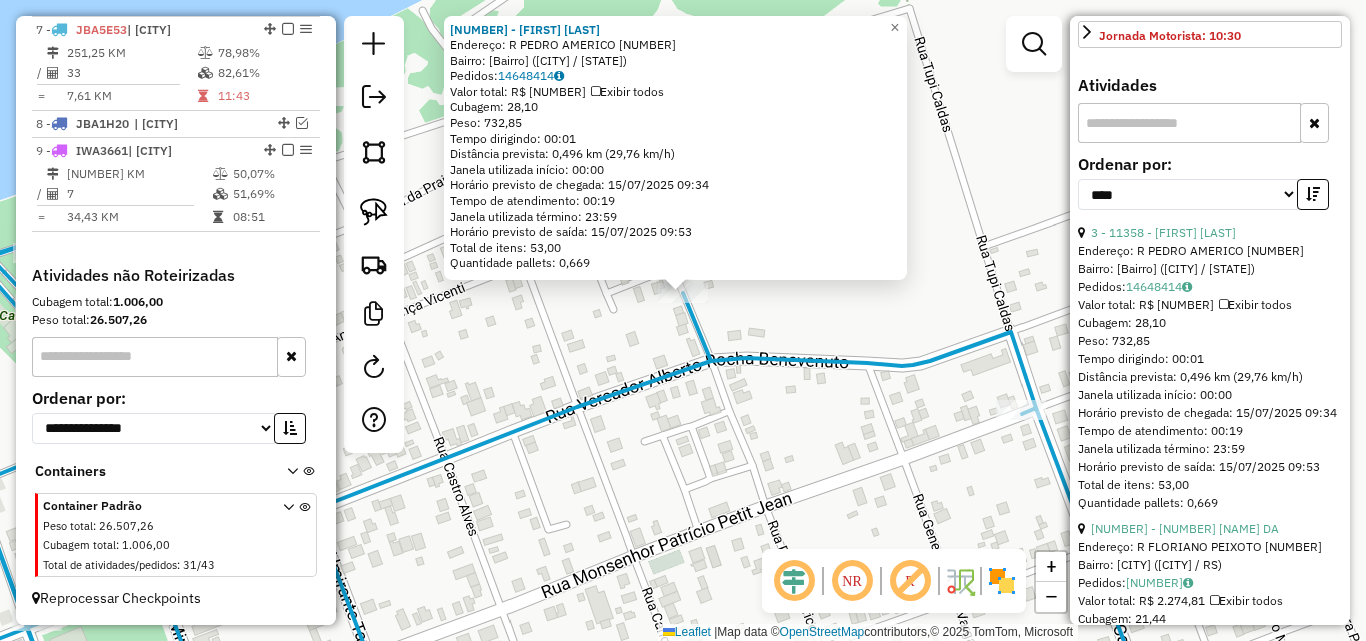 drag, startPoint x: 702, startPoint y: 448, endPoint x: 695, endPoint y: 514, distance: 66.37017 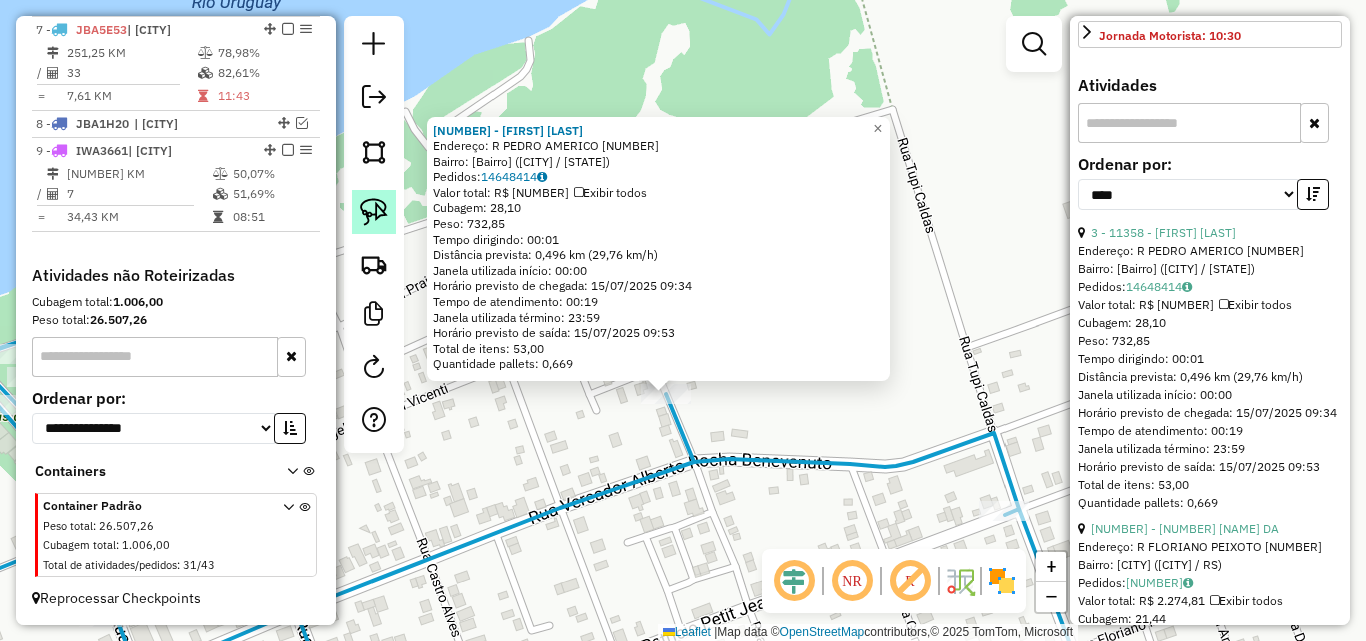 click 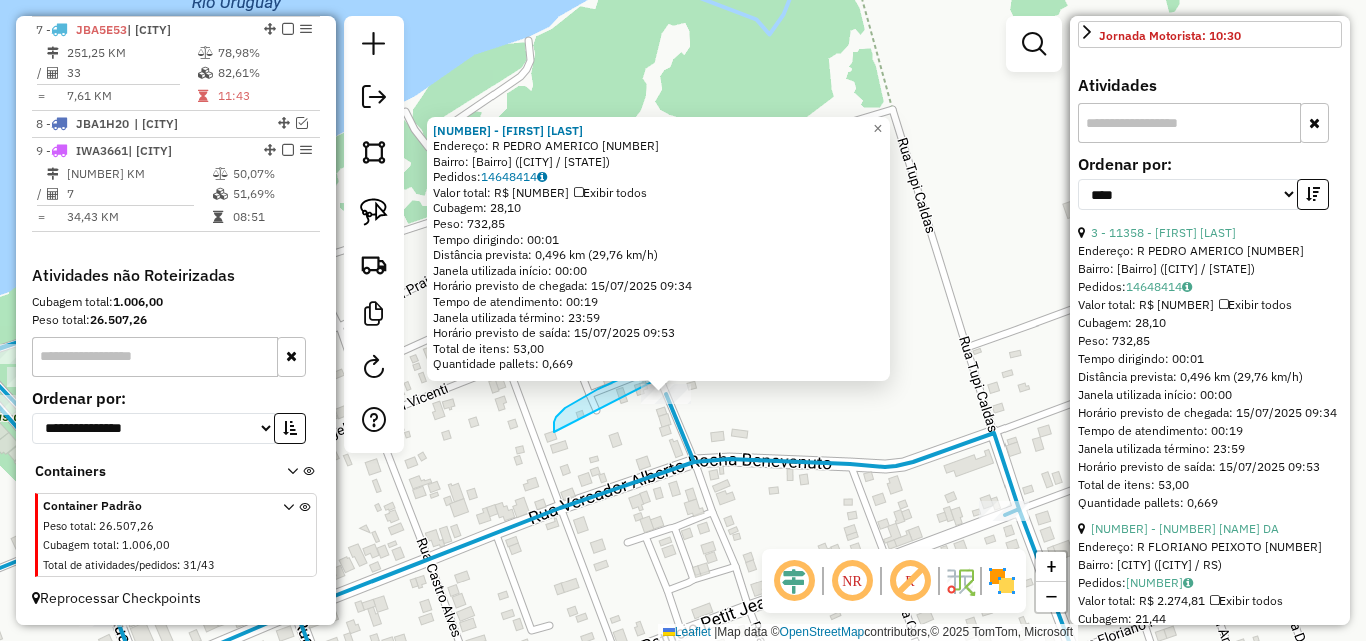drag, startPoint x: 579, startPoint y: 400, endPoint x: 745, endPoint y: 430, distance: 168.68906 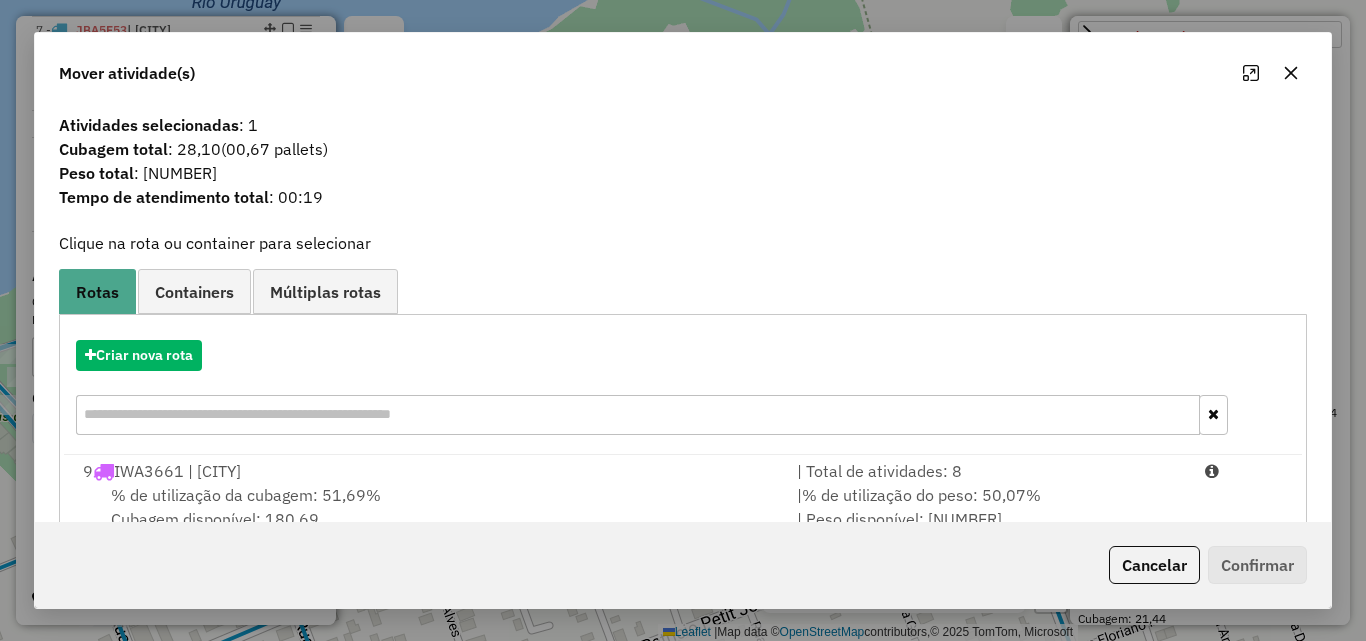 click on "[NUMBER] [PLATE] | [CITY]" at bounding box center [428, 471] 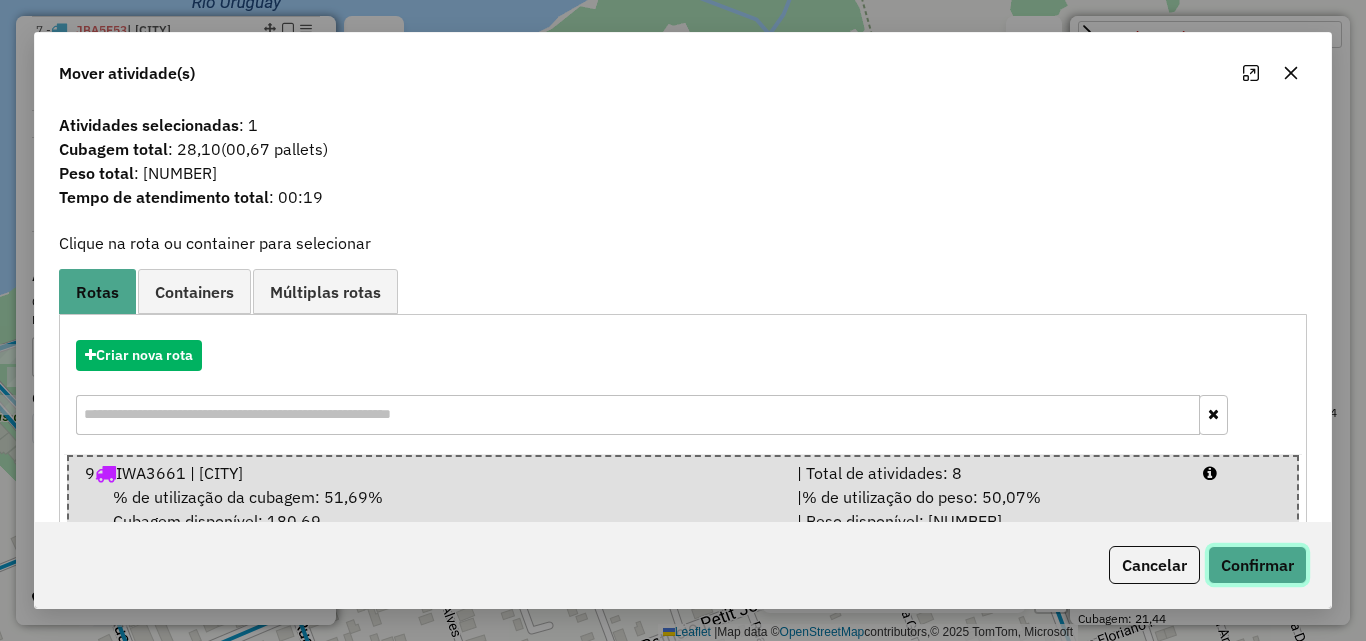 click on "Confirmar" 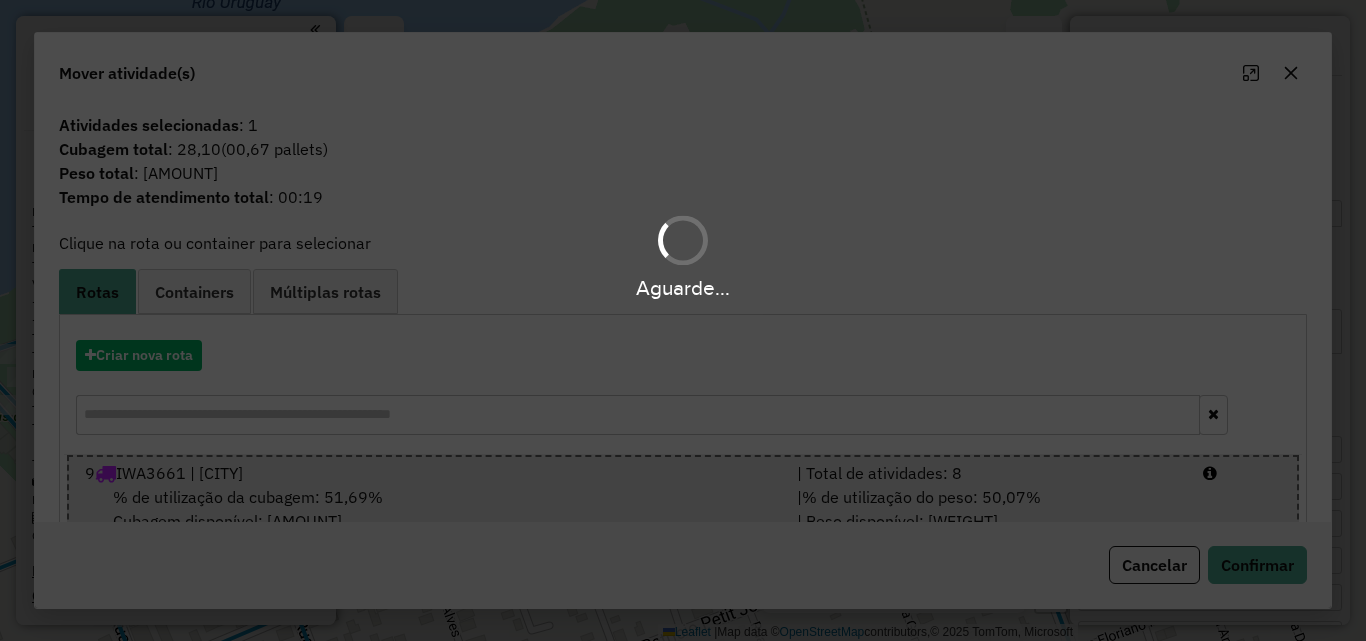 select on "*********" 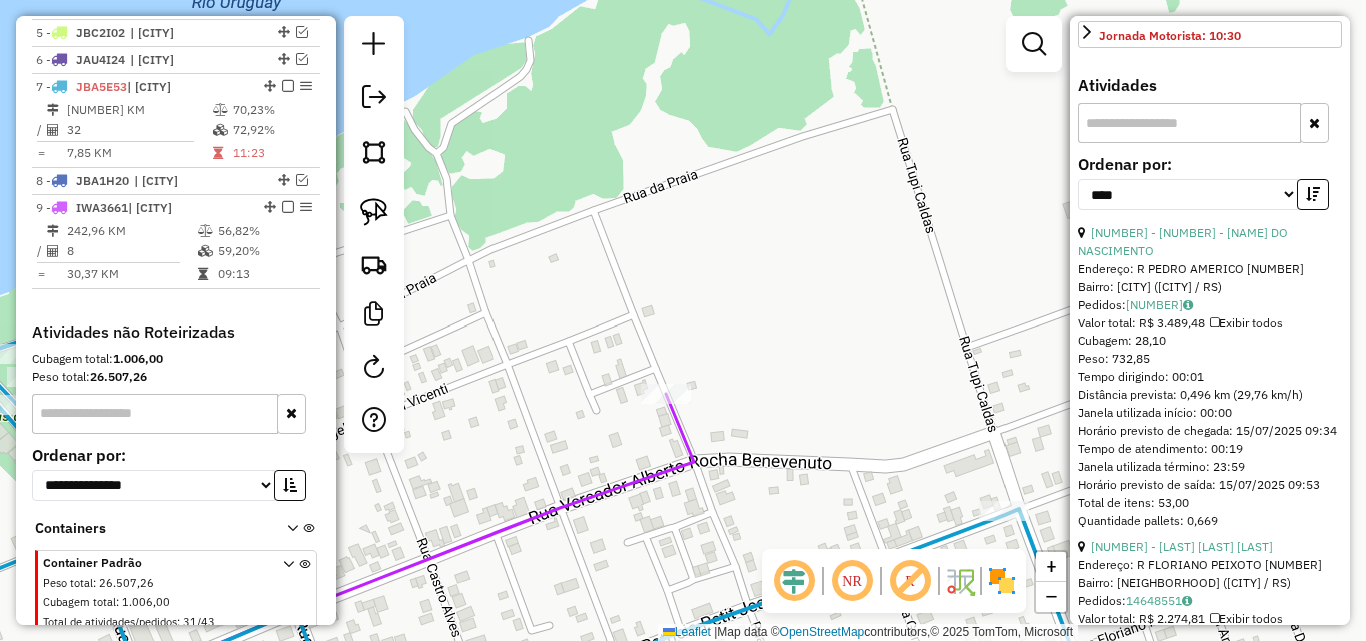 scroll, scrollTop: 912, scrollLeft: 0, axis: vertical 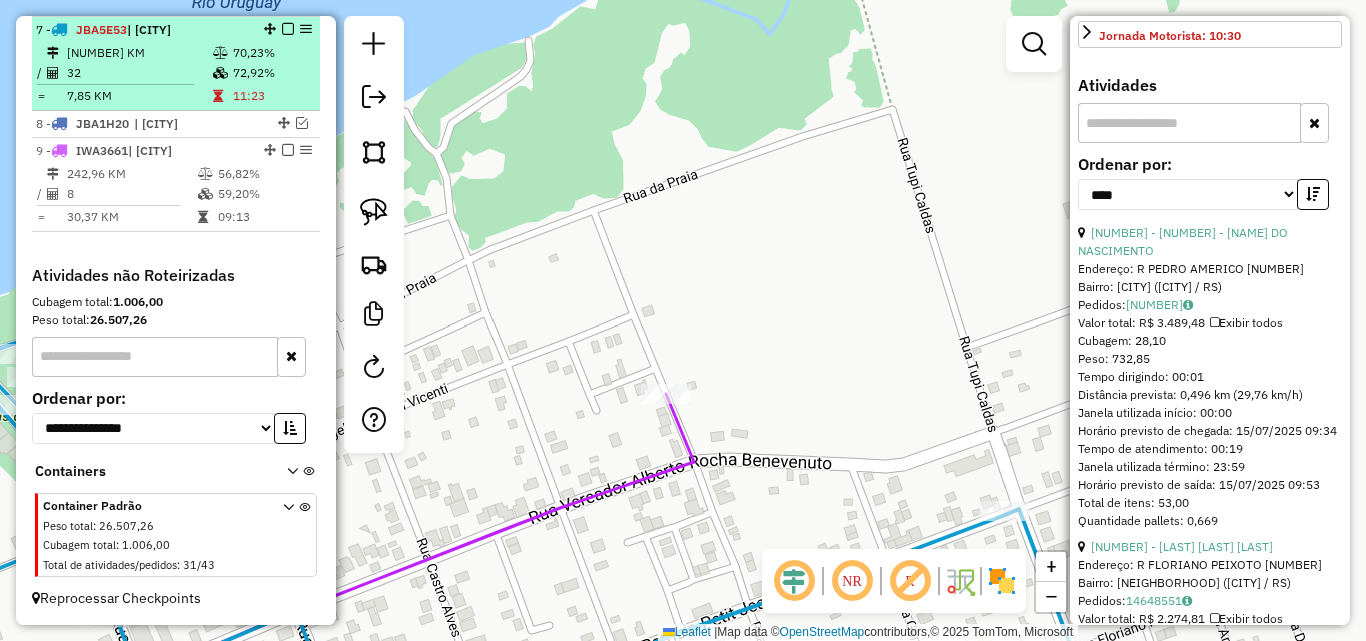click on "[NUMBER] - [CODE] | [CITY] das Missões" at bounding box center [142, 30] 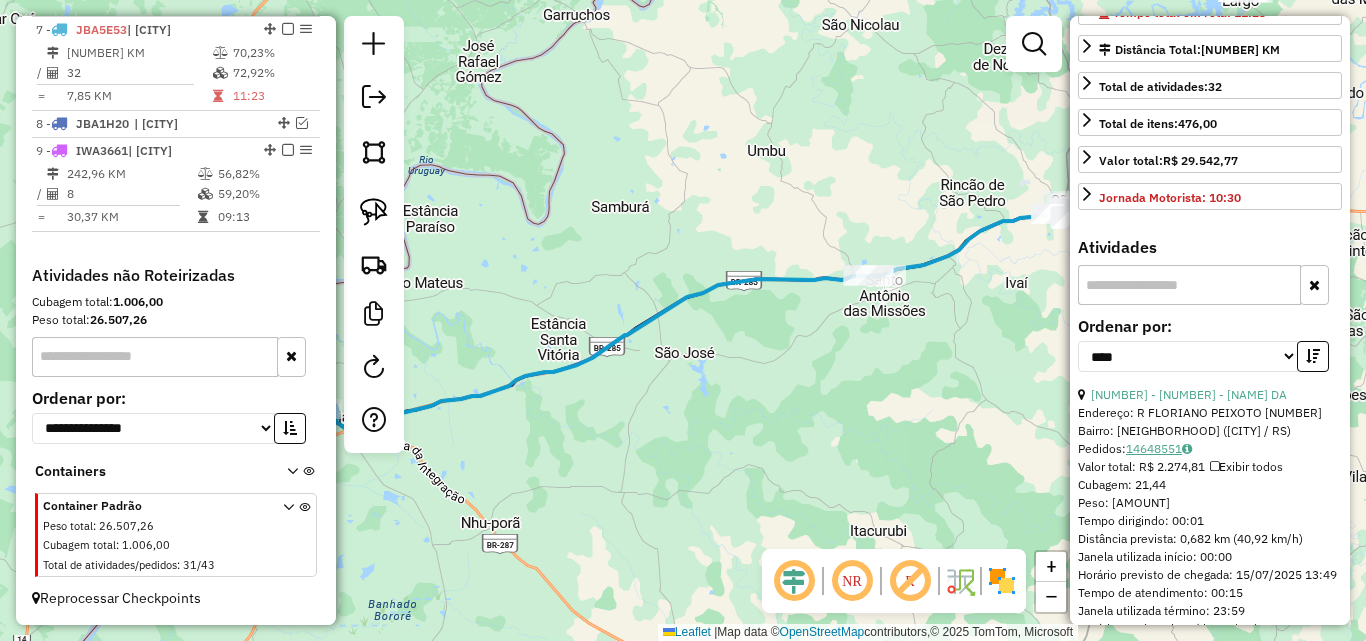 scroll, scrollTop: 300, scrollLeft: 0, axis: vertical 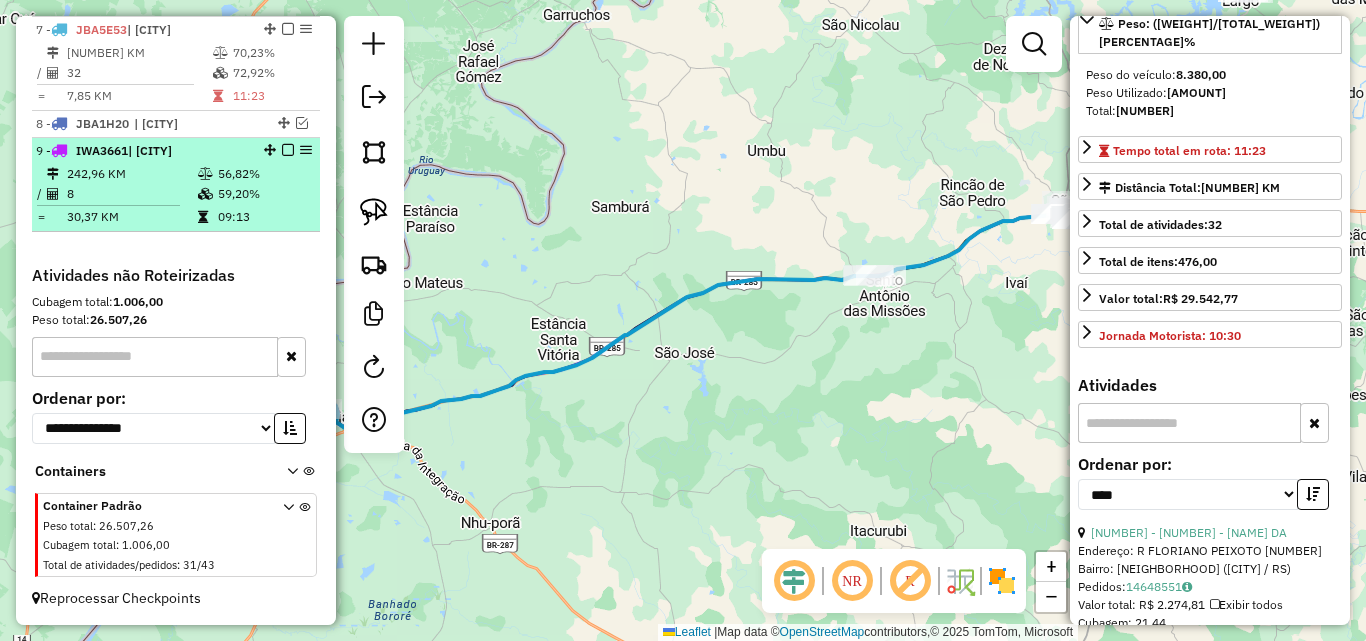 click on "242,96 KM" at bounding box center (131, 174) 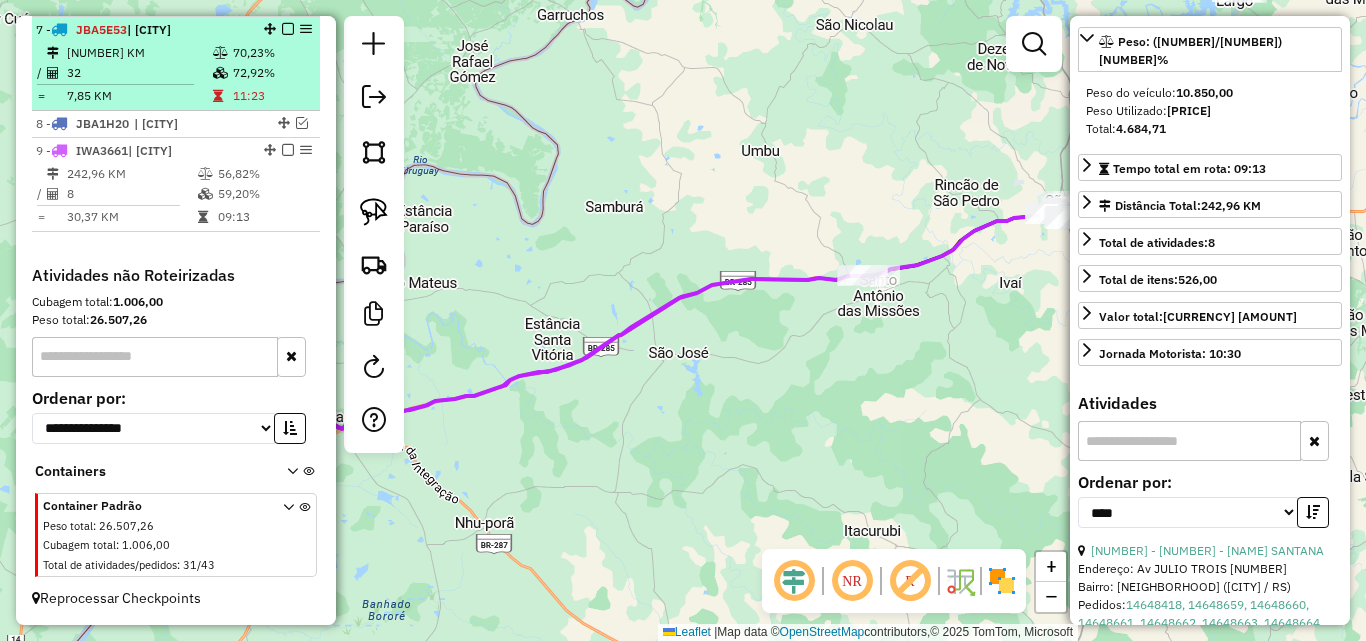 click at bounding box center (124, 84) 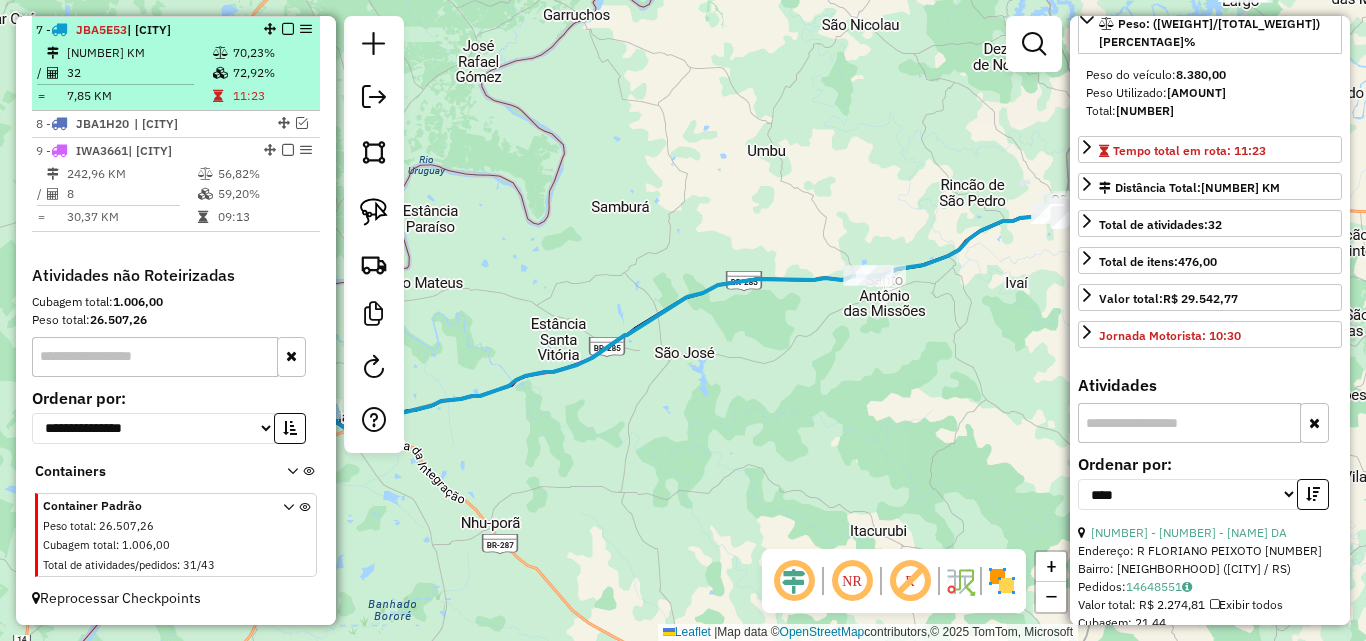 click at bounding box center [288, 29] 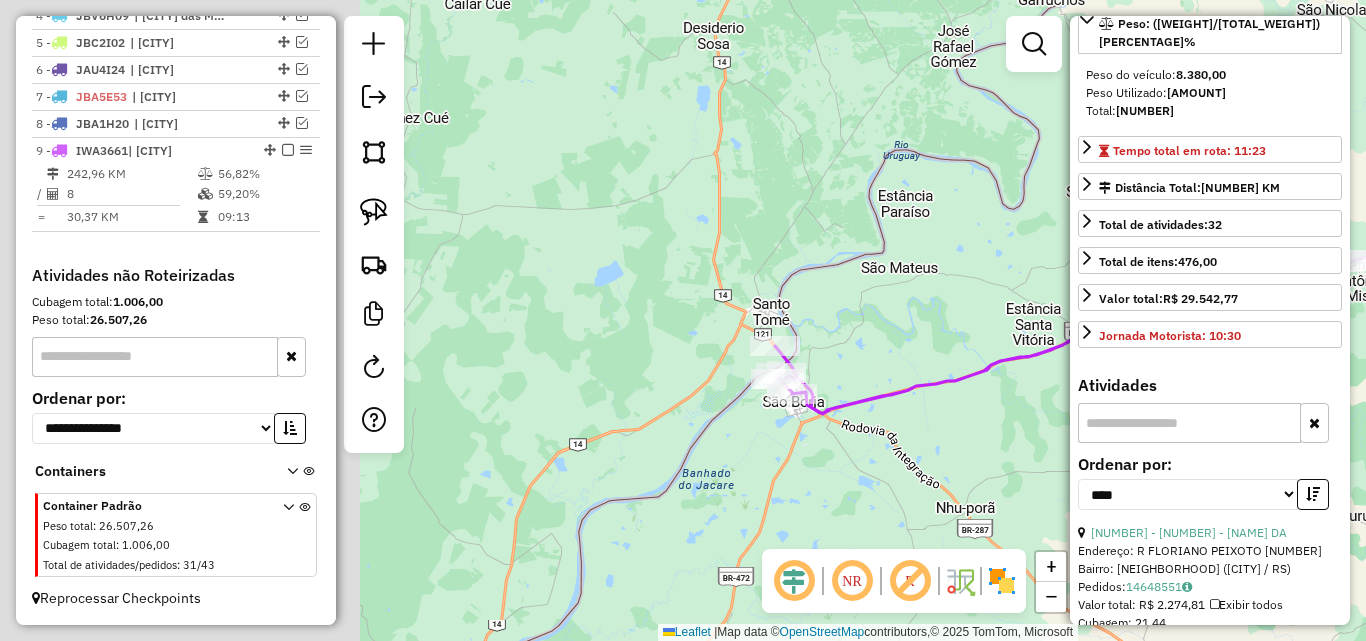 drag, startPoint x: 600, startPoint y: 418, endPoint x: 1093, endPoint y: 395, distance: 493.53622 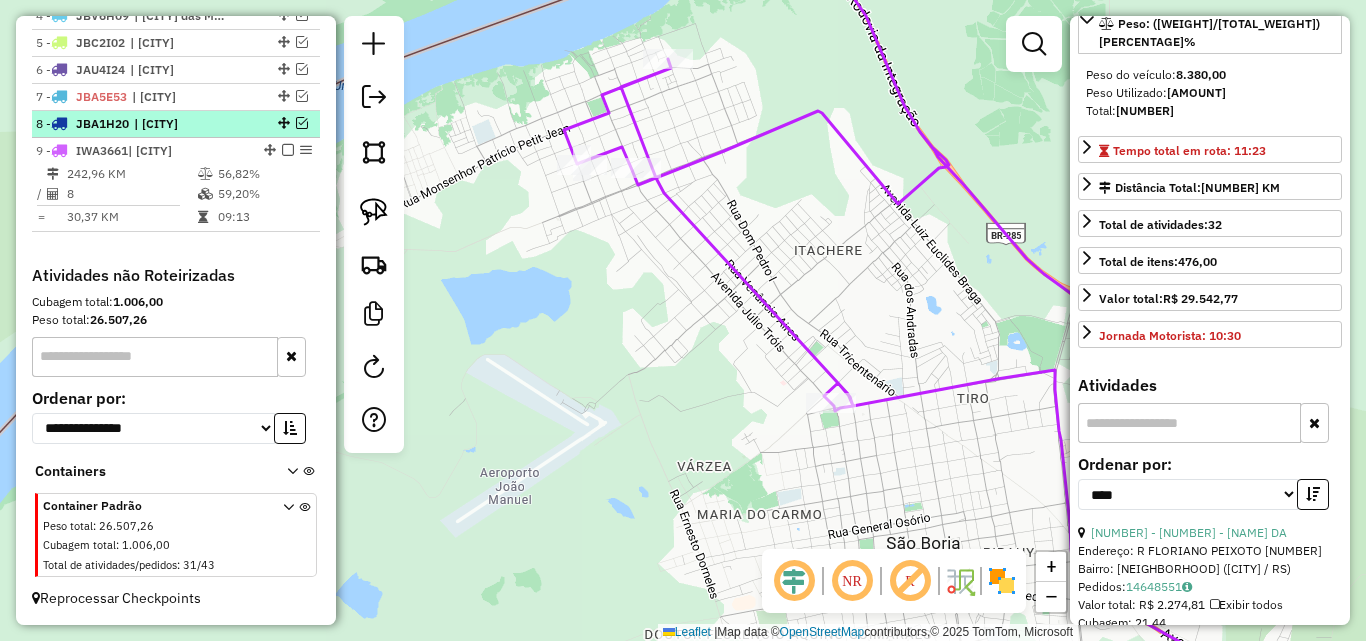 click at bounding box center [302, 123] 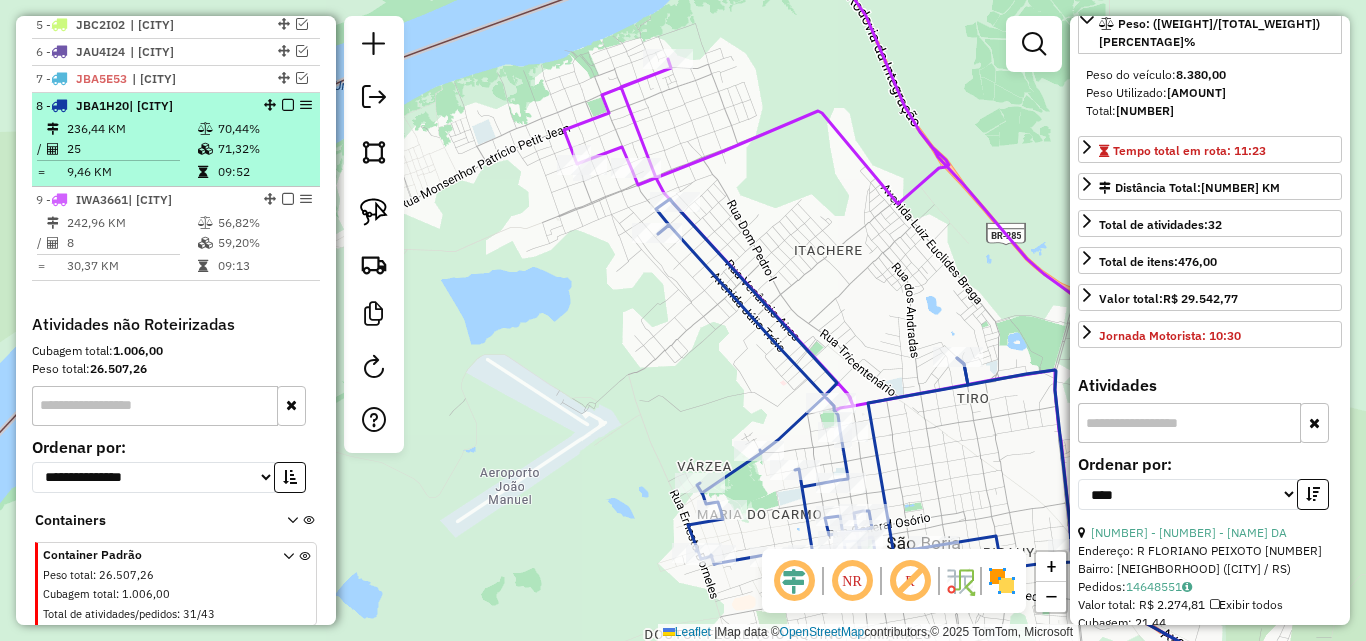 scroll, scrollTop: 912, scrollLeft: 0, axis: vertical 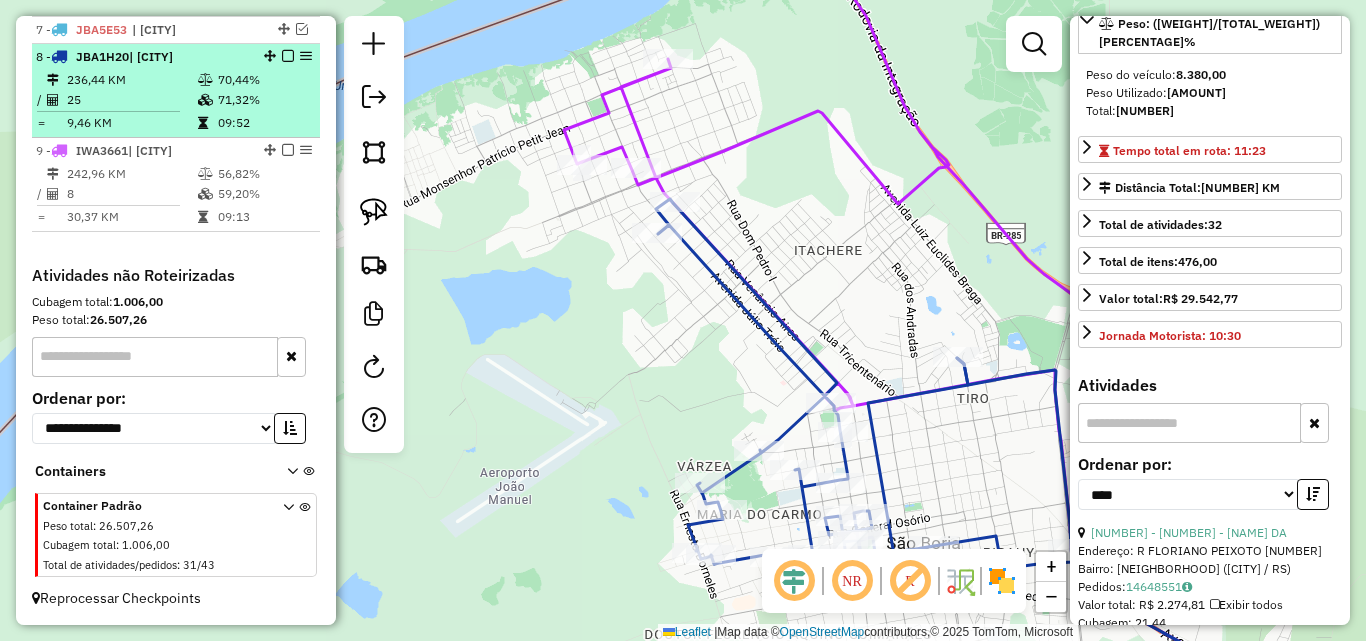 click on "236,44 KM" at bounding box center (131, 80) 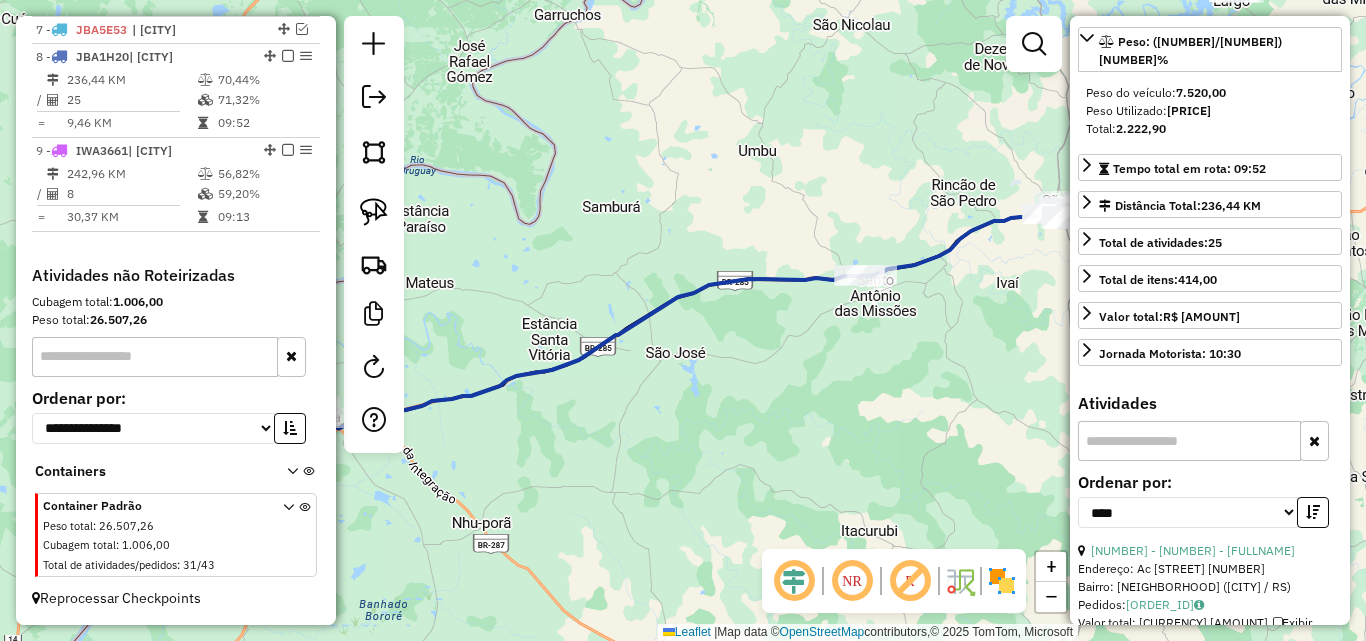 drag, startPoint x: 623, startPoint y: 436, endPoint x: 1161, endPoint y: 334, distance: 547.5838 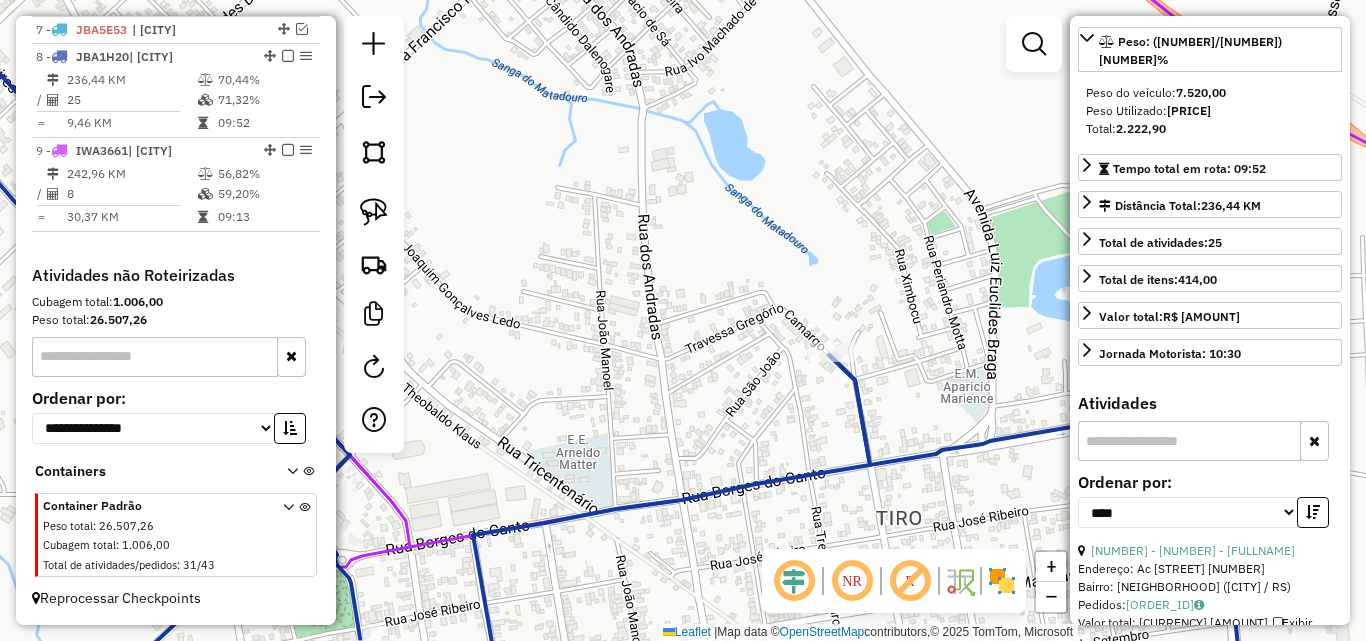 drag, startPoint x: 850, startPoint y: 452, endPoint x: 767, endPoint y: 380, distance: 109.877205 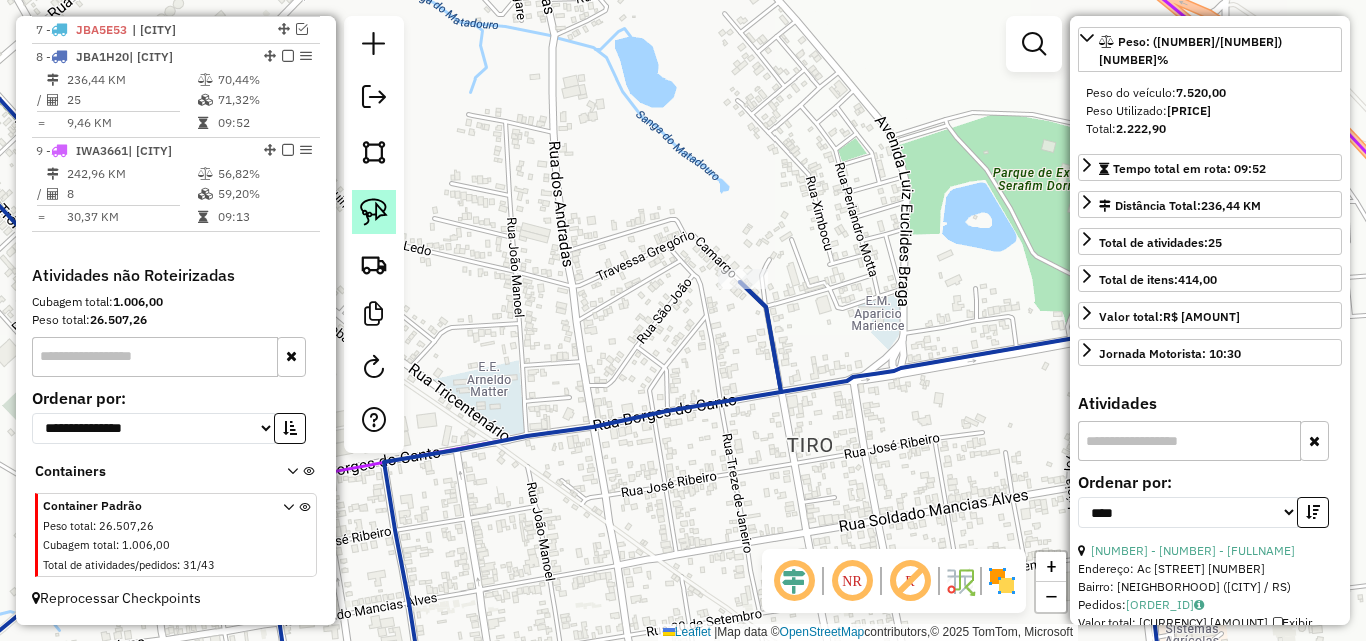 click 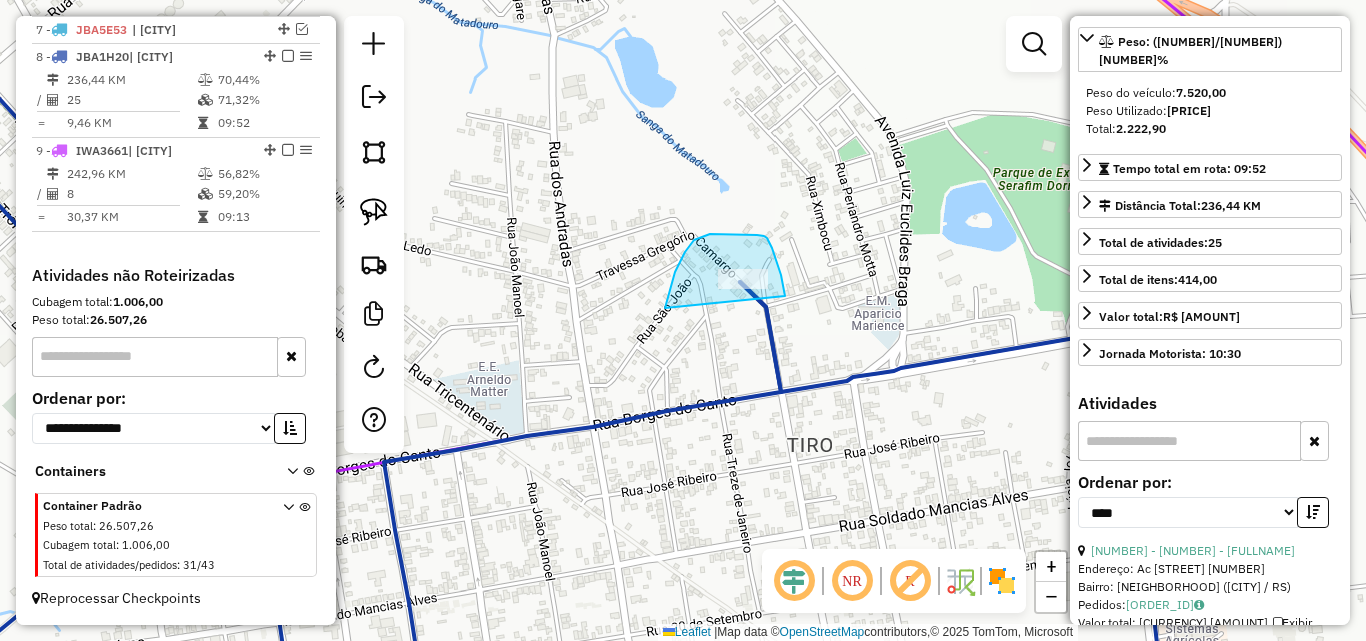 drag, startPoint x: 666, startPoint y: 304, endPoint x: 785, endPoint y: 315, distance: 119.507324 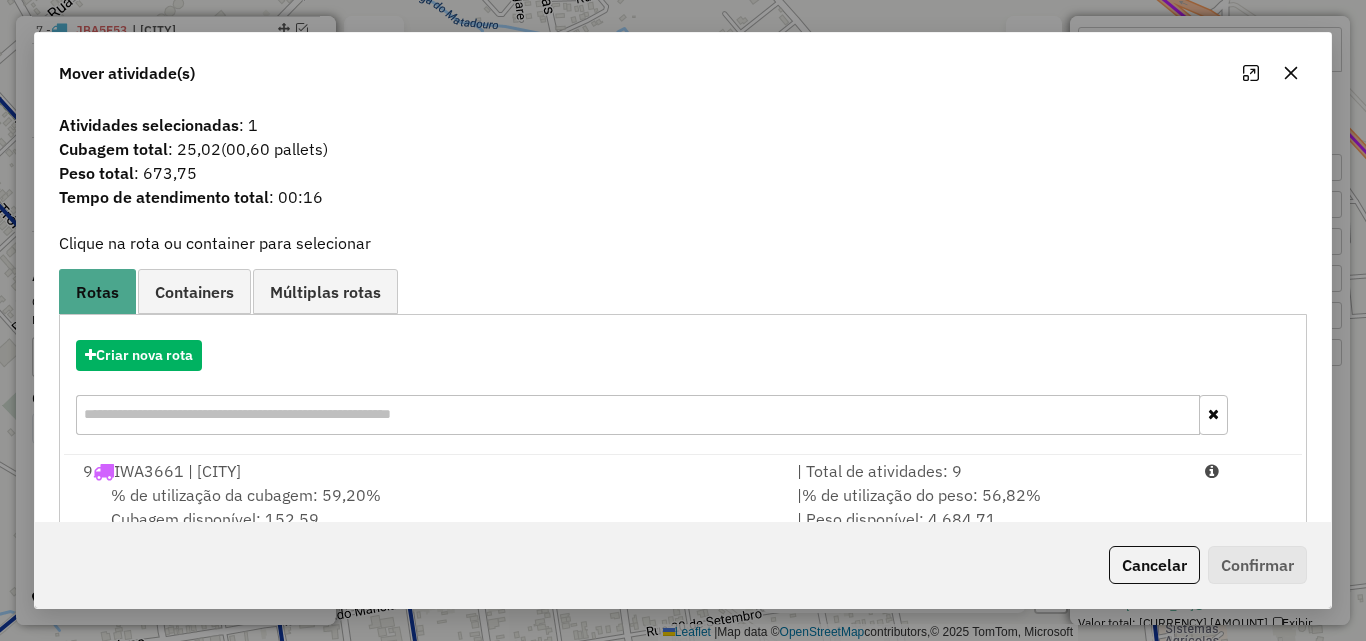 click on "% de utilização da cubagem: 59,20%  Cubagem disponível: 152,59" at bounding box center (428, 507) 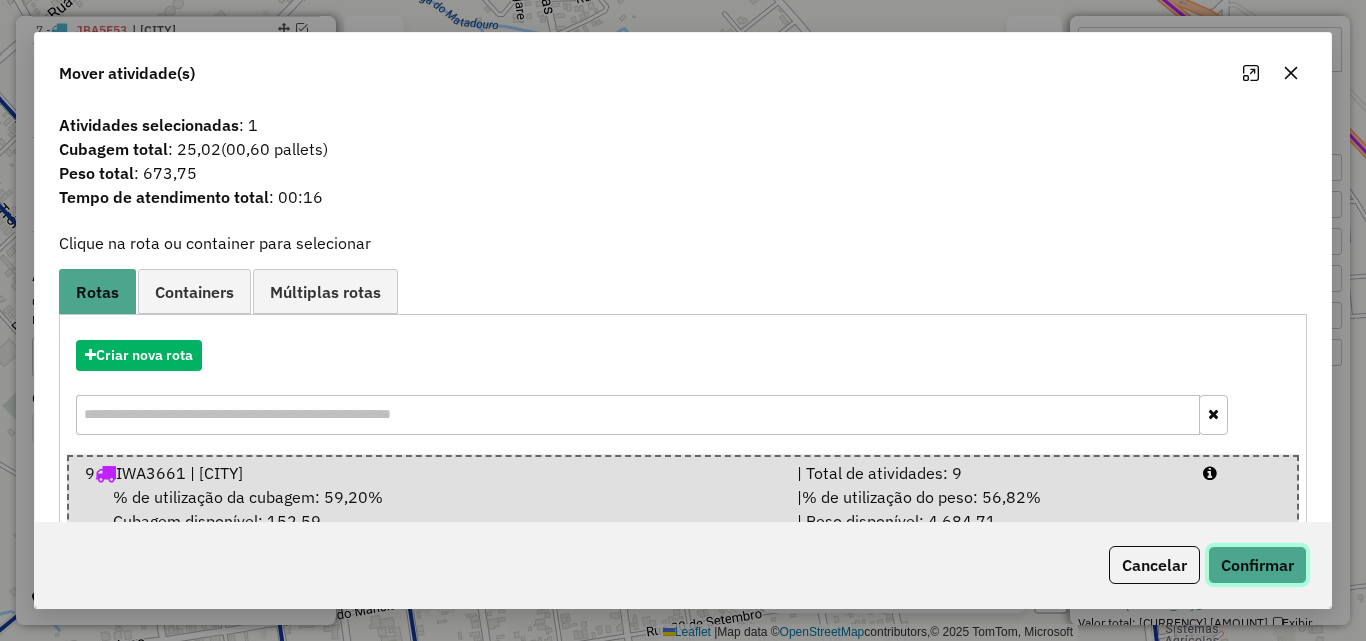drag, startPoint x: 1240, startPoint y: 570, endPoint x: 1148, endPoint y: 413, distance: 181.96977 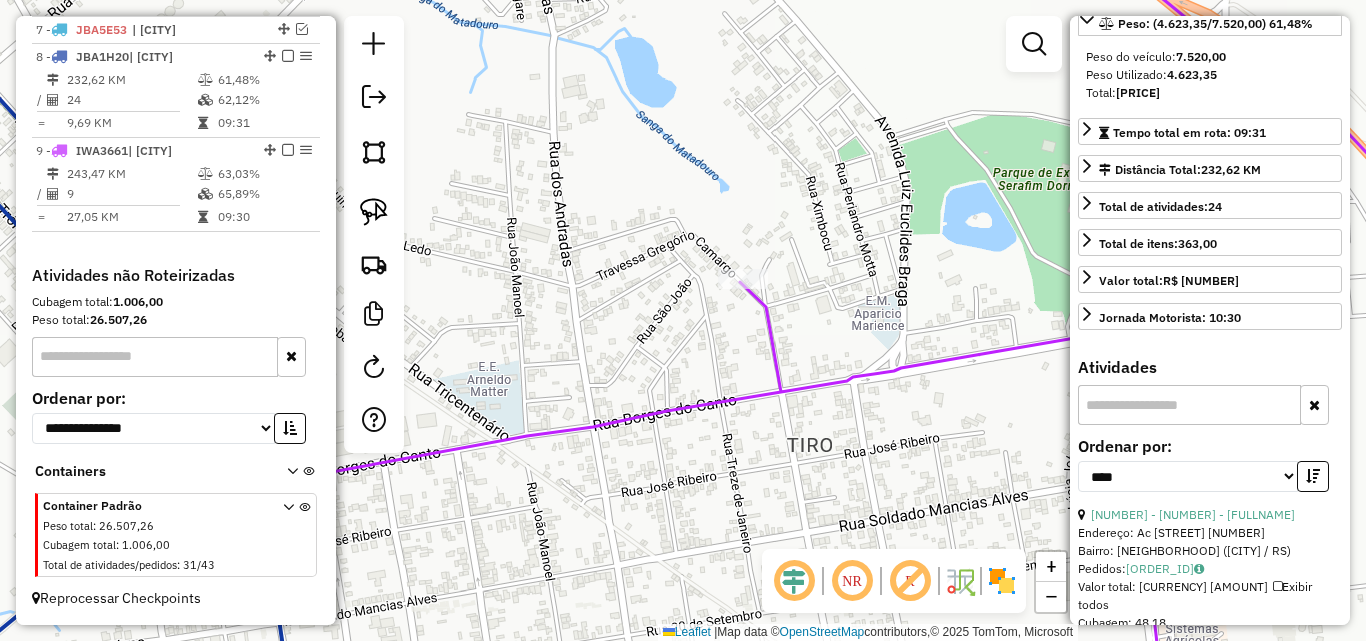 scroll, scrollTop: 929, scrollLeft: 0, axis: vertical 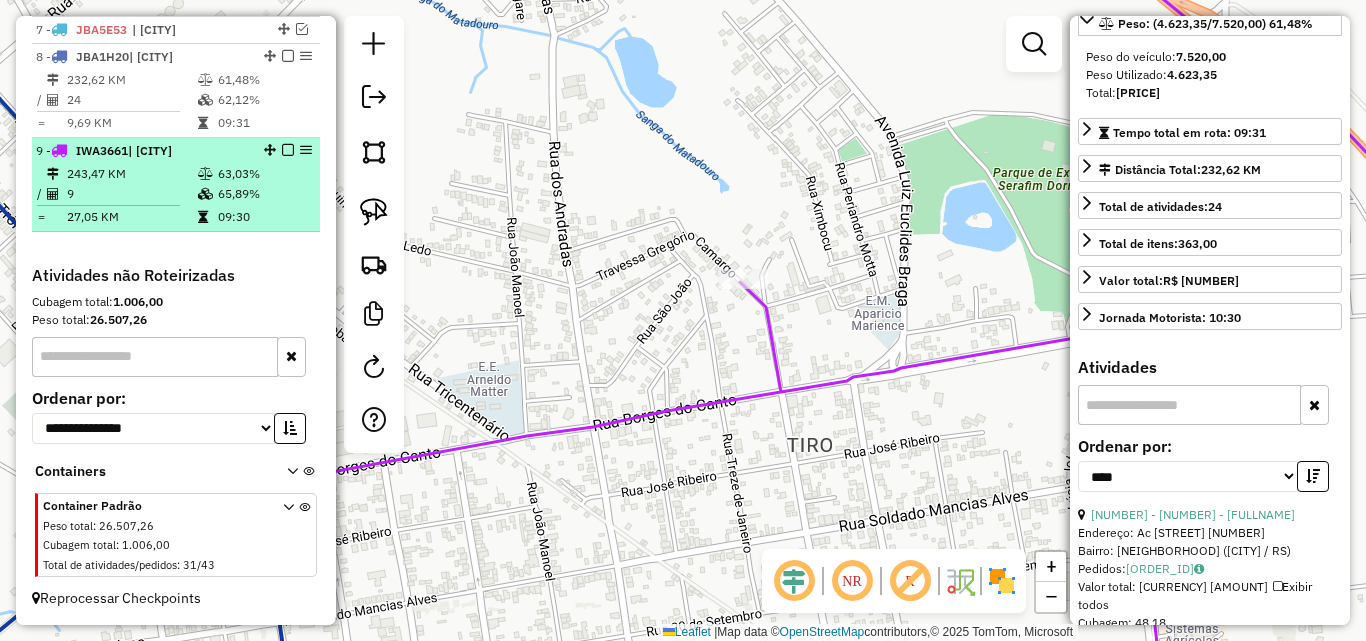 click on "9 -       IWA3661   | Santo Antônio das Missões" at bounding box center [142, 151] 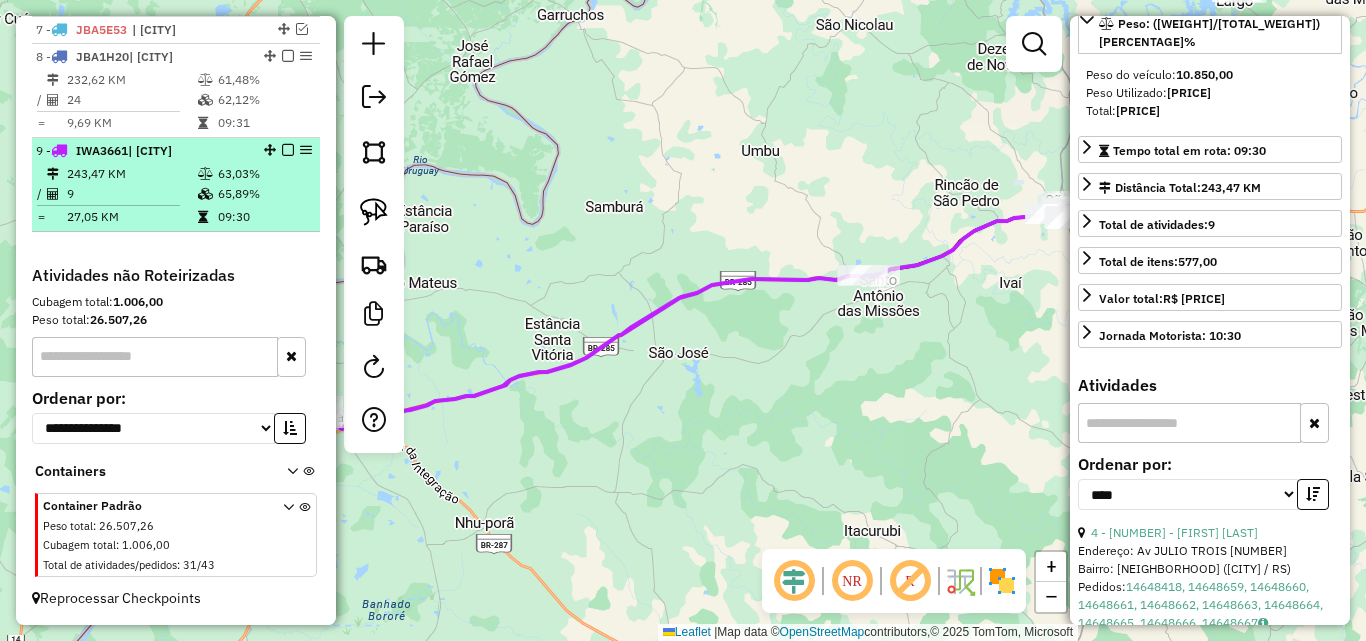 click at bounding box center (288, 150) 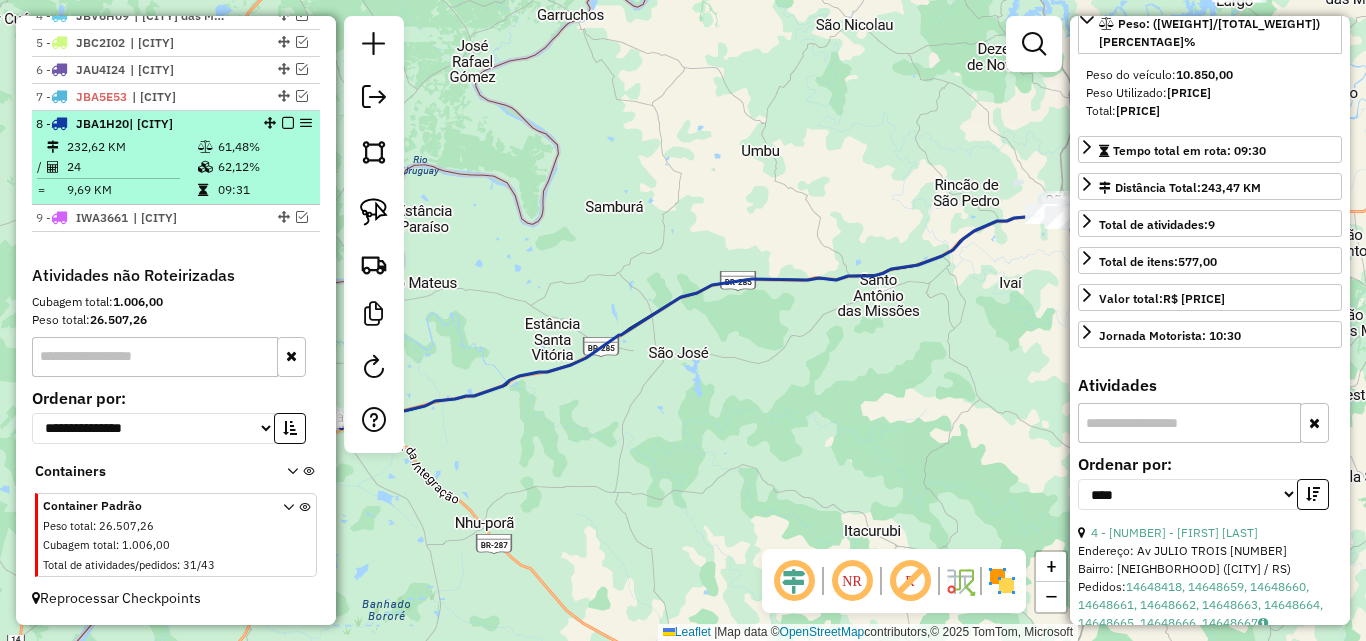 click at bounding box center [288, 123] 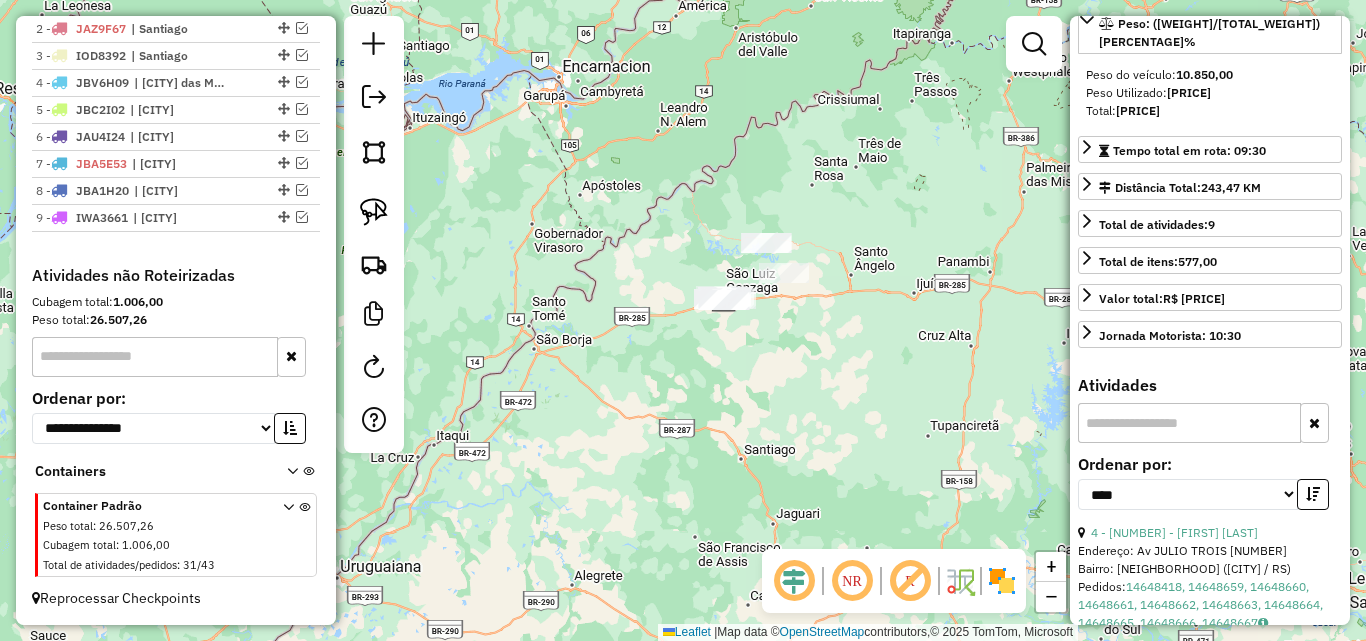 drag, startPoint x: 748, startPoint y: 379, endPoint x: 625, endPoint y: 379, distance: 123 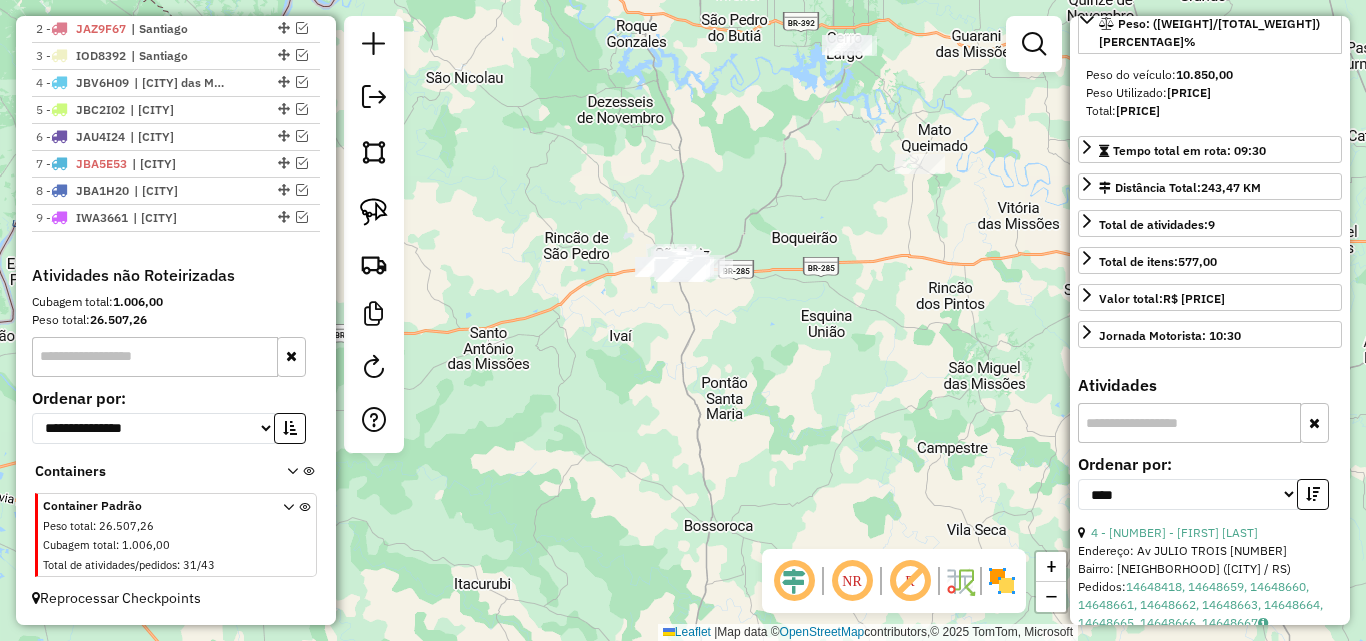 drag, startPoint x: 677, startPoint y: 371, endPoint x: 506, endPoint y: 384, distance: 171.49344 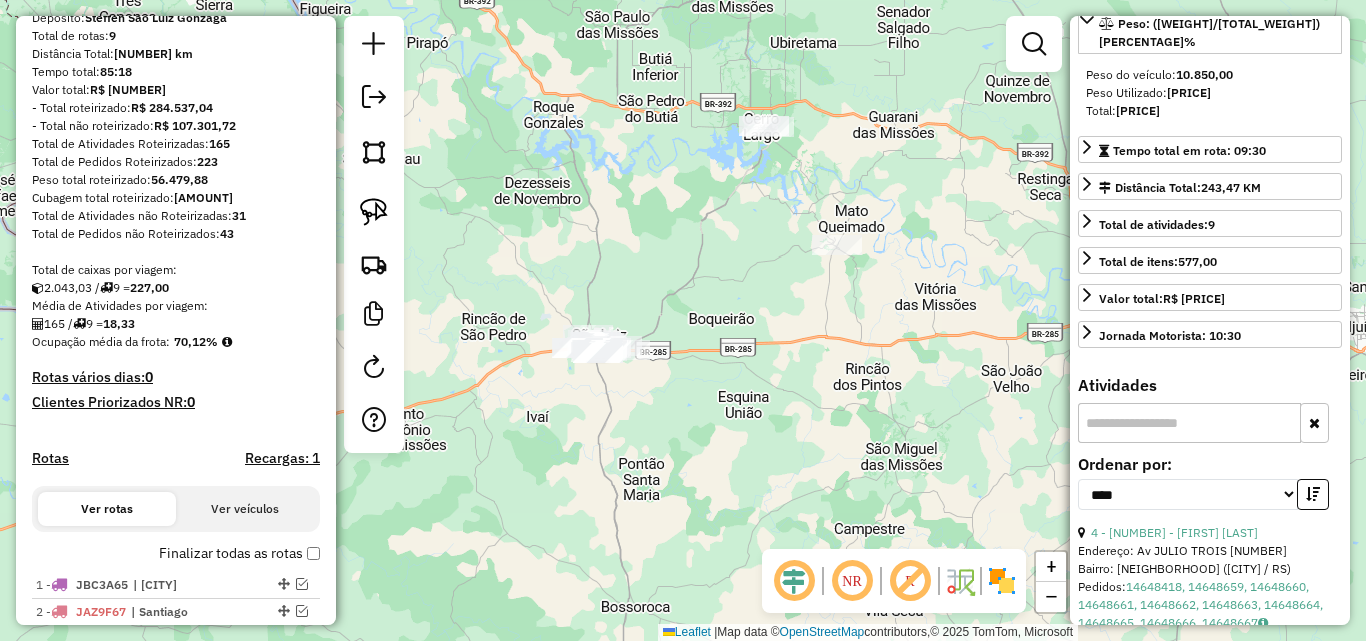 scroll, scrollTop: 77, scrollLeft: 0, axis: vertical 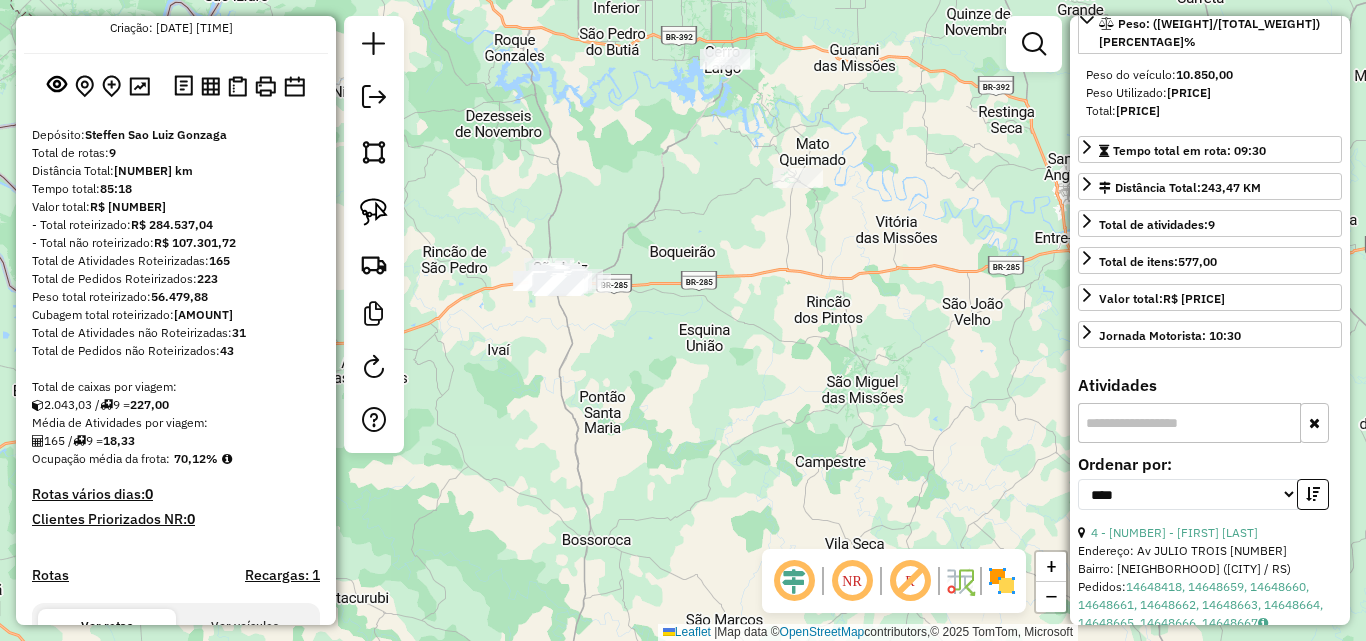 drag, startPoint x: 535, startPoint y: 351, endPoint x: 522, endPoint y: 322, distance: 31.780497 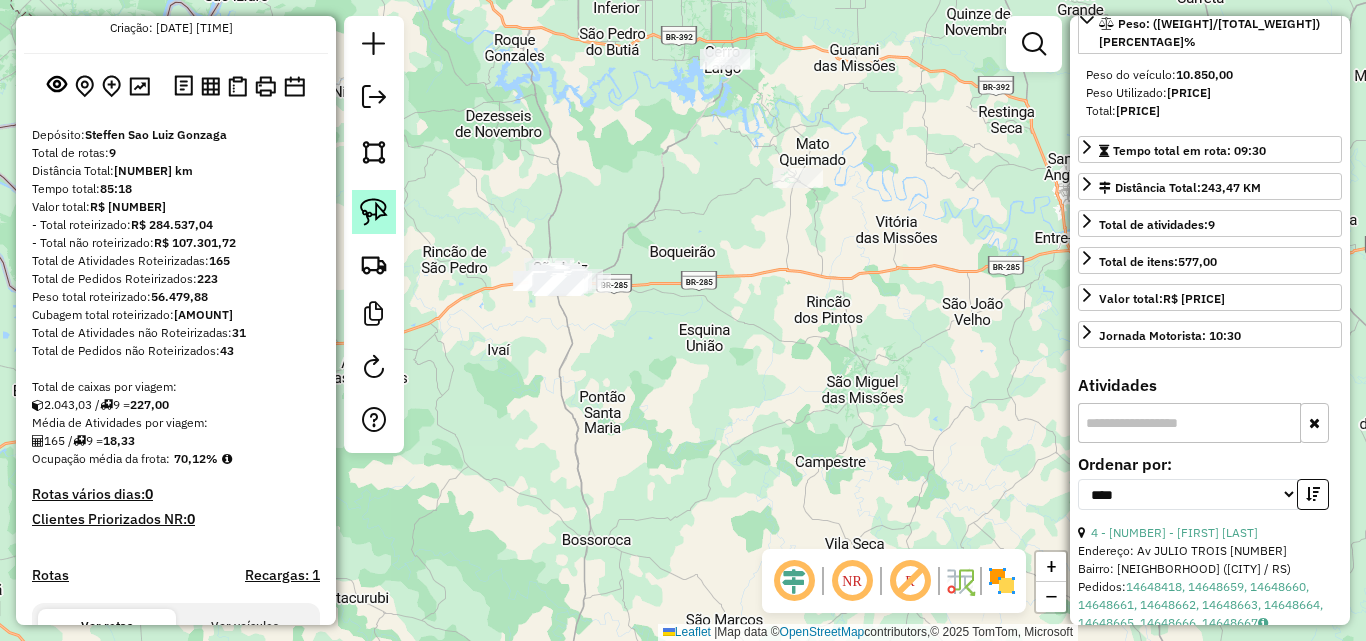 click 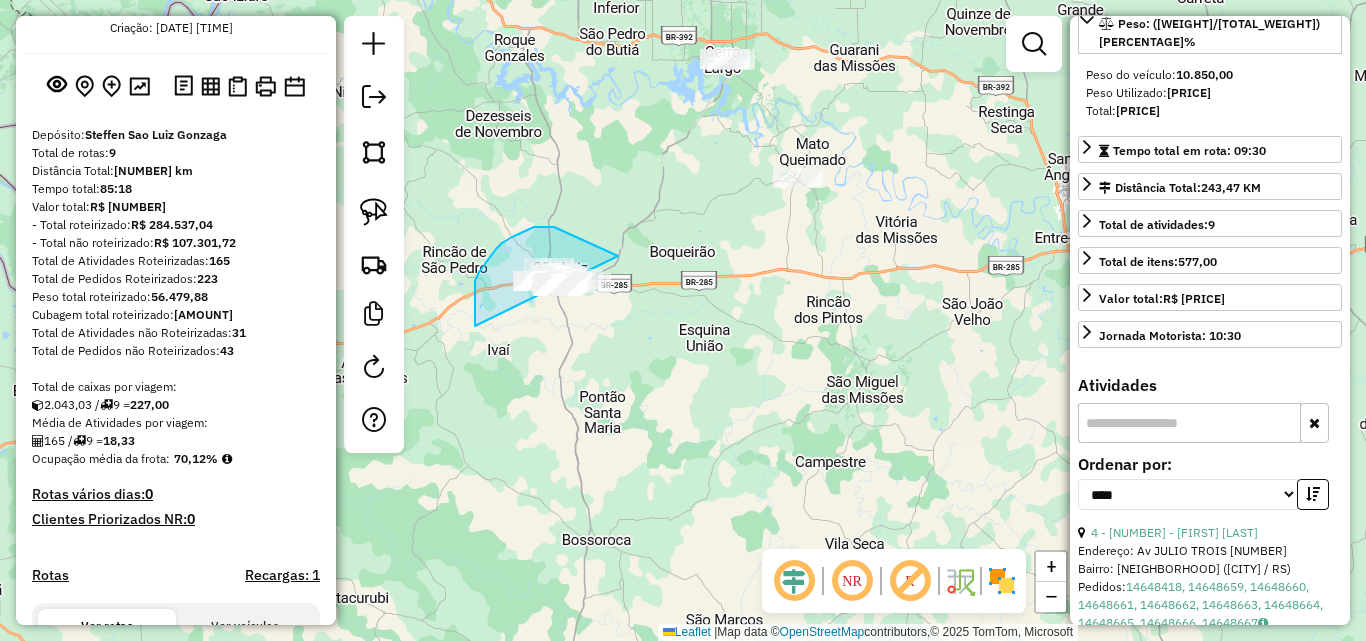 drag, startPoint x: 475, startPoint y: 326, endPoint x: 629, endPoint y: 325, distance: 154.00325 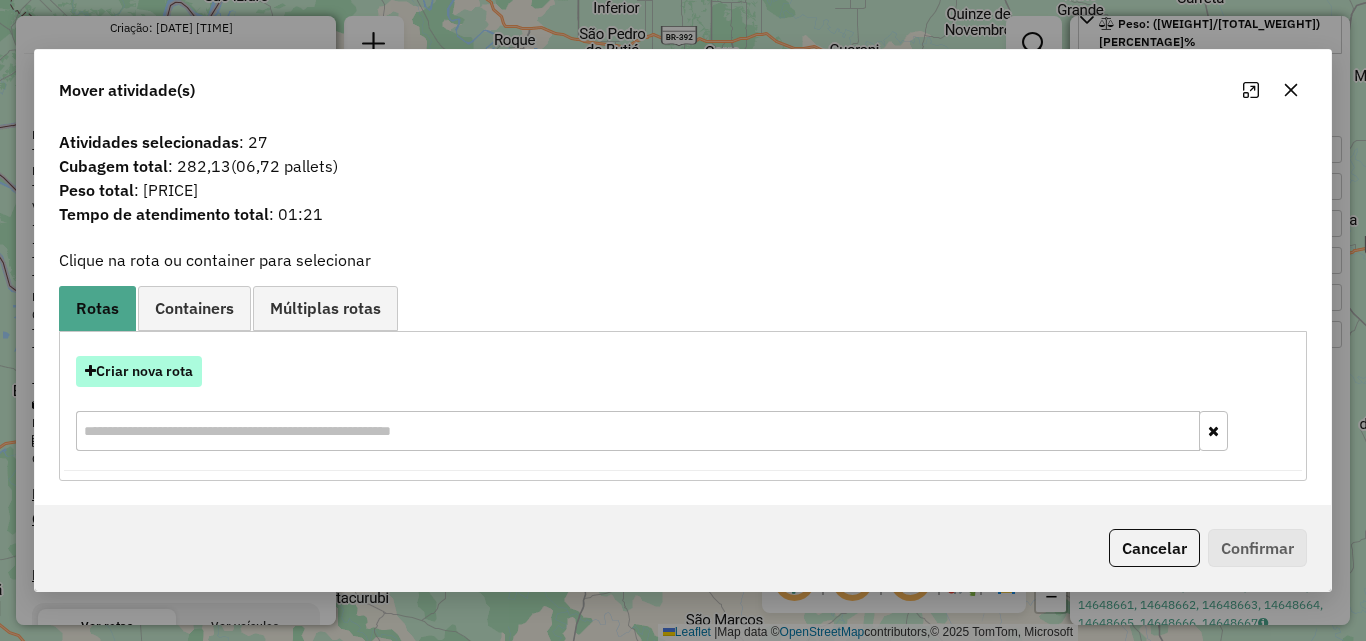 click on "Criar nova rota" at bounding box center [139, 371] 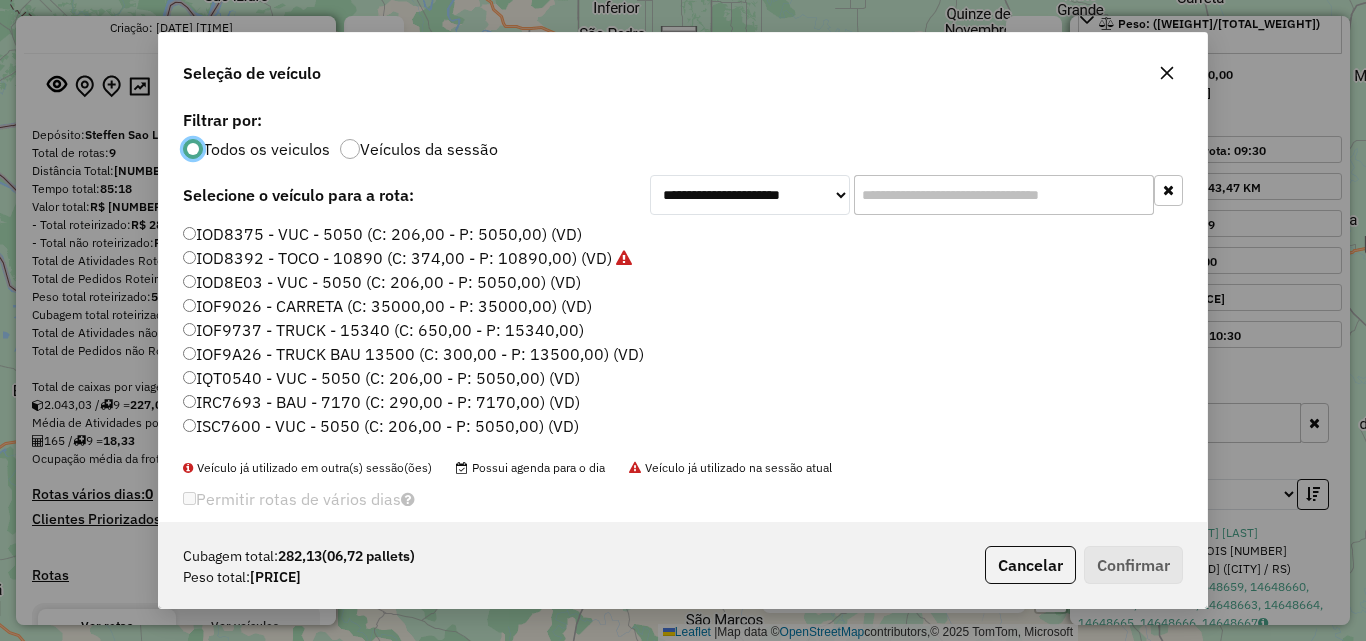 scroll, scrollTop: 11, scrollLeft: 6, axis: both 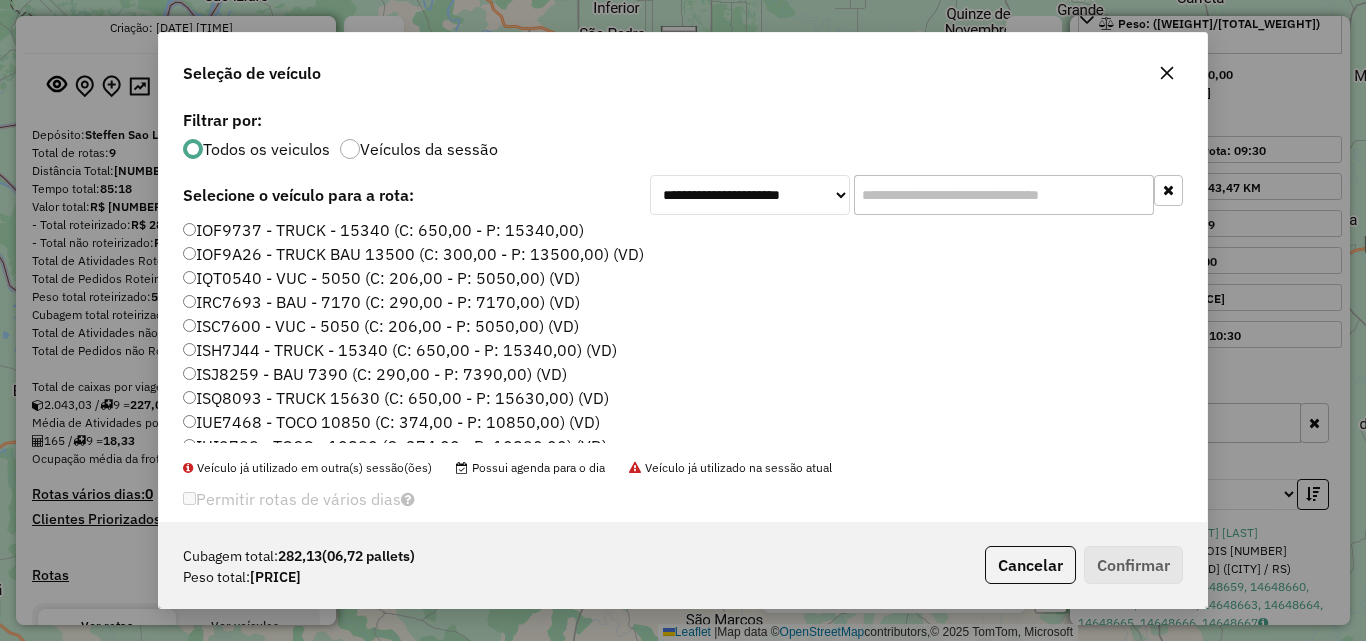 click on "IRC7693 - BAU - 7170 (C: 290,00 - P: 7170,00) (VD)" 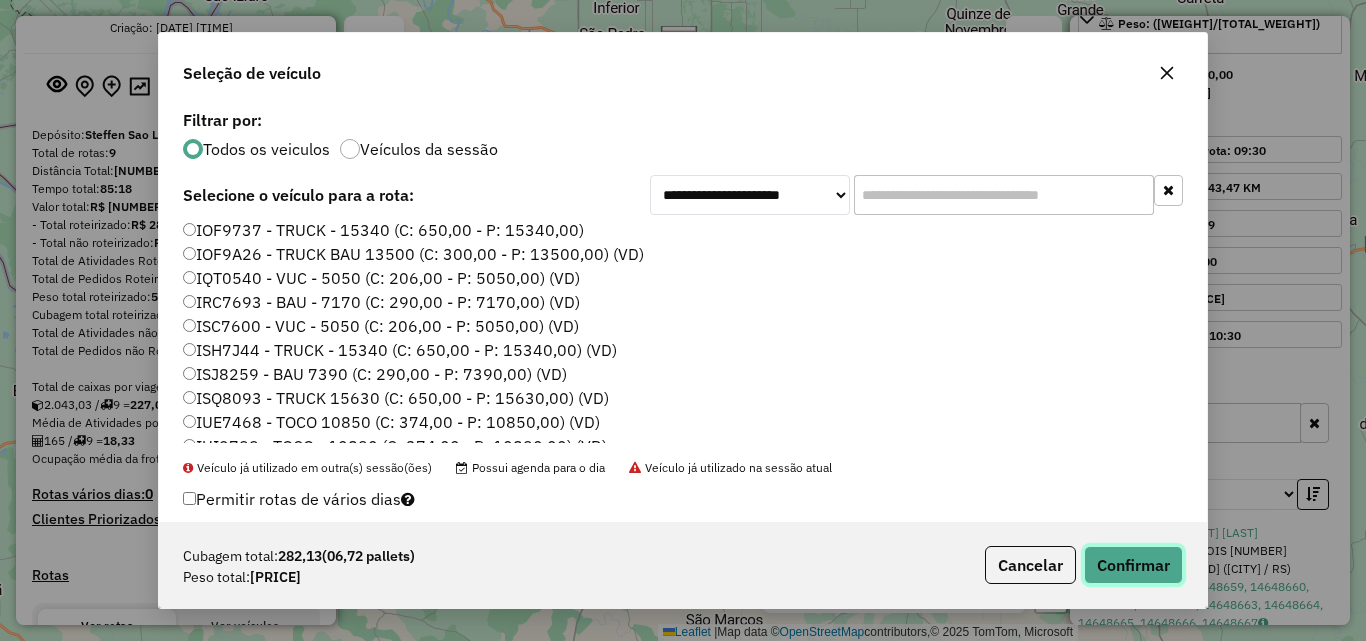 click on "Confirmar" 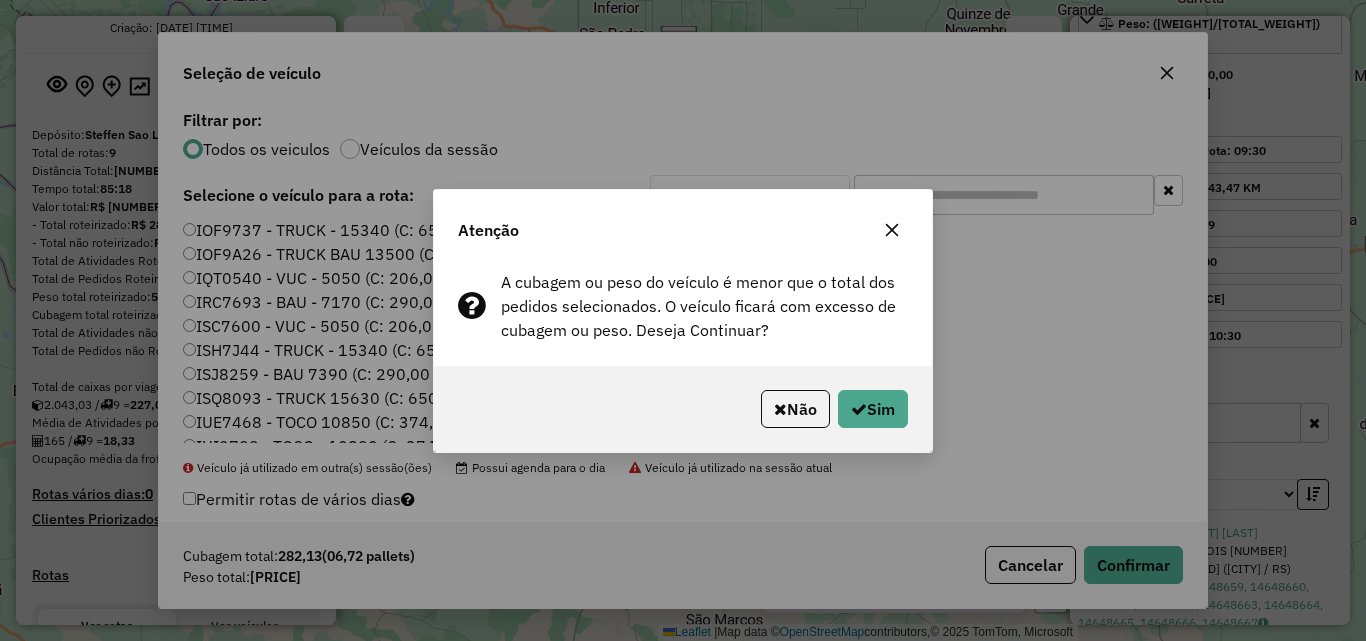 click on "Atenção A cubagem ou peso do veículo é menor que o total dos pedidos selecionados. O veículo ficará com excesso de cubagem ou peso. Deseja Continuar?  Não   Sim" 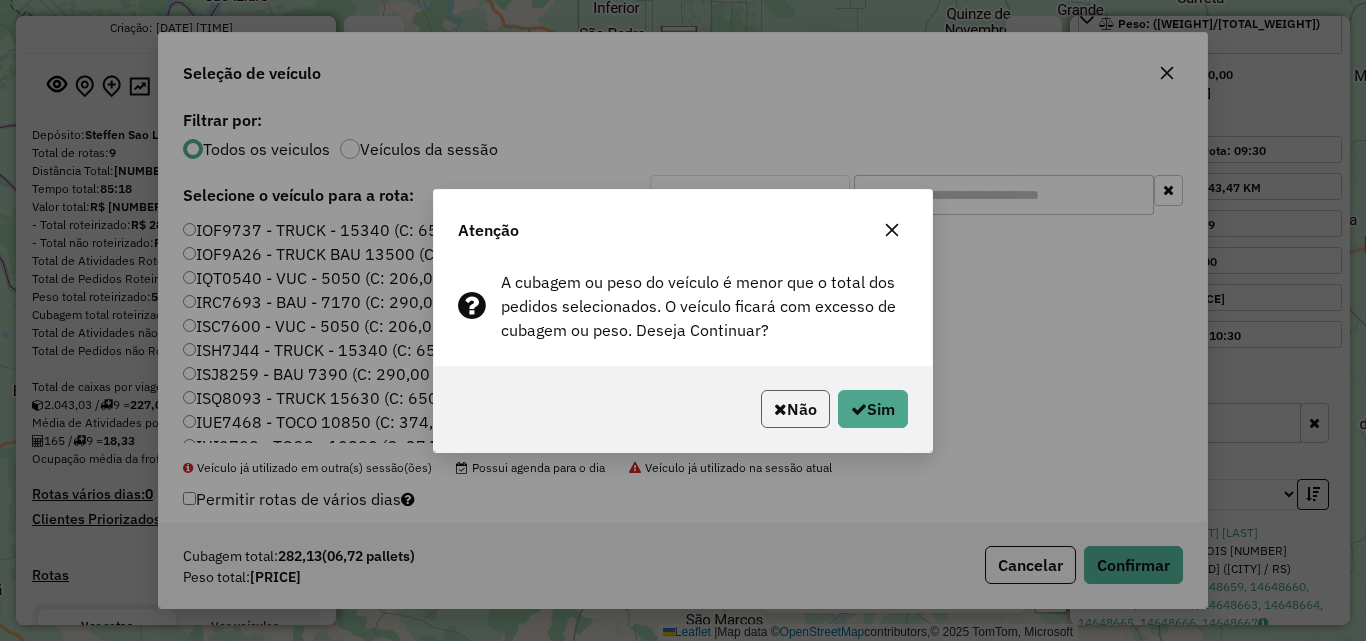 click on "Não" 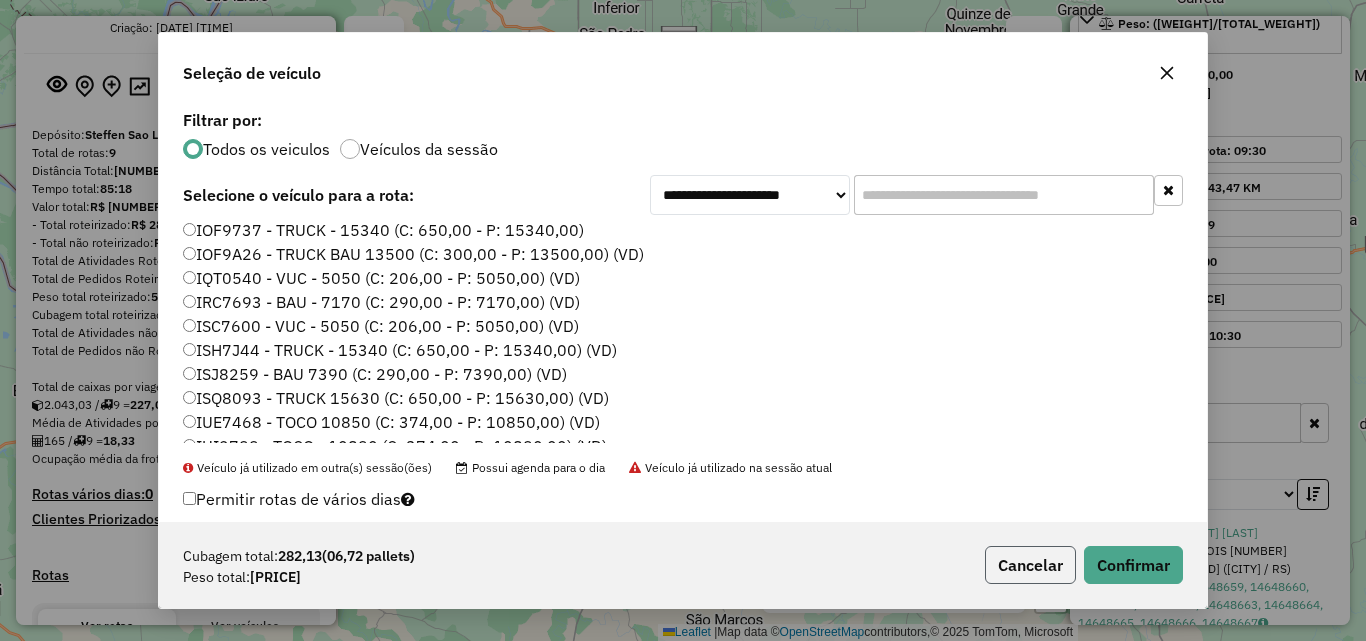 click on "Cancelar" 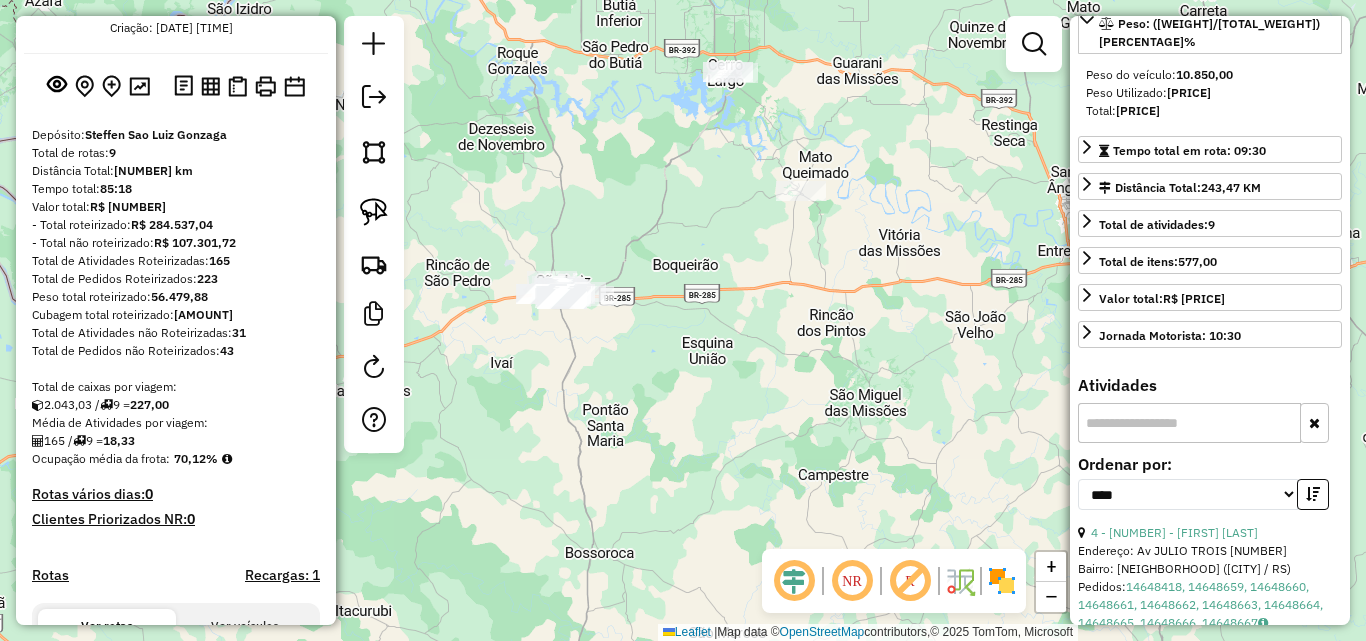 drag, startPoint x: 664, startPoint y: 388, endPoint x: 715, endPoint y: 577, distance: 195.76006 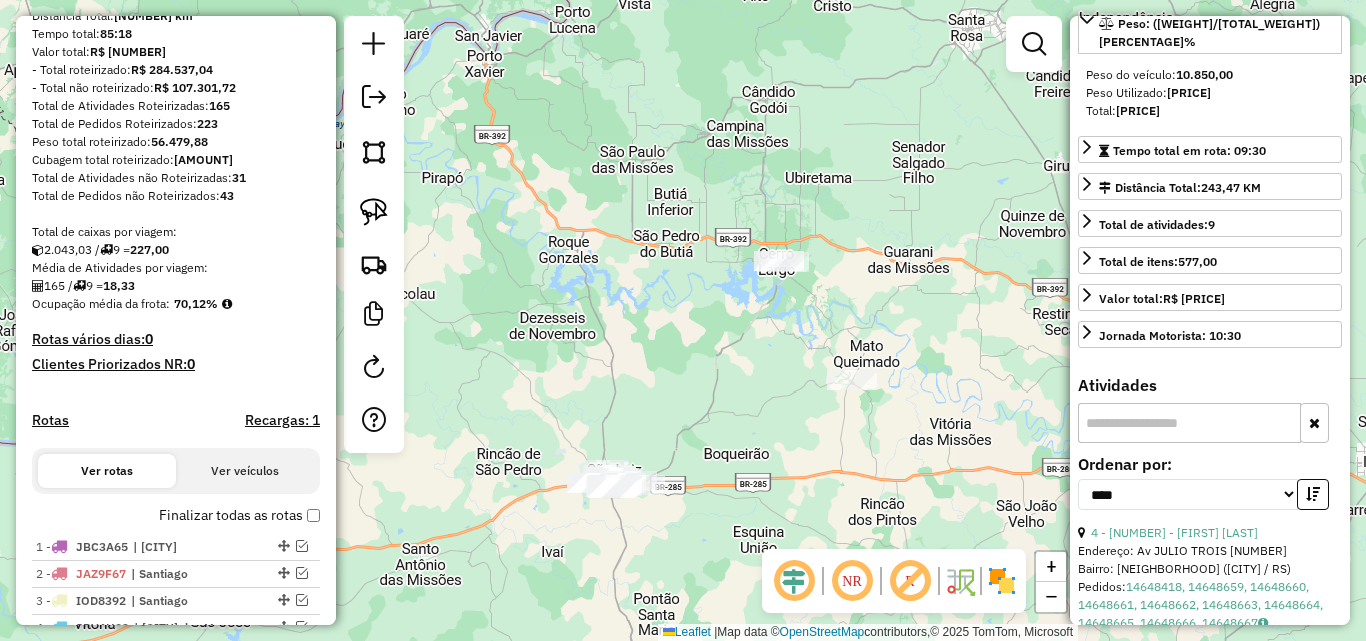 scroll, scrollTop: 477, scrollLeft: 0, axis: vertical 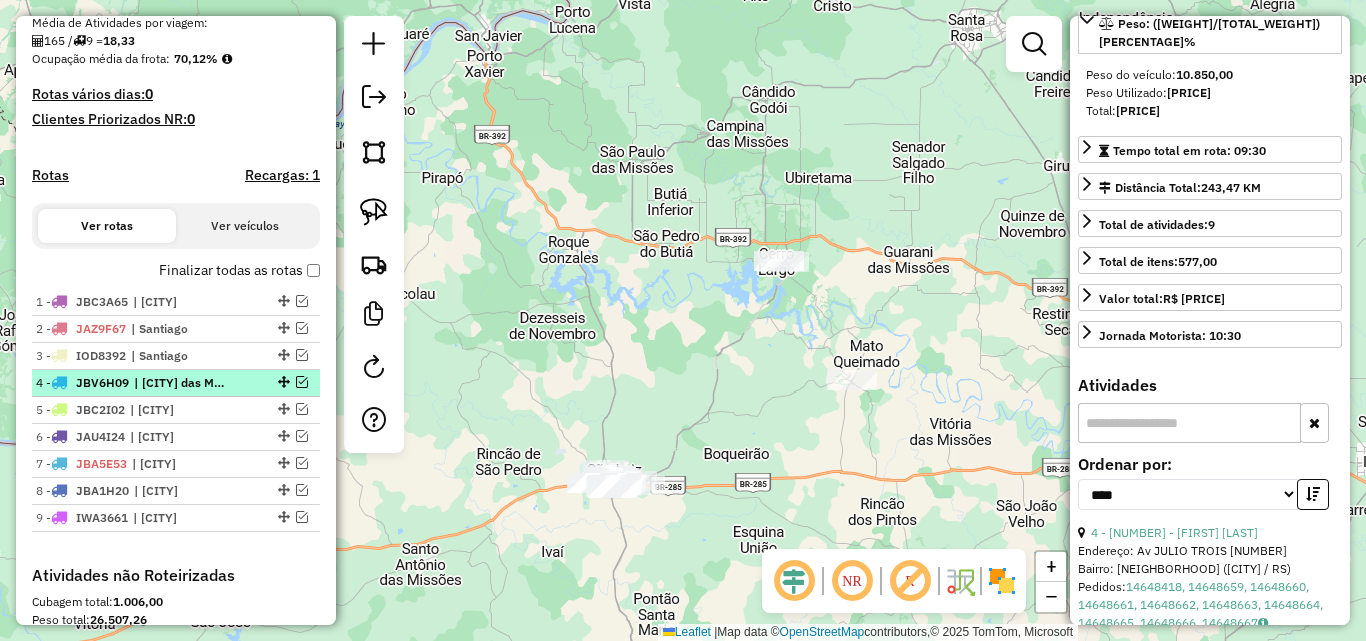 click at bounding box center [302, 382] 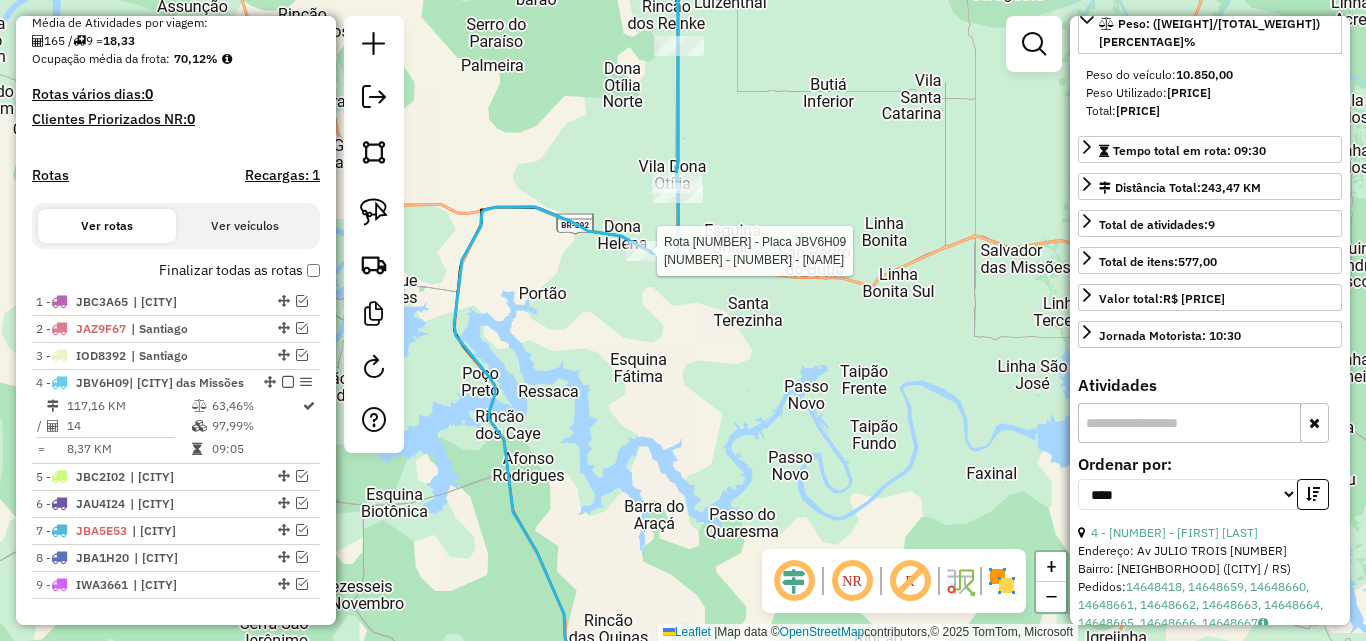 scroll, scrollTop: 318, scrollLeft: 0, axis: vertical 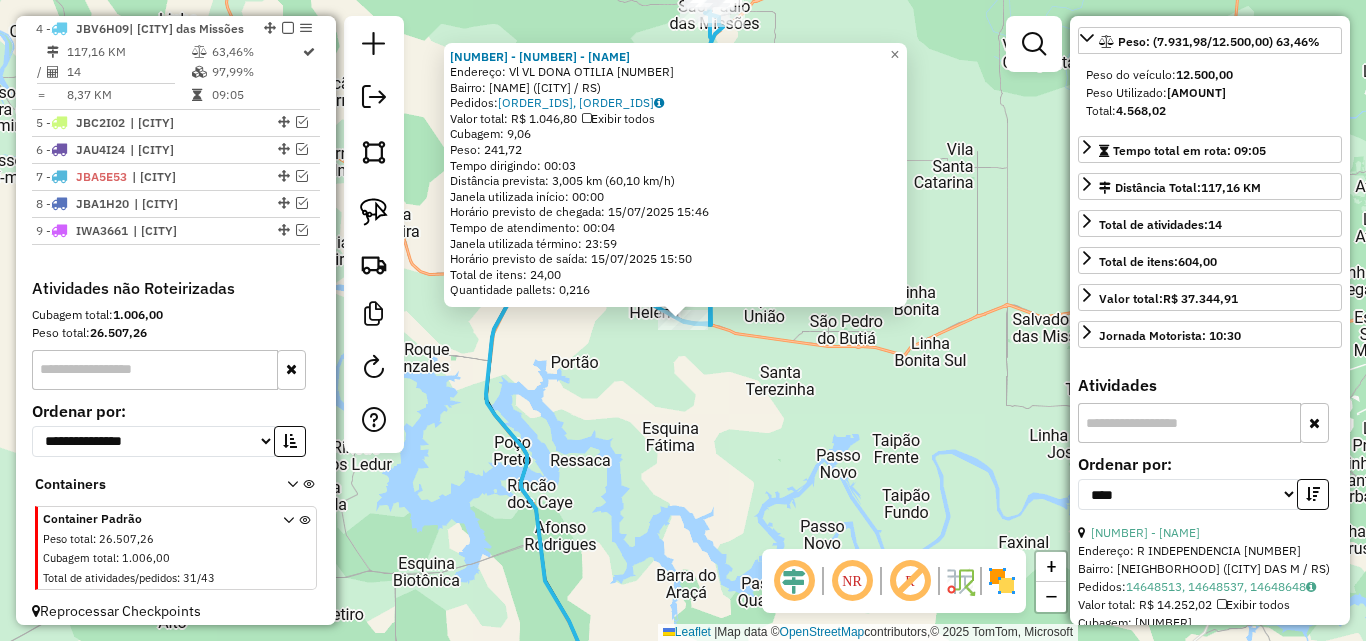 click on "13461 - JOEL AREND DE ANDRAD  Endereço: Vl  VL DONA OTILIA                1880   Bairro: VILA DONA OTILIA (ROQUE GONZALES / RS)   Pedidos:  14648580, 14648652   Valor total: R$ 1.046,80   Exibir todos   Cubagem: 9,06  Peso: 241,72  Tempo dirigindo: 00:03   Distância prevista: 3,005 km (60,10 km/h)   Janela utilizada início: 00:00   Horário previsto de chegada: 15/07/2025 15:46   Tempo de atendimento: 00:04   Janela utilizada término: 23:59   Horário previsto de saída: 15/07/2025 15:50   Total de itens: 24,00   Quantidade pallets: 0,216  × Janela de atendimento Grade de atendimento Capacidade Transportadoras Veículos Cliente Pedidos  Rotas Selecione os dias de semana para filtrar as janelas de atendimento  Seg   Ter   Qua   Qui   Sex   Sáb   Dom  Informe o período da janela de atendimento: De: Até:  Filtrar exatamente a janela do cliente  Considerar janela de atendimento padrão  Selecione os dias de semana para filtrar as grades de atendimento  Seg   Ter   Qua   Qui   Sex   Sáb   Dom   De:   De:" 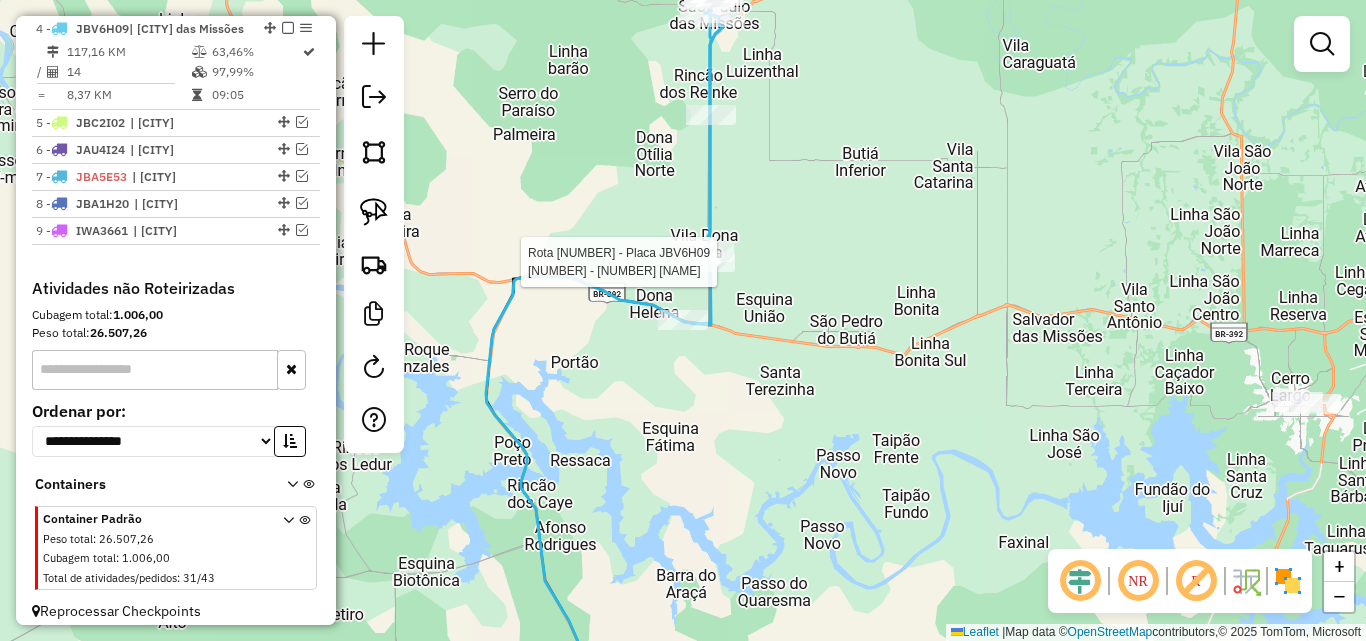 select on "*********" 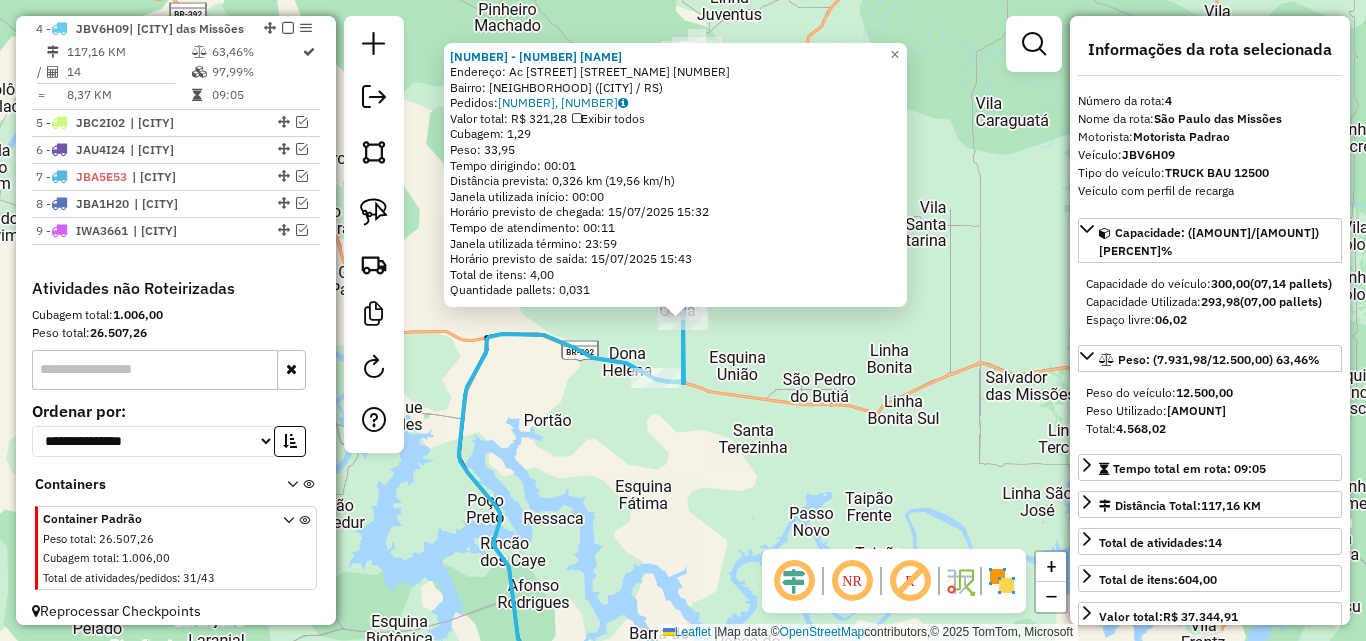 click on "12954 - 51.826.447 DORALINA  Endereço: Ac  RUA TRINTA E UM DE OUTUBRO    1665   Bairro: CENTRO (ROQUE GONZALES / RS)   Pedidos:  14648468, 14648627   Valor total: R$ 321,28   Exibir todos   Cubagem: 1,29  Peso: 33,95  Tempo dirigindo: 00:01   Distância prevista: 0,326 km (19,56 km/h)   Janela utilizada início: 00:00   Horário previsto de chegada: 15/07/2025 15:32   Tempo de atendimento: 00:11   Janela utilizada término: 23:59   Horário previsto de saída: 15/07/2025 15:43   Total de itens: 4,00   Quantidade pallets: 0,031  × Janela de atendimento Grade de atendimento Capacidade Transportadoras Veículos Cliente Pedidos  Rotas Selecione os dias de semana para filtrar as janelas de atendimento  Seg   Ter   Qua   Qui   Sex   Sáb   Dom  Informe o período da janela de atendimento: De: Até:  Filtrar exatamente a janela do cliente  Considerar janela de atendimento padrão  Selecione os dias de semana para filtrar as grades de atendimento  Seg   Ter   Qua   Qui   Sex   Sáb   Dom   Peso mínimo:   De:  De:" 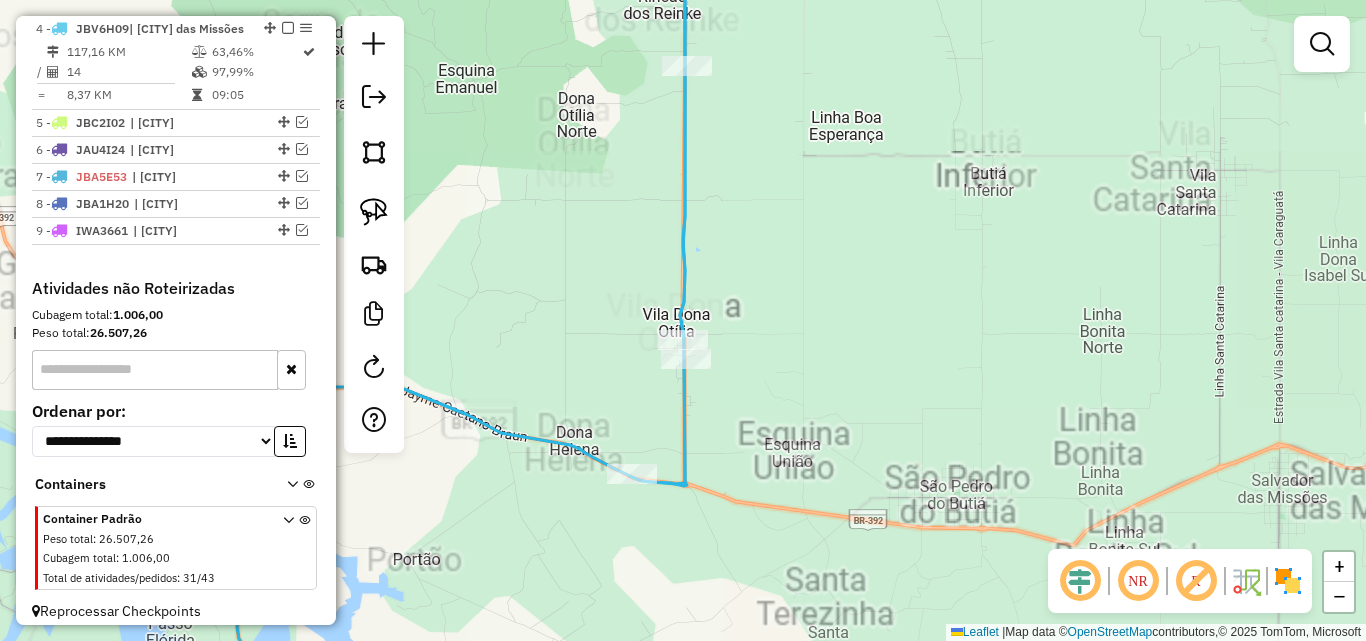 drag, startPoint x: 736, startPoint y: 354, endPoint x: 743, endPoint y: 650, distance: 296.08276 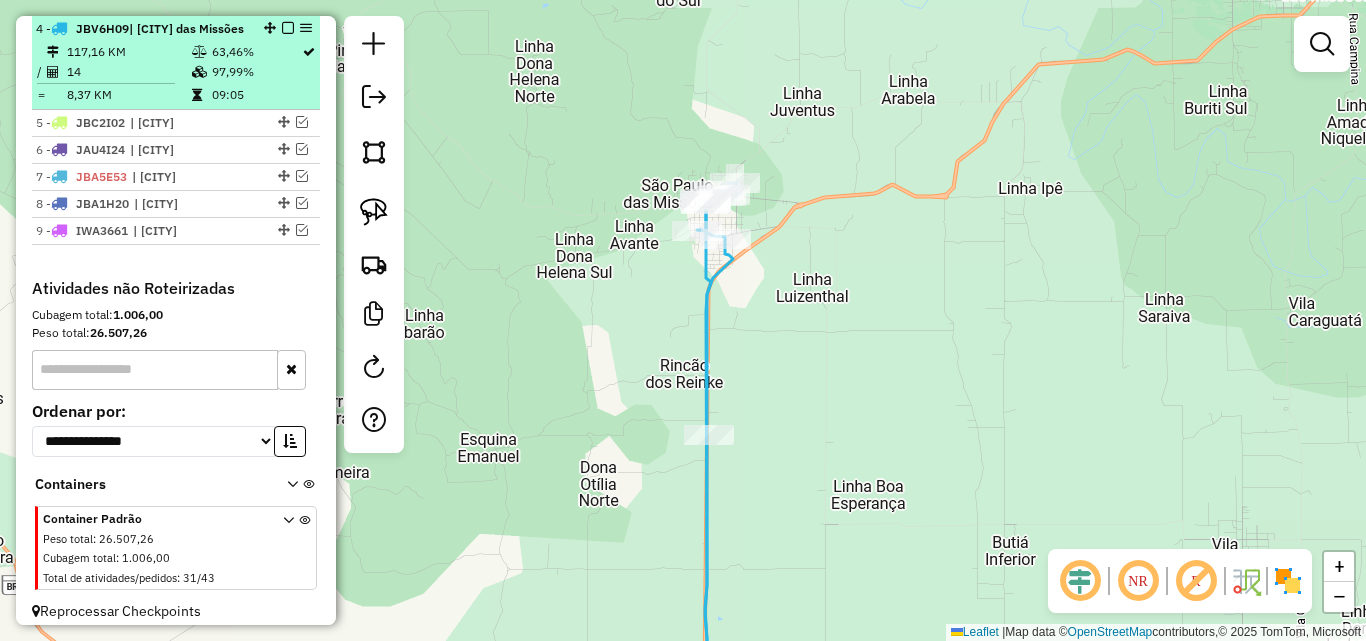 click at bounding box center [199, 52] 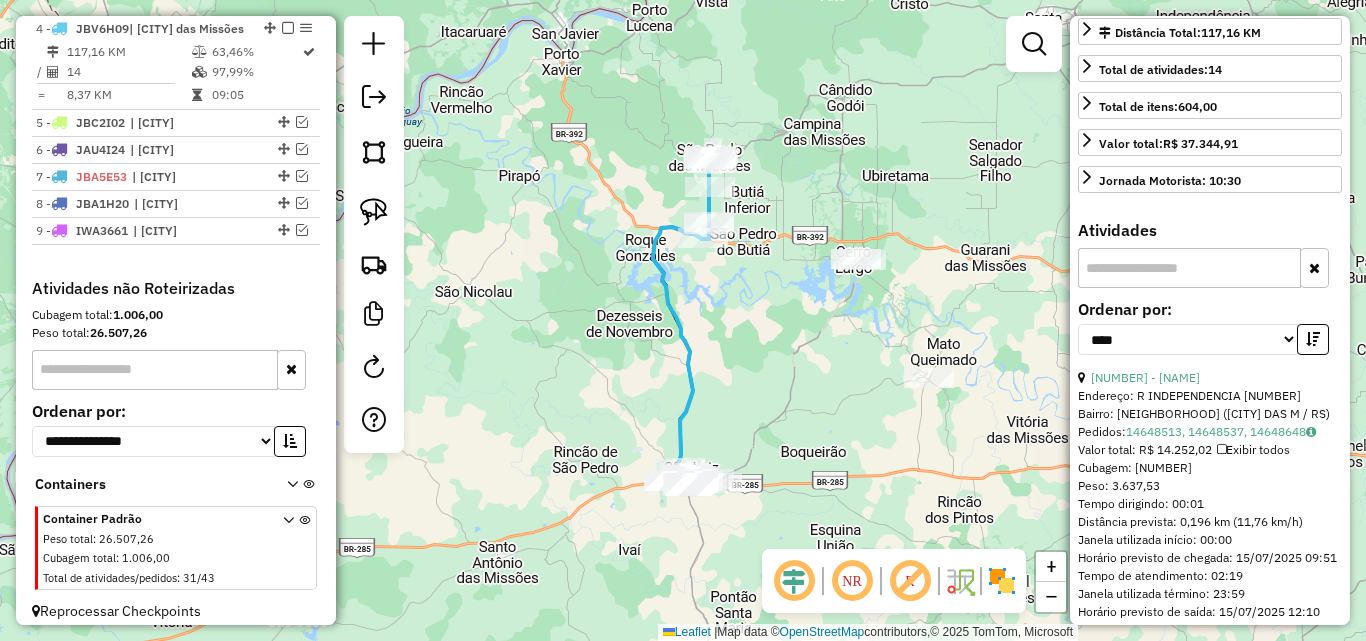 scroll, scrollTop: 500, scrollLeft: 0, axis: vertical 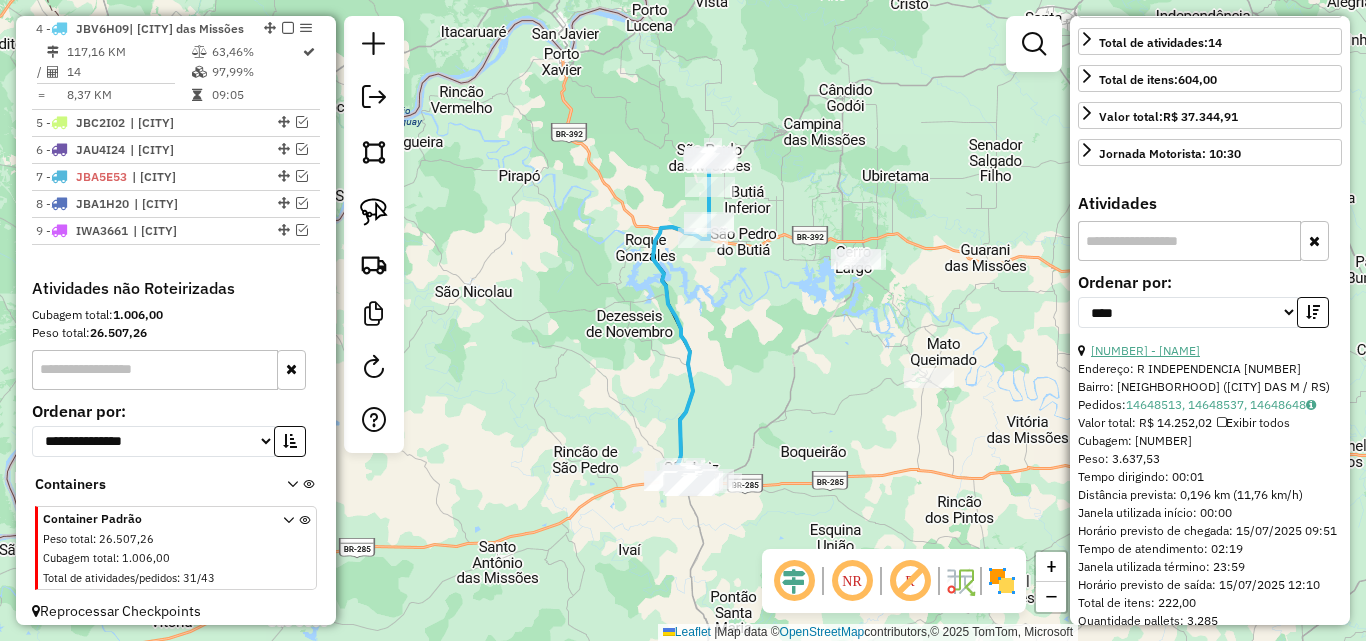 click on "5 - 12035 - AL STRIEDER E CIA LT" at bounding box center [1145, 350] 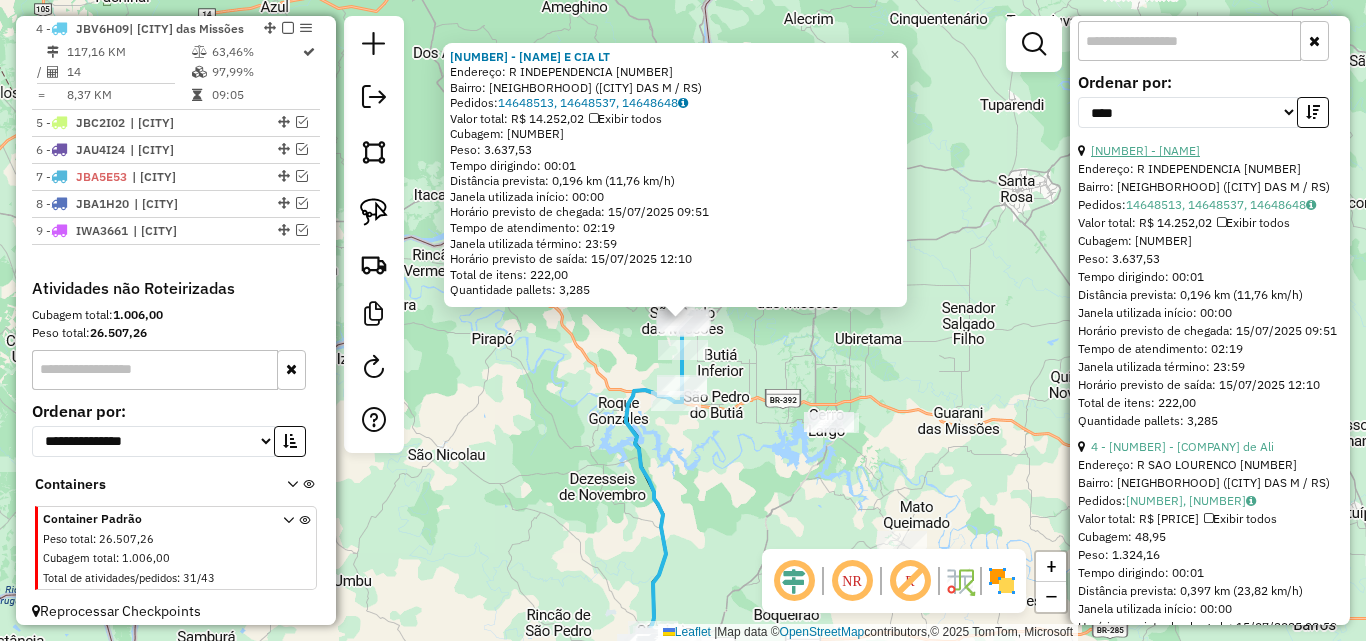 scroll, scrollTop: 800, scrollLeft: 0, axis: vertical 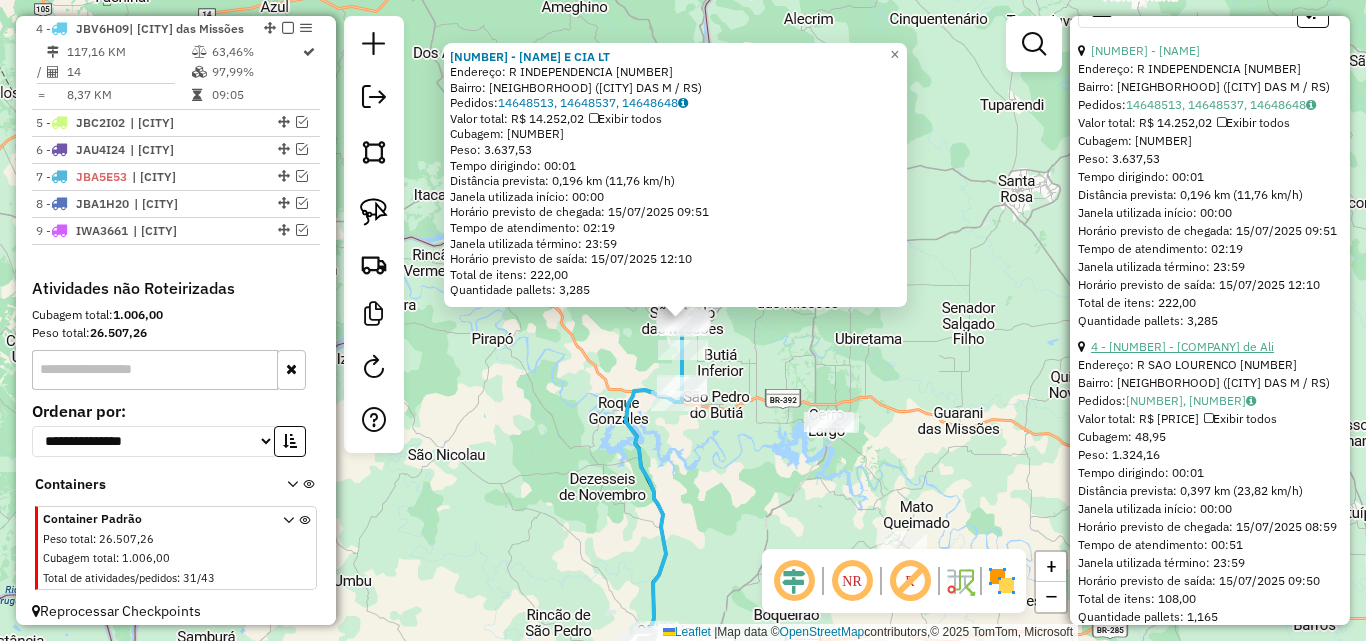 click on "4 - 20527 - HORN COMERCIO DE ALI" at bounding box center [1182, 346] 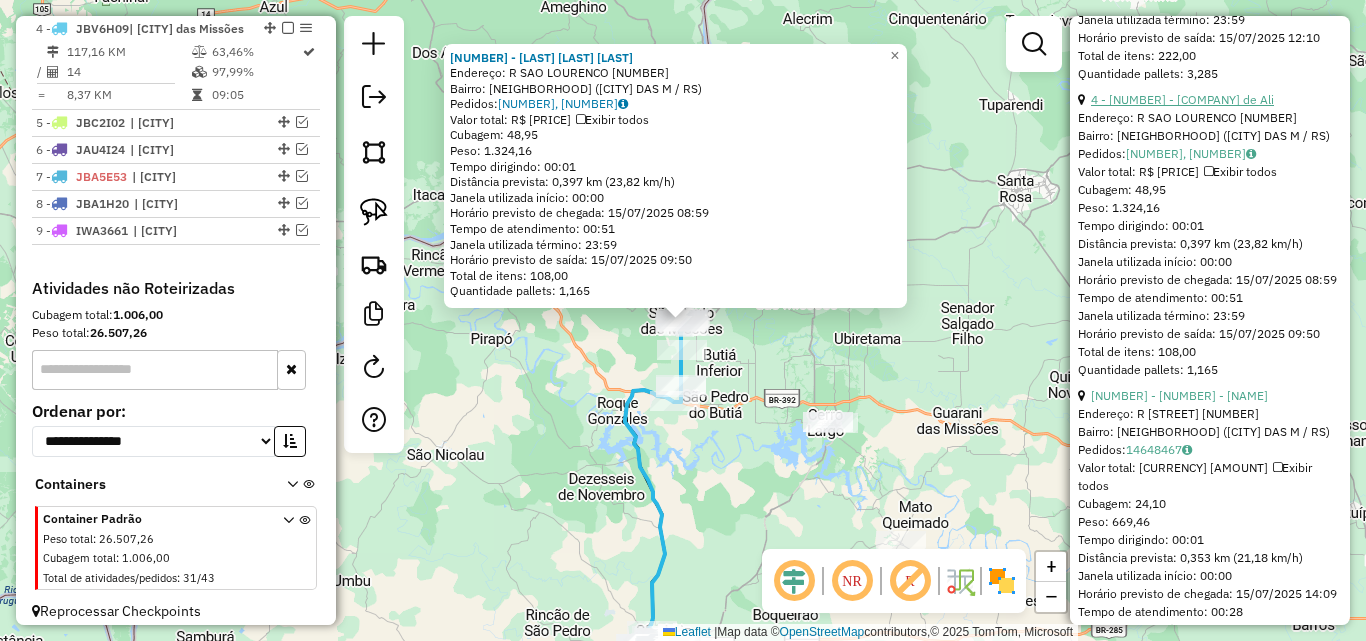 scroll, scrollTop: 1100, scrollLeft: 0, axis: vertical 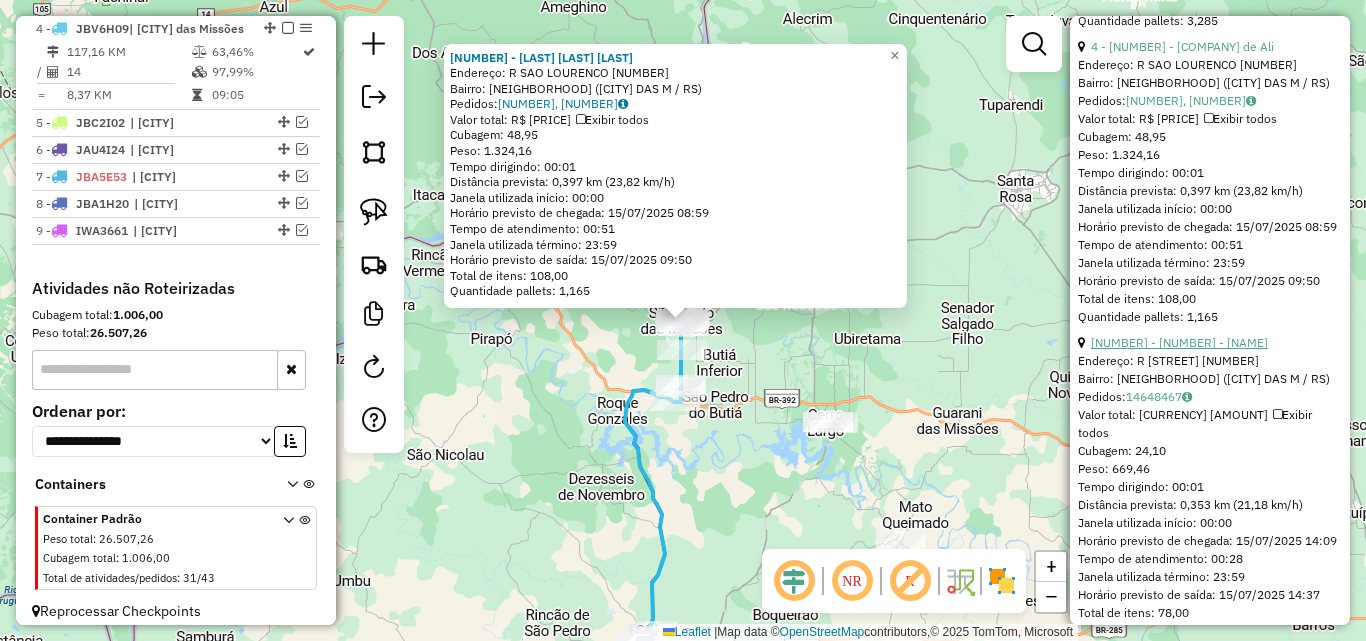 click on "8 - 11978 - FABIO ANDRE KREUZBER" at bounding box center [1179, 342] 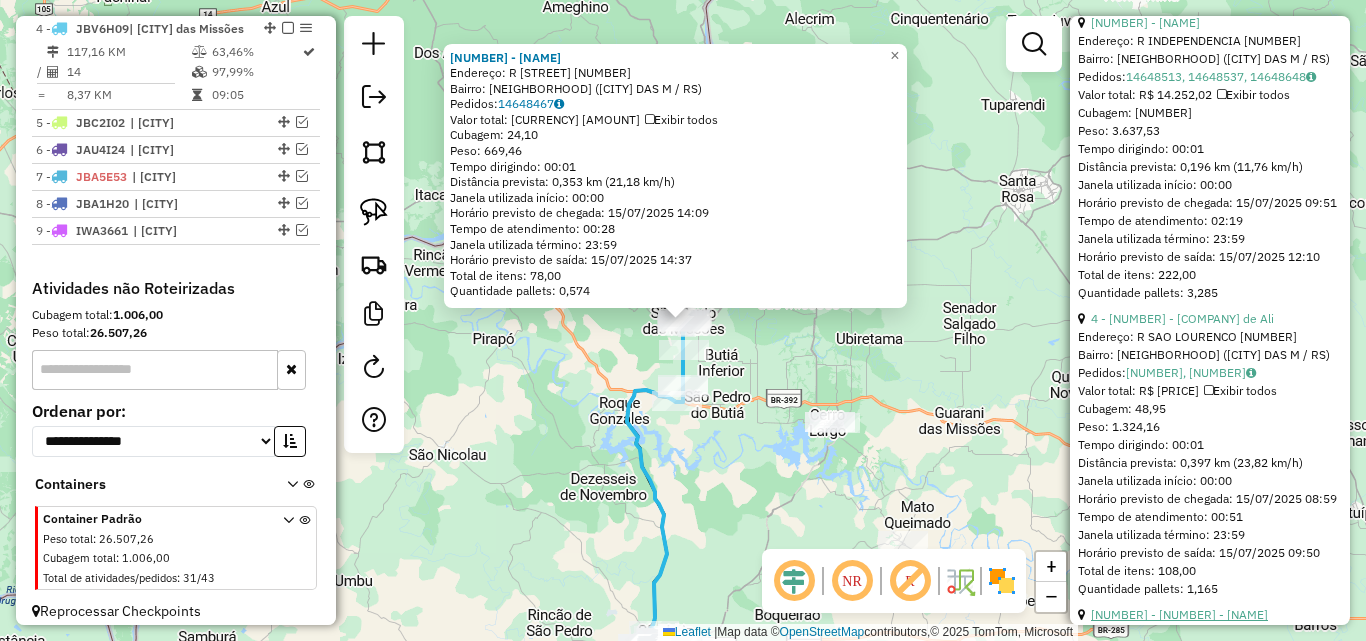 scroll, scrollTop: 800, scrollLeft: 0, axis: vertical 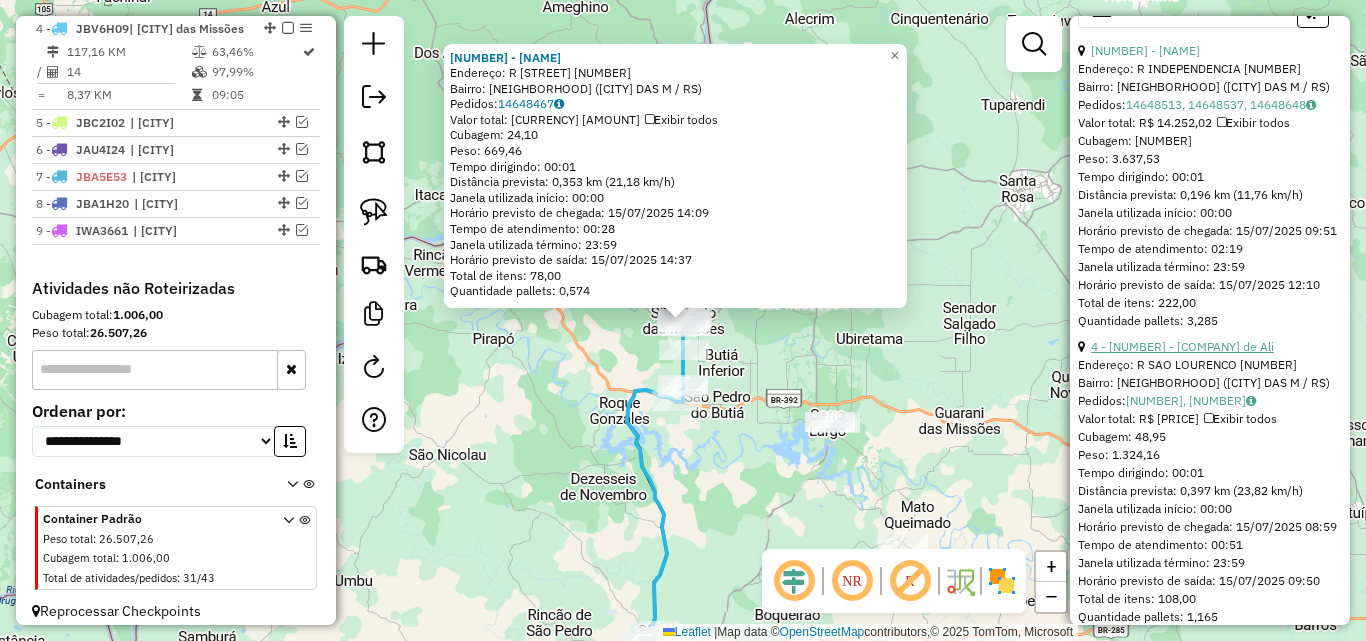 click on "4 - 20527 - HORN COMERCIO DE ALI" at bounding box center (1182, 346) 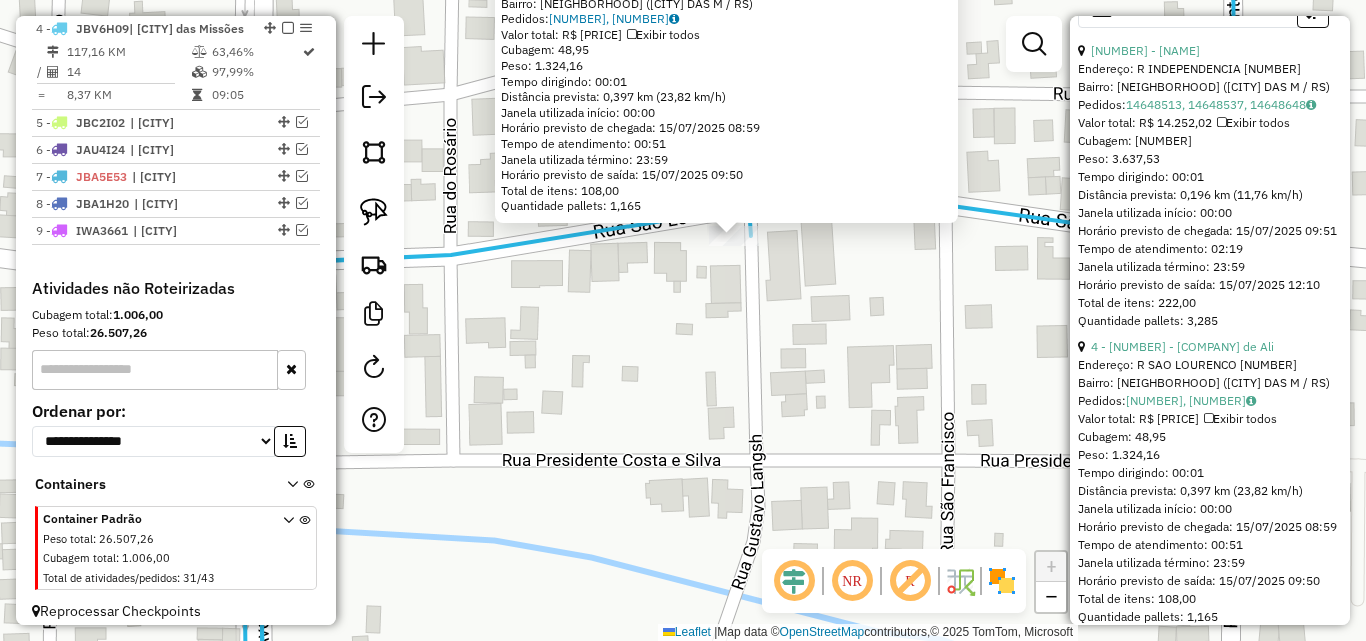 scroll, scrollTop: 531, scrollLeft: 0, axis: vertical 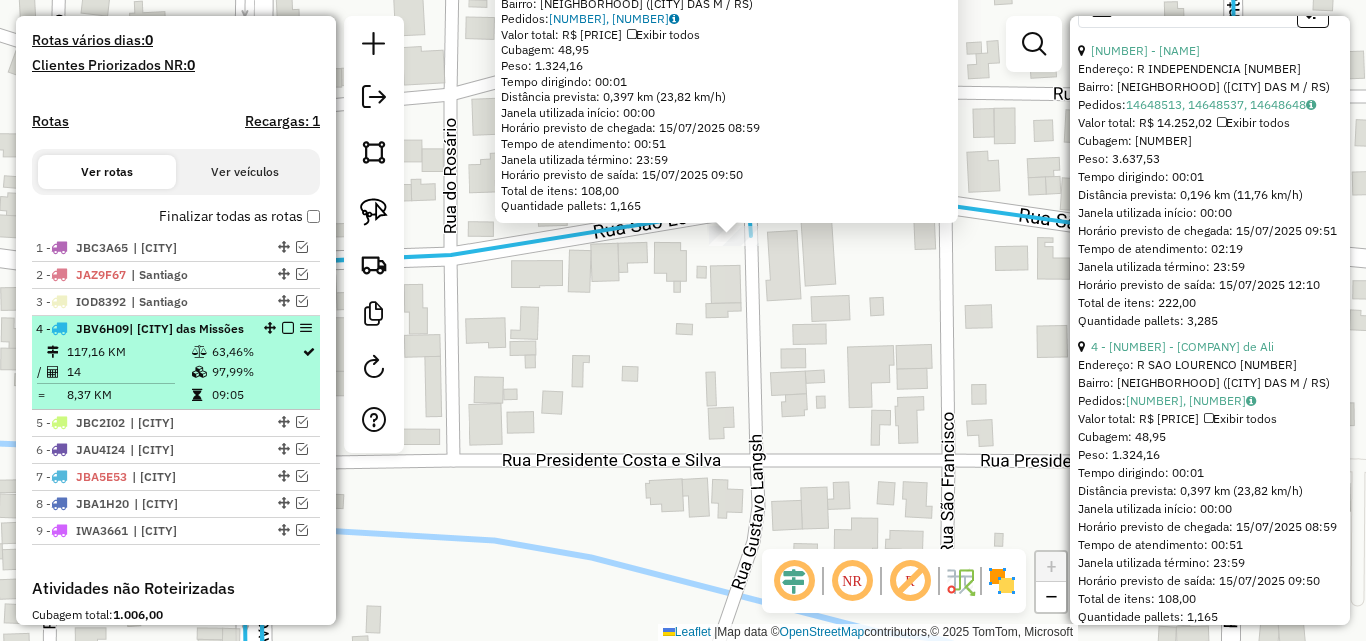 click at bounding box center [288, 328] 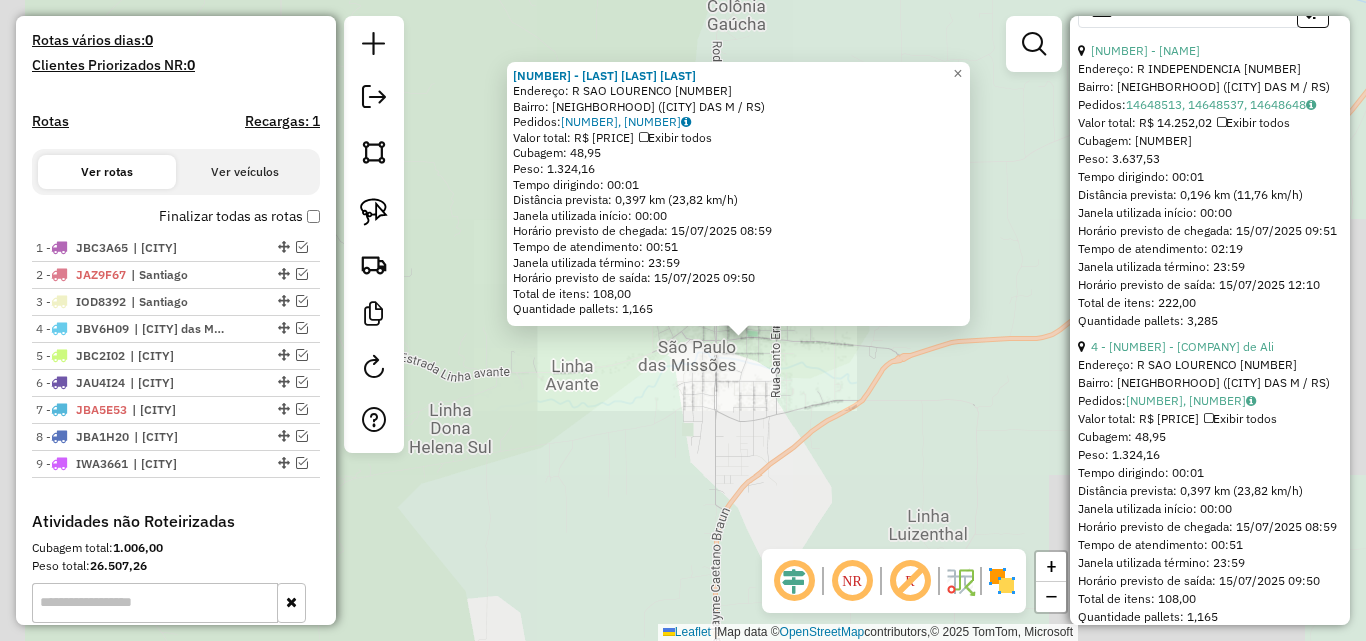 click on "20527 - HORN COMERCIO DE ALI  Endereço: R   SAO LOURENCO                  824   Bairro: CENTRO (SAO PAULO DAS M / RS)   Pedidos:  14648390, 14648628   Valor total: R$ 6.367,81   Exibir todos   Cubagem: 48,95  Peso: 1.324,16  Tempo dirigindo: 00:01   Distância prevista: 0,397 km (23,82 km/h)   Janela utilizada início: 00:00   Horário previsto de chegada: 15/07/2025 08:59   Tempo de atendimento: 00:51   Janela utilizada término: 23:59   Horário previsto de saída: 15/07/2025 09:50   Total de itens: 108,00   Quantidade pallets: 1,165  × Janela de atendimento Grade de atendimento Capacidade Transportadoras Veículos Cliente Pedidos  Rotas Selecione os dias de semana para filtrar as janelas de atendimento  Seg   Ter   Qua   Qui   Sex   Sáb   Dom  Informe o período da janela de atendimento: De: Até:  Filtrar exatamente a janela do cliente  Considerar janela de atendimento padrão  Selecione os dias de semana para filtrar as grades de atendimento  Seg   Ter   Qua   Qui   Sex   Sáb   Dom   Peso mínimo:  +" 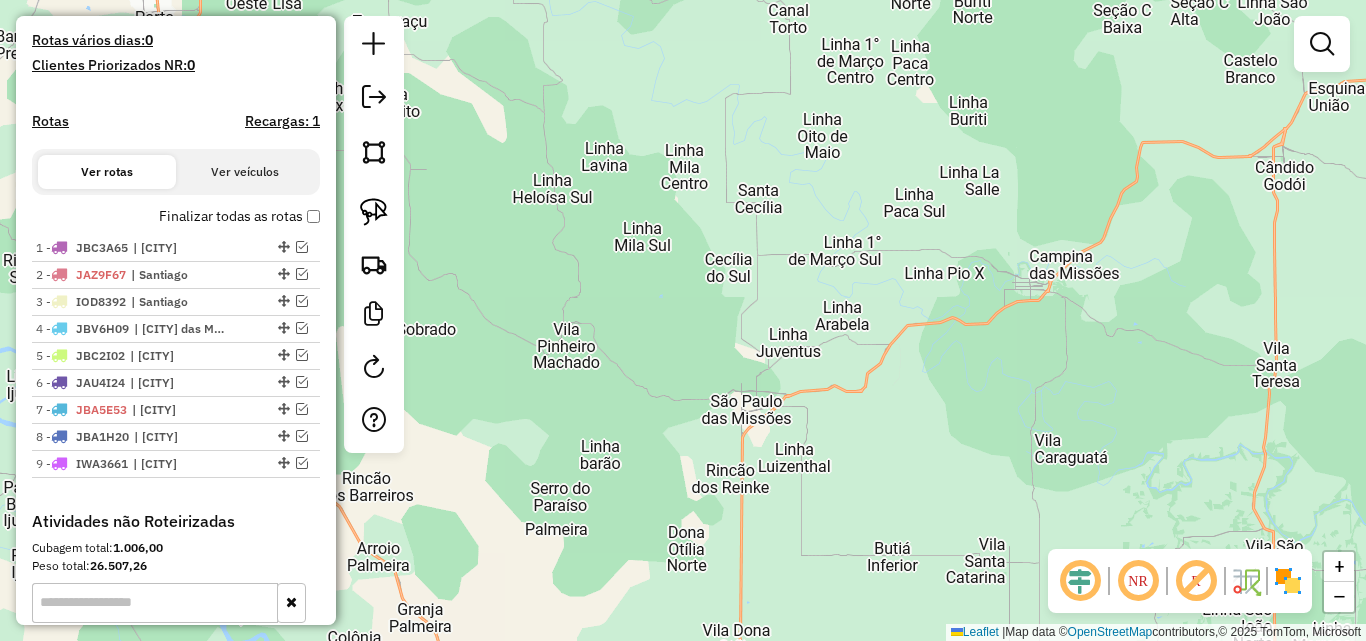 drag, startPoint x: 728, startPoint y: 484, endPoint x: 658, endPoint y: 234, distance: 259.6151 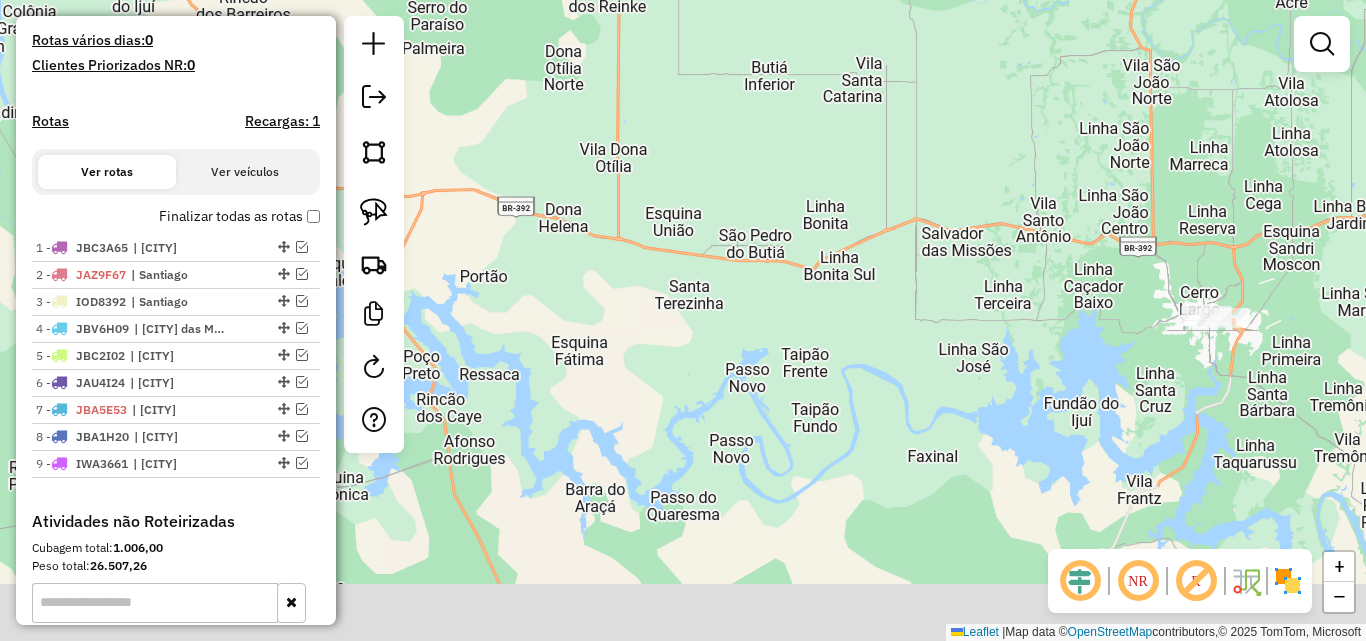 drag, startPoint x: 658, startPoint y: 396, endPoint x: 625, endPoint y: 276, distance: 124.45481 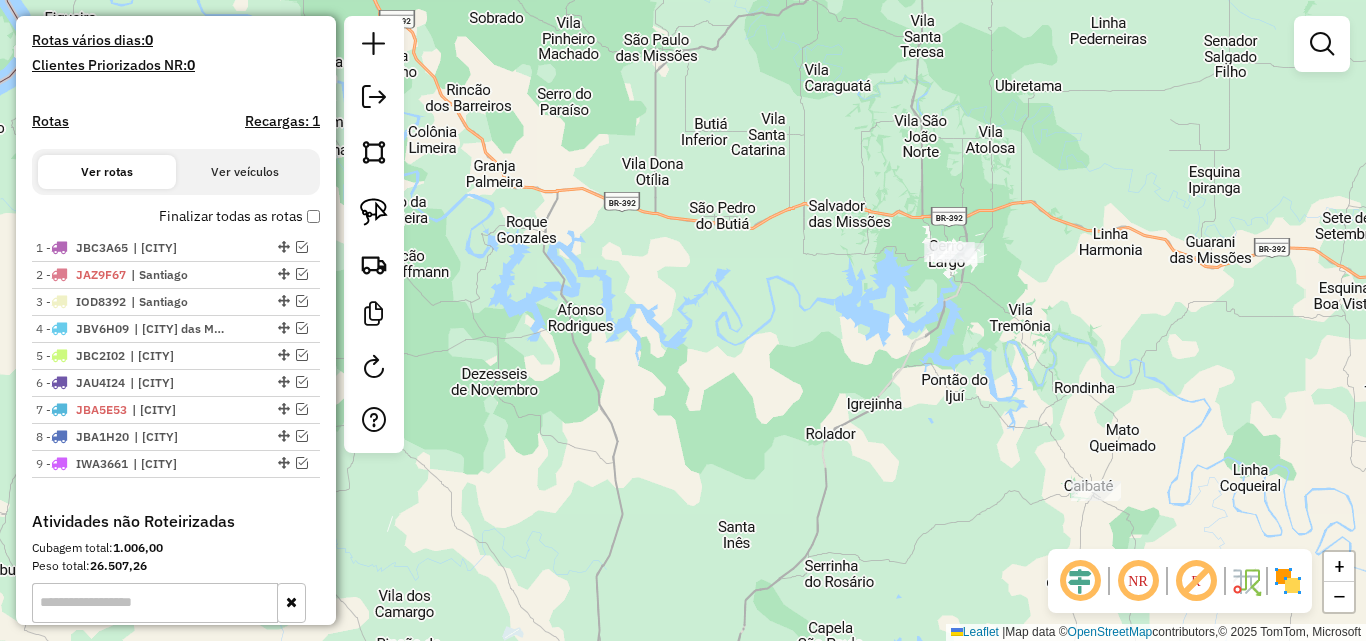 drag, startPoint x: 614, startPoint y: 389, endPoint x: 713, endPoint y: 207, distance: 207.18349 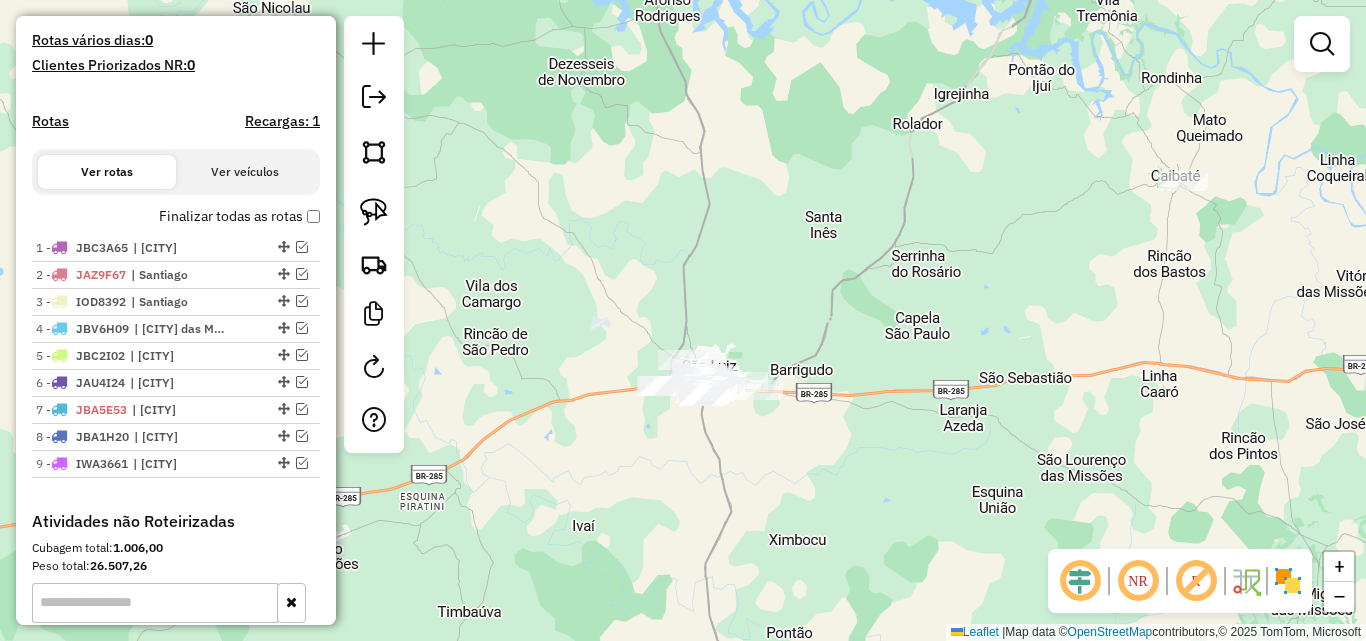 drag, startPoint x: 808, startPoint y: 306, endPoint x: 771, endPoint y: 241, distance: 74.793045 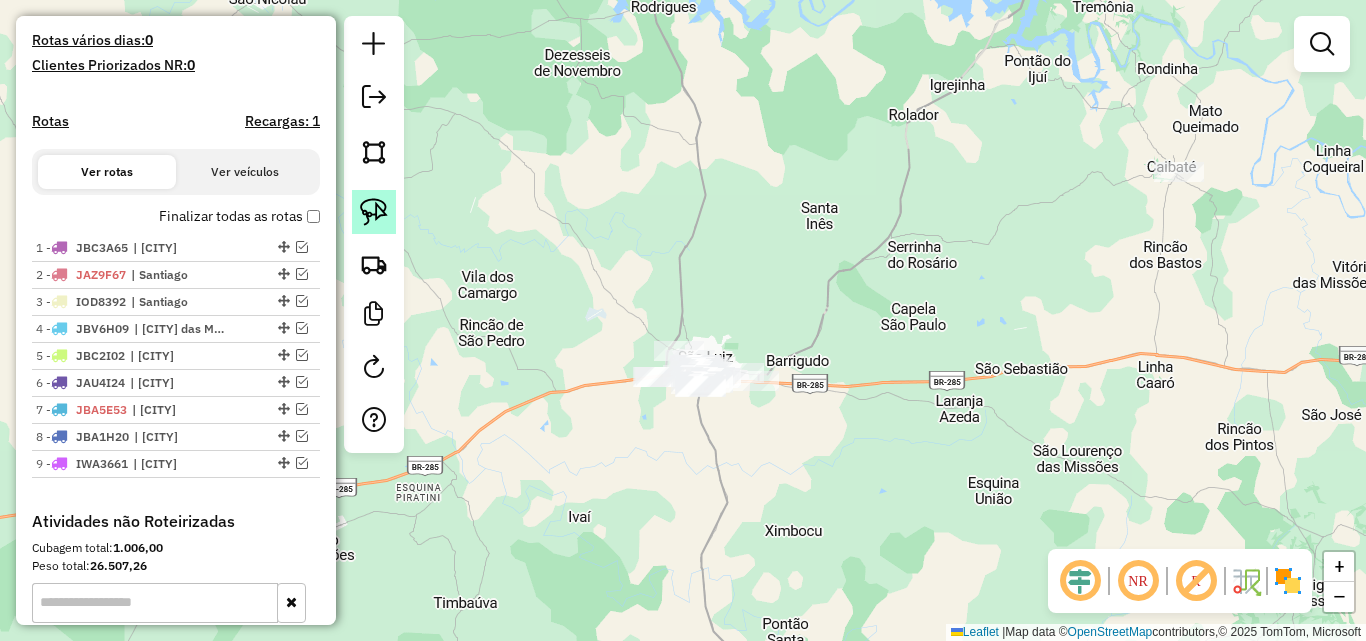 click 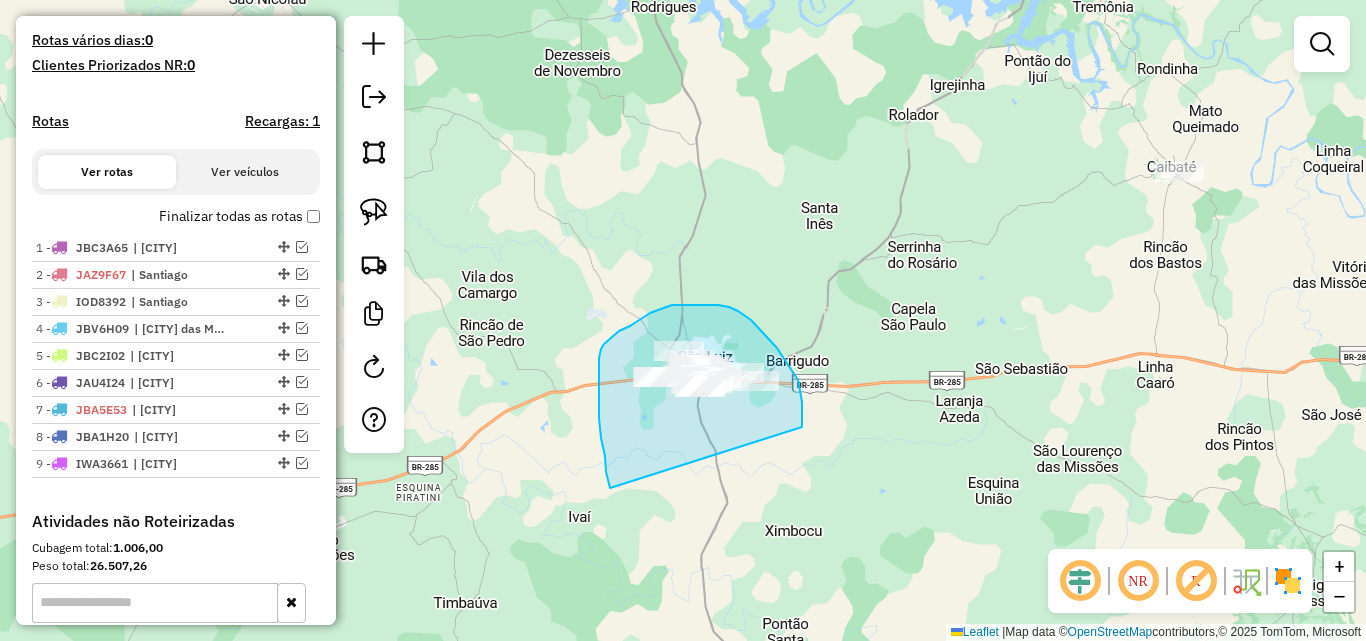 drag, startPoint x: 609, startPoint y: 483, endPoint x: 802, endPoint y: 427, distance: 200.96019 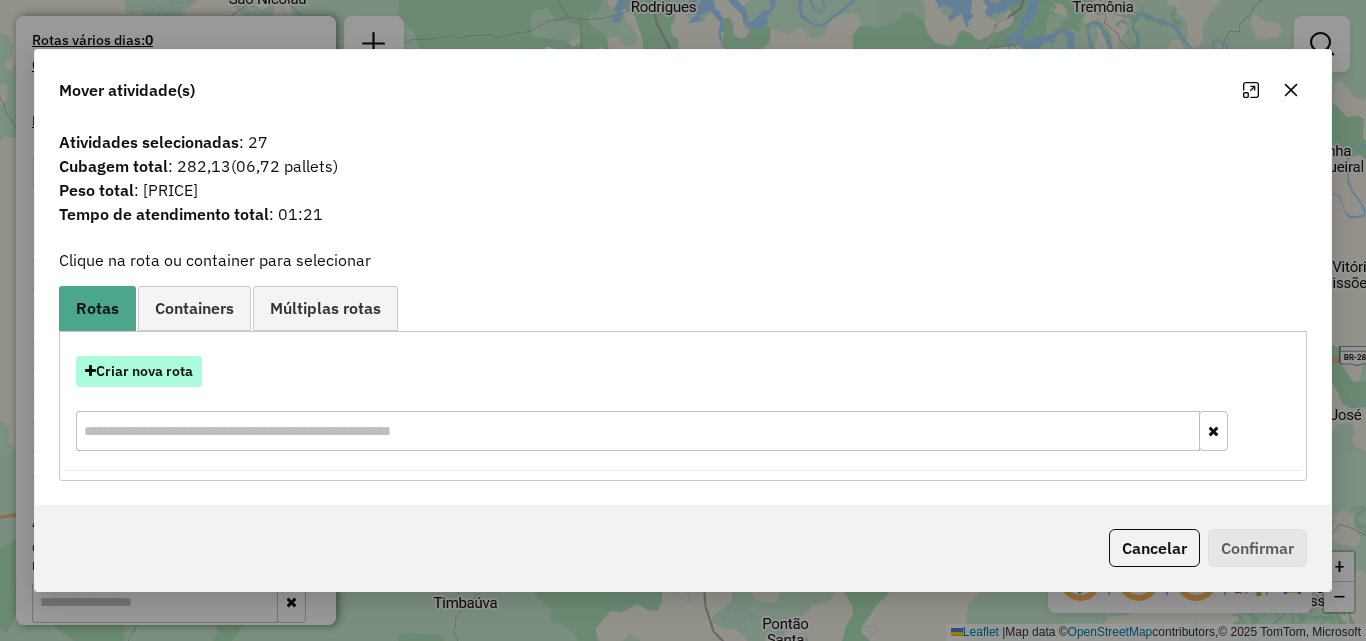 click on "Criar nova rota" at bounding box center [139, 371] 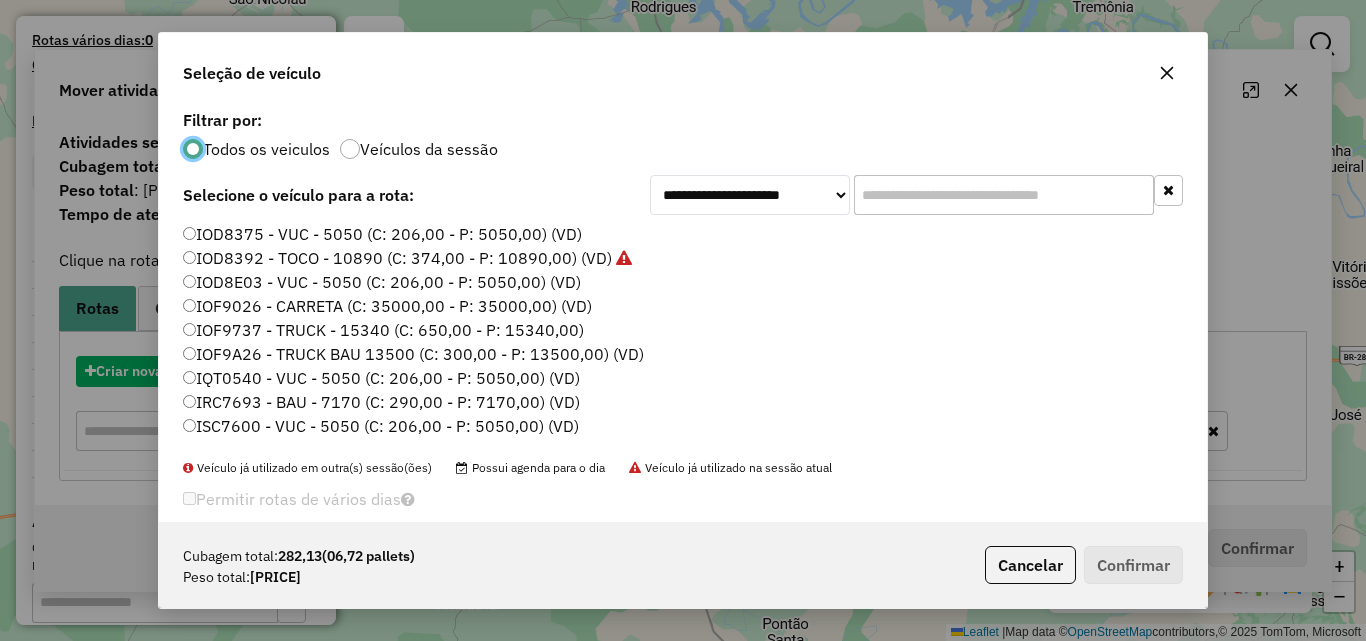 scroll, scrollTop: 11, scrollLeft: 6, axis: both 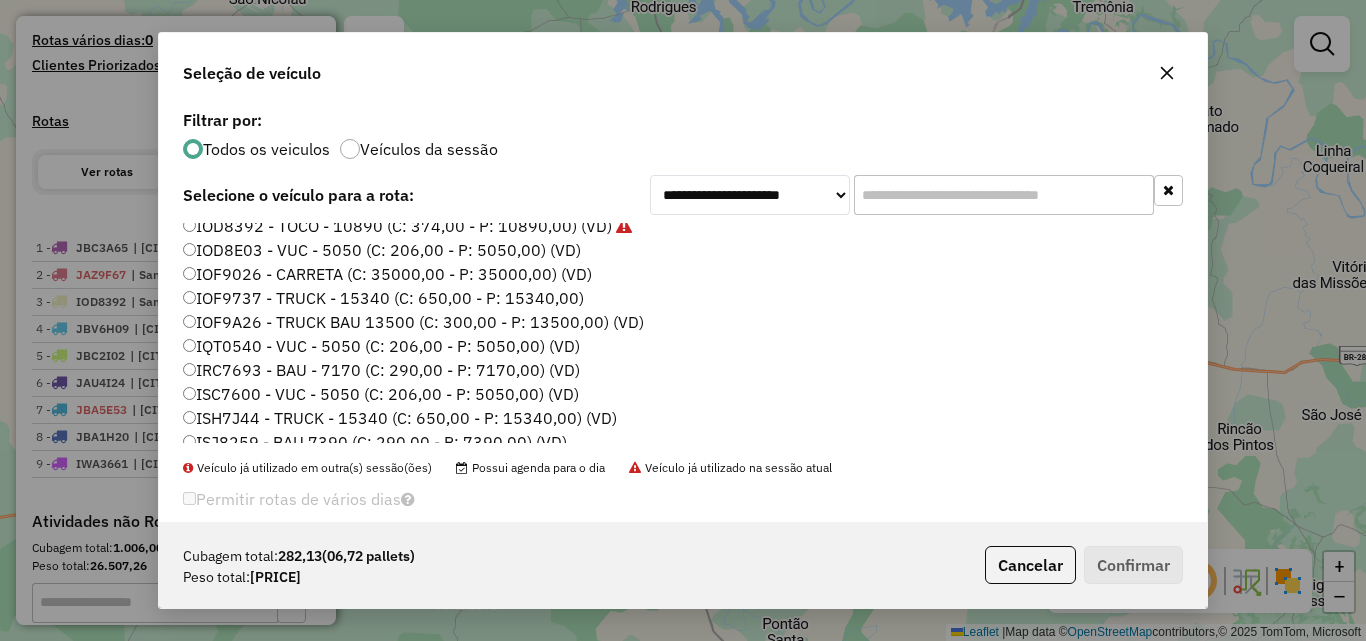click on "IRC7693 - BAU - 7170 (C: 290,00 - P: 7170,00) (VD)" 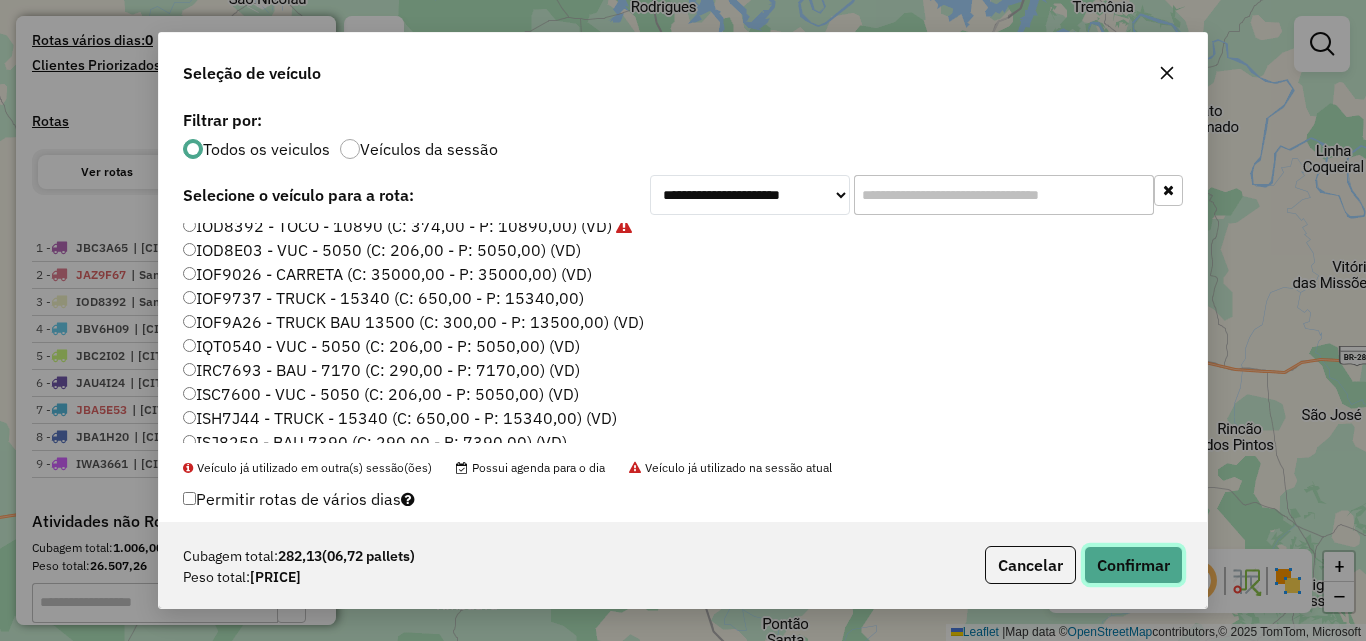 click on "Confirmar" 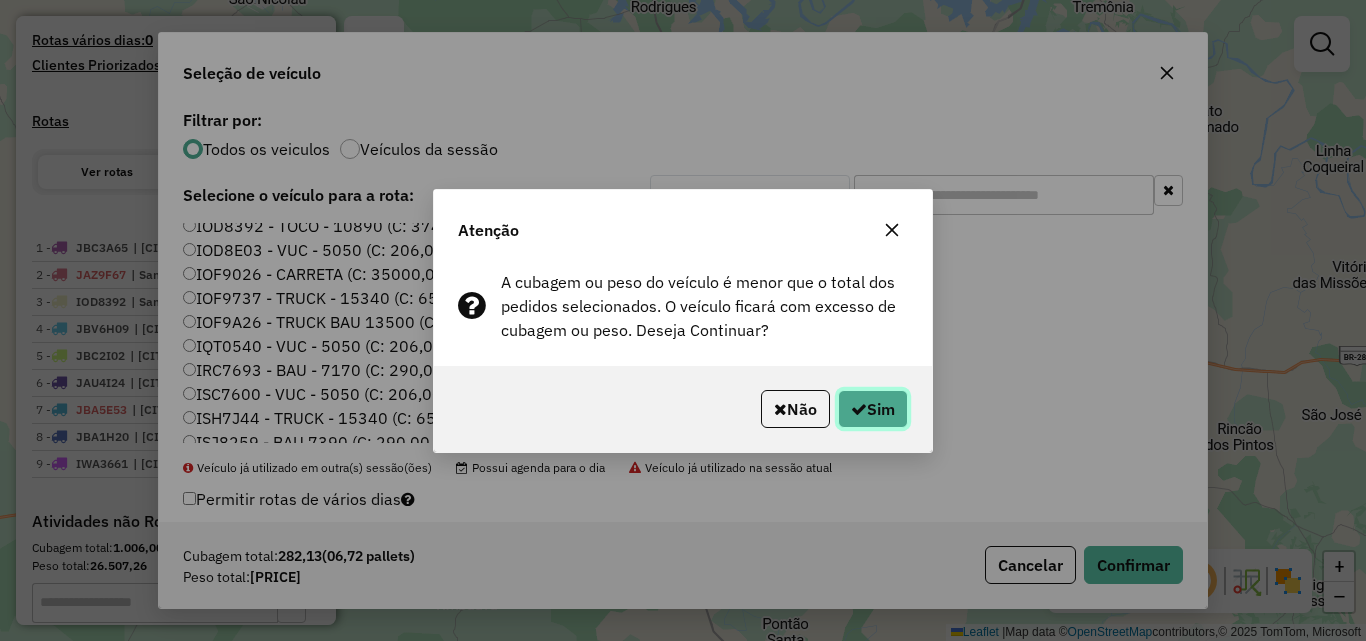 click on "Sim" 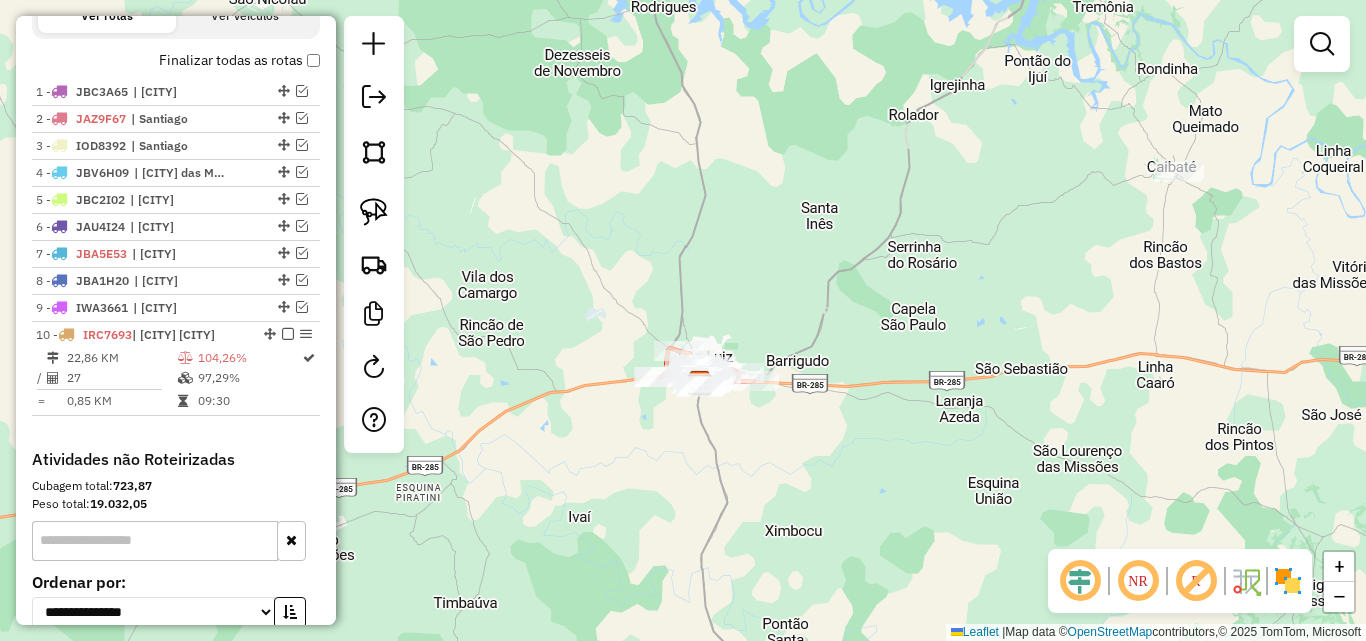 scroll, scrollTop: 831, scrollLeft: 0, axis: vertical 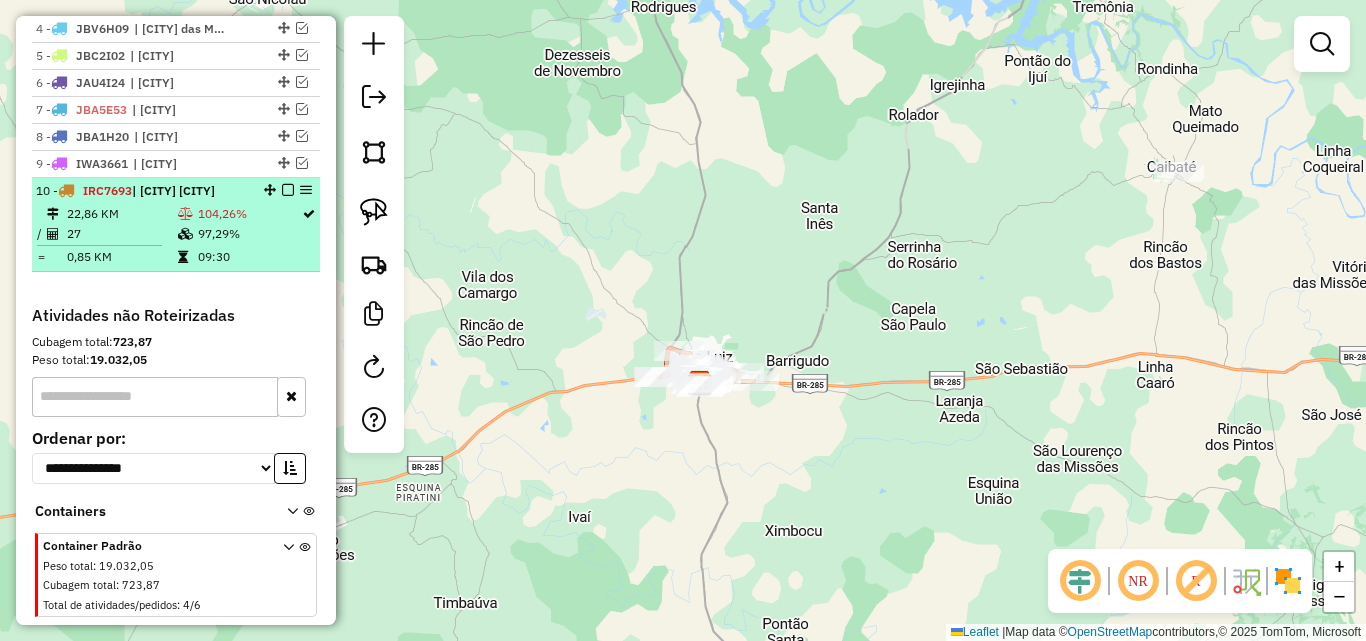 click on "27" at bounding box center [121, 234] 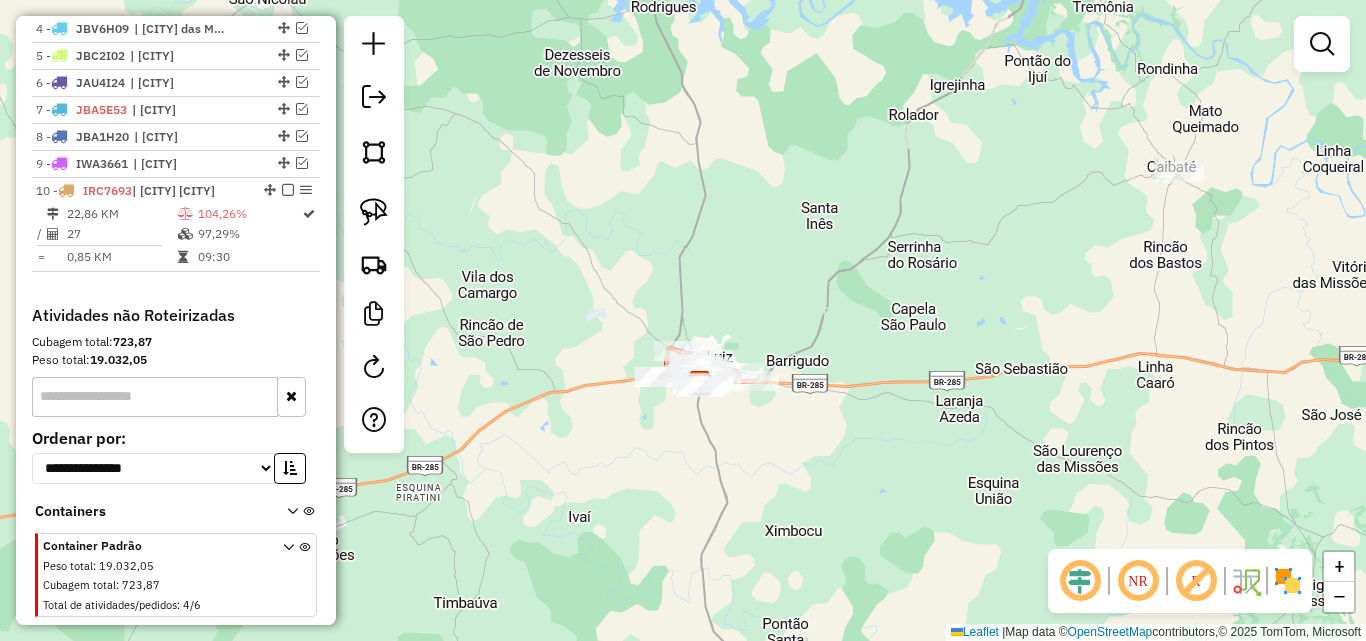 select on "*********" 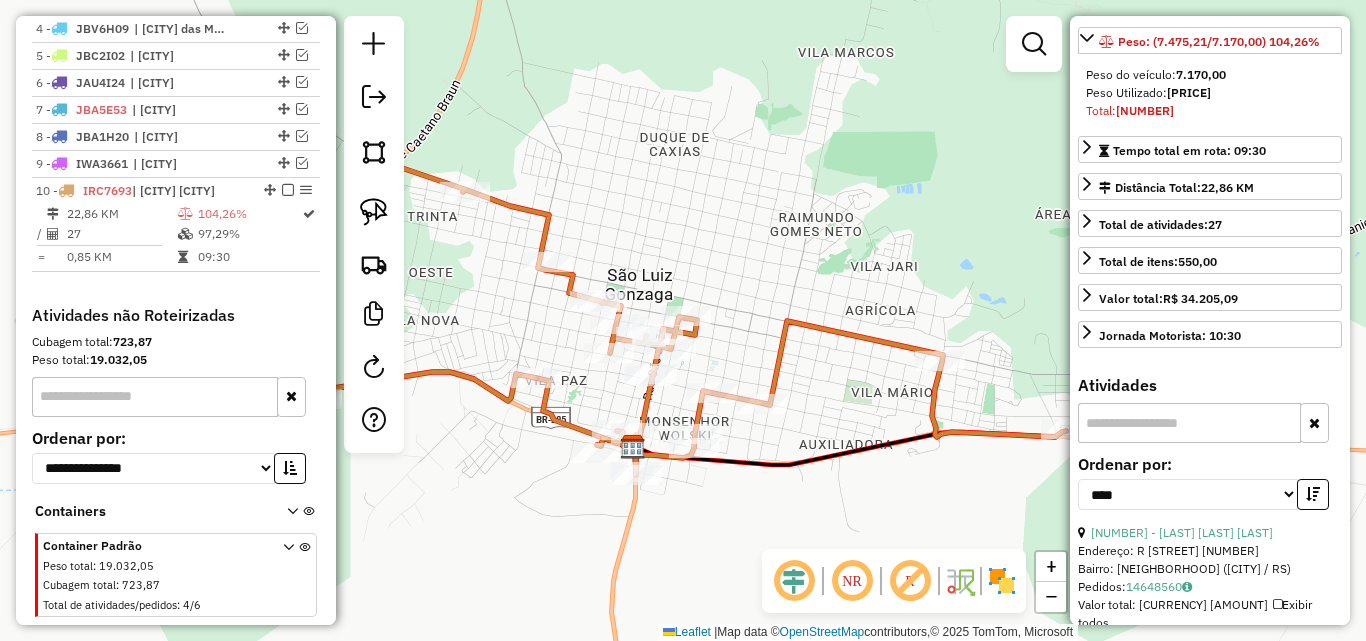 scroll, scrollTop: 400, scrollLeft: 0, axis: vertical 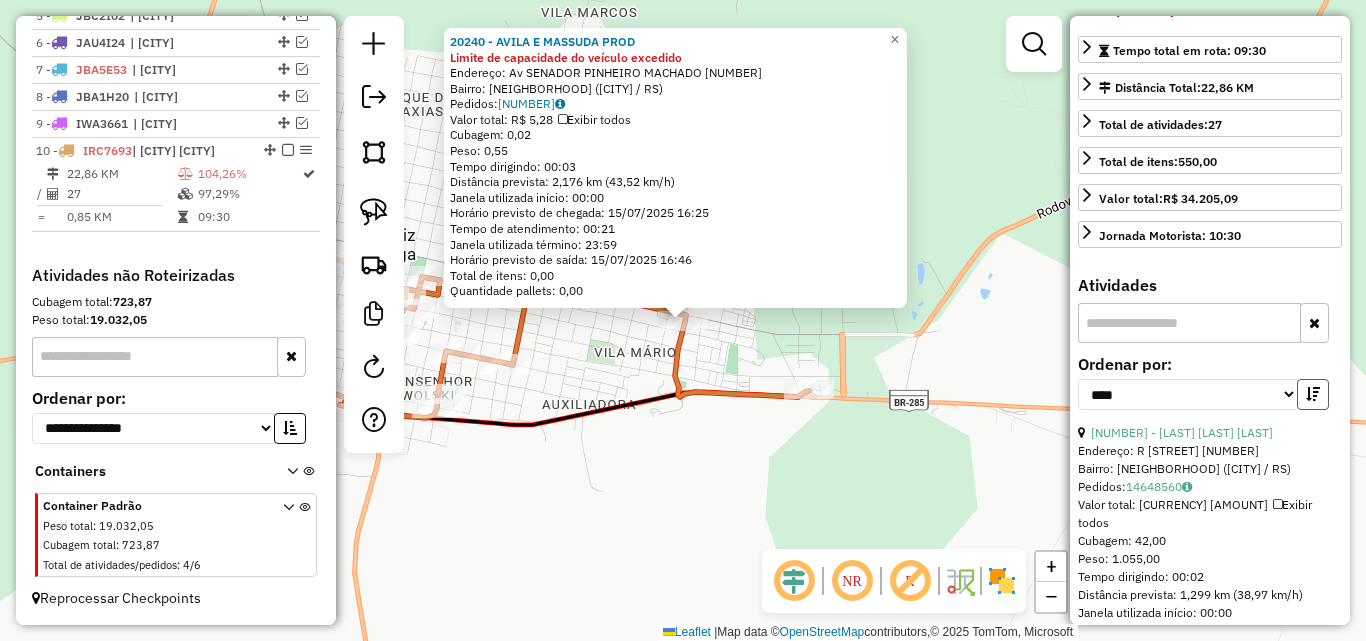 click at bounding box center (1313, 394) 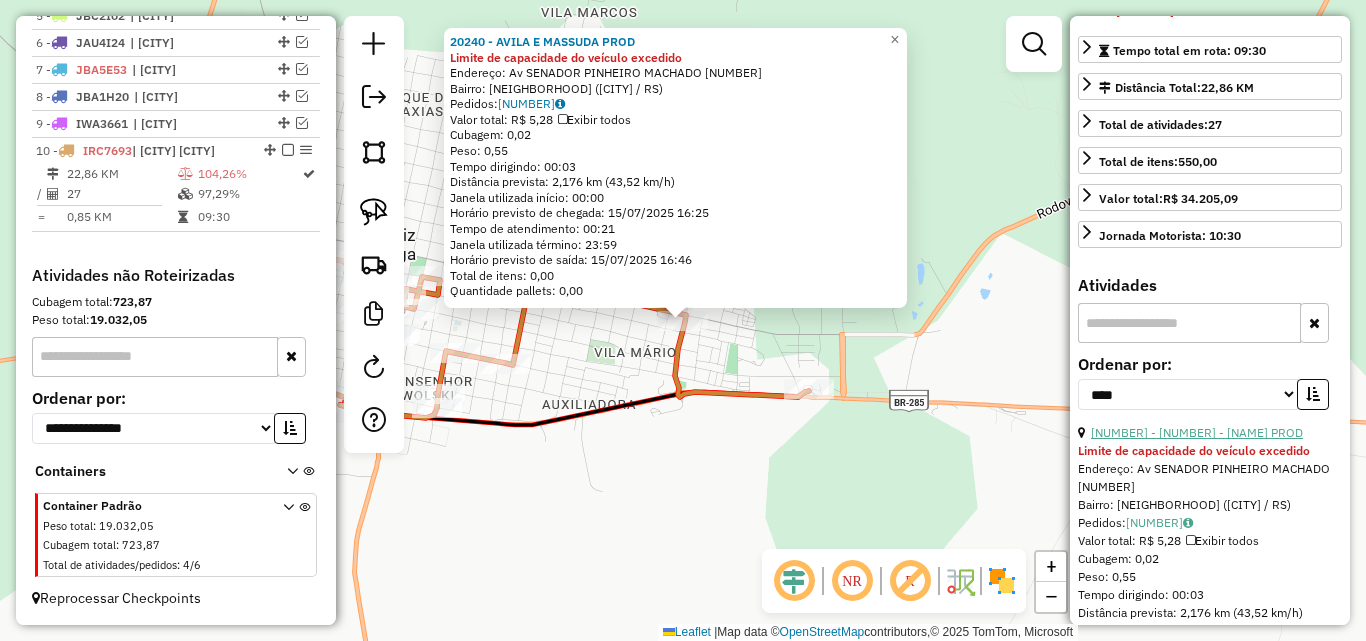 click on "26 - 20240 - AVILA E MASSUDA PROD" at bounding box center (1197, 432) 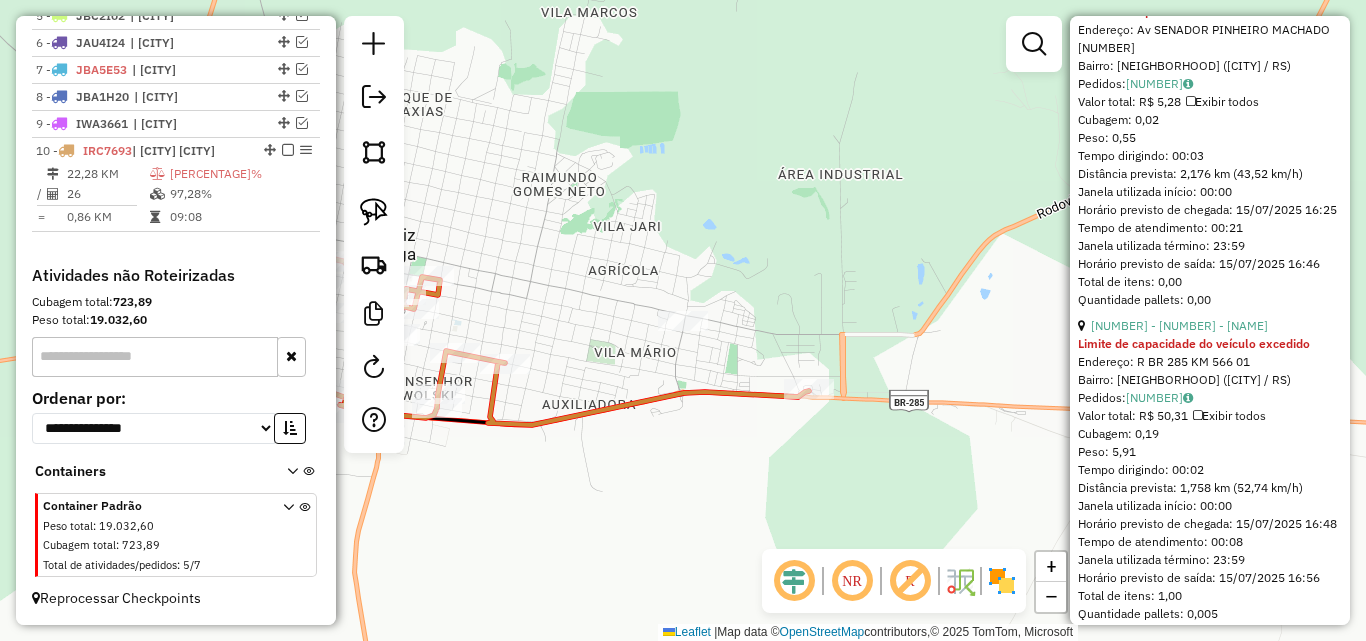 scroll, scrollTop: 900, scrollLeft: 0, axis: vertical 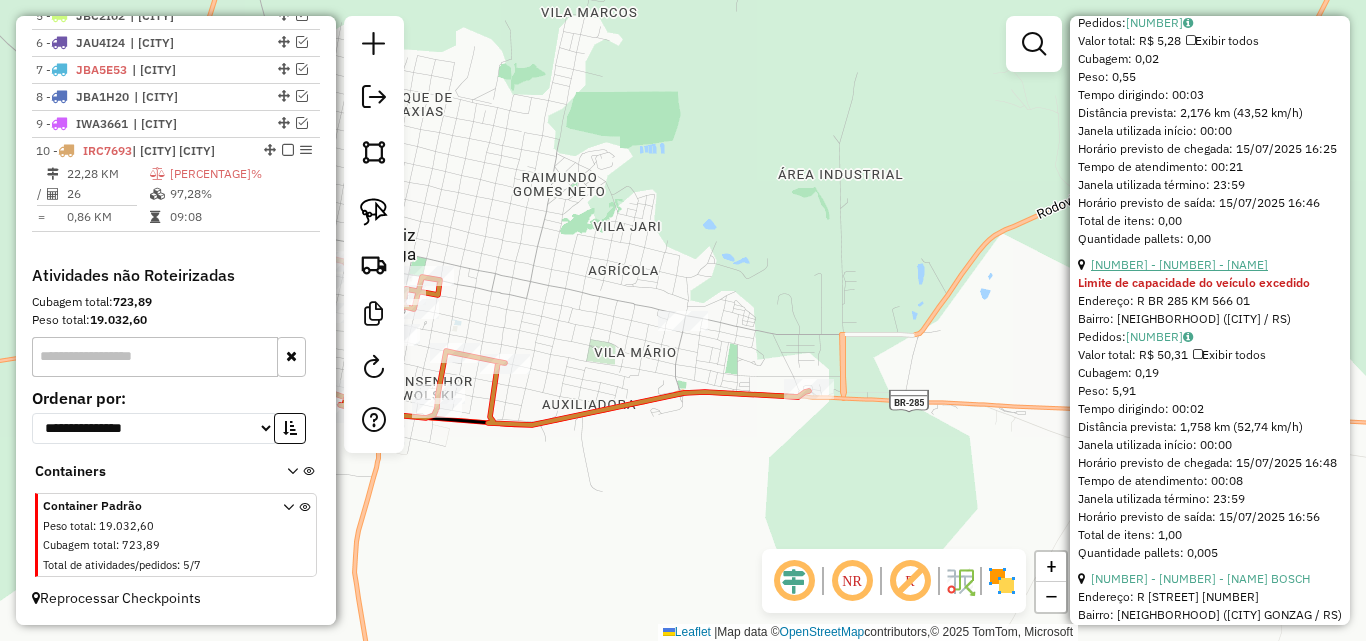 click on "27 - 11977 - COOP.R.T.SAO LUIZENS" at bounding box center [1179, 264] 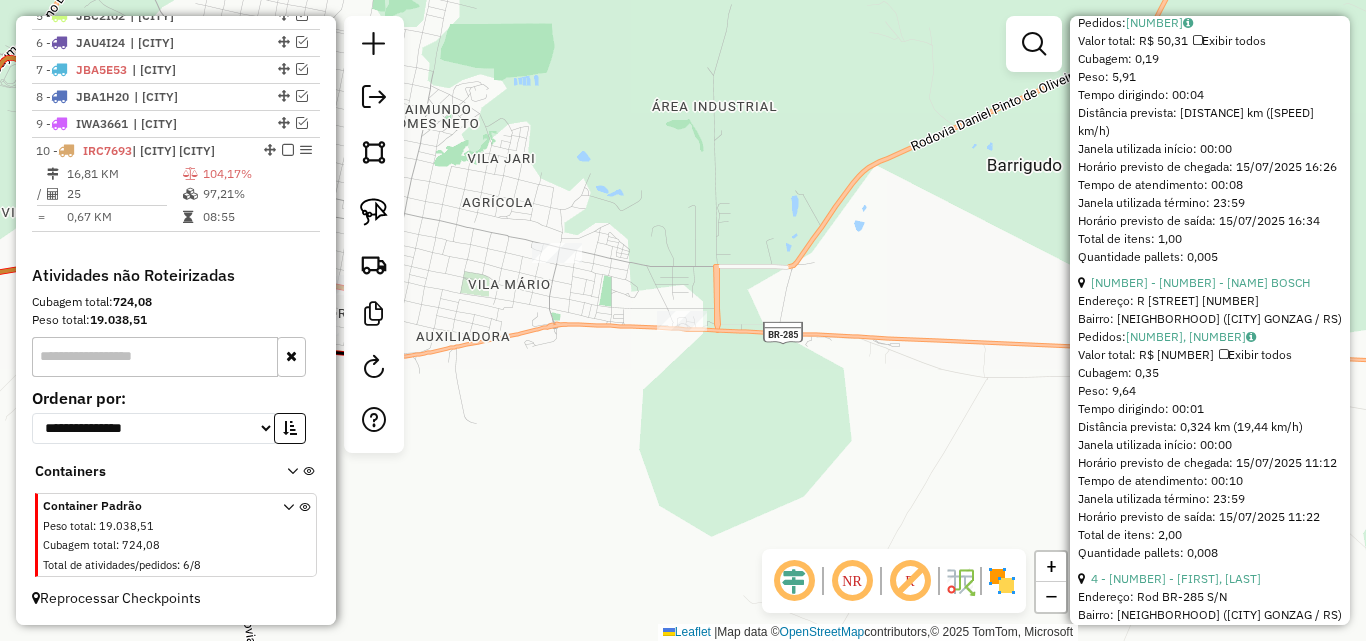 scroll, scrollTop: 550, scrollLeft: 0, axis: vertical 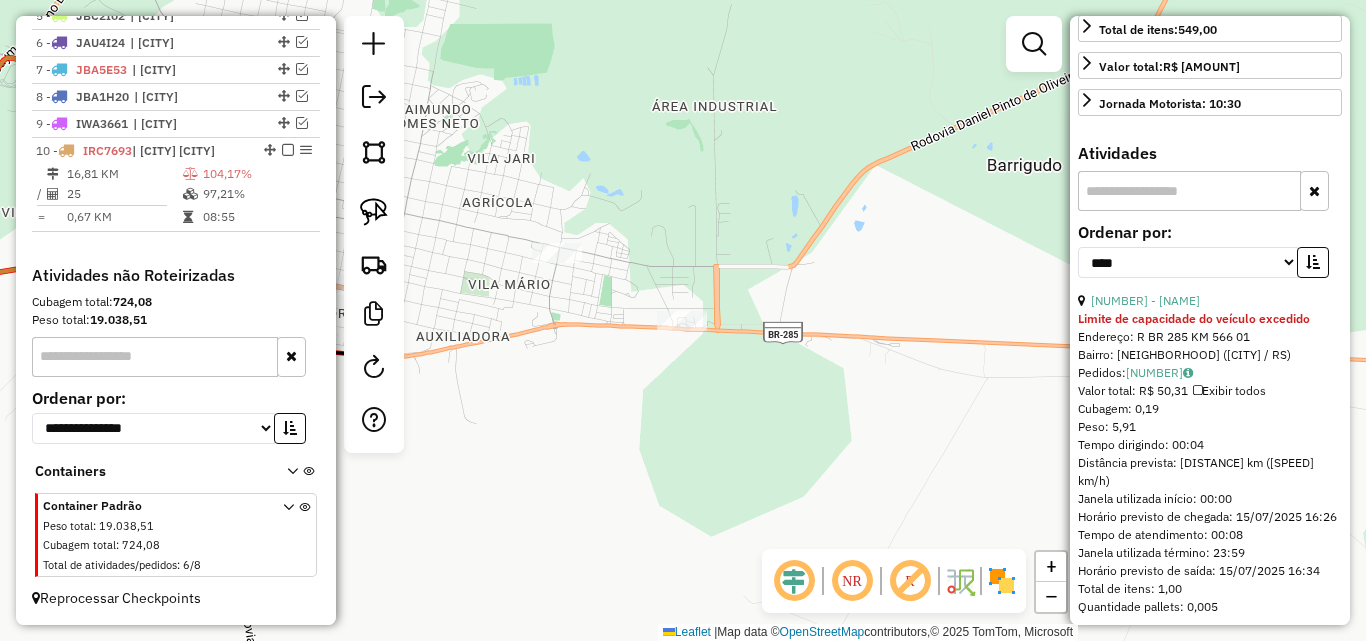 click on "14648647" at bounding box center (1159, 372) 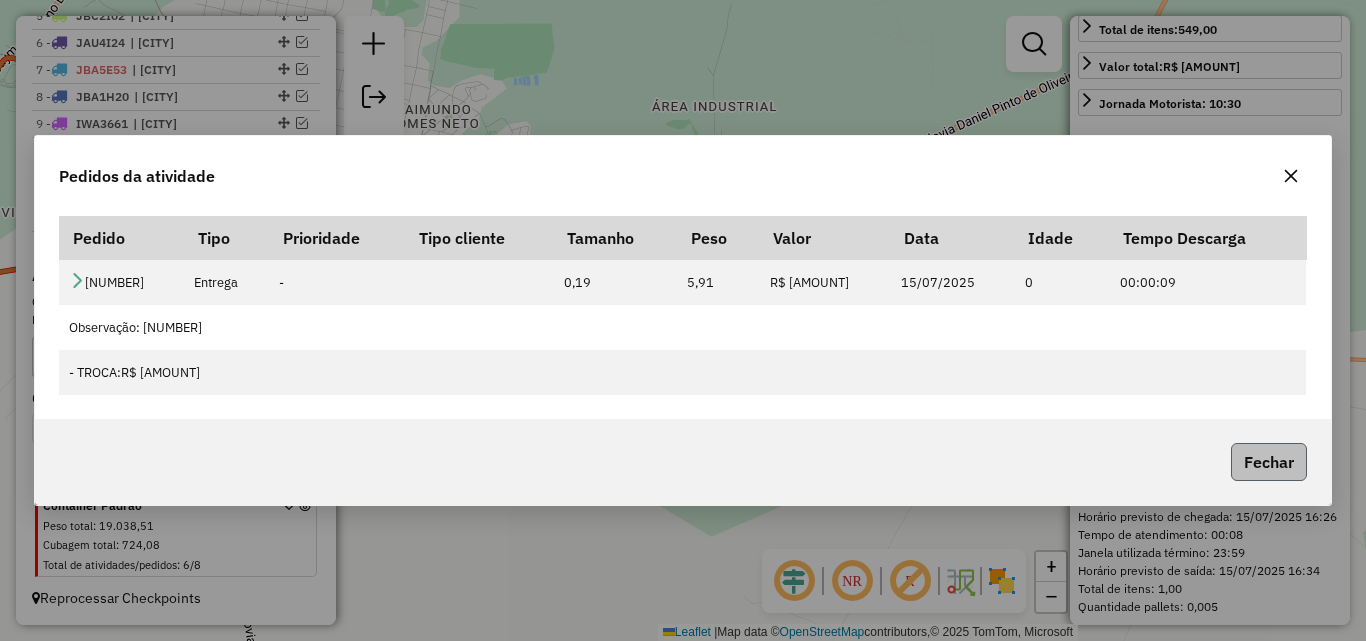 click on "Fechar" 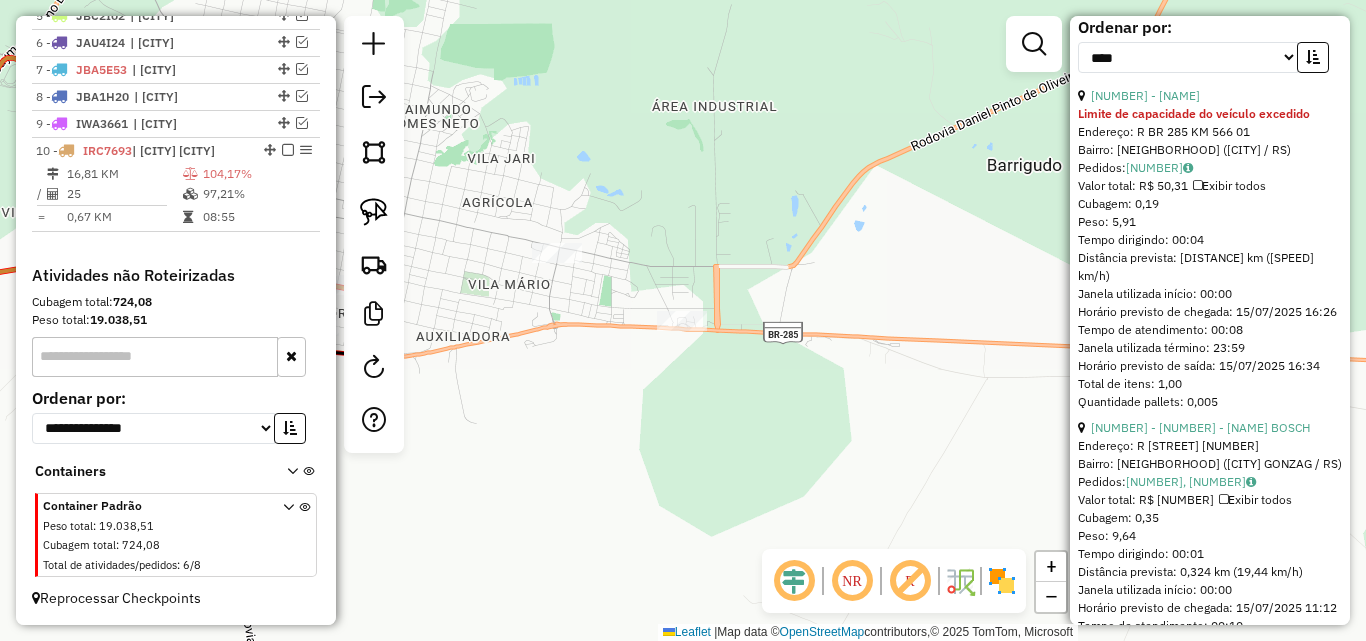 scroll, scrollTop: 950, scrollLeft: 0, axis: vertical 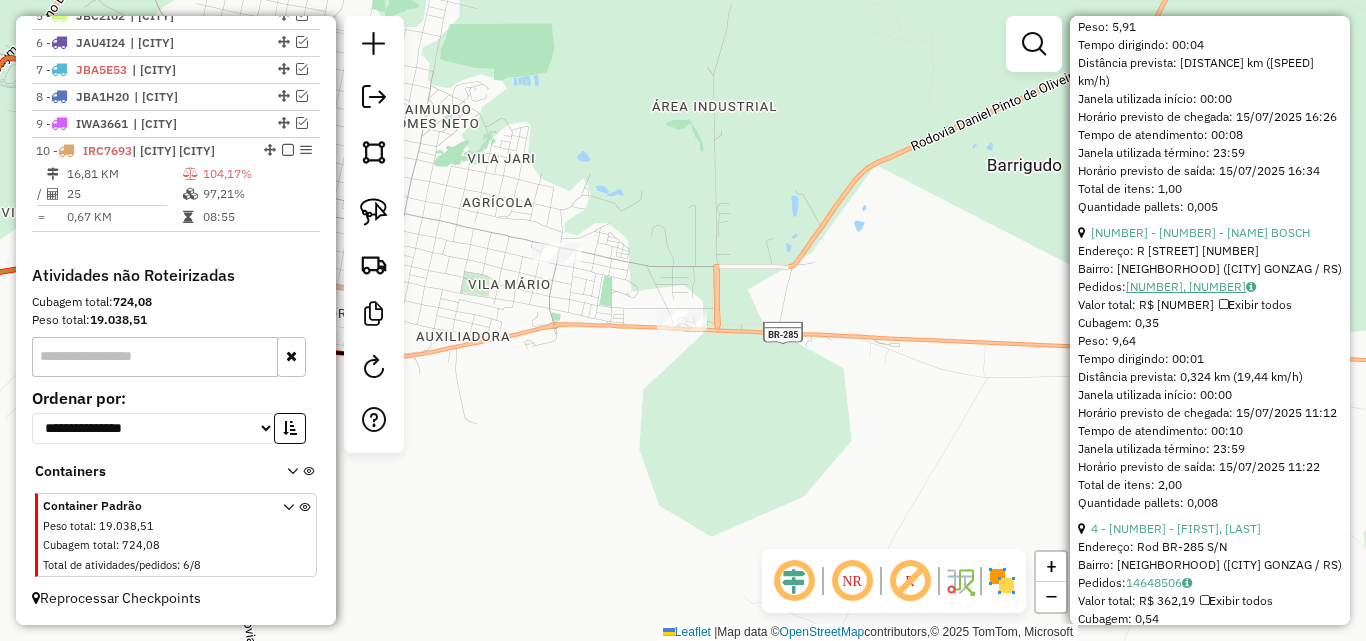 click on "14648427, 14648645" at bounding box center (1191, 286) 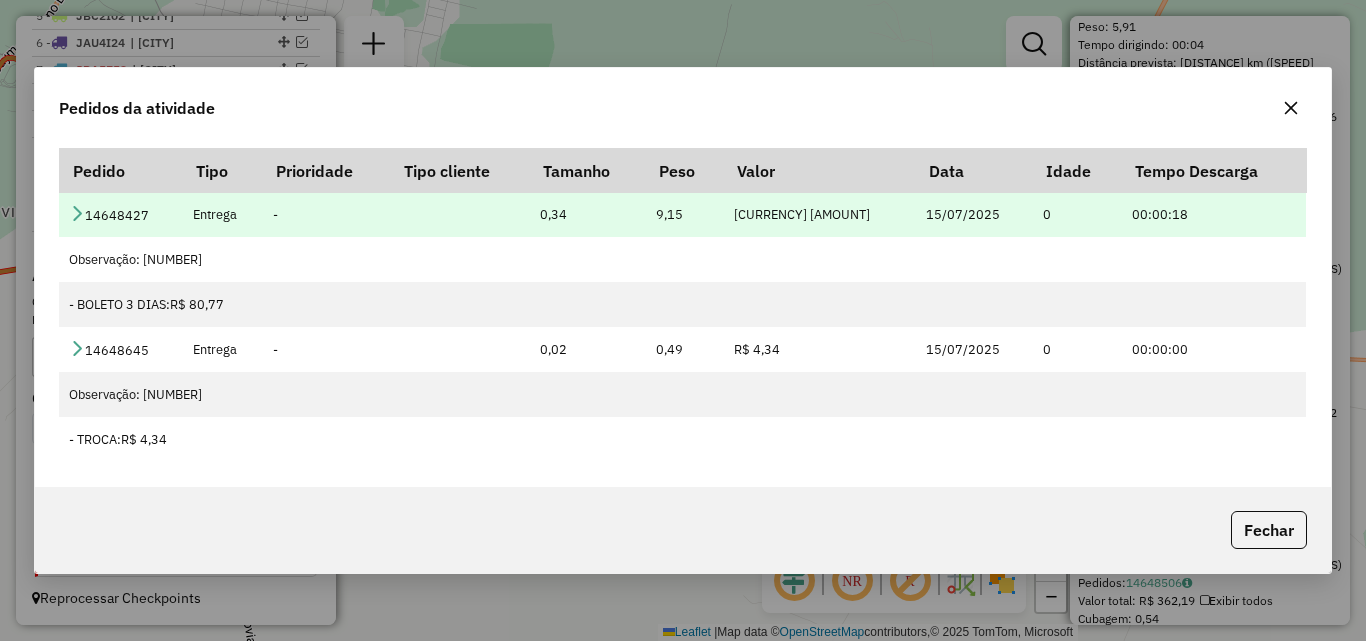 click at bounding box center [77, 213] 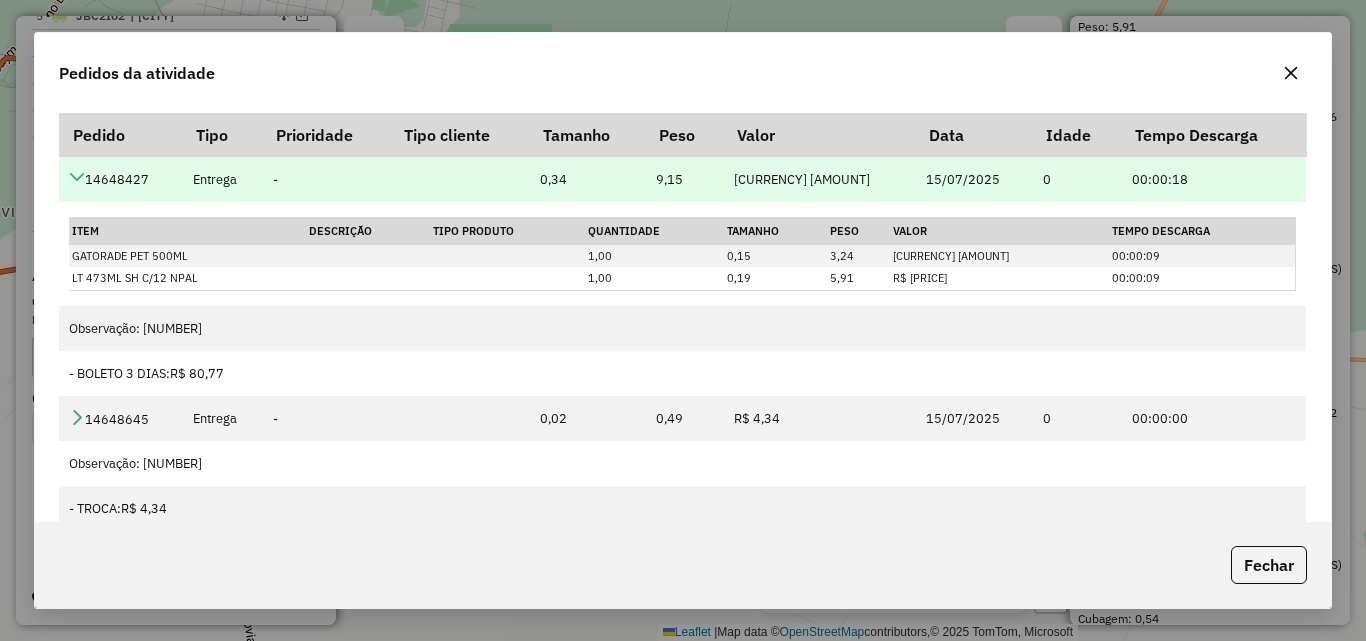 click at bounding box center (77, 177) 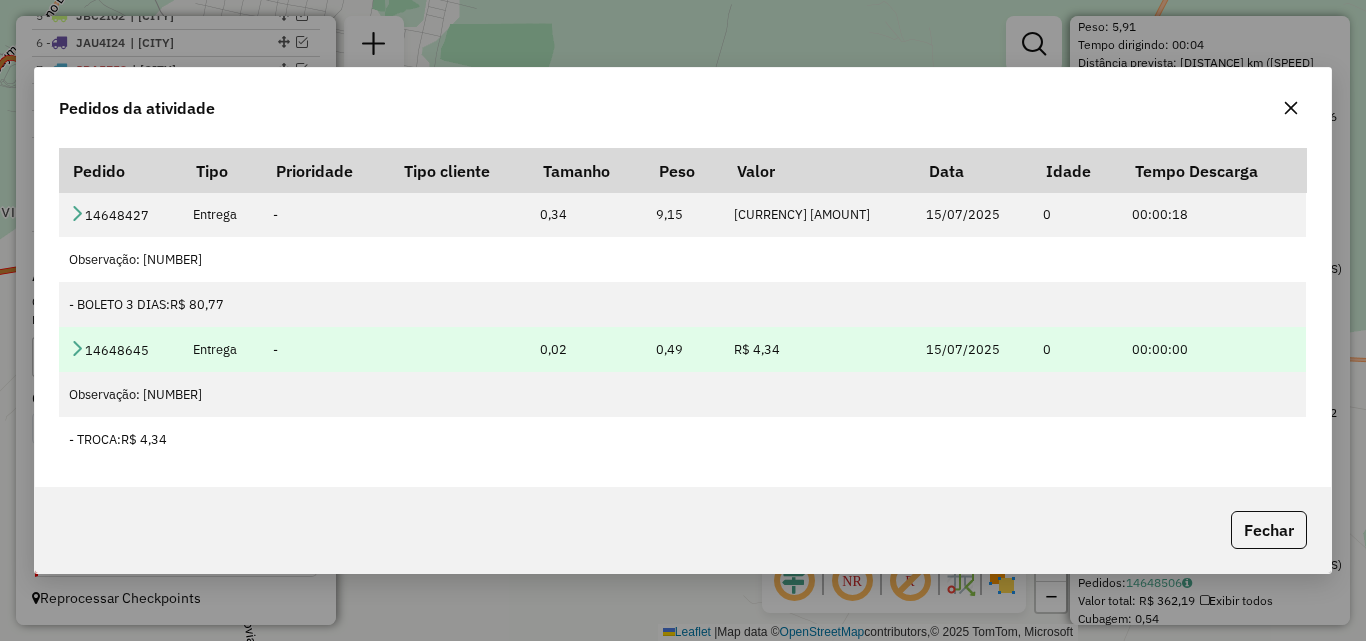click at bounding box center [77, 348] 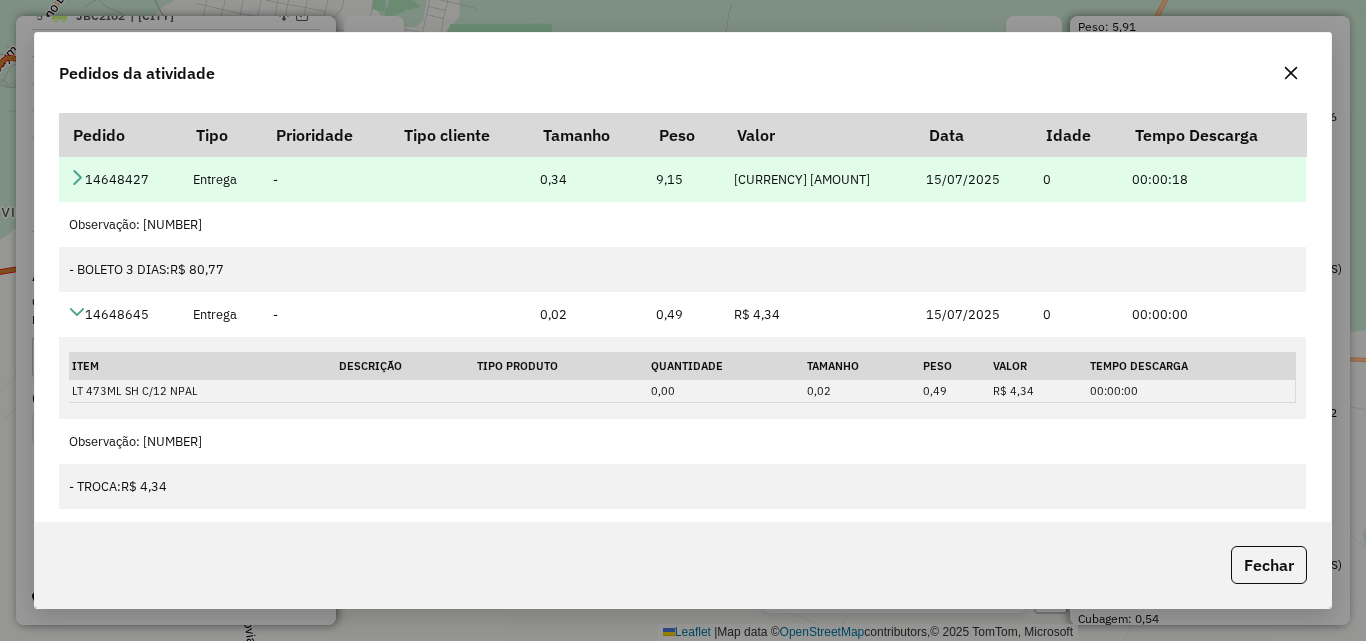 click at bounding box center (77, 177) 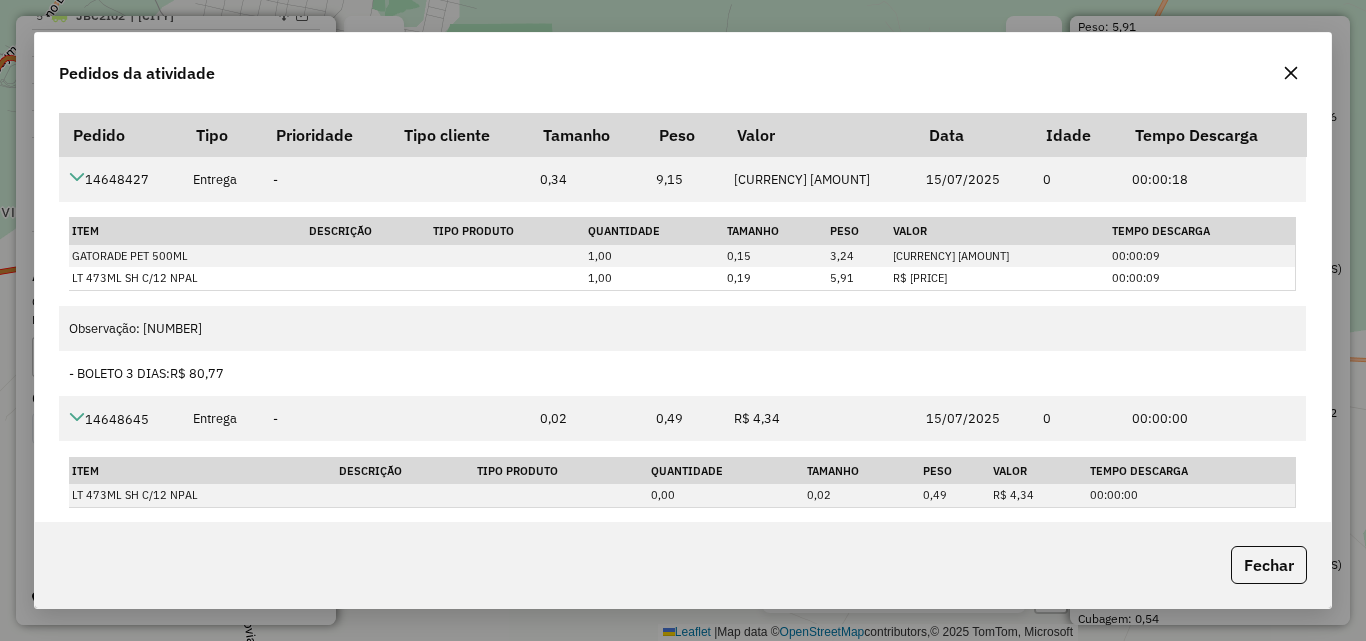 drag, startPoint x: 1265, startPoint y: 557, endPoint x: 1255, endPoint y: 529, distance: 29.732138 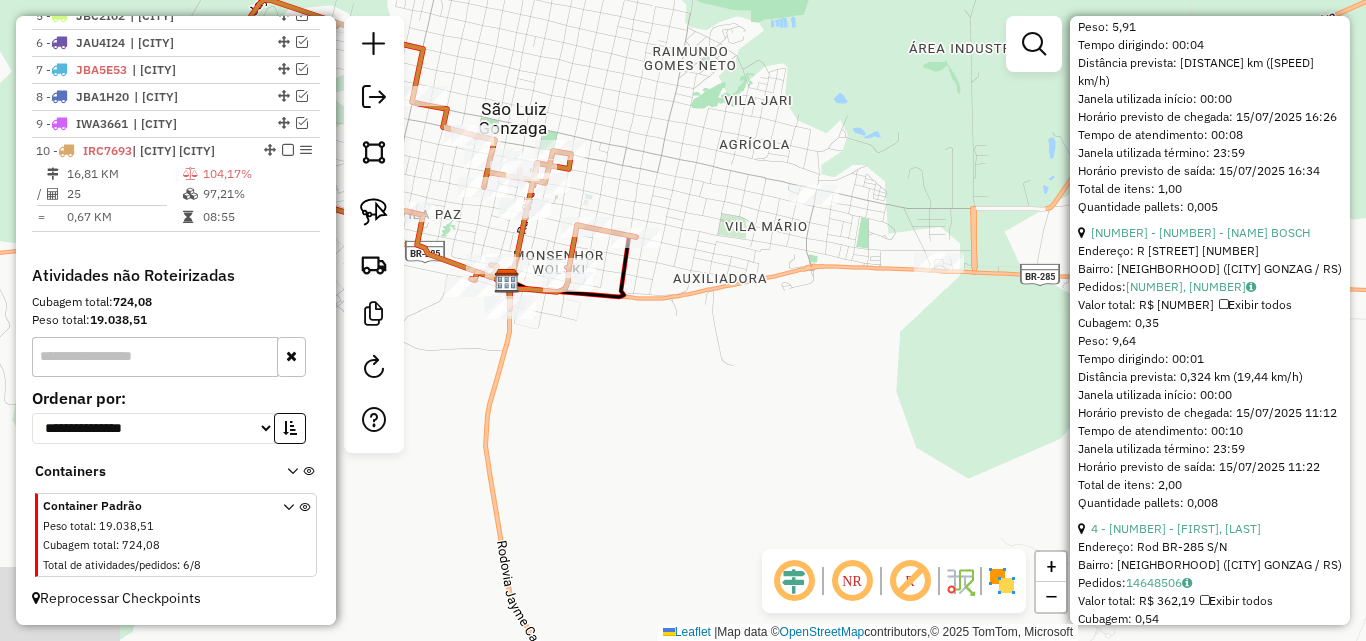 click on "Janela de atendimento Grade de atendimento Capacidade Transportadoras Veículos Cliente Pedidos  Rotas Selecione os dias de semana para filtrar as janelas de atendimento  Seg   Ter   Qua   Qui   Sex   Sáb   Dom  Informe o período da janela de atendimento: De: Até:  Filtrar exatamente a janela do cliente  Considerar janela de atendimento padrão  Selecione os dias de semana para filtrar as grades de atendimento  Seg   Ter   Qua   Qui   Sex   Sáb   Dom   Considerar clientes sem dia de atendimento cadastrado  Clientes fora do dia de atendimento selecionado Filtrar as atividades entre os valores definidos abaixo:  Peso mínimo:   Peso máximo:   Cubagem mínima:   Cubagem máxima:   De:   Até:  Filtrar as atividades entre o tempo de atendimento definido abaixo:  De:   Até:   Considerar capacidade total dos clientes não roteirizados Transportadora: Selecione um ou mais itens Tipo de veículo: Selecione um ou mais itens Veículo: Selecione um ou mais itens Motorista: Selecione um ou mais itens Nome: Rótulo:" 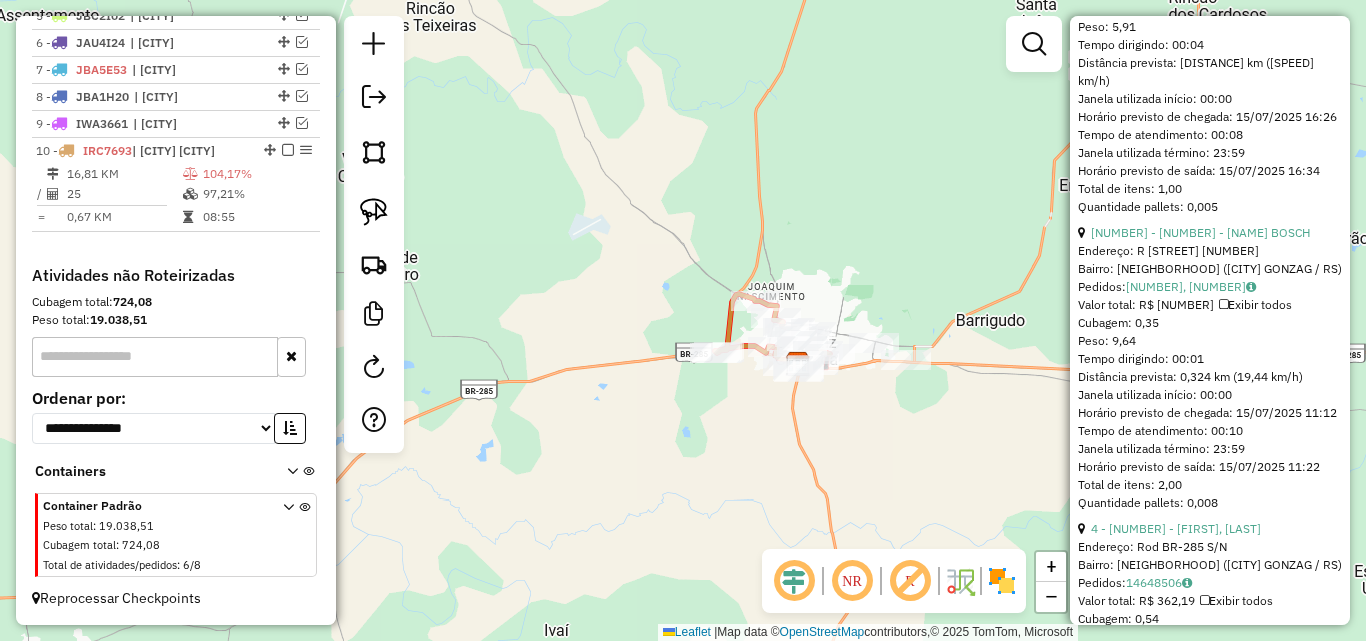 drag, startPoint x: 770, startPoint y: 434, endPoint x: 814, endPoint y: 428, distance: 44.407207 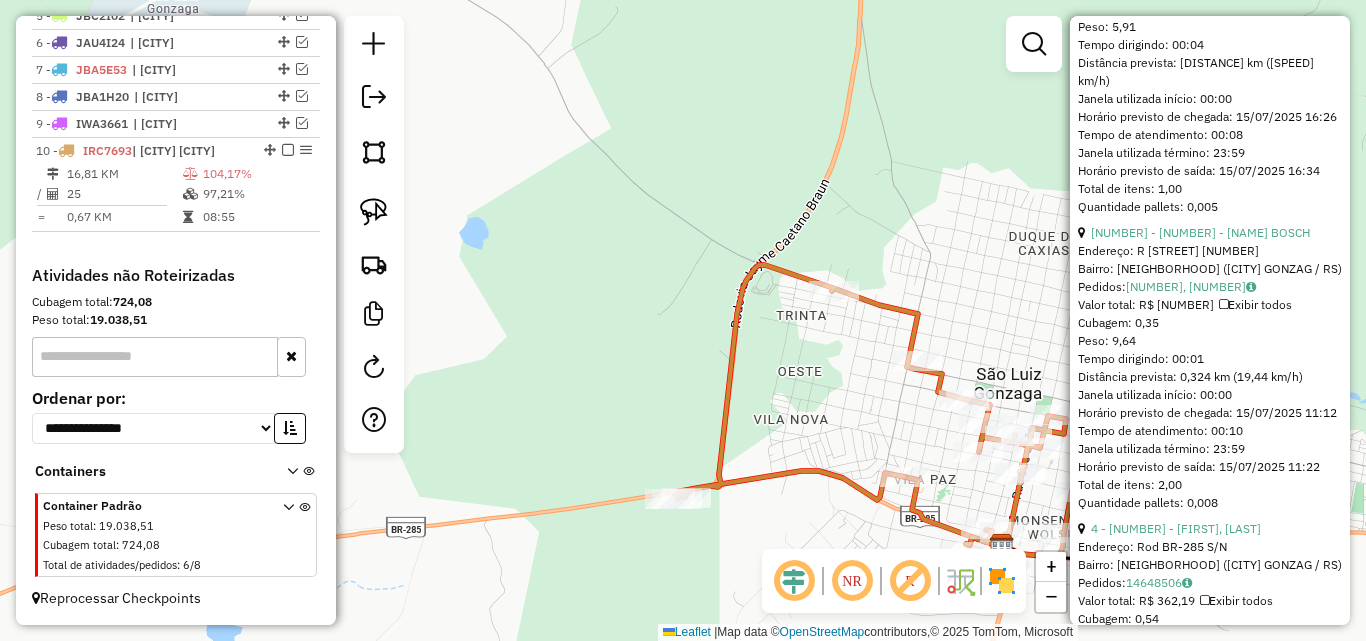 click on "Rota 10 - Placa IRC7693  12560 - NILTON CESAR CASTILH Janela de atendimento Grade de atendimento Capacidade Transportadoras Veículos Cliente Pedidos  Rotas Selecione os dias de semana para filtrar as janelas de atendimento  Seg   Ter   Qua   Qui   Sex   Sáb   Dom  Informe o período da janela de atendimento: De: Até:  Filtrar exatamente a janela do cliente  Considerar janela de atendimento padrão  Selecione os dias de semana para filtrar as grades de atendimento  Seg   Ter   Qua   Qui   Sex   Sáb   Dom   Considerar clientes sem dia de atendimento cadastrado  Clientes fora do dia de atendimento selecionado Filtrar as atividades entre os valores definidos abaixo:  Peso mínimo:   Peso máximo:   Cubagem mínima:   Cubagem máxima:   De:   Até:  Filtrar as atividades entre o tempo de atendimento definido abaixo:  De:   Até:   Considerar capacidade total dos clientes não roteirizados Transportadora: Selecione um ou mais itens Tipo de veículo: Selecione um ou mais itens Veículo: Motorista: Nome: Rótulo:" 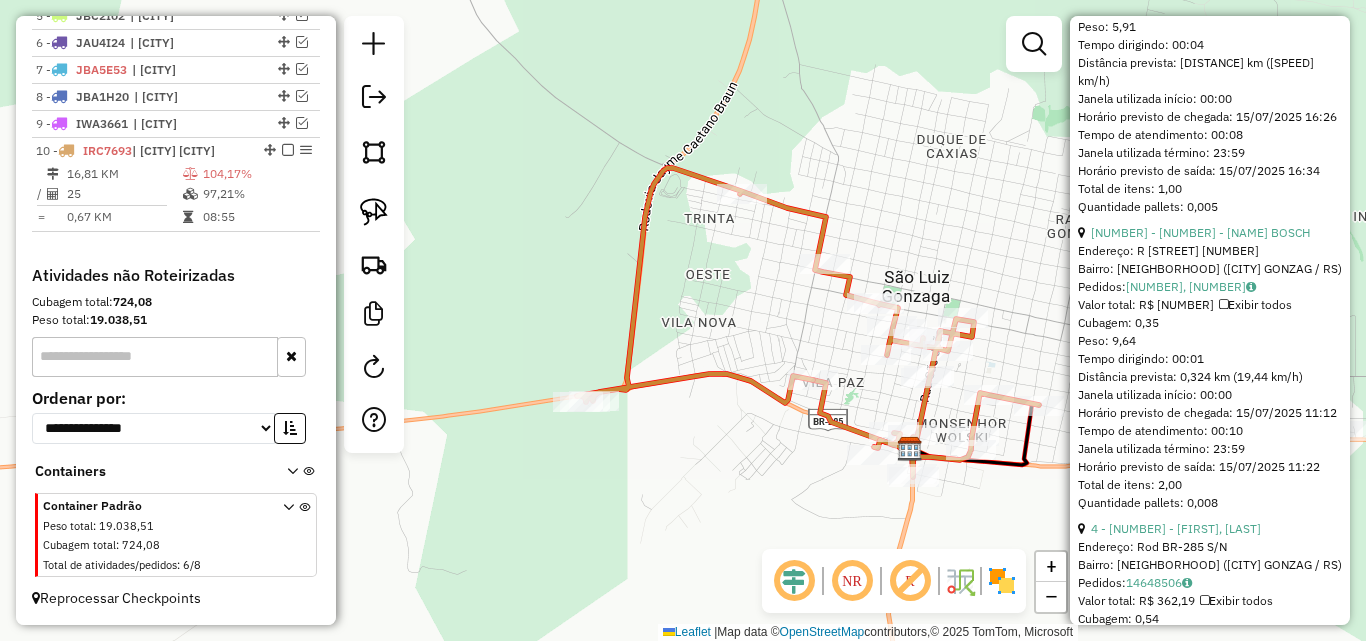 drag, startPoint x: 839, startPoint y: 334, endPoint x: 717, endPoint y: 281, distance: 133.01503 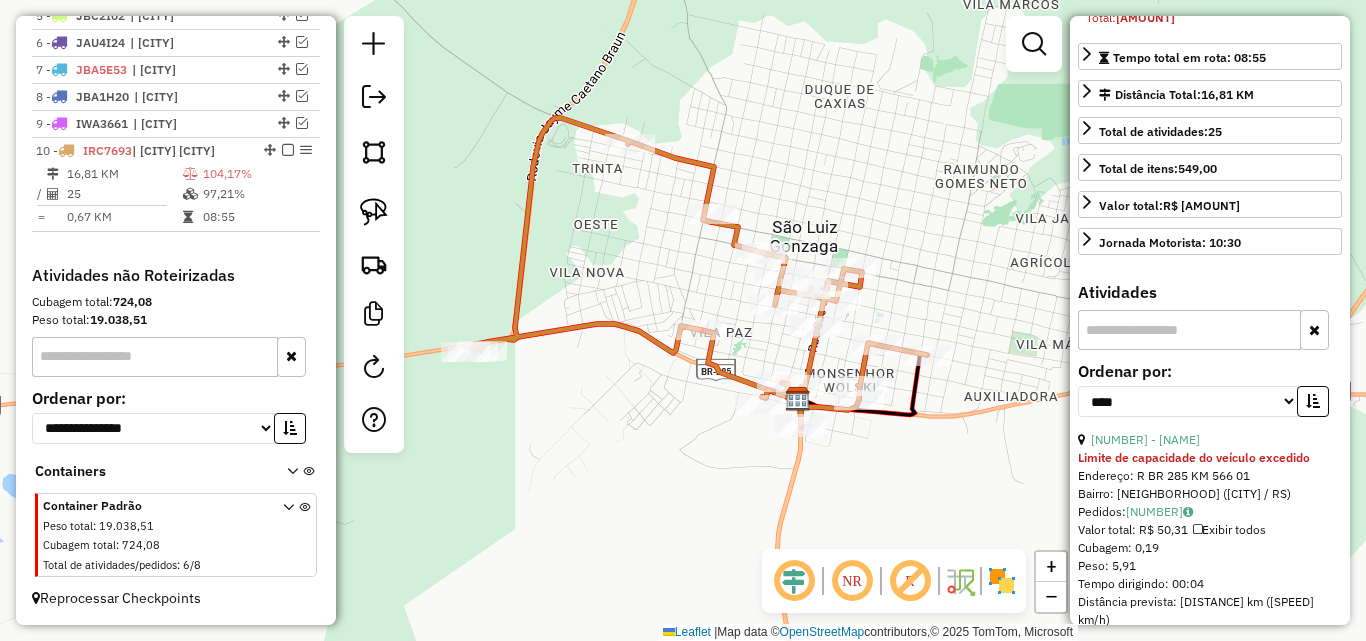 scroll, scrollTop: 250, scrollLeft: 0, axis: vertical 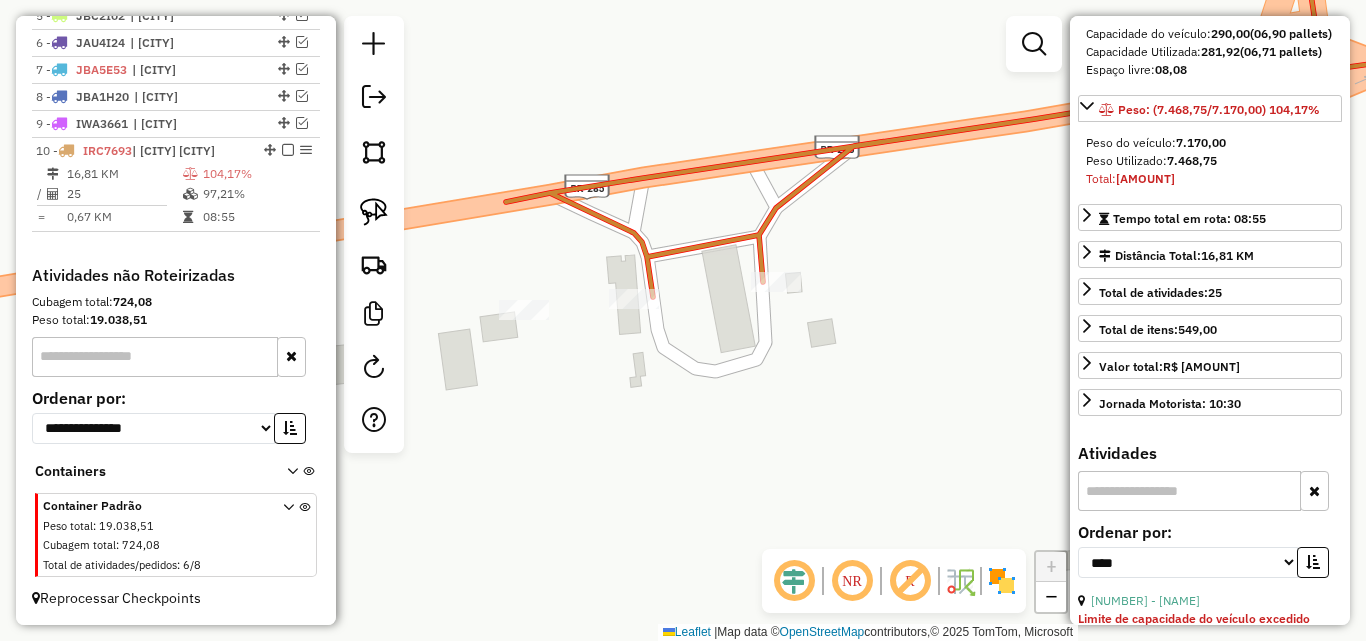 drag, startPoint x: 574, startPoint y: 427, endPoint x: 801, endPoint y: 388, distance: 230.32585 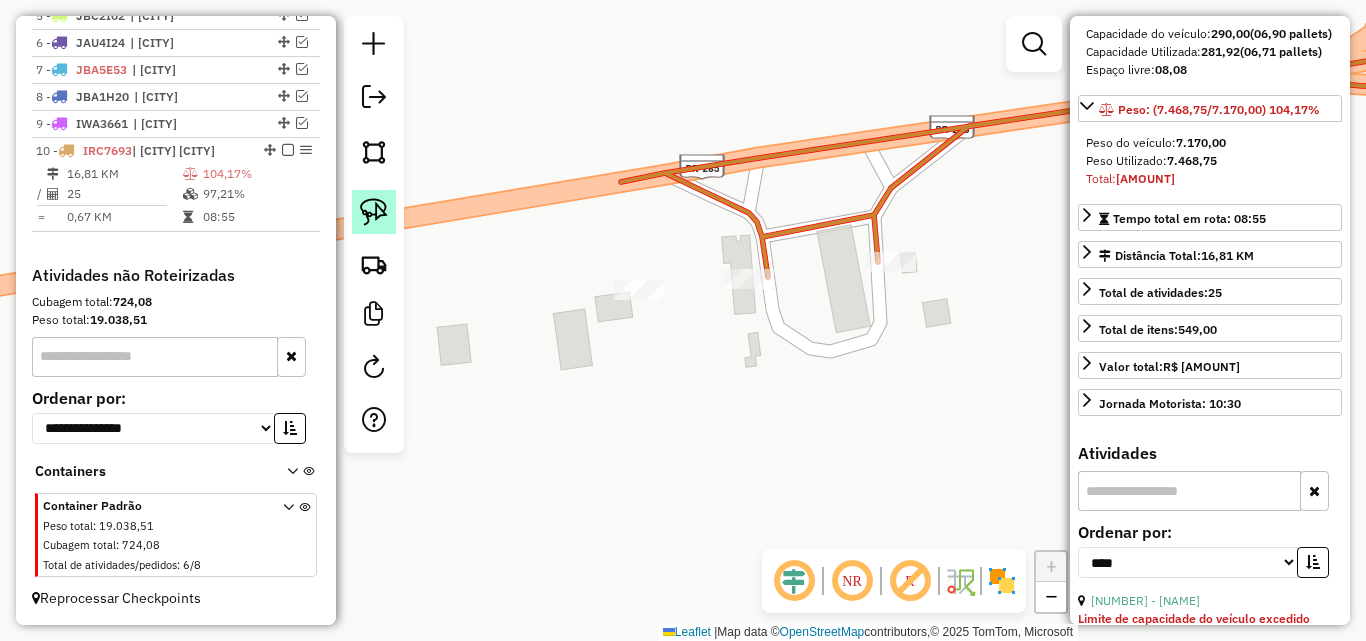 click 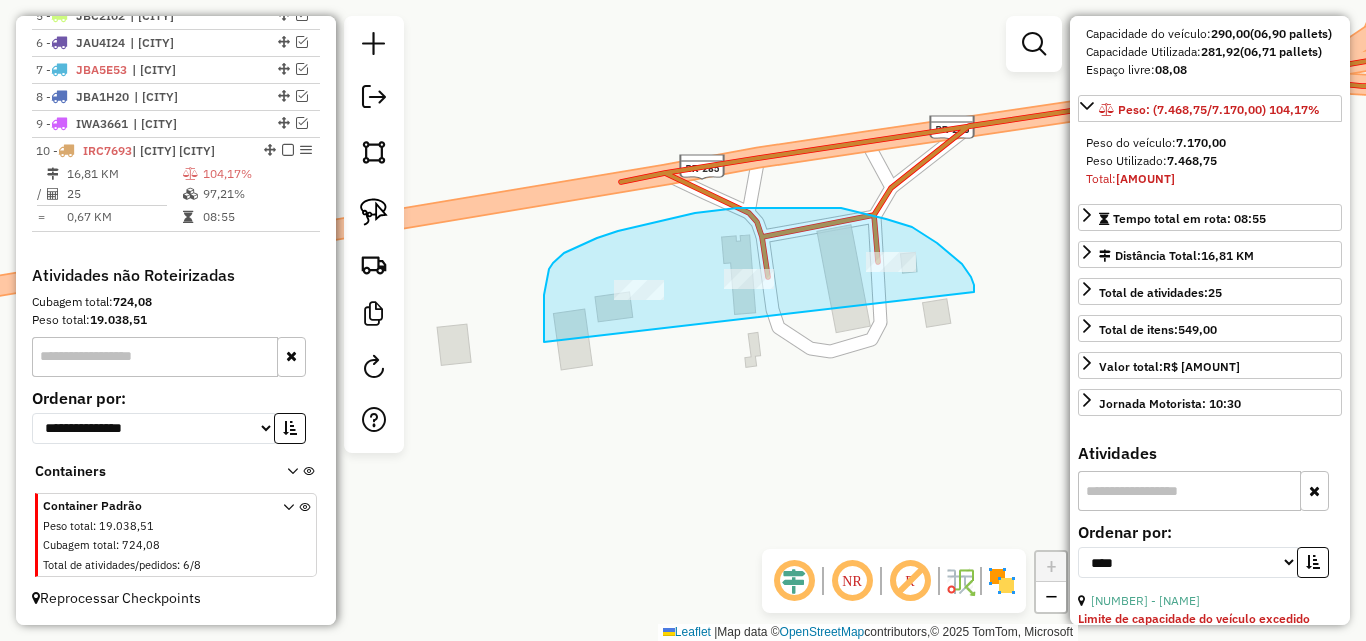 drag, startPoint x: 544, startPoint y: 295, endPoint x: 973, endPoint y: 317, distance: 429.56372 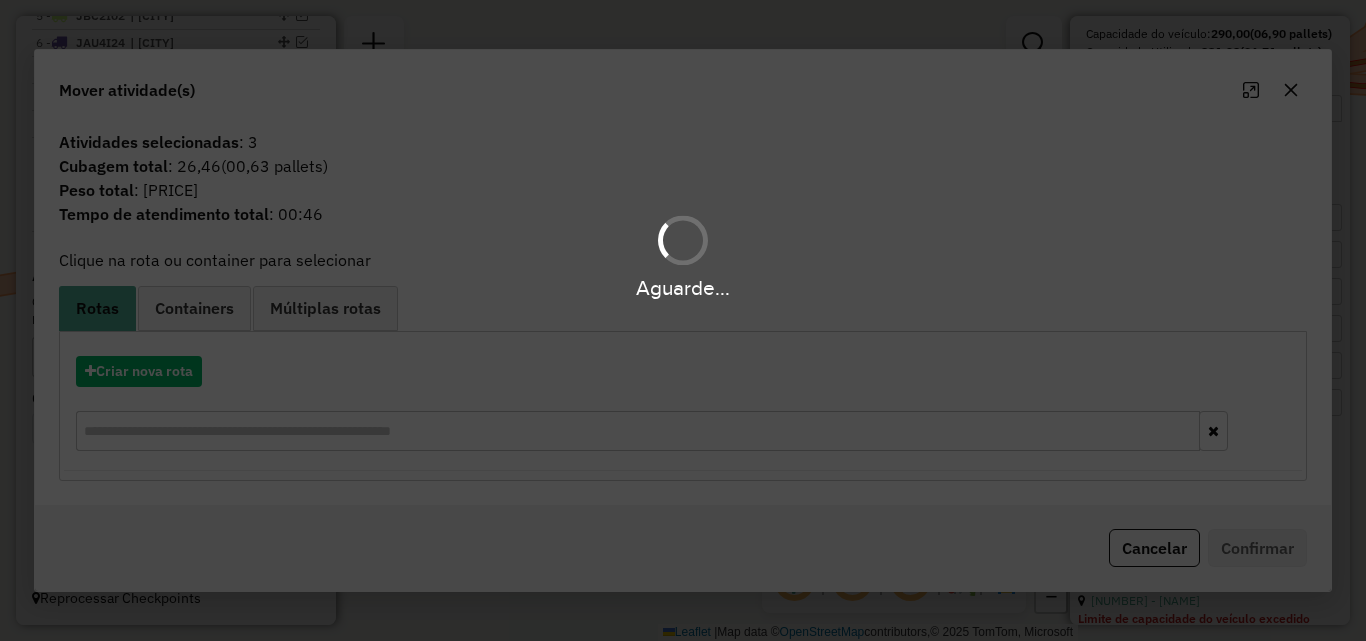 click on "Aguarde..." at bounding box center (683, 320) 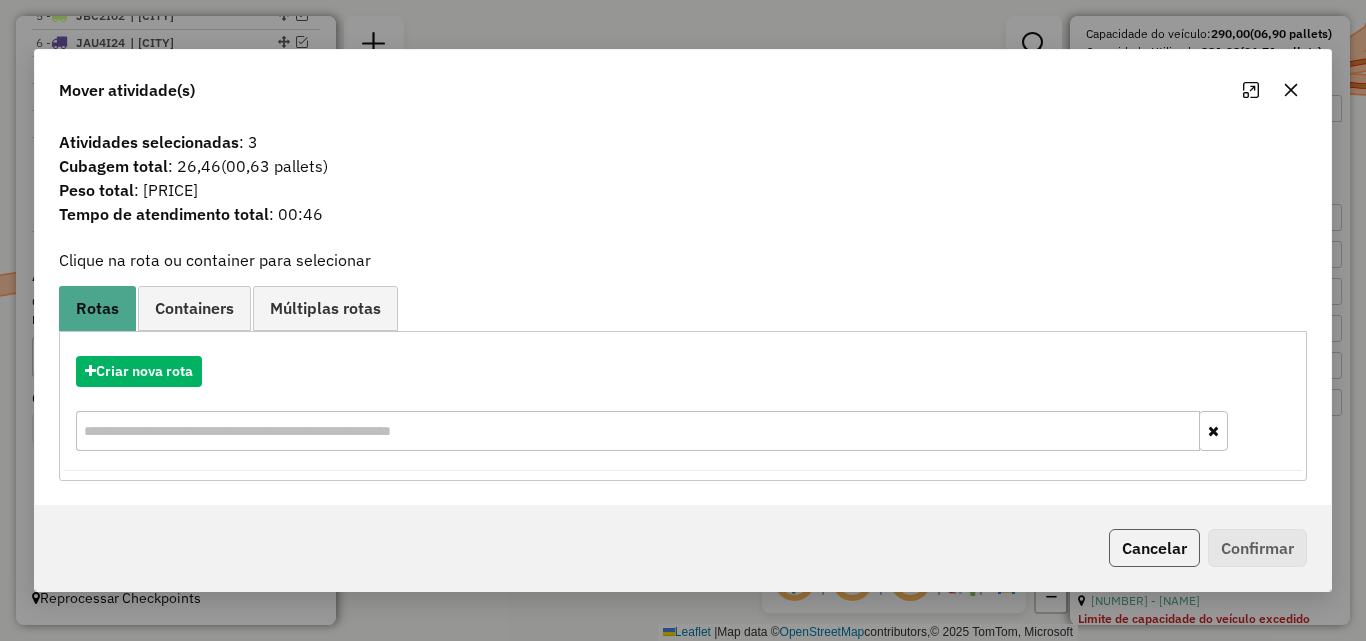 click on "Cancelar" 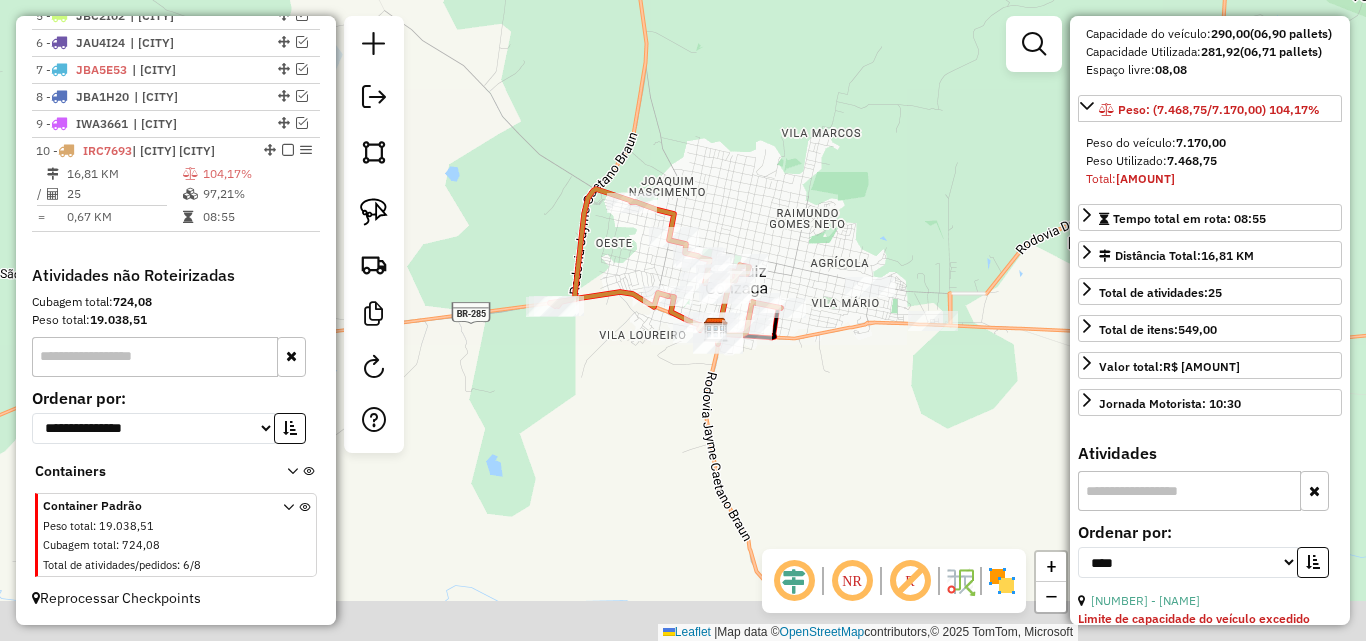 drag, startPoint x: 752, startPoint y: 415, endPoint x: 613, endPoint y: 300, distance: 180.4051 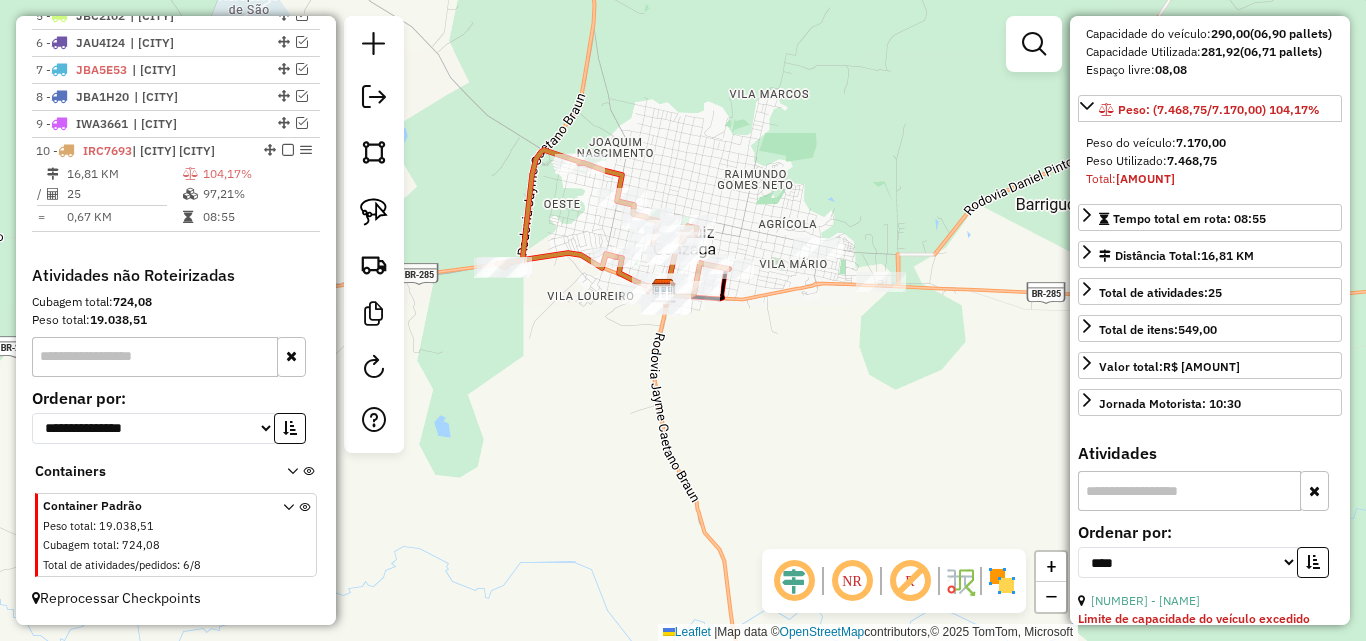 click on "Janela de atendimento Grade de atendimento Capacidade Transportadoras Veículos Cliente Pedidos  Rotas Selecione os dias de semana para filtrar as janelas de atendimento  Seg   Ter   Qua   Qui   Sex   Sáb   Dom  Informe o período da janela de atendimento: De: Até:  Filtrar exatamente a janela do cliente  Considerar janela de atendimento padrão  Selecione os dias de semana para filtrar as grades de atendimento  Seg   Ter   Qua   Qui   Sex   Sáb   Dom   Considerar clientes sem dia de atendimento cadastrado  Clientes fora do dia de atendimento selecionado Filtrar as atividades entre os valores definidos abaixo:  Peso mínimo:   Peso máximo:   Cubagem mínima:   Cubagem máxima:   De:   Até:  Filtrar as atividades entre o tempo de atendimento definido abaixo:  De:   Até:   Considerar capacidade total dos clientes não roteirizados Transportadora: Selecione um ou mais itens Tipo de veículo: Selecione um ou mais itens Veículo: Selecione um ou mais itens Motorista: Selecione um ou mais itens Nome: Rótulo:" 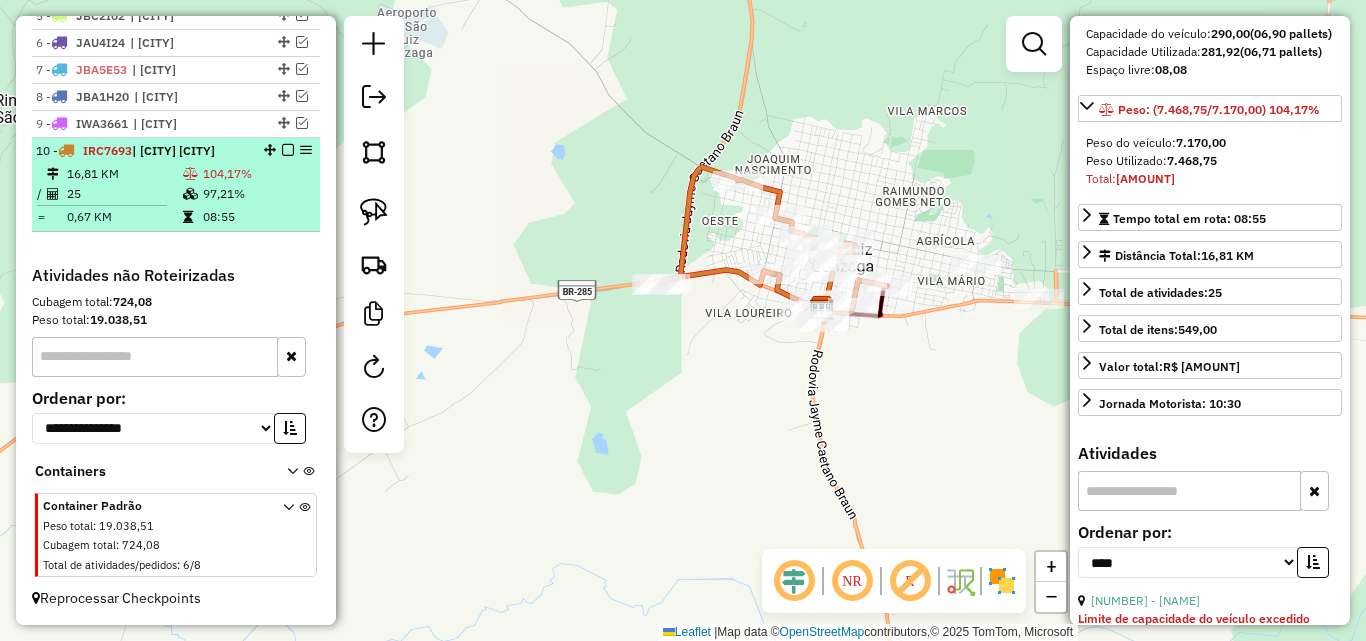 click at bounding box center (288, 150) 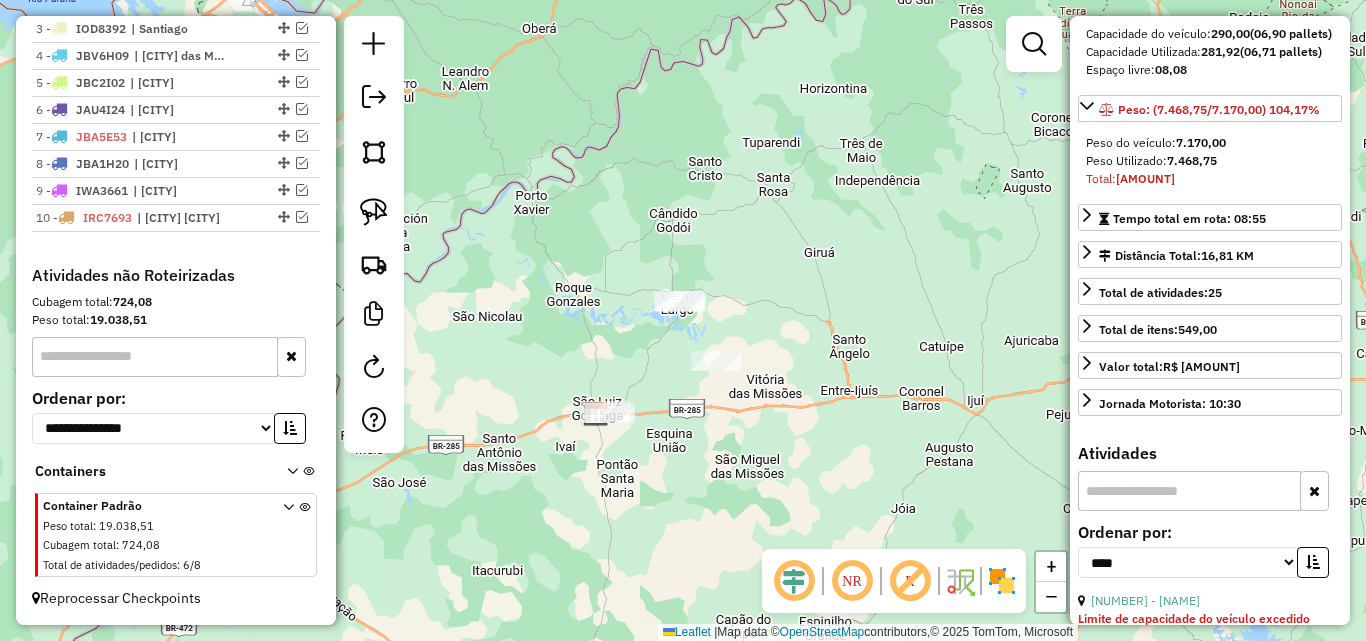 drag, startPoint x: 673, startPoint y: 344, endPoint x: 440, endPoint y: 390, distance: 237.49738 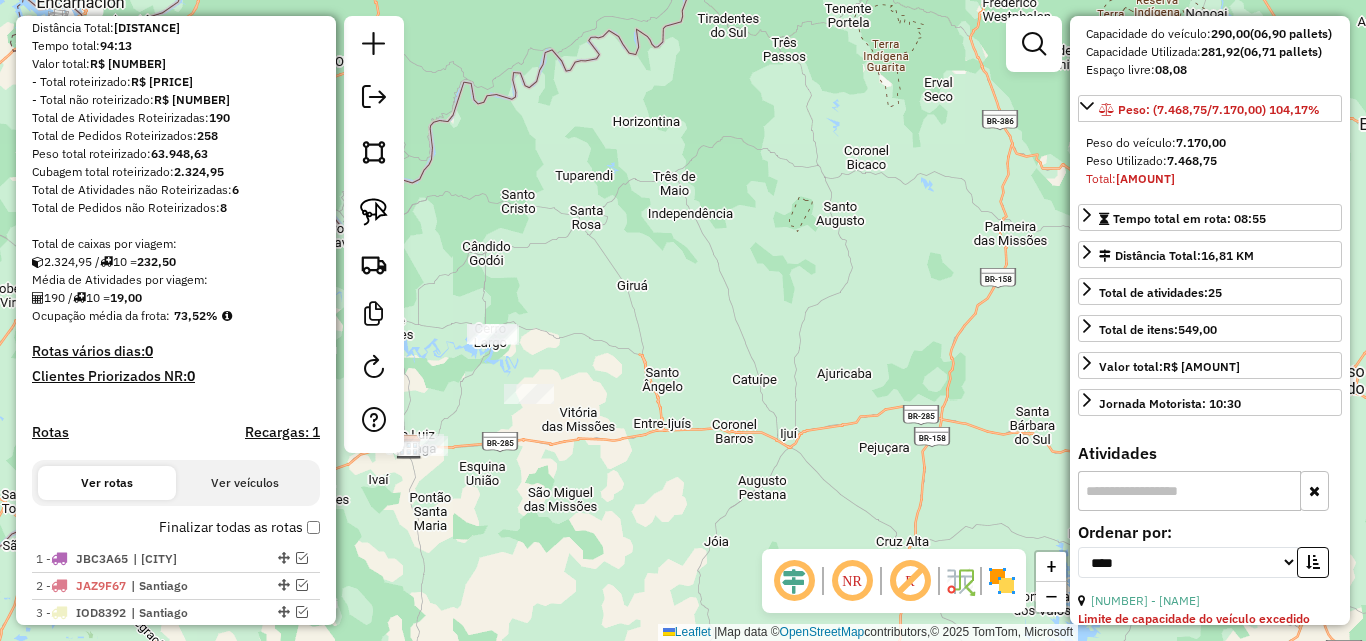scroll, scrollTop: 4, scrollLeft: 0, axis: vertical 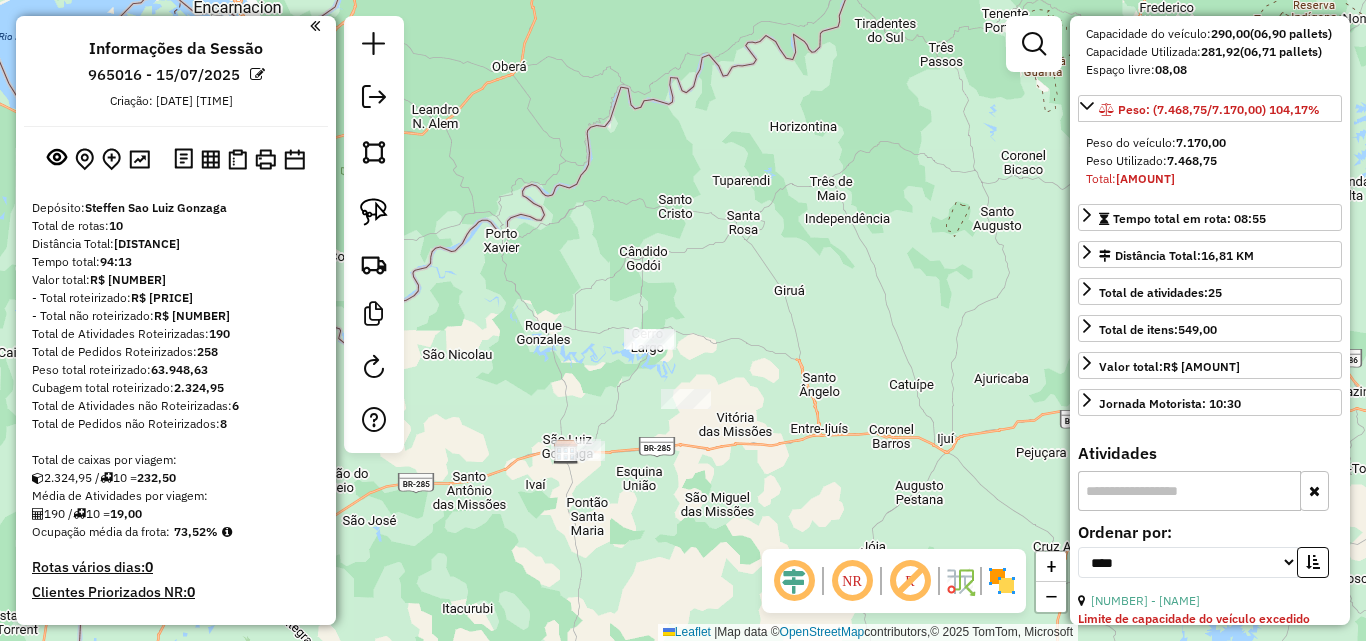drag, startPoint x: 818, startPoint y: 362, endPoint x: 793, endPoint y: 362, distance: 25 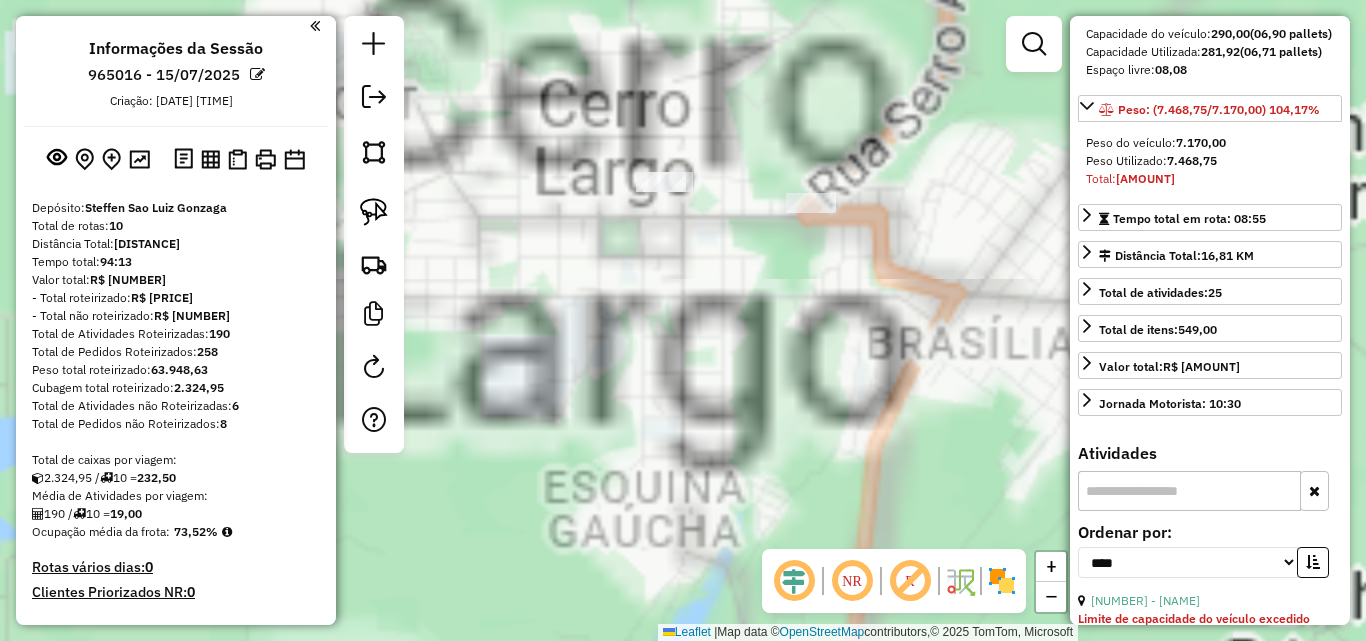 drag, startPoint x: 697, startPoint y: 339, endPoint x: 770, endPoint y: 477, distance: 156.11855 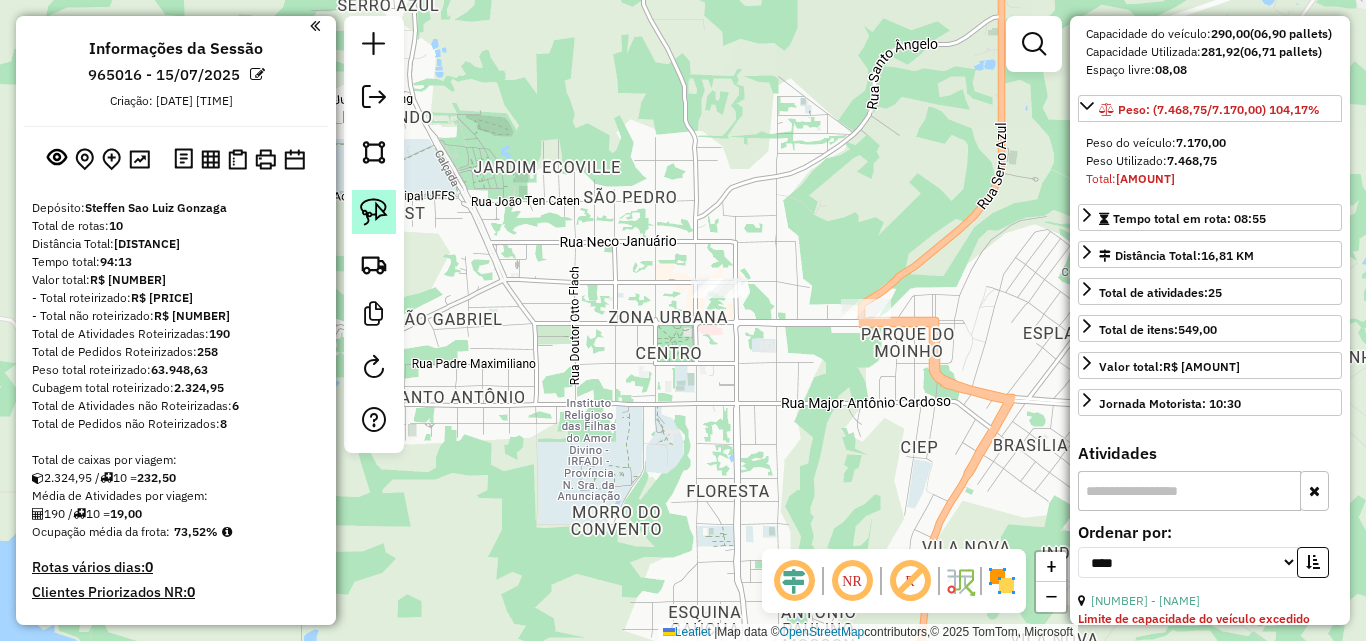 click 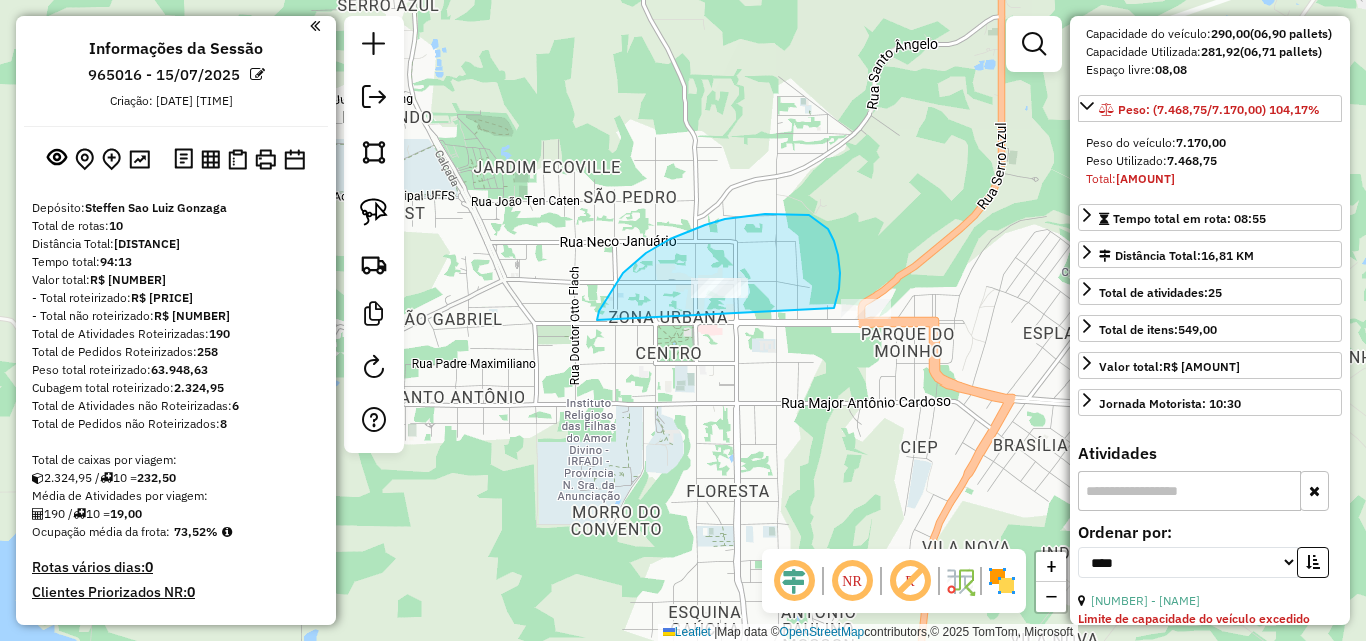 drag, startPoint x: 597, startPoint y: 320, endPoint x: 820, endPoint y: 333, distance: 223.3786 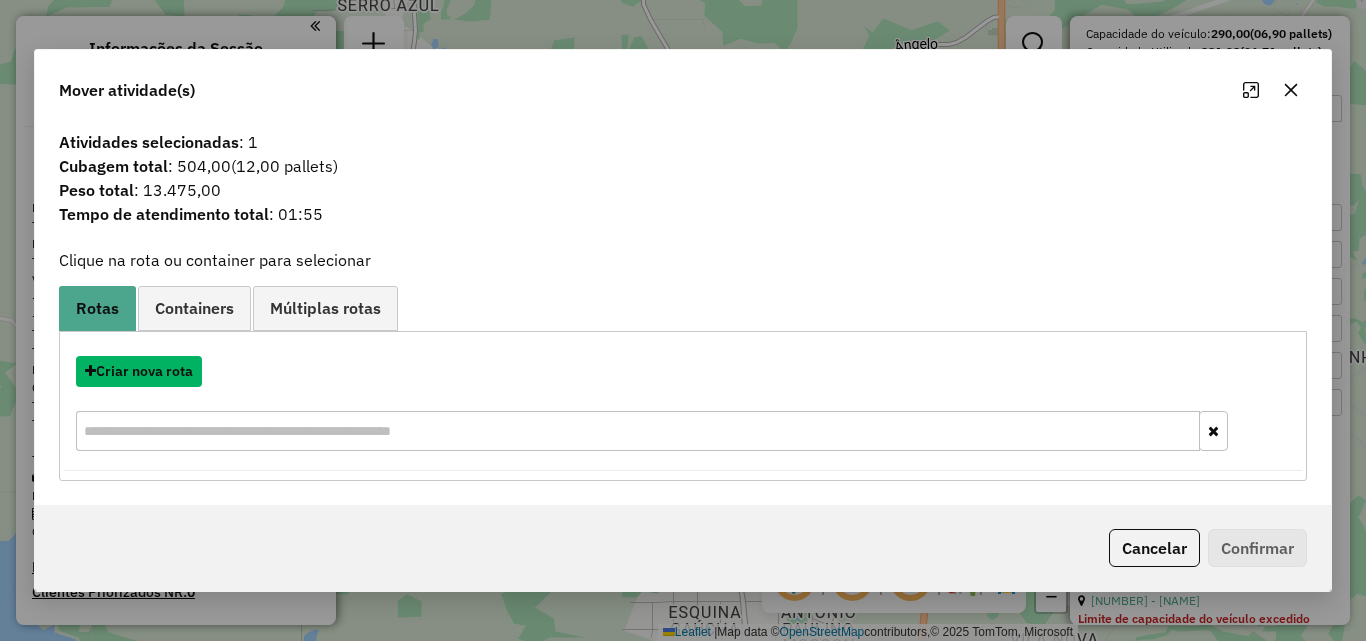 click on "Criar nova rota" at bounding box center (139, 371) 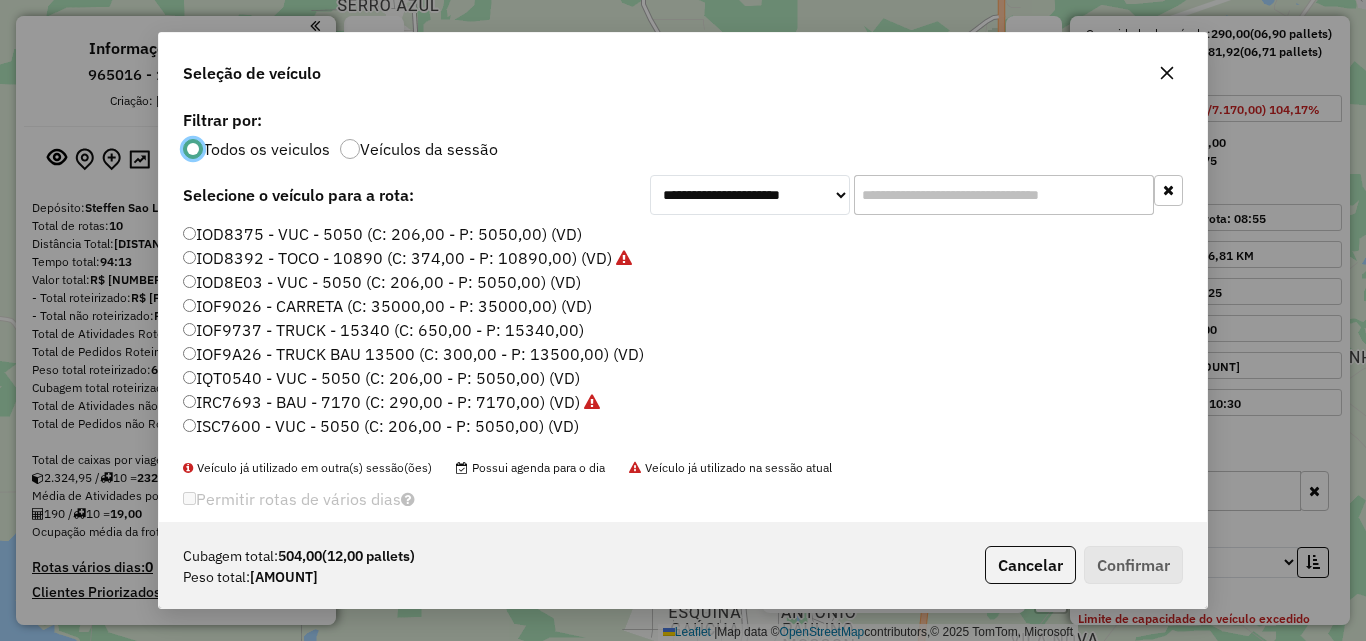 scroll, scrollTop: 11, scrollLeft: 6, axis: both 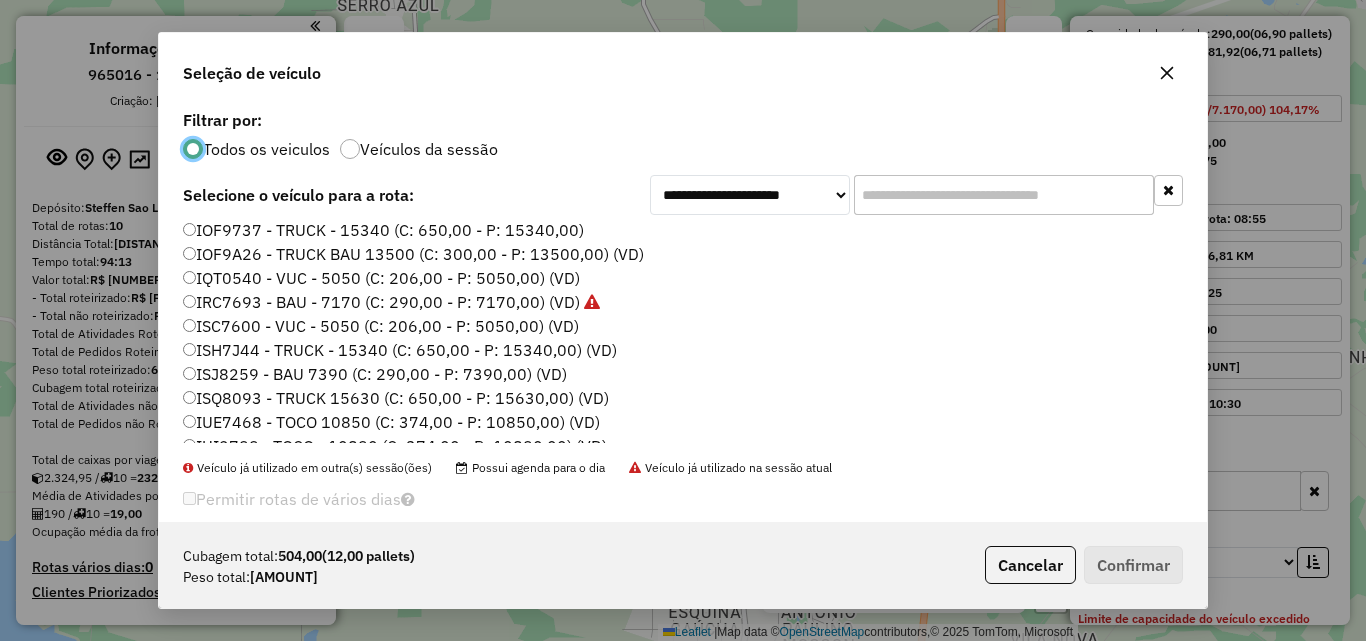 click on "ISQ8093 - TRUCK 15630 (C: 650,00 - P: 15630,00) (VD)" 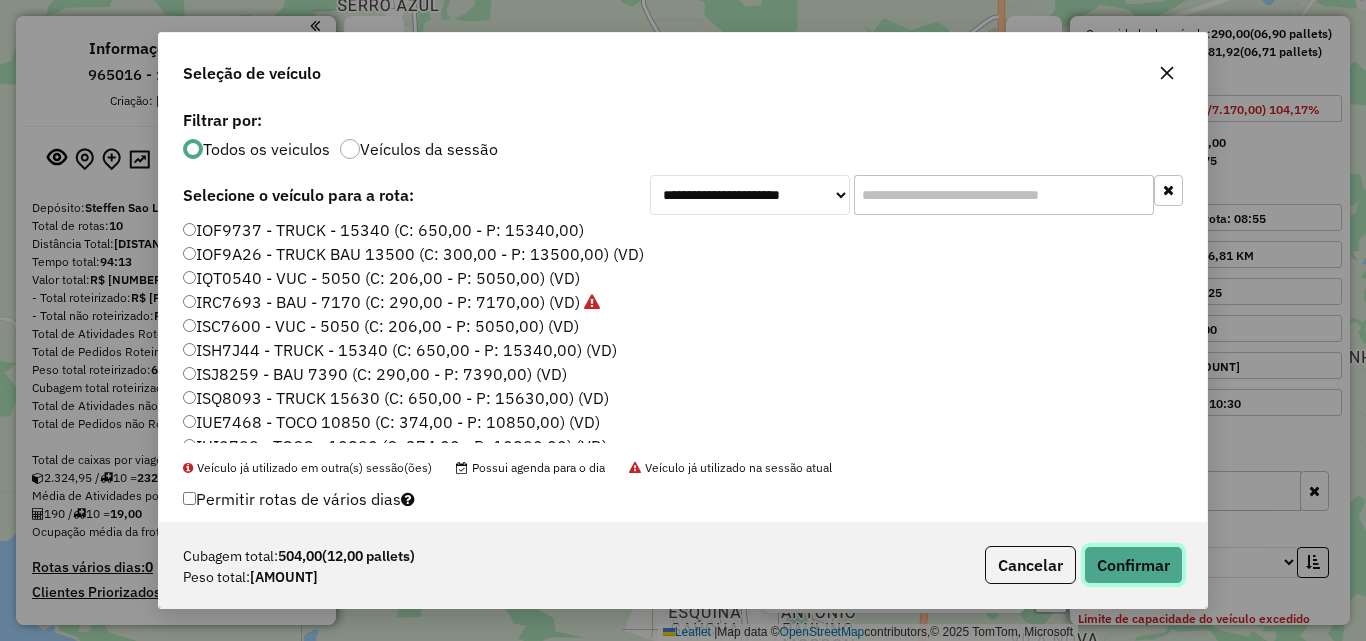 click on "Confirmar" 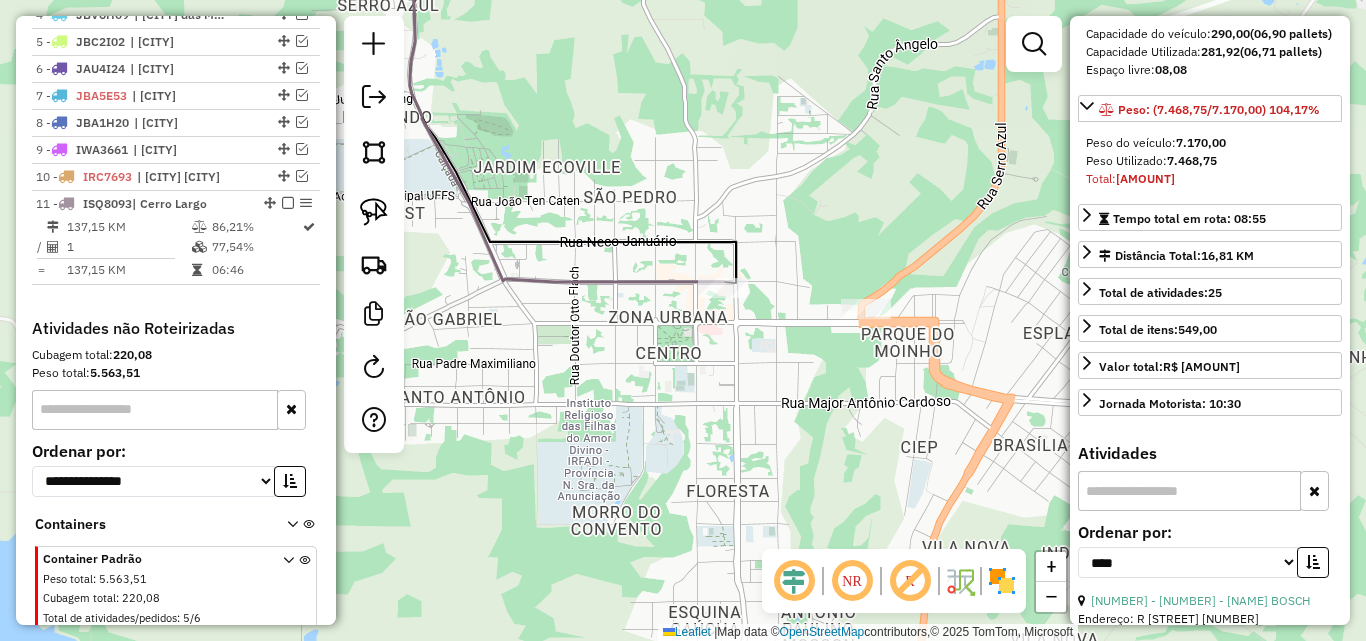 scroll, scrollTop: 898, scrollLeft: 0, axis: vertical 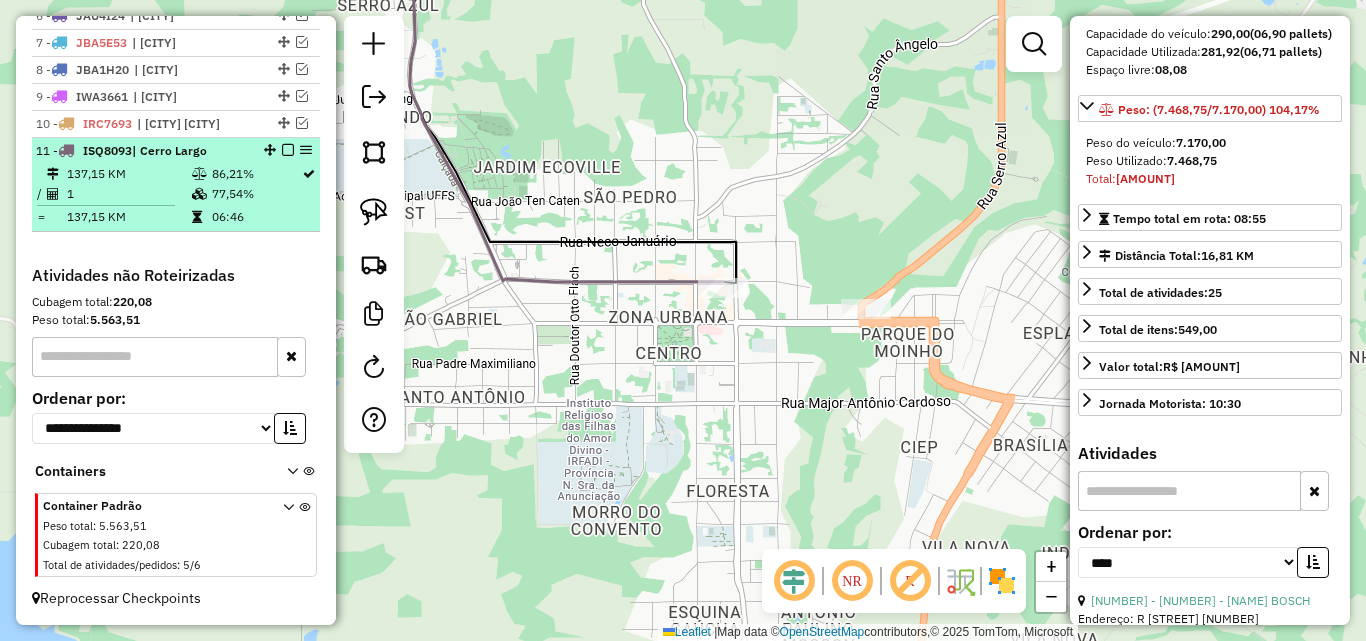 click at bounding box center (288, 150) 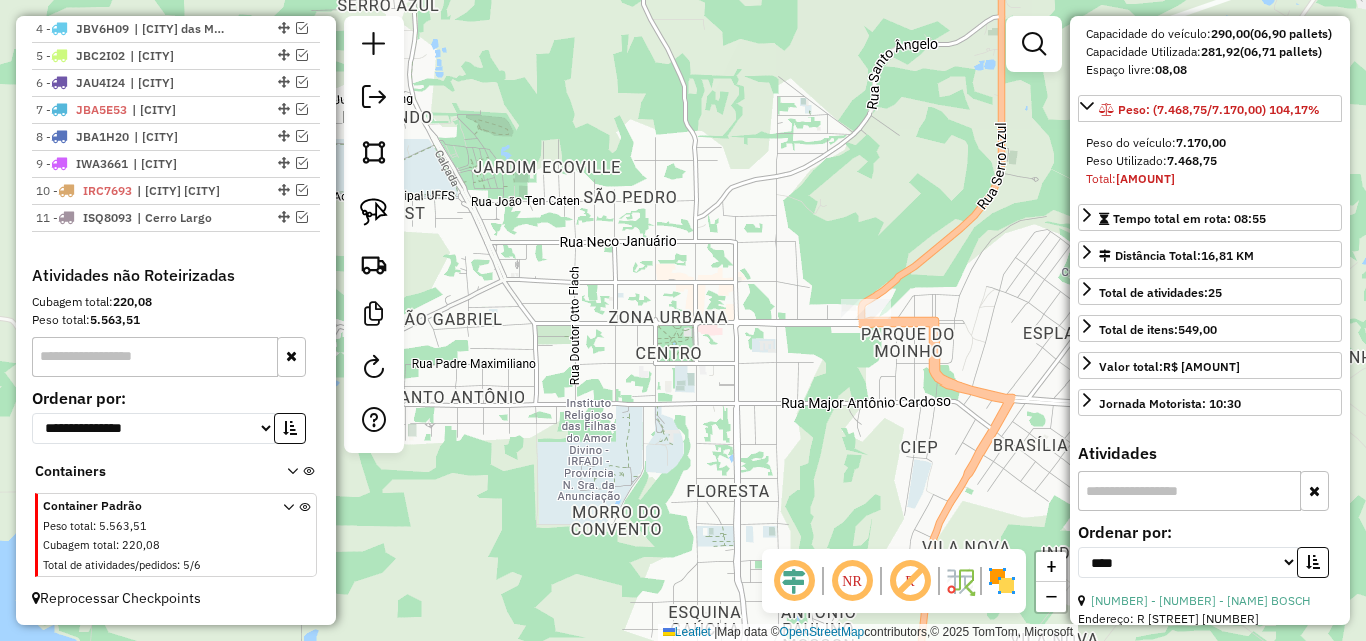 scroll, scrollTop: 831, scrollLeft: 0, axis: vertical 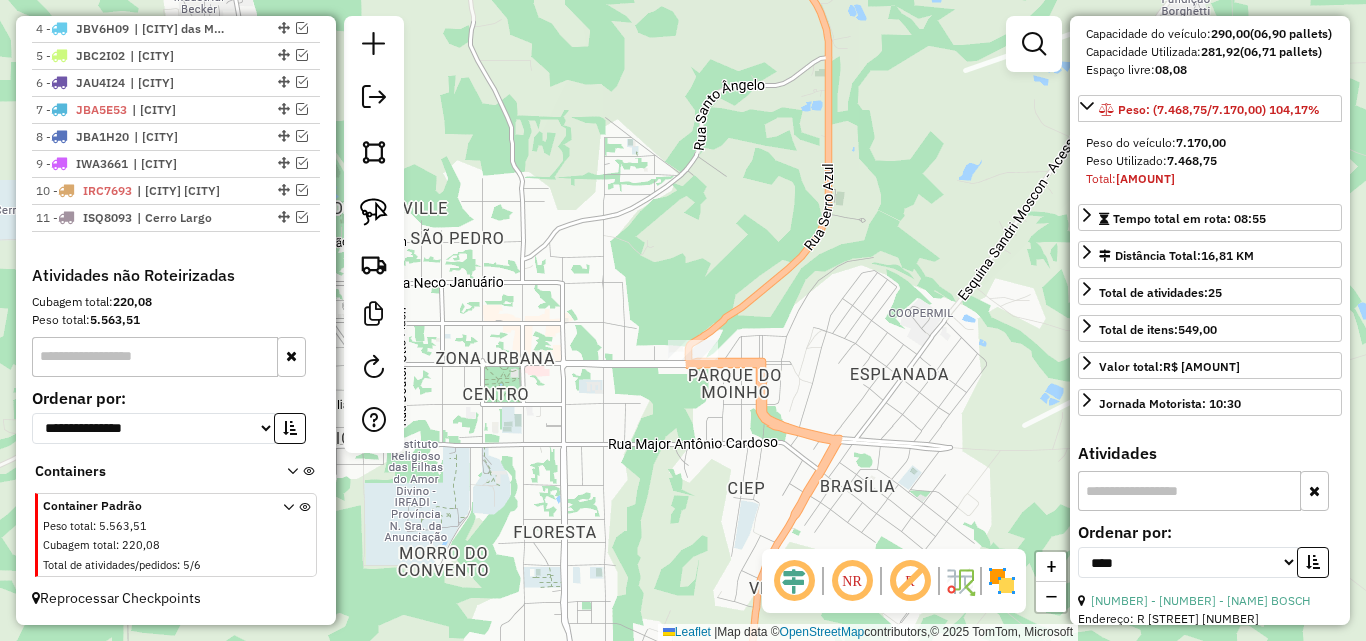 drag, startPoint x: 847, startPoint y: 383, endPoint x: 674, endPoint y: 424, distance: 177.792 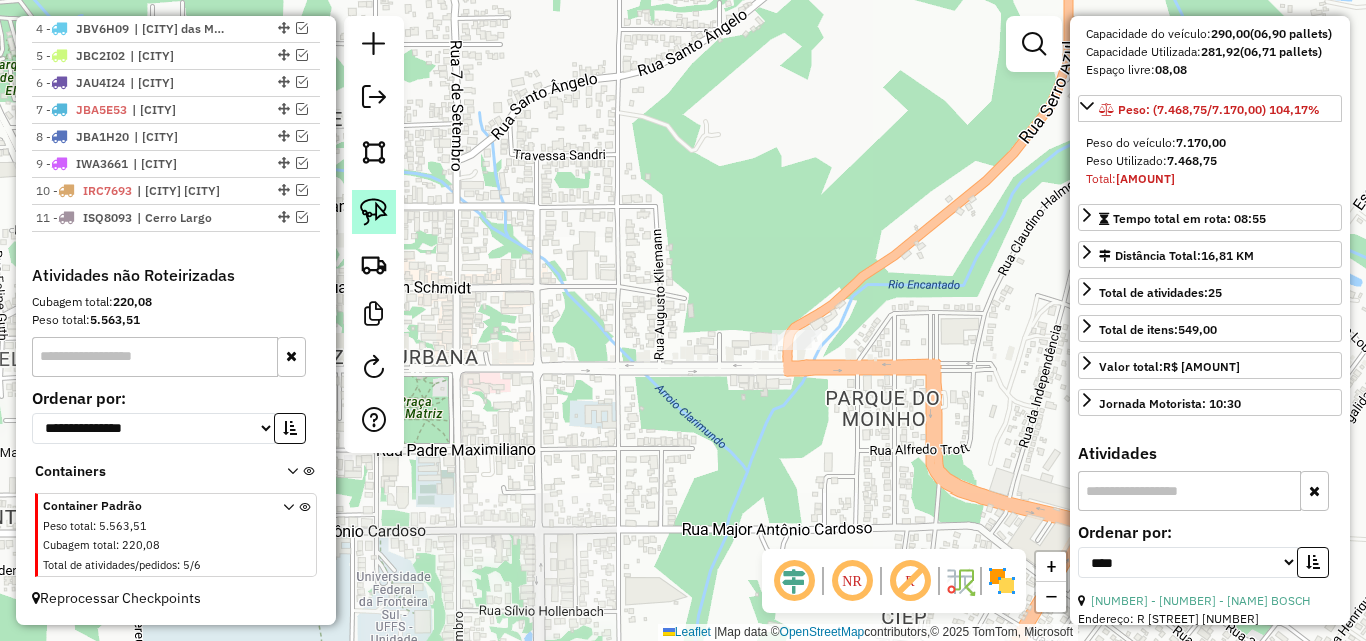 click 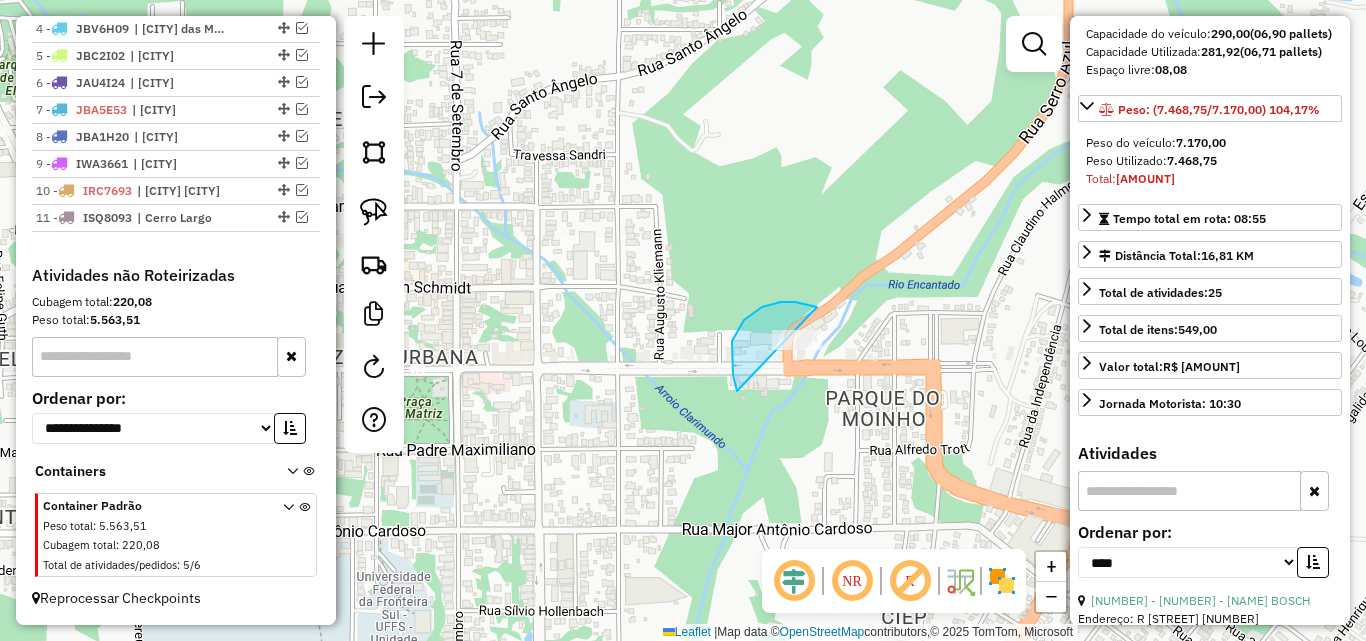 drag, startPoint x: 734, startPoint y: 380, endPoint x: 874, endPoint y: 388, distance: 140.22838 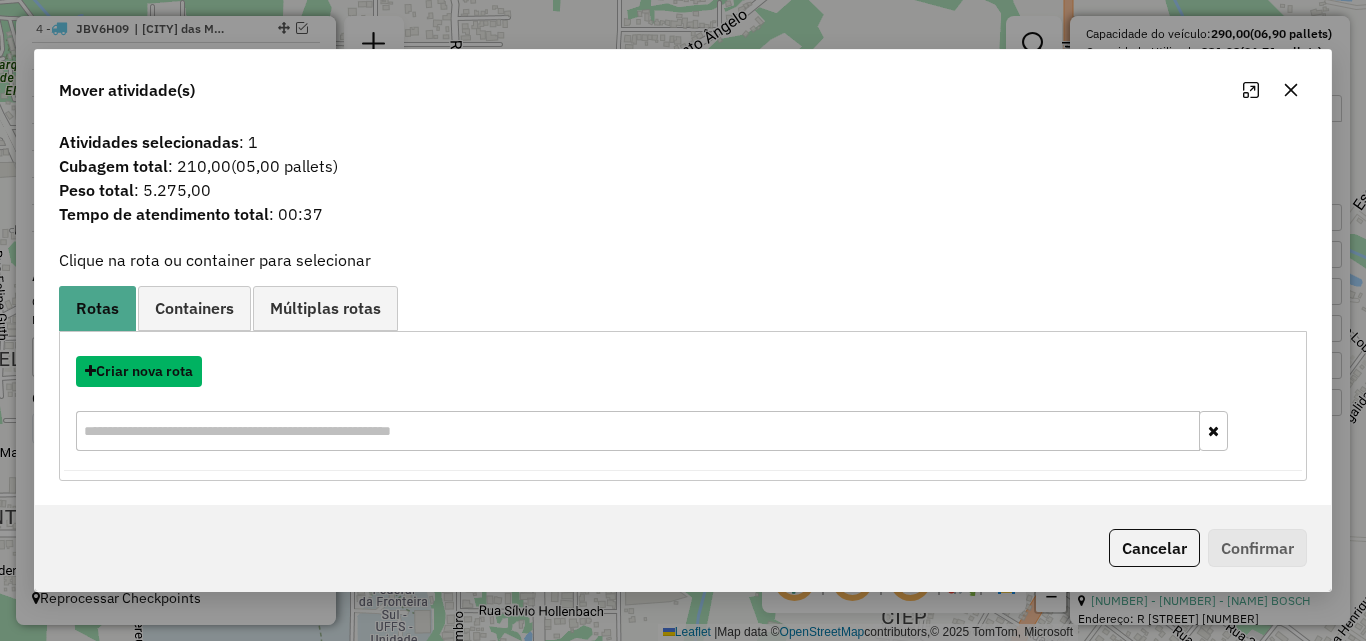click on "Criar nova rota" at bounding box center (139, 371) 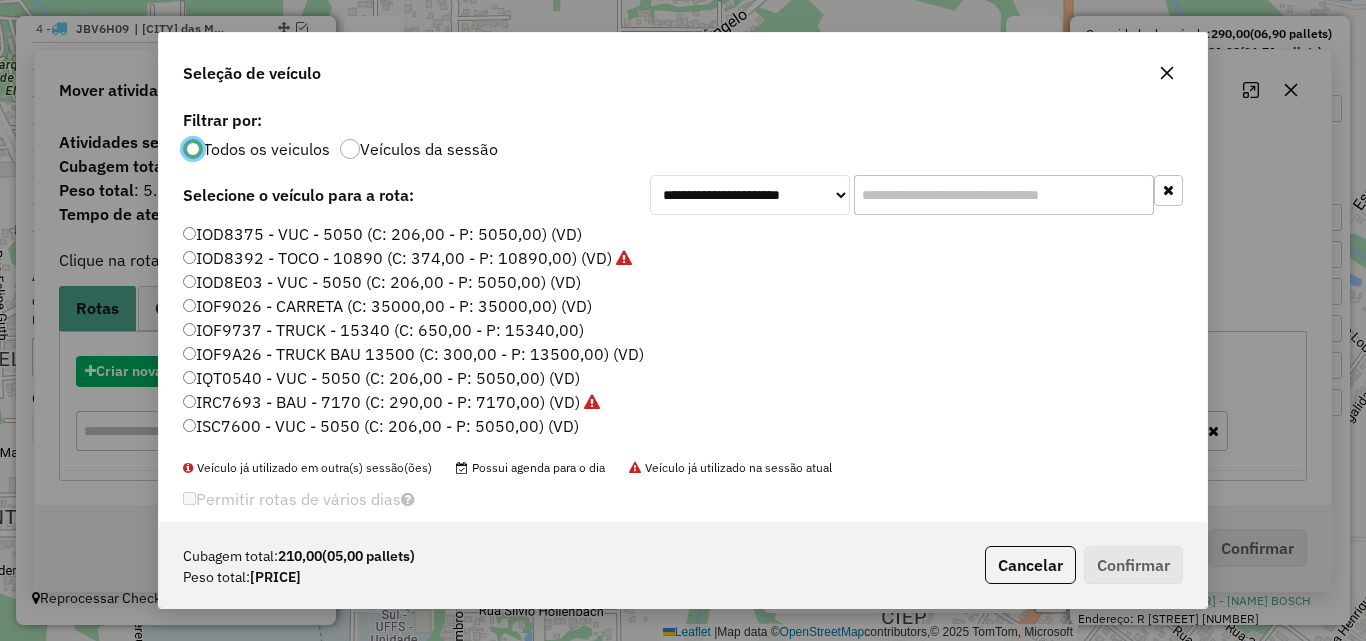 scroll, scrollTop: 11, scrollLeft: 6, axis: both 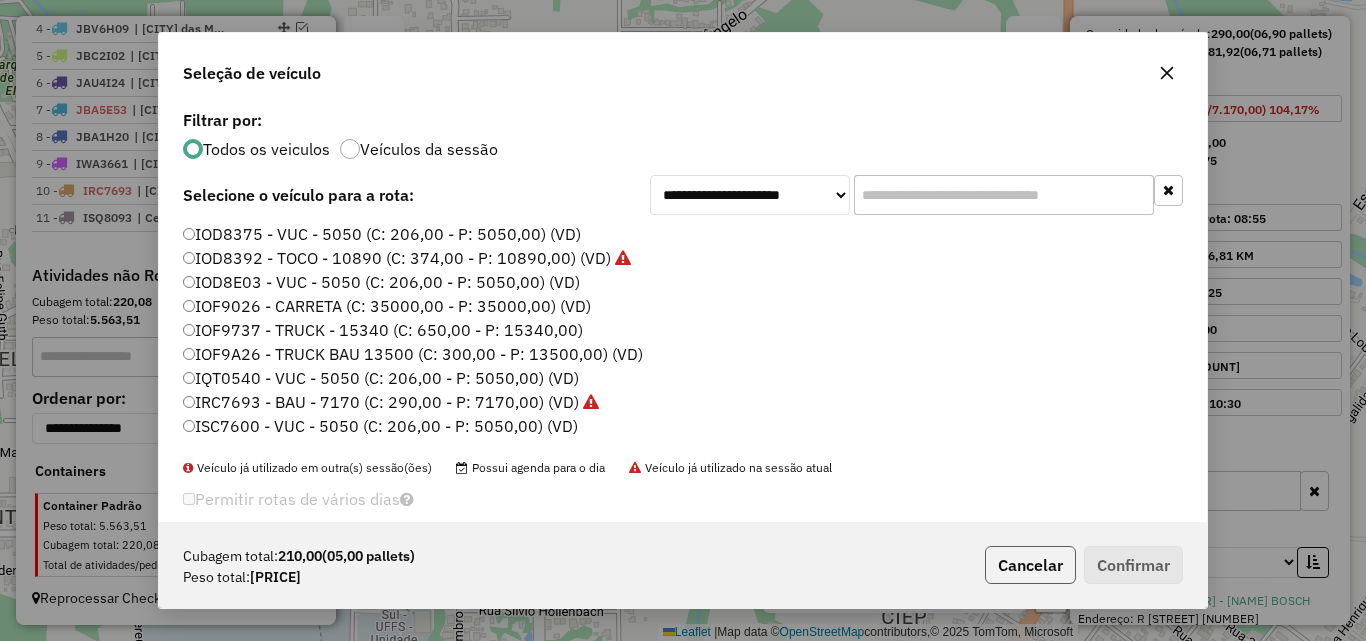 click on "Cancelar" 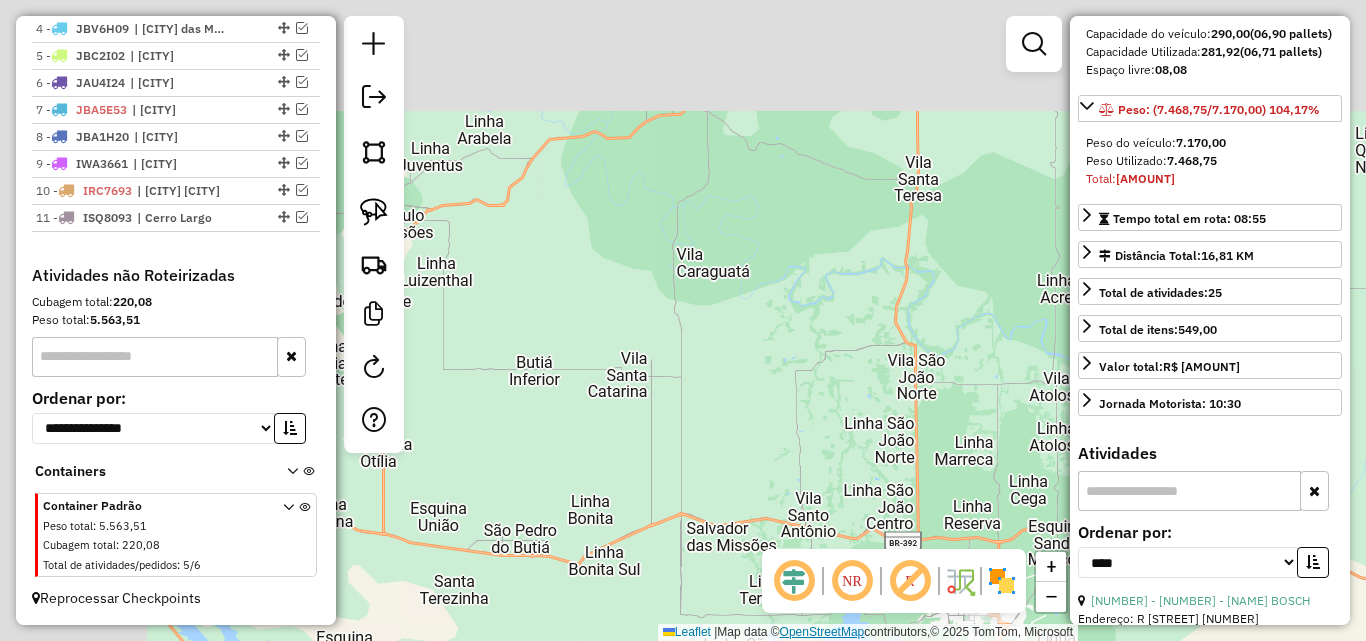 drag, startPoint x: 815, startPoint y: 629, endPoint x: 798, endPoint y: 551, distance: 79.83107 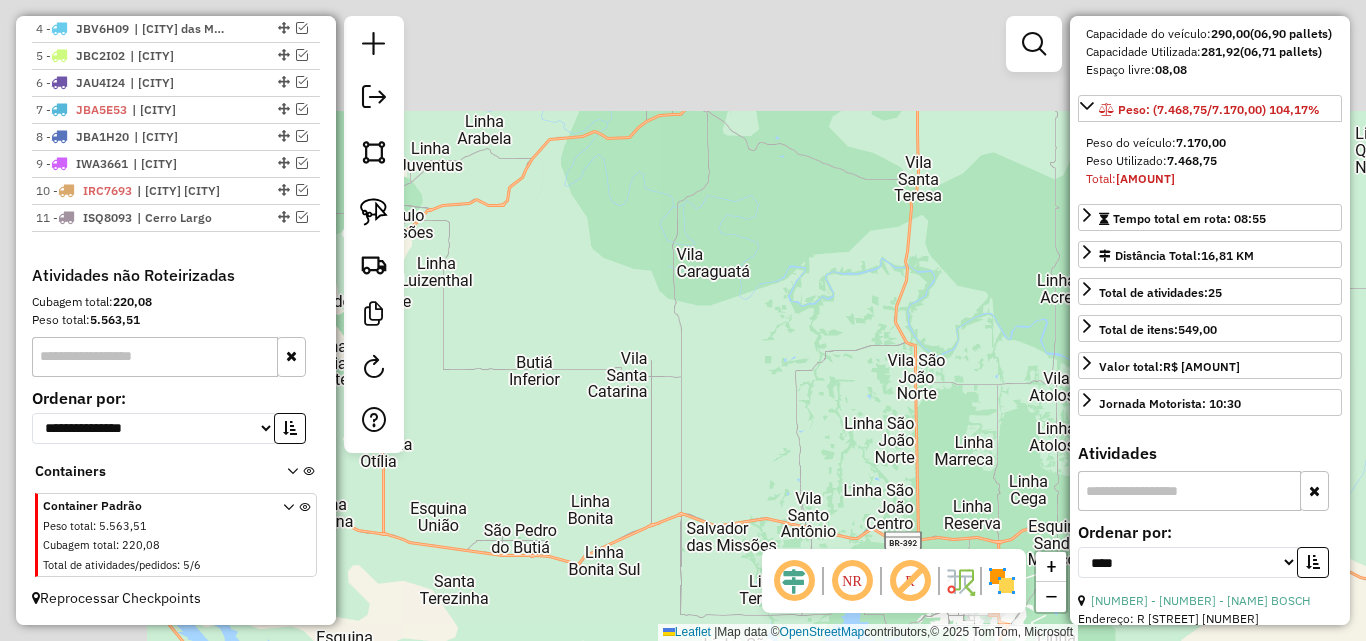 click on "Janela de atendimento Grade de atendimento Capacidade Transportadoras Veículos Cliente Pedidos  Rotas Selecione os dias de semana para filtrar as janelas de atendimento  Seg   Ter   Qua   Qui   Sex   Sáb   Dom  Informe o período da janela de atendimento: De: Até:  Filtrar exatamente a janela do cliente  Considerar janela de atendimento padrão  Selecione os dias de semana para filtrar as grades de atendimento  Seg   Ter   Qua   Qui   Sex   Sáb   Dom   Considerar clientes sem dia de atendimento cadastrado  Clientes fora do dia de atendimento selecionado Filtrar as atividades entre os valores definidos abaixo:  Peso mínimo:   Peso máximo:   Cubagem mínima:   Cubagem máxima:   De:   Até:  Filtrar as atividades entre o tempo de atendimento definido abaixo:  De:   Até:   Considerar capacidade total dos clientes não roteirizados Transportadora: Selecione um ou mais itens Tipo de veículo: Selecione um ou mais itens Veículo: Selecione um ou mais itens Motorista: Selecione um ou mais itens Nome: Rótulo:" 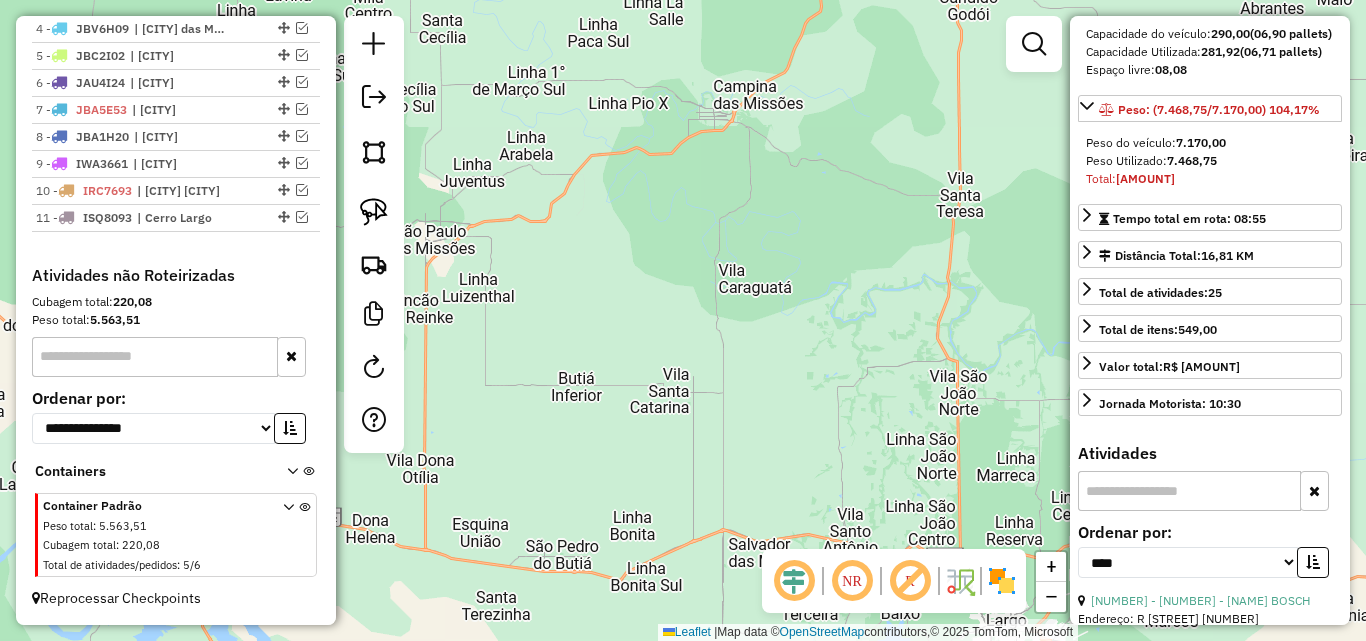 drag, startPoint x: 689, startPoint y: 464, endPoint x: 719, endPoint y: 270, distance: 196.30588 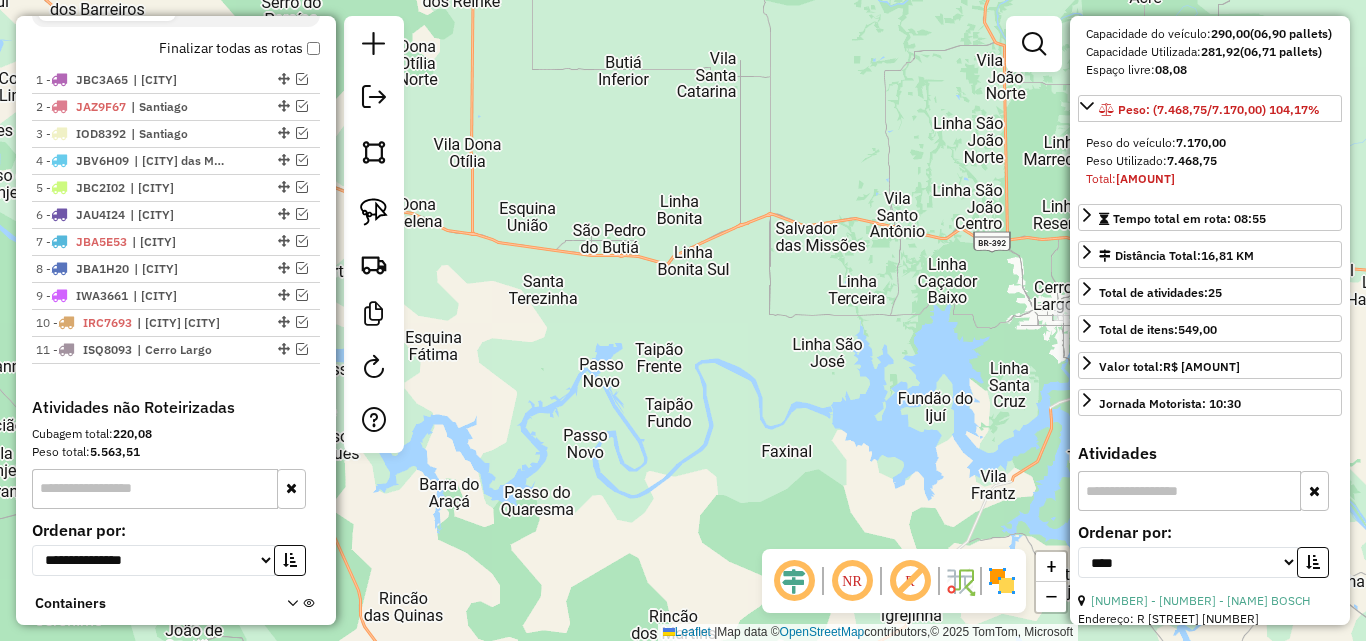 scroll, scrollTop: 531, scrollLeft: 0, axis: vertical 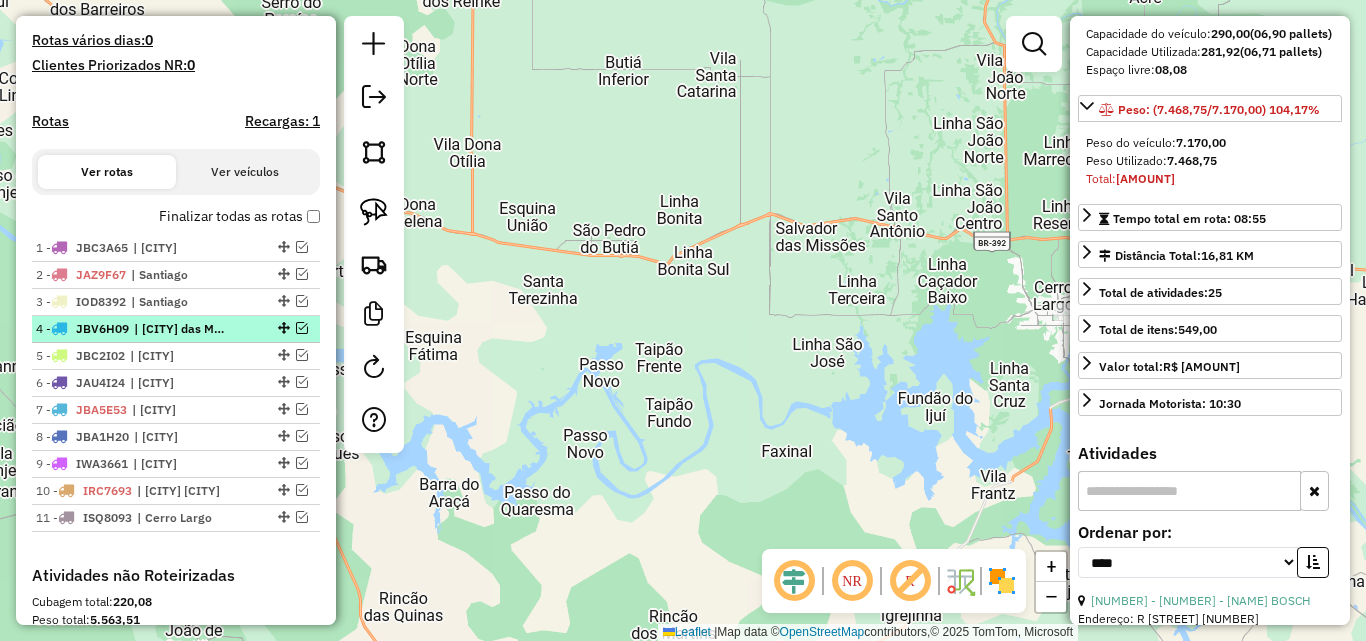 click at bounding box center (302, 328) 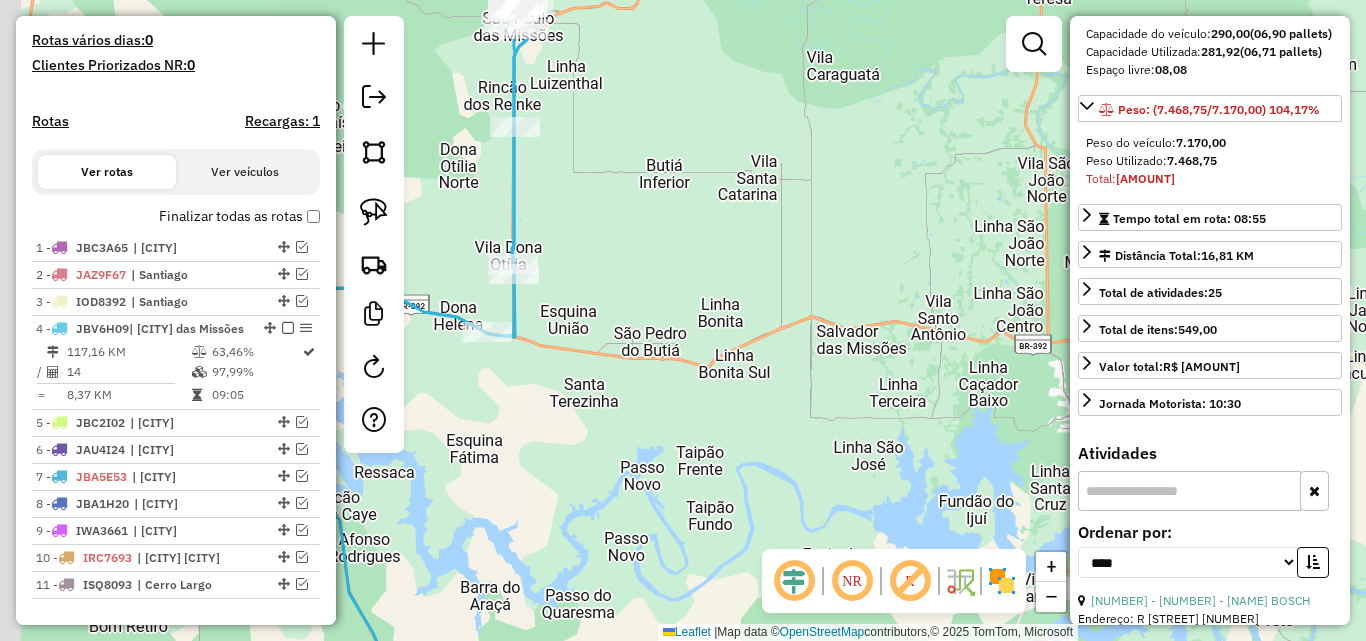 drag, startPoint x: 603, startPoint y: 319, endPoint x: 681, endPoint y: 459, distance: 160.26228 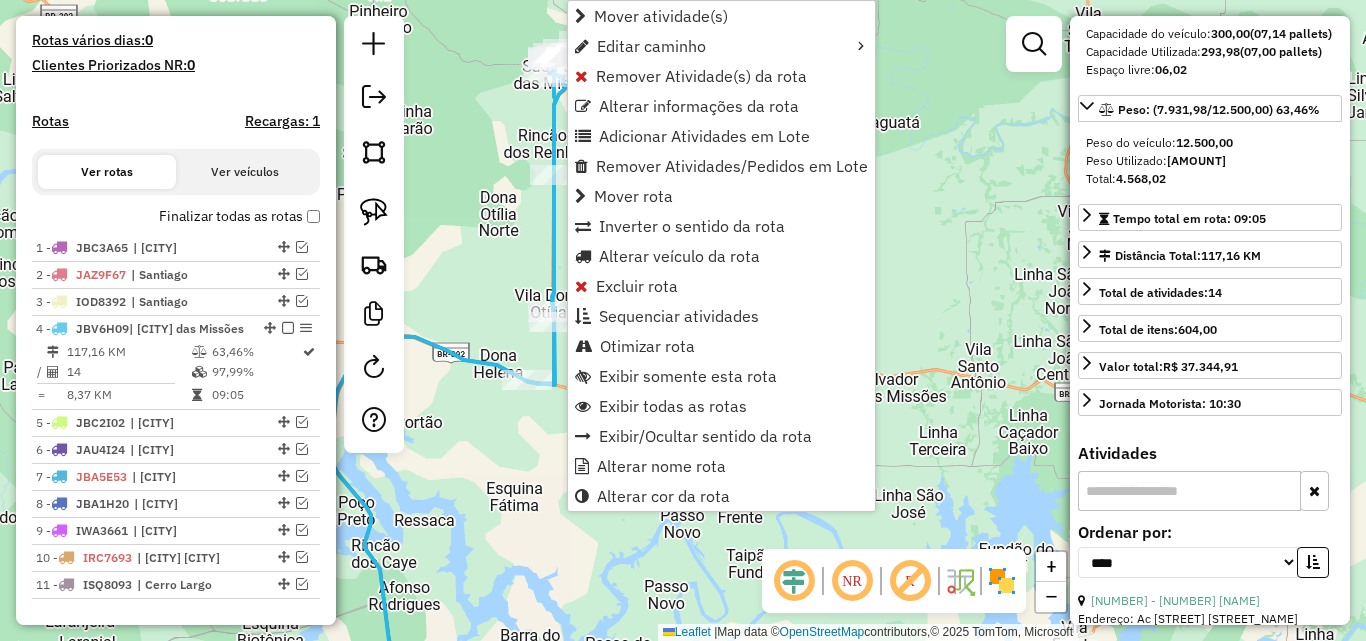 scroll, scrollTop: 268, scrollLeft: 0, axis: vertical 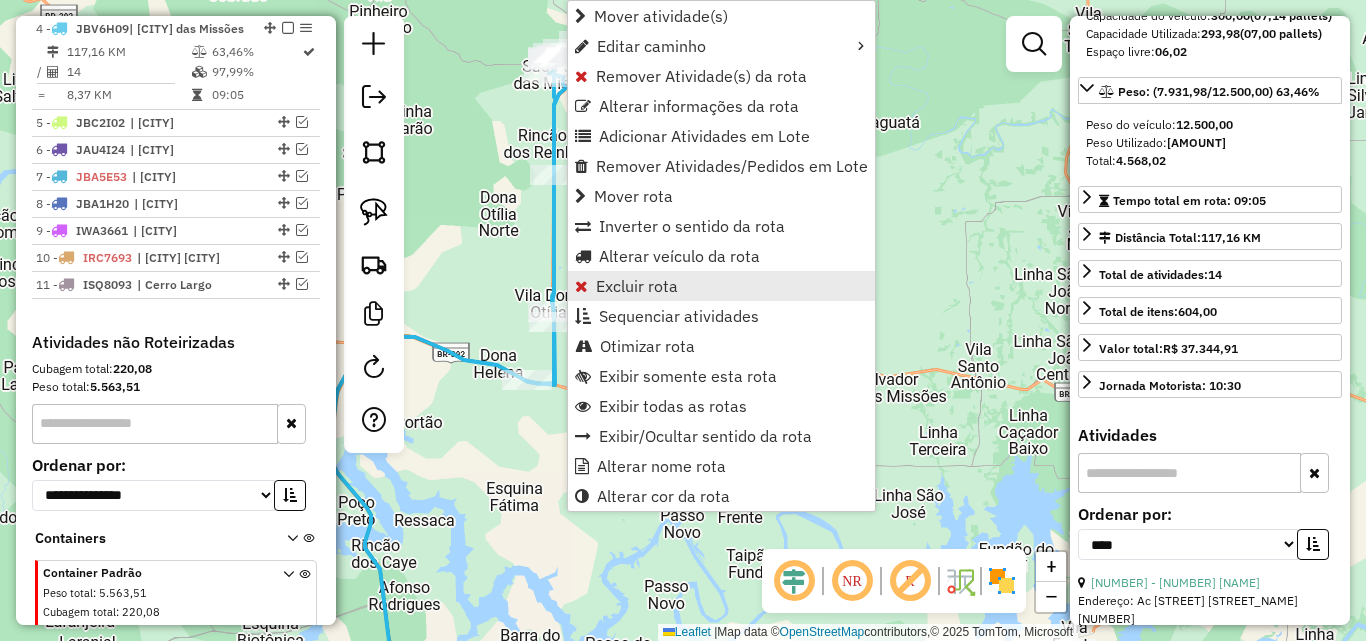 click on "Excluir rota" at bounding box center [637, 286] 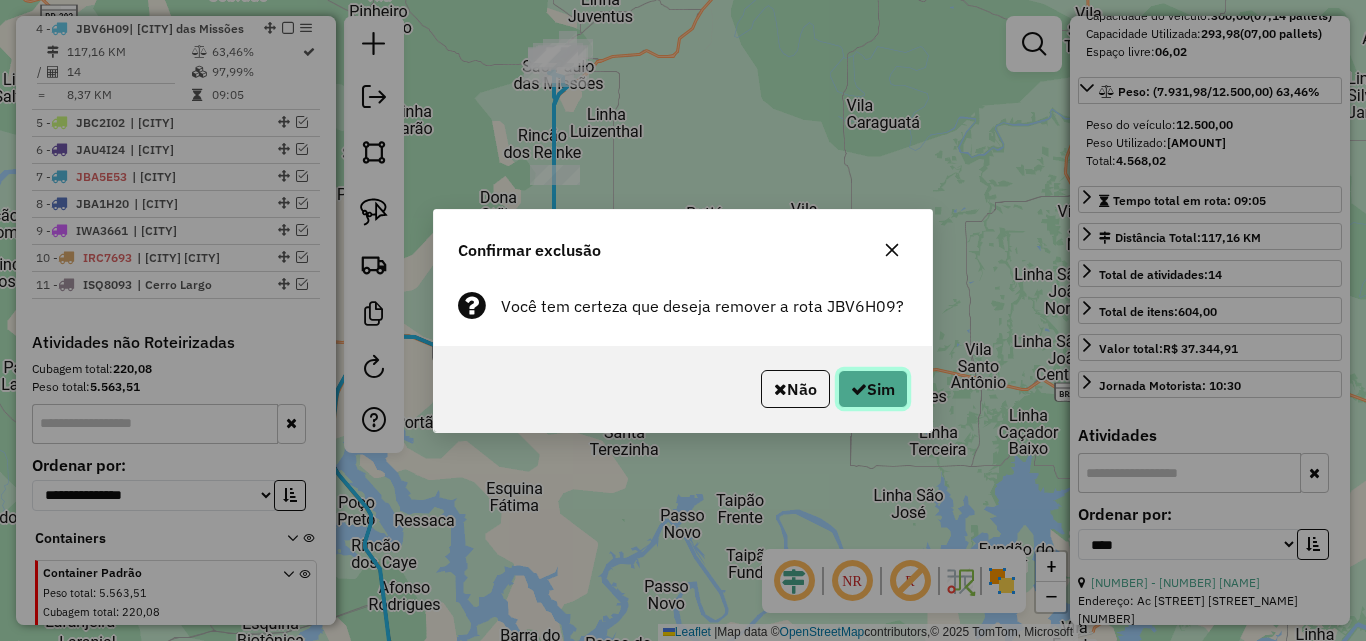 click on "Sim" 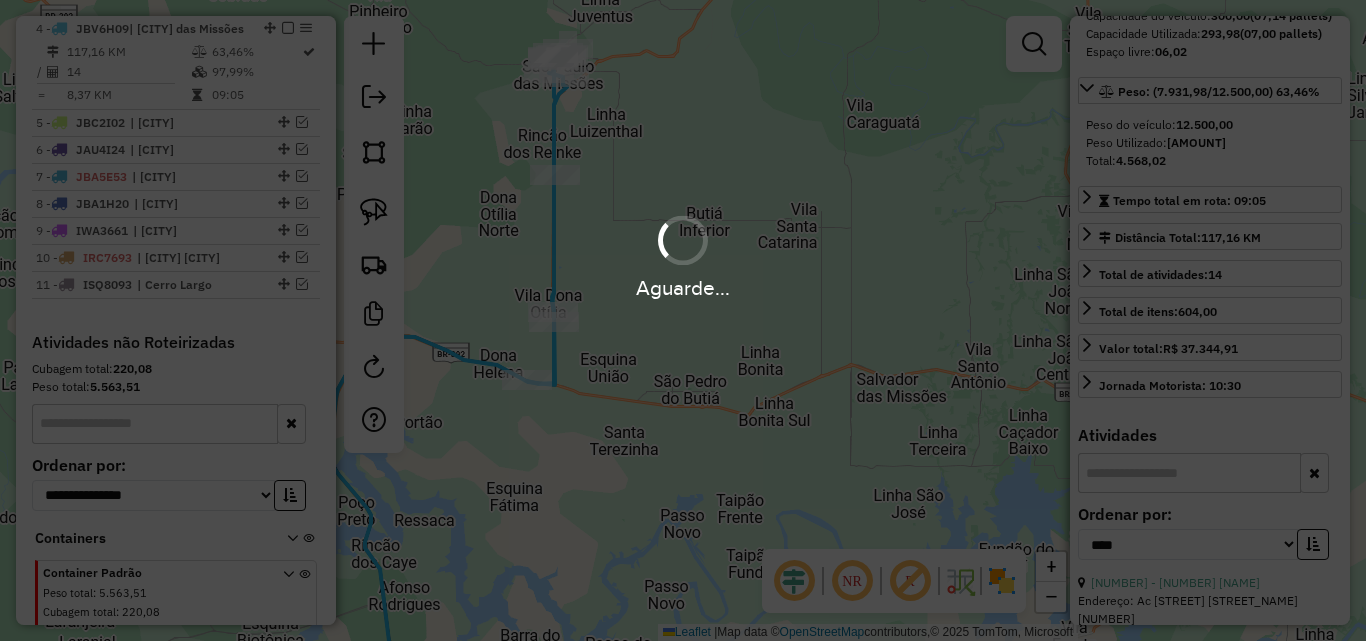 drag, startPoint x: 665, startPoint y: 512, endPoint x: 766, endPoint y: 480, distance: 105.9481 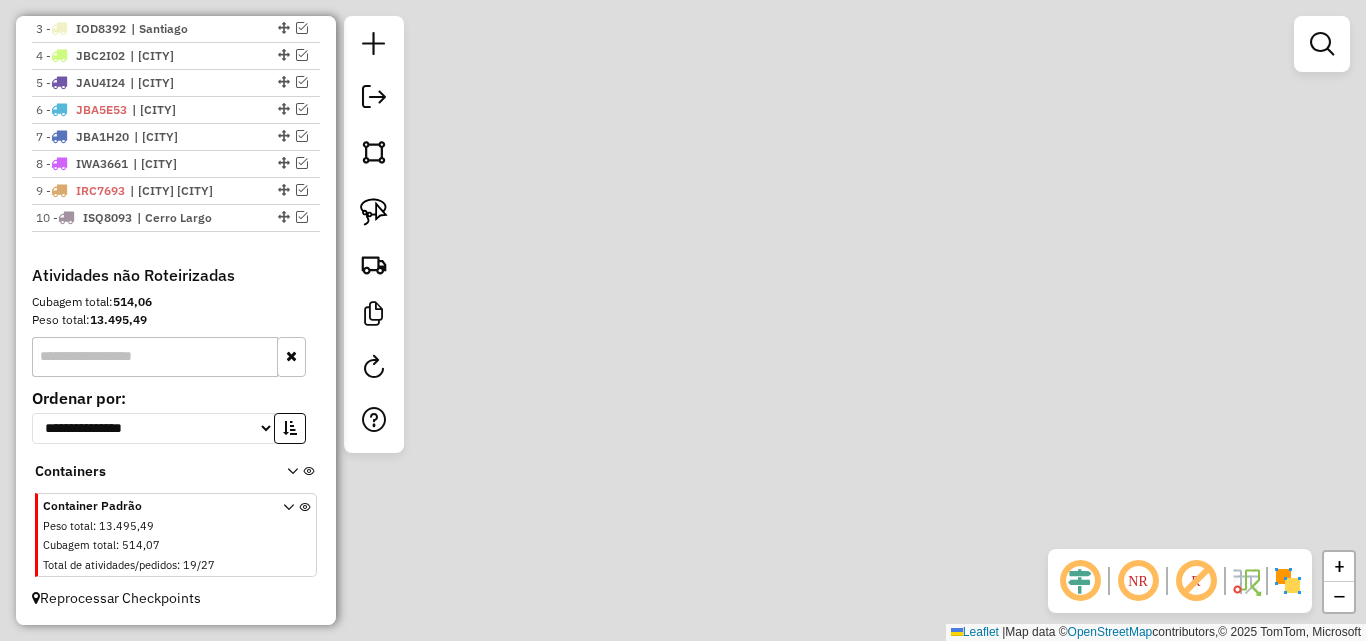 scroll, scrollTop: 719, scrollLeft: 0, axis: vertical 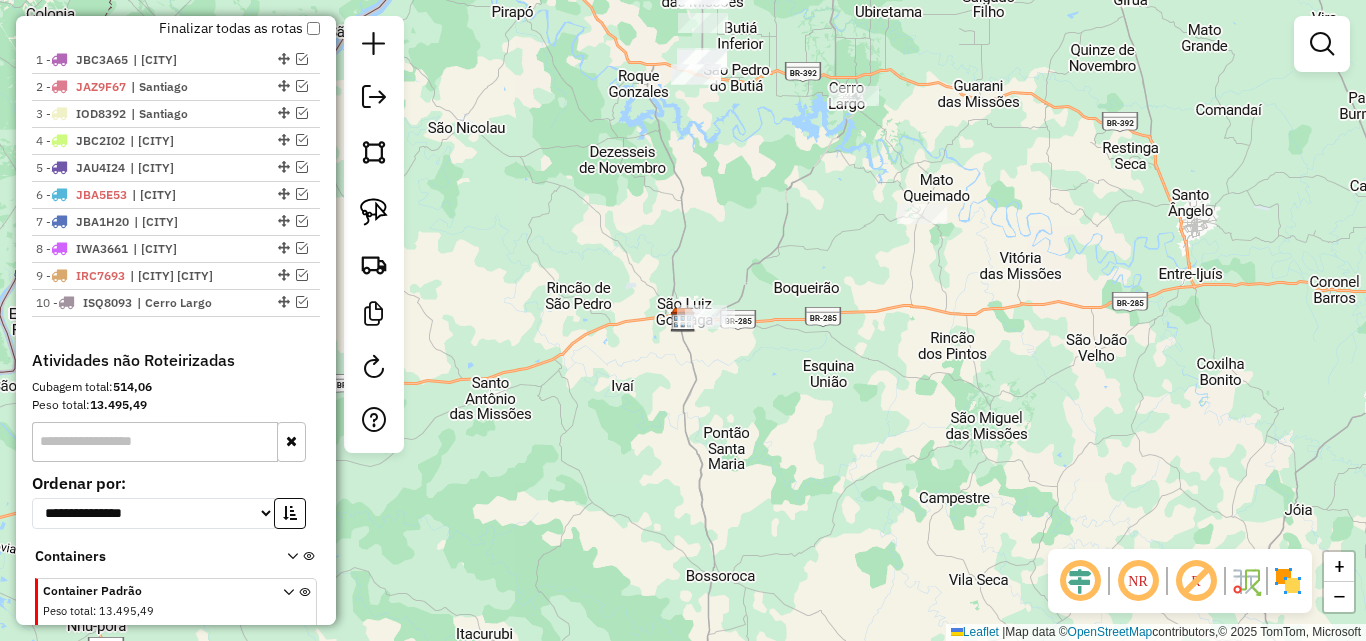 click on "Aguarde...  Pop-up bloqueado!  Seu navegador bloqueou automáticamente a abertura de uma nova janela.   Acesse as configurações e adicione o endereço do sistema a lista de permissão.   Fechar  Informações da Sessão 965016 - 15/07/2025     Criação: 14/07/2025 17:34   Depósito:  Steffen Sao Luiz Gonzaga  Total de rotas:  10  Distância Total:  1.737,57 km  Tempo total:  91:54  Valor total:  R$ 391.838,76  - Total roteirizado:  R$ 334.857,86  - Total não roteirizado:  R$ 56.980,90  Total de Atividades Roteirizadas:  177  Total de Pedidos Roteirizados:  239  Peso total roteirizado:  69.491,65  Cubagem total roteirizado:  2.534,97  Total de Atividades não Roteirizadas:  19  Total de Pedidos não Roteirizados:  27 Total de caixas por viagem:  2.534,97 /   10 =  253,50 Média de Atividades por viagem:  177 /   10 =  17,70 Ocupação média da frota:  72,35%   Rotas vários dias:  0  Clientes Priorizados NR:  0 Rotas  Recargas: 0   Ver rotas   Ver veículos  Finalizar todas as rotas   1 -  : :" at bounding box center (683, 320) 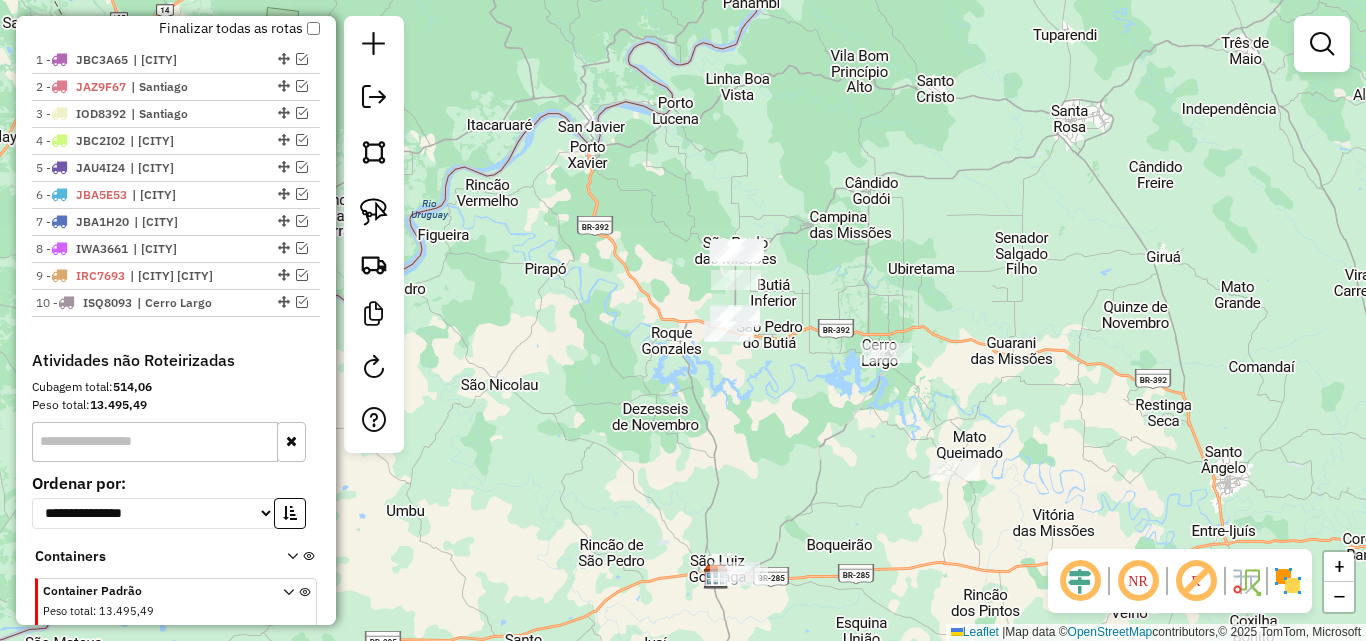 click on "Janela de atendimento Grade de atendimento Capacidade Transportadoras Veículos Cliente Pedidos  Rotas Selecione os dias de semana para filtrar as janelas de atendimento  Seg   Ter   Qua   Qui   Sex   Sáb   Dom  Informe o período da janela de atendimento: De: Até:  Filtrar exatamente a janela do cliente  Considerar janela de atendimento padrão  Selecione os dias de semana para filtrar as grades de atendimento  Seg   Ter   Qua   Qui   Sex   Sáb   Dom   Considerar clientes sem dia de atendimento cadastrado  Clientes fora do dia de atendimento selecionado Filtrar as atividades entre os valores definidos abaixo:  Peso mínimo:   Peso máximo:   Cubagem mínima:   Cubagem máxima:   De:   Até:  Filtrar as atividades entre o tempo de atendimento definido abaixo:  De:   Até:   Considerar capacidade total dos clientes não roteirizados Transportadora: Selecione um ou mais itens Tipo de veículo: Selecione um ou mais itens Veículo: Selecione um ou mais itens Motorista: Selecione um ou mais itens Nome: Rótulo:" 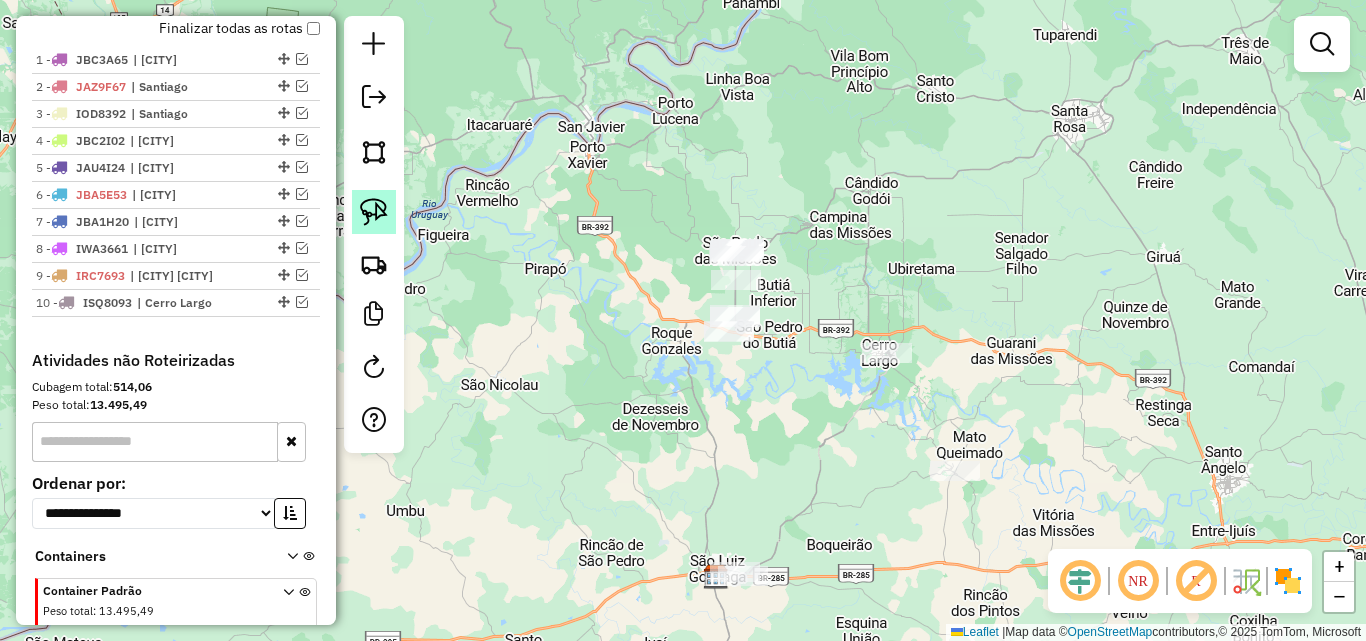 click 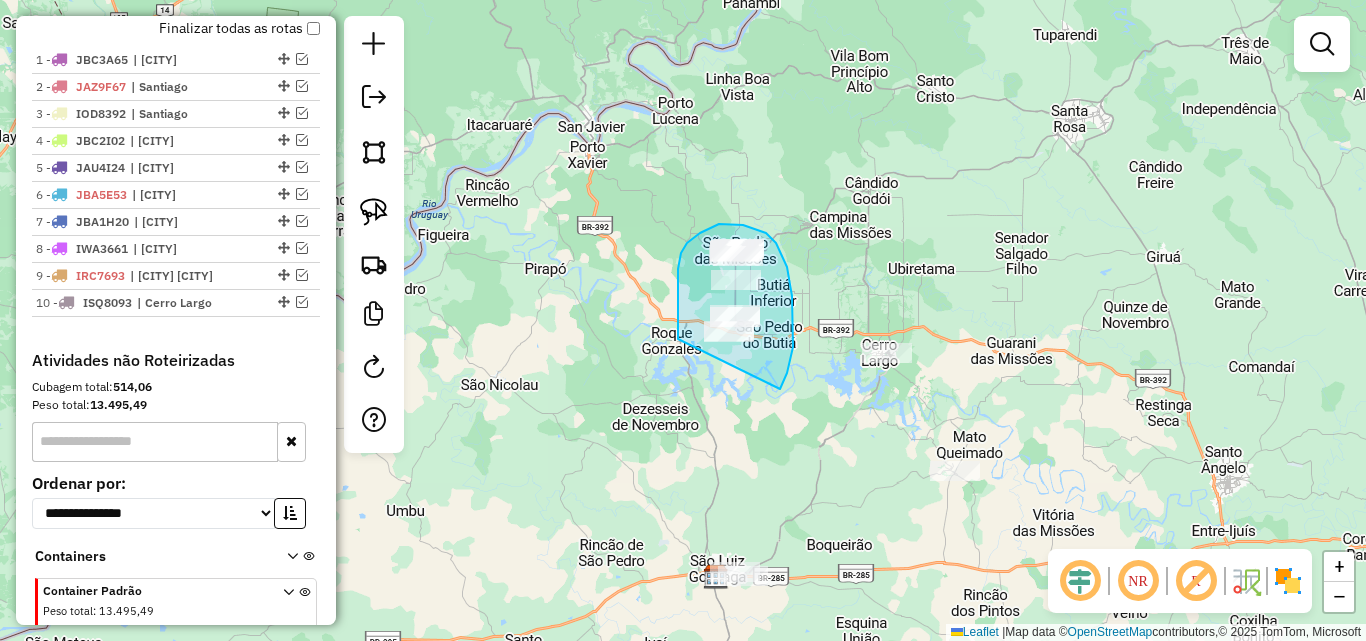 drag, startPoint x: 678, startPoint y: 334, endPoint x: 780, endPoint y: 389, distance: 115.88356 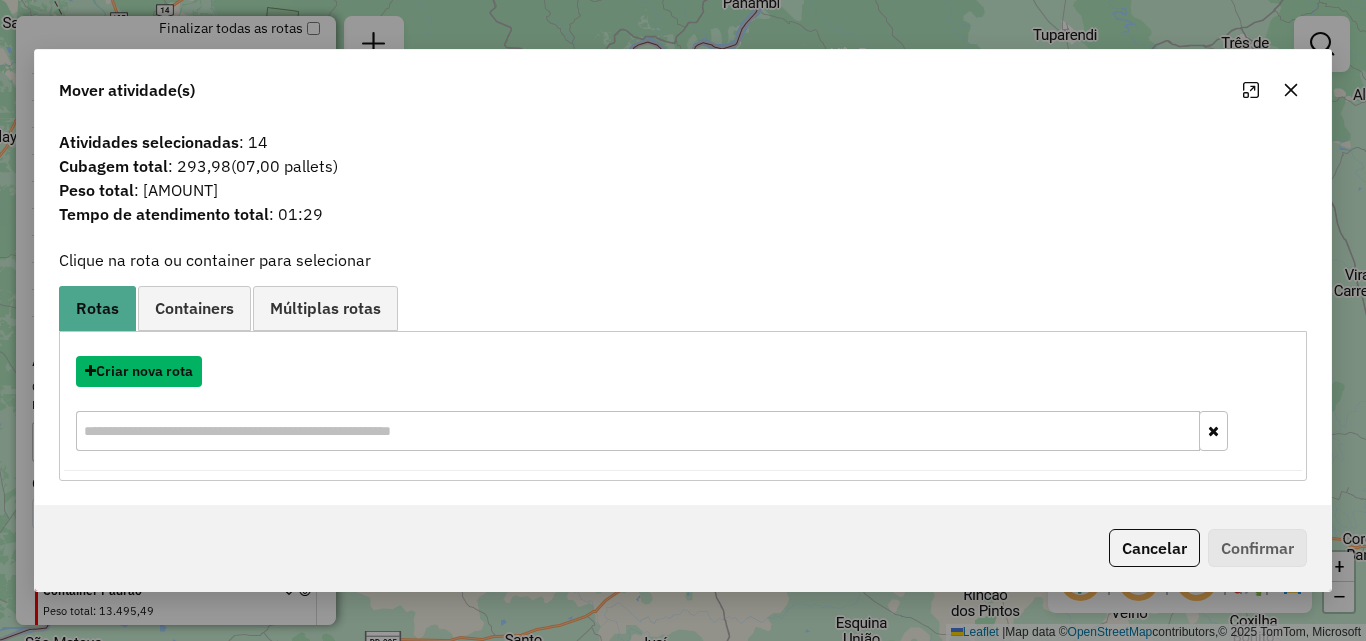 click on "Criar nova rota" at bounding box center (139, 371) 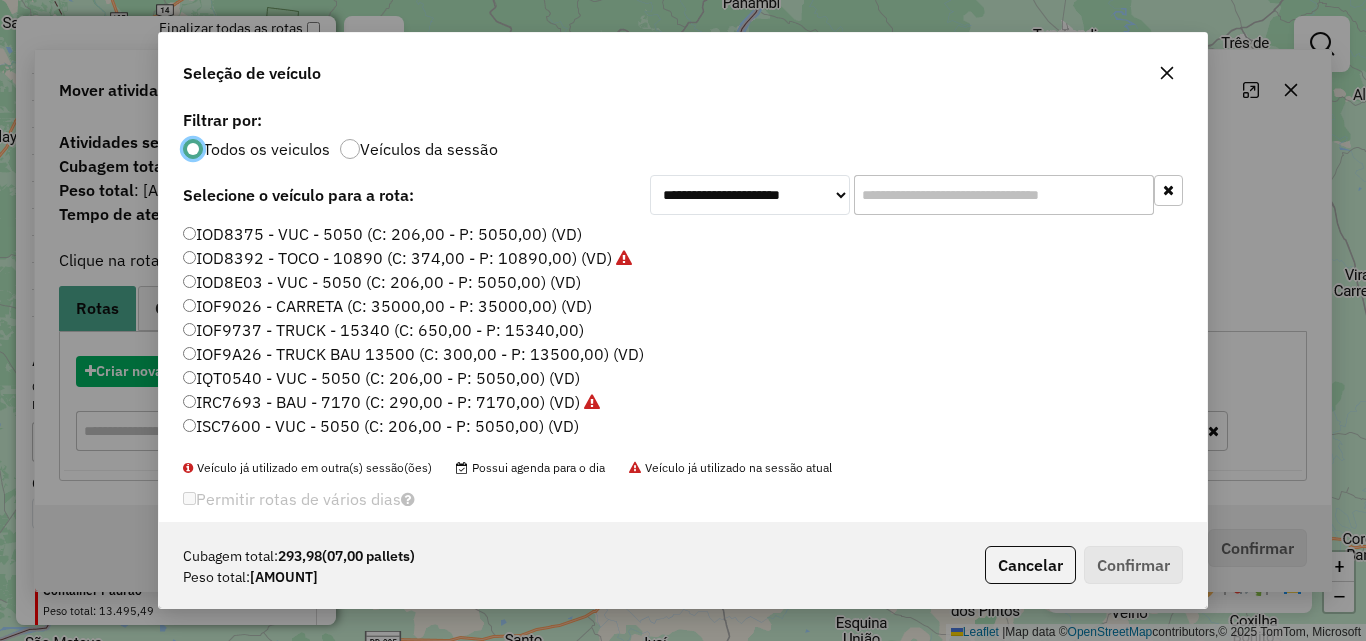 scroll, scrollTop: 11, scrollLeft: 6, axis: both 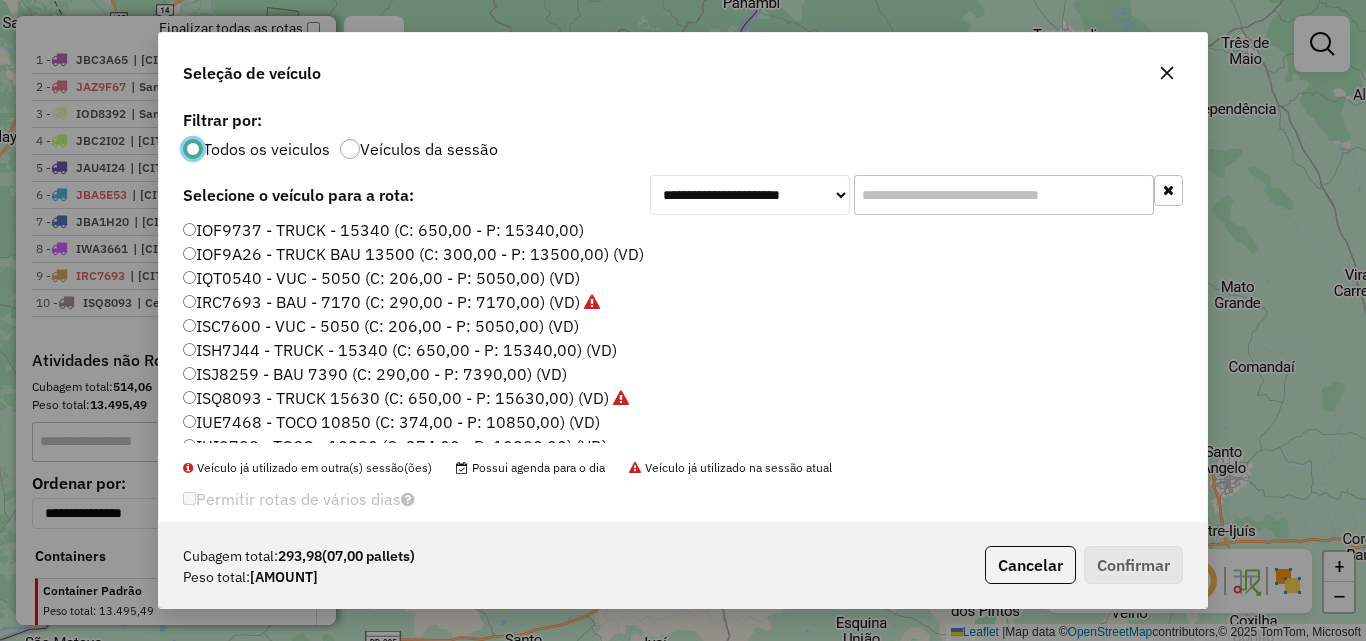 click on "ISJ8259 - BAU 7390 (C: 290,00 - P: 7390,00) (VD)" 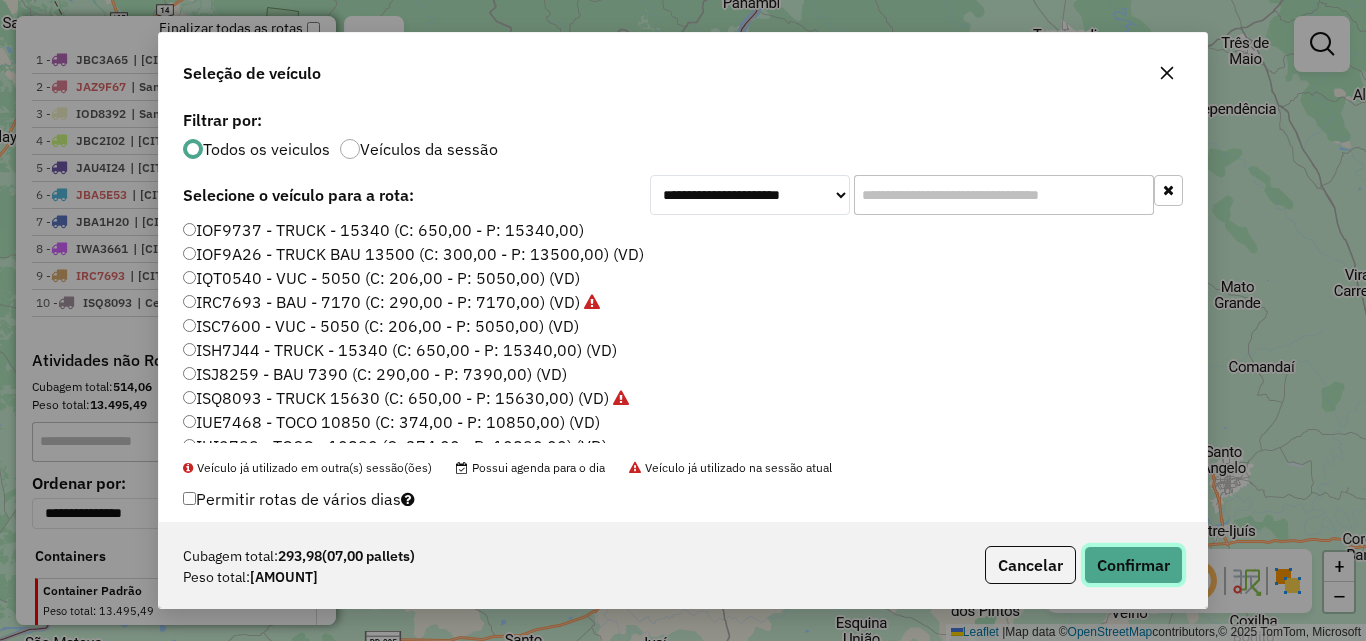 click on "Confirmar" 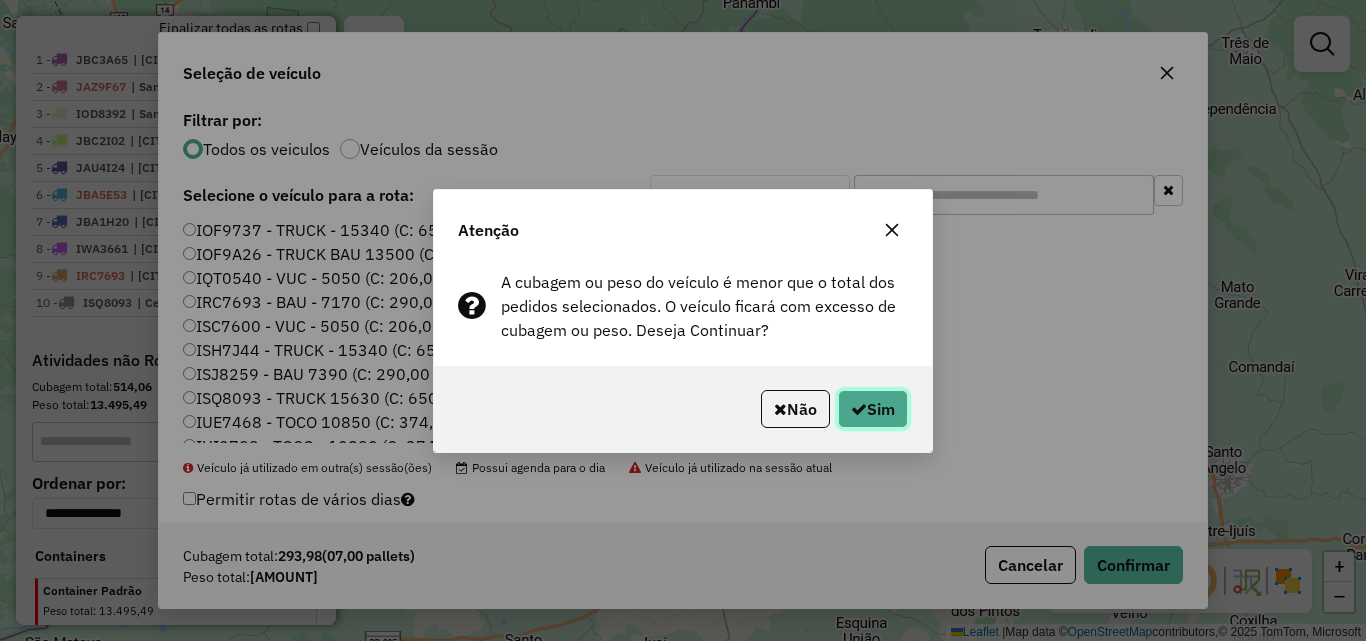 click on "Sim" 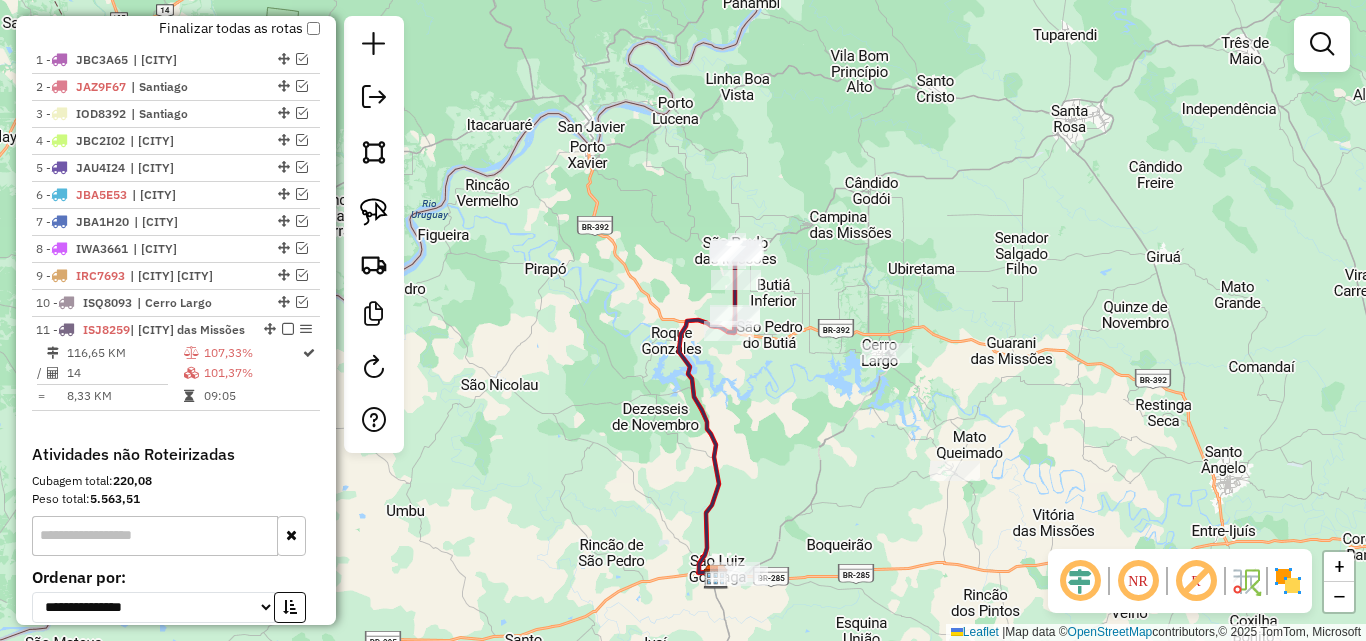 drag, startPoint x: 211, startPoint y: 355, endPoint x: 659, endPoint y: 337, distance: 448.36145 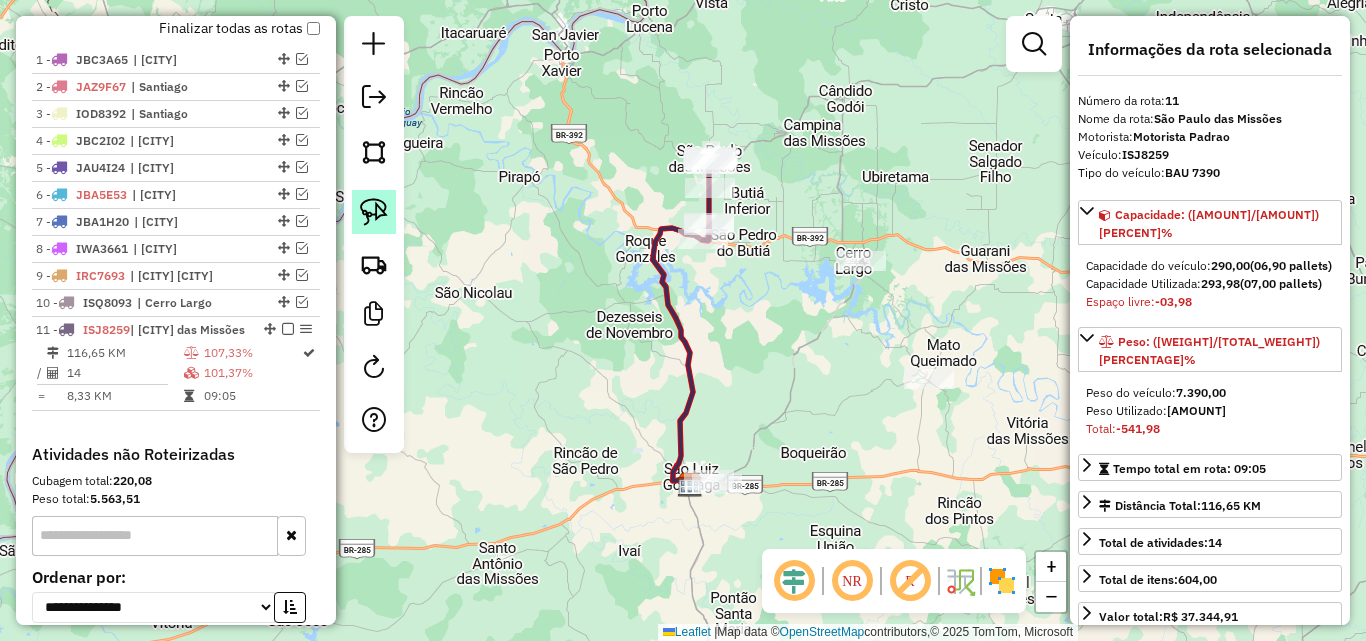 click 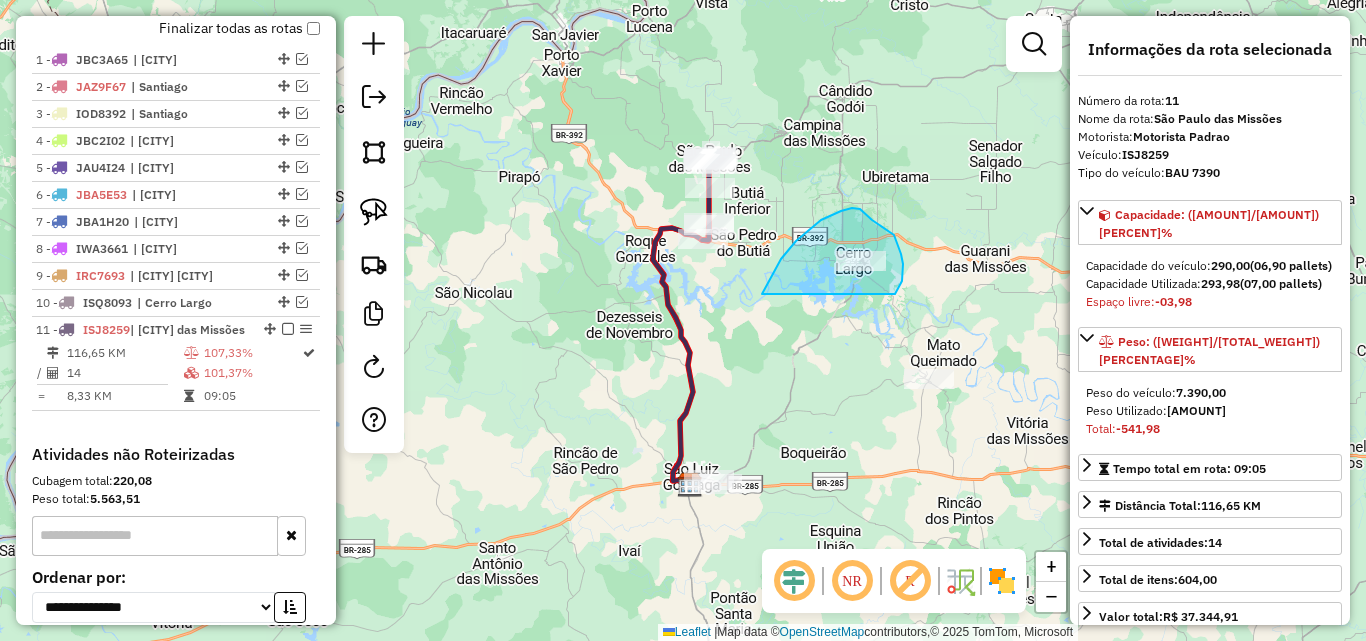 drag, startPoint x: 773, startPoint y: 273, endPoint x: 895, endPoint y: 294, distance: 123.79418 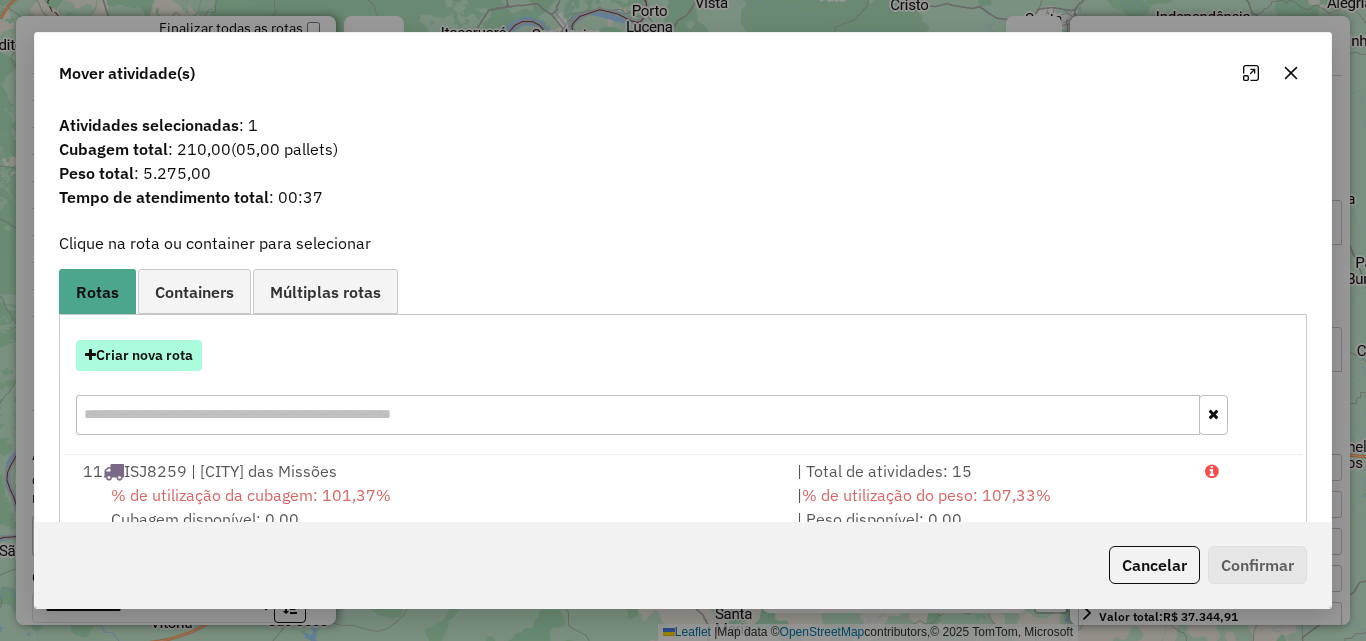 click on "Criar nova rota" at bounding box center [139, 355] 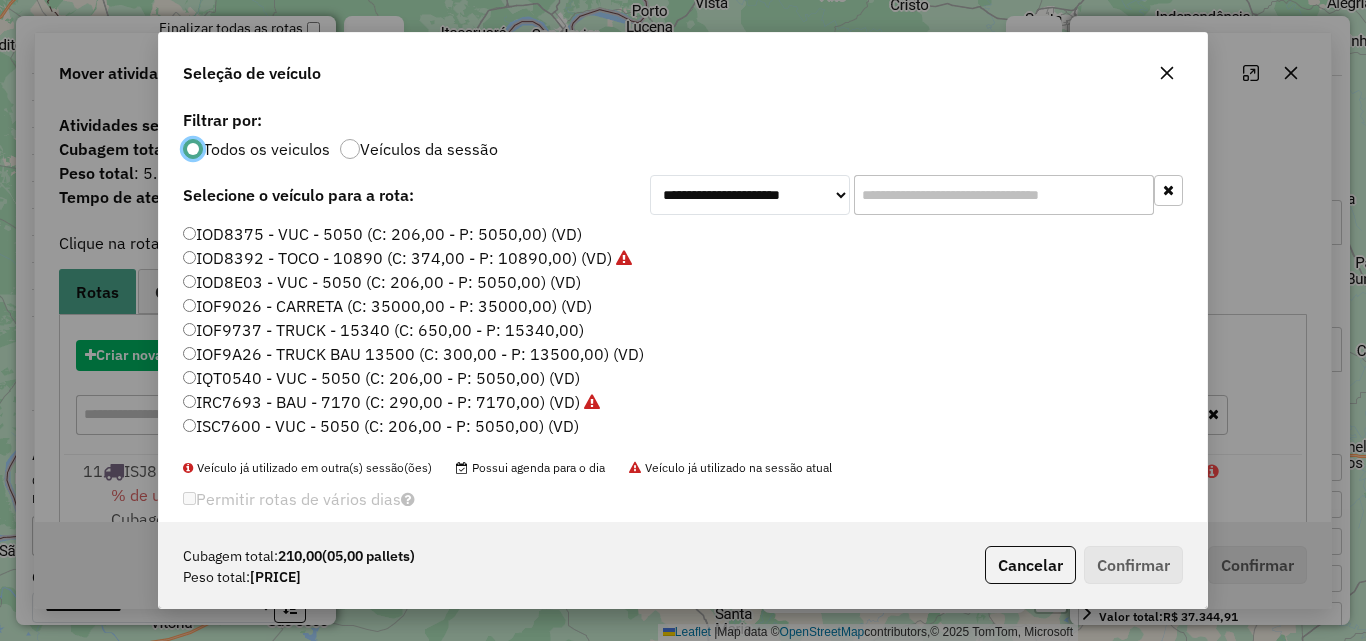 scroll, scrollTop: 11, scrollLeft: 6, axis: both 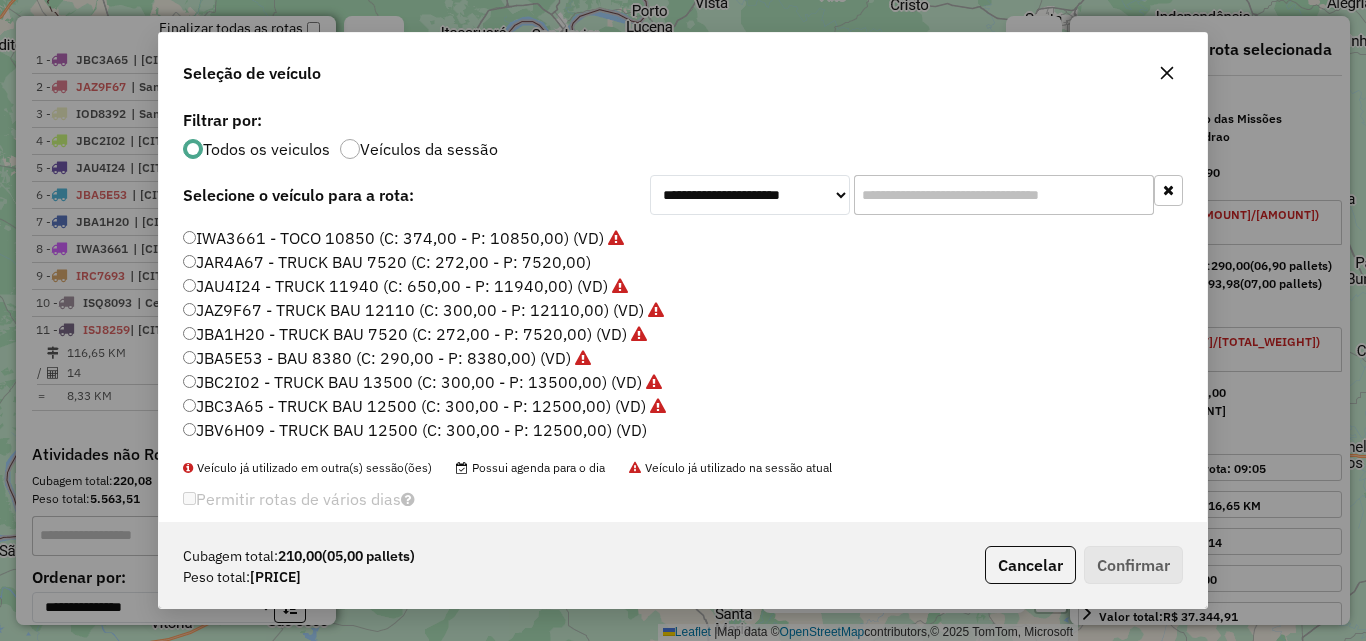 click on "JBV6H09 - TRUCK BAU 12500 (C: 300,00 - P: 12500,00) (VD)" 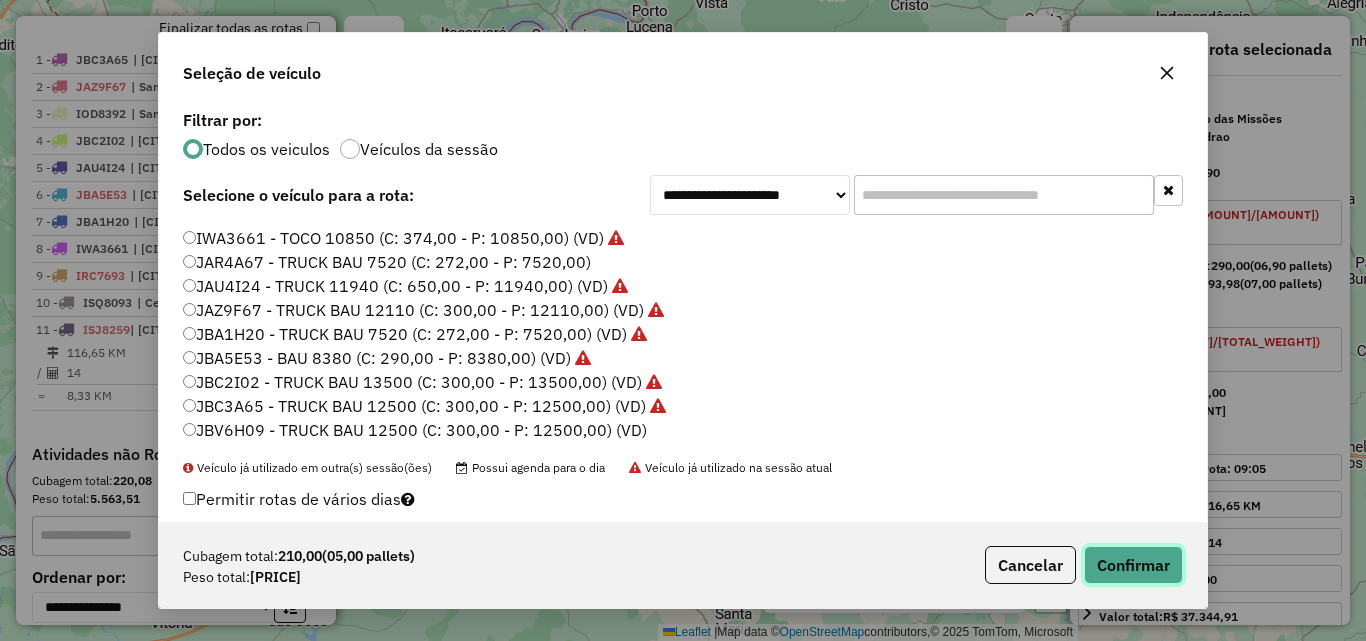drag, startPoint x: 1130, startPoint y: 566, endPoint x: 1077, endPoint y: 447, distance: 130.26895 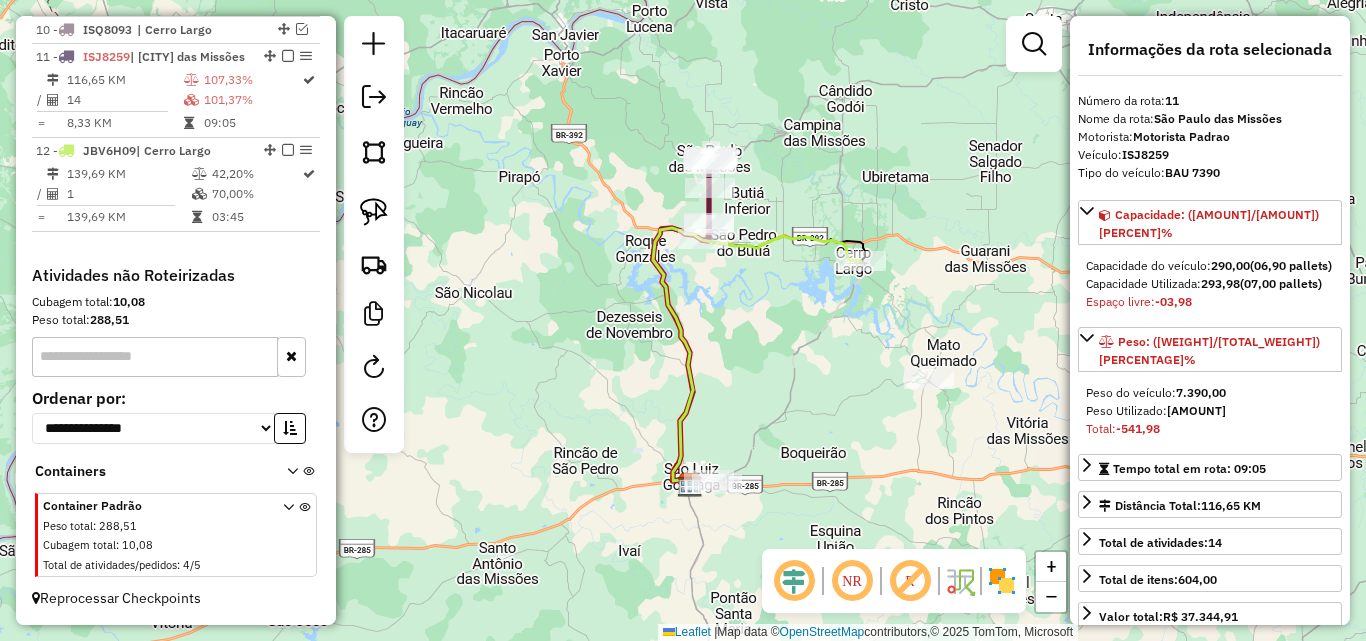 scroll, scrollTop: 1010, scrollLeft: 0, axis: vertical 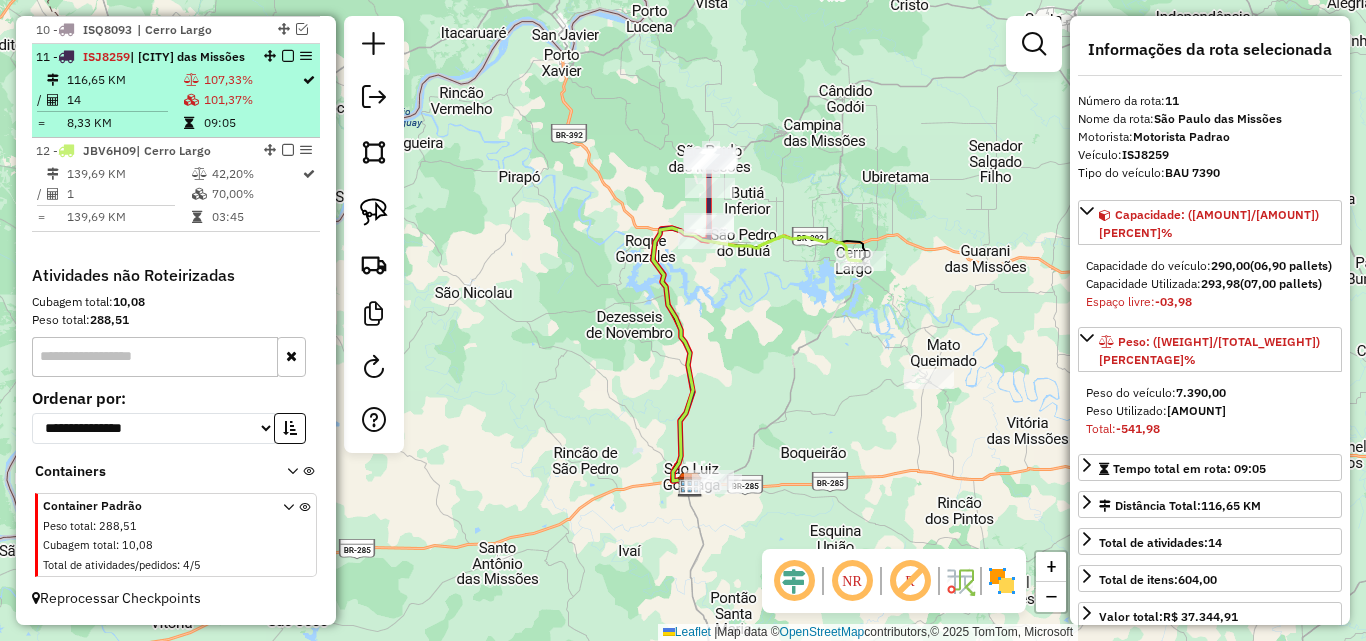 click on "116,65 KM" at bounding box center (124, 80) 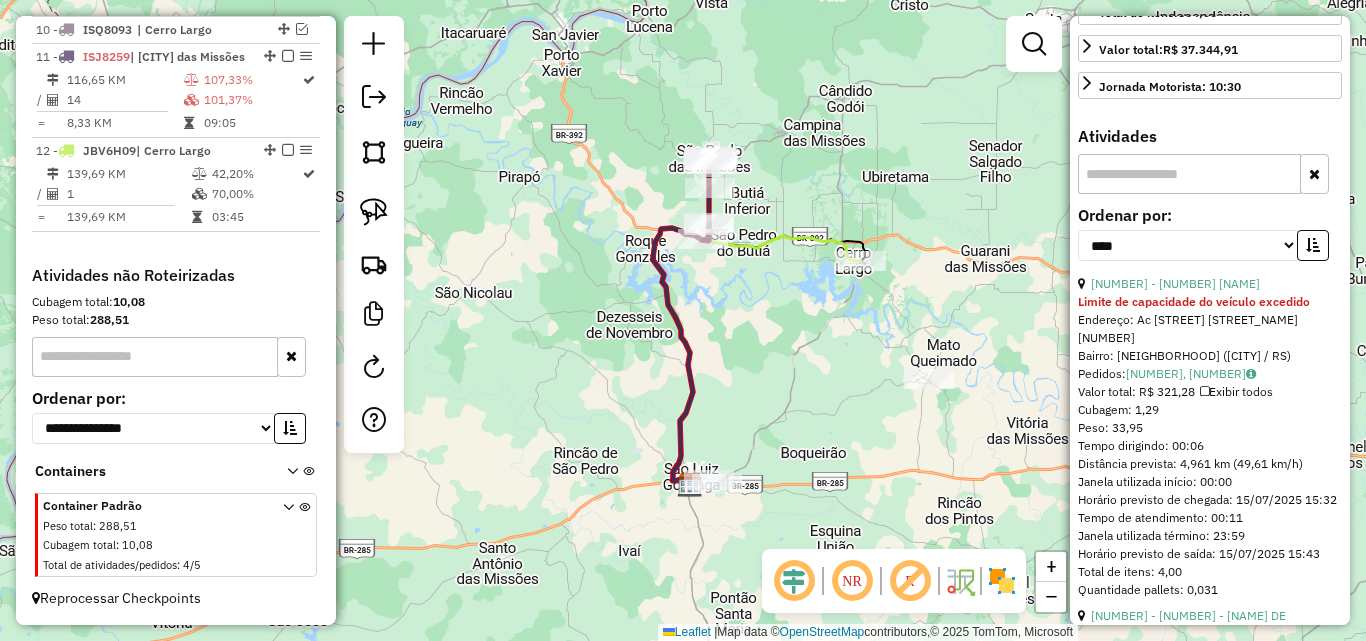 scroll, scrollTop: 600, scrollLeft: 0, axis: vertical 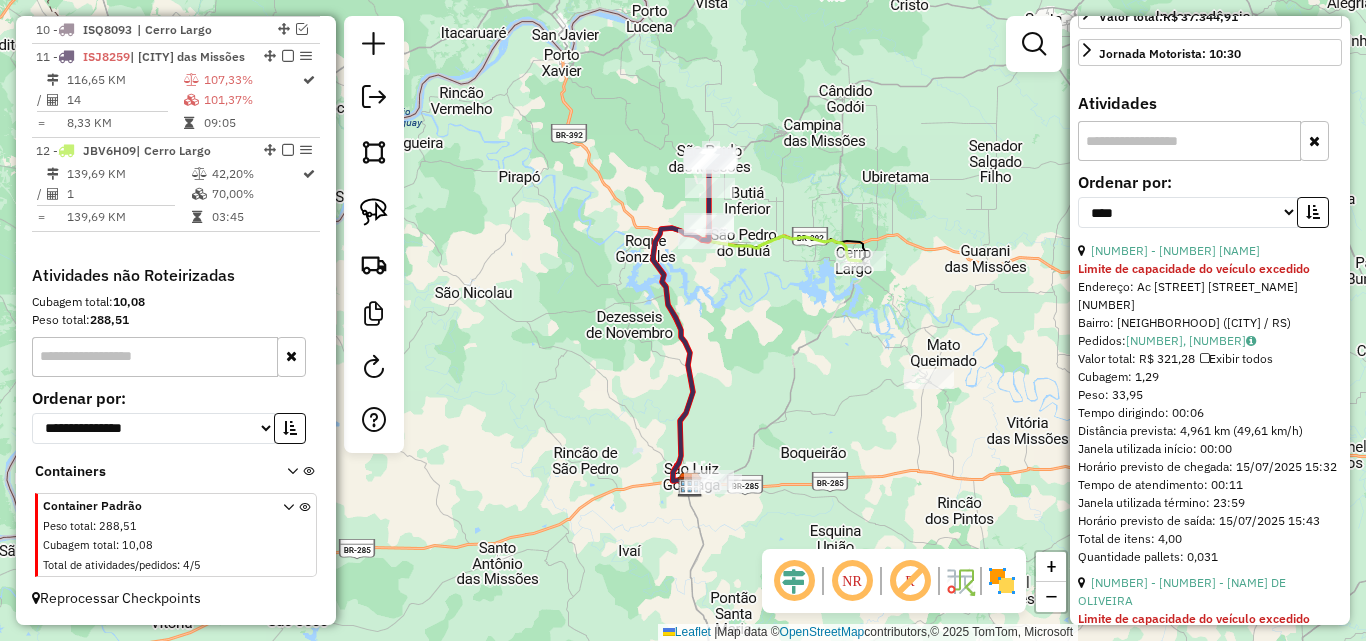click on "**********" at bounding box center (1210, 208) 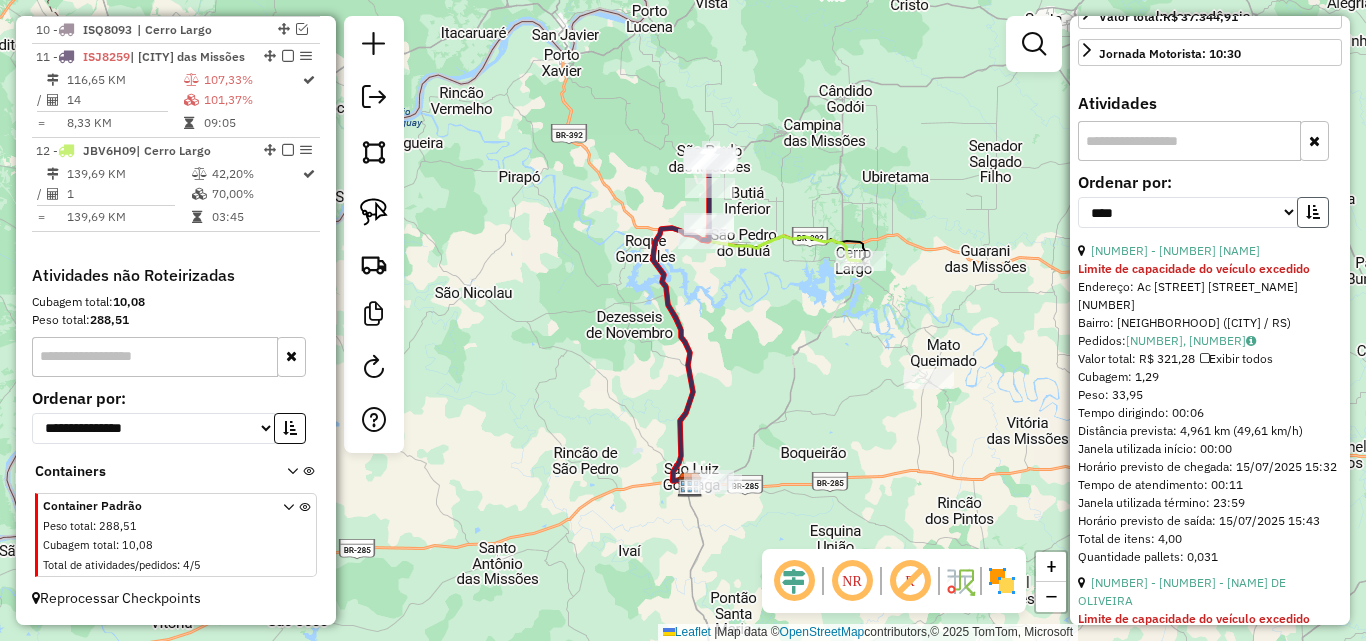 click at bounding box center (1313, 212) 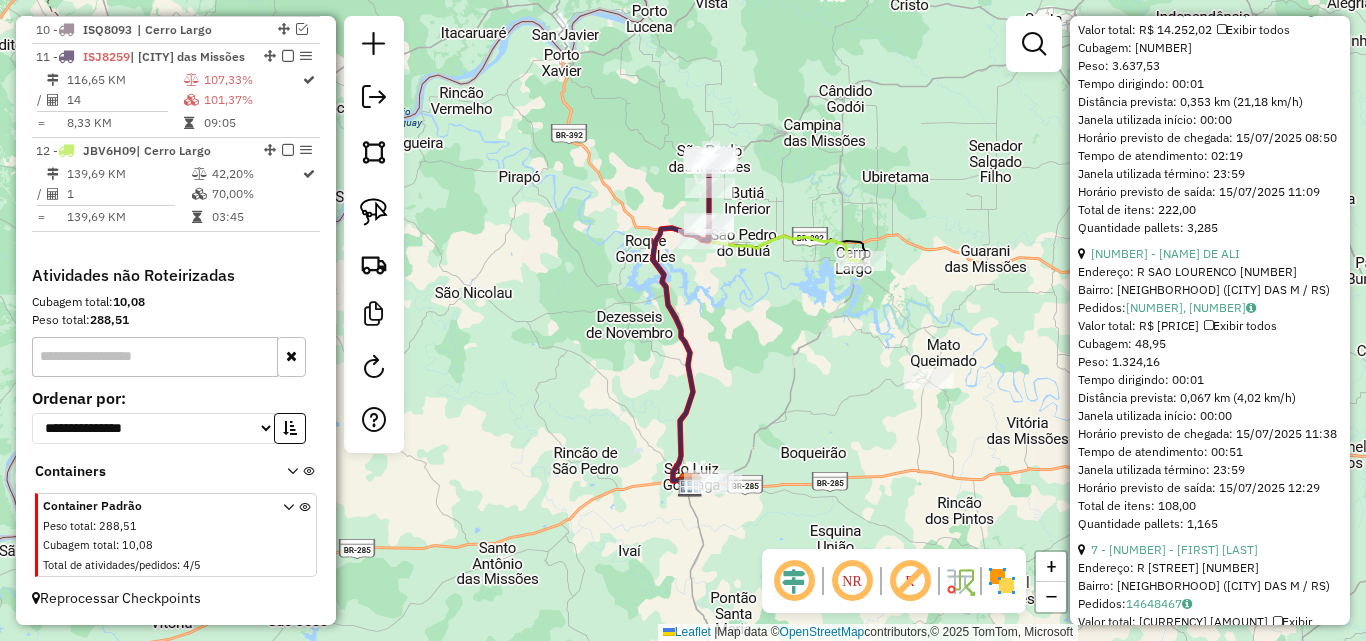 scroll, scrollTop: 900, scrollLeft: 0, axis: vertical 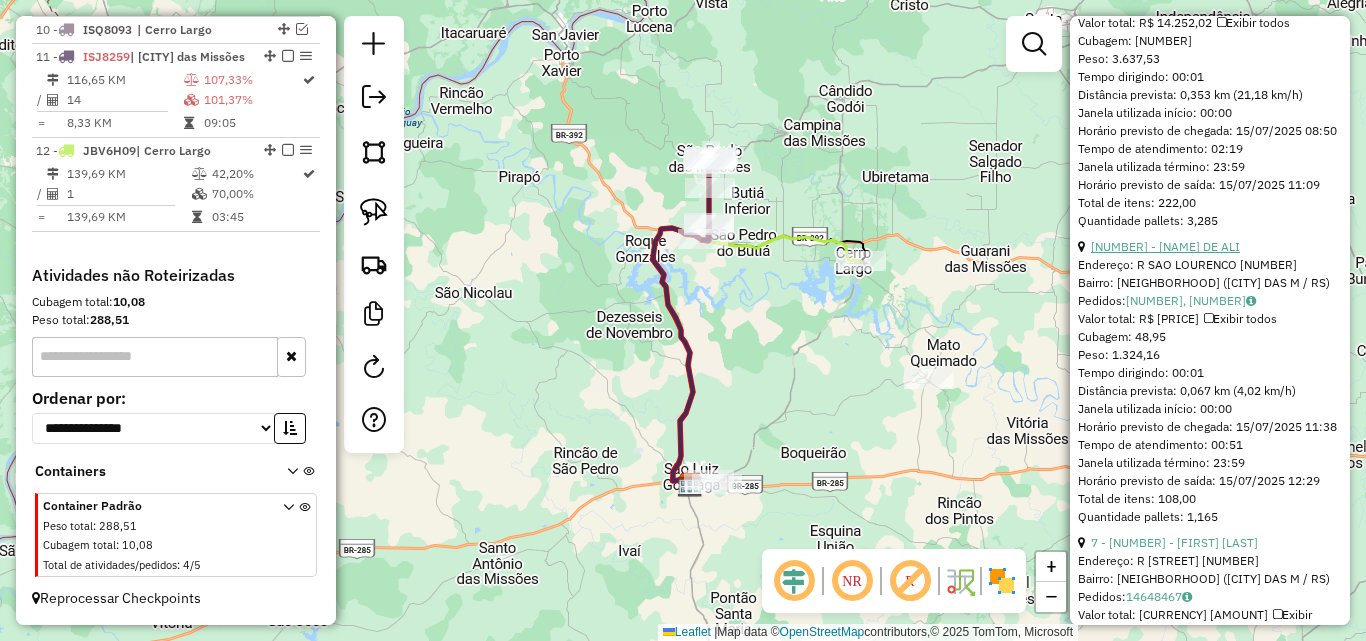 click on "6 - 20527 - HORN COMERCIO DE ALI" at bounding box center (1165, 246) 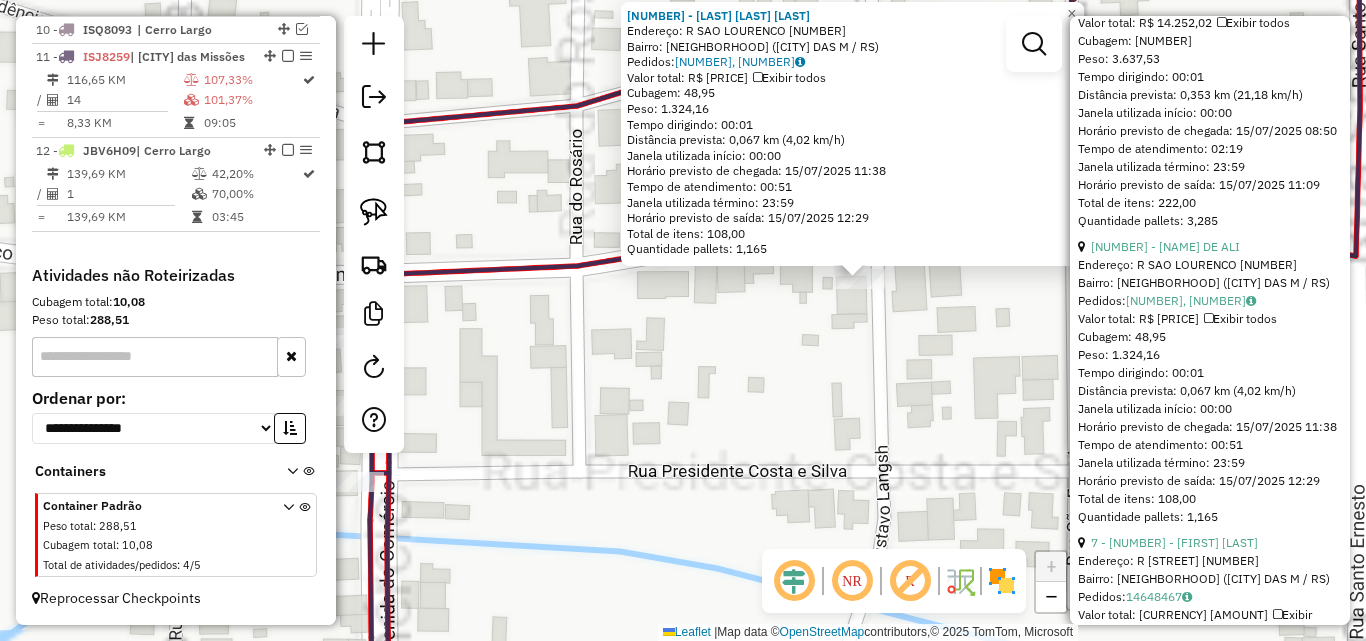 drag, startPoint x: 899, startPoint y: 401, endPoint x: 684, endPoint y: 401, distance: 215 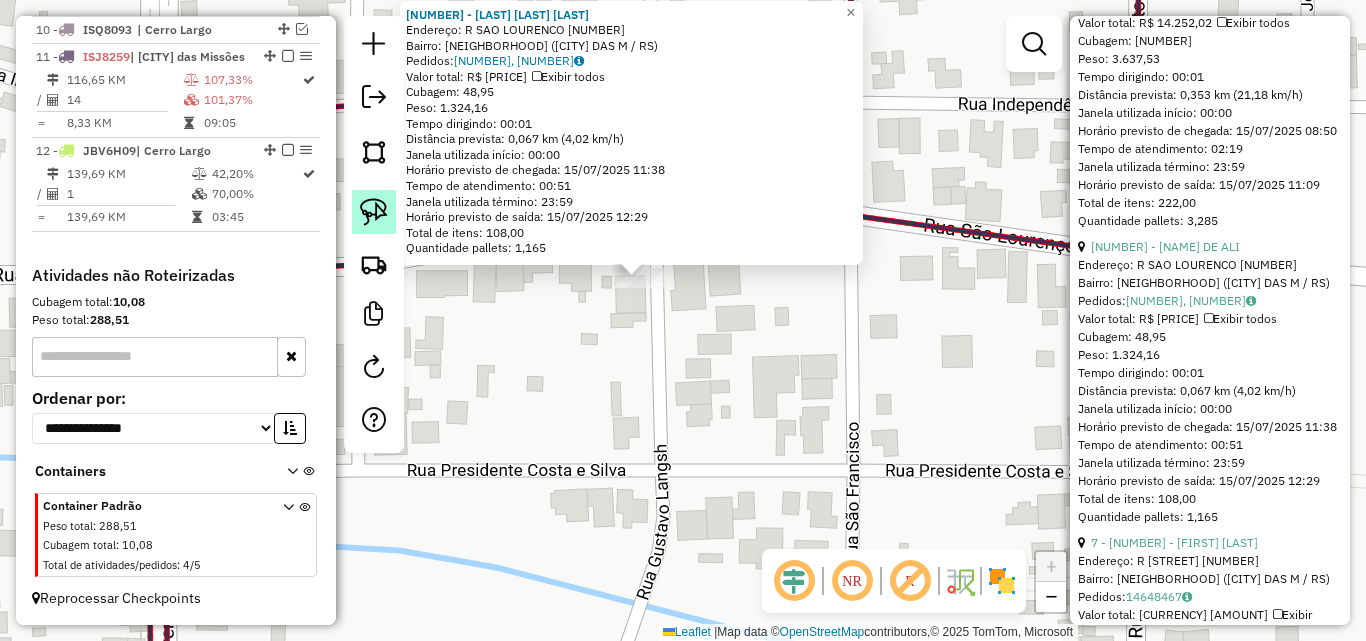 click 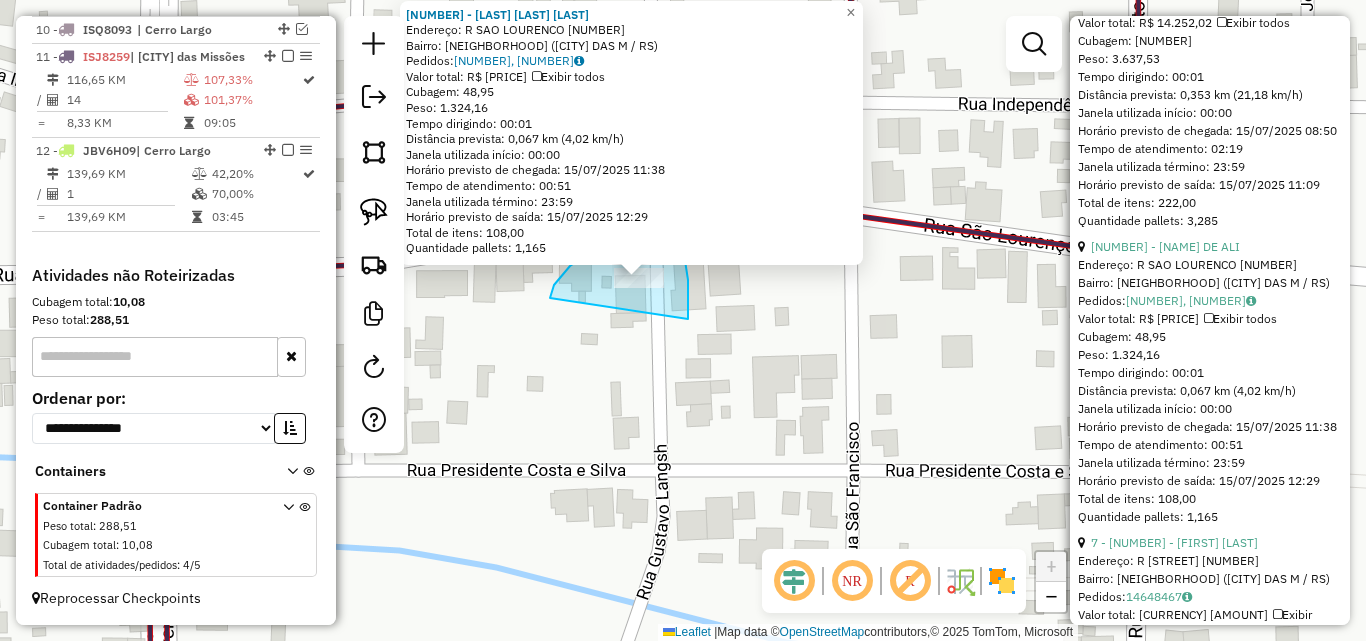drag, startPoint x: 576, startPoint y: 262, endPoint x: 688, endPoint y: 319, distance: 125.670204 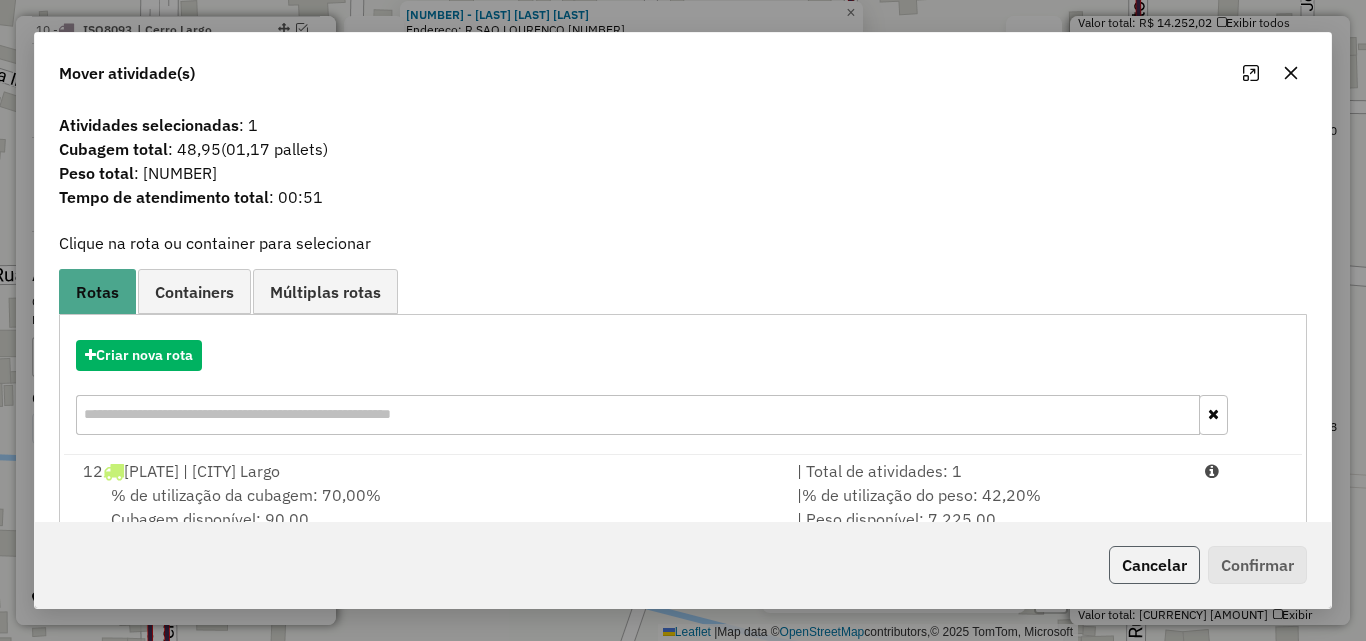 click on "Cancelar" 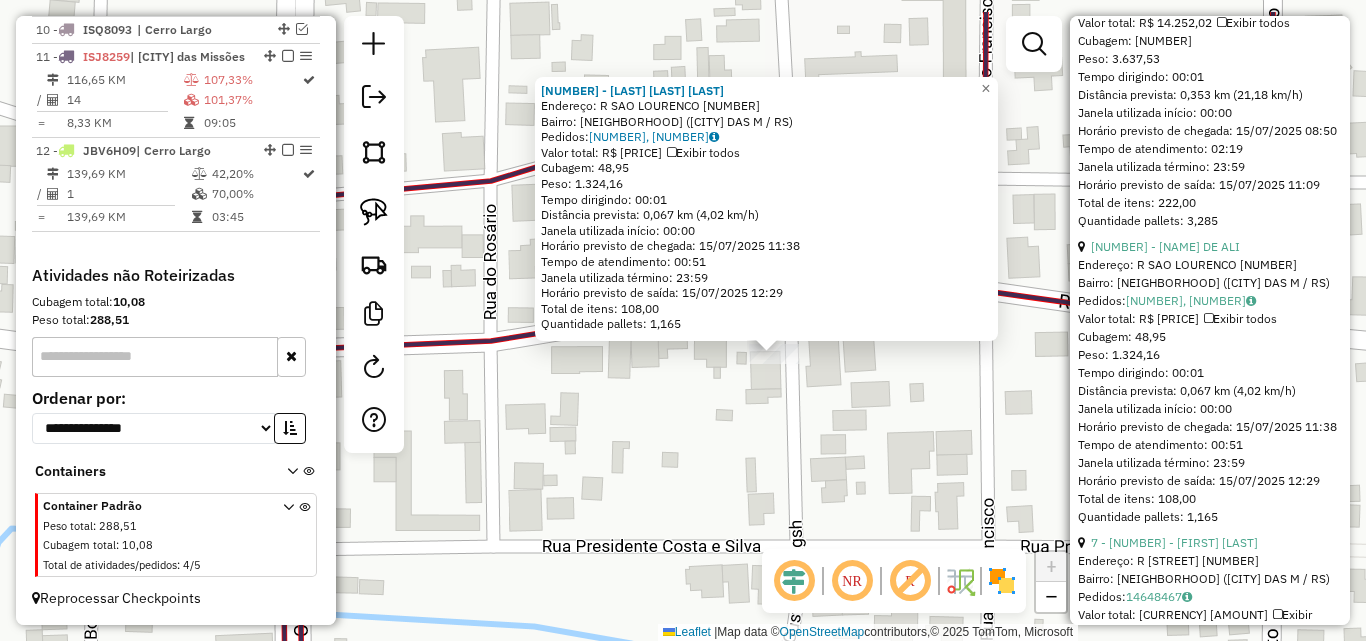 drag, startPoint x: 893, startPoint y: 373, endPoint x: 1022, endPoint y: 433, distance: 142.27087 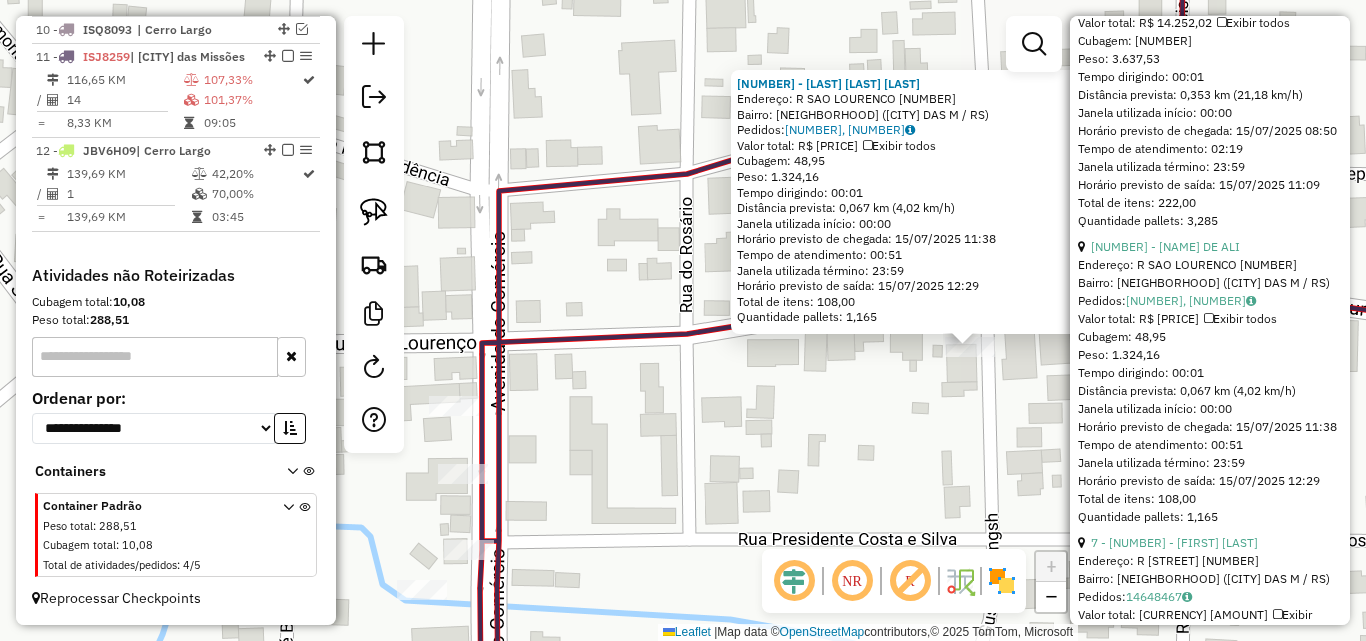 drag, startPoint x: 835, startPoint y: 430, endPoint x: 951, endPoint y: 431, distance: 116.00431 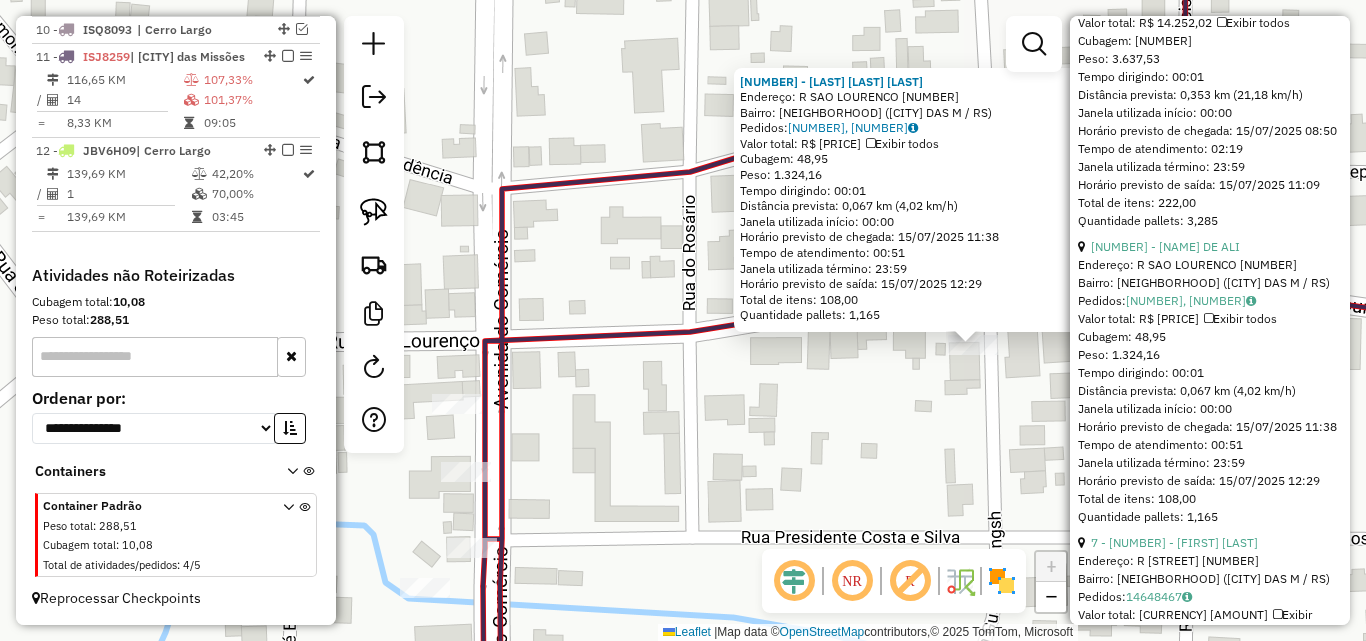 drag, startPoint x: 735, startPoint y: 459, endPoint x: 1015, endPoint y: 436, distance: 280.94305 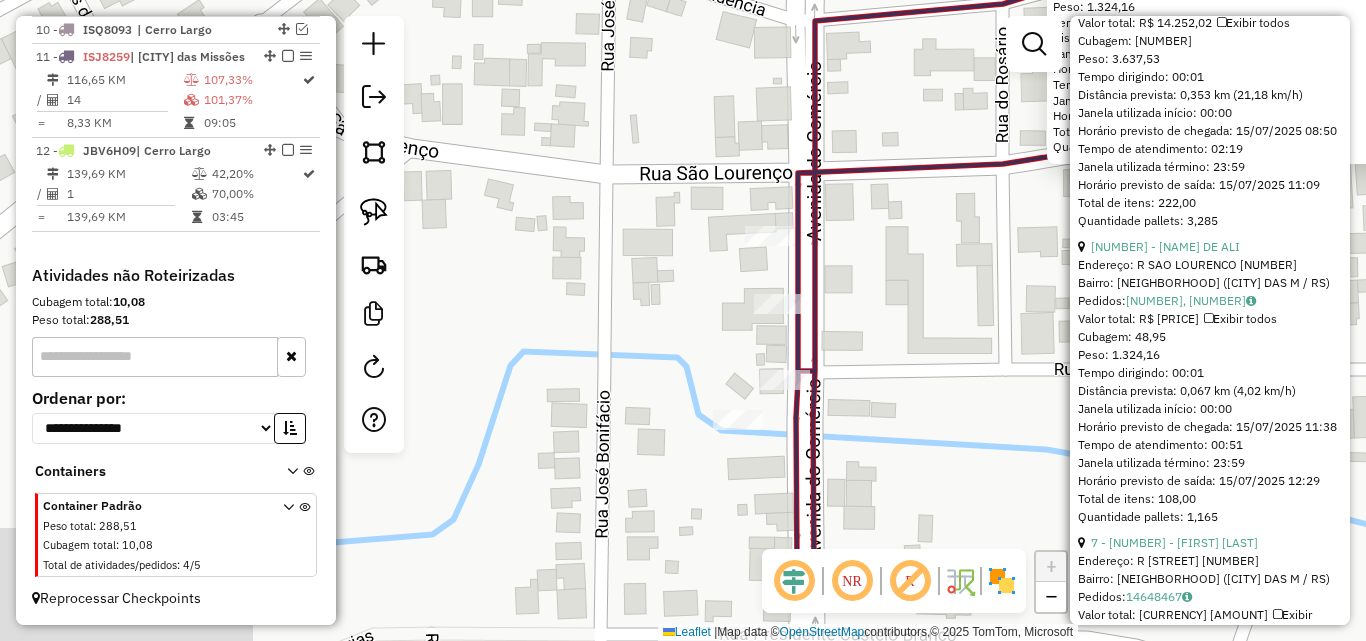 drag, startPoint x: 909, startPoint y: 282, endPoint x: 901, endPoint y: 177, distance: 105.30432 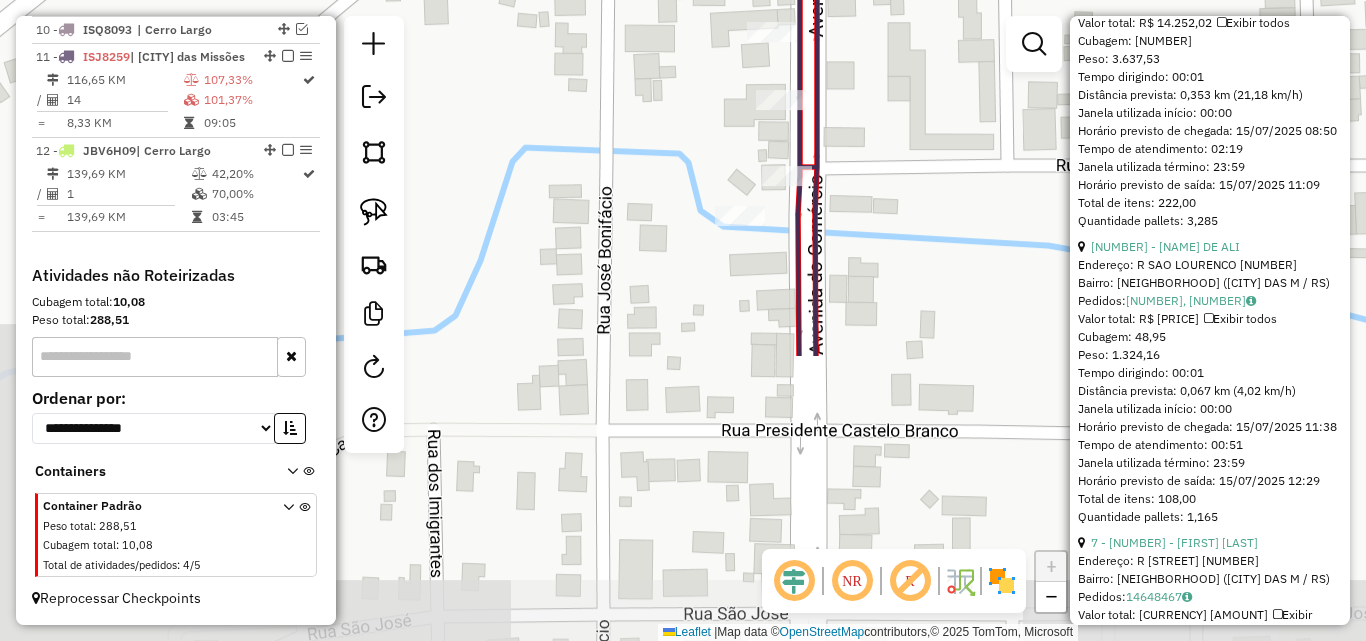 drag, startPoint x: 830, startPoint y: 288, endPoint x: 829, endPoint y: 341, distance: 53.009434 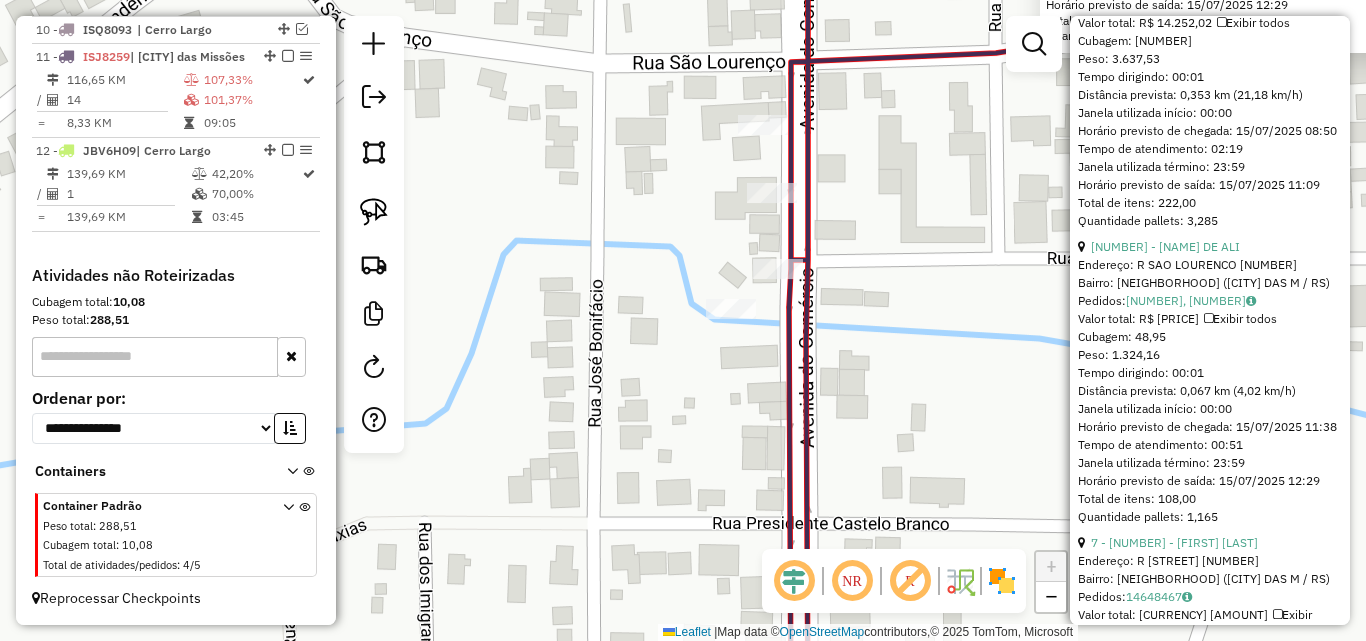 drag, startPoint x: 1025, startPoint y: 259, endPoint x: 1002, endPoint y: 250, distance: 24.698177 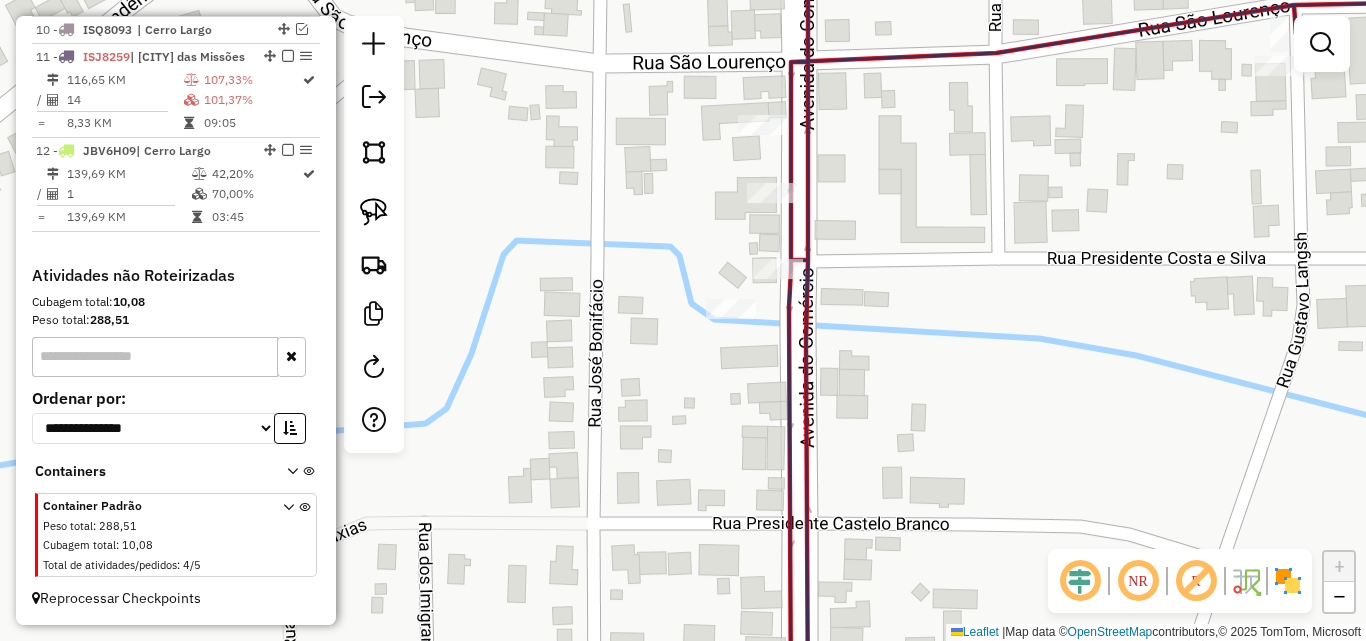drag, startPoint x: 165, startPoint y: 76, endPoint x: 467, endPoint y: 95, distance: 302.5971 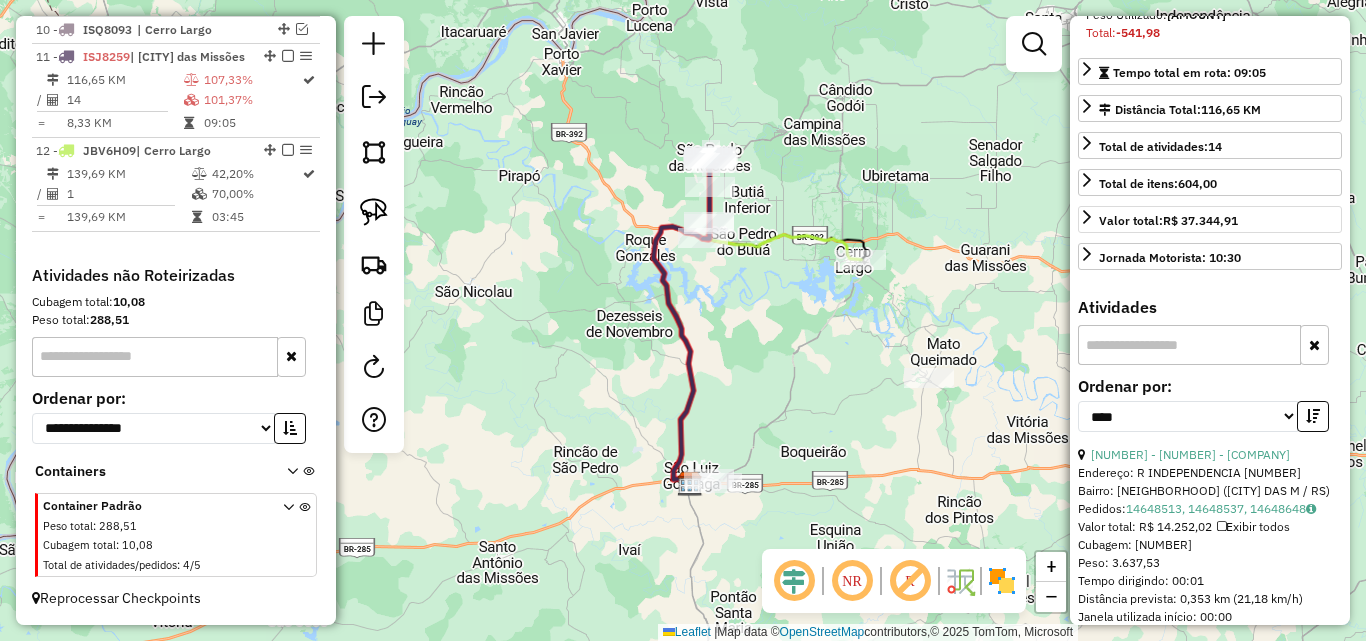 scroll, scrollTop: 600, scrollLeft: 0, axis: vertical 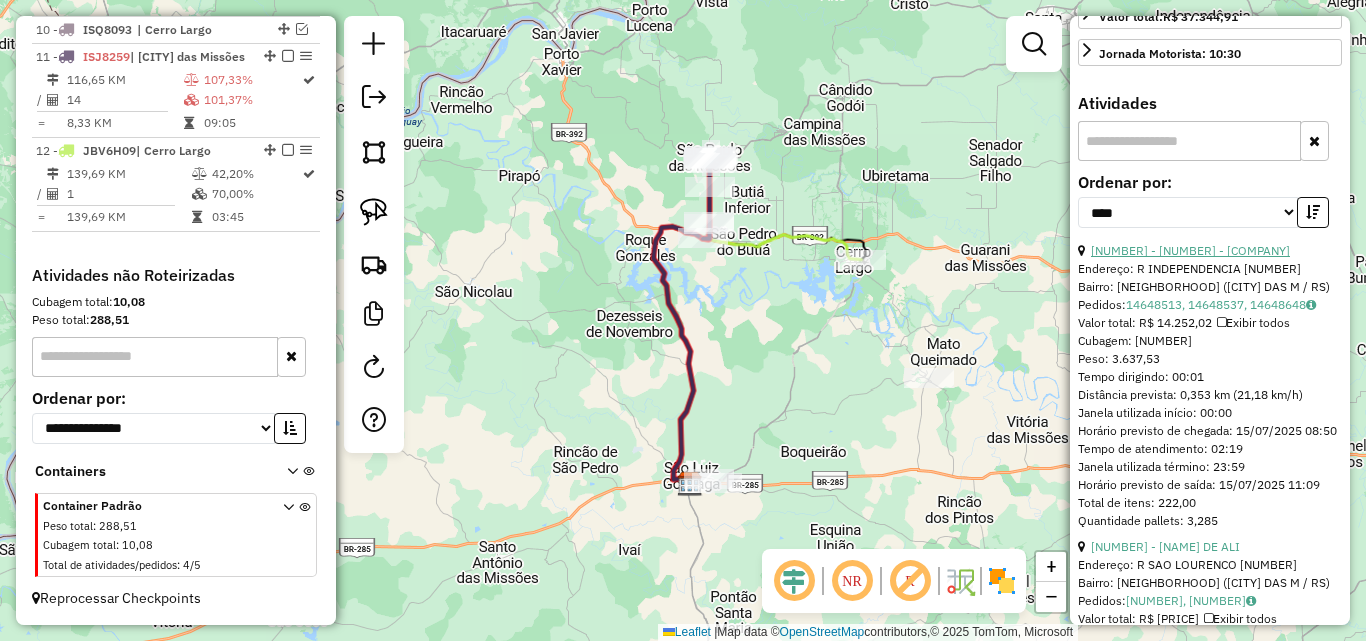 click on "3 - 12035 - AL STRIEDER E CIA LT" at bounding box center (1190, 250) 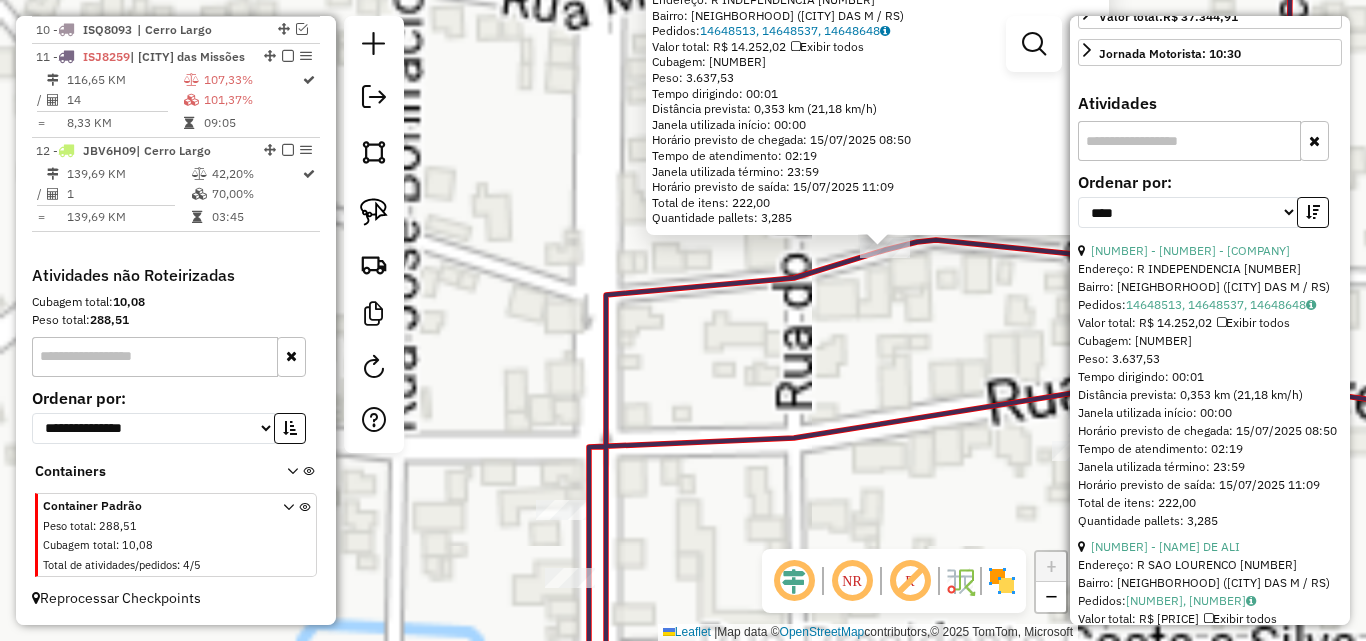 click on "12035 - AL STRIEDER E CIA LT  Endereço: R   INDEPENDENCIA                 460   Bairro: CENTRO (SAO PAULO DAS M / RS)   Pedidos:  14648513, 14648537, 14648648   Valor total: R$ 14.252,02   Exibir todos   Cubagem: 137,97  Peso: 3.637,53  Tempo dirigindo: 00:01   Distância prevista: 0,353 km (21,18 km/h)   Janela utilizada início: 00:00   Horário previsto de chegada: 15/07/2025 08:50   Tempo de atendimento: 02:19   Janela utilizada término: 23:59   Horário previsto de saída: 15/07/2025 11:09   Total de itens: 222,00   Quantidade pallets: 3,285  × Janela de atendimento Grade de atendimento Capacidade Transportadoras Veículos Cliente Pedidos  Rotas Selecione os dias de semana para filtrar as janelas de atendimento  Seg   Ter   Qua   Qui   Sex   Sáb   Dom  Informe o período da janela de atendimento: De: Até:  Filtrar exatamente a janela do cliente  Considerar janela de atendimento padrão  Selecione os dias de semana para filtrar as grades de atendimento  Seg   Ter   Qua   Qui   Sex   Sáb   Dom   De:" 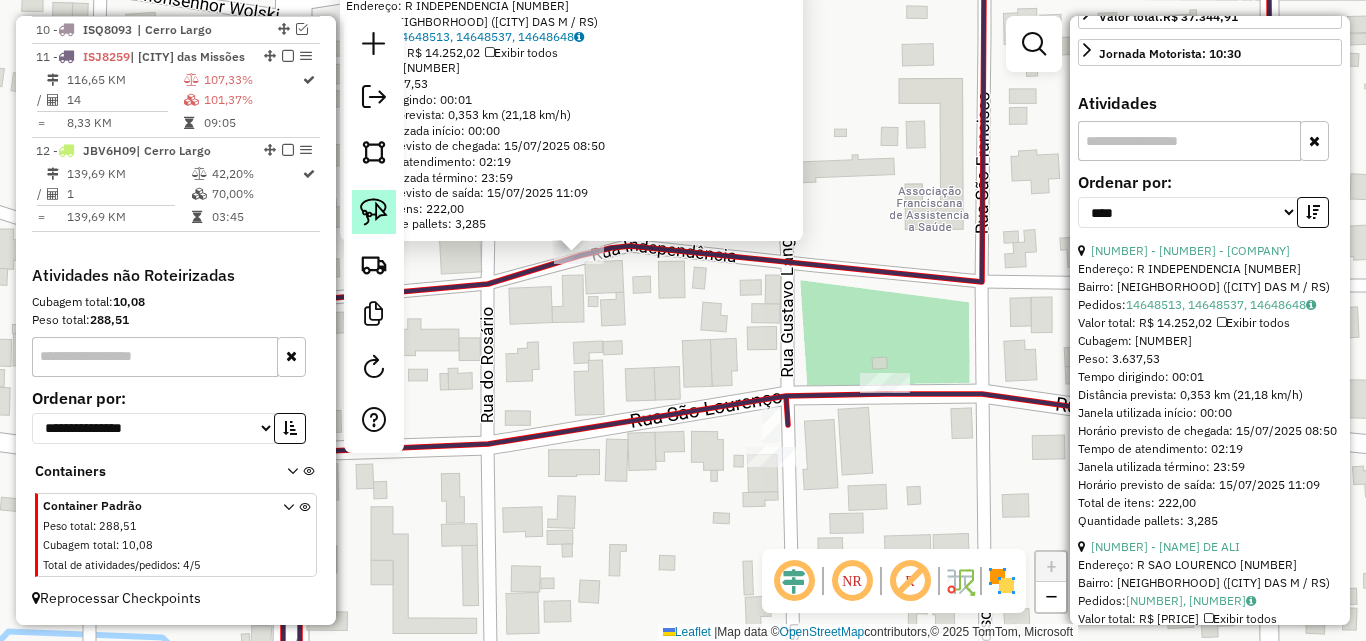 click 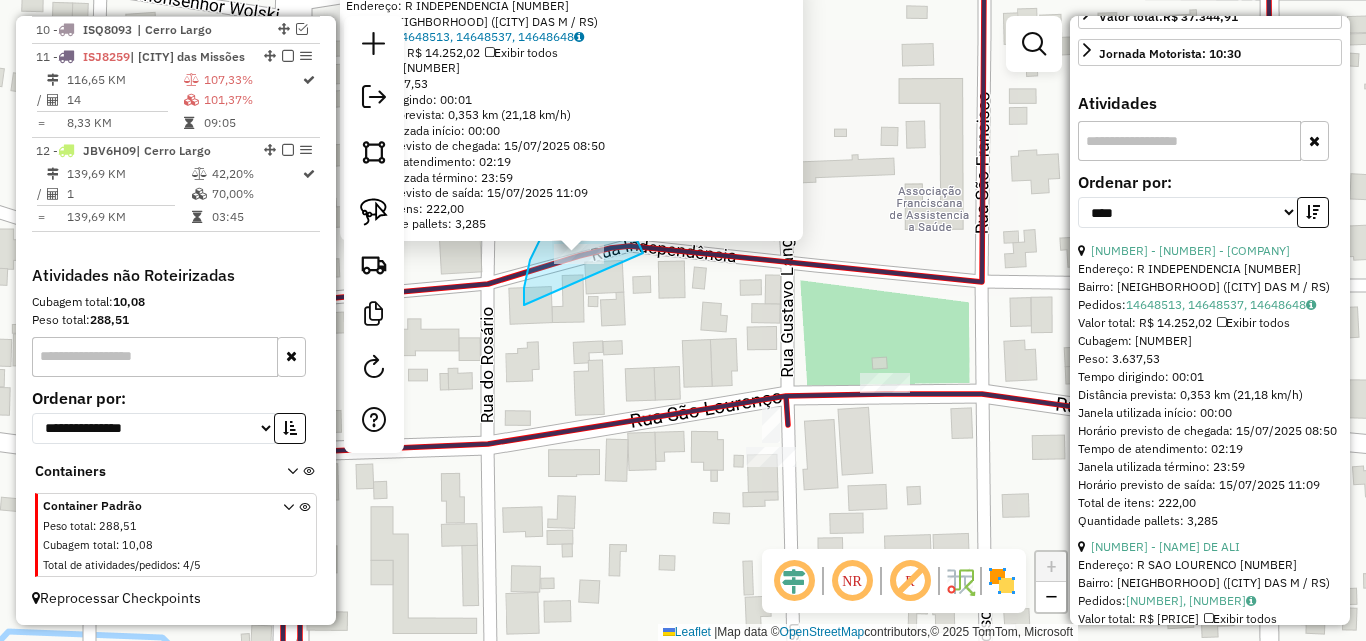 drag, startPoint x: 526, startPoint y: 275, endPoint x: 649, endPoint y: 283, distance: 123.25989 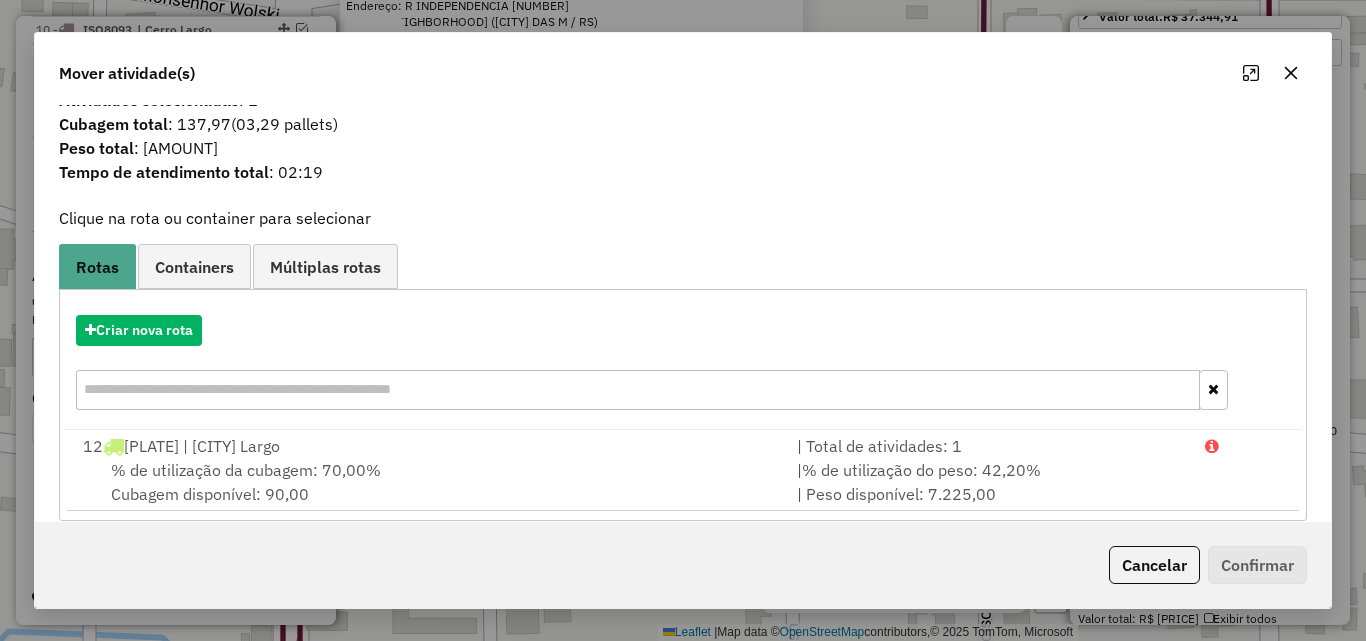 scroll, scrollTop: 48, scrollLeft: 0, axis: vertical 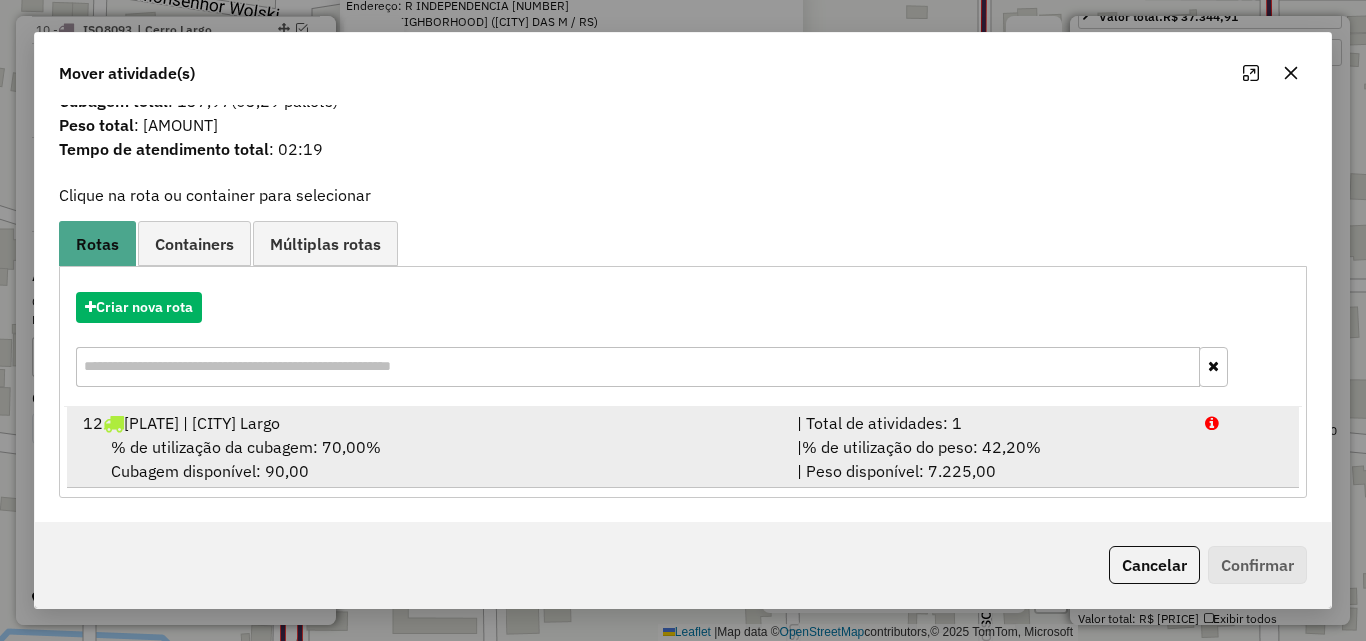 click on "12  JBV6H09 | Cerro Largo" at bounding box center [428, 423] 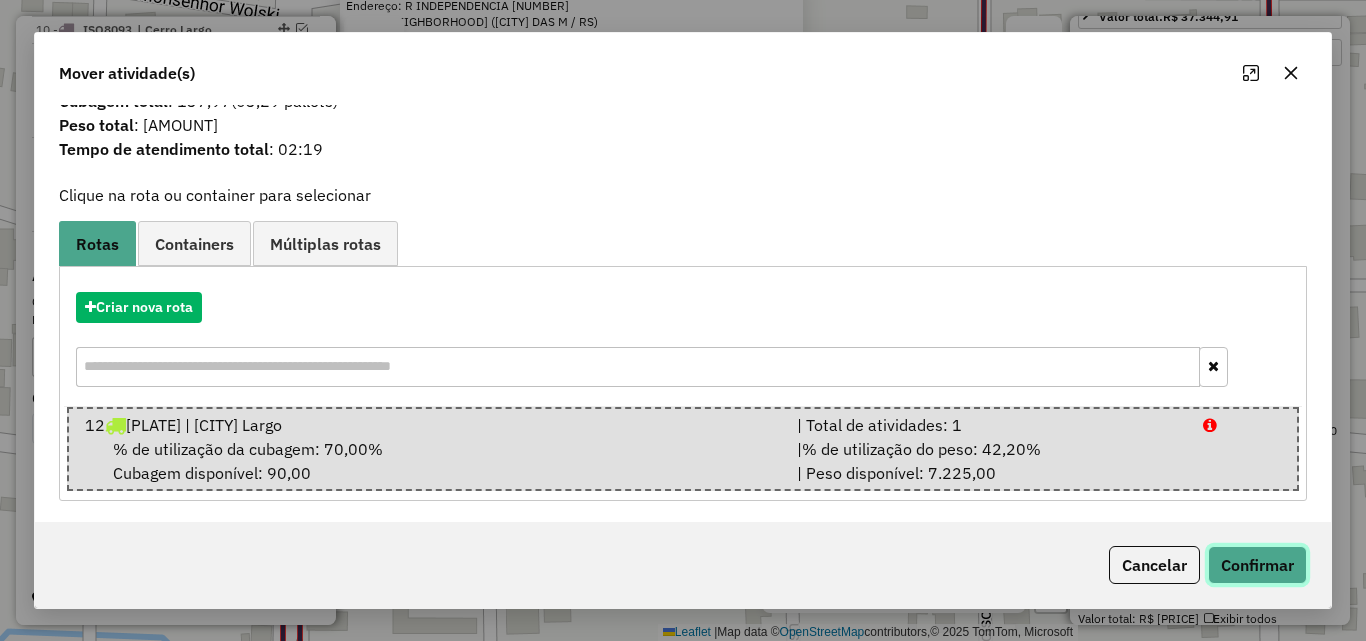 click on "Confirmar" 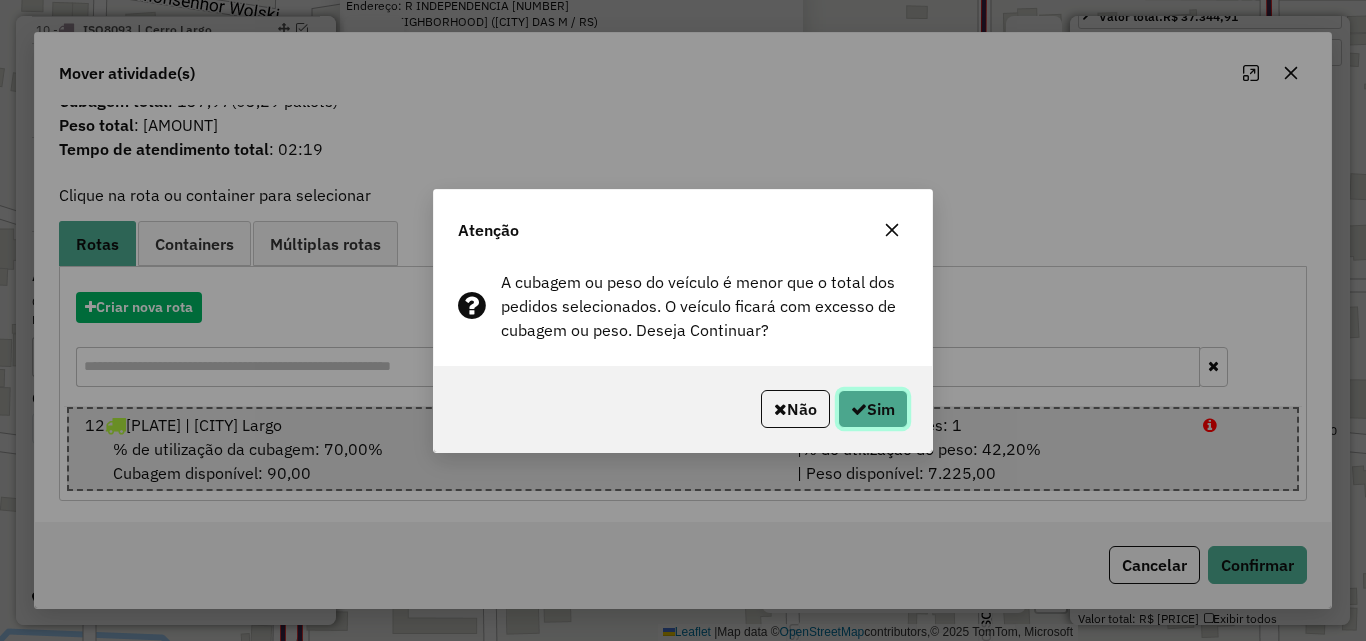 click 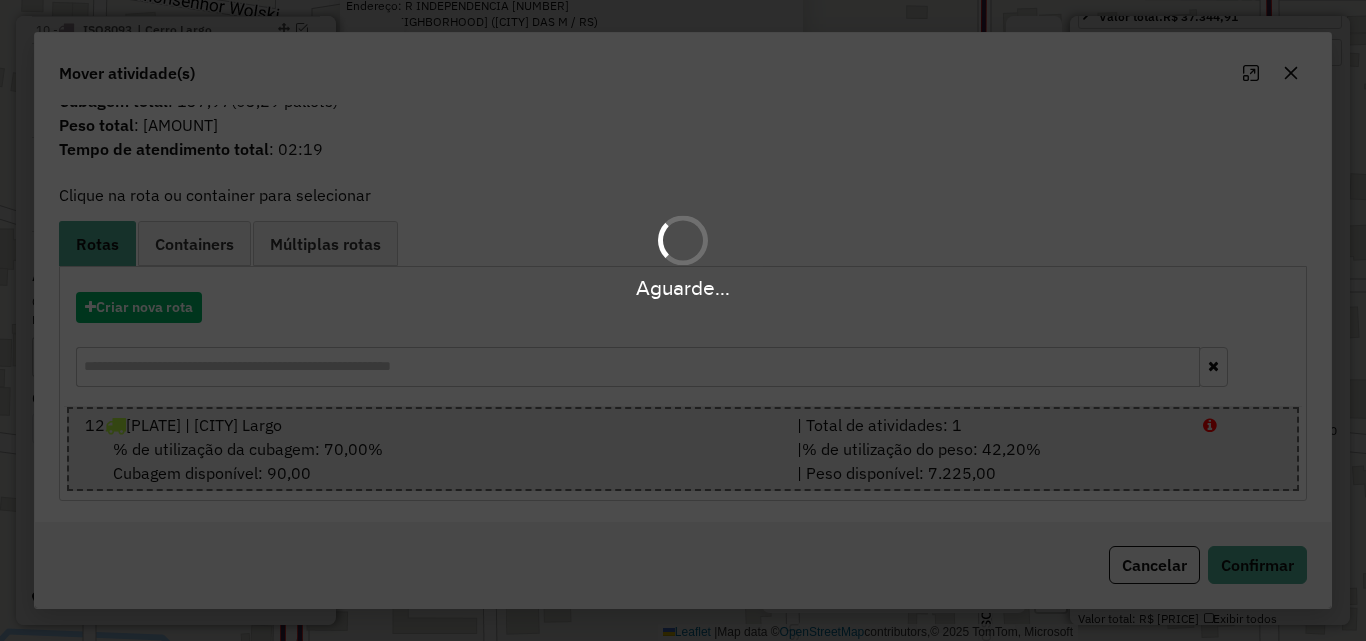 scroll, scrollTop: 582, scrollLeft: 0, axis: vertical 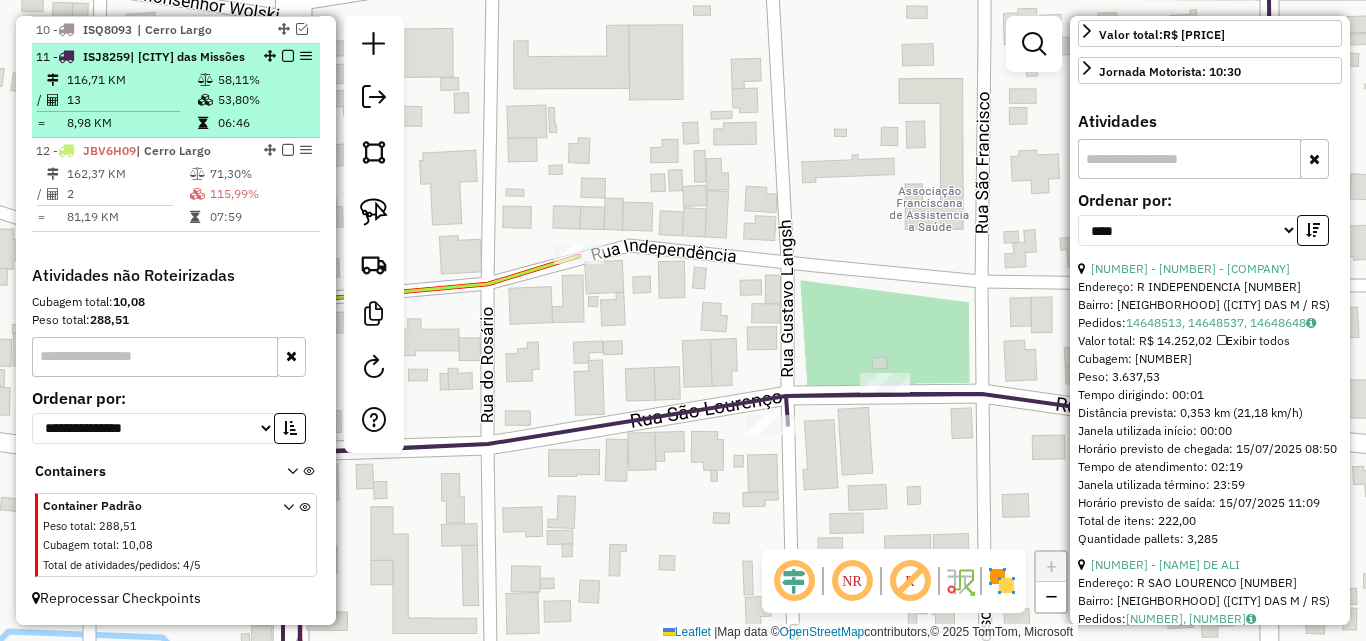 click on "116,71 KM" at bounding box center (131, 80) 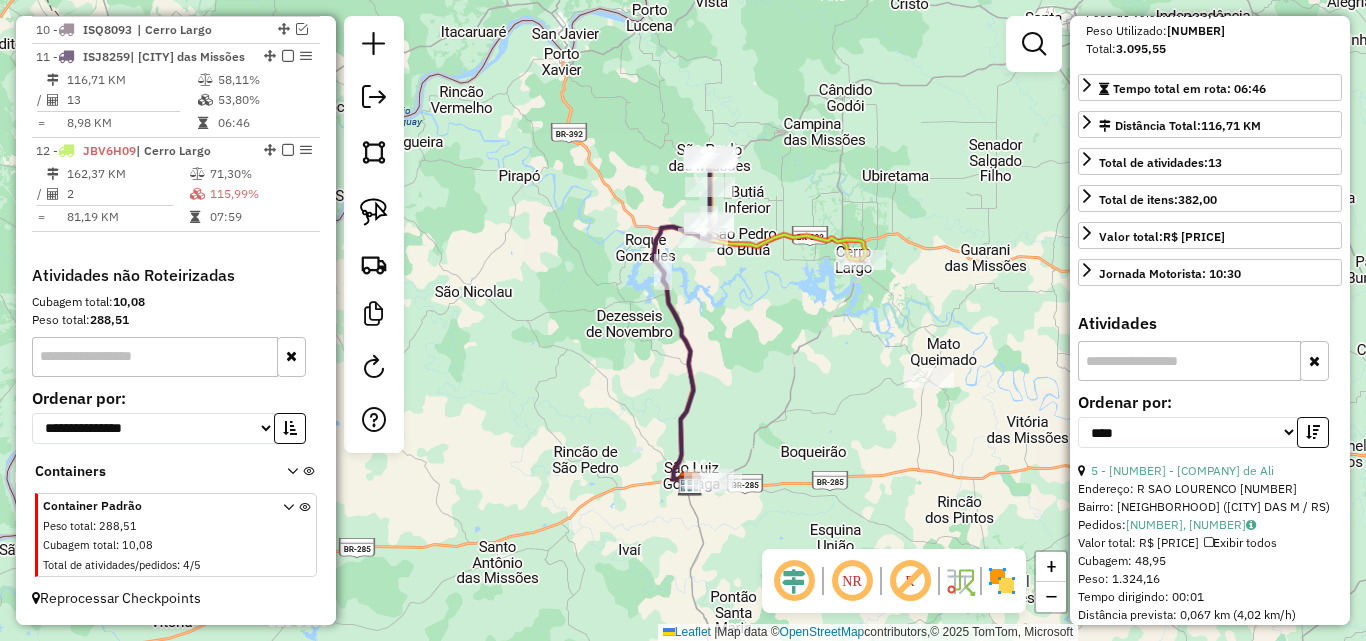 scroll, scrollTop: 282, scrollLeft: 0, axis: vertical 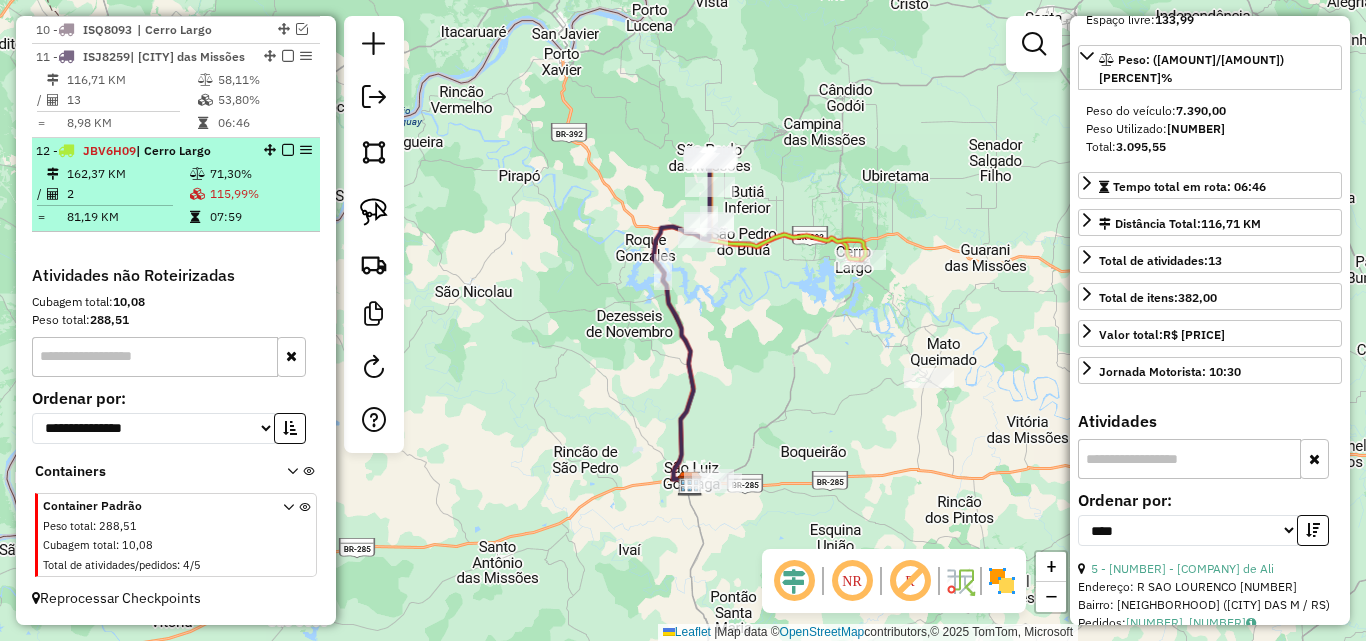 click on "2" at bounding box center (127, 194) 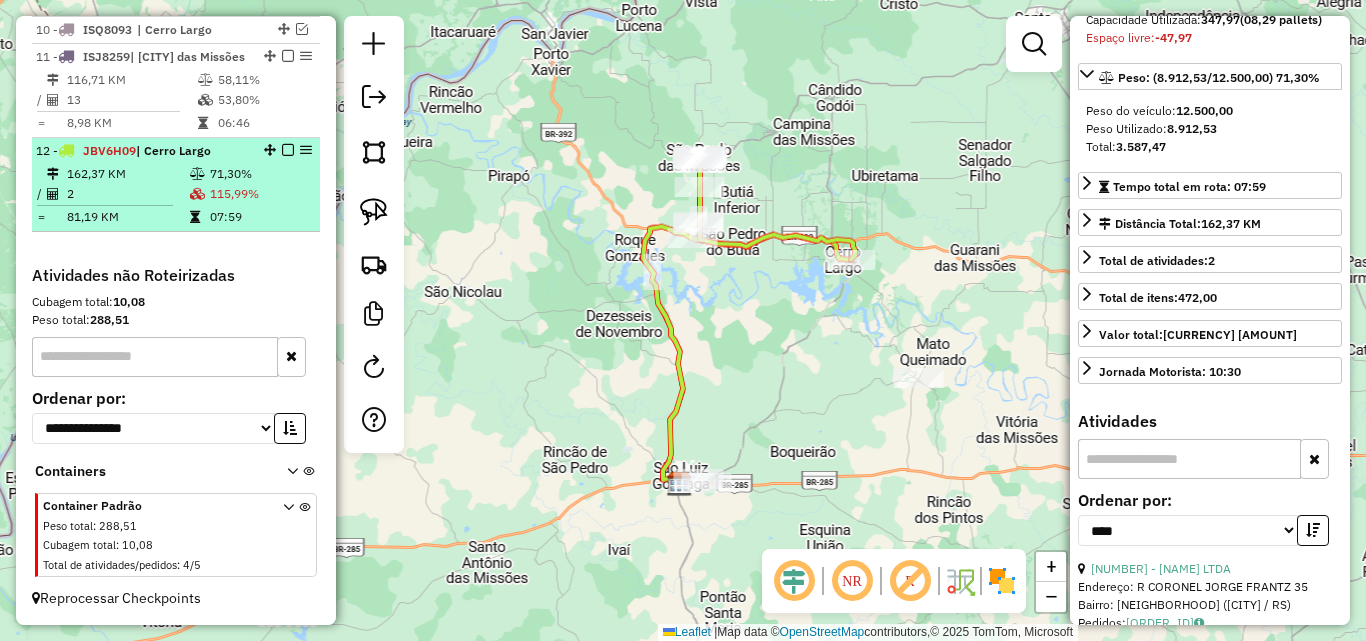 scroll, scrollTop: 318, scrollLeft: 0, axis: vertical 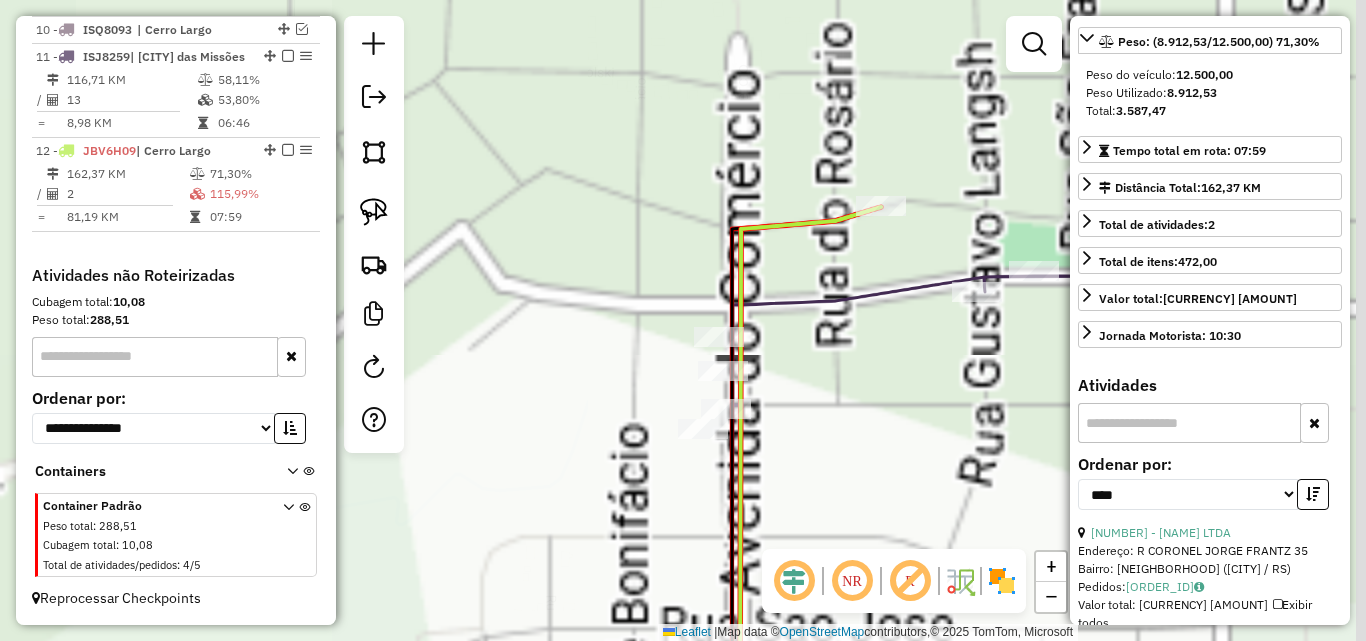 drag, startPoint x: 662, startPoint y: 253, endPoint x: 505, endPoint y: 350, distance: 184.5481 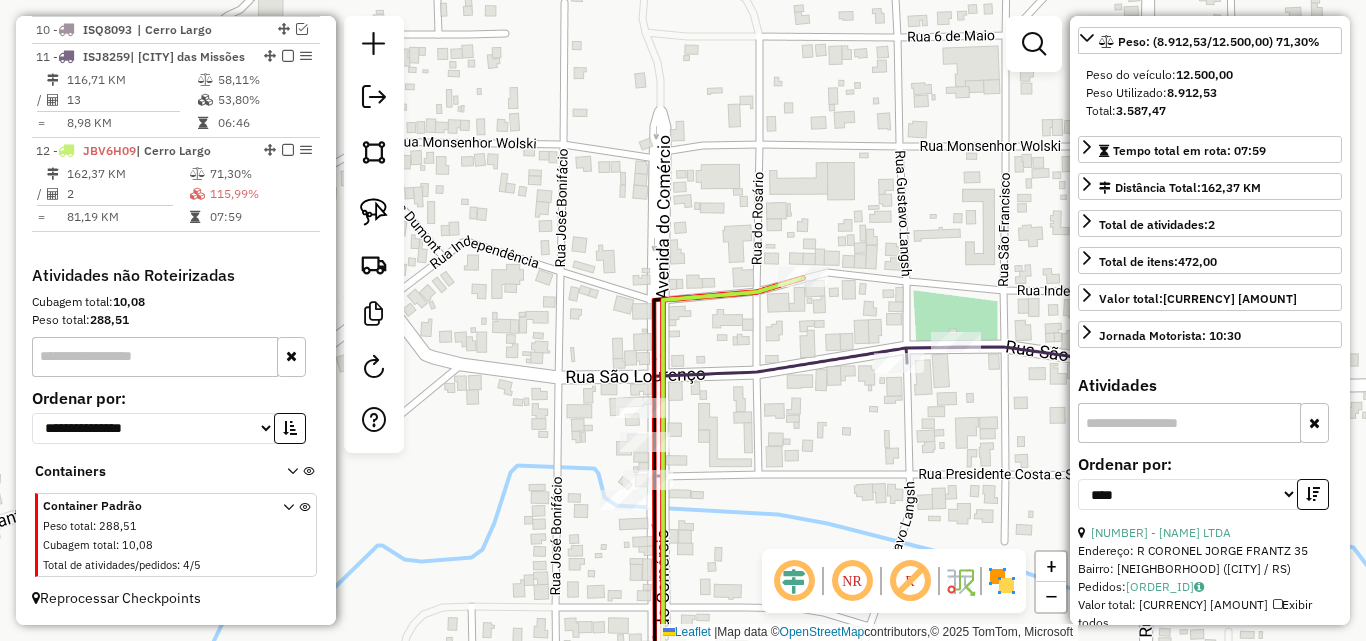 drag, startPoint x: 364, startPoint y: 226, endPoint x: 423, endPoint y: 233, distance: 59.413803 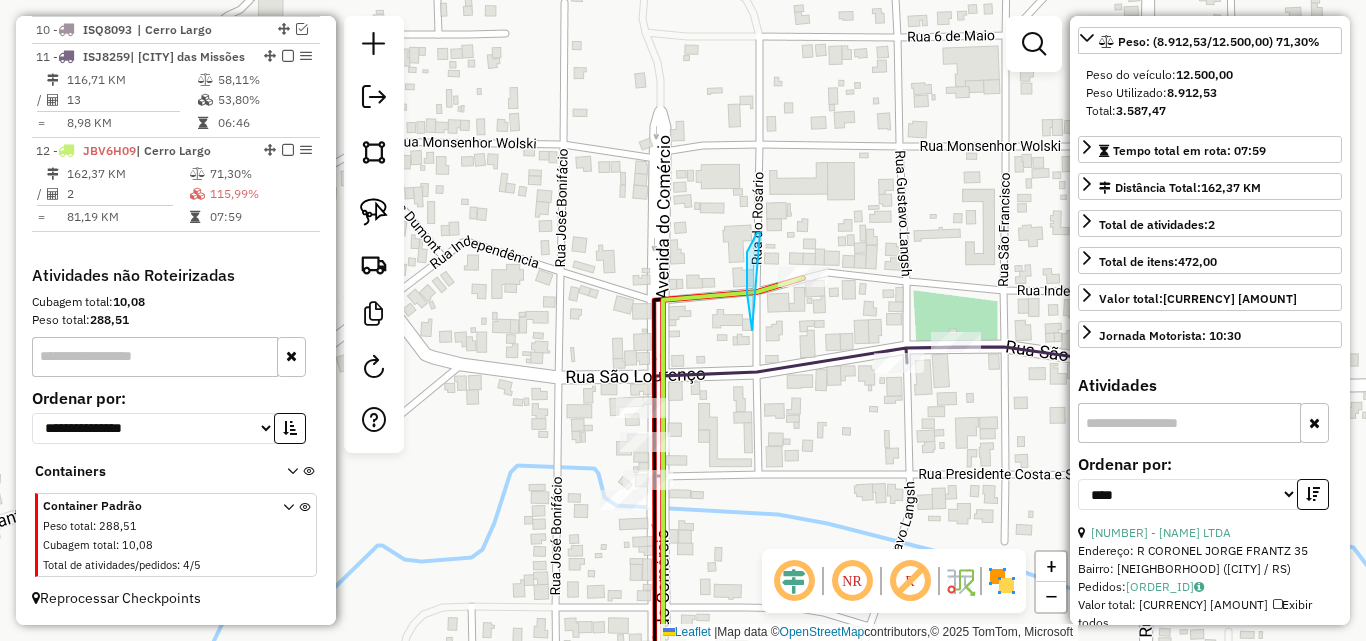 drag, startPoint x: 747, startPoint y: 252, endPoint x: 832, endPoint y: 275, distance: 88.0568 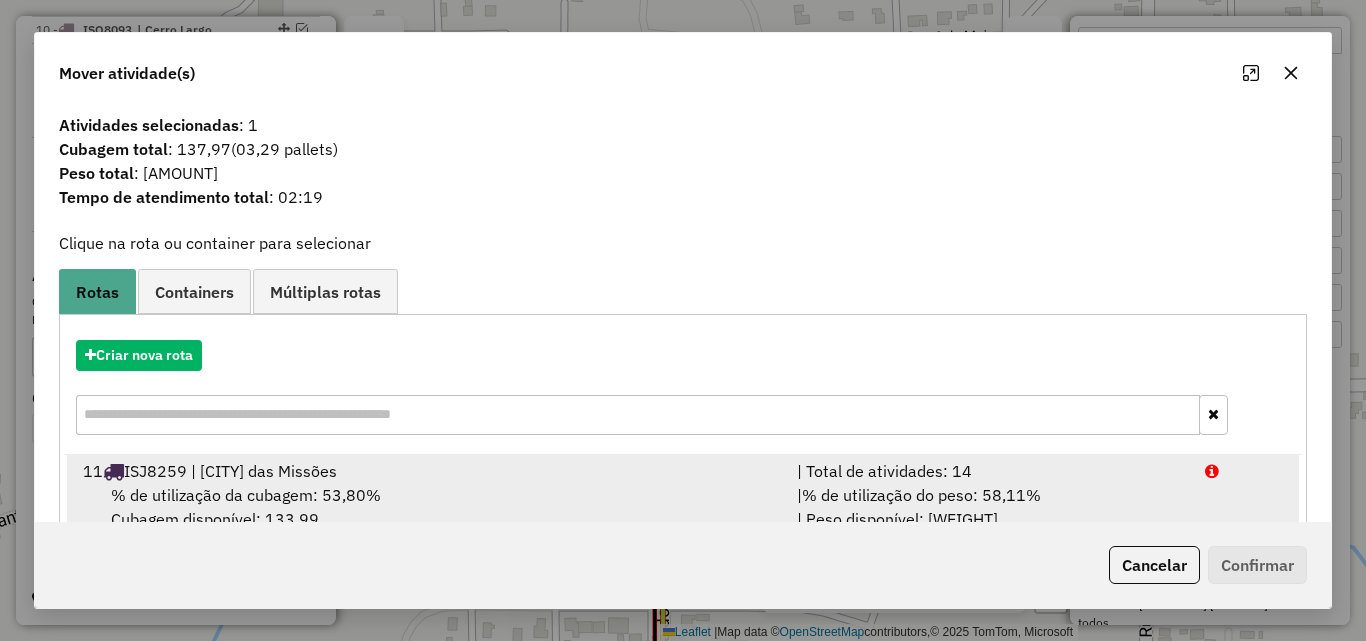 click on "% de utilização da cubagem: 53,80%  Cubagem disponível: 133,99" at bounding box center [428, 507] 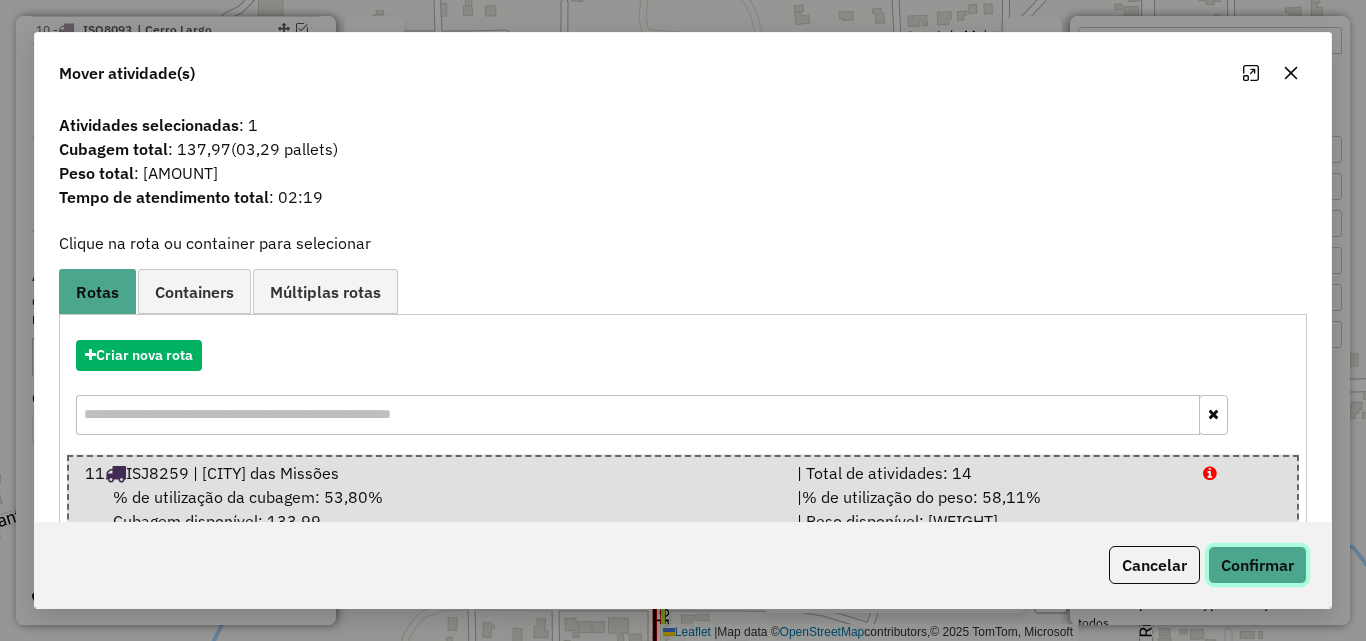 click on "Confirmar" 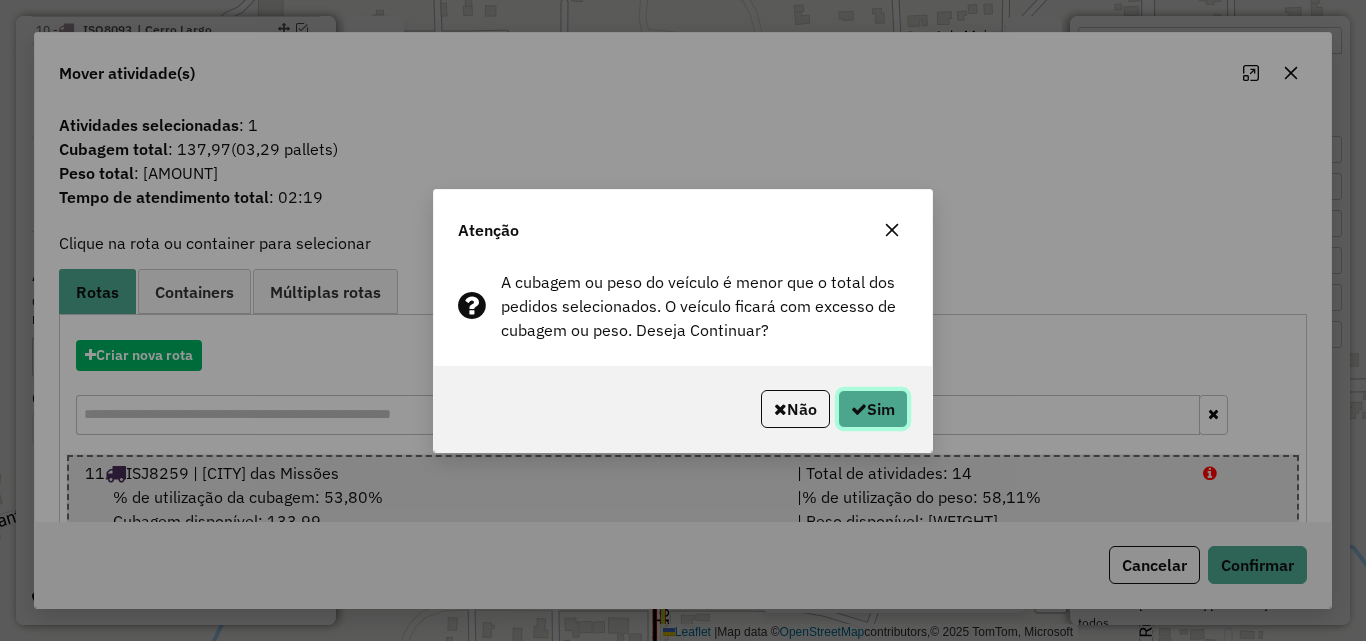 click on "Sim" 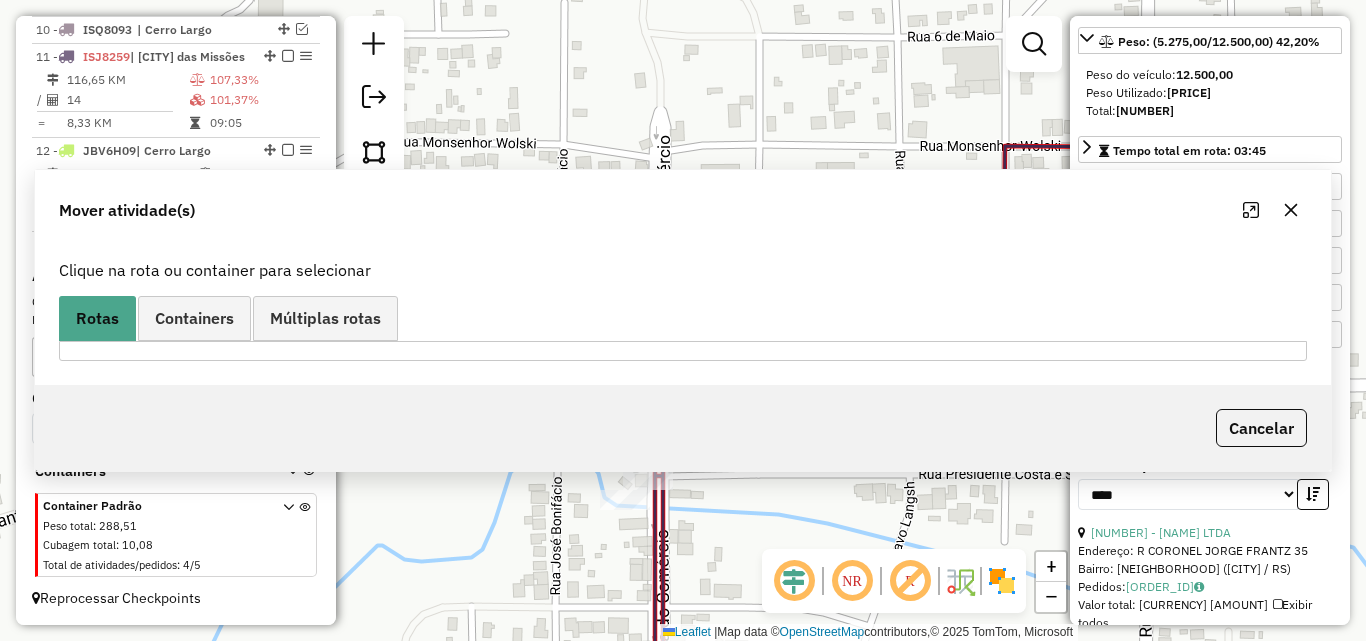 scroll, scrollTop: 300, scrollLeft: 0, axis: vertical 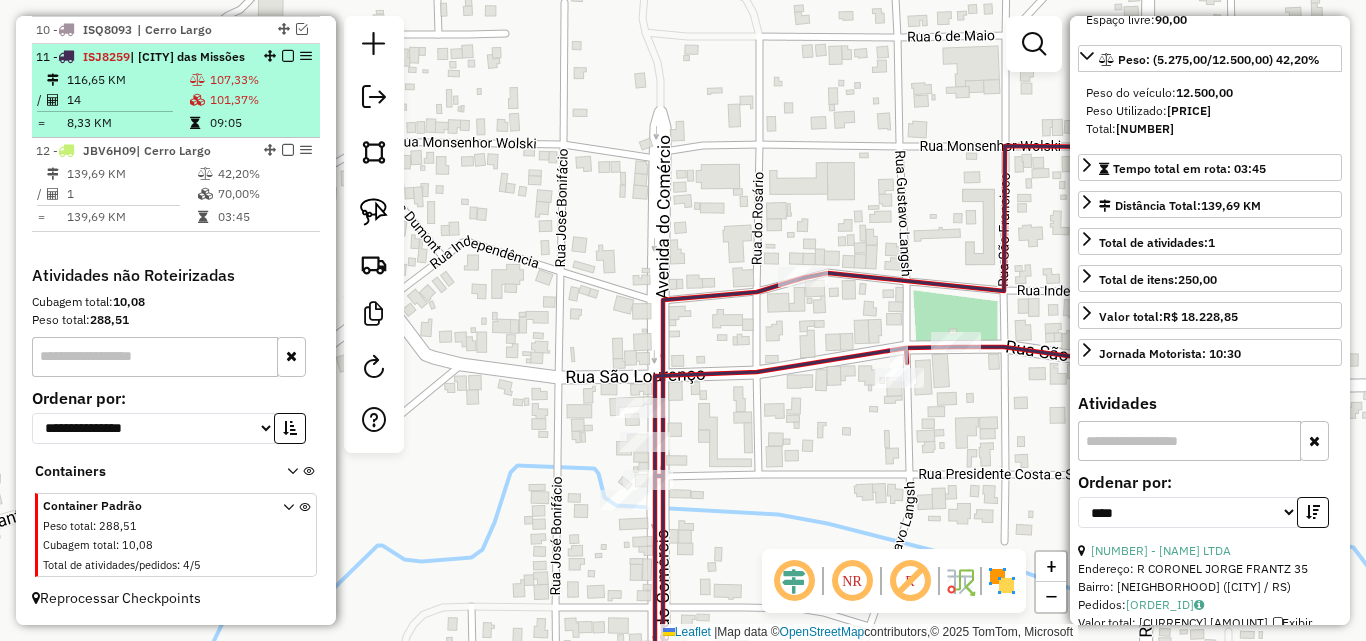click on "116,65 KM" at bounding box center (127, 80) 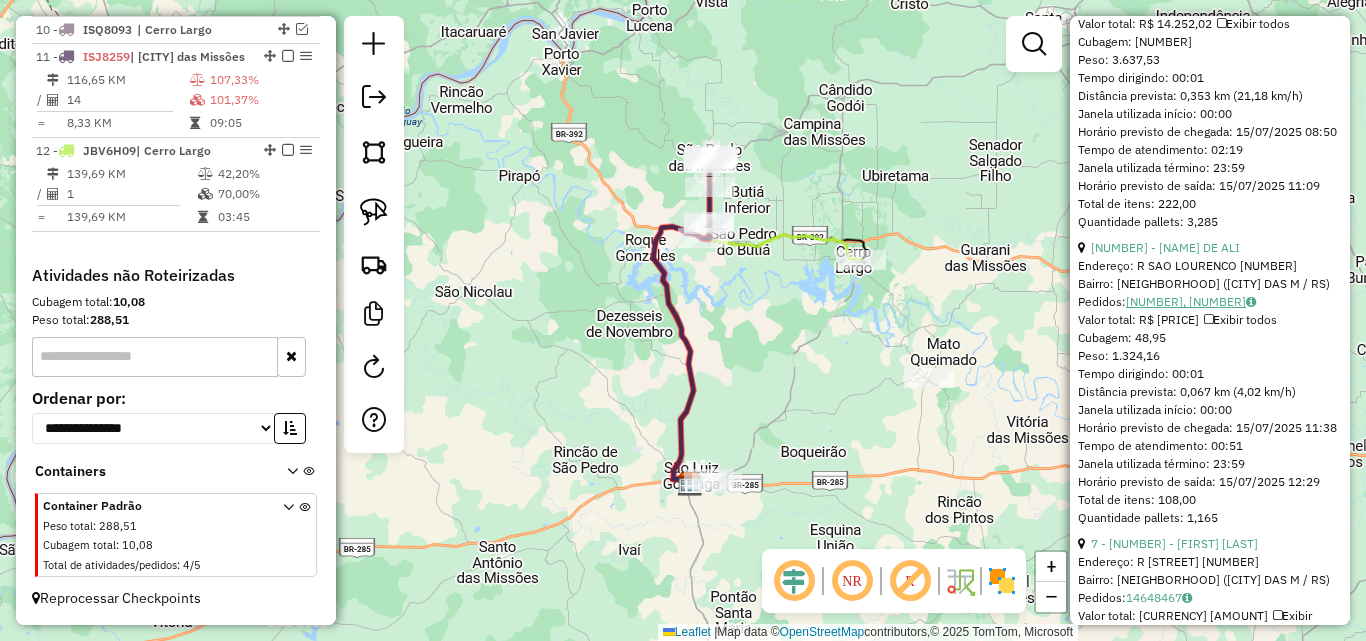 scroll, scrollTop: 900, scrollLeft: 0, axis: vertical 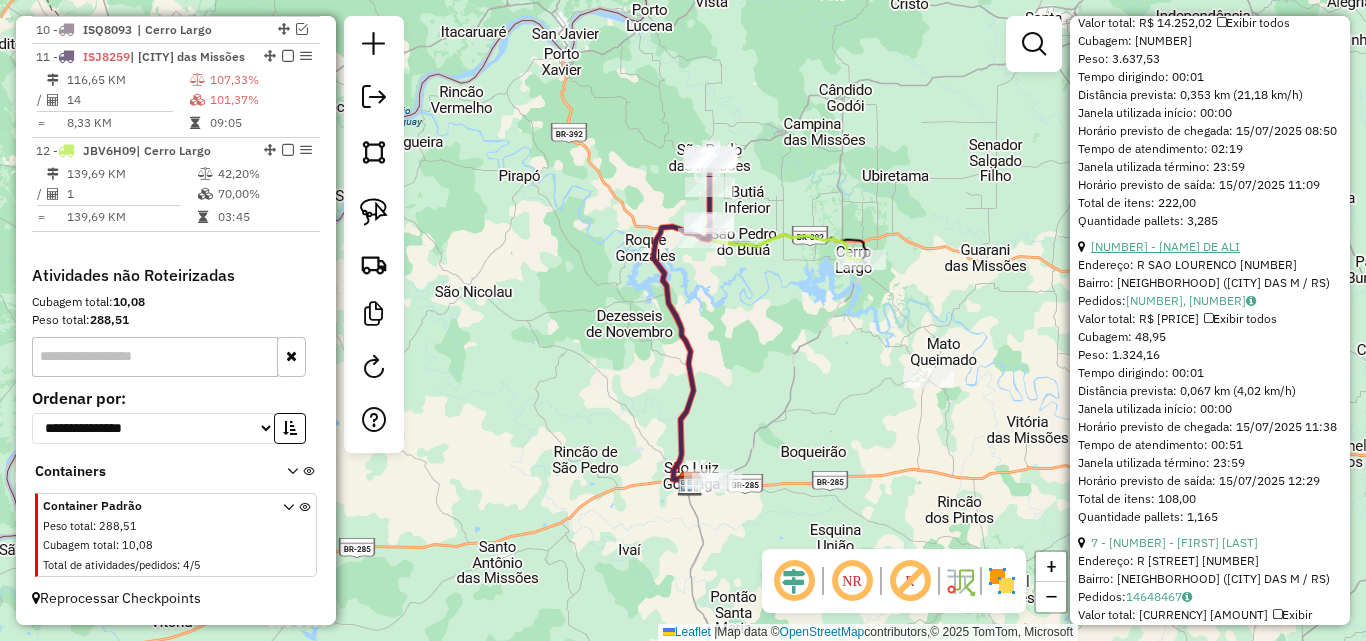 click on "6 - 20527 - HORN COMERCIO DE ALI" at bounding box center [1165, 246] 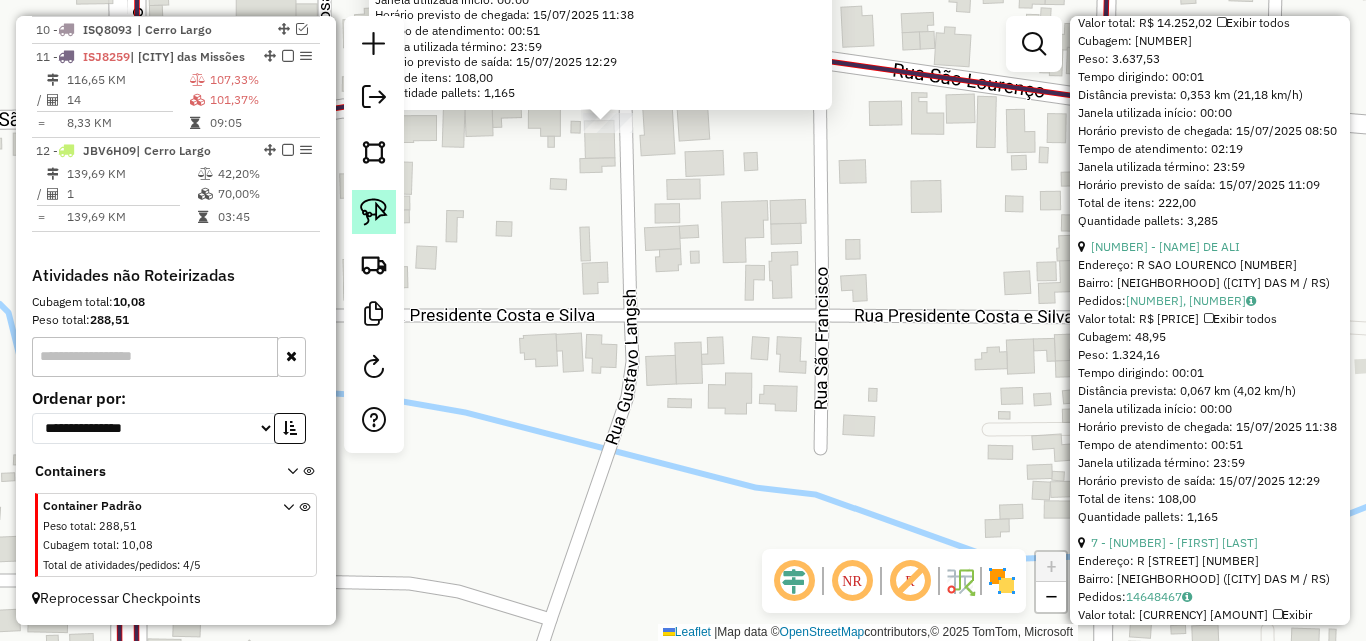 click 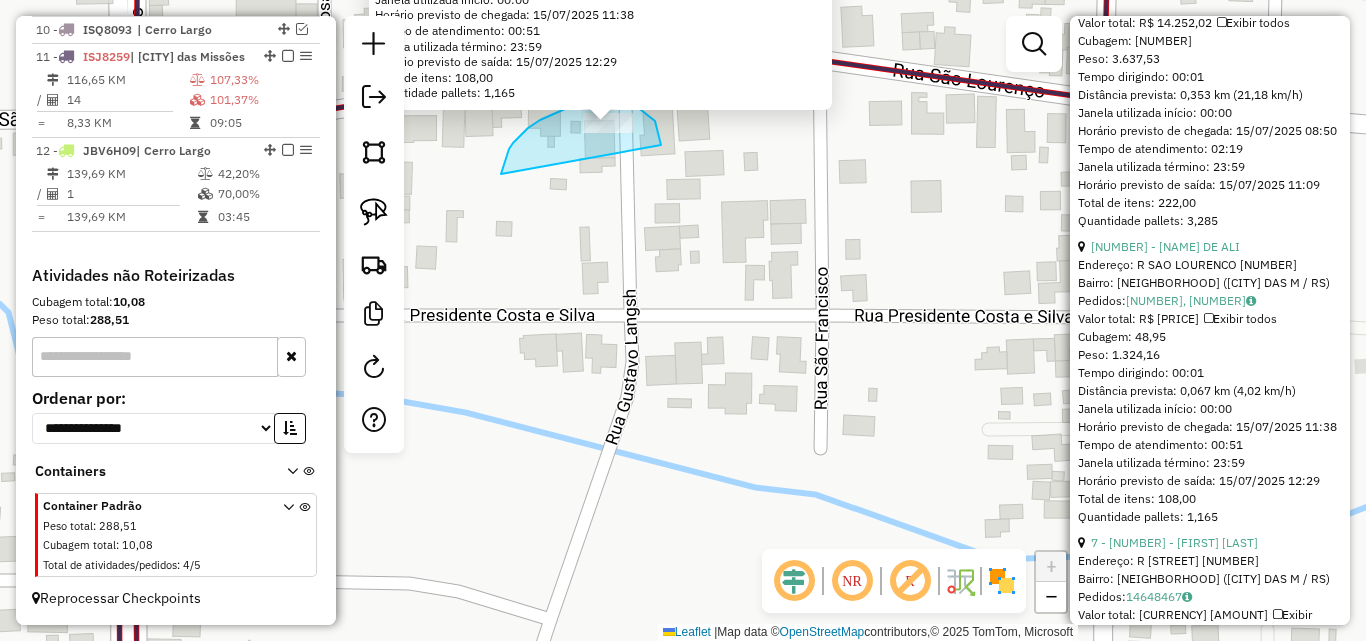 drag, startPoint x: 501, startPoint y: 174, endPoint x: 661, endPoint y: 164, distance: 160.3122 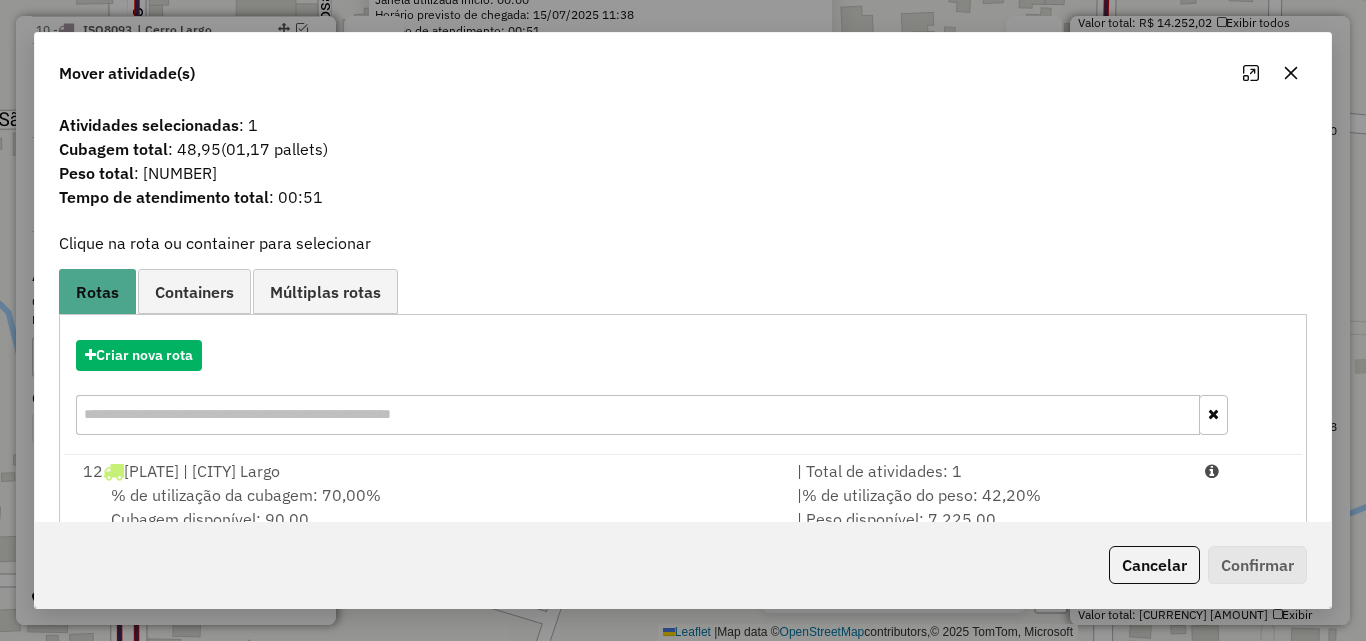 scroll, scrollTop: 48, scrollLeft: 0, axis: vertical 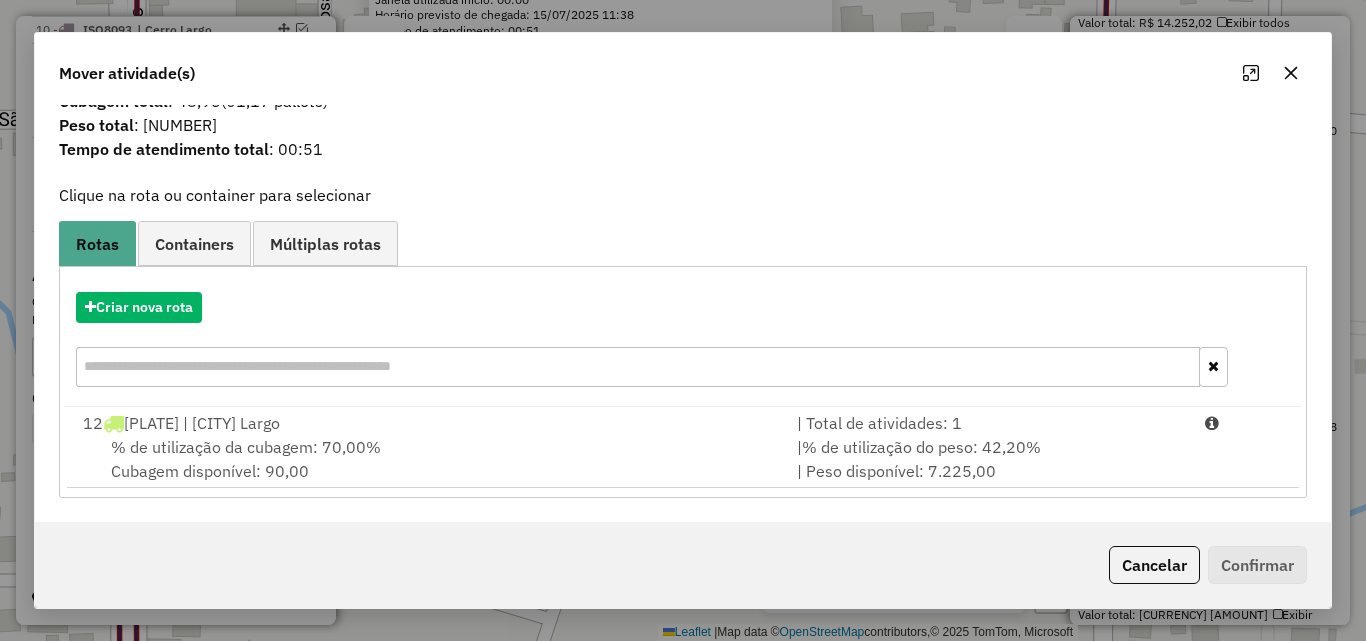 click on "% de utilização da cubagem: 70,00%  Cubagem disponível: 90,00" at bounding box center [428, 459] 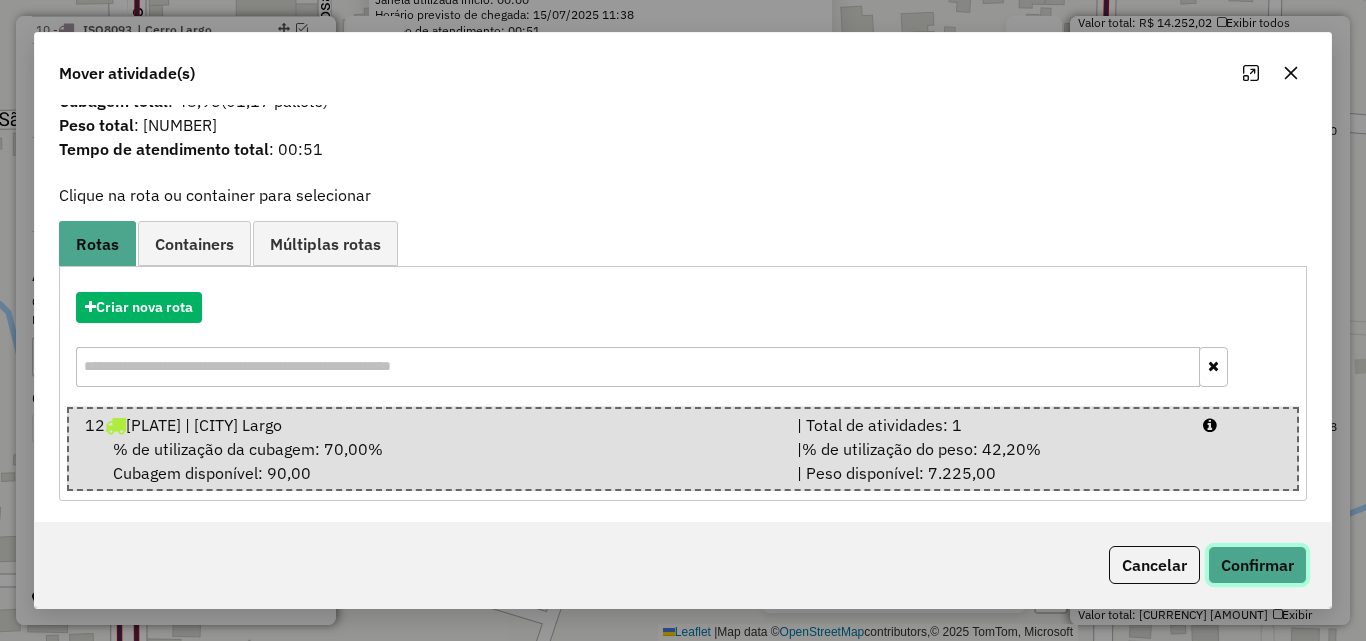 drag, startPoint x: 1296, startPoint y: 569, endPoint x: 1181, endPoint y: 467, distance: 153.71727 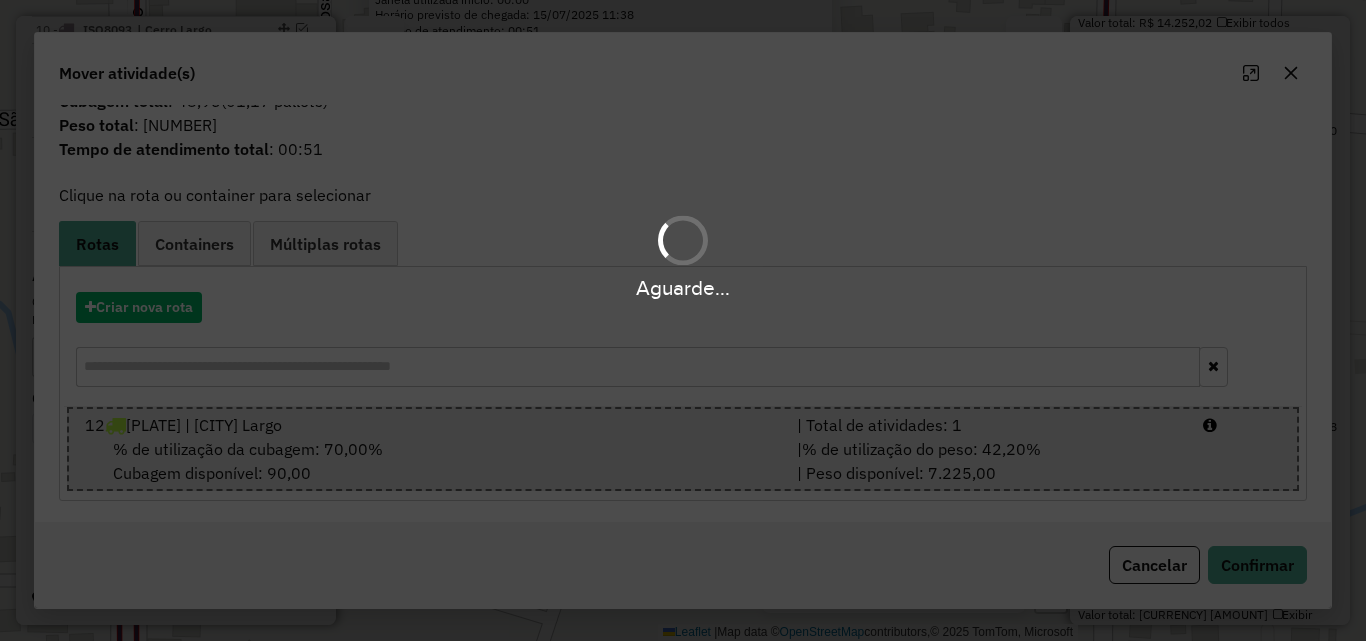 scroll, scrollTop: 882, scrollLeft: 0, axis: vertical 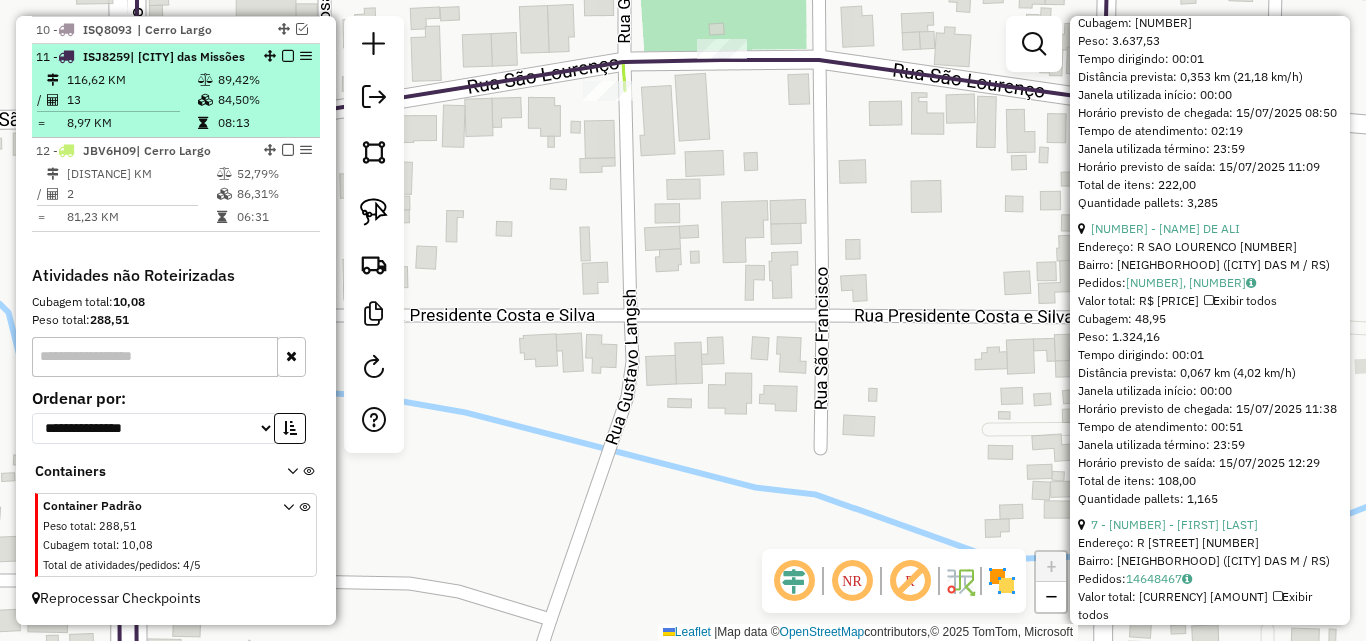click on "116,62 KM" at bounding box center (131, 80) 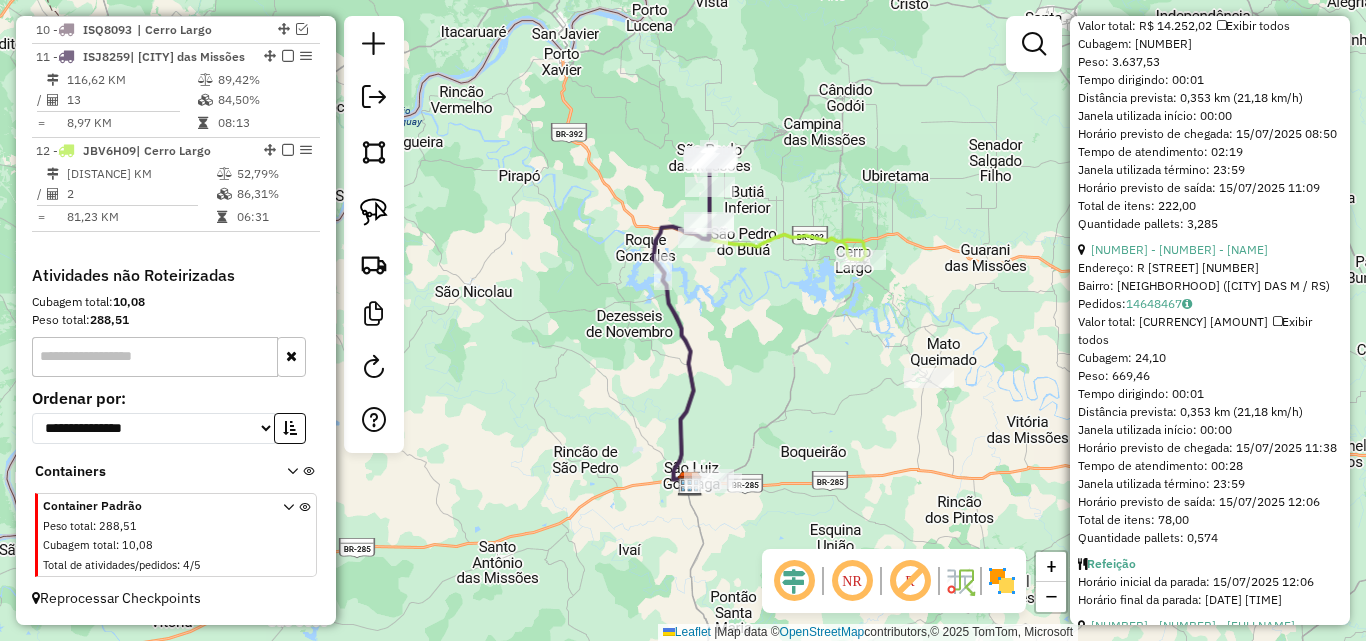 scroll, scrollTop: 882, scrollLeft: 0, axis: vertical 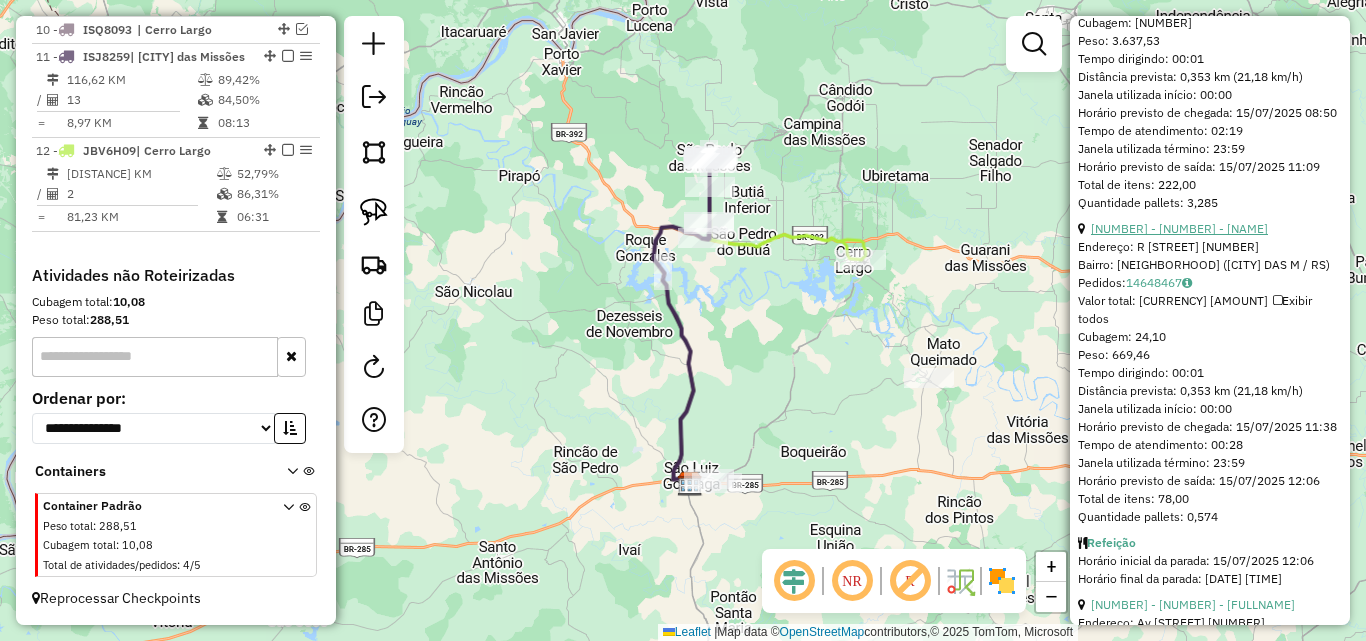 click on "6 - 11978 - FABIO ANDRE KREUZBER" at bounding box center [1179, 228] 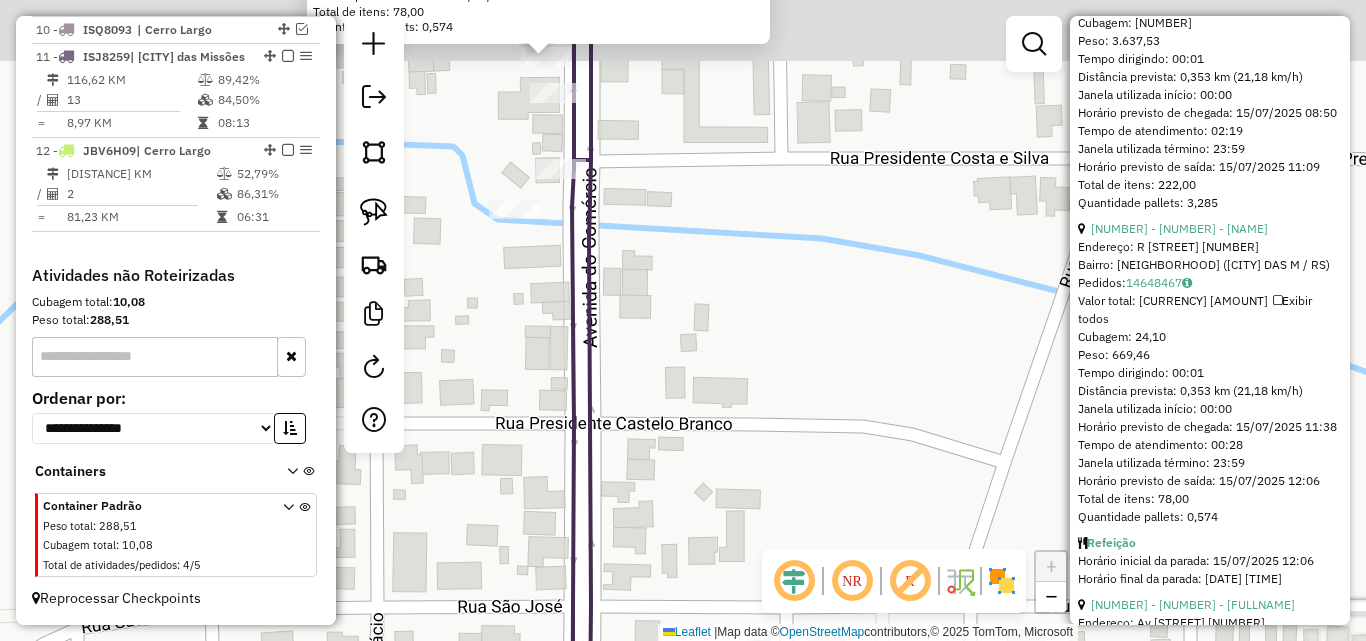drag, startPoint x: 594, startPoint y: 346, endPoint x: 617, endPoint y: 481, distance: 136.94525 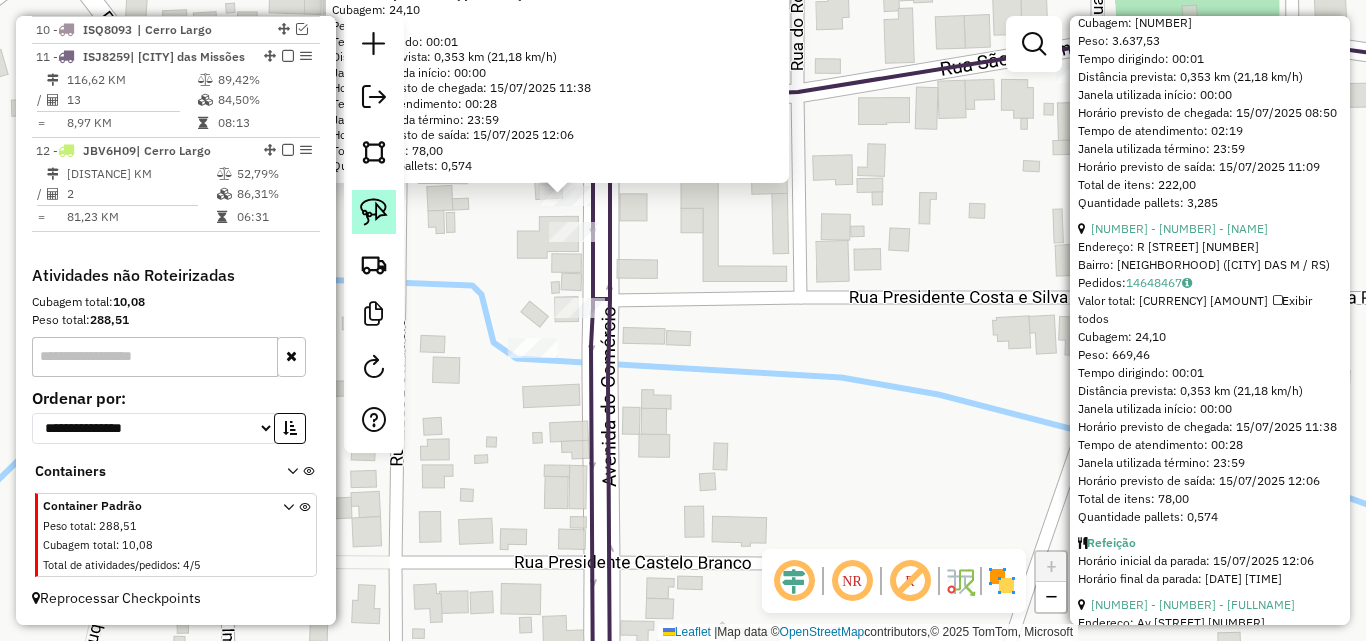 click 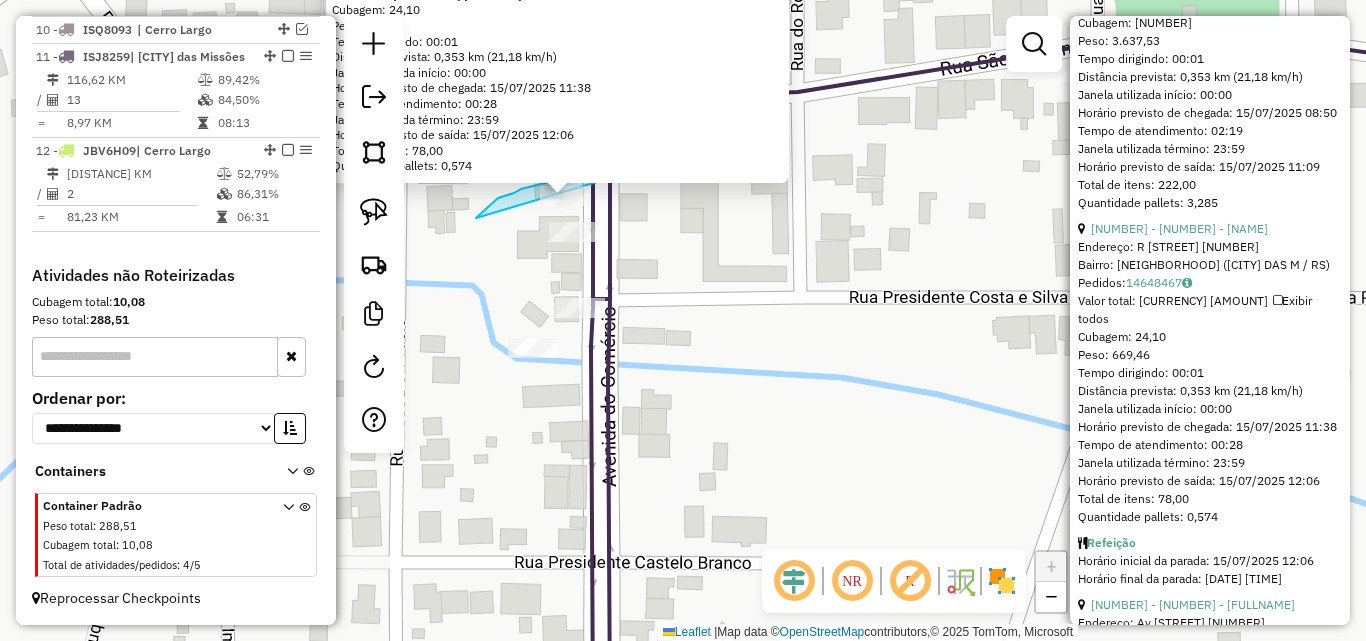 drag, startPoint x: 506, startPoint y: 195, endPoint x: 609, endPoint y: 203, distance: 103.31021 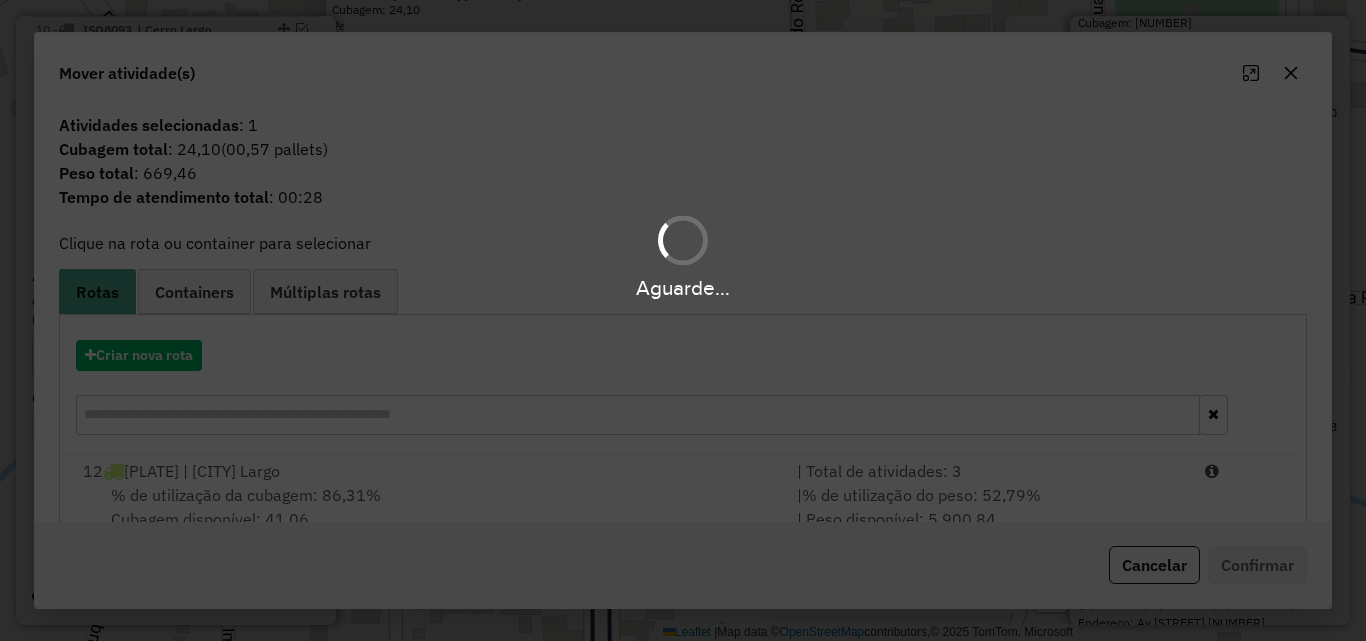click on "Aguarde..." at bounding box center (683, 320) 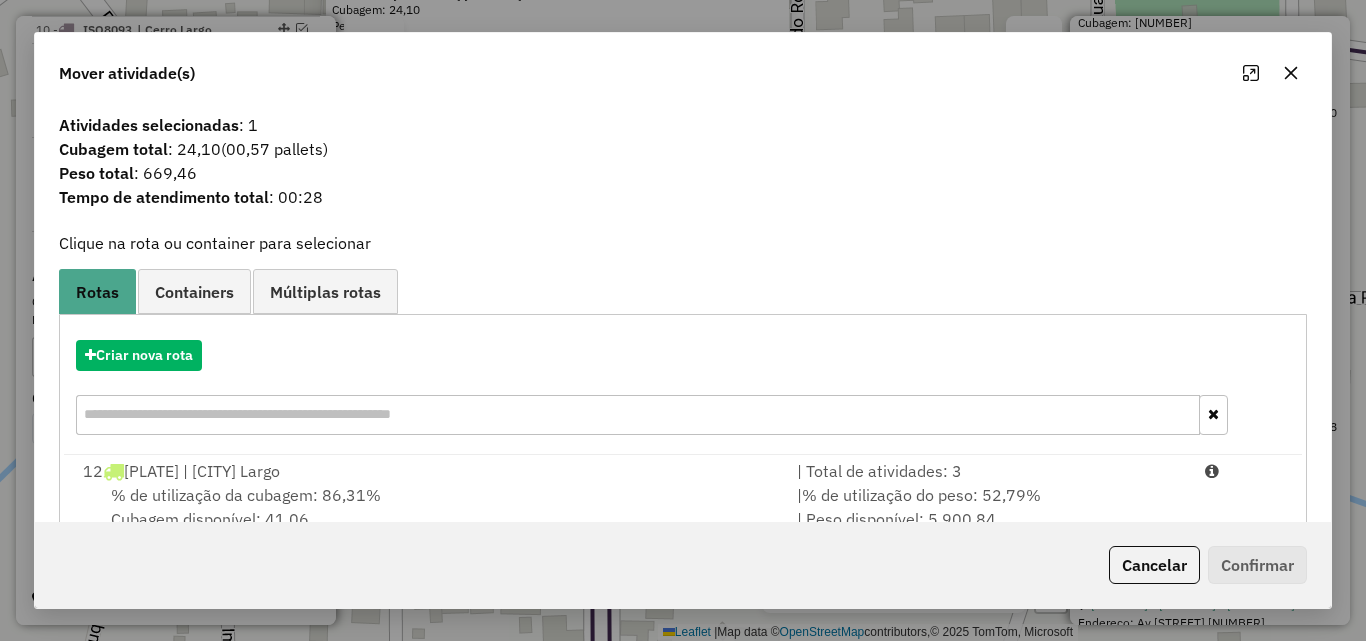 click on "% de utilização da cubagem: 86,31%  Cubagem disponível: 41,06" at bounding box center [428, 507] 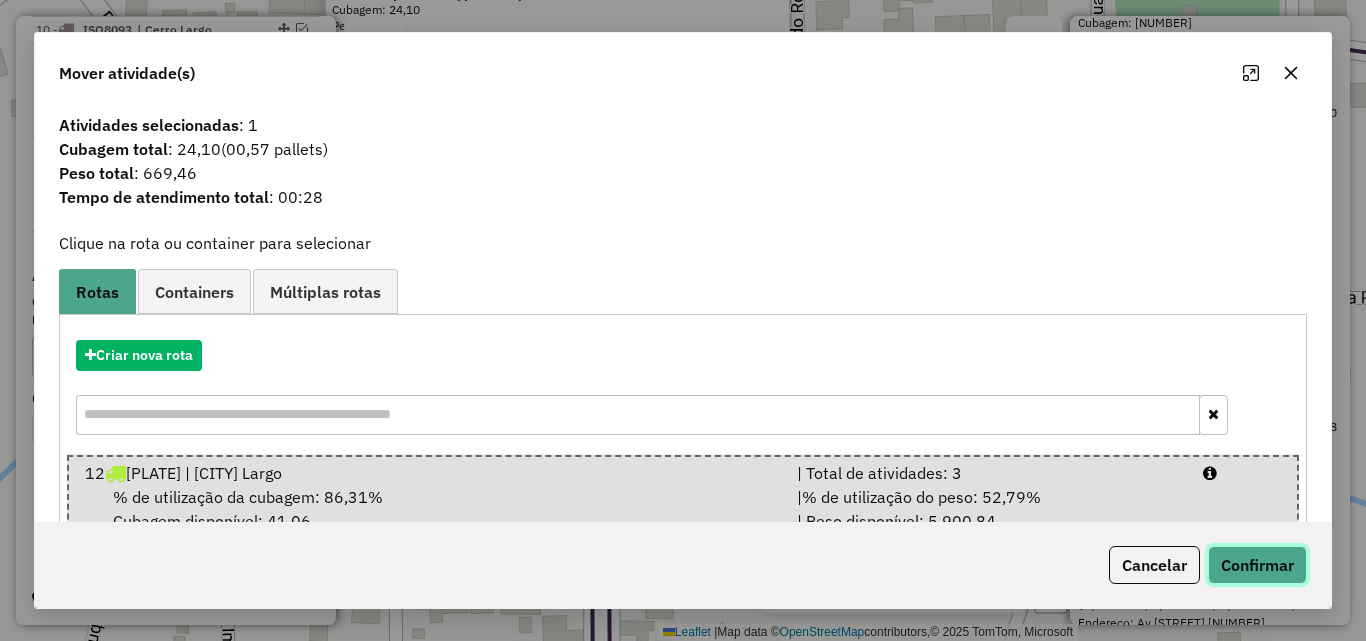 click on "Confirmar" 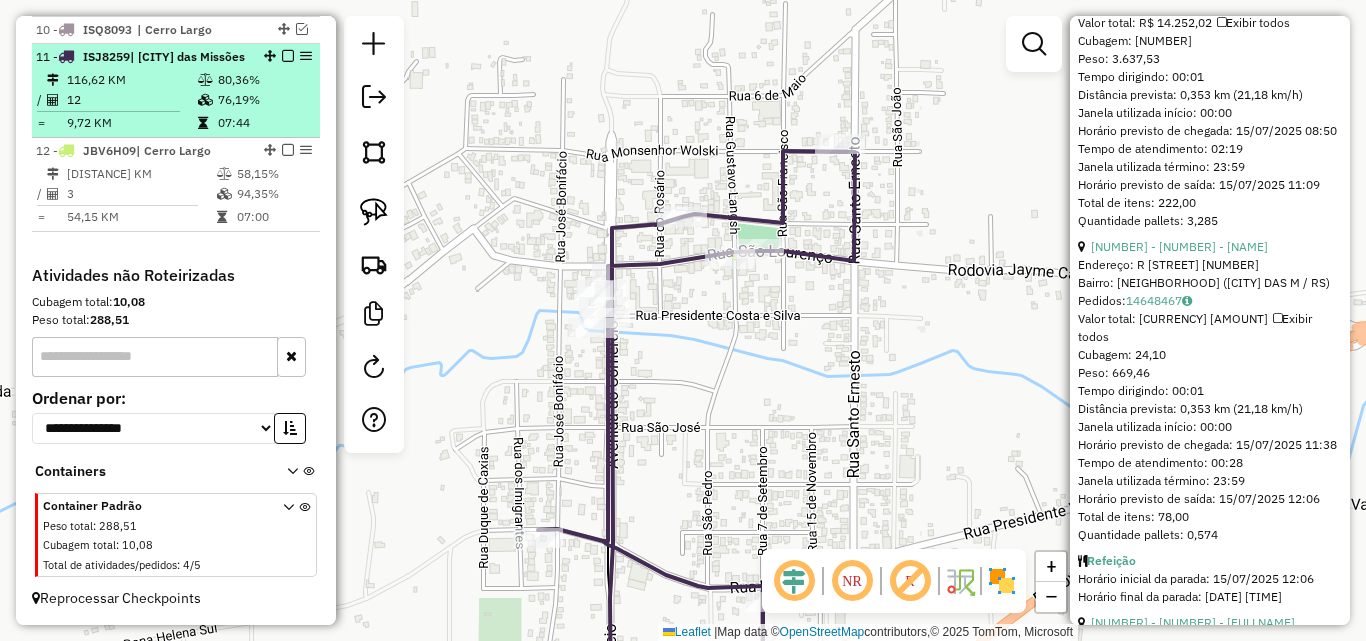 click on "116,62 KM" at bounding box center (131, 80) 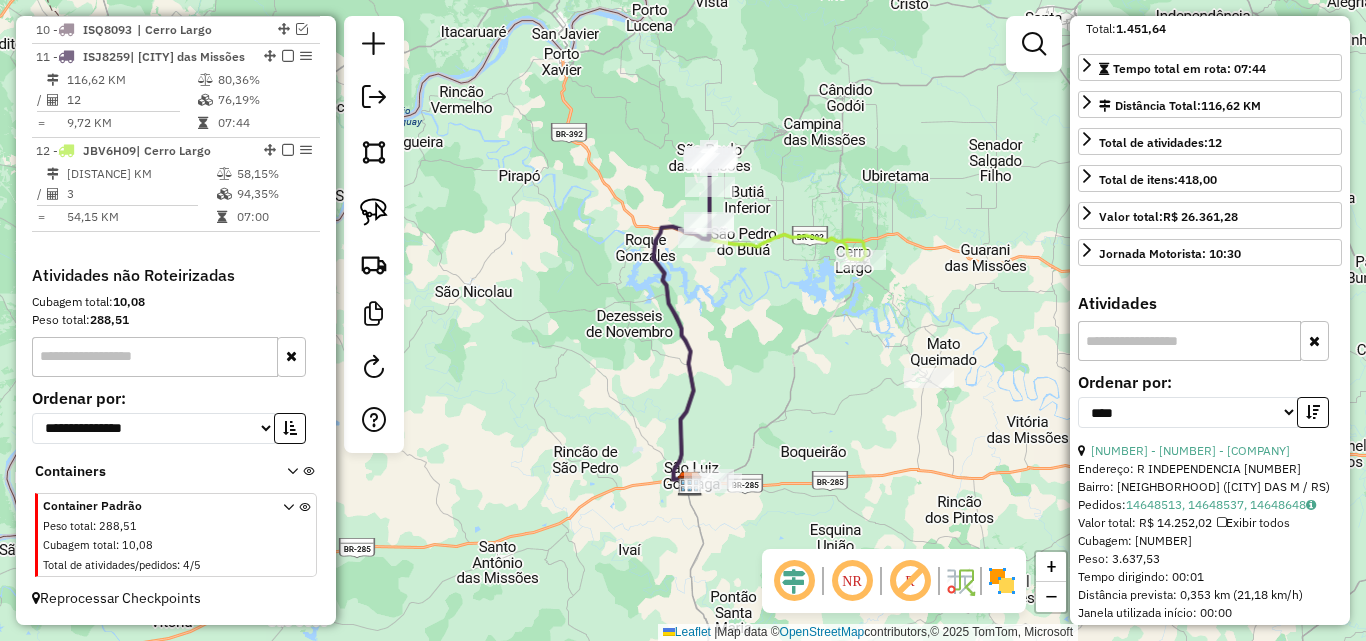 scroll, scrollTop: 182, scrollLeft: 0, axis: vertical 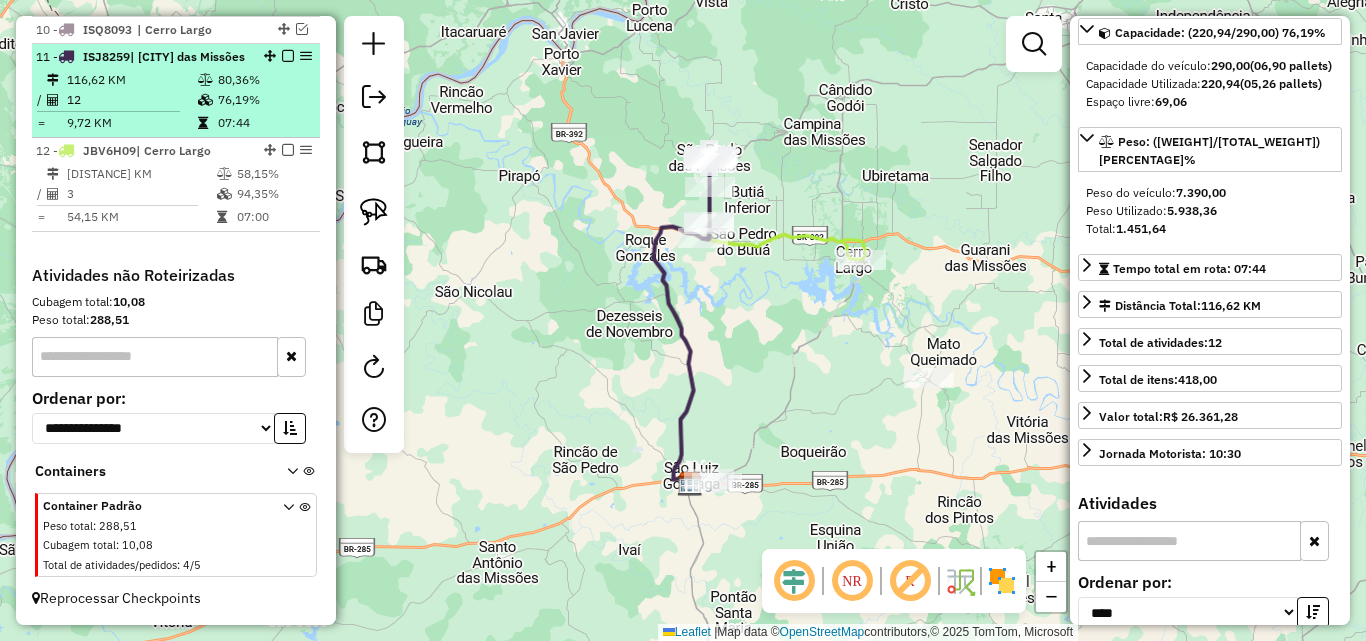 click at bounding box center [288, 56] 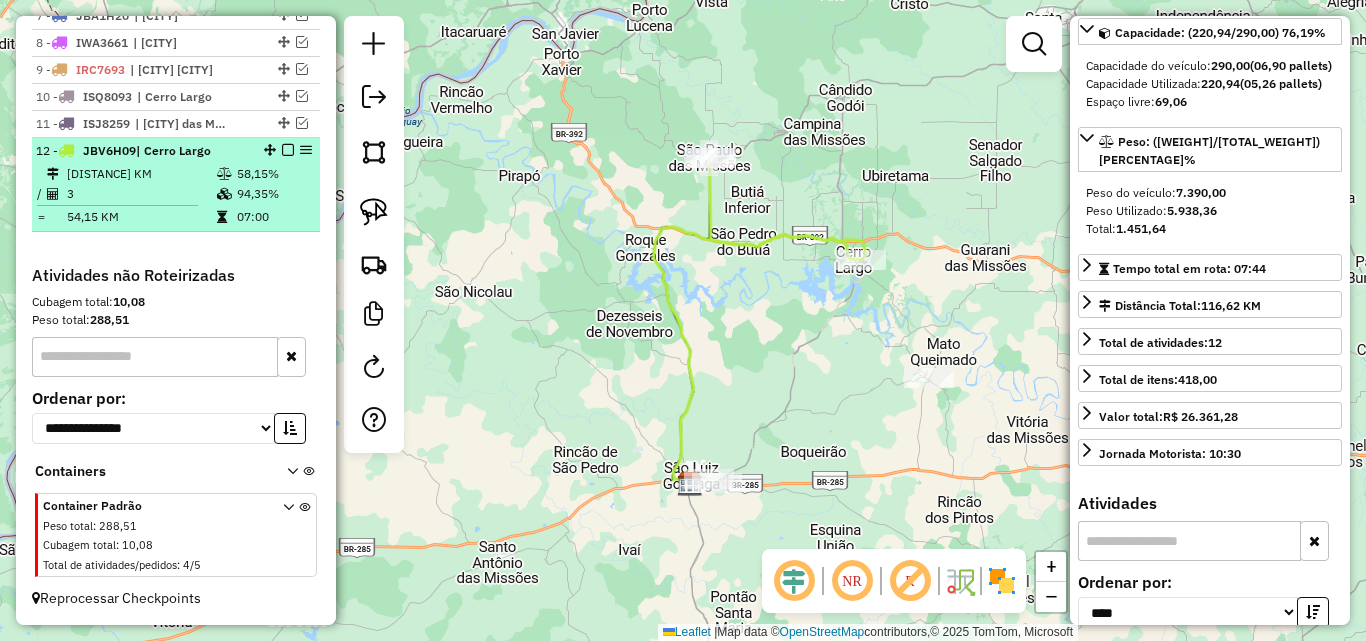 click on "162,46 KM" at bounding box center (141, 174) 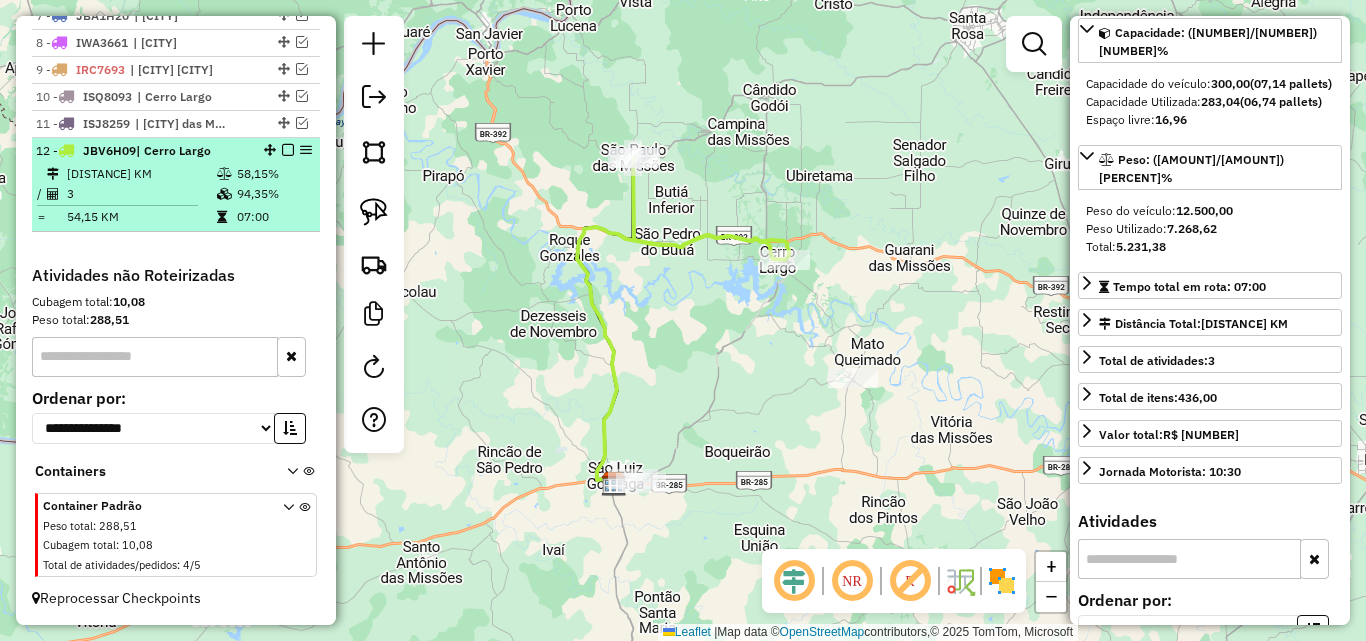 click at bounding box center (288, 150) 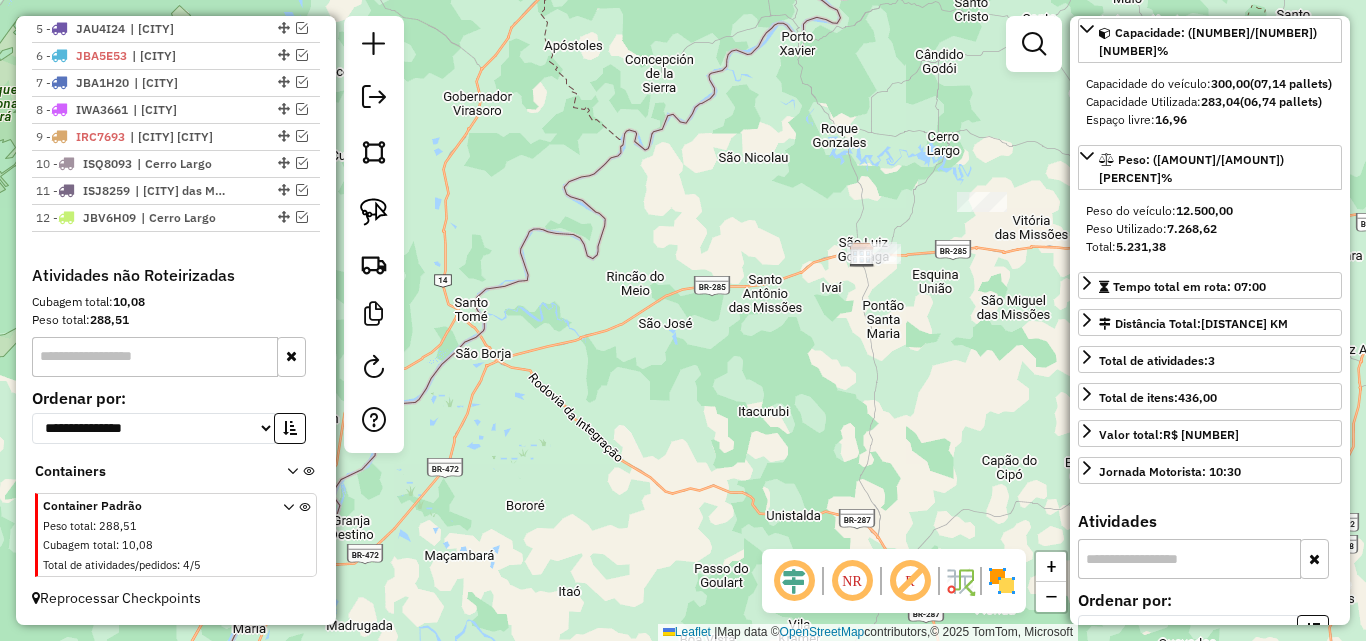drag, startPoint x: 725, startPoint y: 450, endPoint x: 931, endPoint y: 297, distance: 256.6028 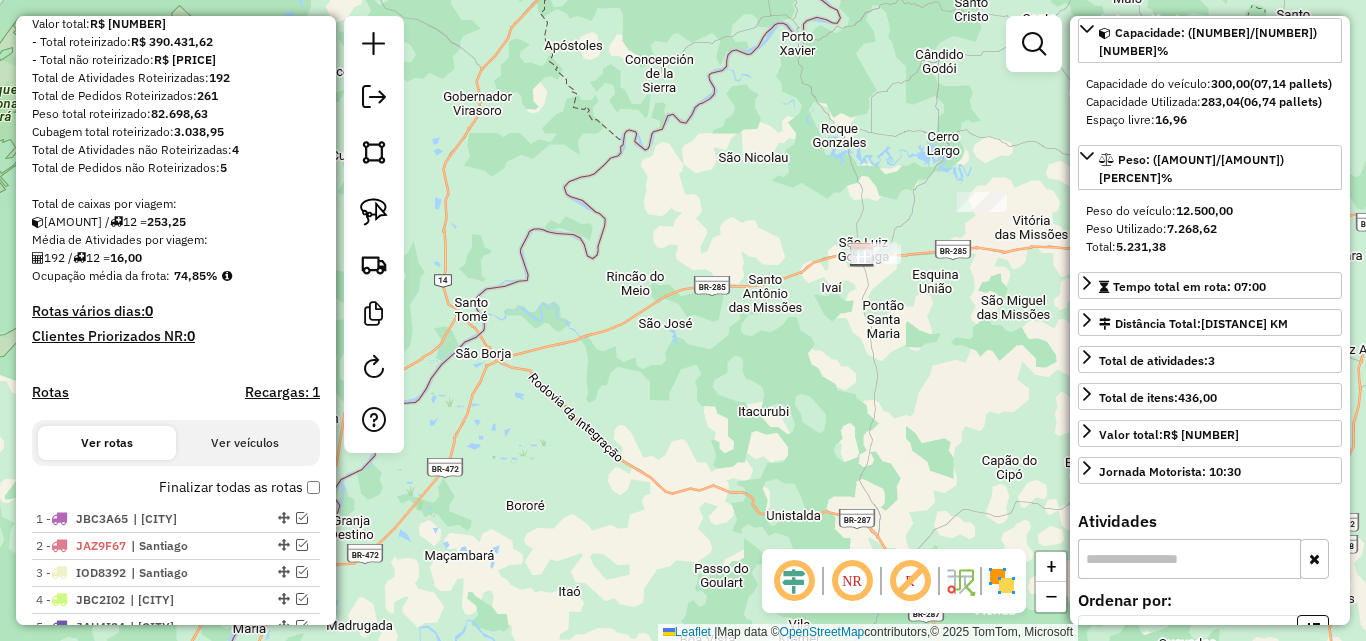 scroll, scrollTop: 458, scrollLeft: 0, axis: vertical 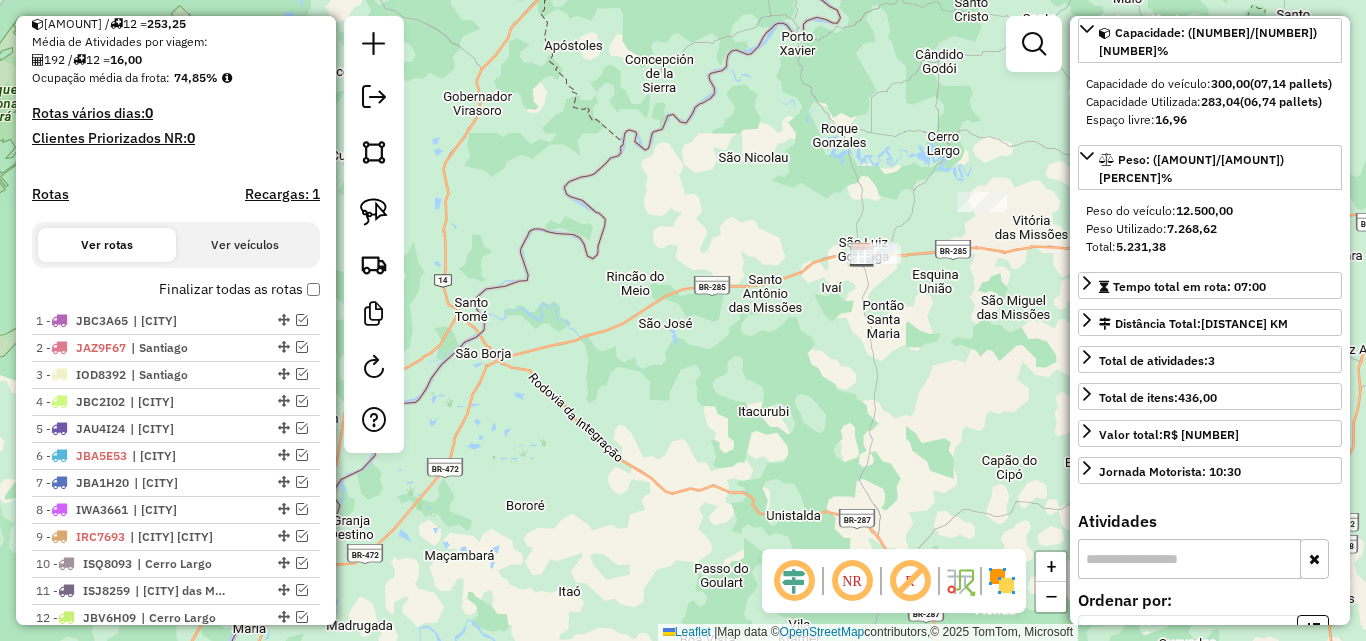 drag, startPoint x: 876, startPoint y: 347, endPoint x: 787, endPoint y: 276, distance: 113.85078 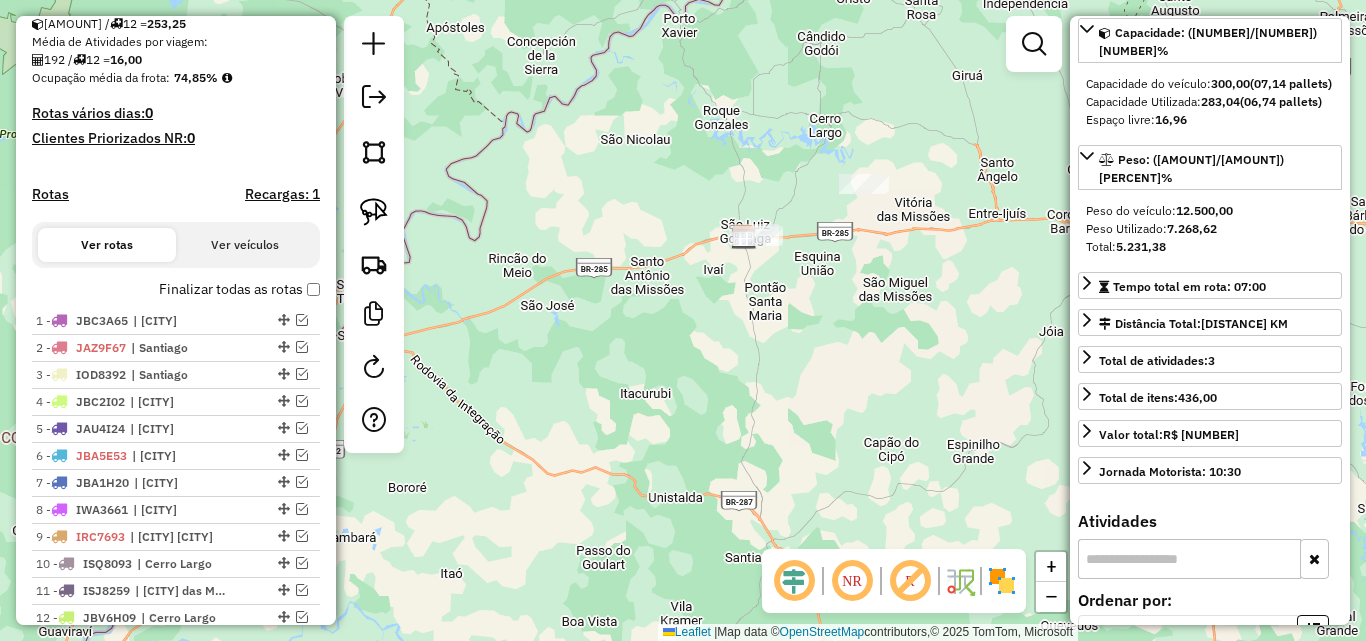 drag, startPoint x: 807, startPoint y: 334, endPoint x: 783, endPoint y: 374, distance: 46.647614 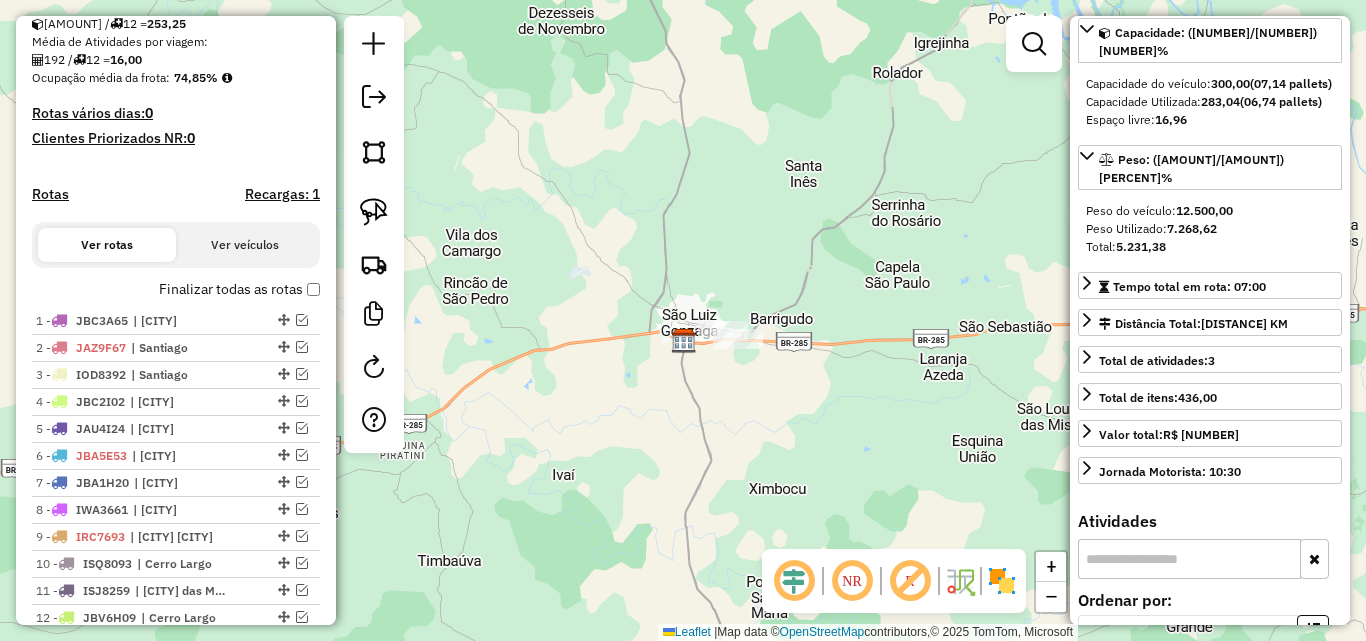 drag, startPoint x: 739, startPoint y: 275, endPoint x: 719, endPoint y: 427, distance: 153.31015 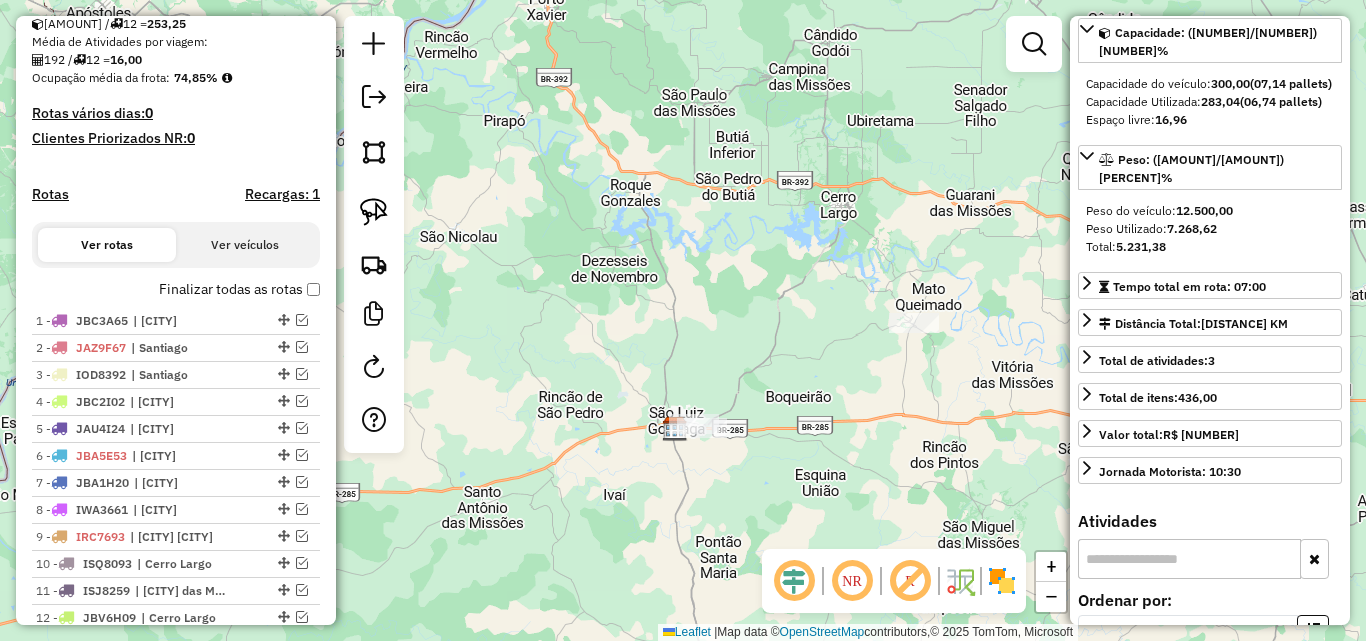 drag, startPoint x: 709, startPoint y: 240, endPoint x: 697, endPoint y: 282, distance: 43.68066 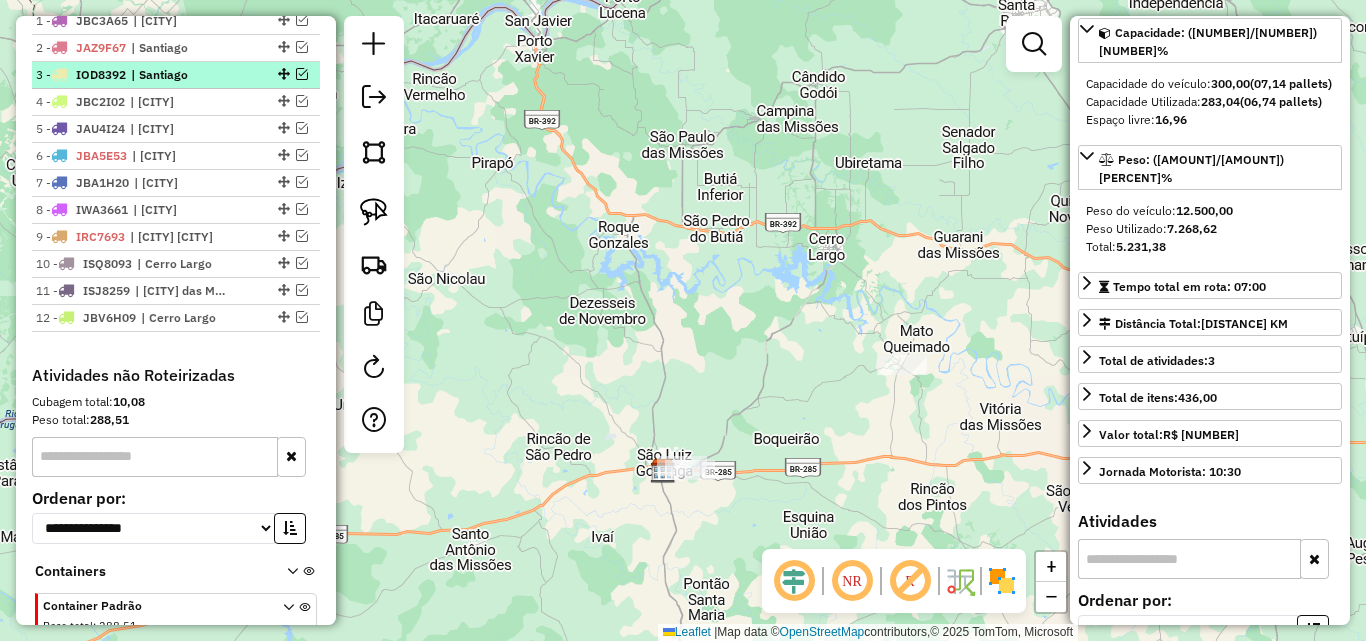 scroll, scrollTop: 658, scrollLeft: 0, axis: vertical 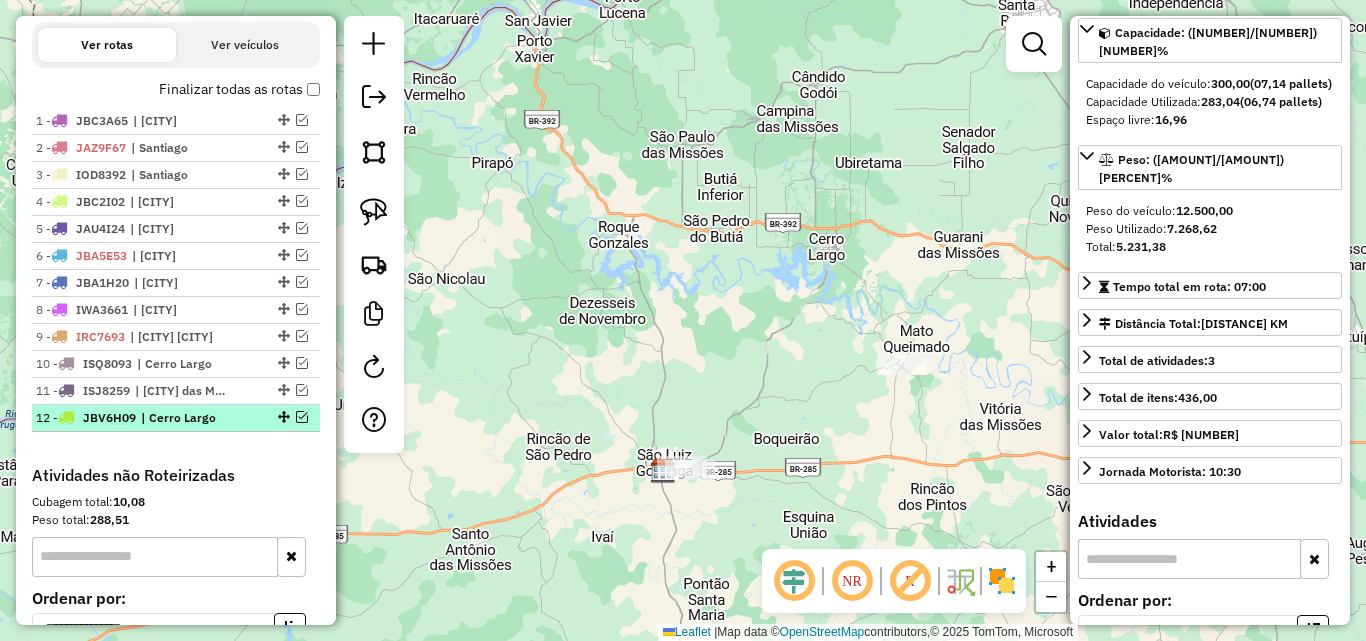 click at bounding box center (302, 417) 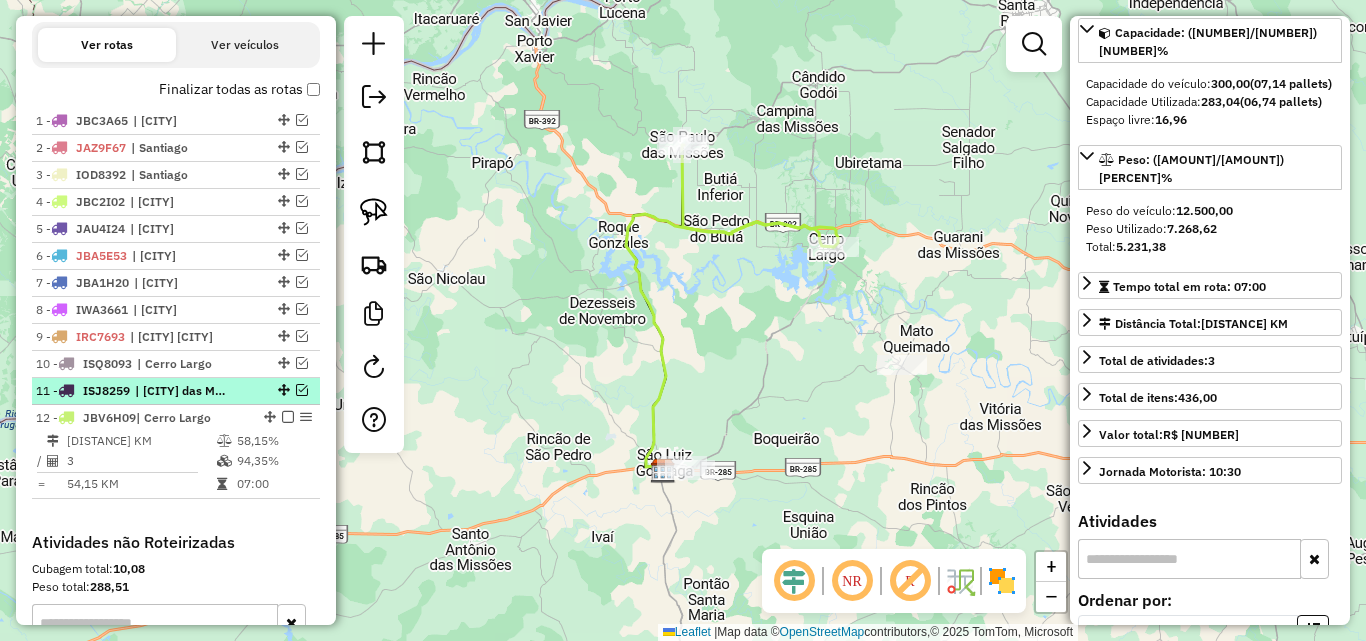 click at bounding box center [302, 390] 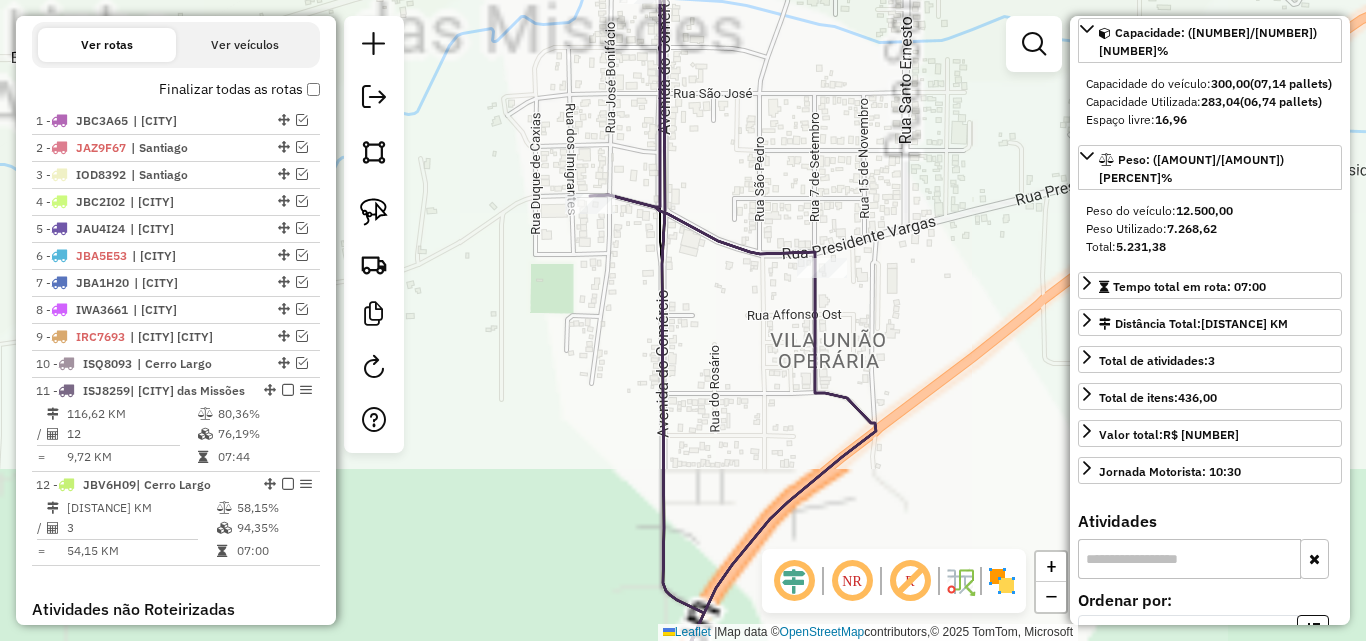 drag, startPoint x: 700, startPoint y: 160, endPoint x: 624, endPoint y: 404, distance: 255.56212 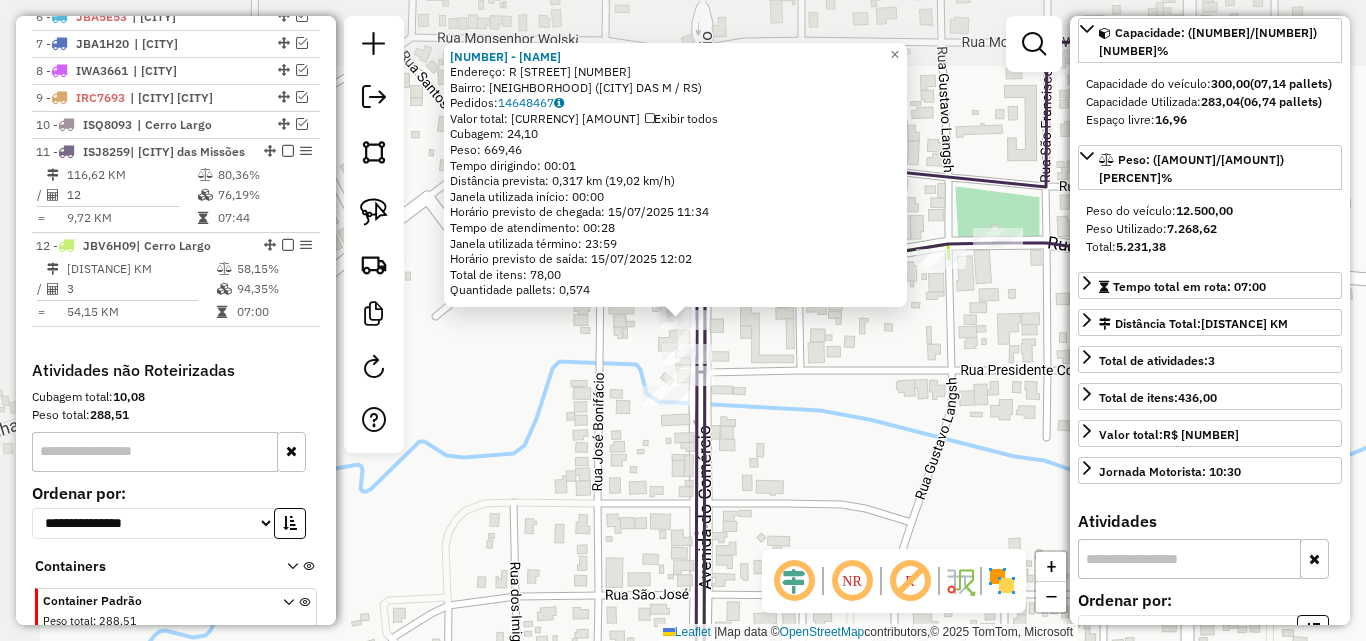 scroll, scrollTop: 1010, scrollLeft: 0, axis: vertical 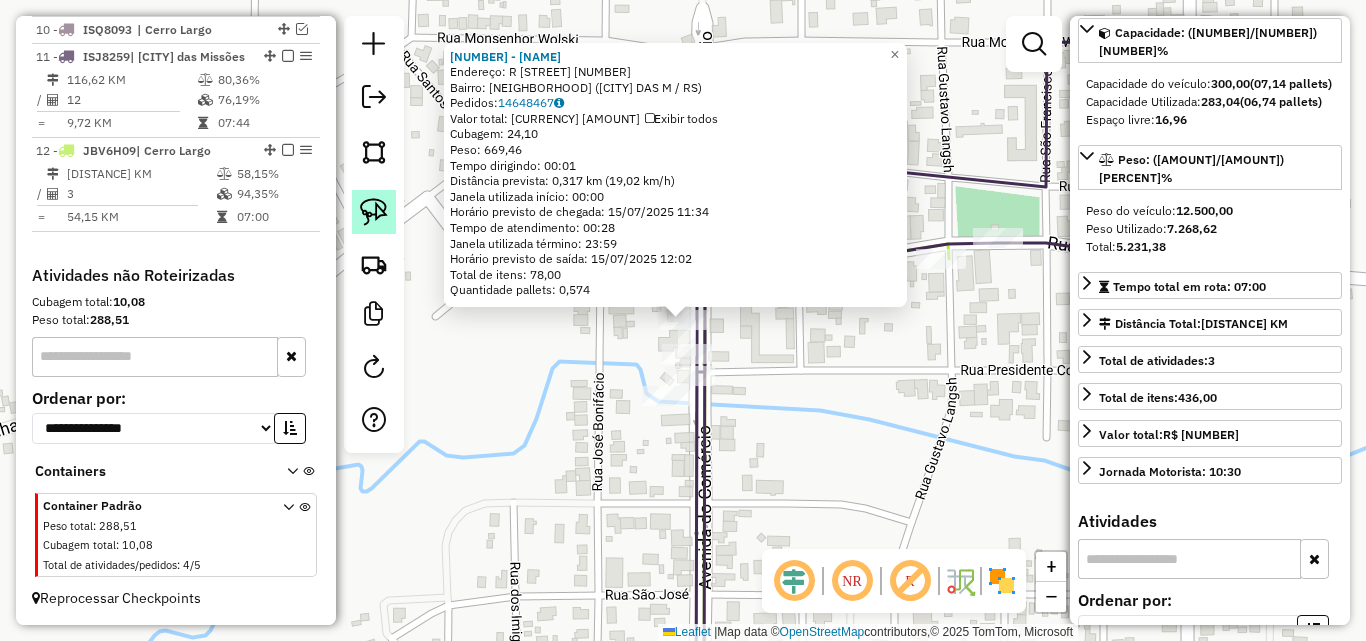 click 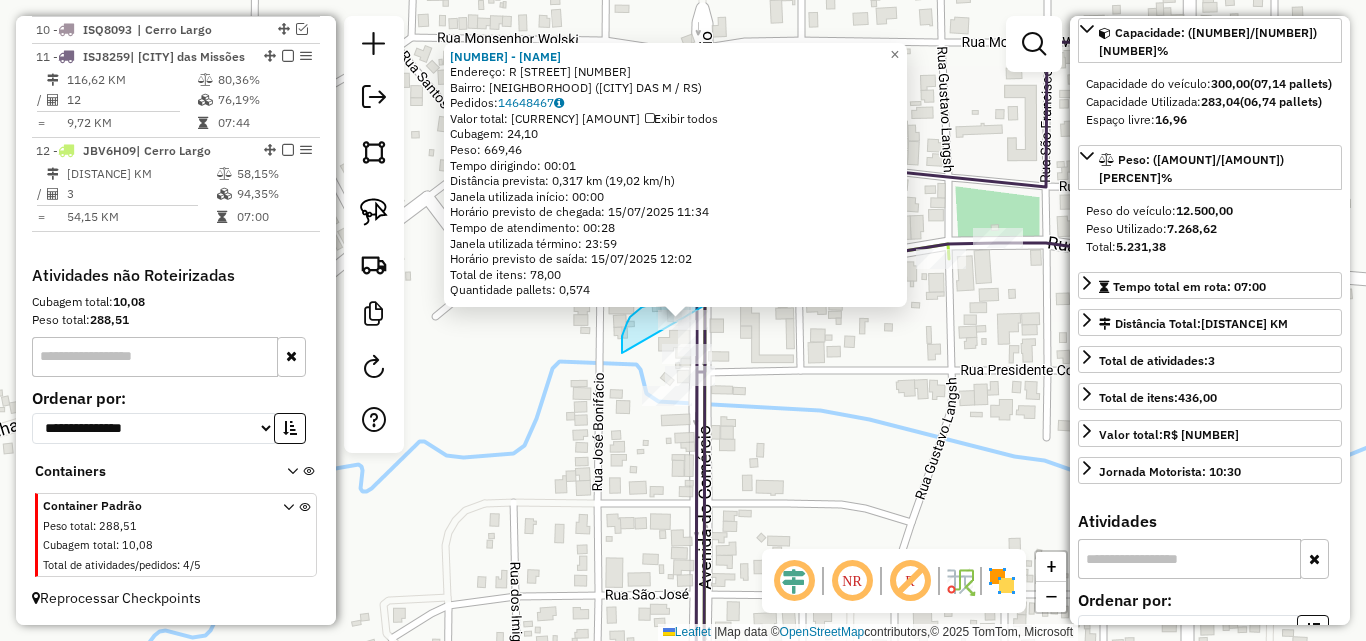 drag, startPoint x: 622, startPoint y: 338, endPoint x: 726, endPoint y: 325, distance: 104.80935 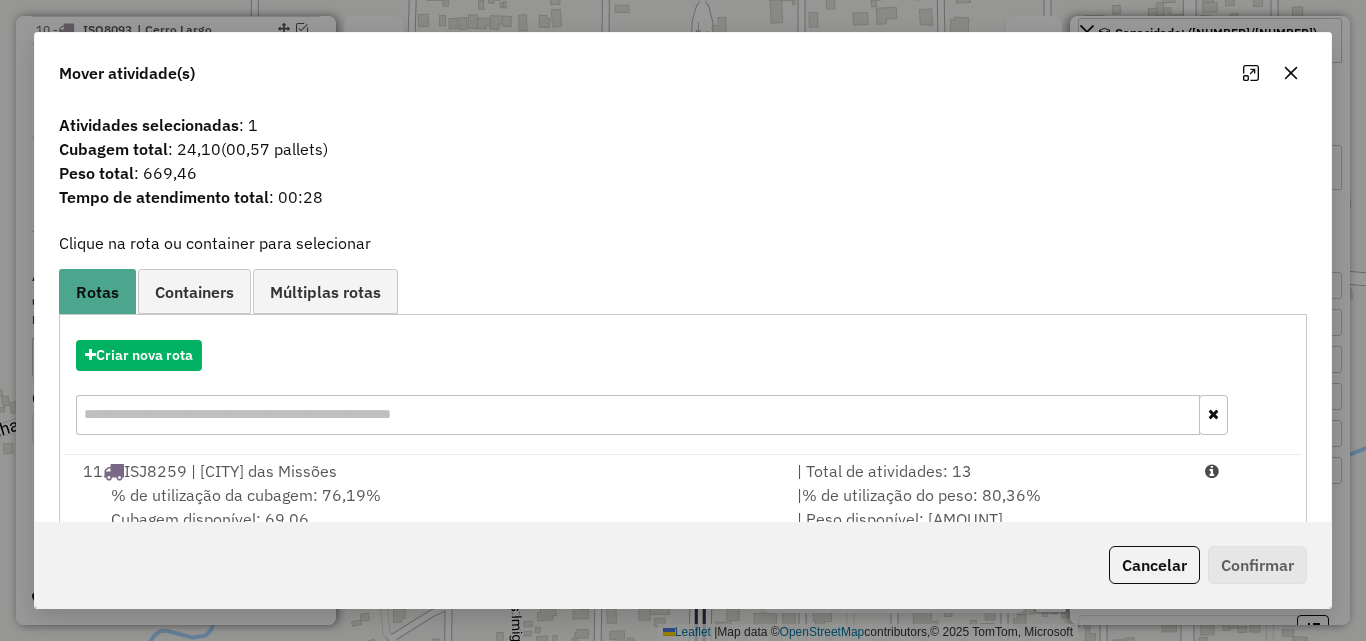 click on "% de utilização da cubagem: 76,19%  Cubagem disponível: 69,06" at bounding box center [428, 507] 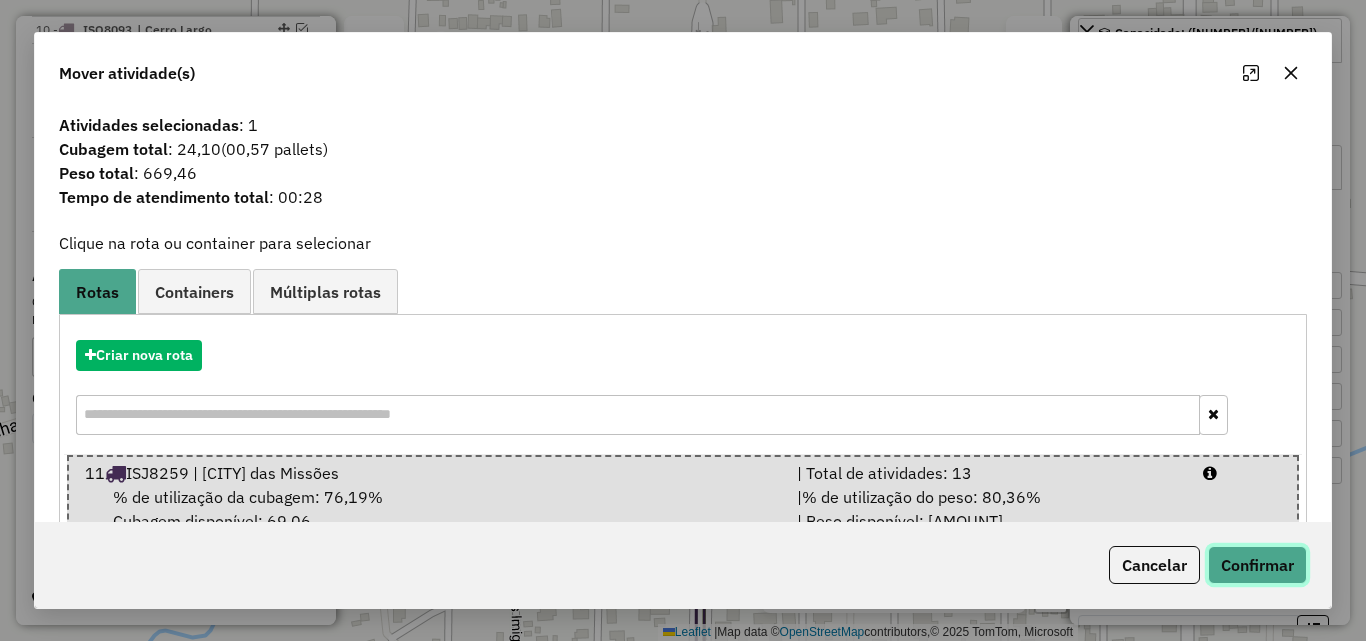 click on "Confirmar" 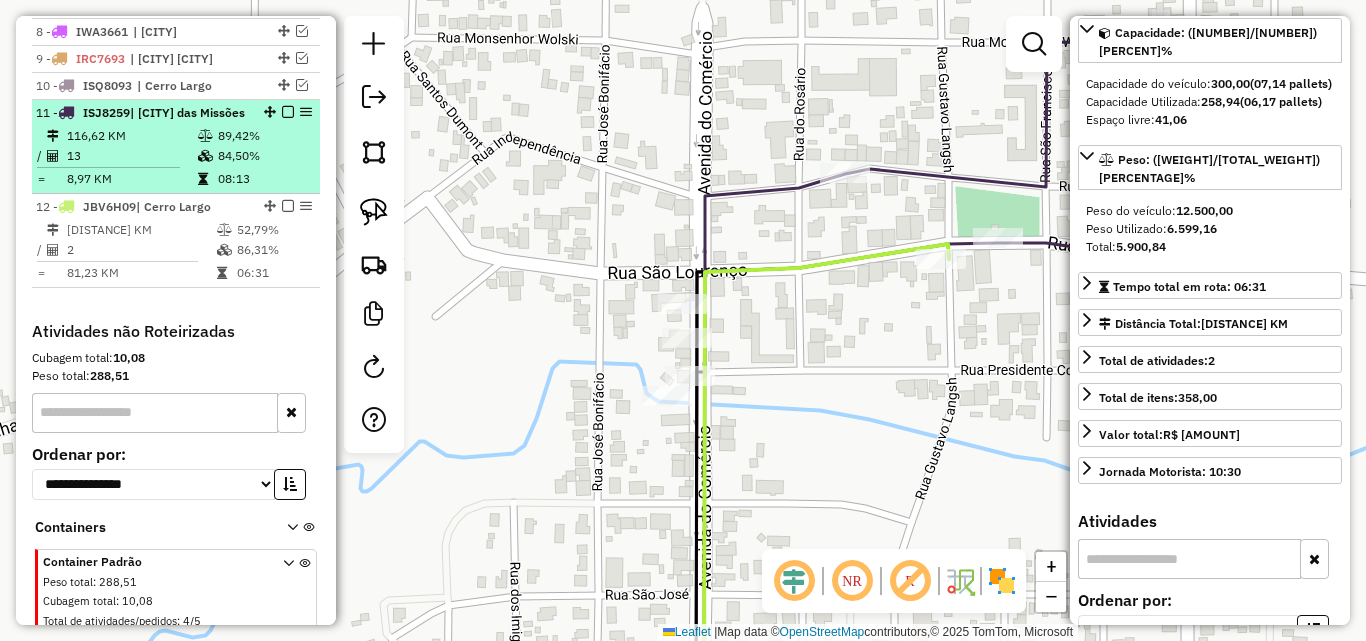 scroll, scrollTop: 910, scrollLeft: 0, axis: vertical 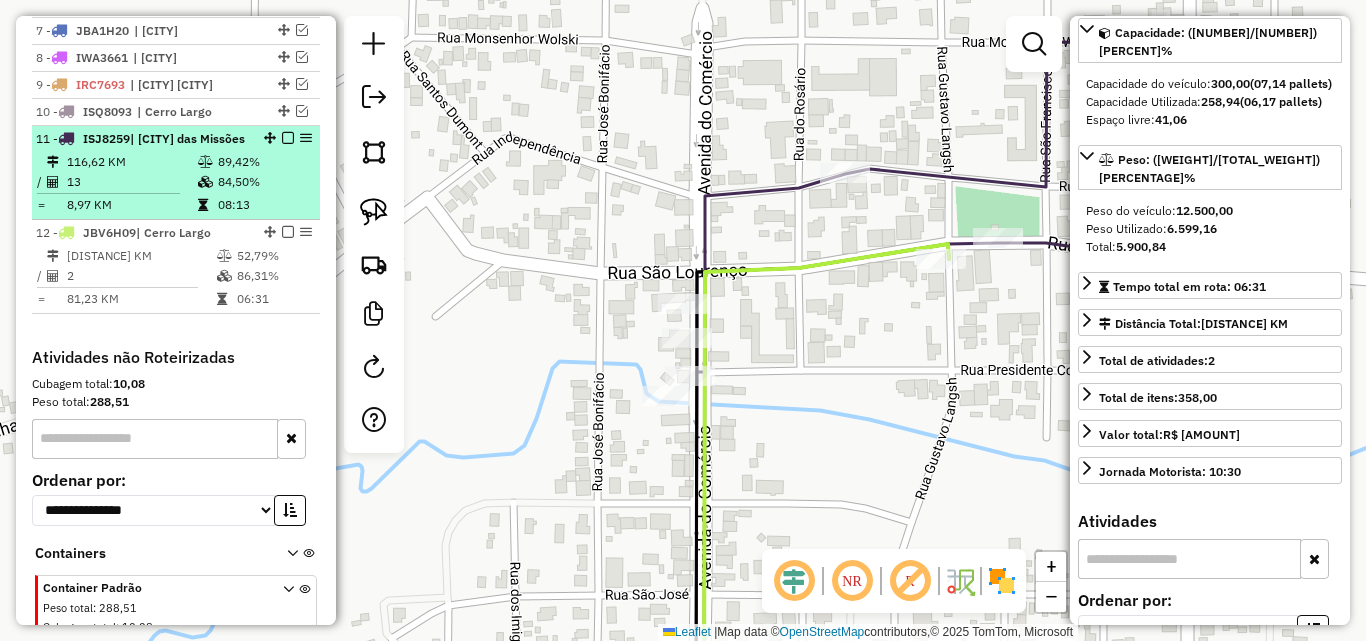 click on "89,42%" at bounding box center [264, 162] 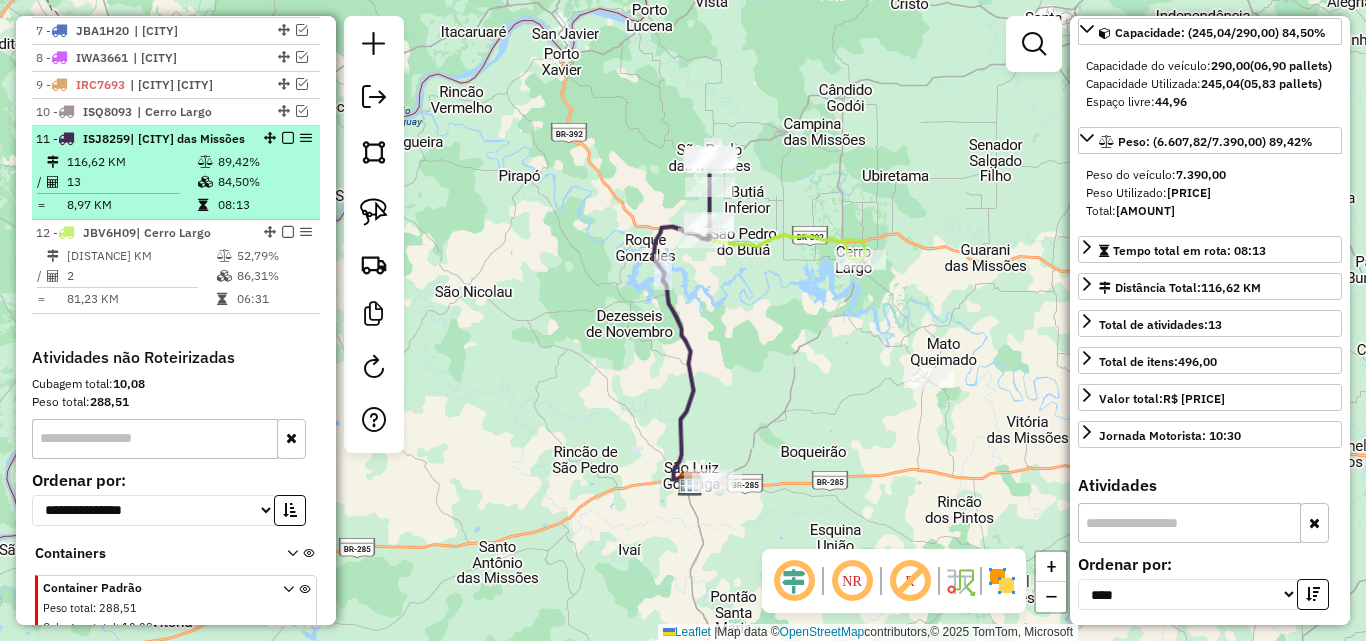 click at bounding box center [282, 138] 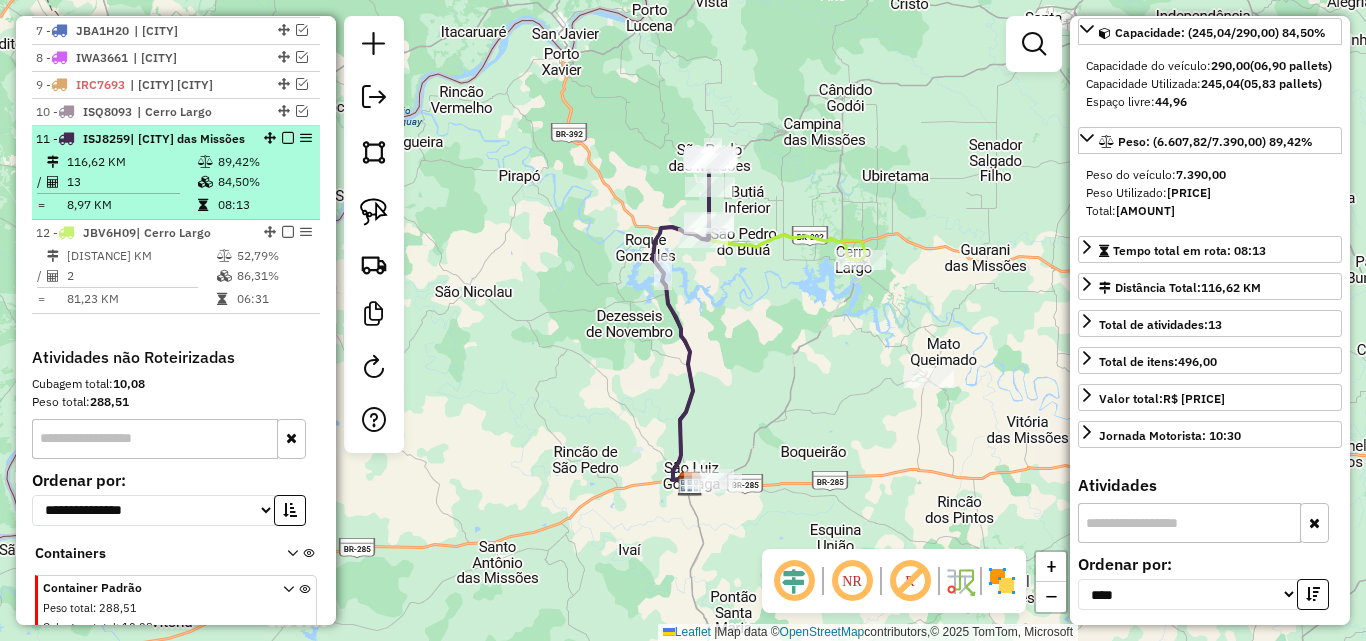 click at bounding box center (288, 138) 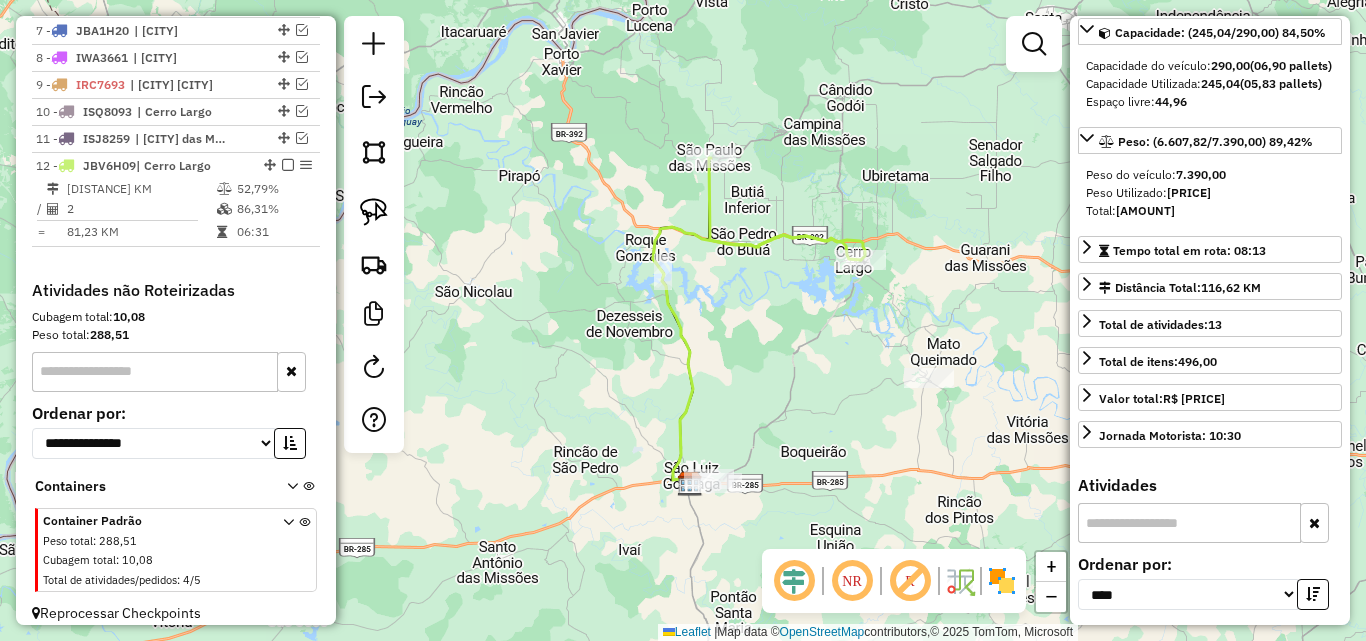click on "Janela de atendimento Grade de atendimento Capacidade Transportadoras Veículos Cliente Pedidos  Rotas Selecione os dias de semana para filtrar as janelas de atendimento  Seg   Ter   Qua   Qui   Sex   Sáb   Dom  Informe o período da janela de atendimento: De: Até:  Filtrar exatamente a janela do cliente  Considerar janela de atendimento padrão  Selecione os dias de semana para filtrar as grades de atendimento  Seg   Ter   Qua   Qui   Sex   Sáb   Dom   Considerar clientes sem dia de atendimento cadastrado  Clientes fora do dia de atendimento selecionado Filtrar as atividades entre os valores definidos abaixo:  Peso mínimo:   Peso máximo:   Cubagem mínima:   Cubagem máxima:   De:   Até:  Filtrar as atividades entre o tempo de atendimento definido abaixo:  De:   Até:   Considerar capacidade total dos clientes não roteirizados Transportadora: Selecione um ou mais itens Tipo de veículo: Selecione um ou mais itens Veículo: Selecione um ou mais itens Motorista: Selecione um ou mais itens Nome: Rótulo:" 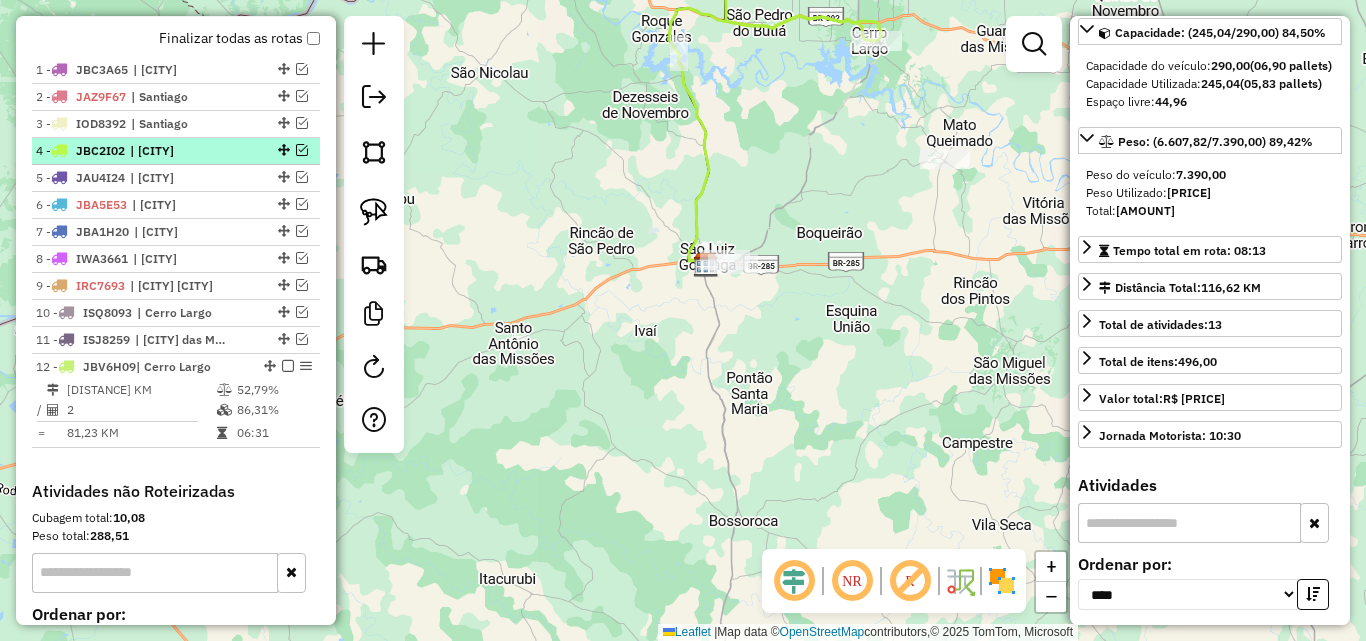 scroll, scrollTop: 710, scrollLeft: 0, axis: vertical 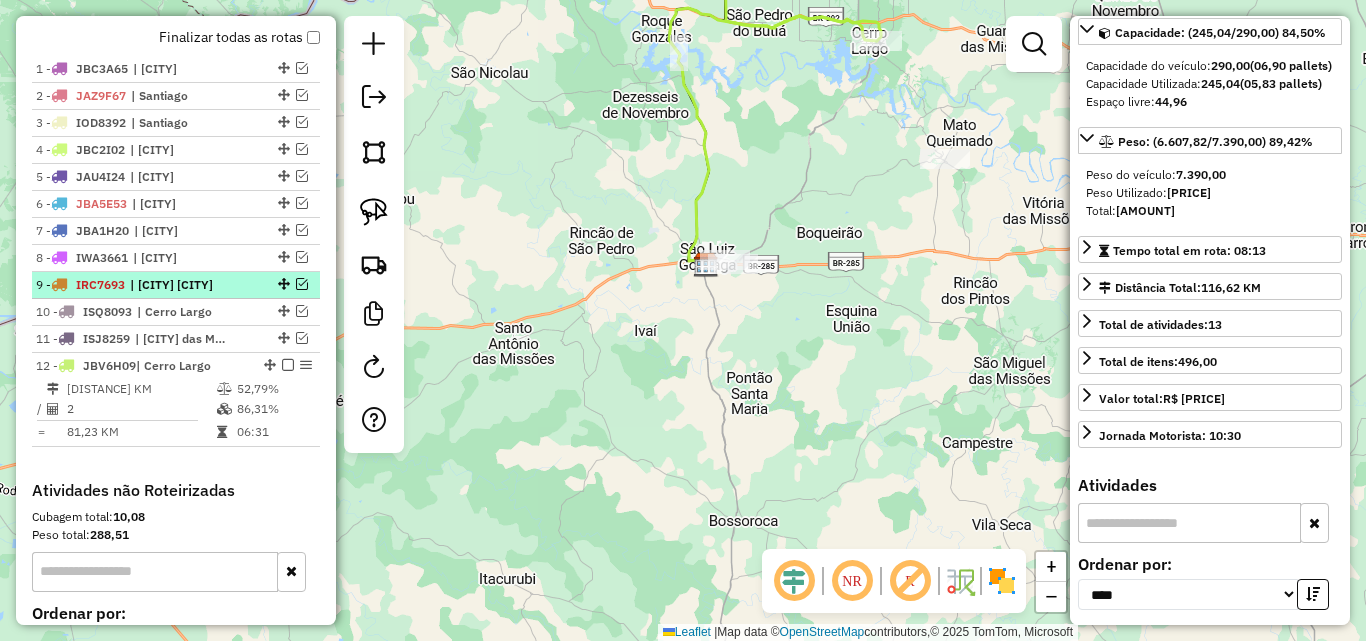 click at bounding box center (302, 284) 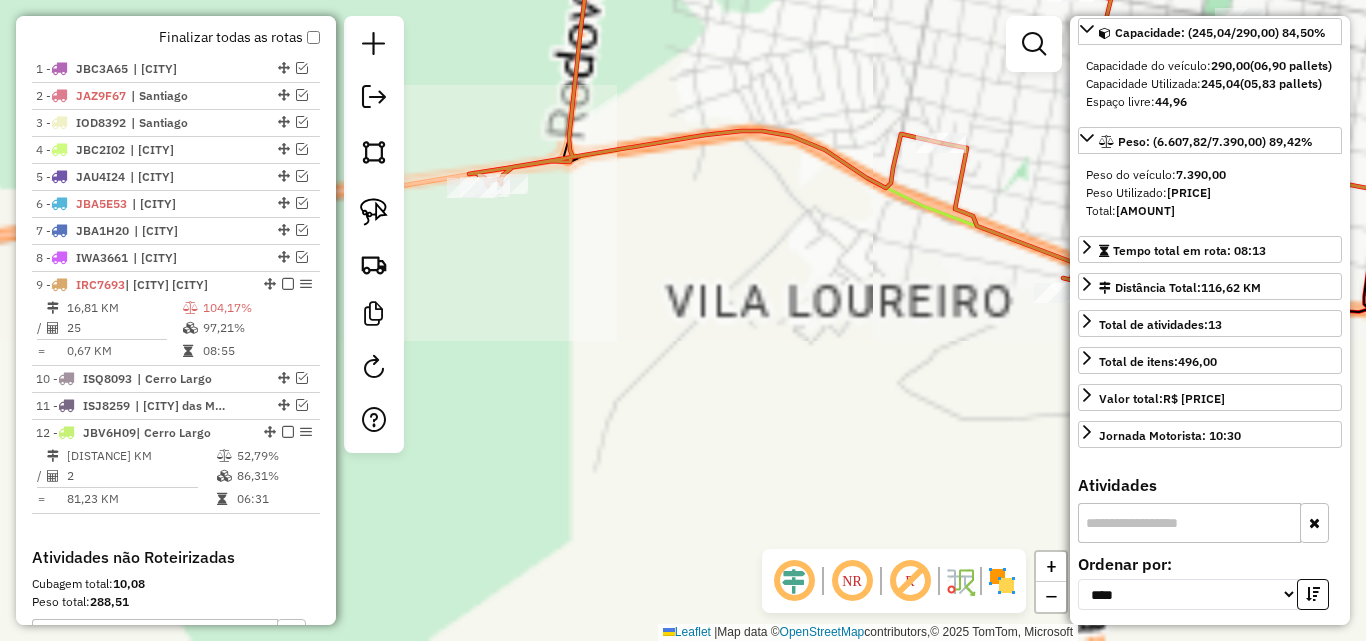 click on "Janela de atendimento Grade de atendimento Capacidade Transportadoras Veículos Cliente Pedidos  Rotas Selecione os dias de semana para filtrar as janelas de atendimento  Seg   Ter   Qua   Qui   Sex   Sáb   Dom  Informe o período da janela de atendimento: De: Até:  Filtrar exatamente a janela do cliente  Considerar janela de atendimento padrão  Selecione os dias de semana para filtrar as grades de atendimento  Seg   Ter   Qua   Qui   Sex   Sáb   Dom   Considerar clientes sem dia de atendimento cadastrado  Clientes fora do dia de atendimento selecionado Filtrar as atividades entre os valores definidos abaixo:  Peso mínimo:   Peso máximo:   Cubagem mínima:   Cubagem máxima:   De:   Até:  Filtrar as atividades entre o tempo de atendimento definido abaixo:  De:   Até:   Considerar capacidade total dos clientes não roteirizados Transportadora: Selecione um ou mais itens Tipo de veículo: Selecione um ou mais itens Veículo: Selecione um ou mais itens Motorista: Selecione um ou mais itens Nome: Rótulo:" 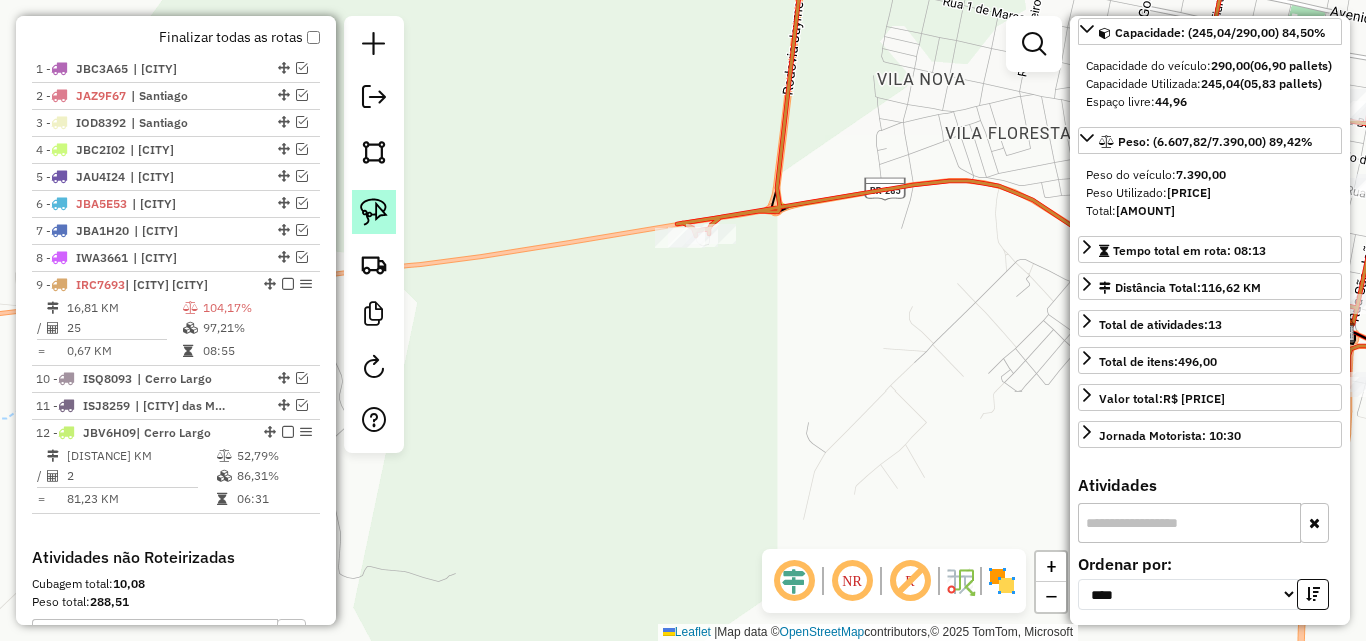 click 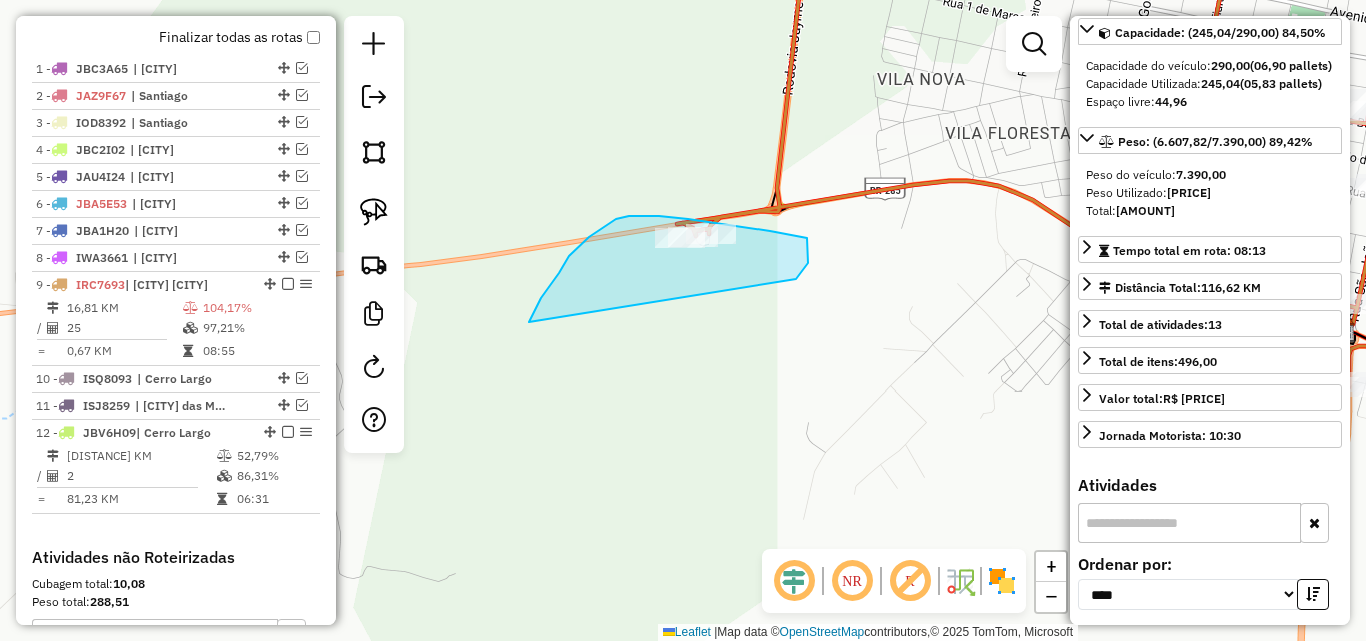drag, startPoint x: 541, startPoint y: 298, endPoint x: 785, endPoint y: 286, distance: 244.2949 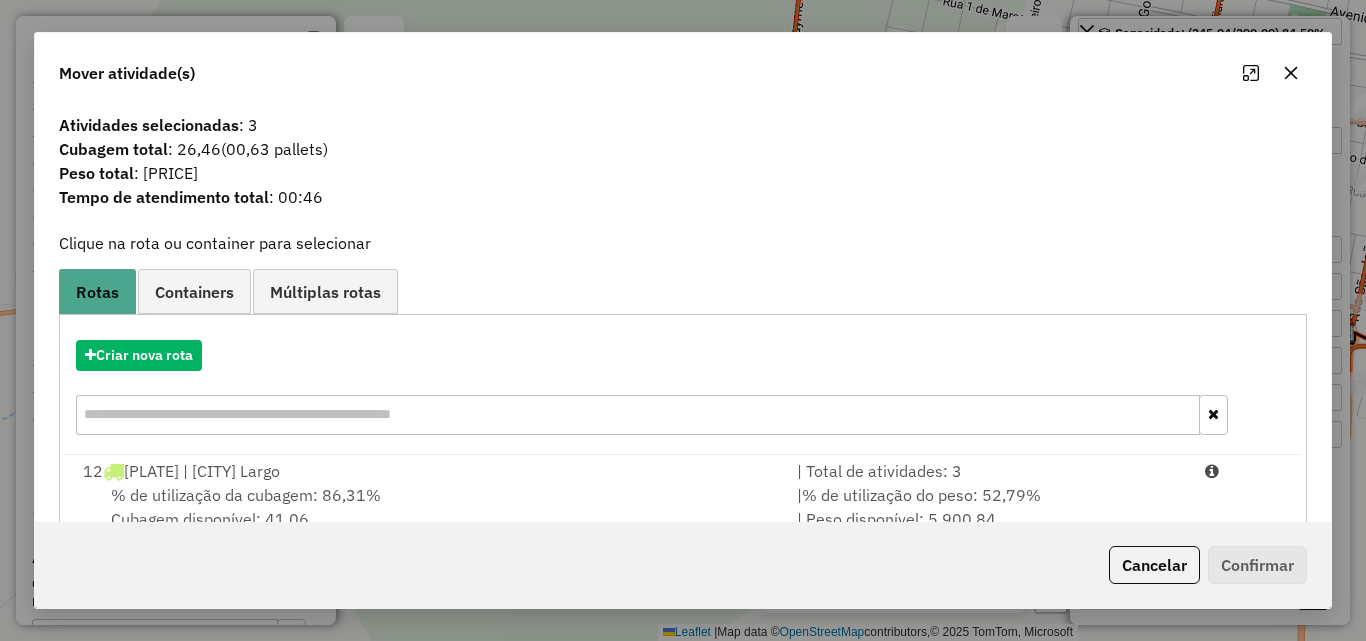 click on "% de utilização da cubagem: 86,31%  Cubagem disponível: 41,06" at bounding box center [428, 507] 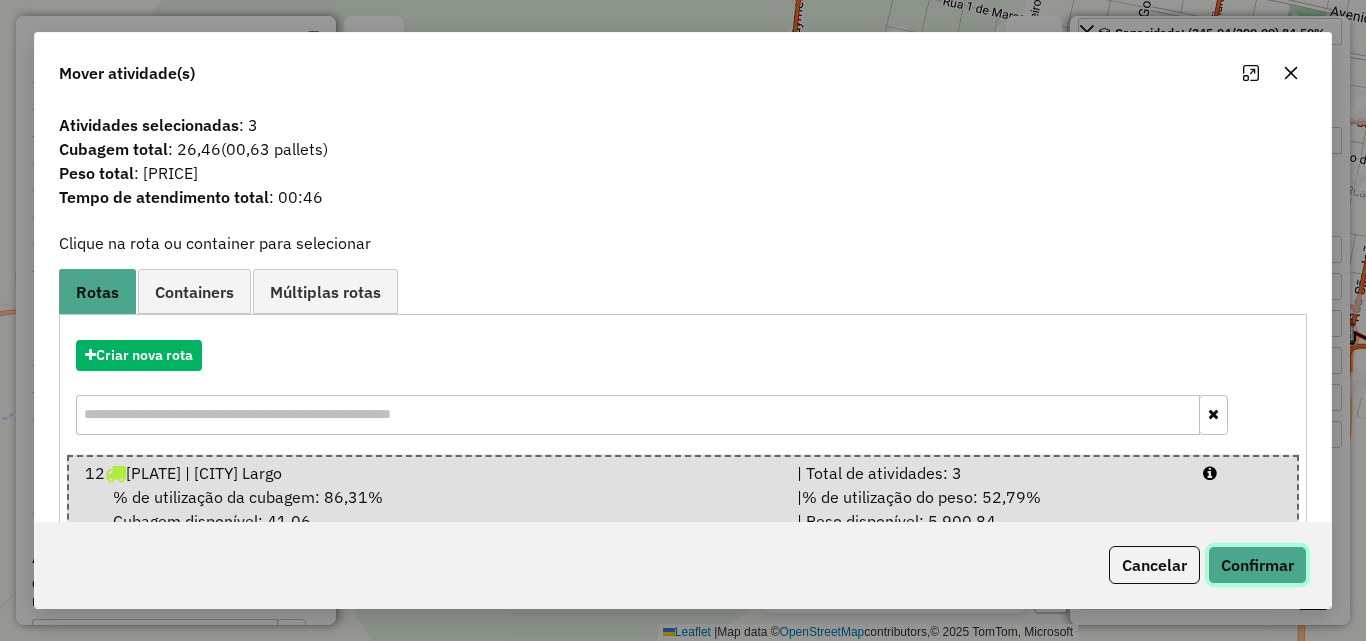 click on "Confirmar" 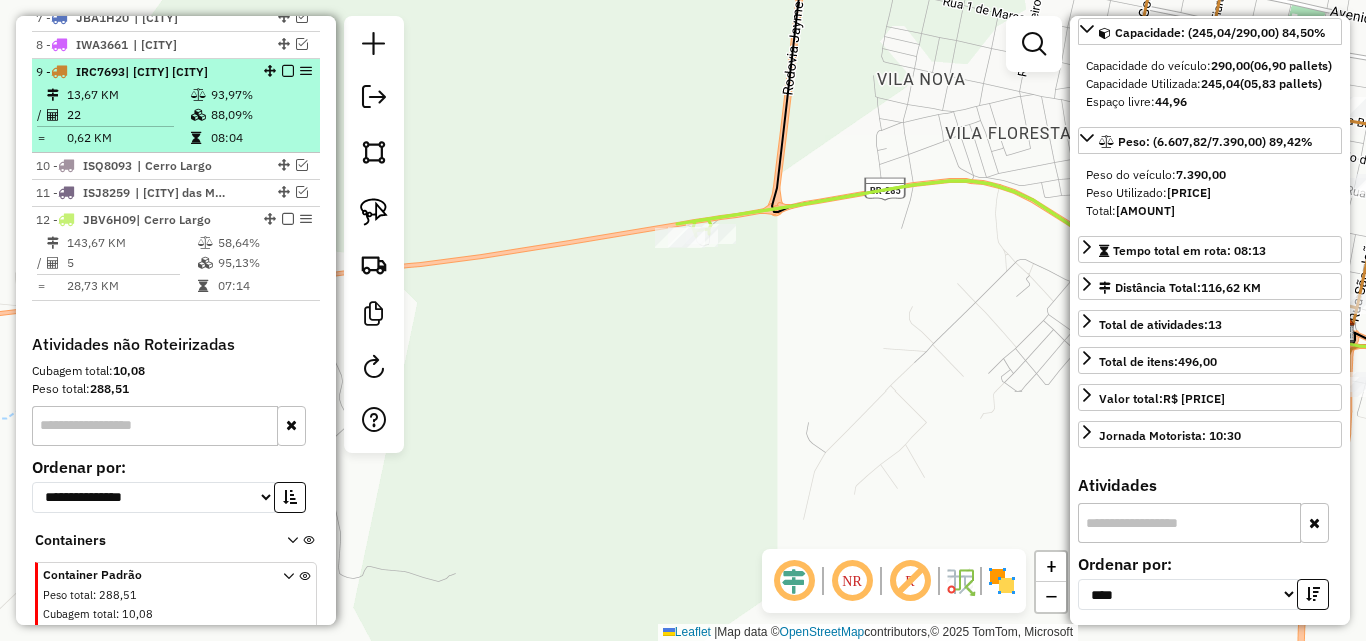 scroll, scrollTop: 892, scrollLeft: 0, axis: vertical 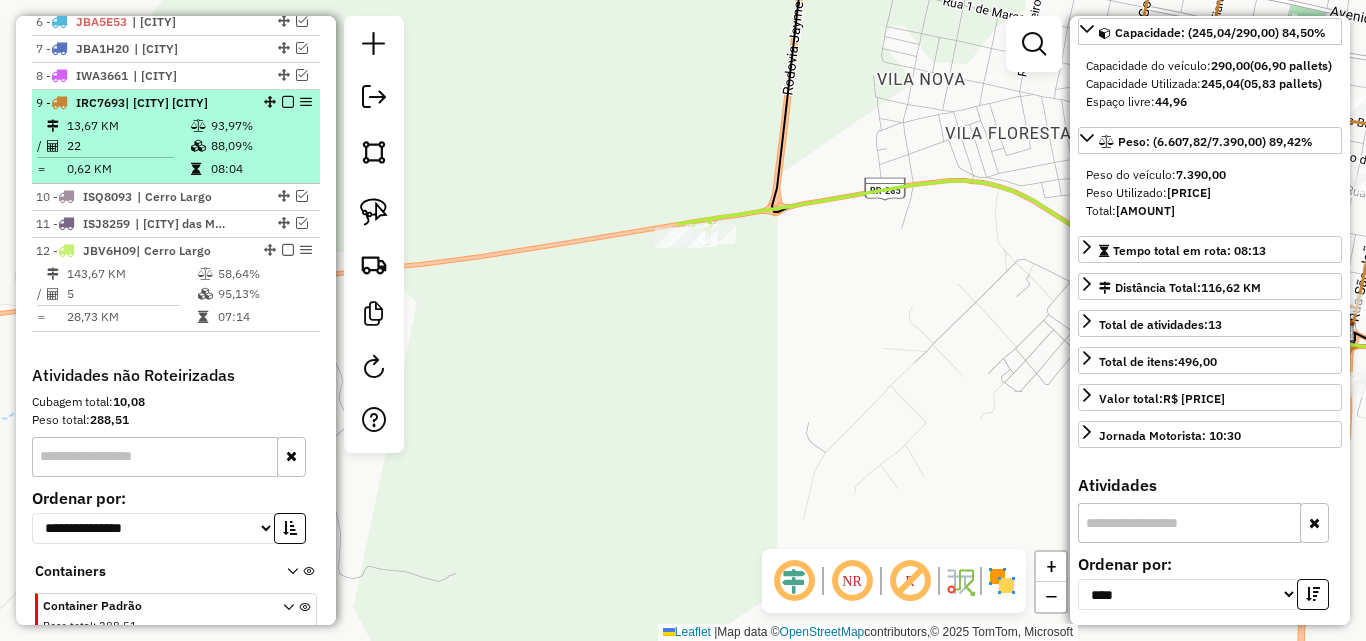 click on "13,67 KM" at bounding box center [128, 126] 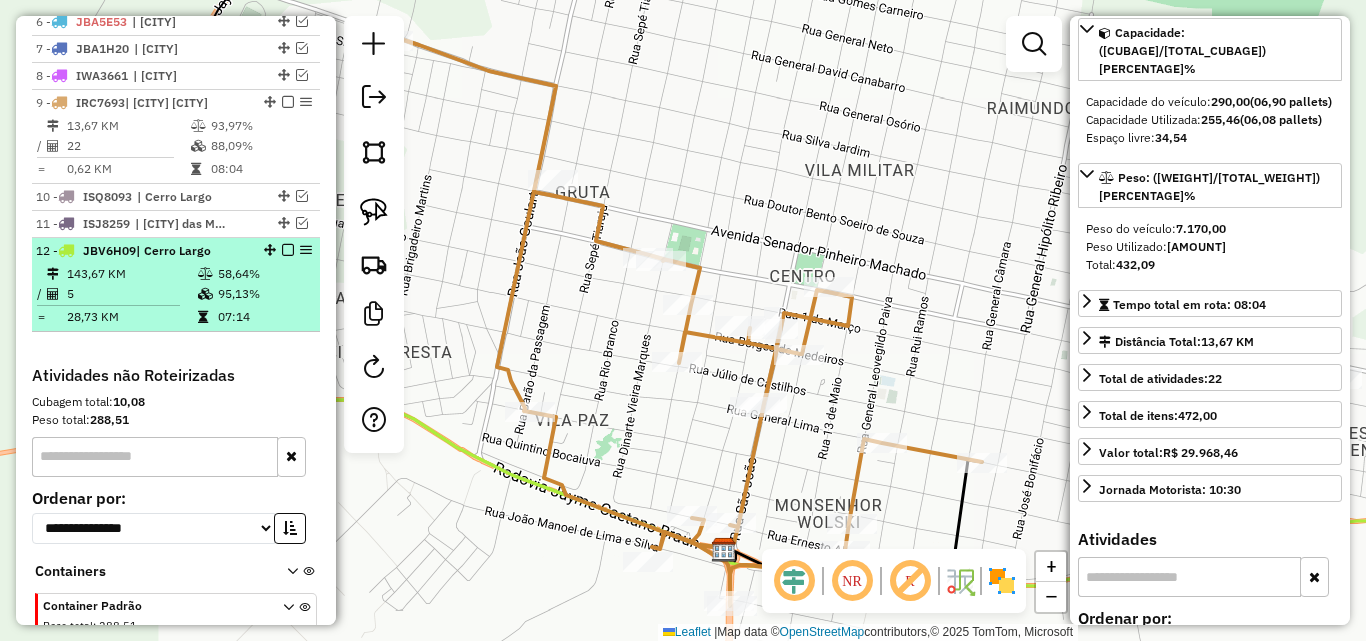 click on "143,67 KM" at bounding box center (131, 274) 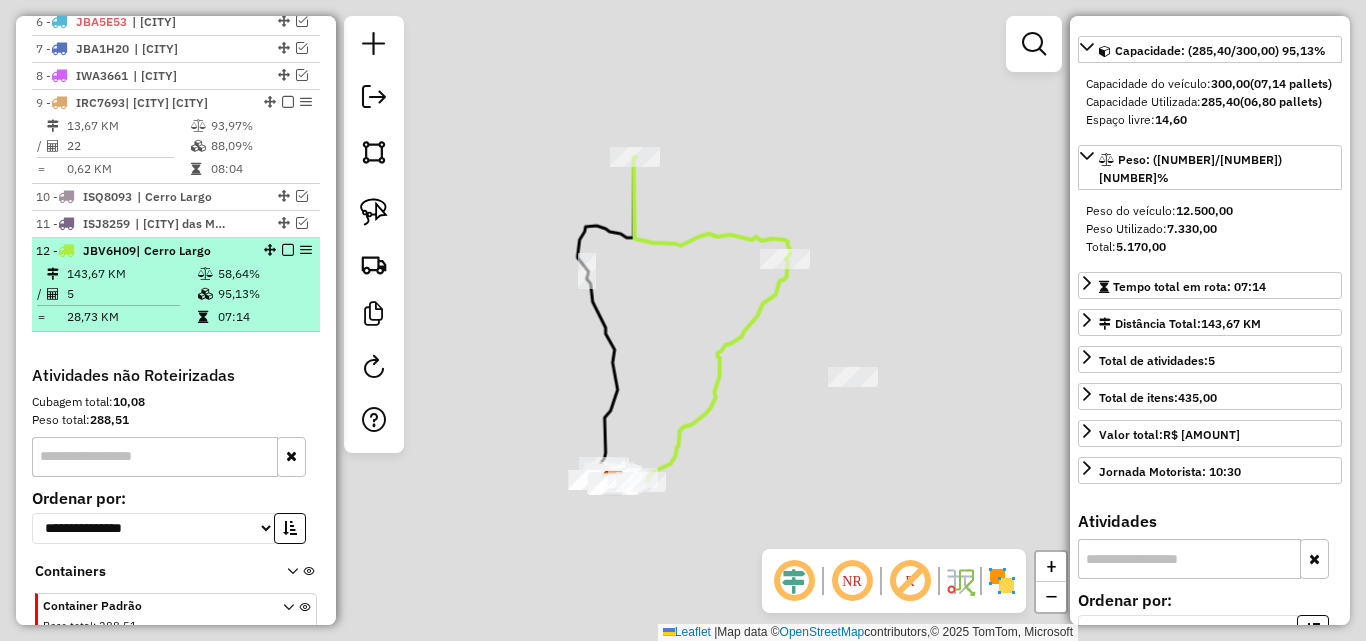 scroll, scrollTop: 200, scrollLeft: 0, axis: vertical 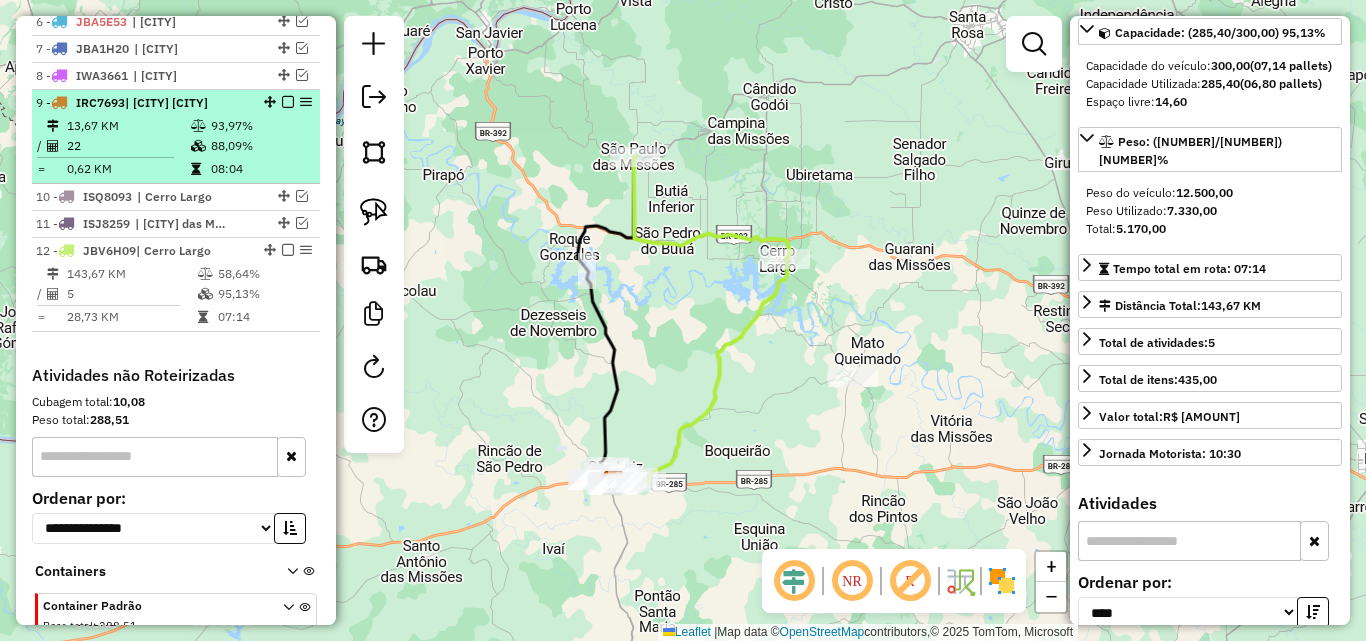 click at bounding box center (288, 102) 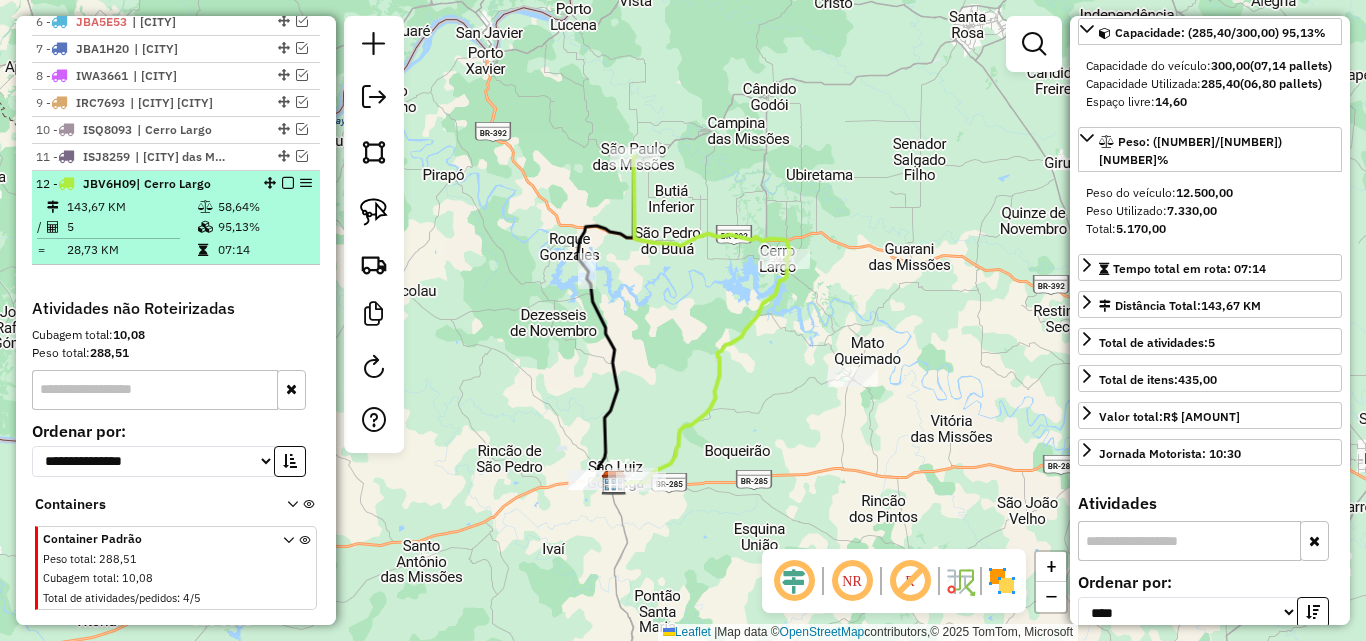 click on "58,64%" at bounding box center (264, 207) 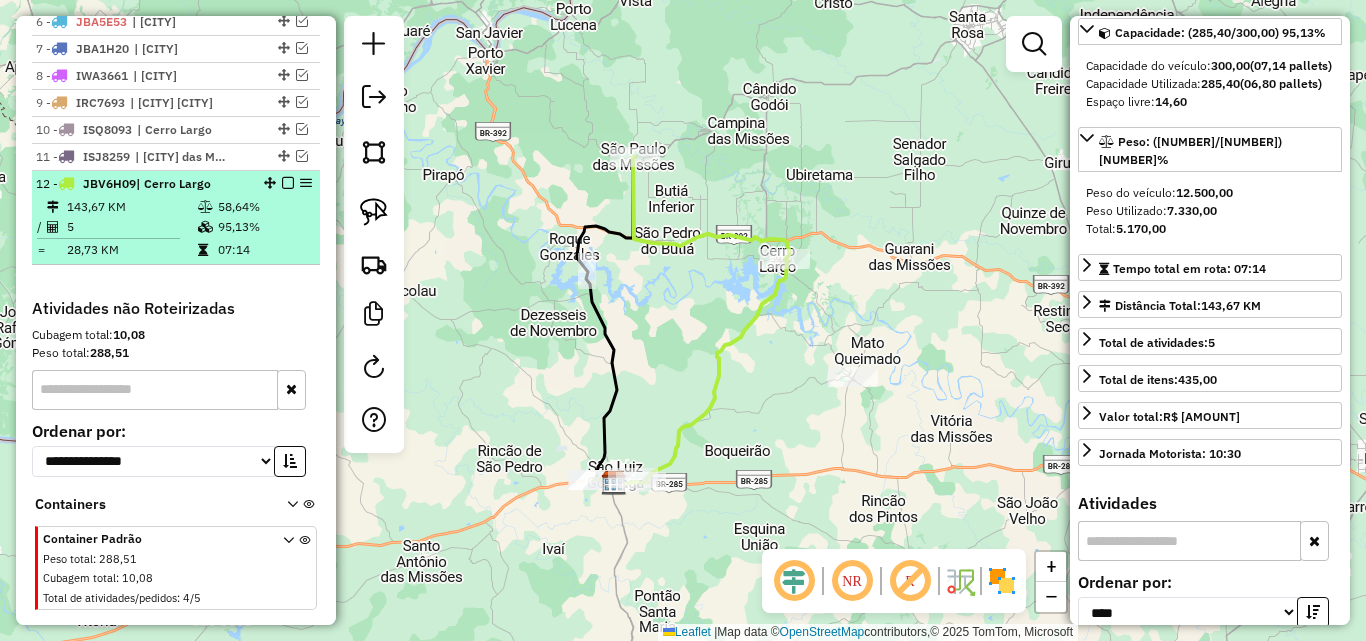 click at bounding box center [288, 183] 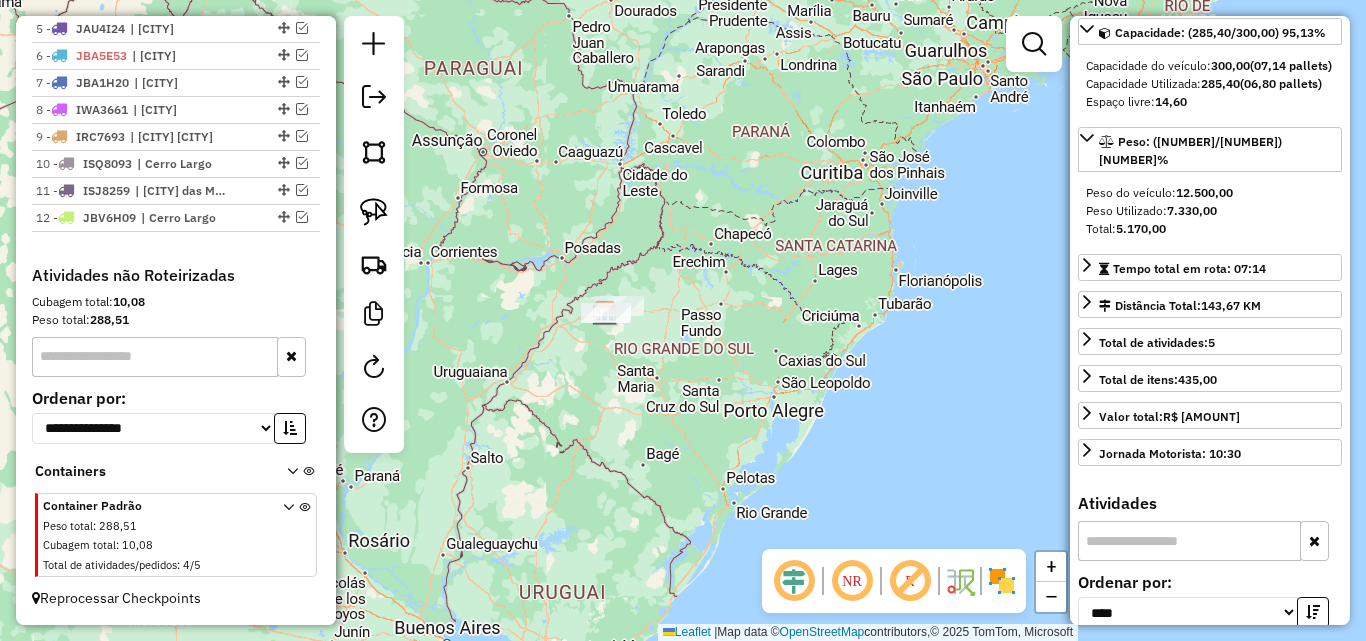 drag, startPoint x: 616, startPoint y: 353, endPoint x: 722, endPoint y: 319, distance: 111.31936 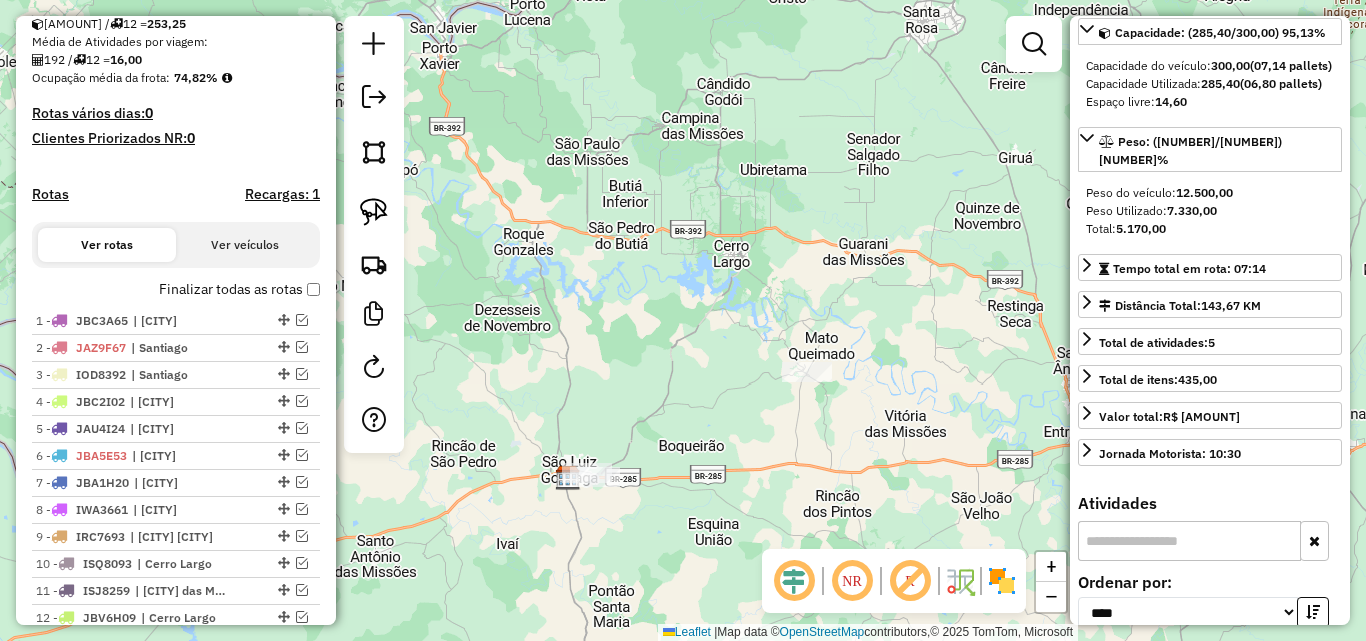 scroll, scrollTop: 58, scrollLeft: 0, axis: vertical 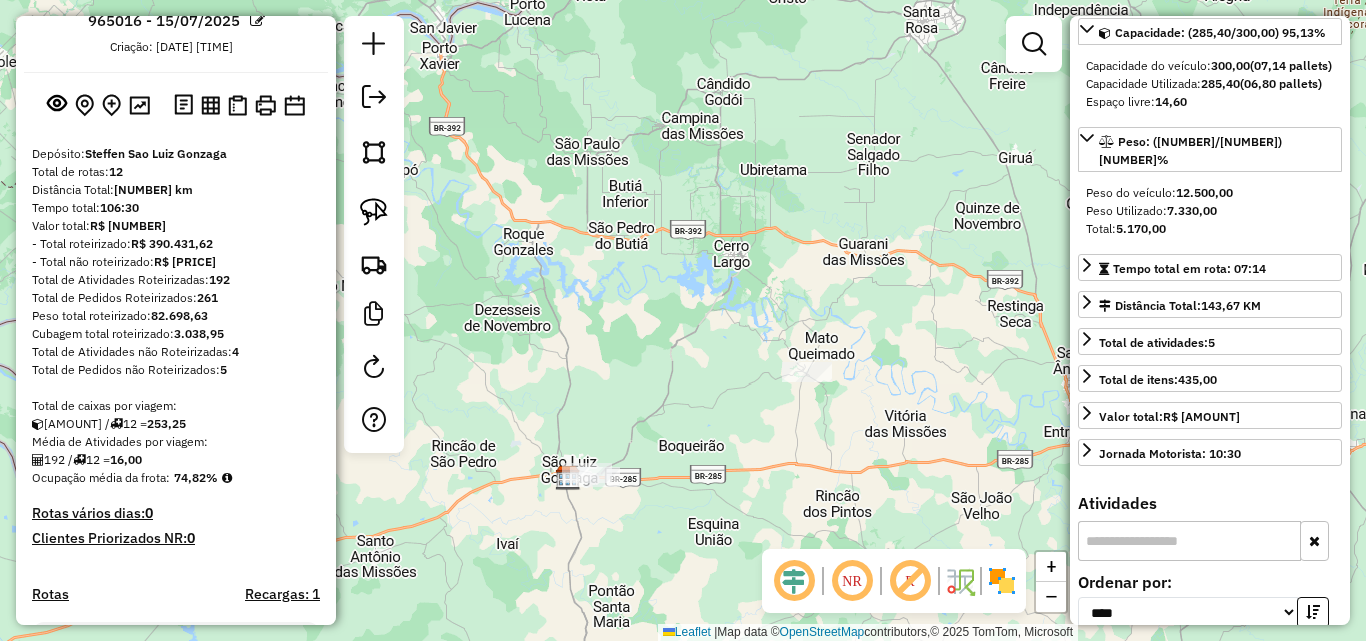 click 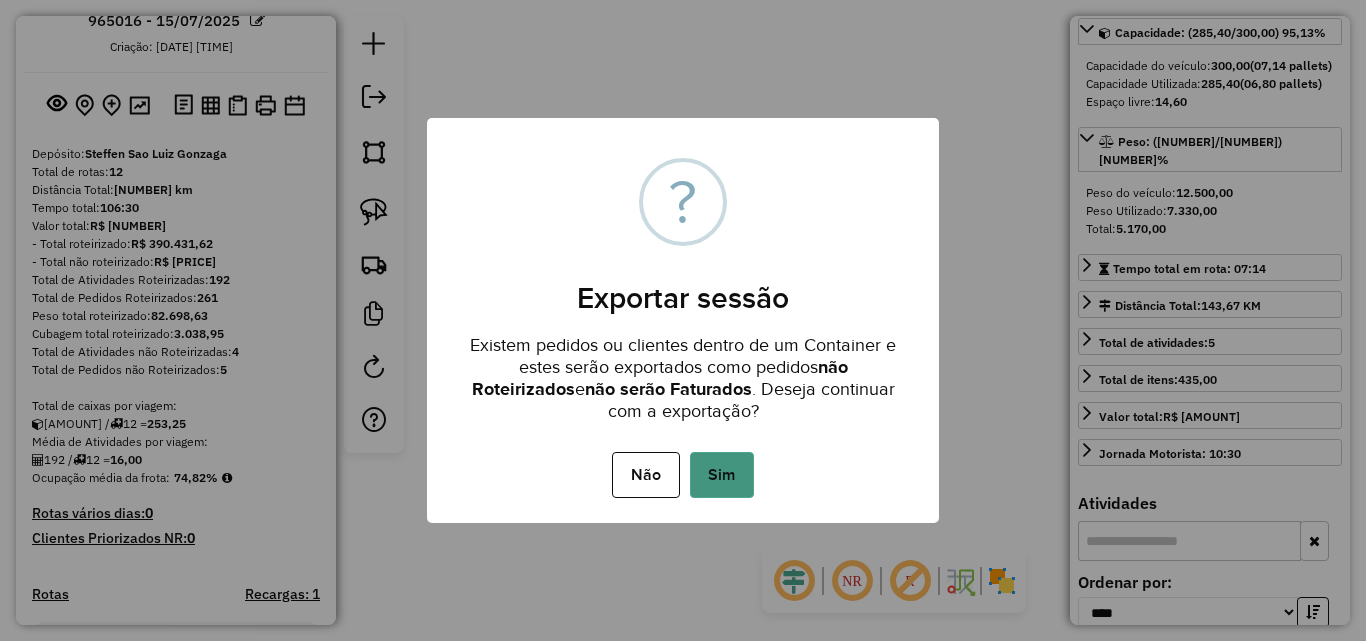click on "Sim" at bounding box center [722, 475] 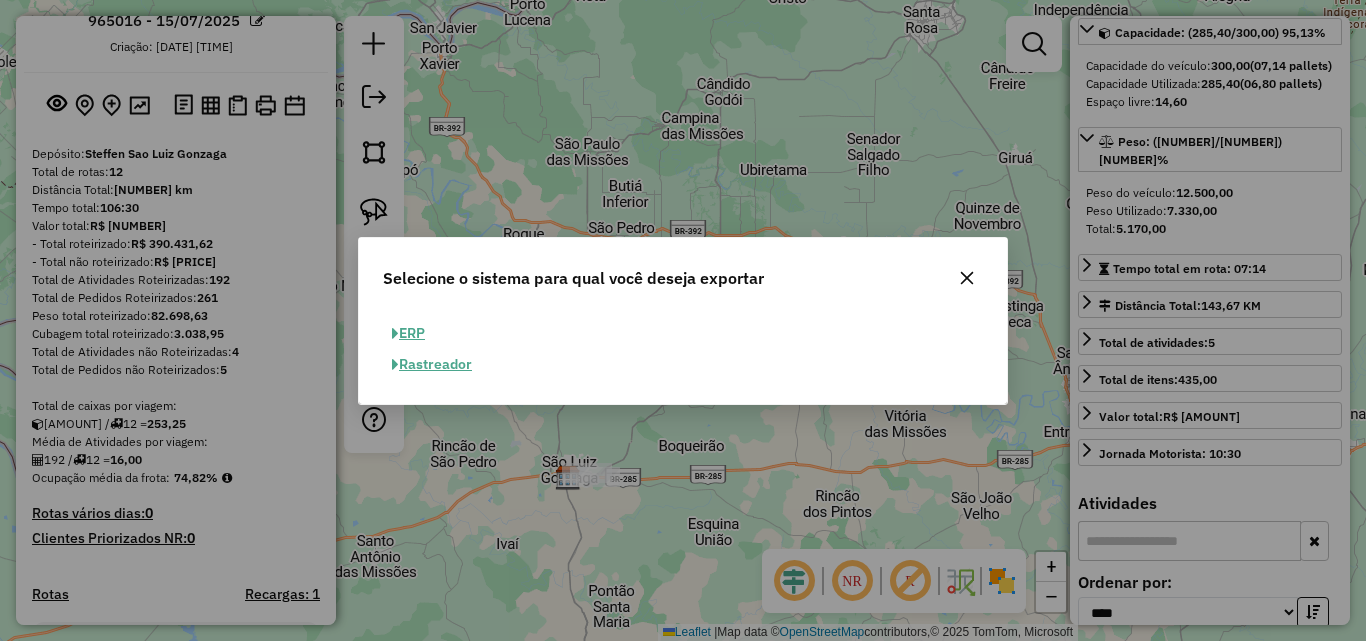 click on "ERP" 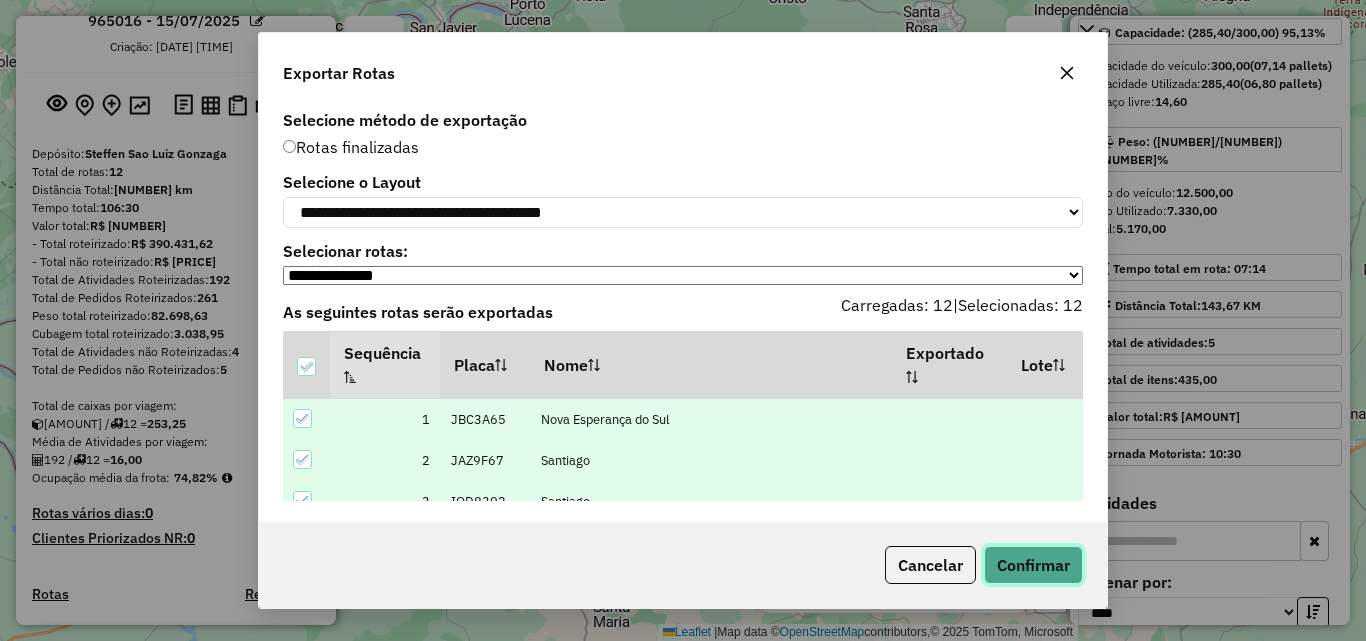 click on "Confirmar" 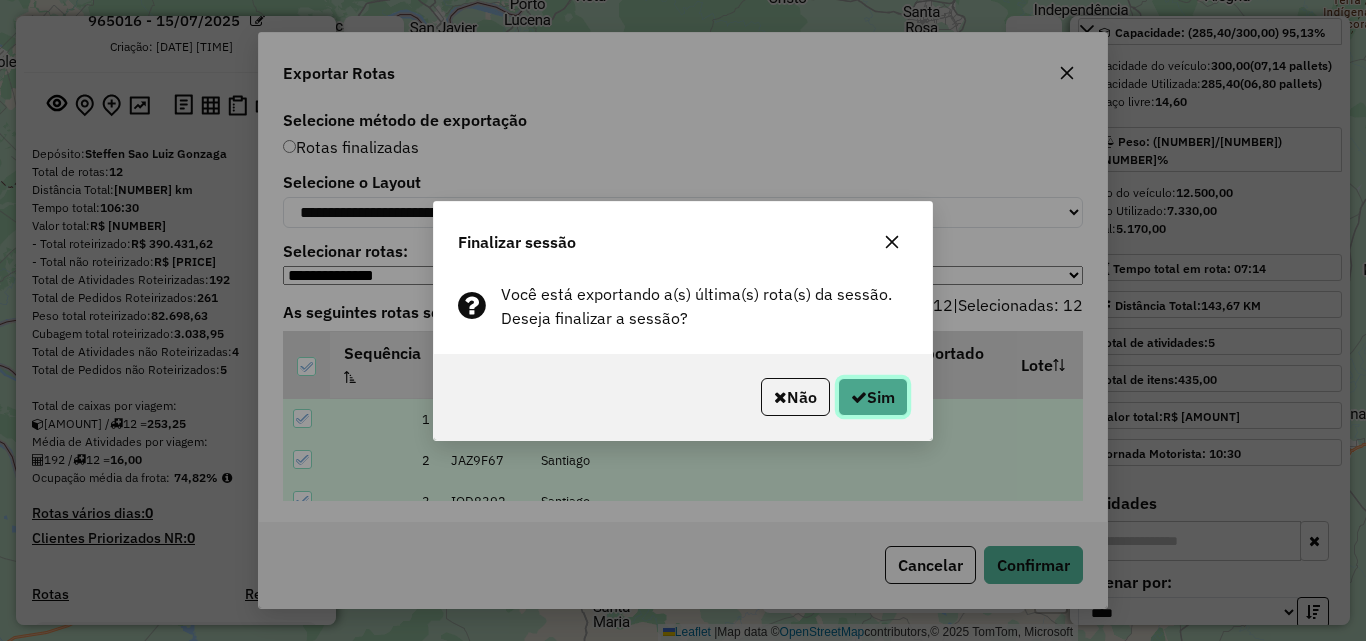 click on "Sim" 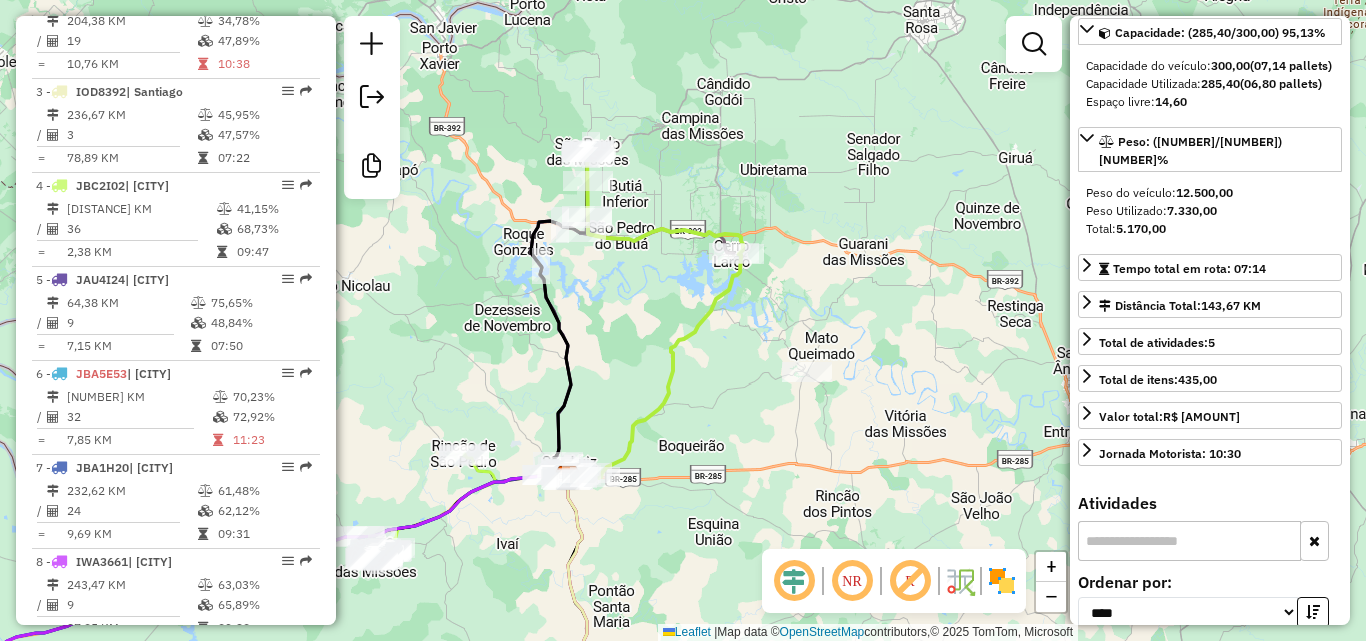 scroll, scrollTop: 1739, scrollLeft: 0, axis: vertical 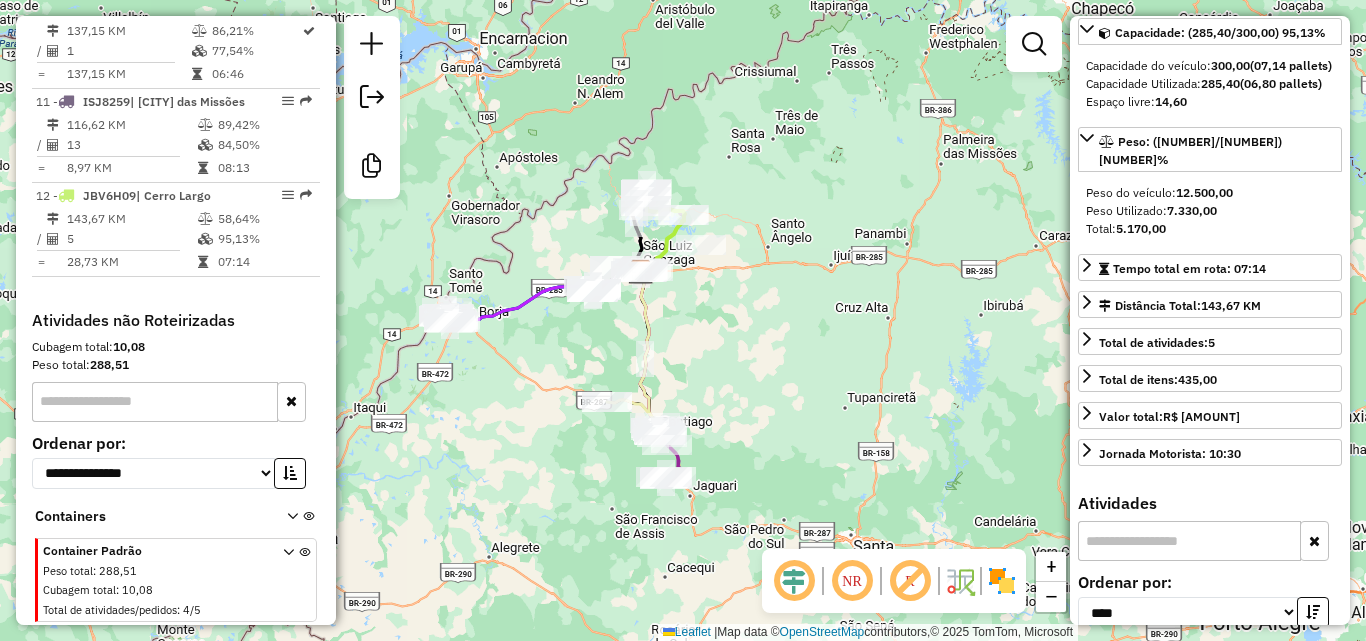 drag, startPoint x: 742, startPoint y: 401, endPoint x: 732, endPoint y: 325, distance: 76.655075 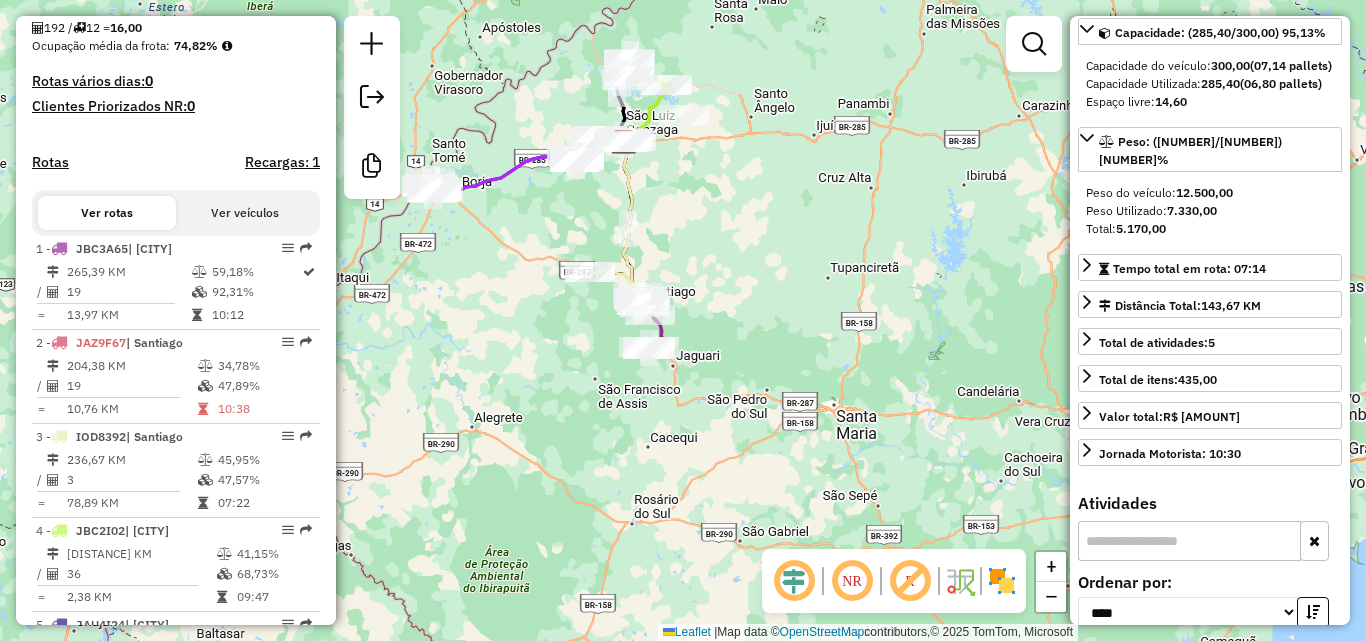 scroll, scrollTop: 339, scrollLeft: 0, axis: vertical 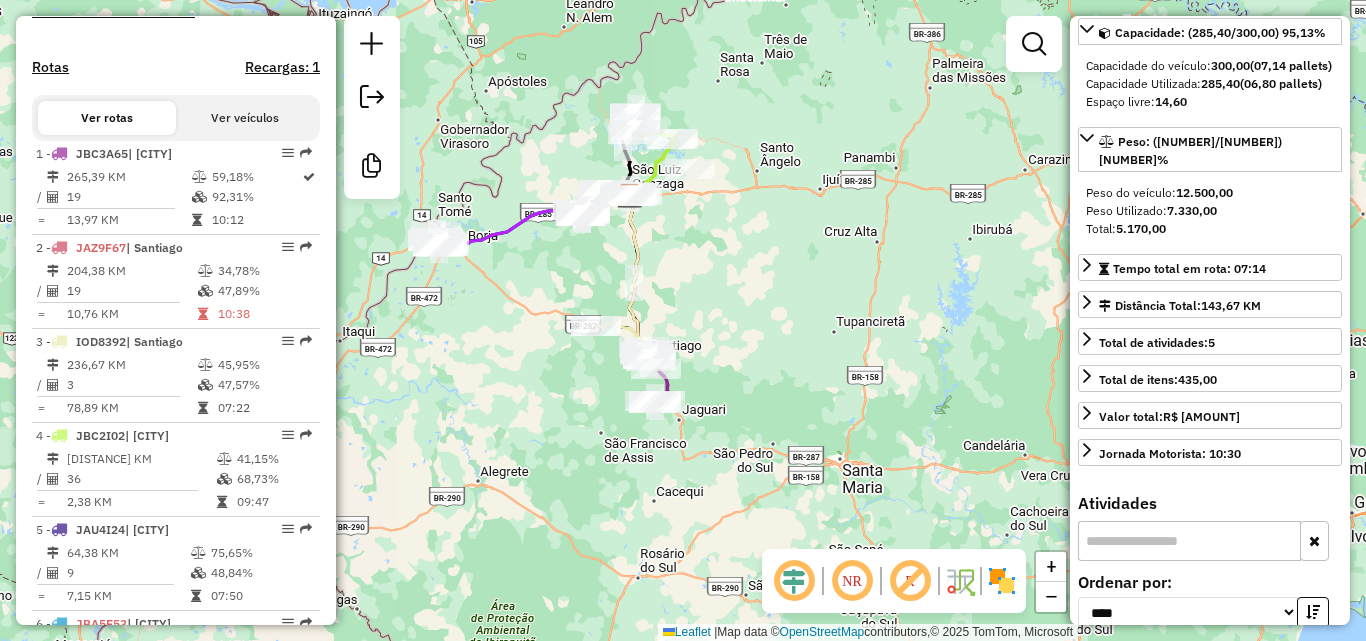 drag, startPoint x: 586, startPoint y: 328, endPoint x: 610, endPoint y: 379, distance: 56.364883 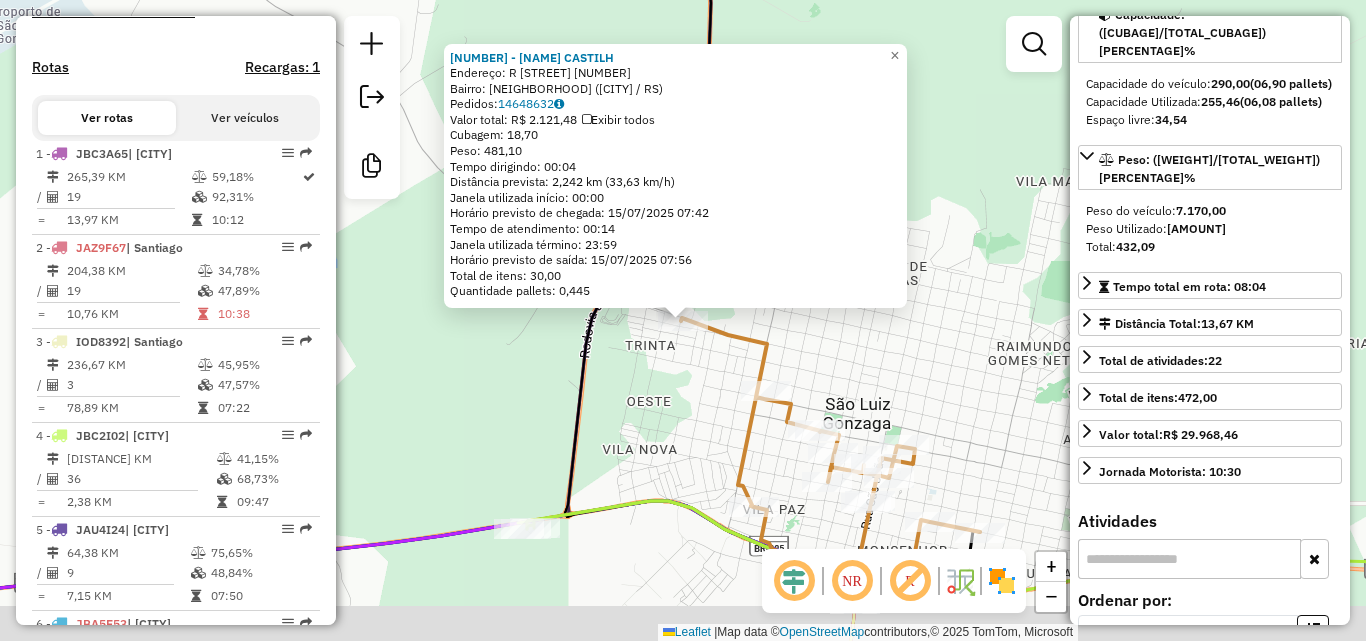 scroll, scrollTop: 182, scrollLeft: 0, axis: vertical 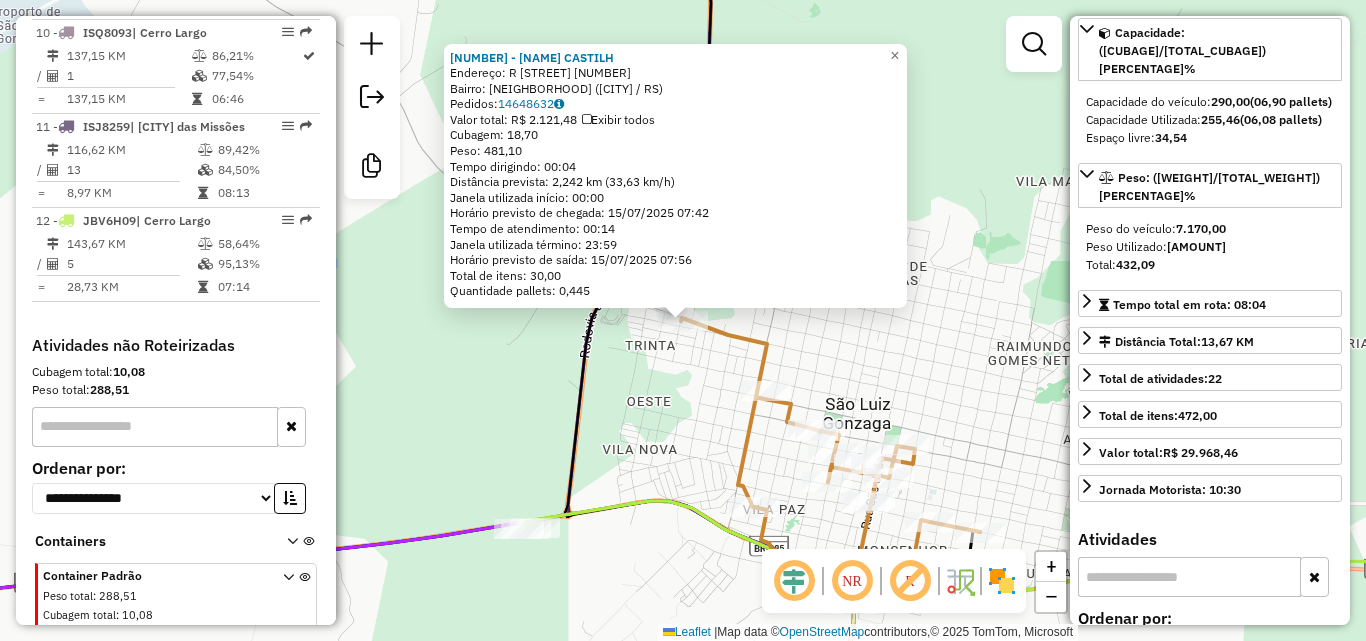 drag, startPoint x: 517, startPoint y: 353, endPoint x: 430, endPoint y: 301, distance: 101.35581 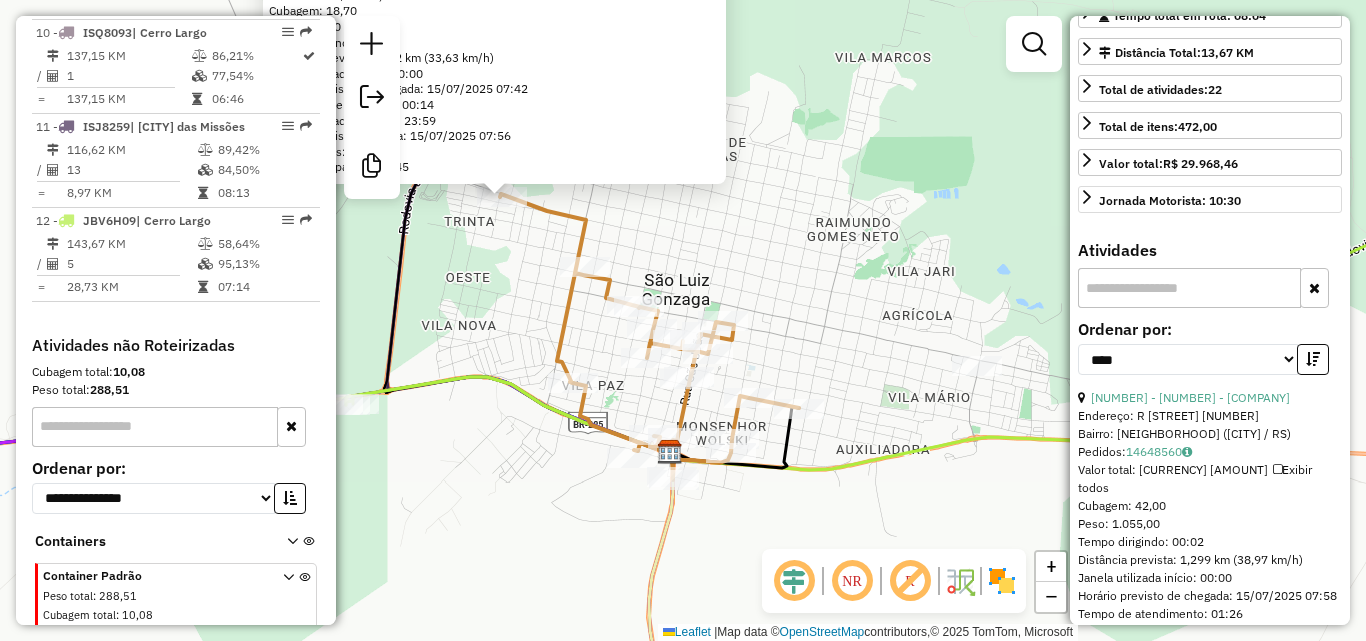 scroll, scrollTop: 482, scrollLeft: 0, axis: vertical 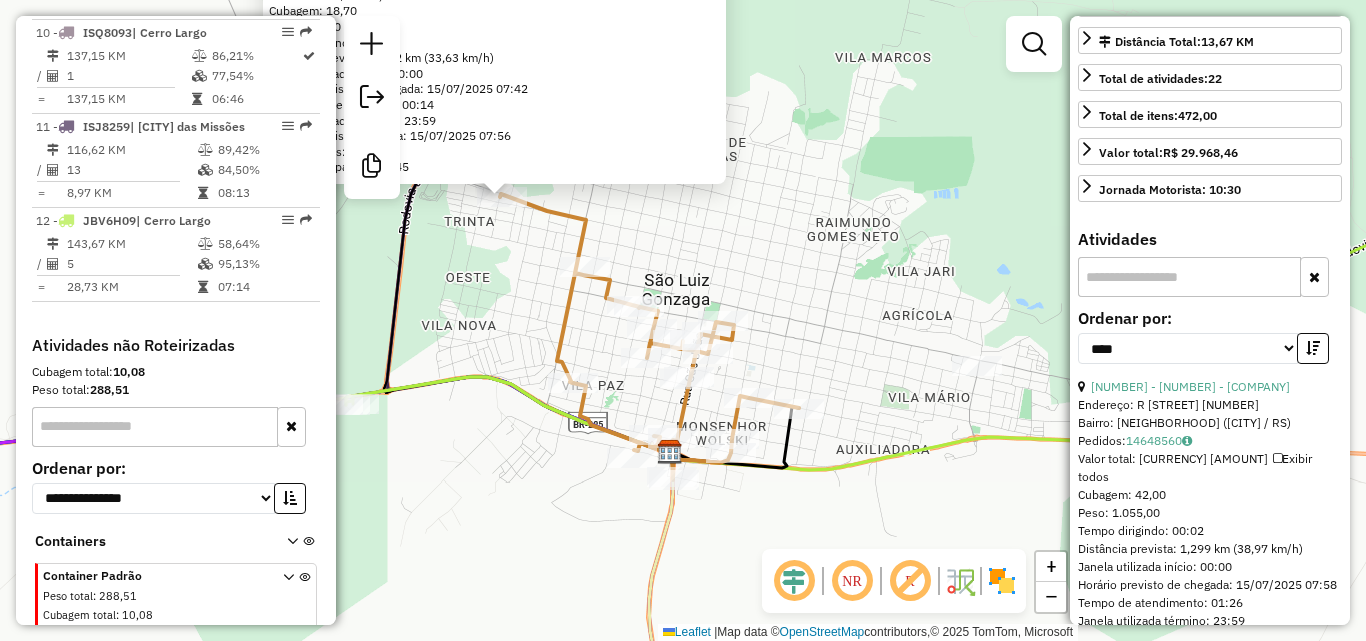 drag, startPoint x: 1196, startPoint y: 259, endPoint x: 1189, endPoint y: 223, distance: 36.67424 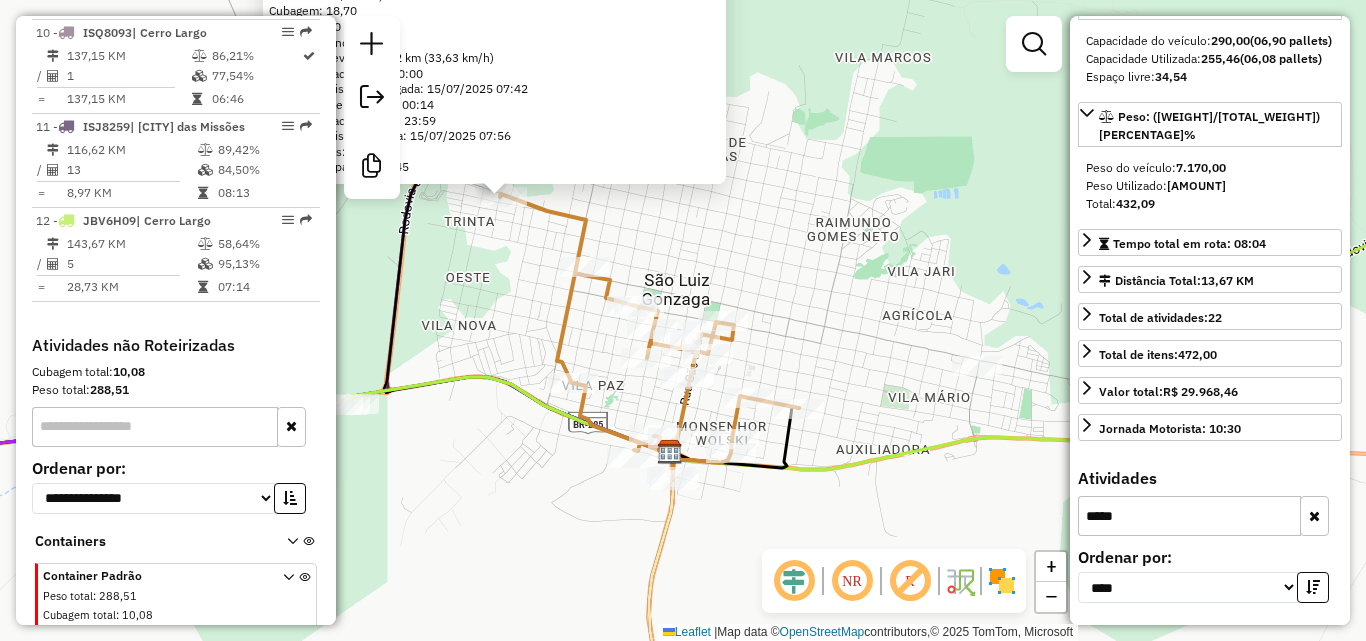 scroll, scrollTop: 225, scrollLeft: 0, axis: vertical 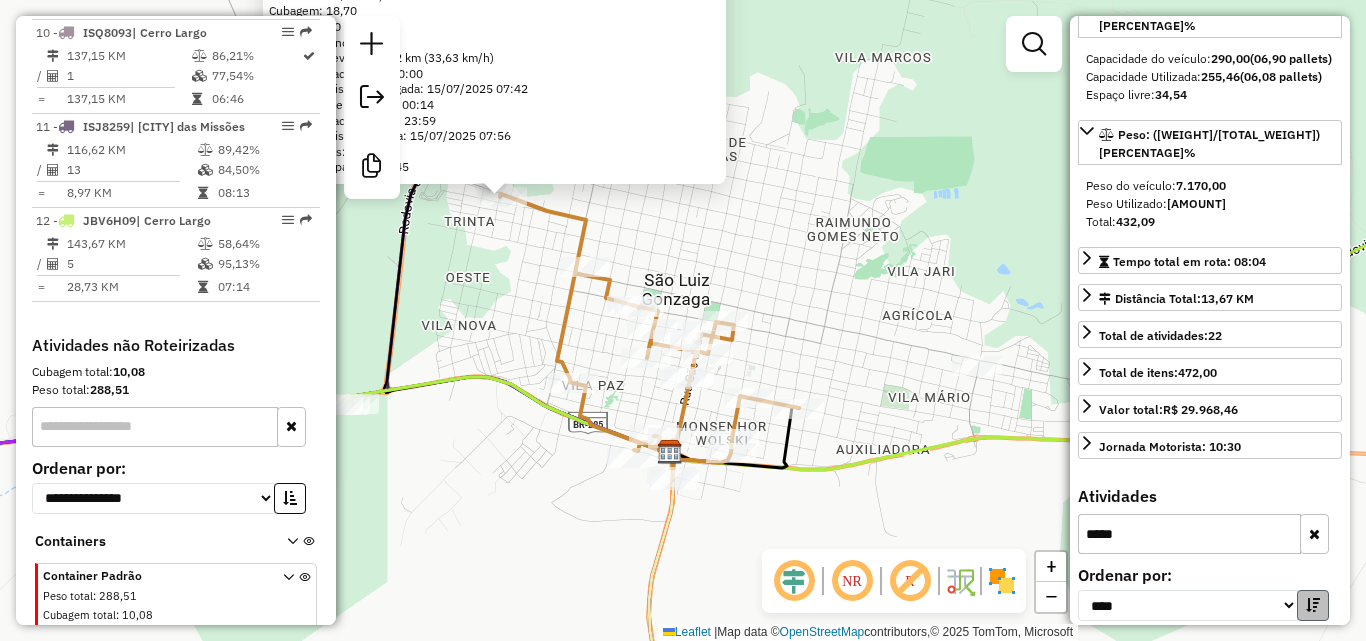type on "*****" 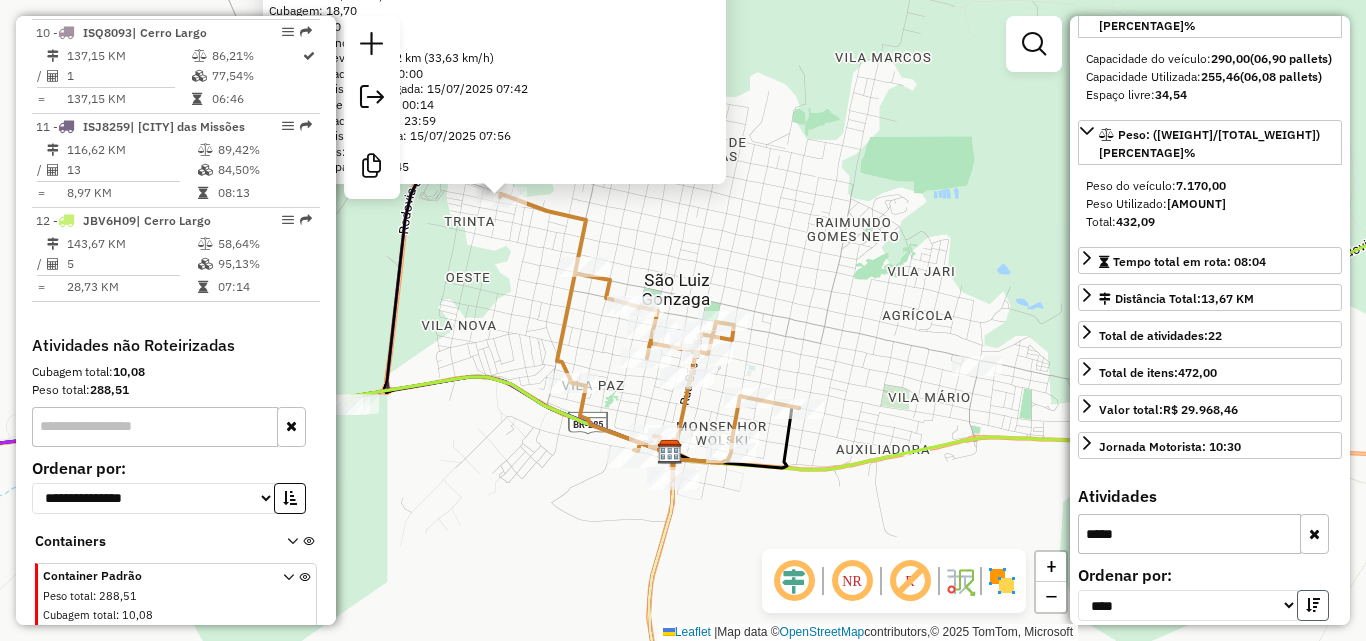 click at bounding box center [1313, 605] 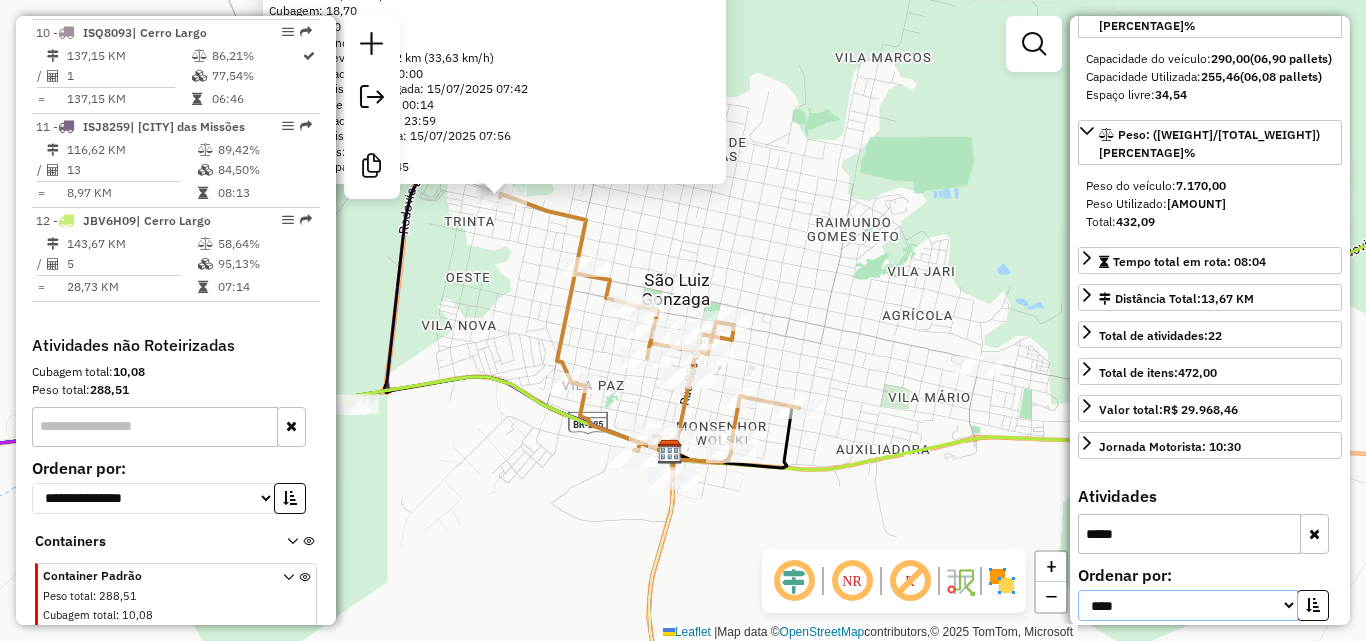drag, startPoint x: 1286, startPoint y: 587, endPoint x: 1277, endPoint y: 576, distance: 14.21267 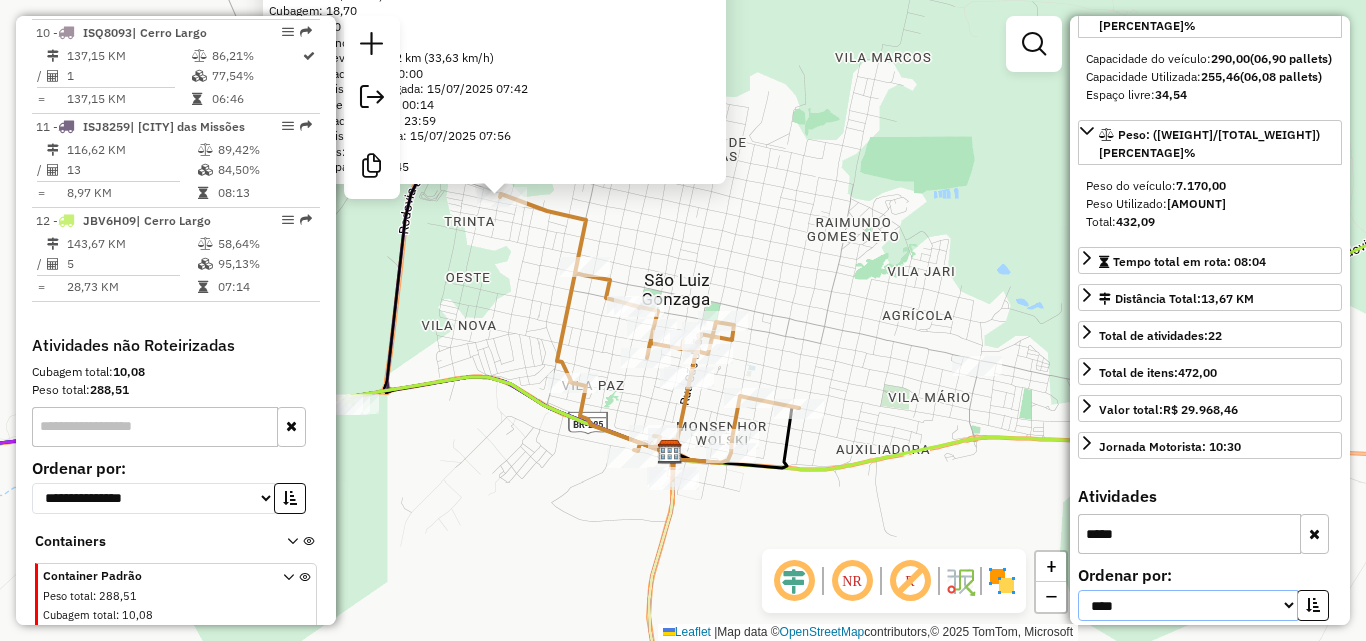 select on "**********" 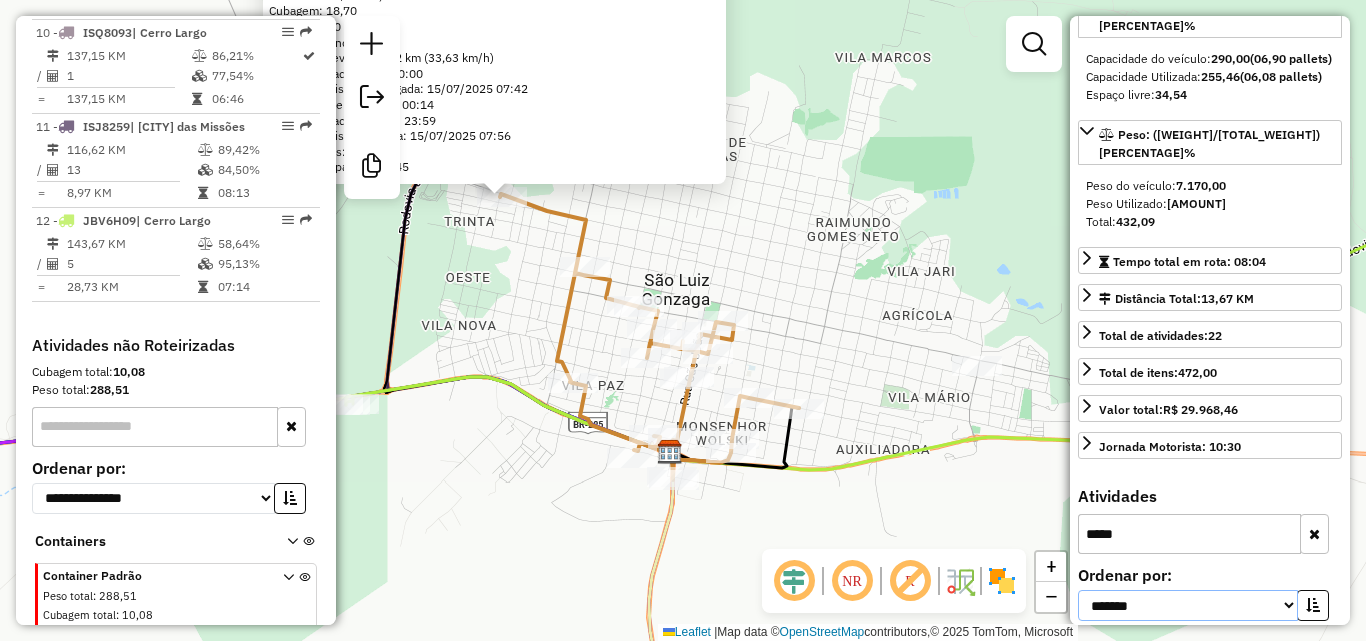 click on "**********" at bounding box center (1188, 605) 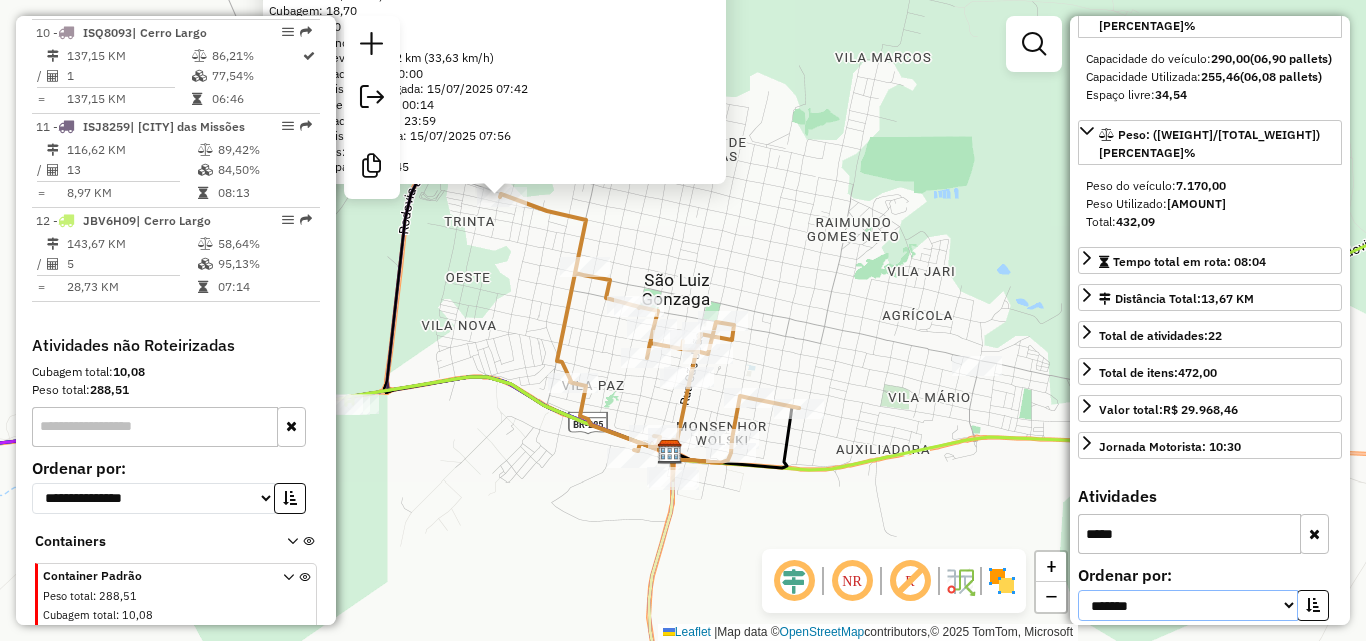 drag, startPoint x: 1283, startPoint y: 584, endPoint x: 1280, endPoint y: 574, distance: 10.440307 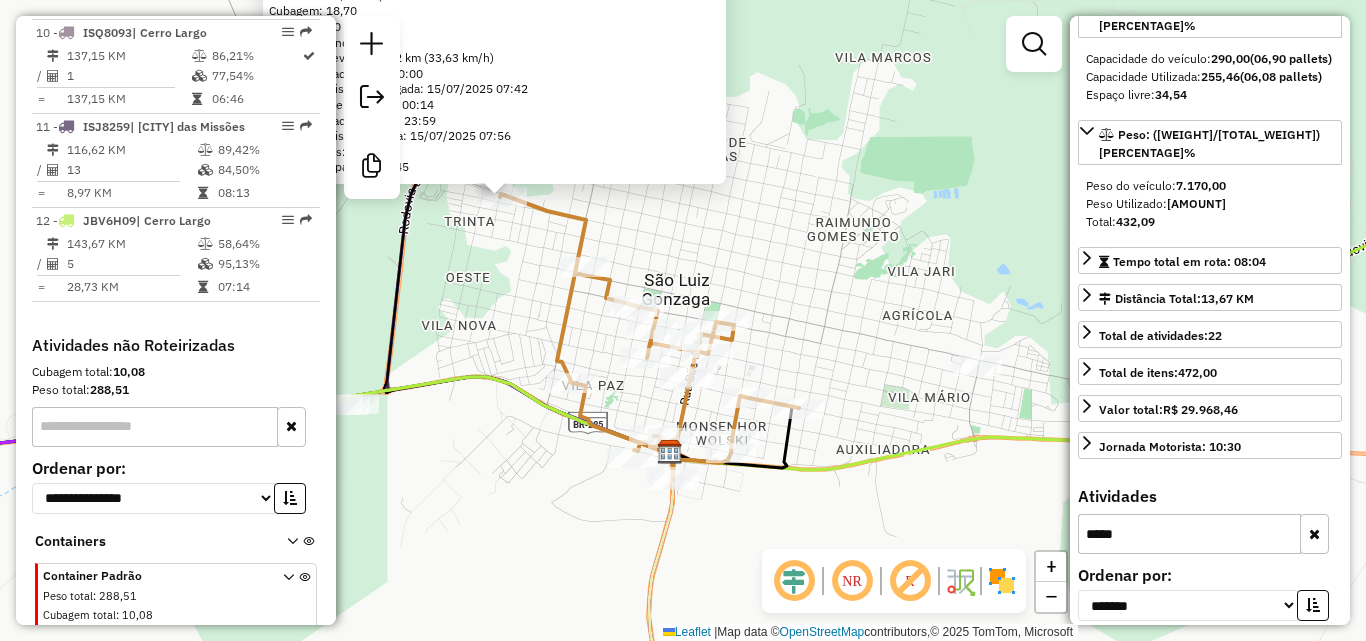 click on "12560 - NILTON CESAR CASTILH  Endereço: R   MANDUCA CIPRIANO              88   Bairro: VILA TRINTA (SAO LUIZ GONZAG / RS)   Pedidos:  14648632   Valor total: R$ 2.121,48   Exibir todos   Cubagem: 18,70  Peso: 481,10  Tempo dirigindo: 00:04   Distância prevista: 2,242 km (33,63 km/h)   Janela utilizada início: 00:00   Horário previsto de chegada: 15/07/2025 07:42   Tempo de atendimento: 00:14   Janela utilizada término: 23:59   Horário previsto de saída: 15/07/2025 07:56   Total de itens: 30,00   Quantidade pallets: 0,445  × Janela de atendimento Grade de atendimento Capacidade Transportadoras Veículos Cliente Pedidos  Rotas Selecione os dias de semana para filtrar as janelas de atendimento  Seg   Ter   Qua   Qui   Sex   Sáb   Dom  Informe o período da janela de atendimento: De: Até:  Filtrar exatamente a janela do cliente  Considerar janela de atendimento padrão  Selecione os dias de semana para filtrar as grades de atendimento  Seg   Ter   Qua   Qui   Sex   Sáb   Dom   Peso mínimo:   De:  De:" 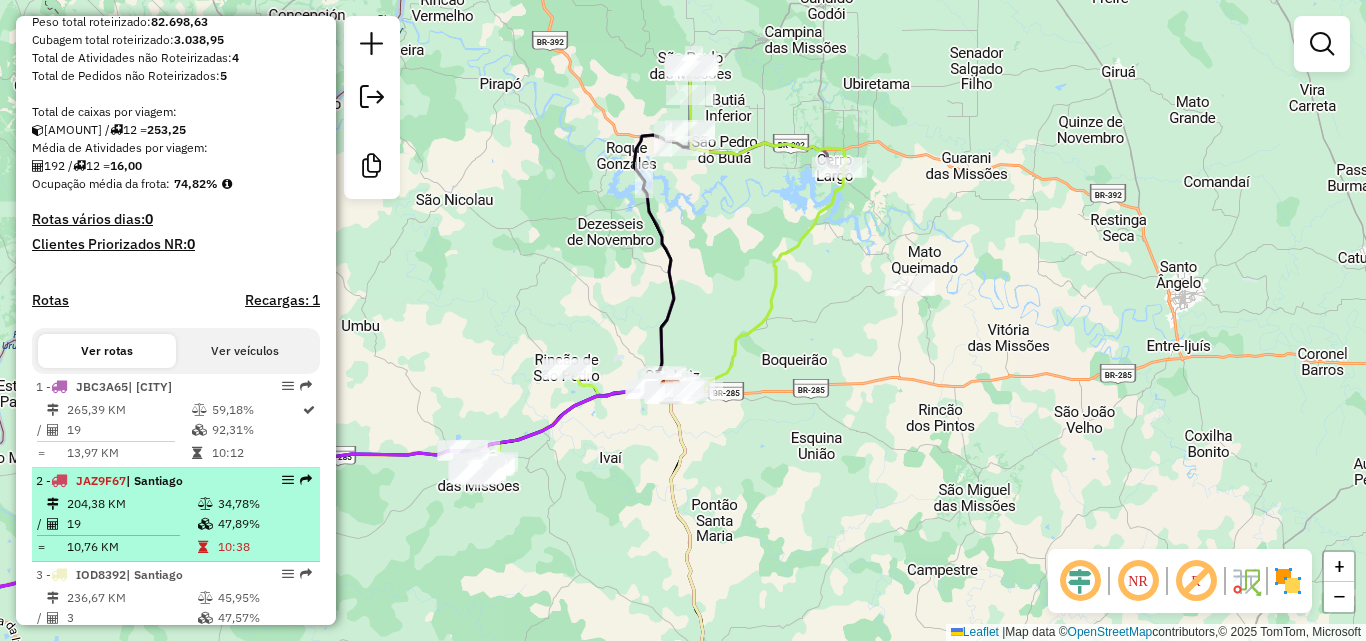 scroll, scrollTop: 0, scrollLeft: 0, axis: both 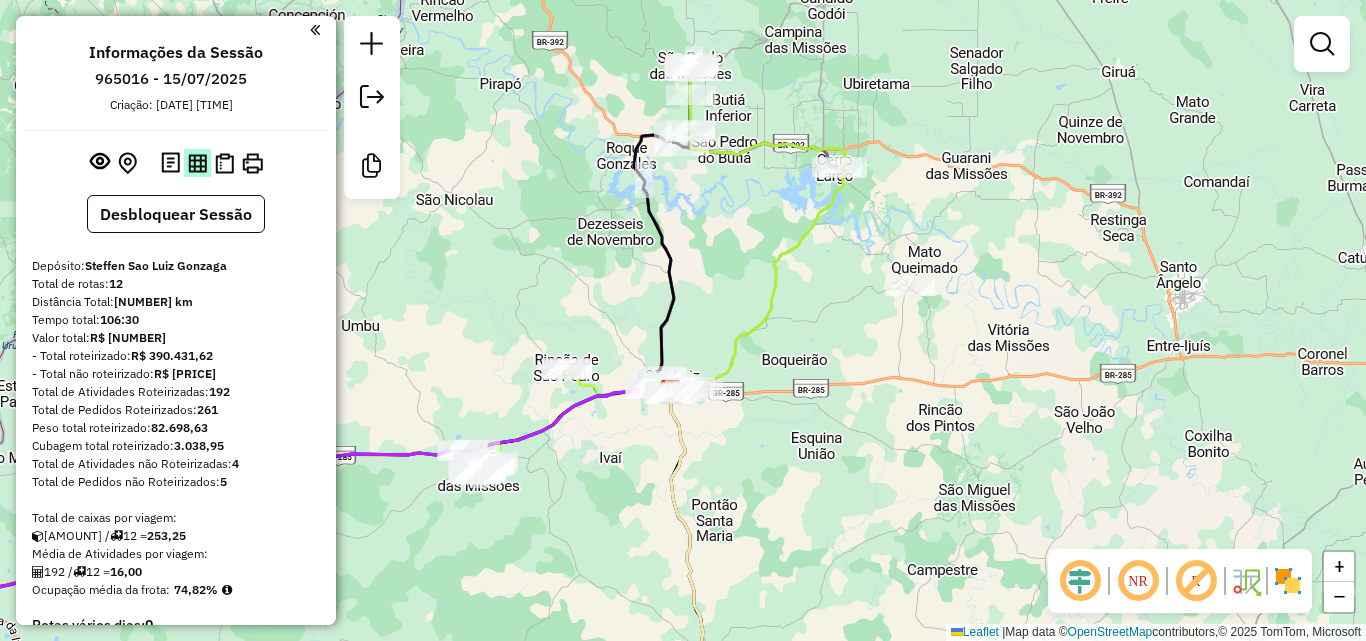 click at bounding box center [197, 163] 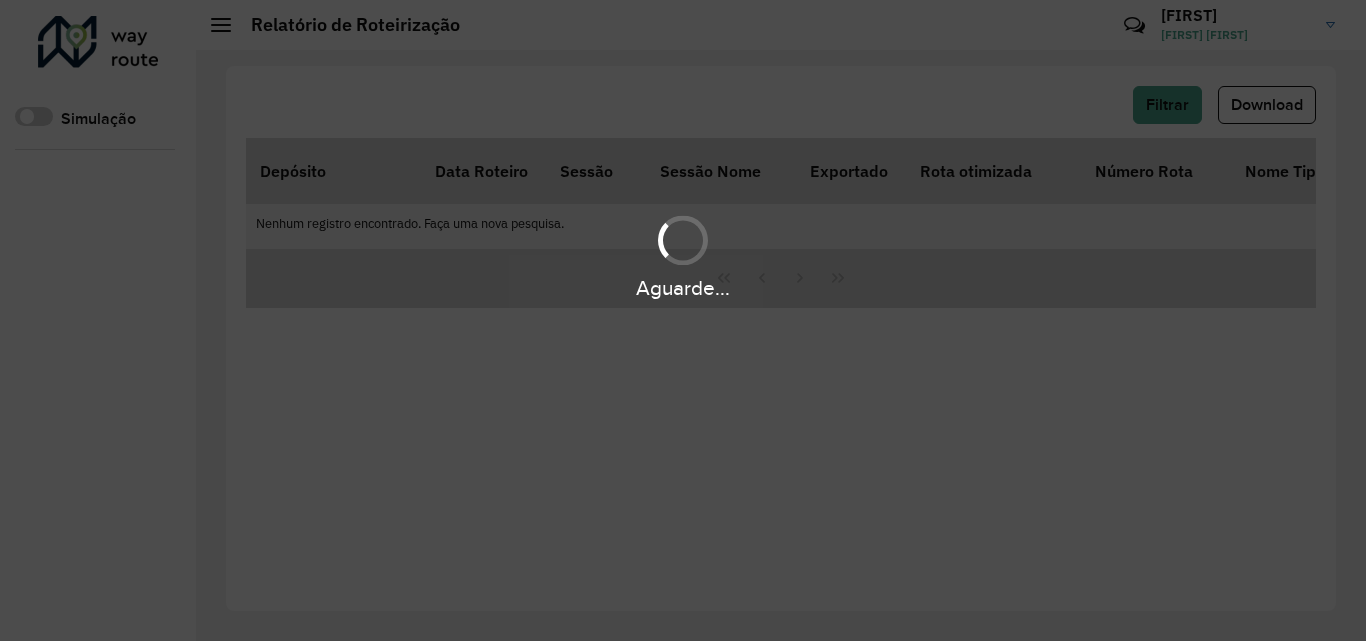 scroll, scrollTop: 0, scrollLeft: 0, axis: both 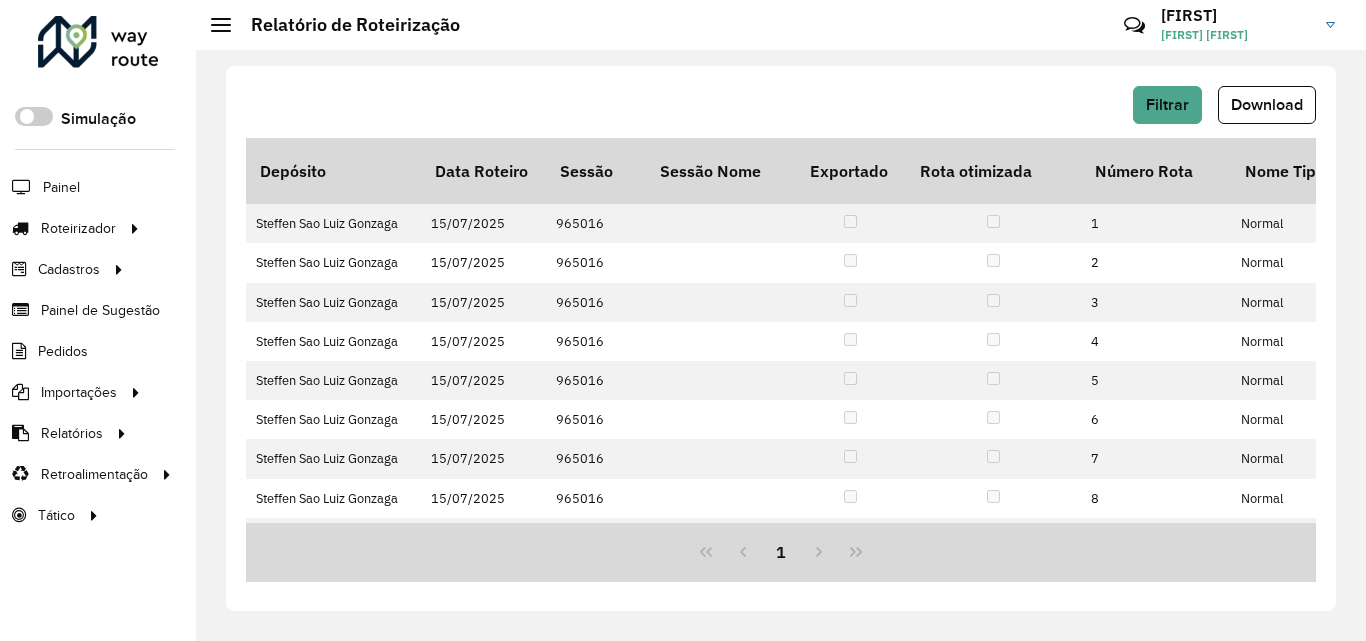 click on "Download" 